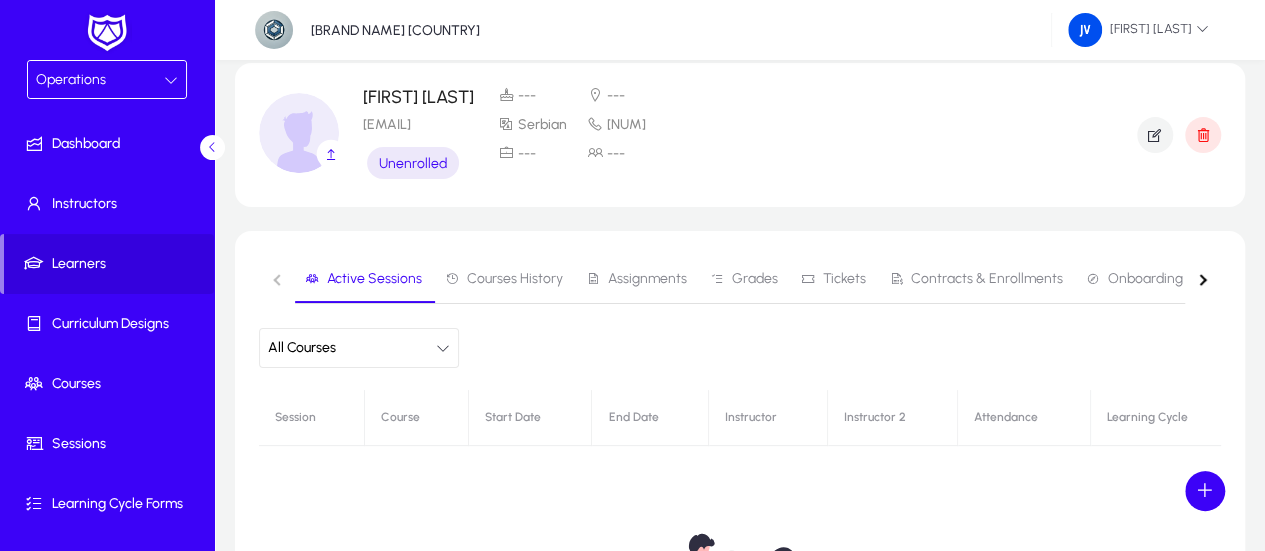 scroll, scrollTop: 200, scrollLeft: 0, axis: vertical 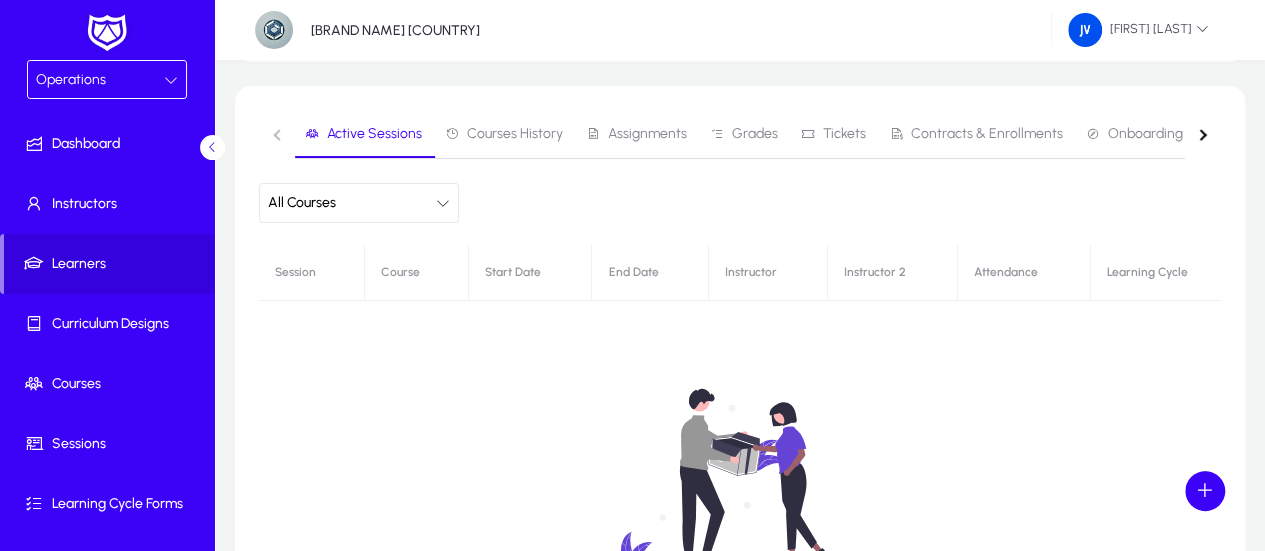 click 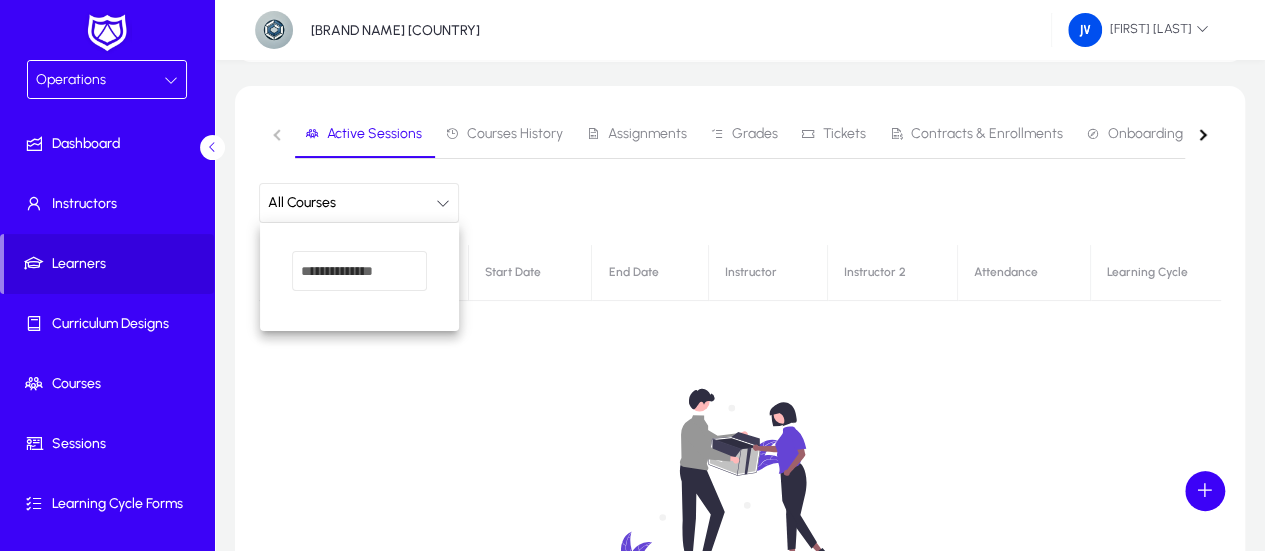 click at bounding box center [632, 275] 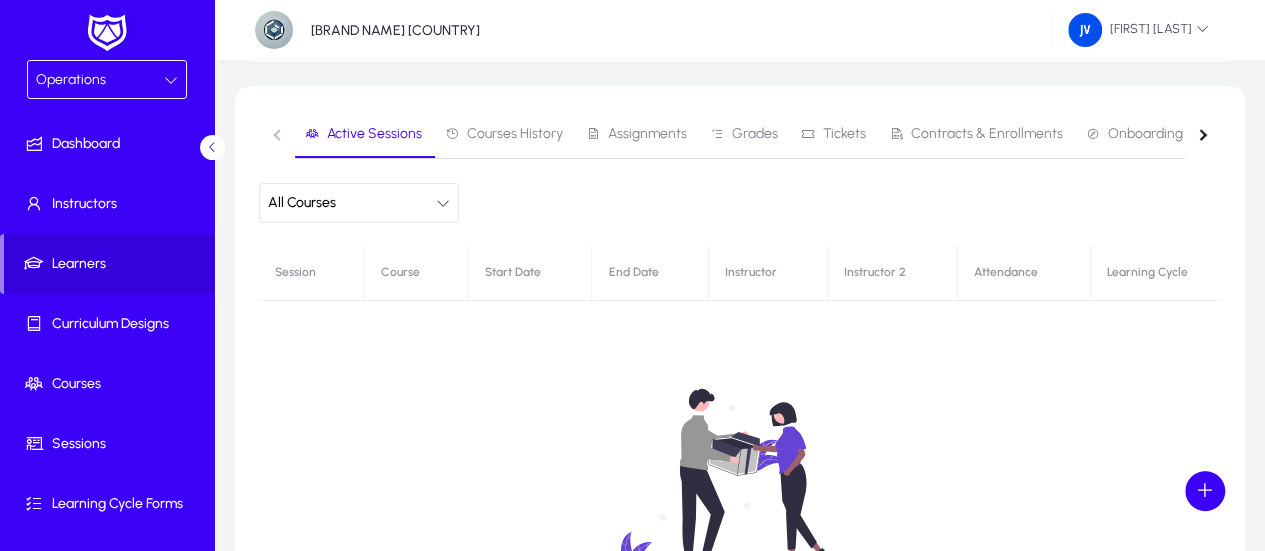 click on "Courses History" at bounding box center (515, 134) 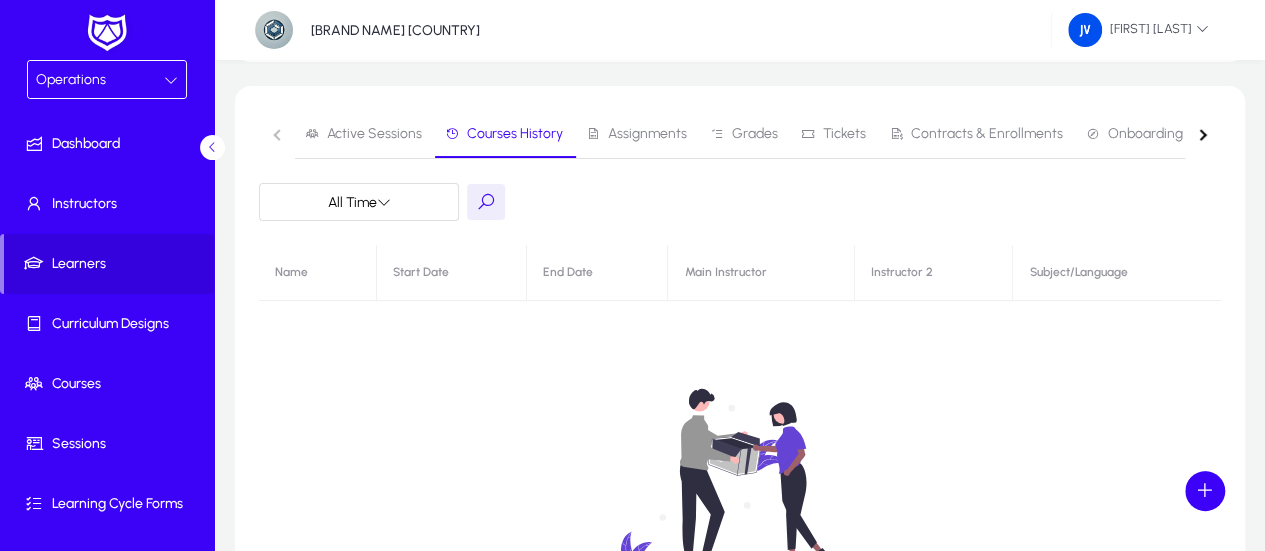 click on "Active Sessions" at bounding box center [374, 134] 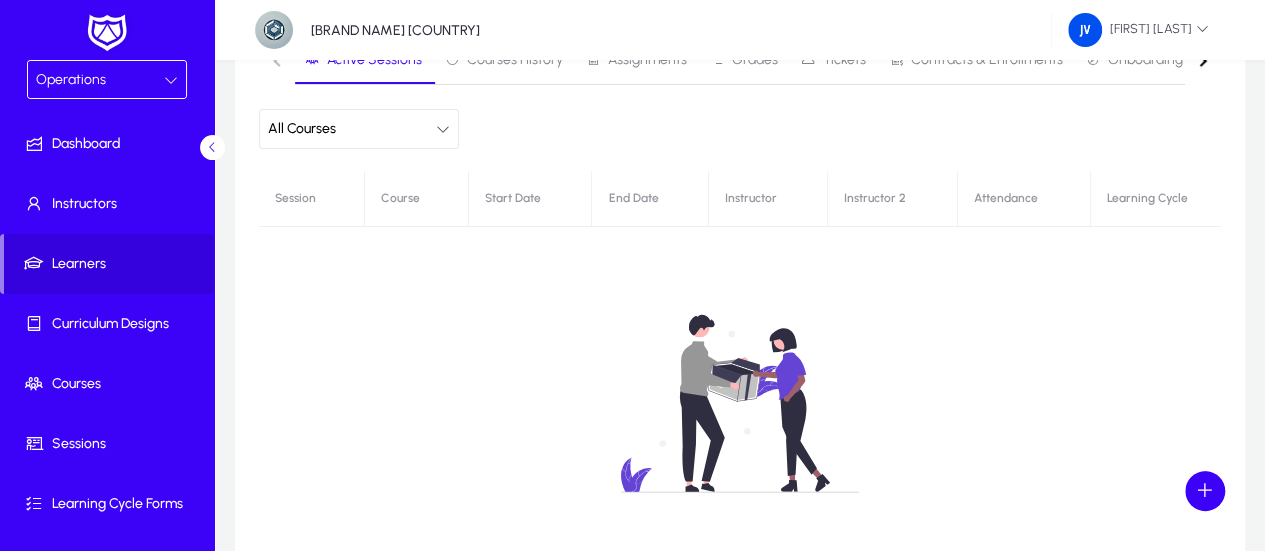 scroll, scrollTop: 0, scrollLeft: 0, axis: both 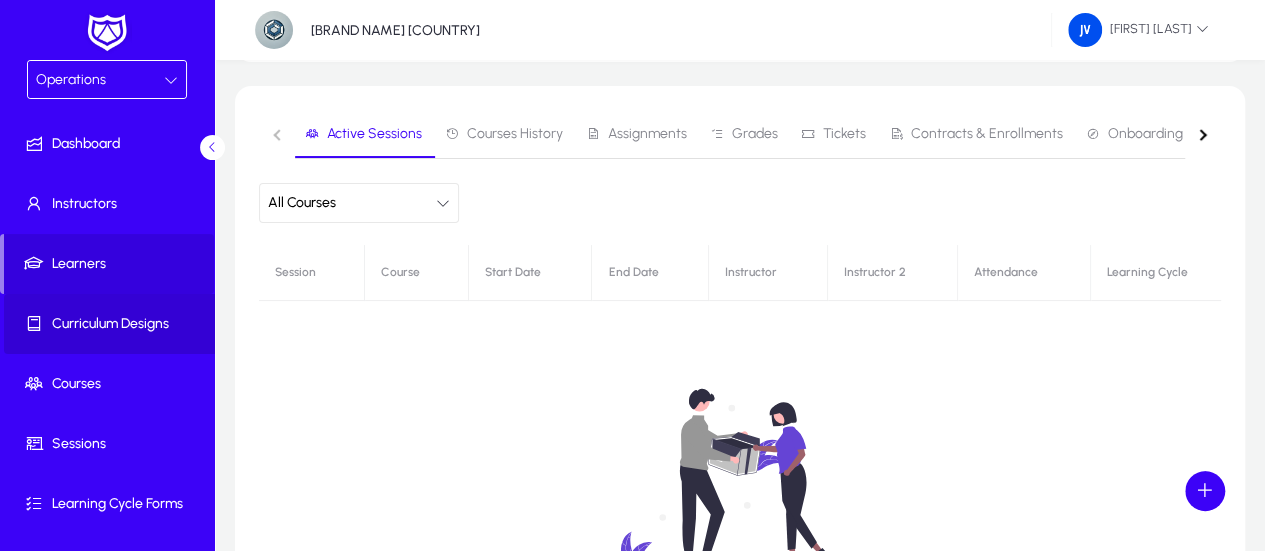 click on "Curriculum Designs" 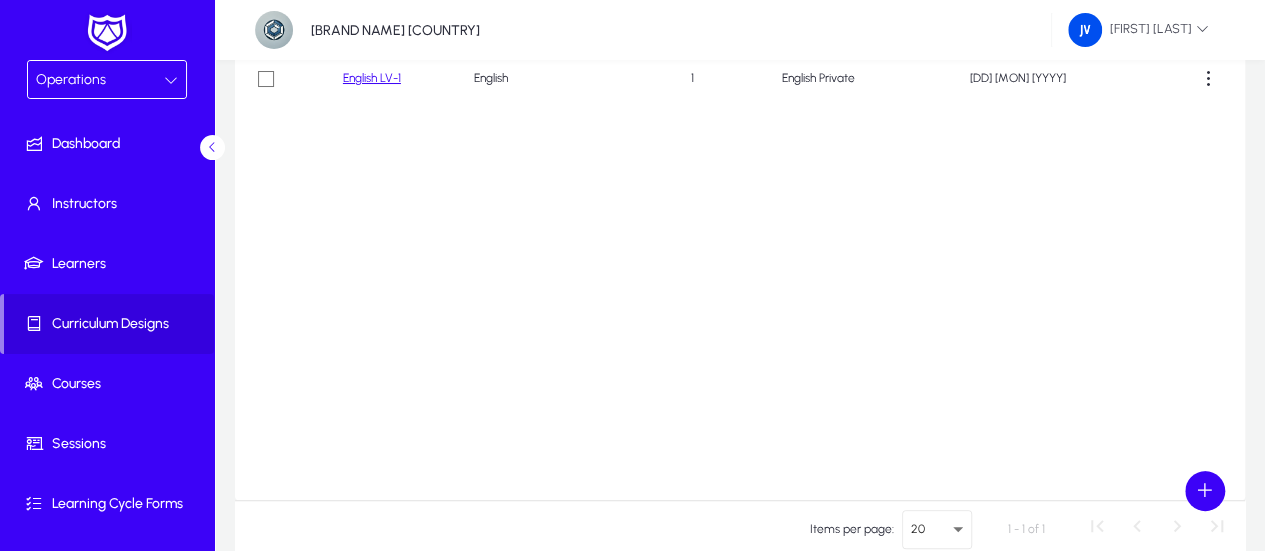 scroll, scrollTop: 0, scrollLeft: 0, axis: both 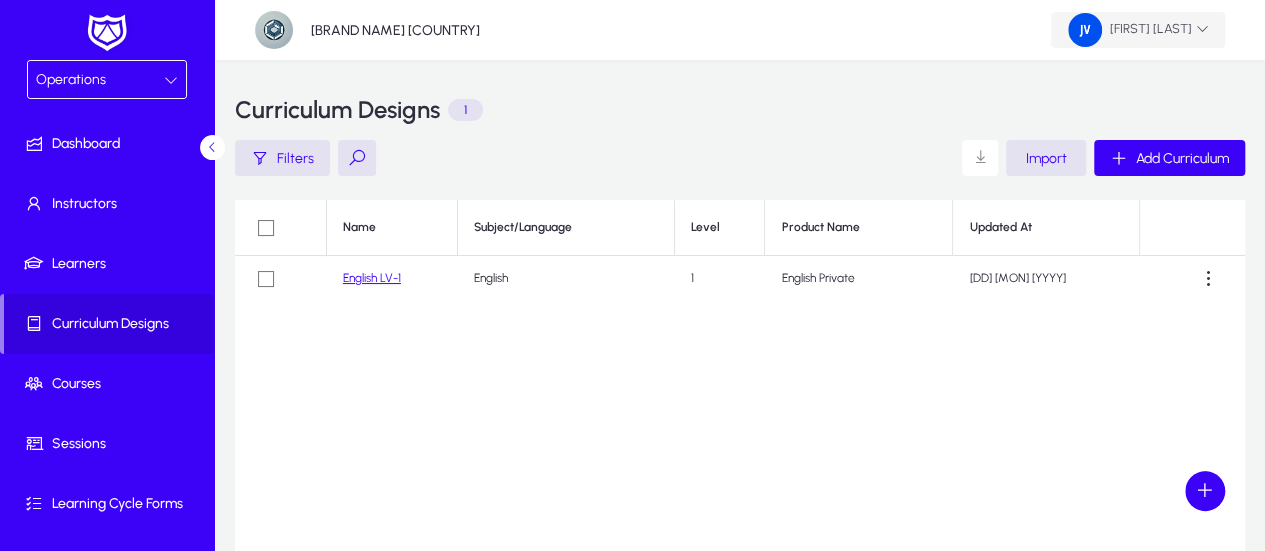 click on "[FIRST] [LAST]" 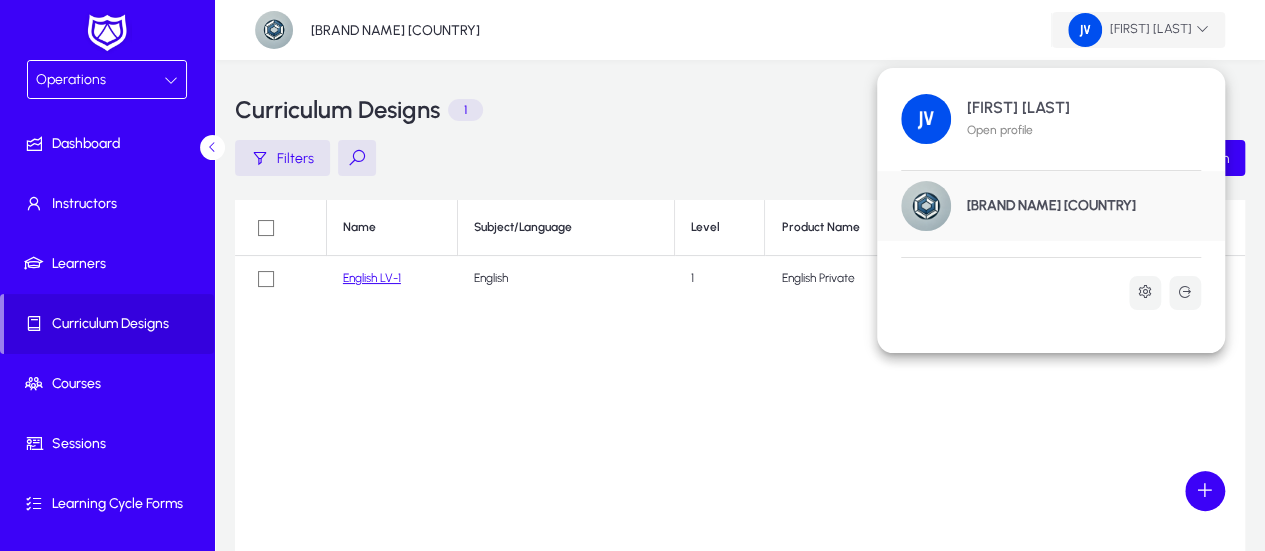 click at bounding box center [632, 275] 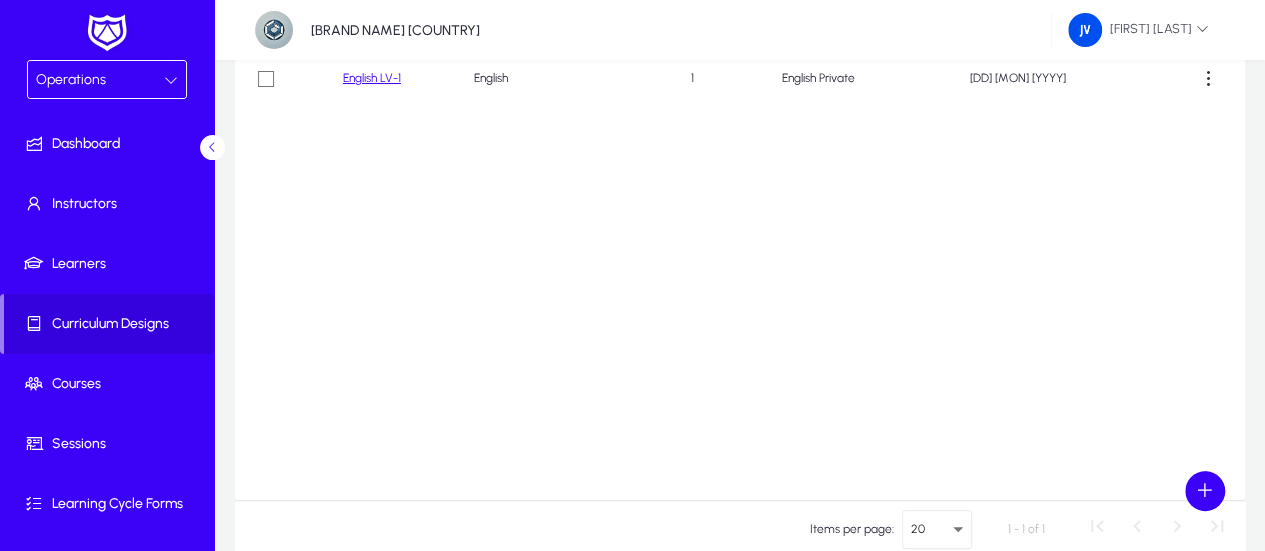 scroll, scrollTop: 0, scrollLeft: 0, axis: both 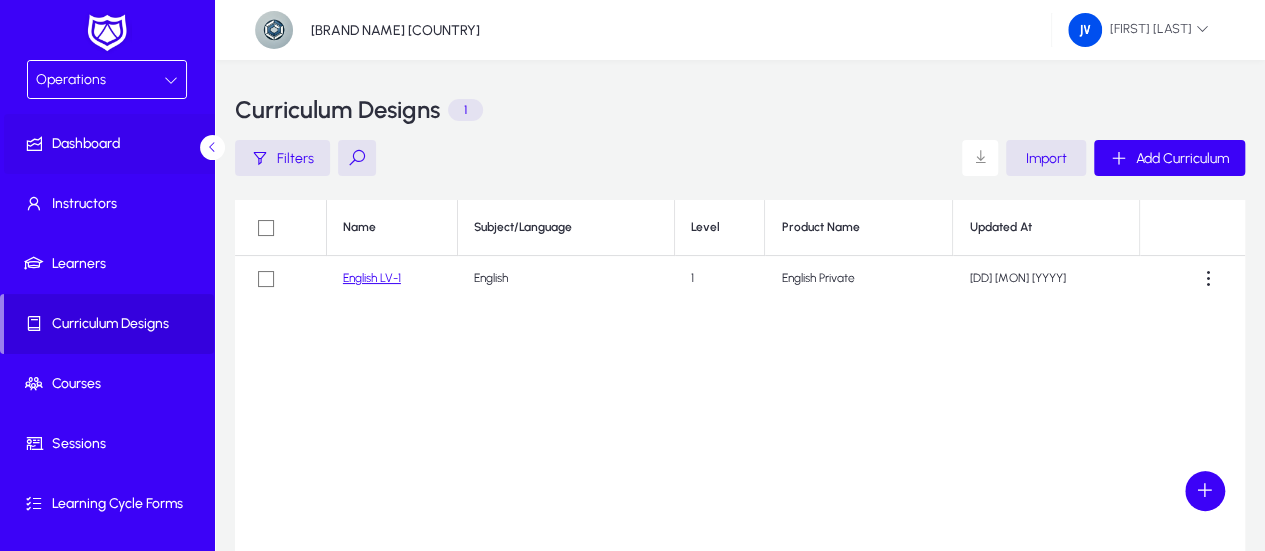 click on "Dashboard" 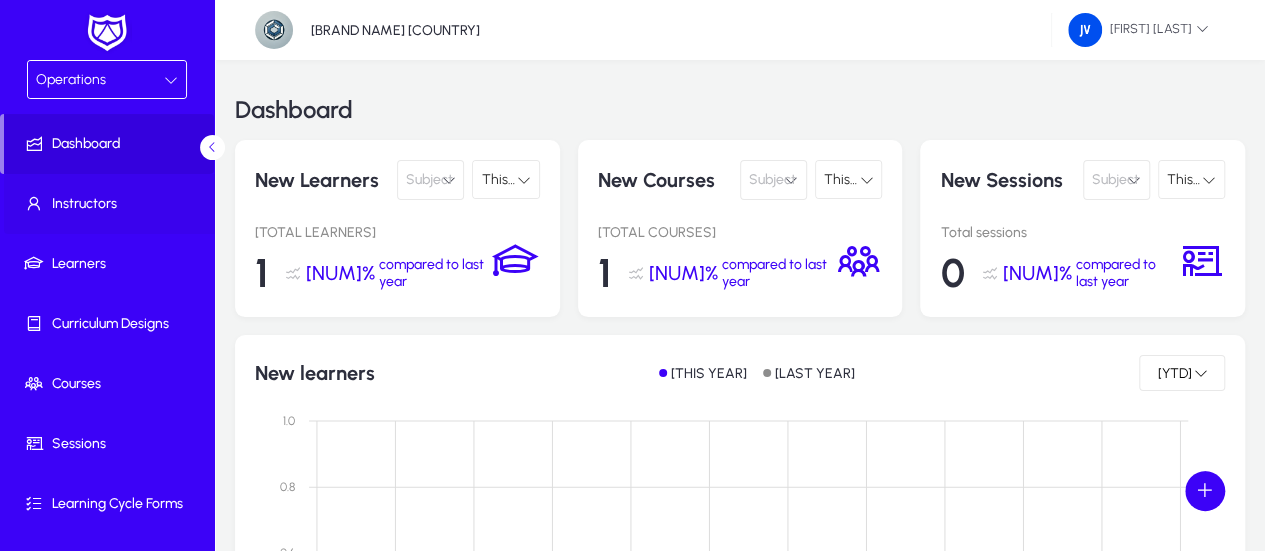 click on "Instructors" 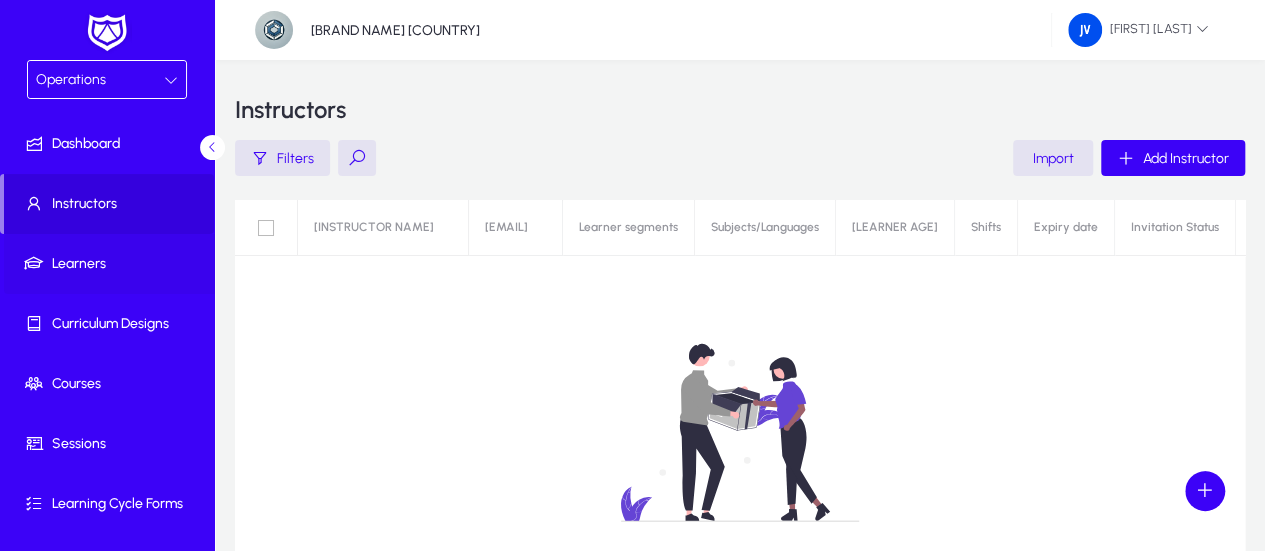 click on "Learners" 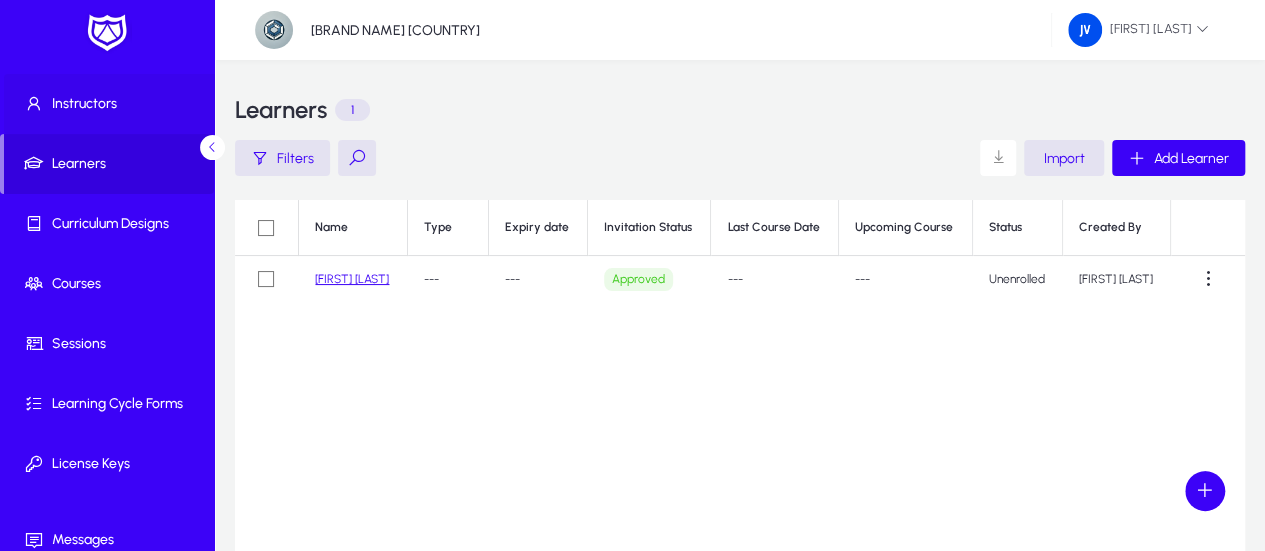 scroll, scrollTop: 0, scrollLeft: 0, axis: both 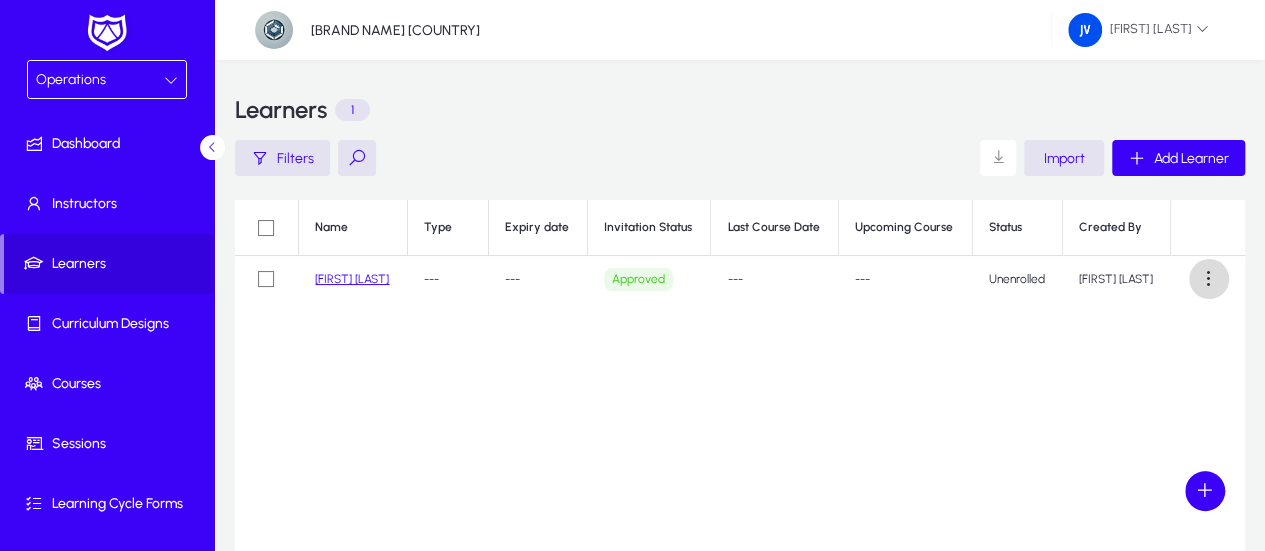 click 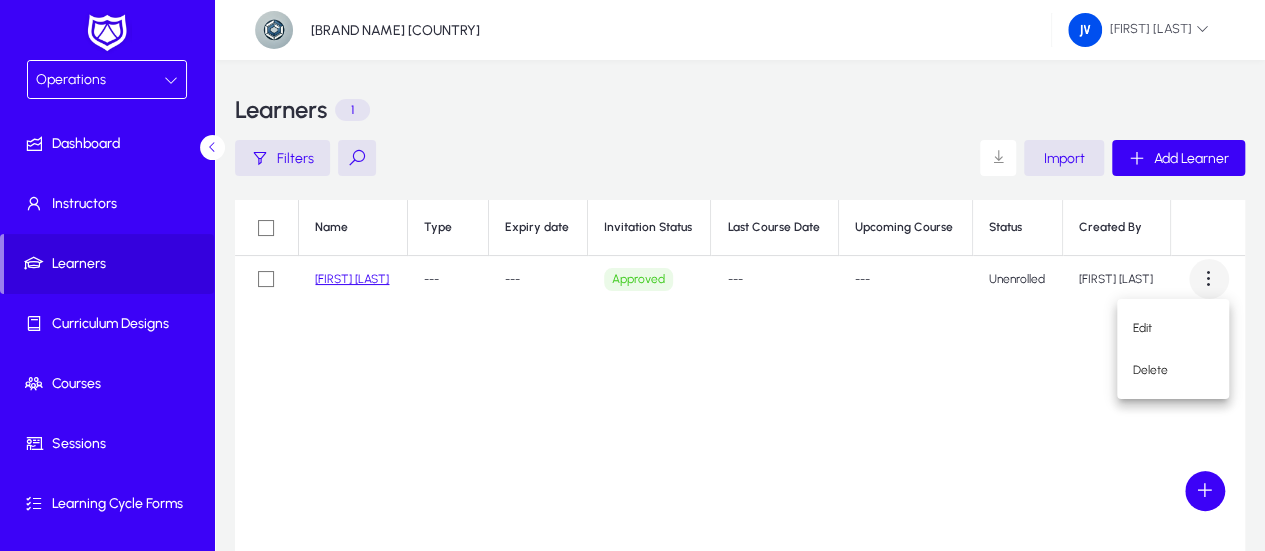 click at bounding box center (632, 275) 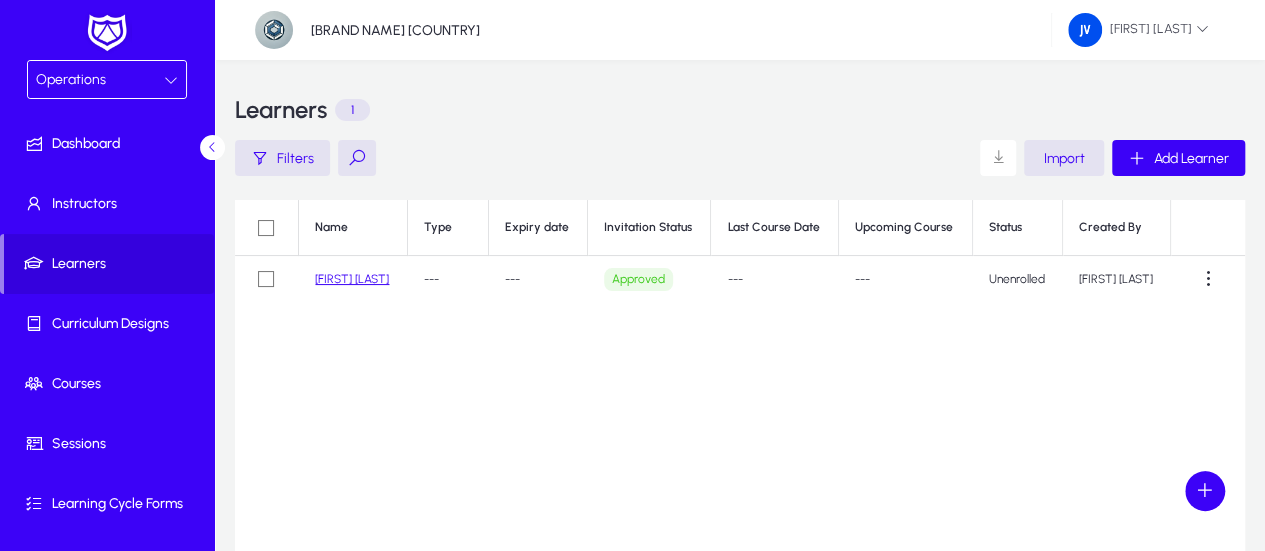 click on "Name Type Expiry date Invitation Status Last Course Date Upcoming Course Status Created By  Jelena Vraneš   ---   ---   Approved   ---   ---   Unenrolled   Jelena Vraneš" 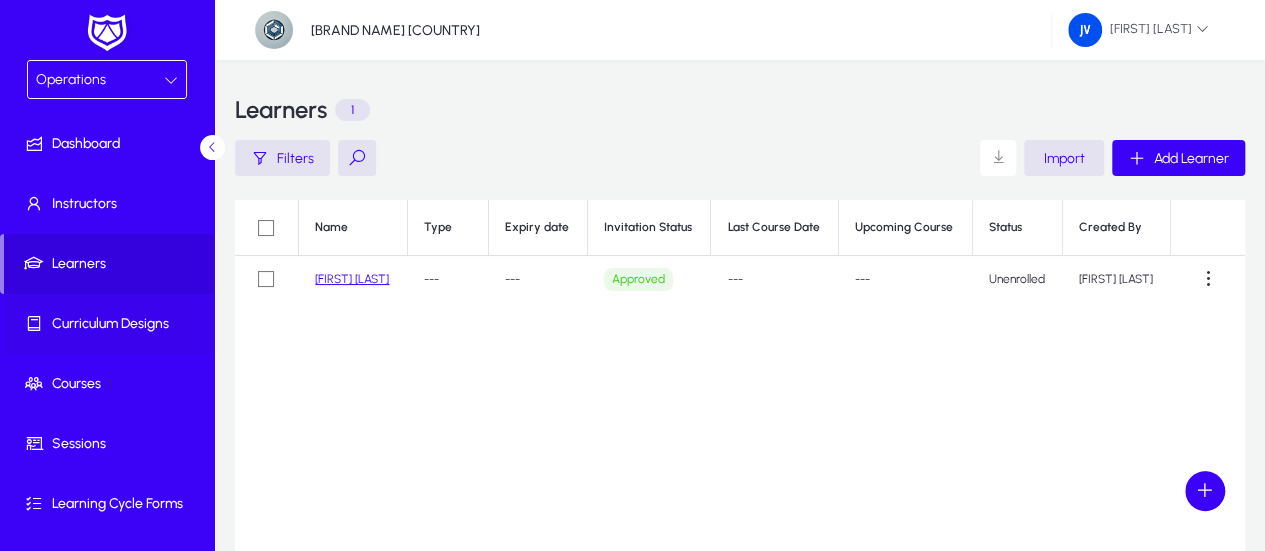 click 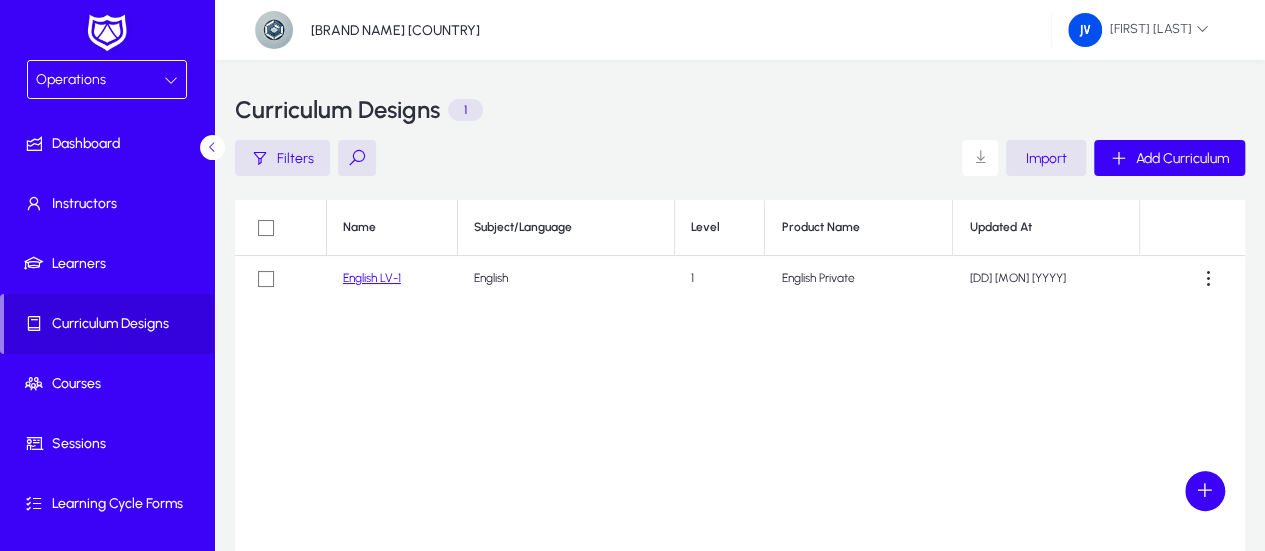 click on "English LV-1" 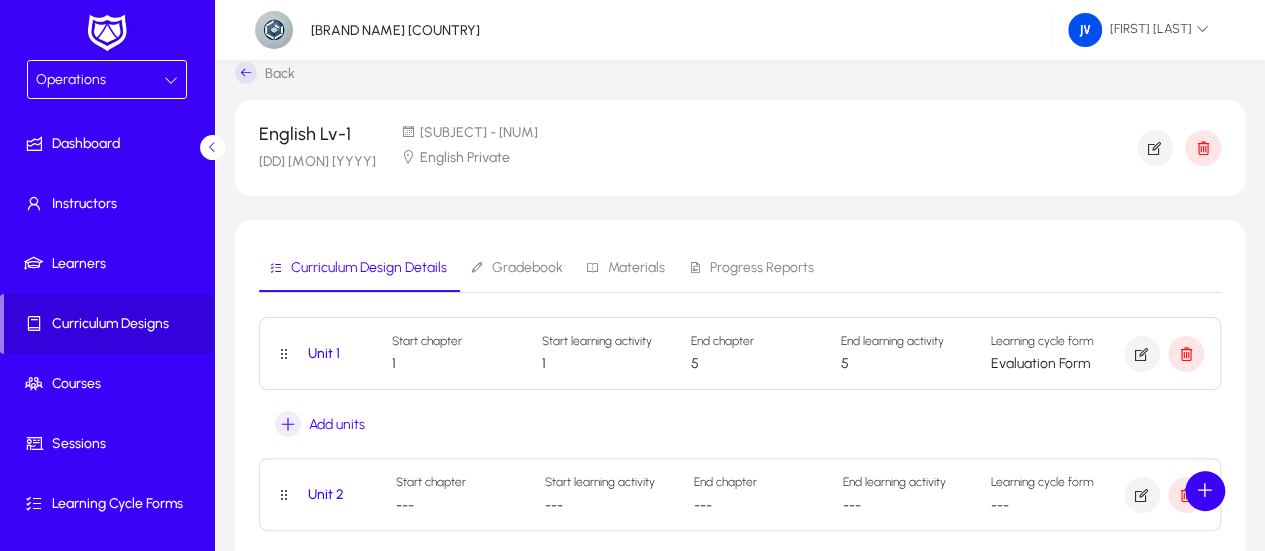 scroll, scrollTop: 0, scrollLeft: 0, axis: both 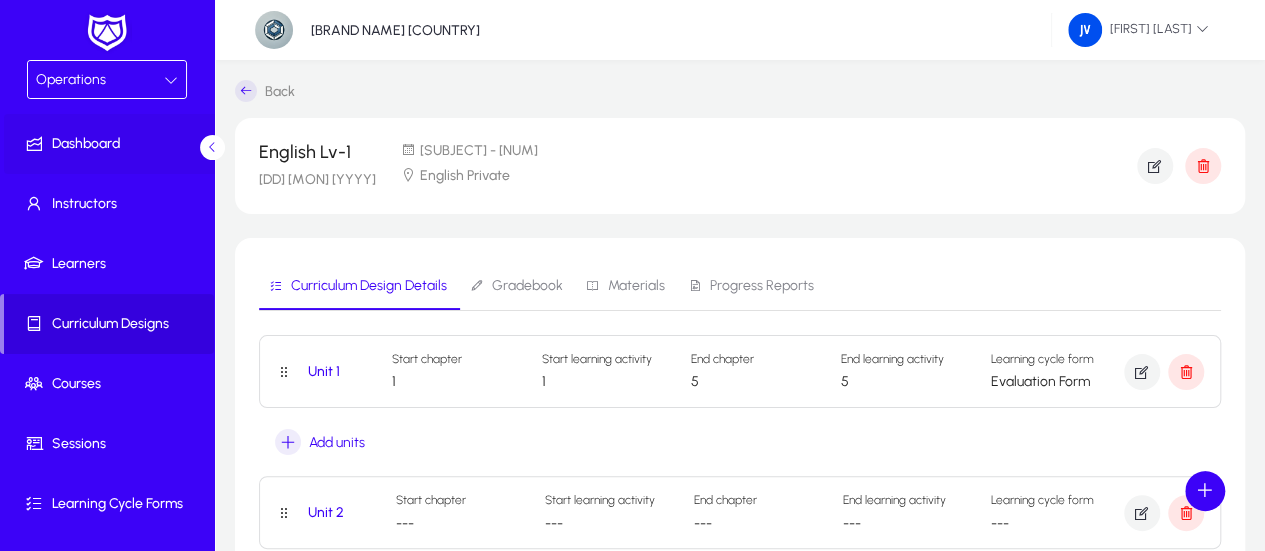 click on "Dashboard" 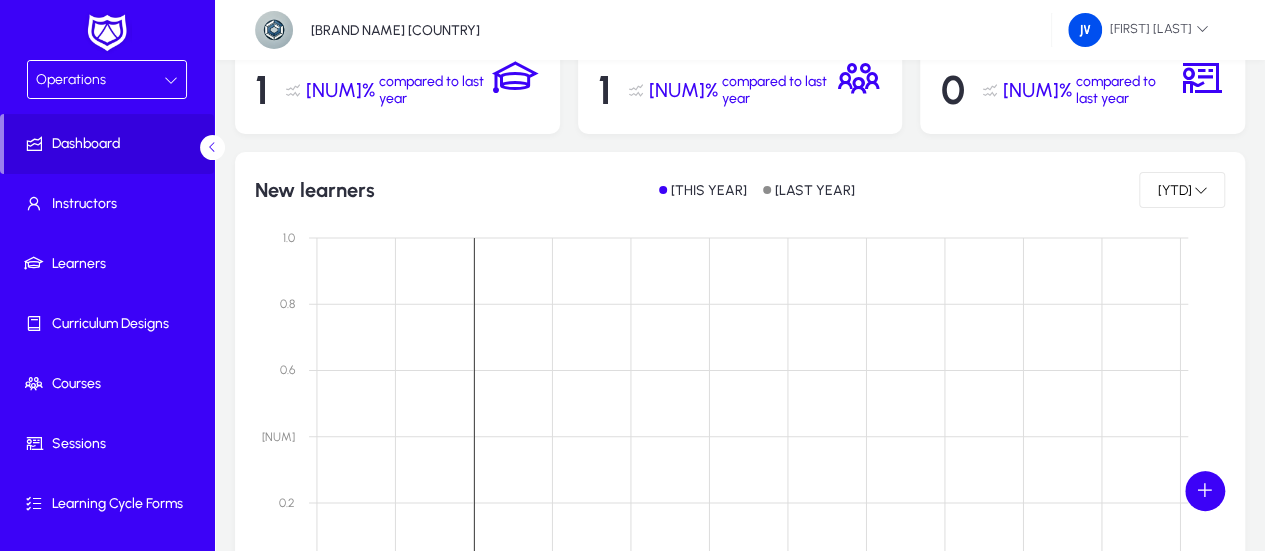 scroll, scrollTop: 200, scrollLeft: 0, axis: vertical 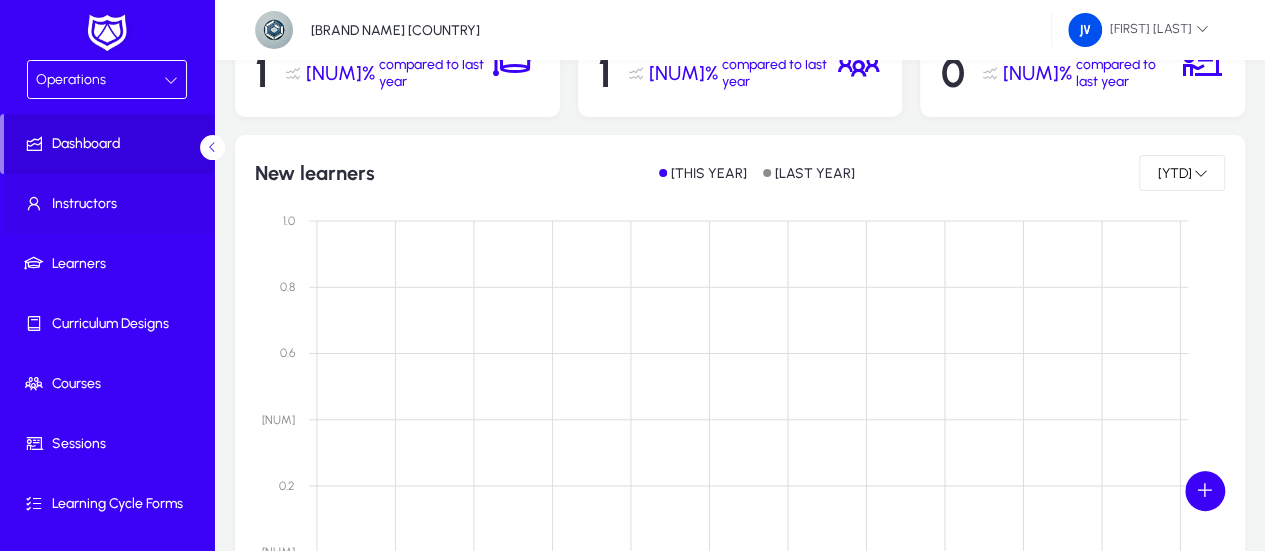 click on "Instructors" 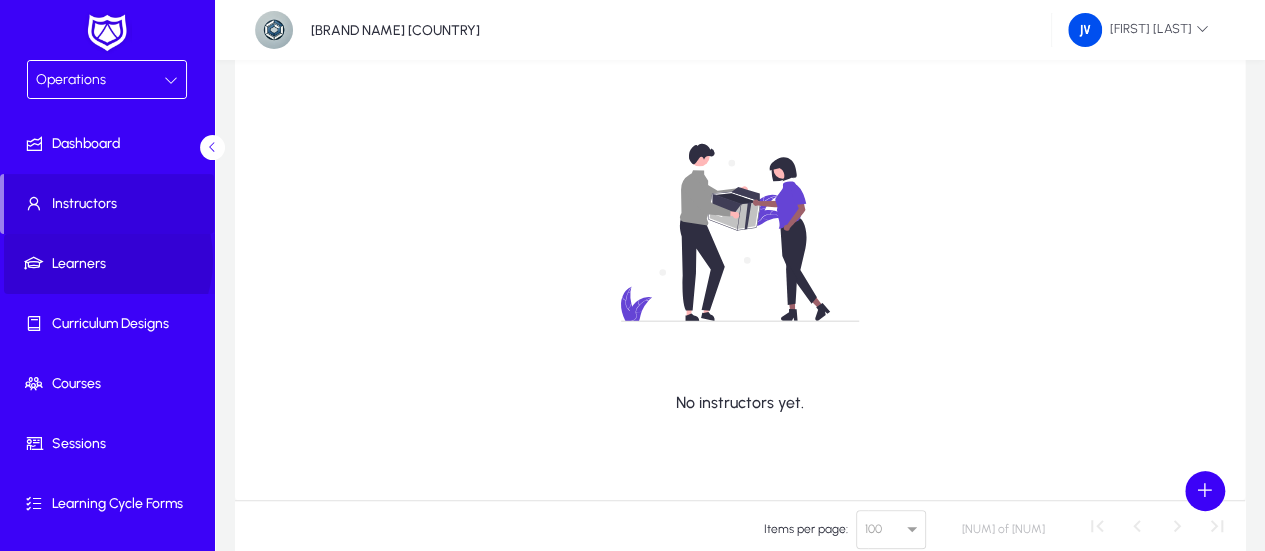 click on "Learners" 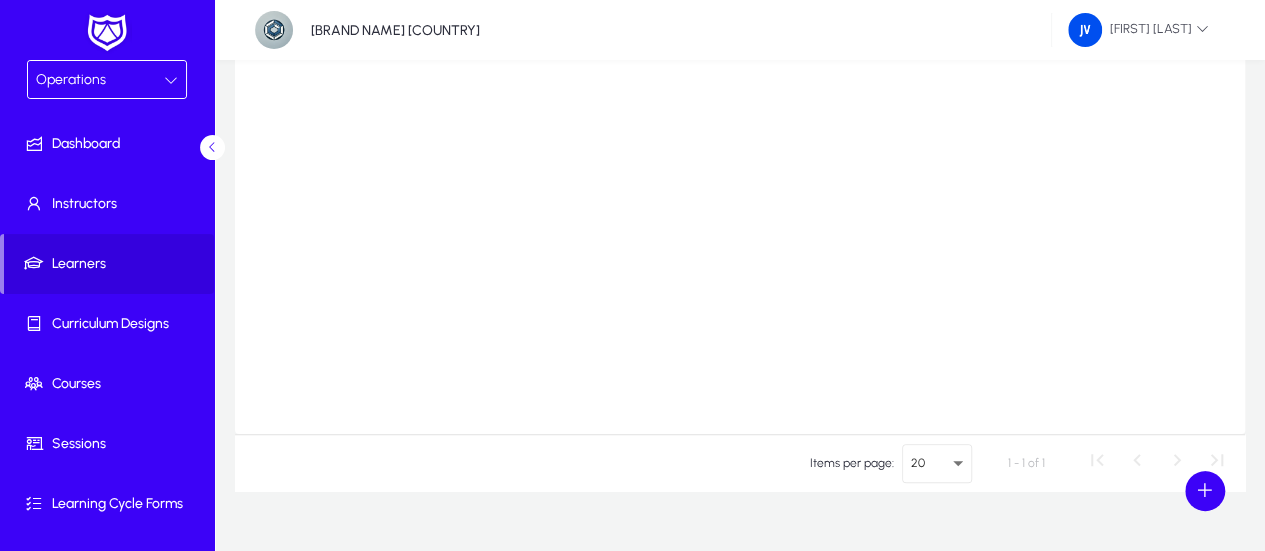 scroll, scrollTop: 305, scrollLeft: 0, axis: vertical 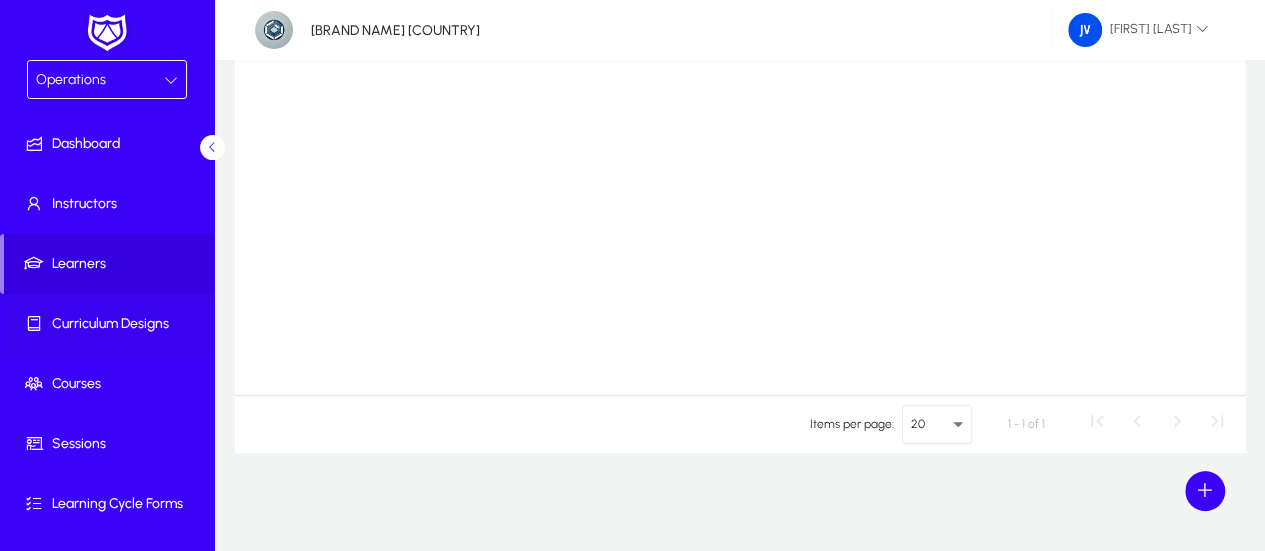click on "Curriculum Designs" 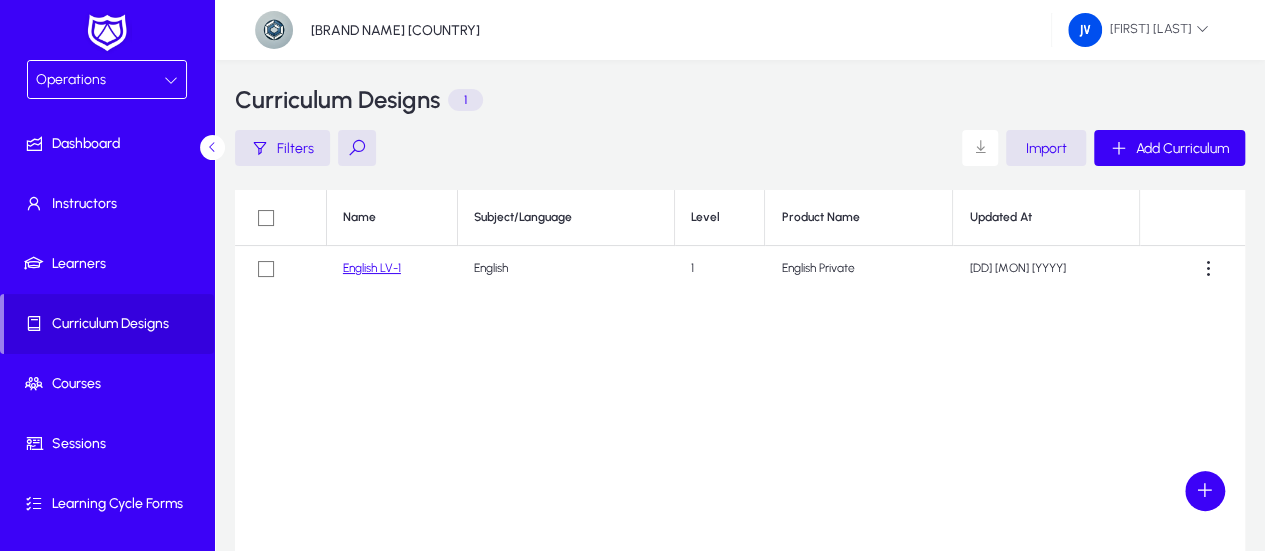 scroll, scrollTop: 5, scrollLeft: 0, axis: vertical 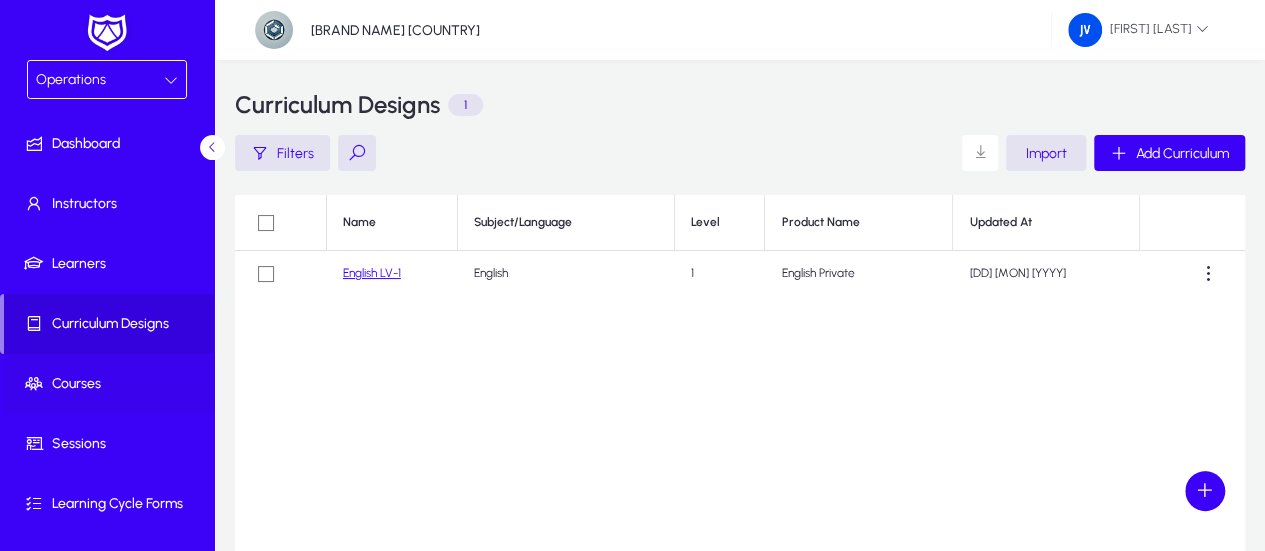 click on "Courses" 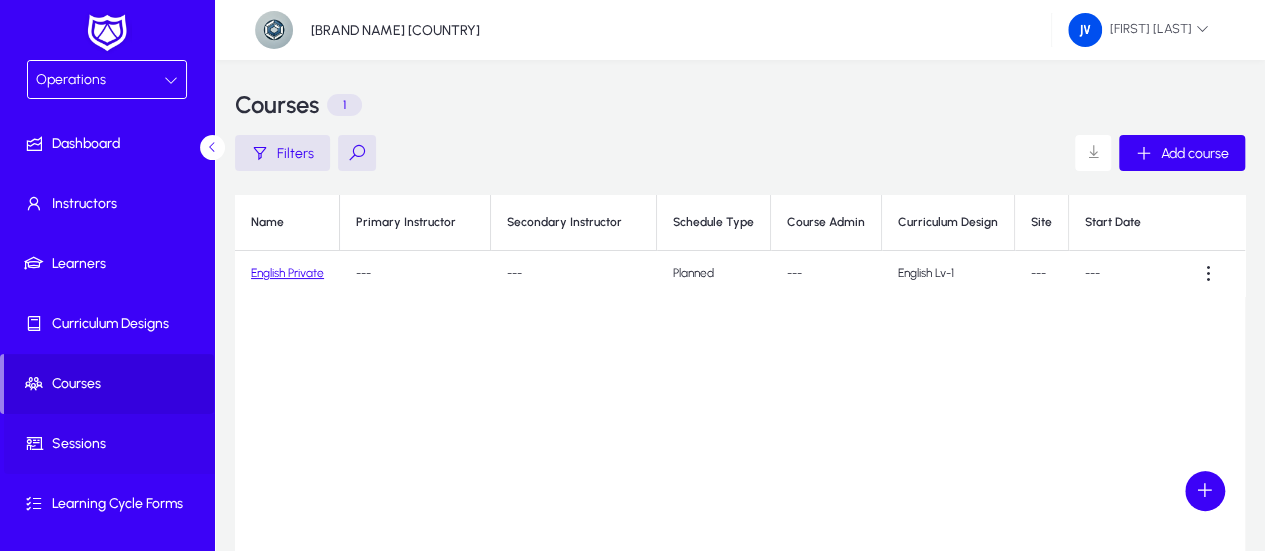 click on "Sessions" 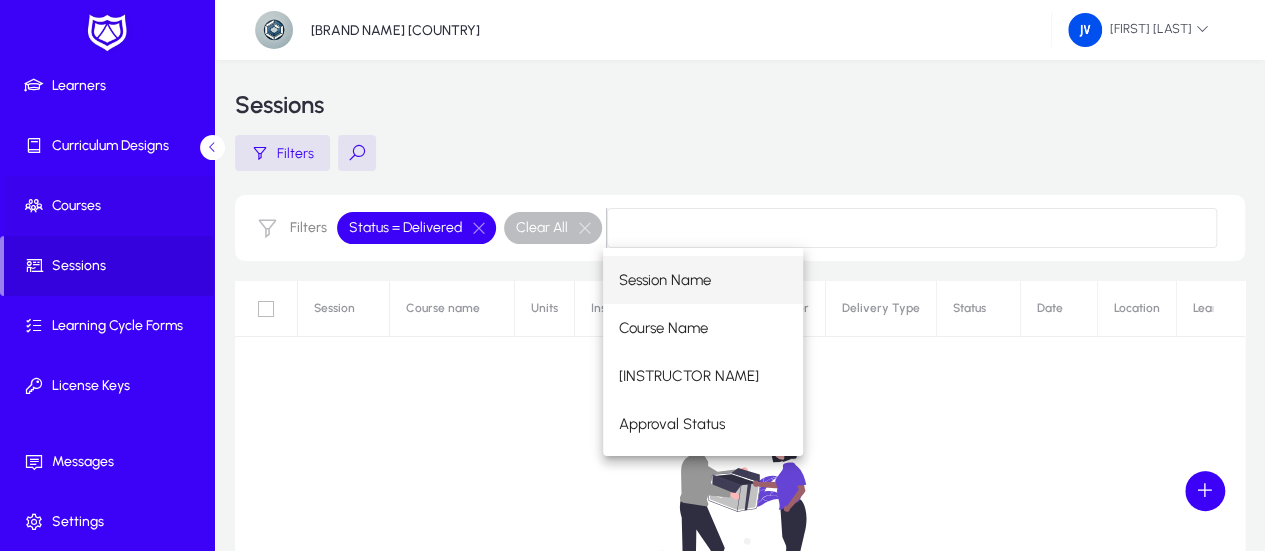 scroll, scrollTop: 0, scrollLeft: 0, axis: both 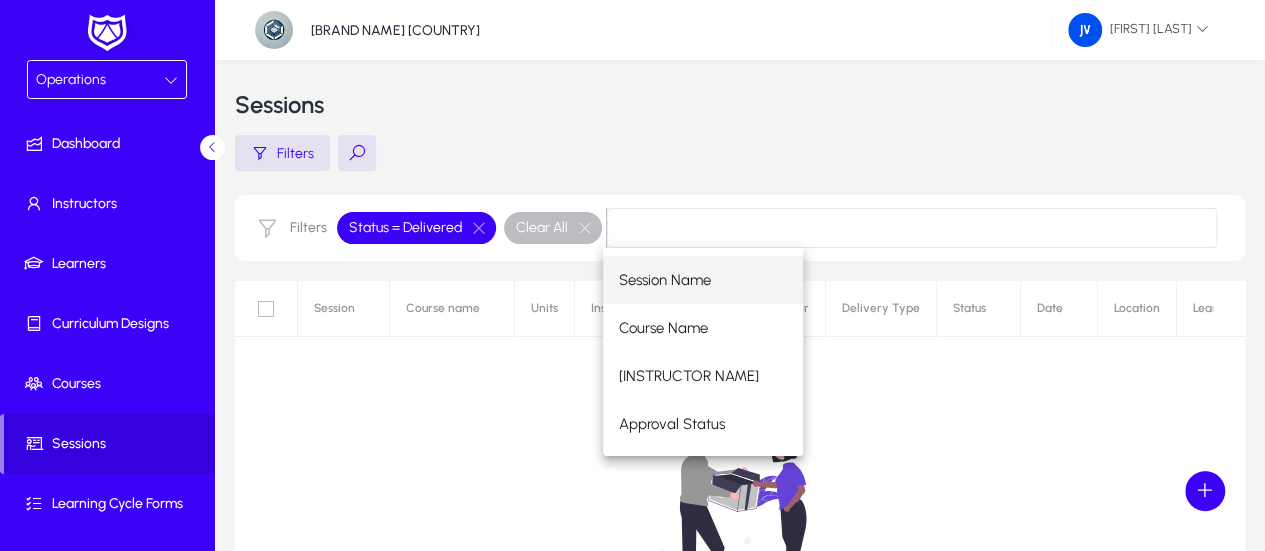click on "No sessions found." 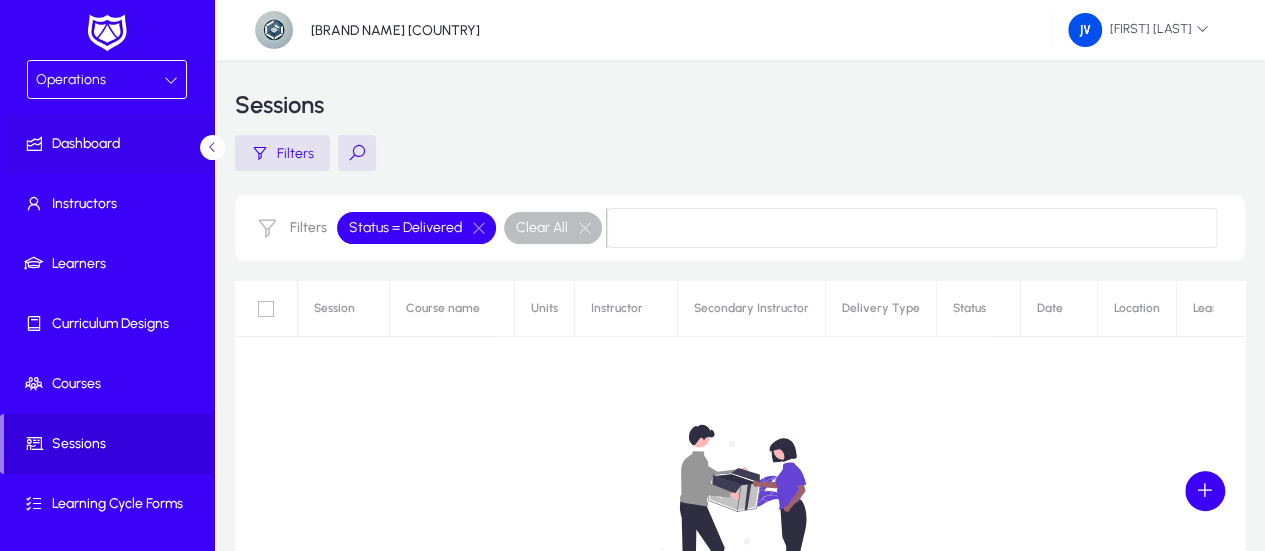 click on "Dashboard" 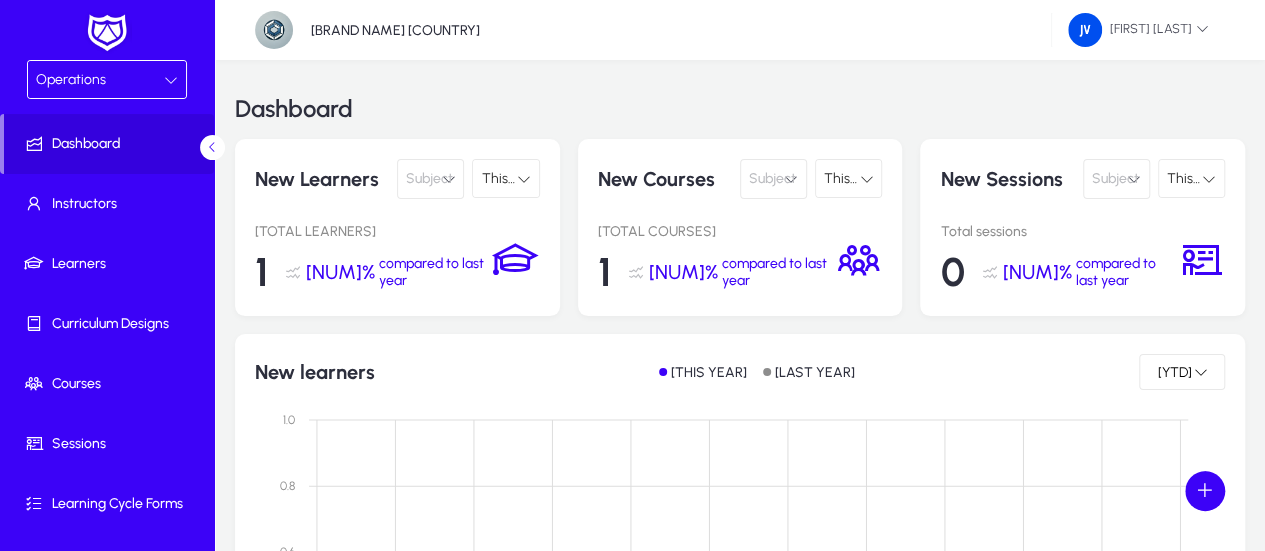scroll, scrollTop: 0, scrollLeft: 0, axis: both 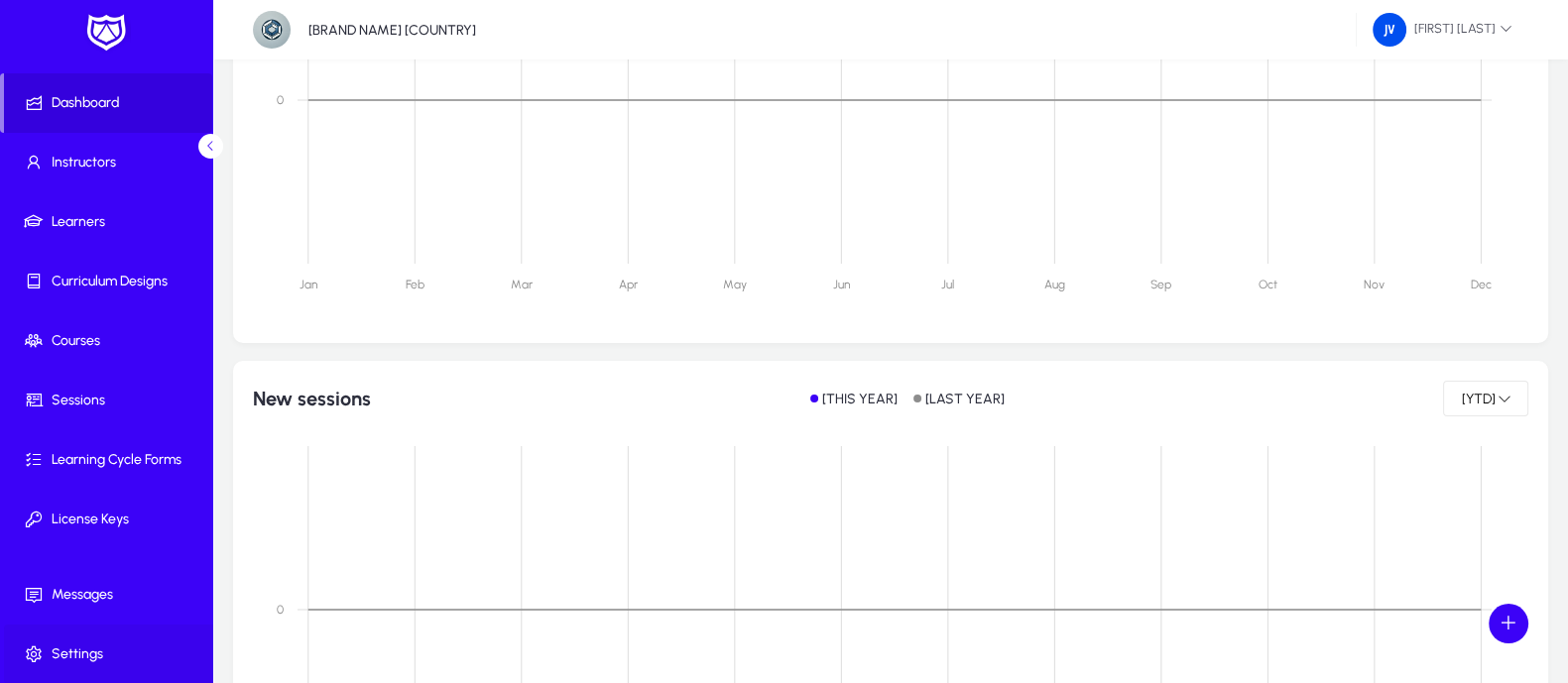 drag, startPoint x: 876, startPoint y: 8, endPoint x: 74, endPoint y: 648, distance: 1026.062 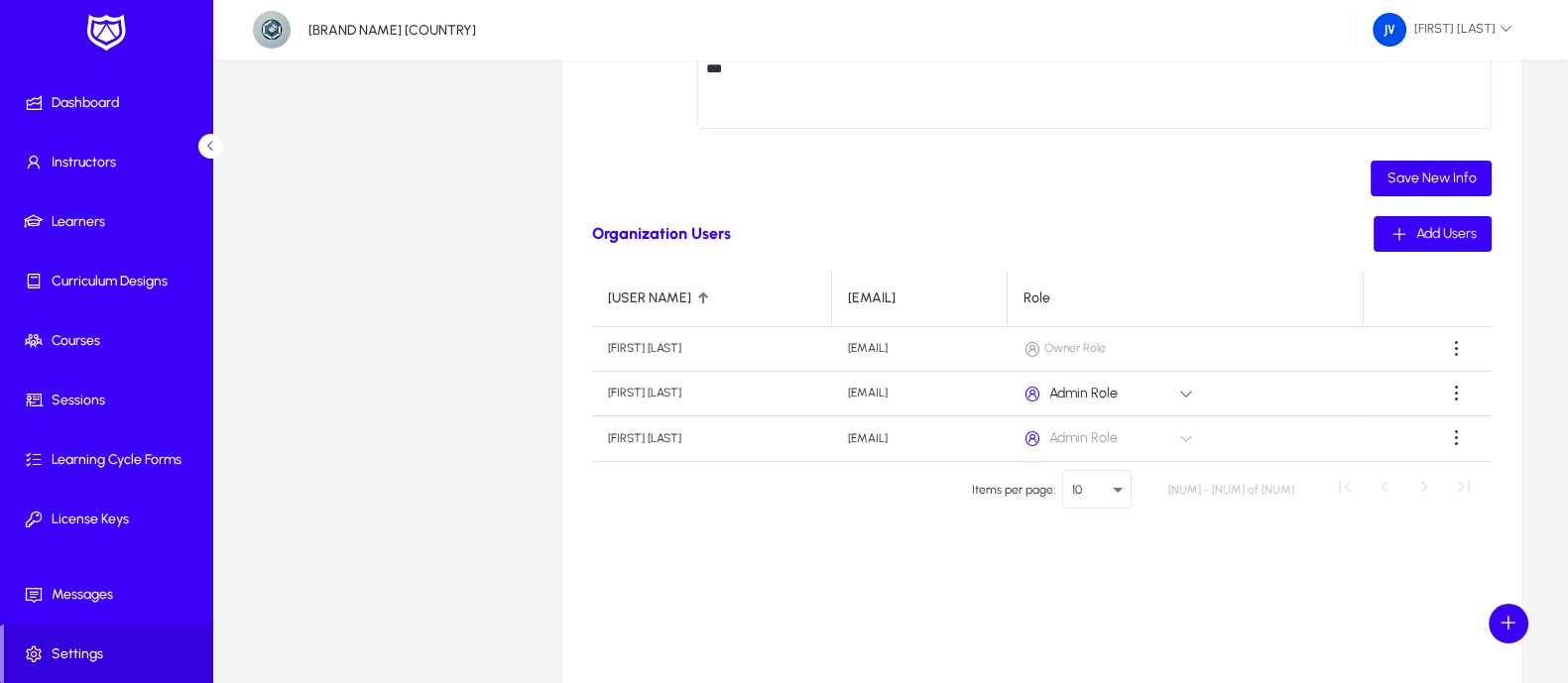 scroll, scrollTop: 266, scrollLeft: 0, axis: vertical 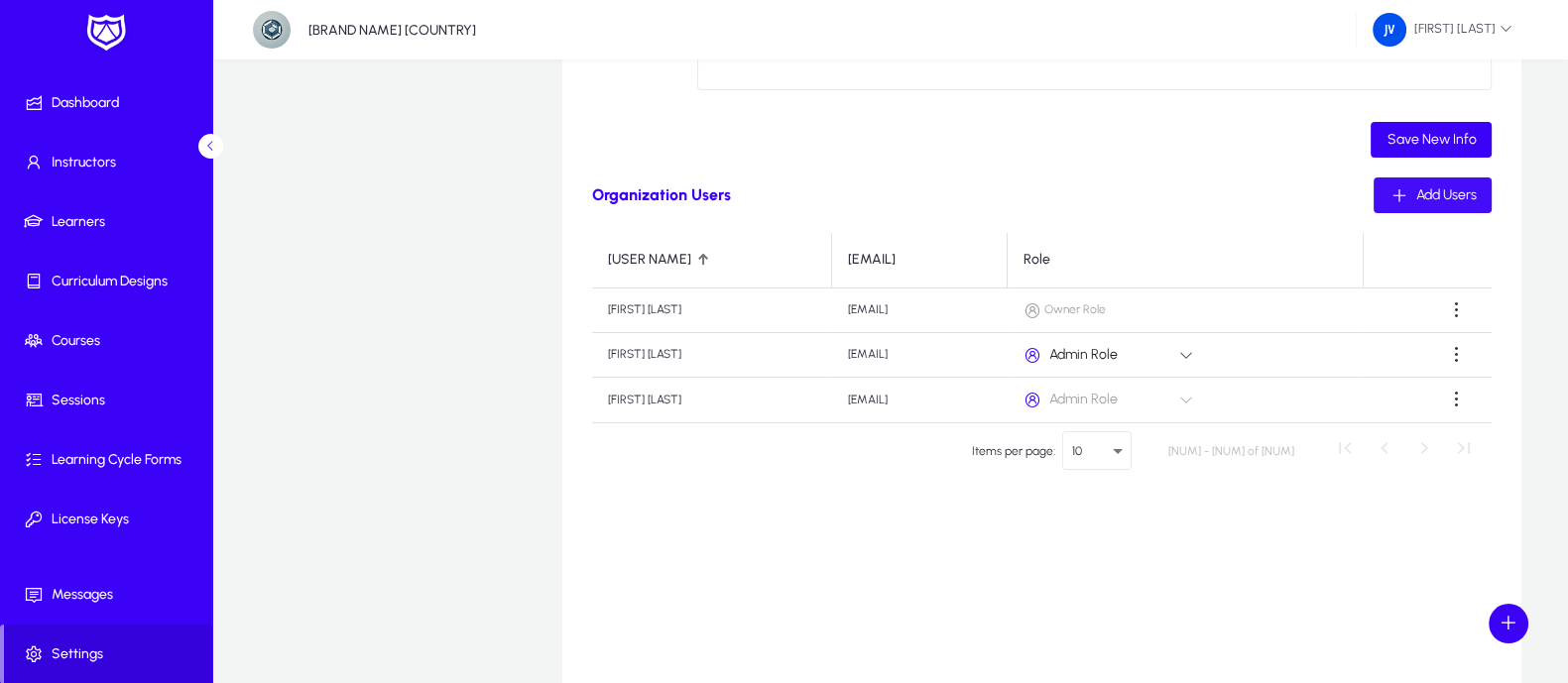 click on "Add Users" 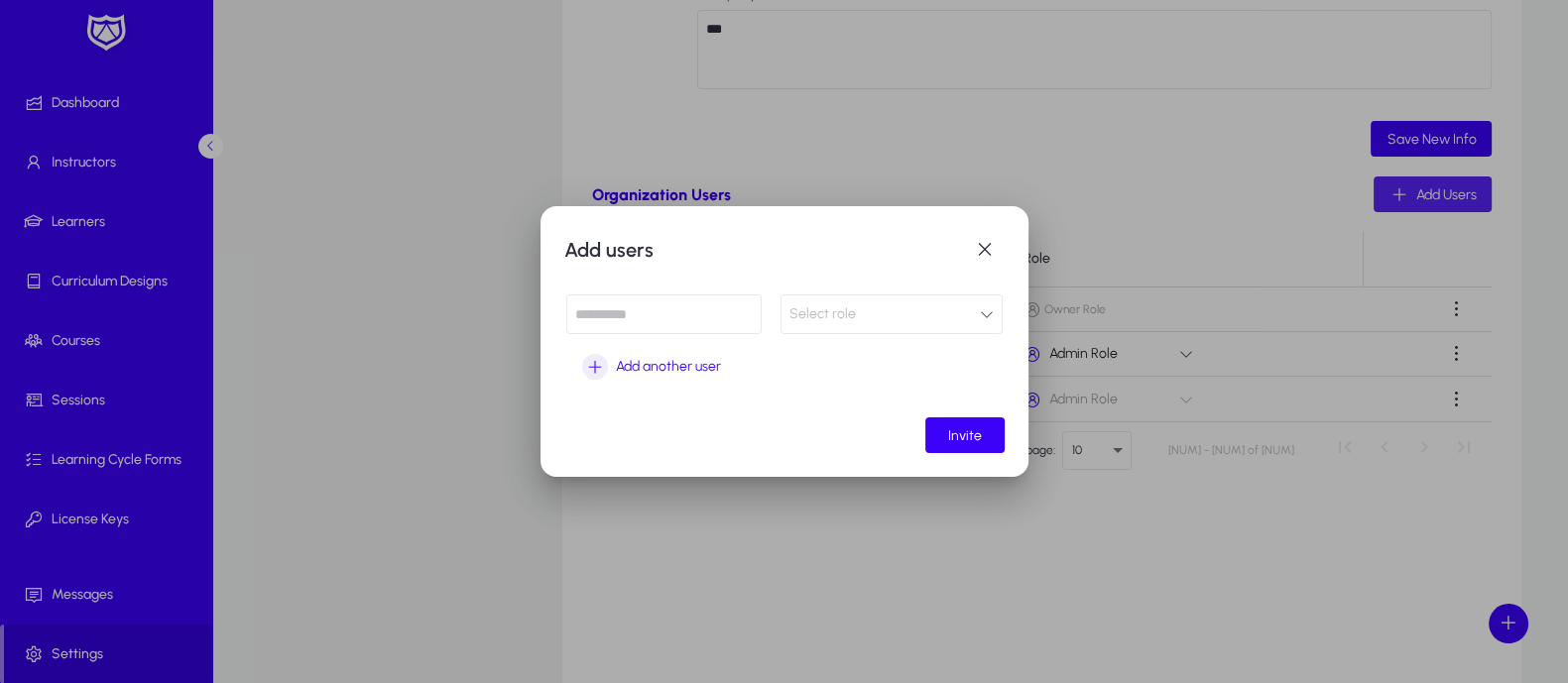 scroll, scrollTop: 0, scrollLeft: 0, axis: both 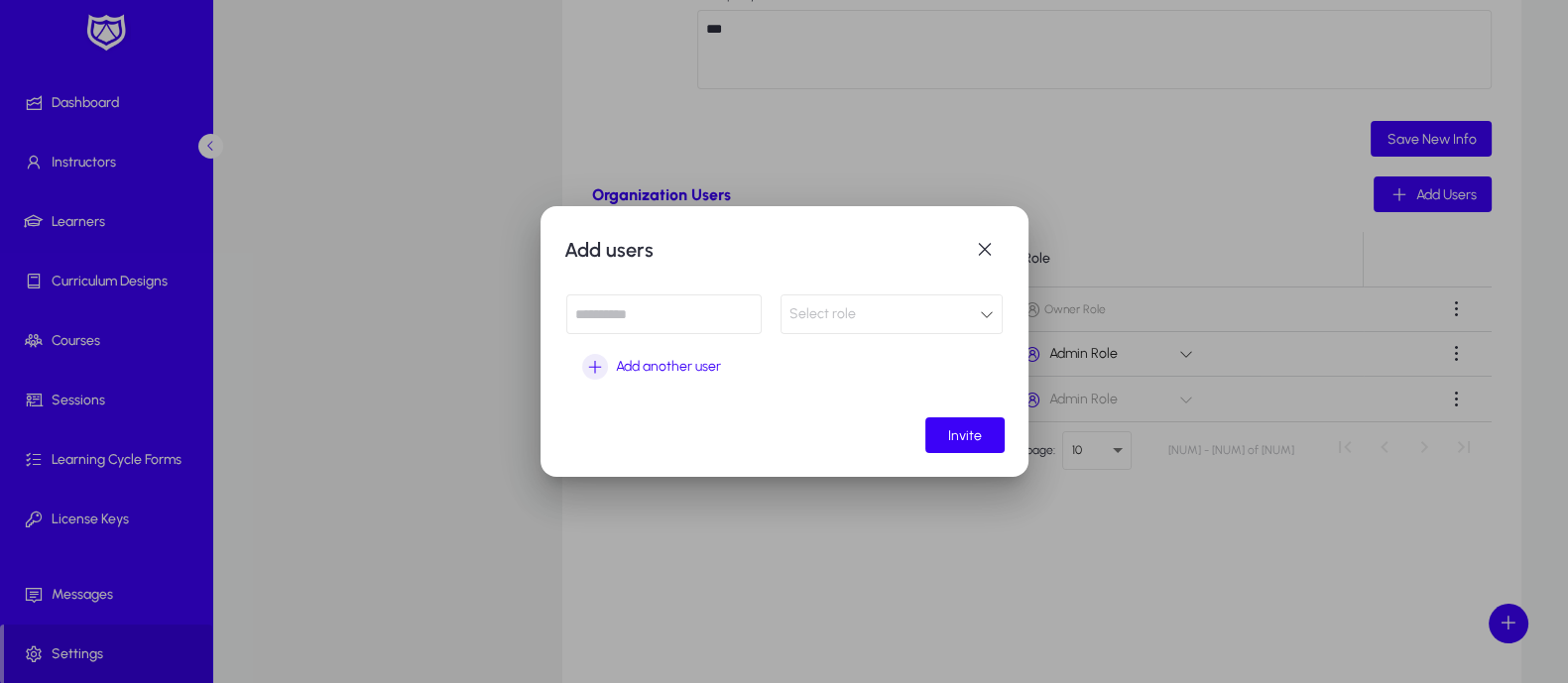 click at bounding box center [663, 314] 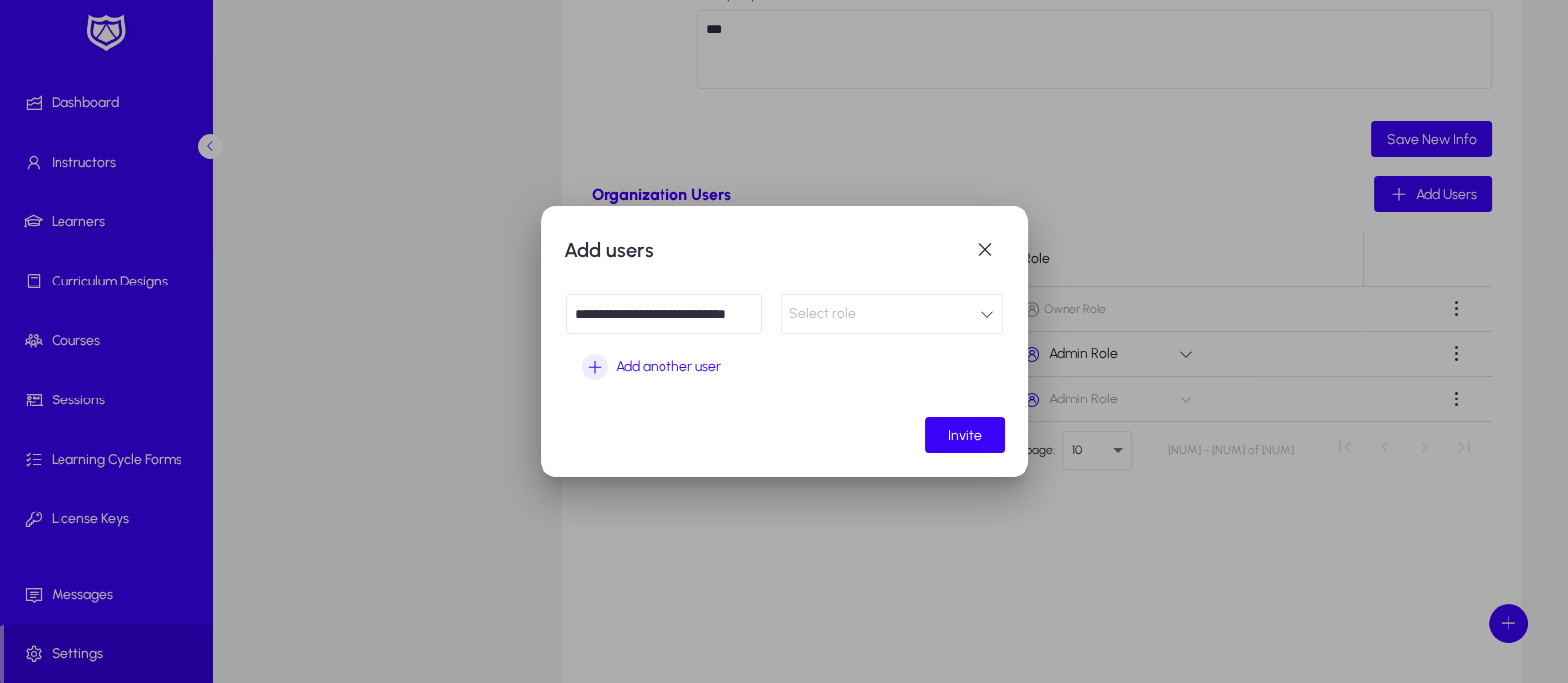 scroll, scrollTop: 0, scrollLeft: 14, axis: horizontal 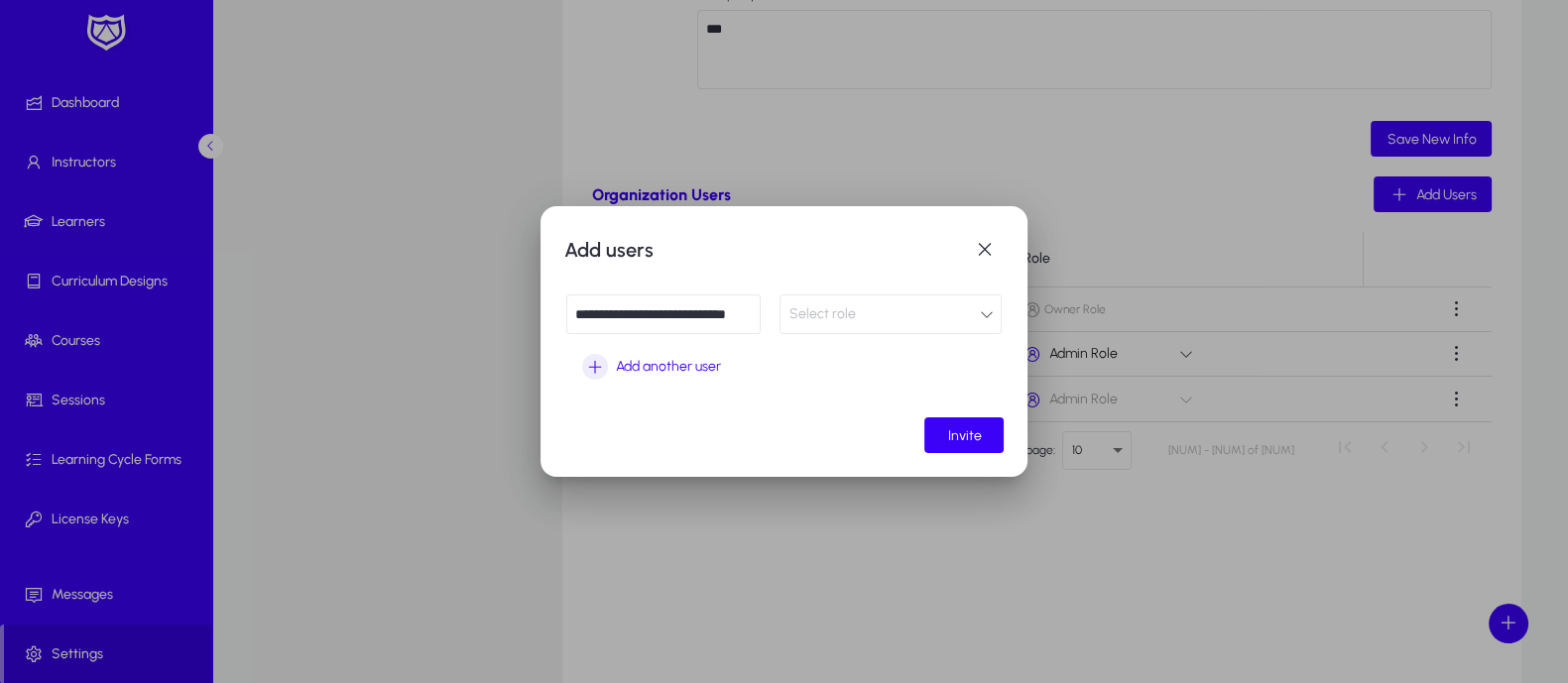 type on "**********" 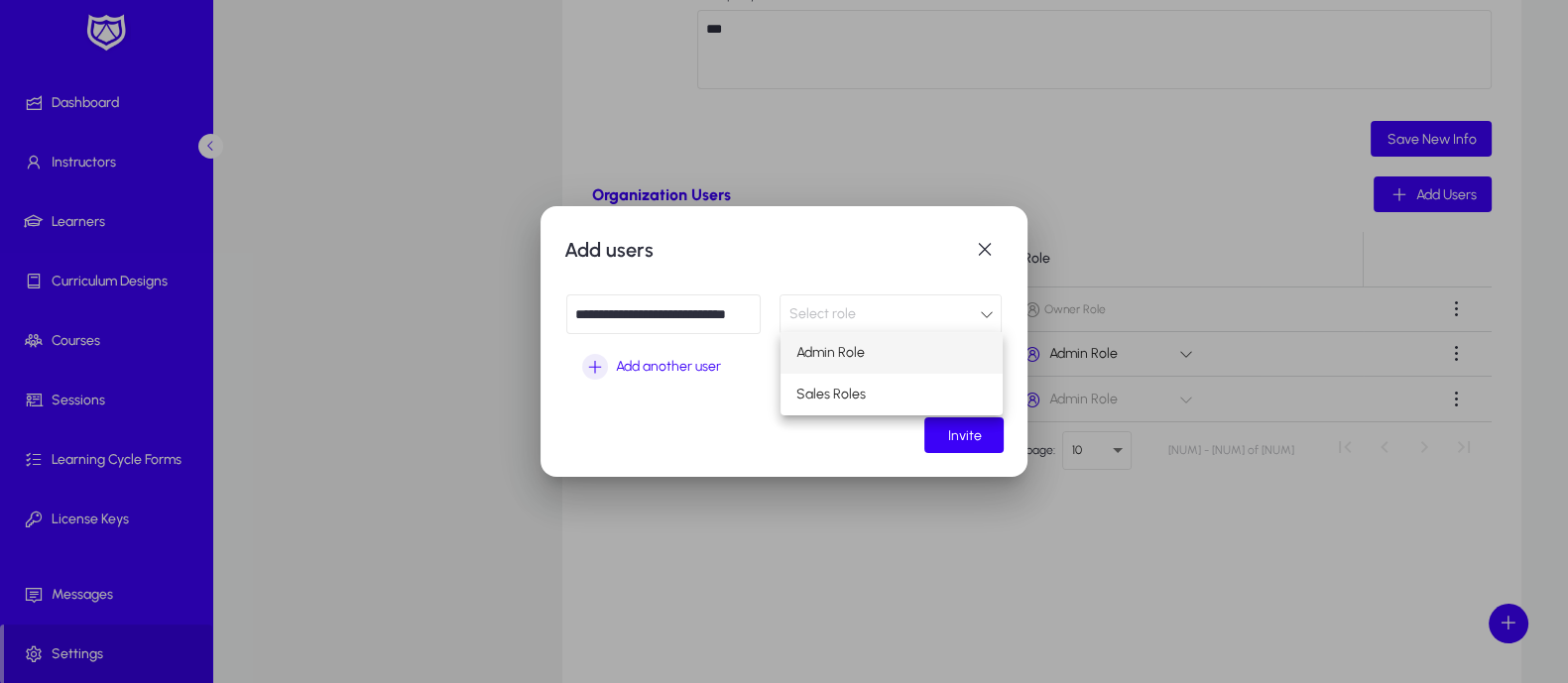 click on "Admin Role" at bounding box center [892, 353] 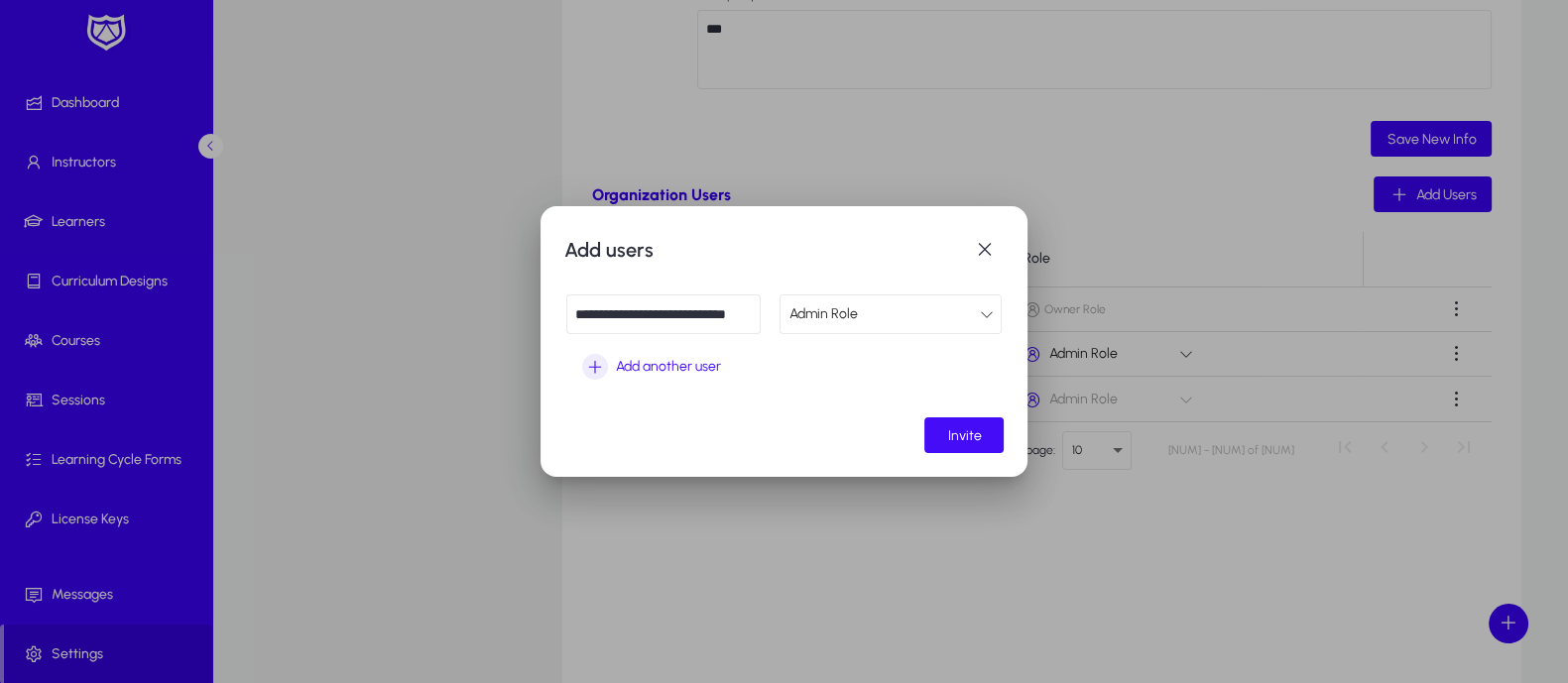 click on "Invite" 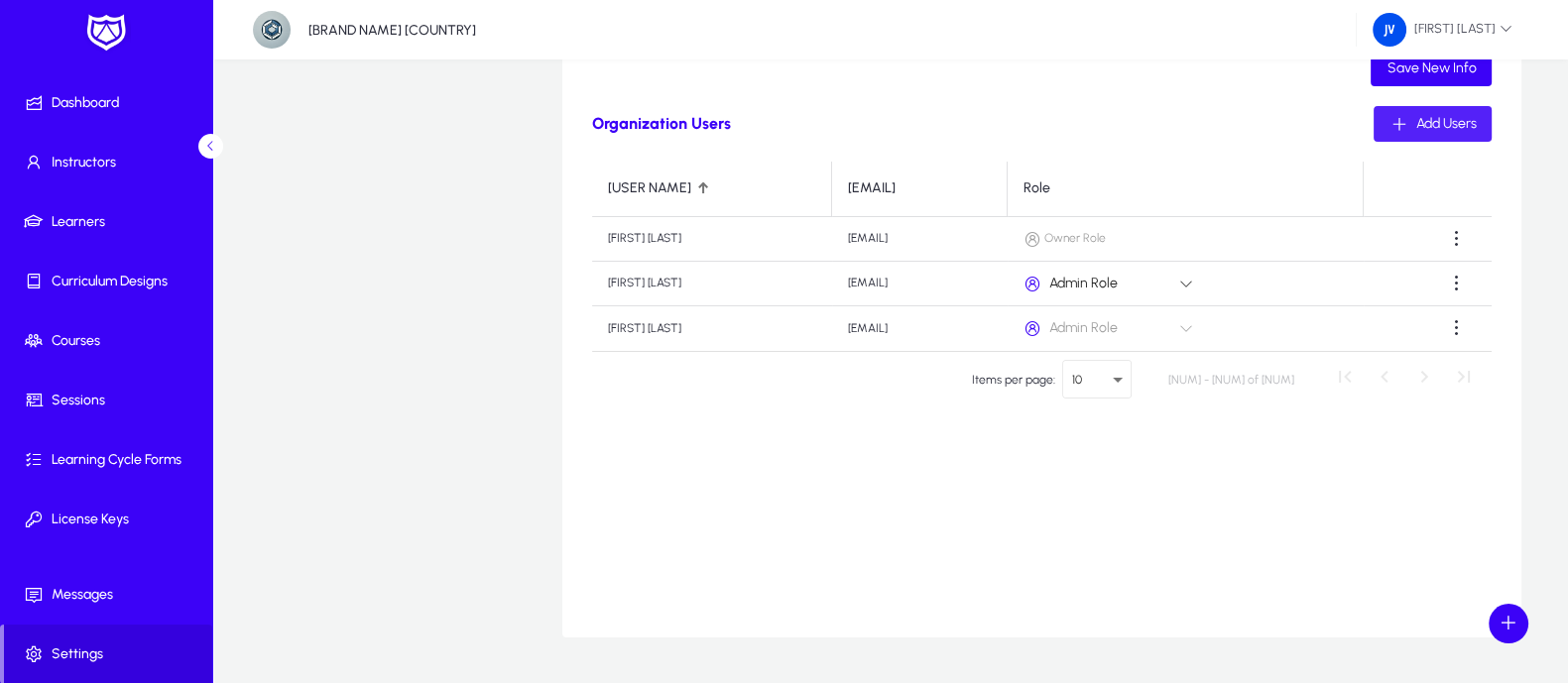 scroll, scrollTop: 390, scrollLeft: 0, axis: vertical 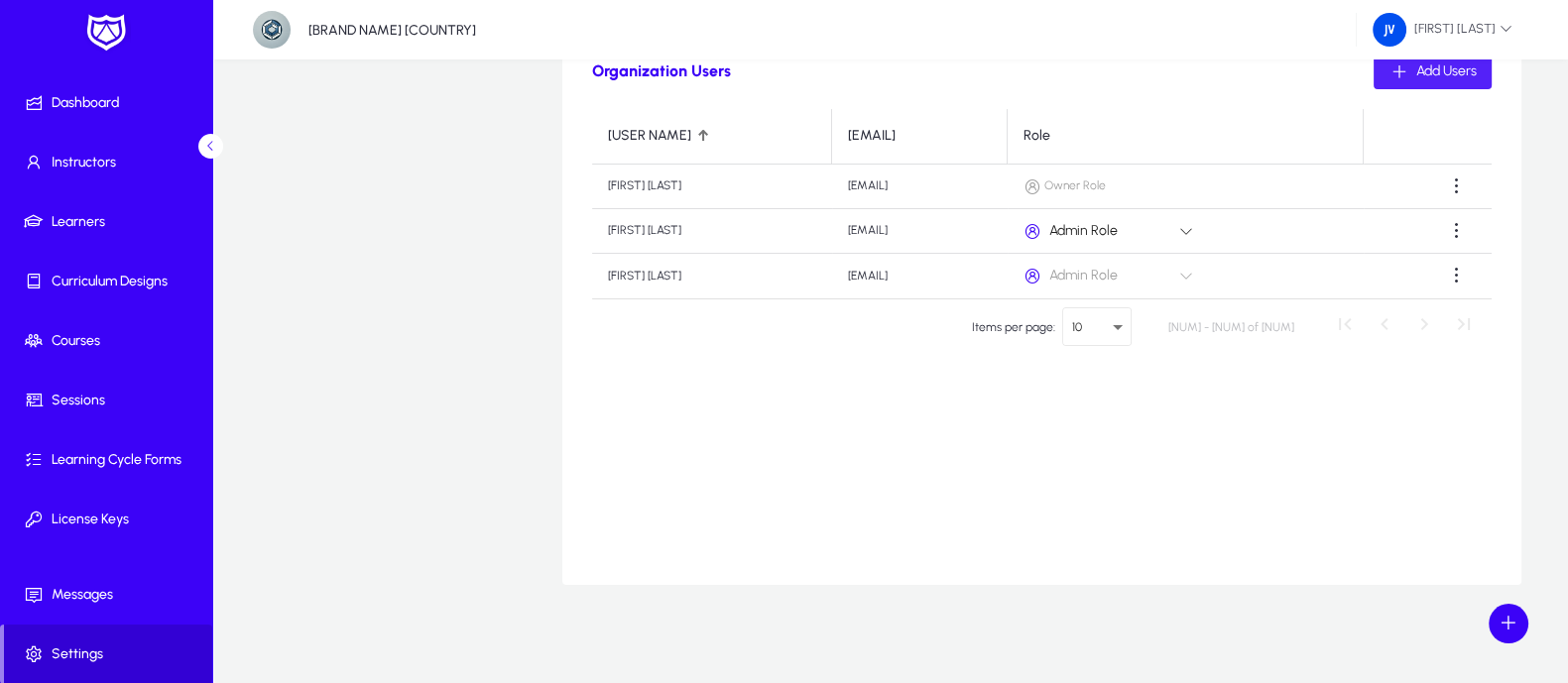 click on "Settings" 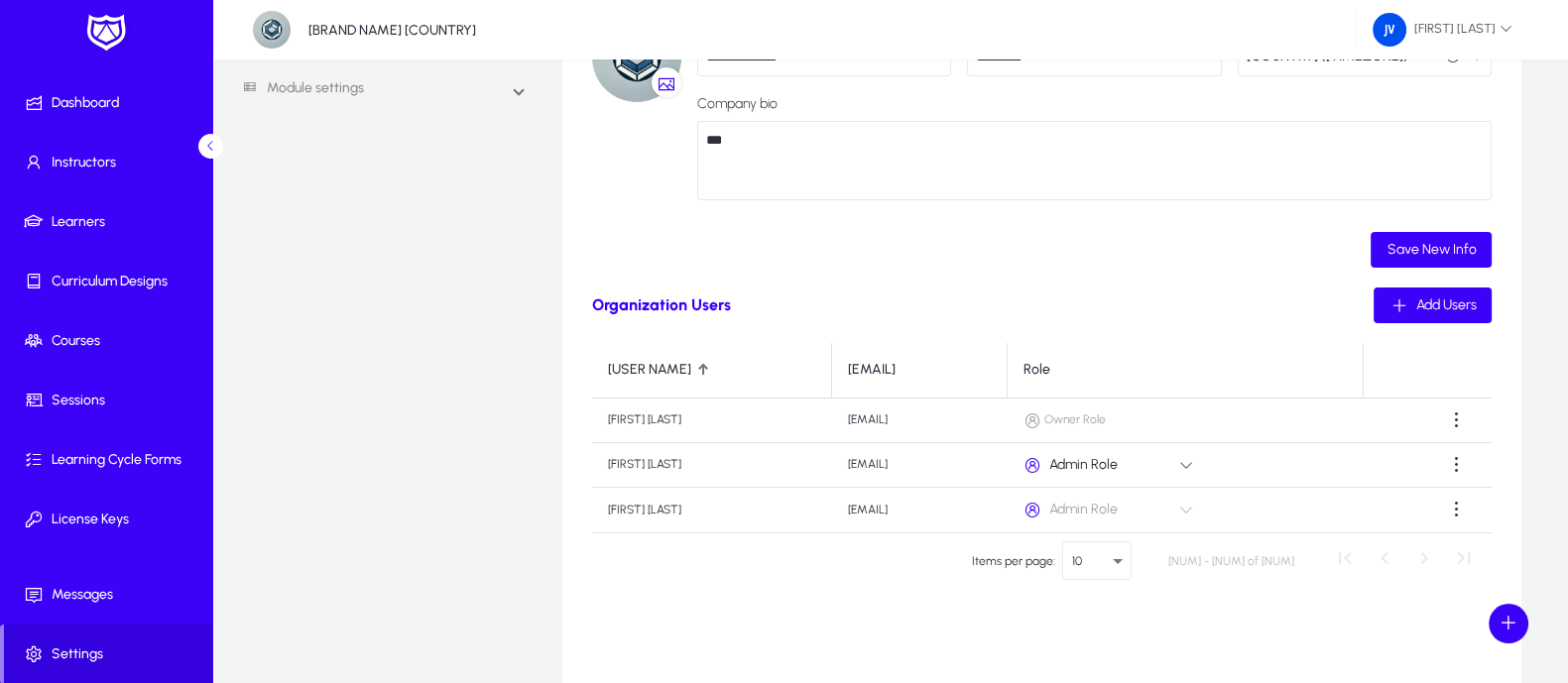 scroll, scrollTop: 0, scrollLeft: 0, axis: both 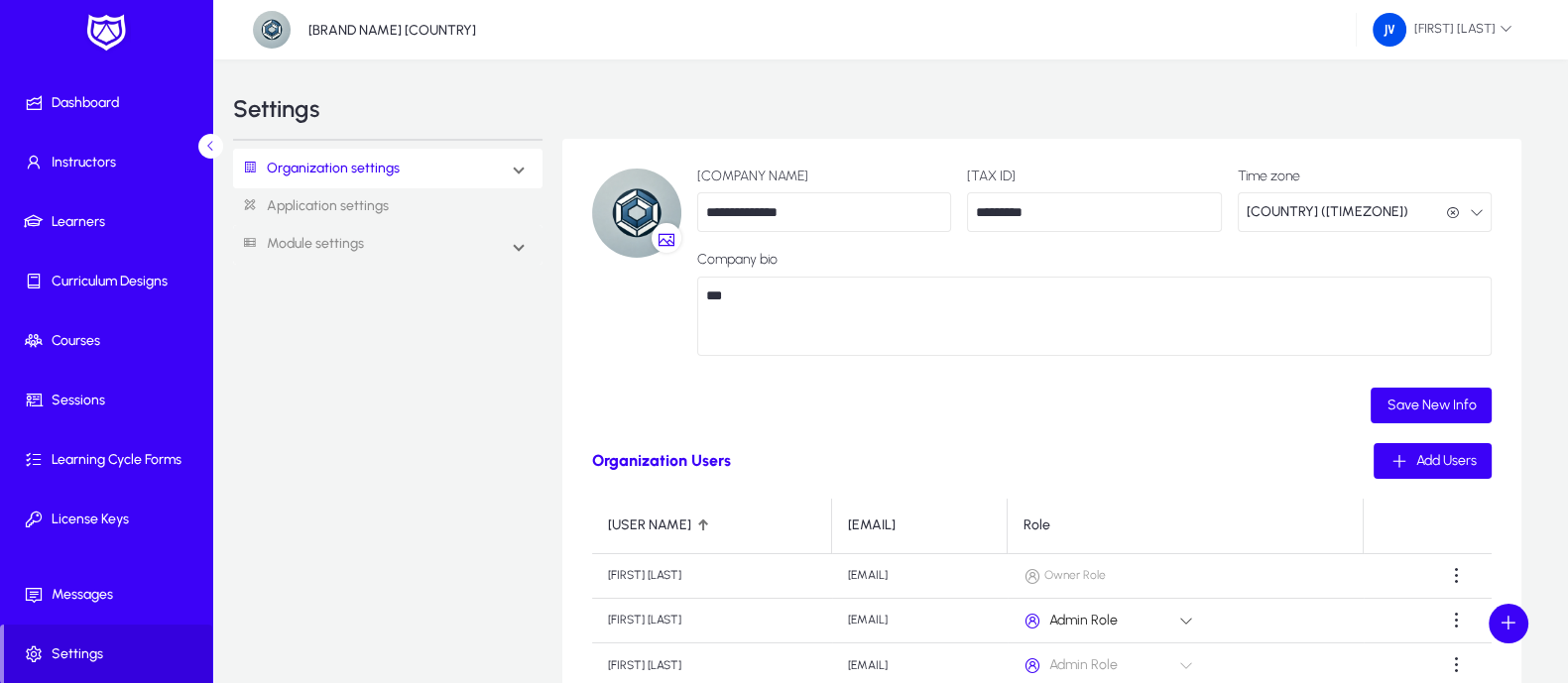 click on "Organization settings" at bounding box center (388, 169) 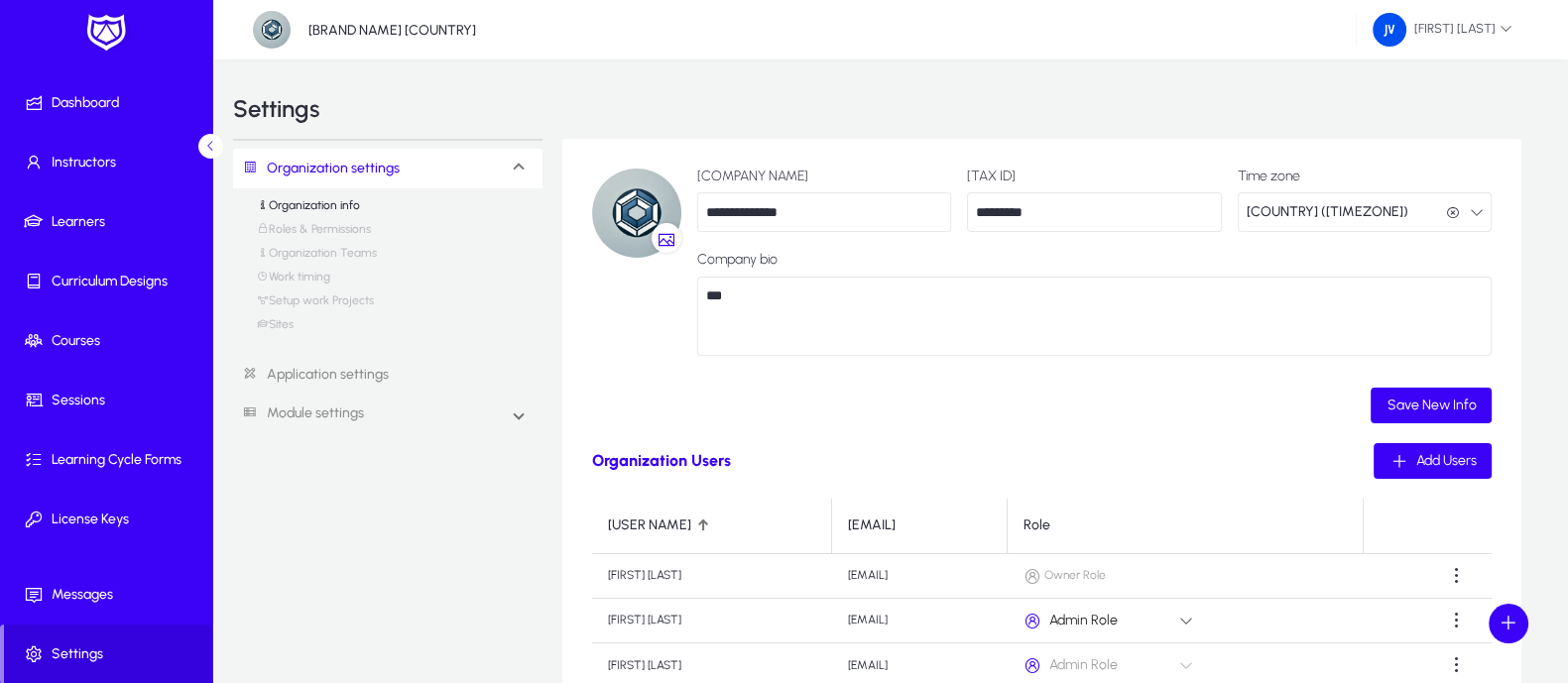click on "Organization info" at bounding box center (308, 210) 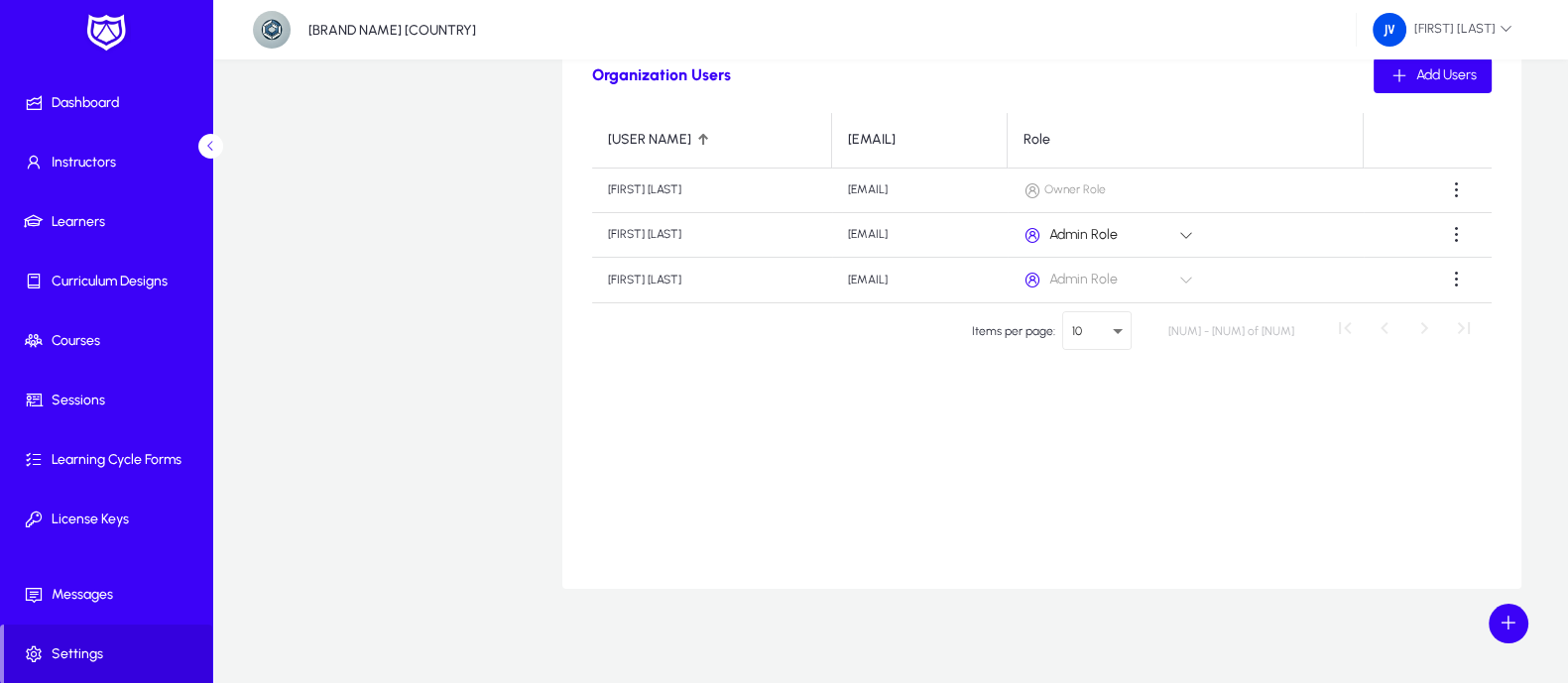 scroll, scrollTop: 390, scrollLeft: 0, axis: vertical 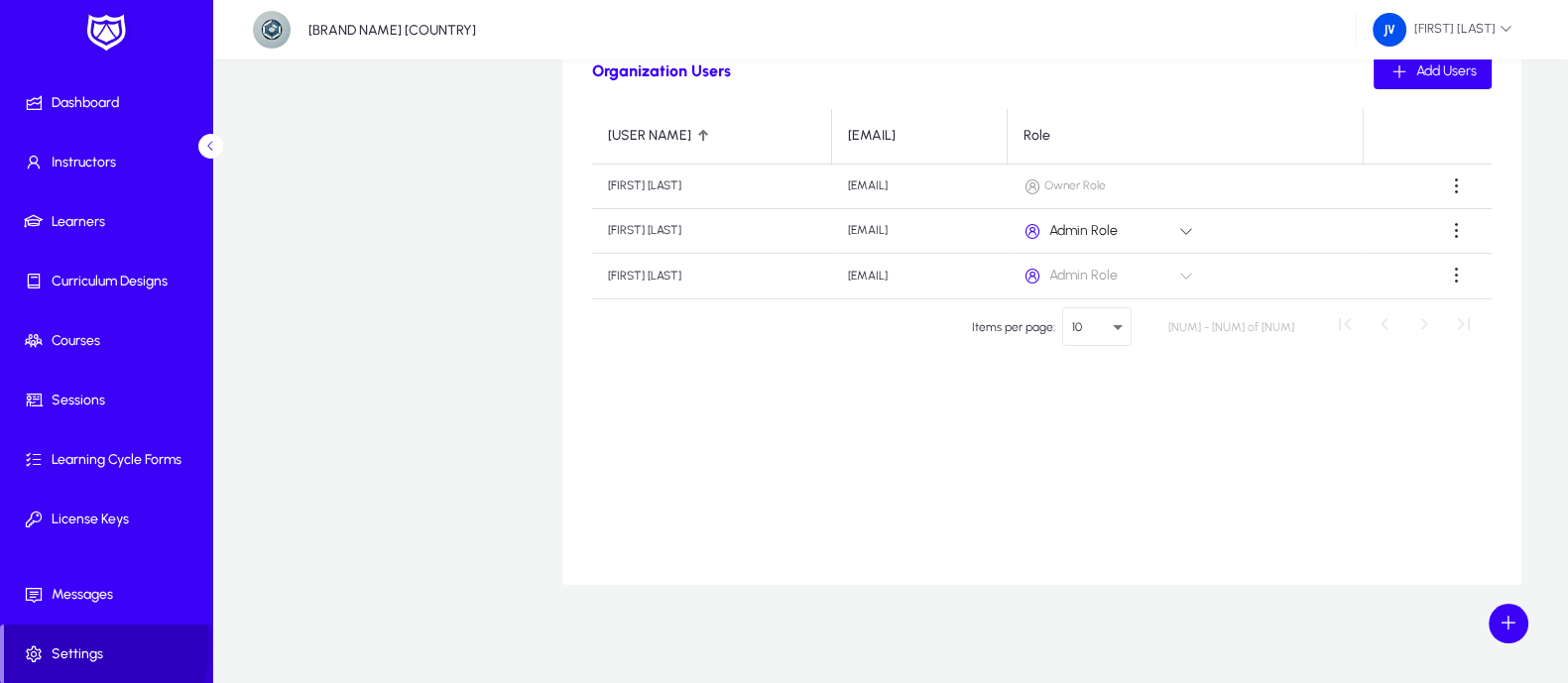 click on "Settings" 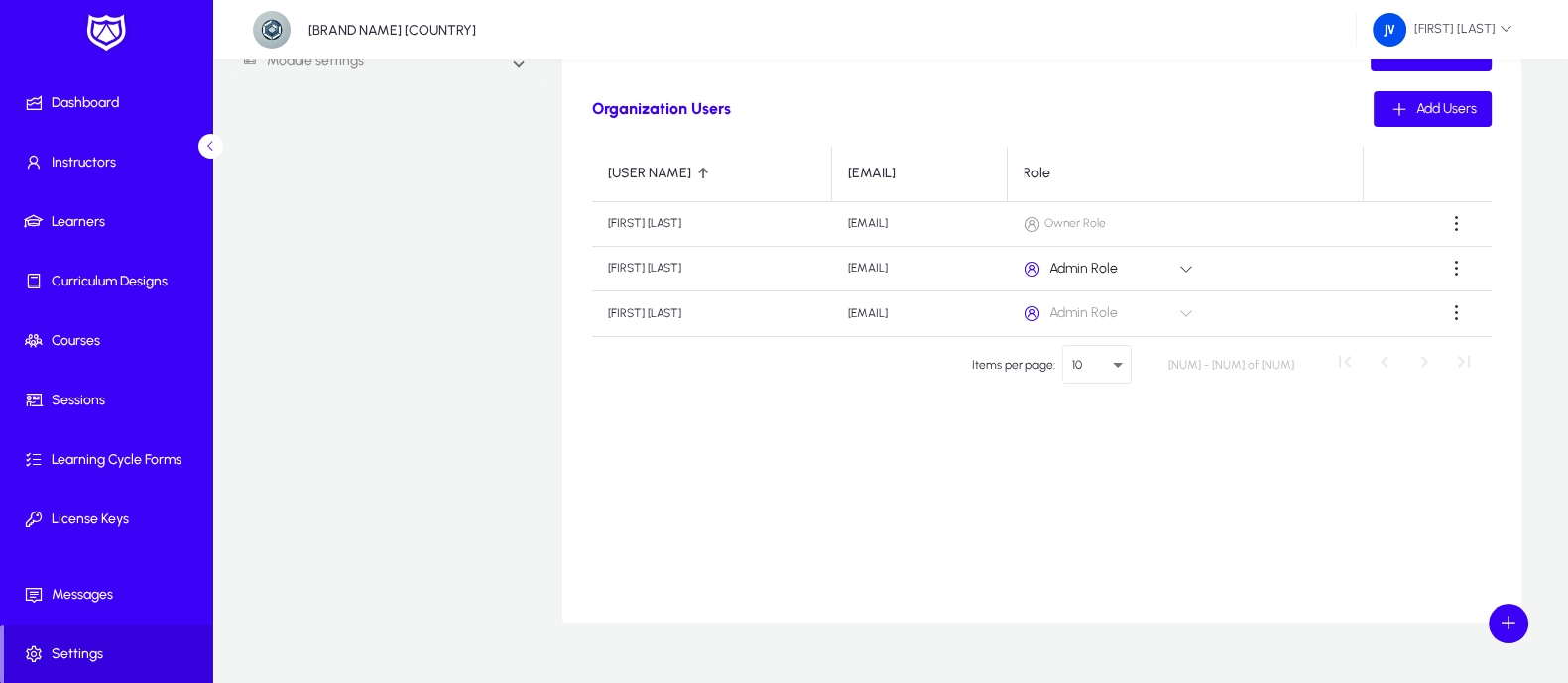 scroll, scrollTop: 390, scrollLeft: 0, axis: vertical 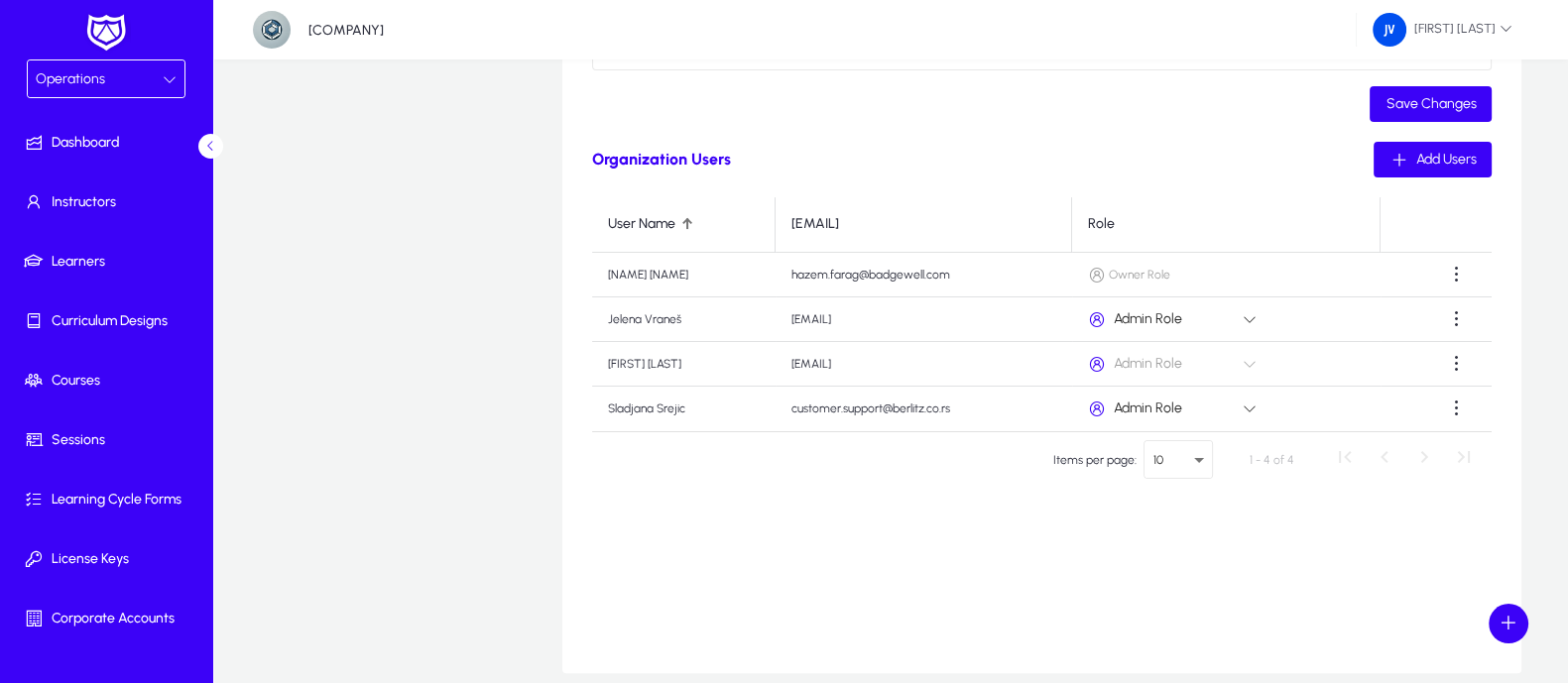 click at bounding box center (1250, 408) 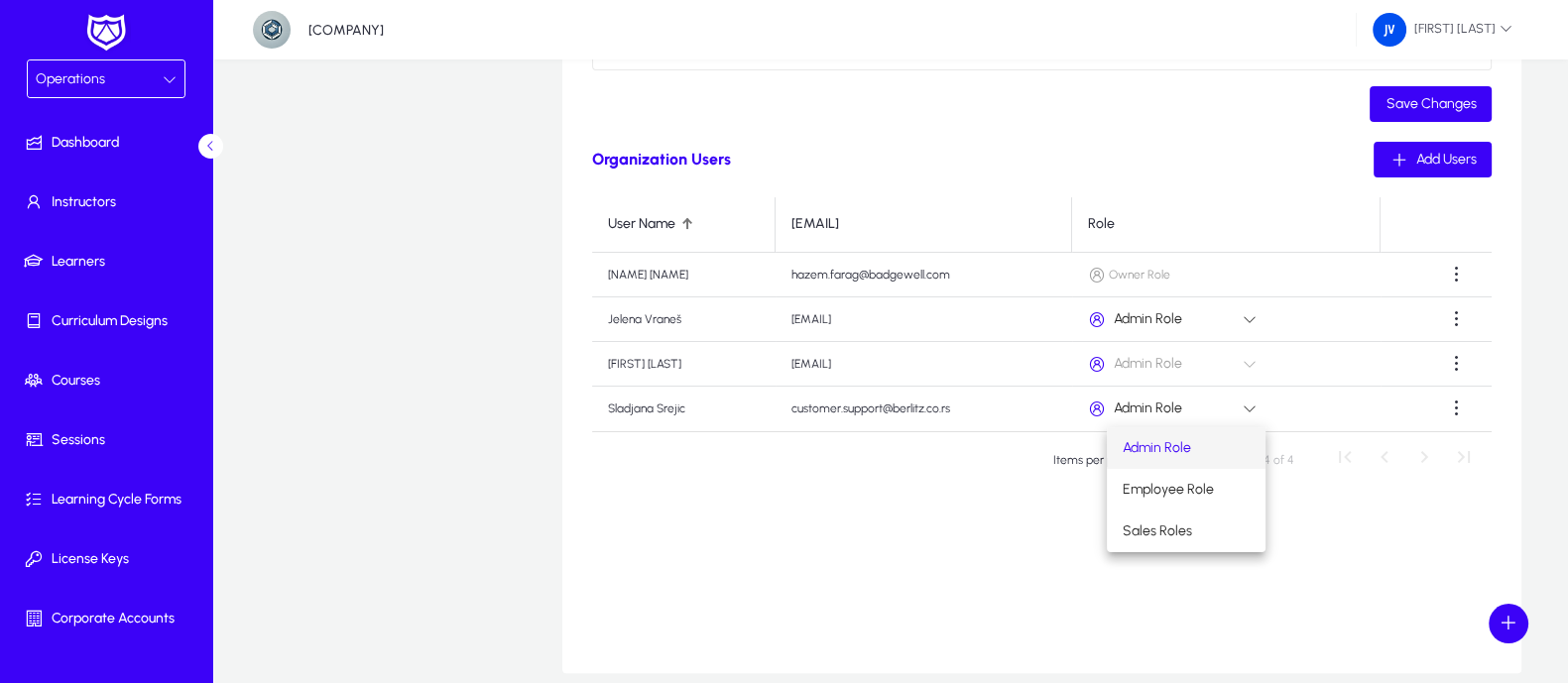 click at bounding box center [784, 341] 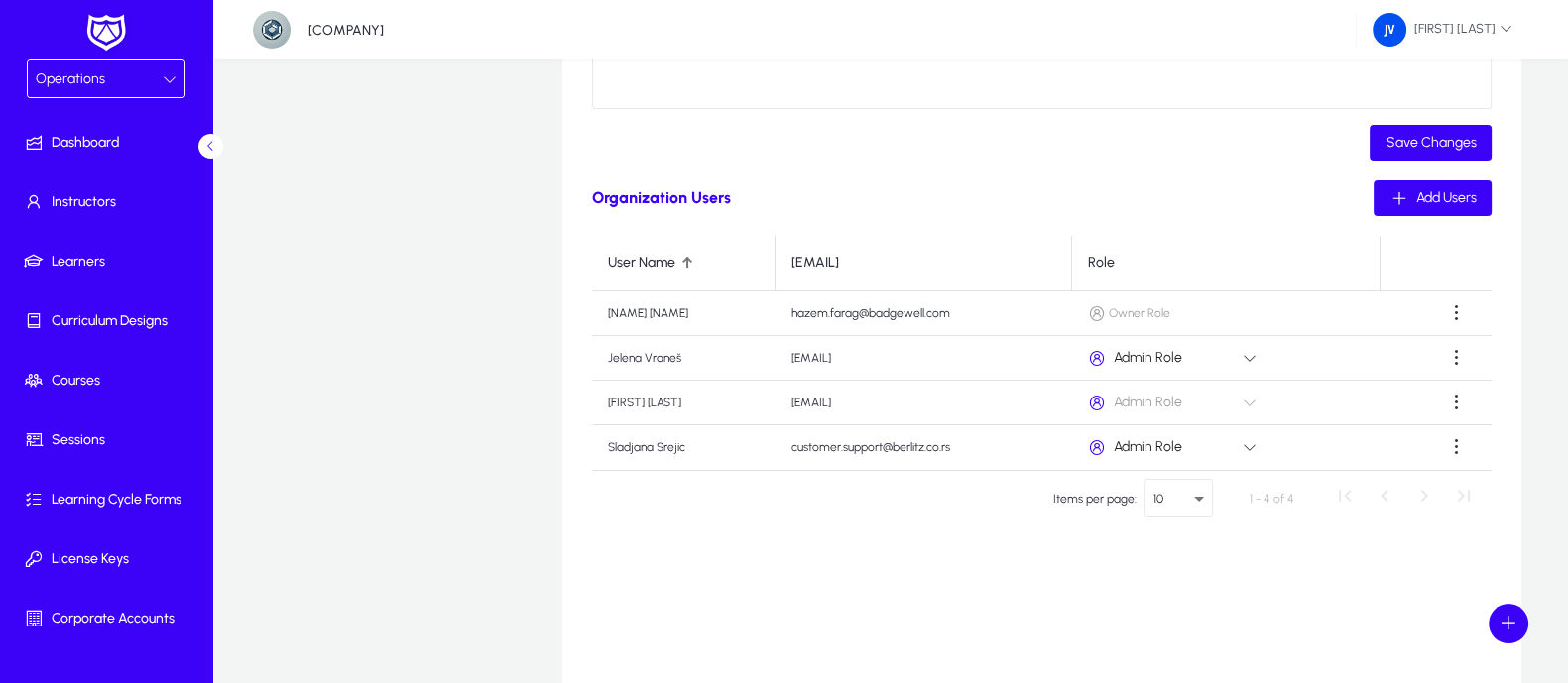 scroll, scrollTop: 620, scrollLeft: 0, axis: vertical 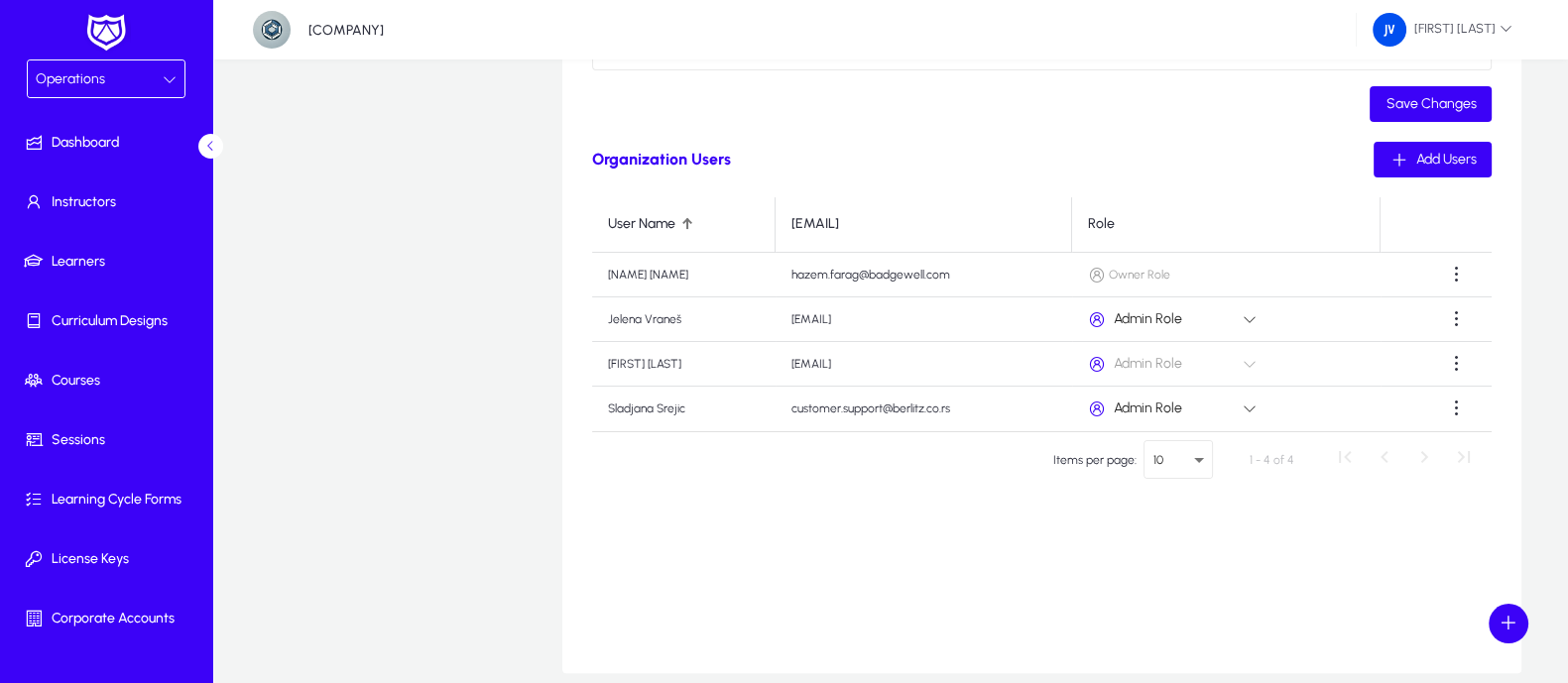 click on "Admin Role" at bounding box center (1178, 319) 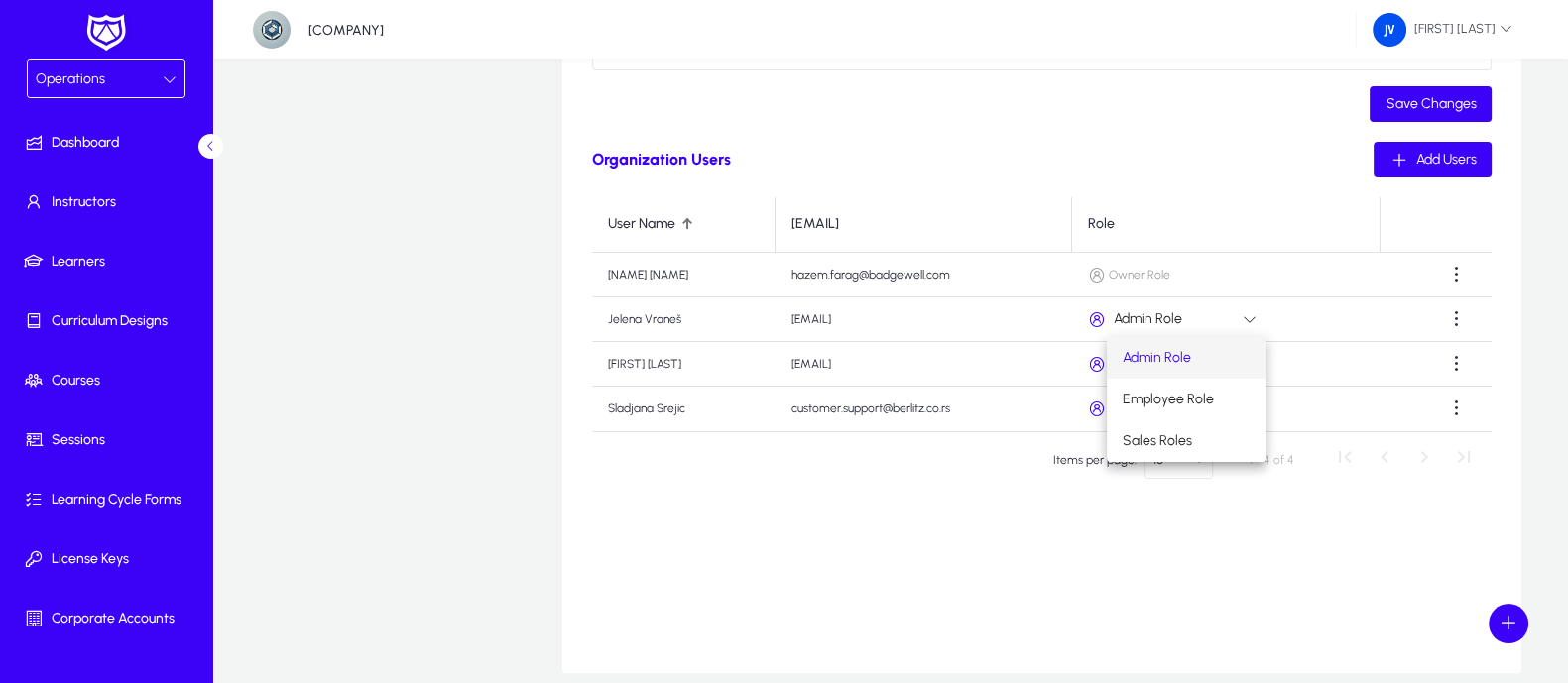 click at bounding box center [784, 341] 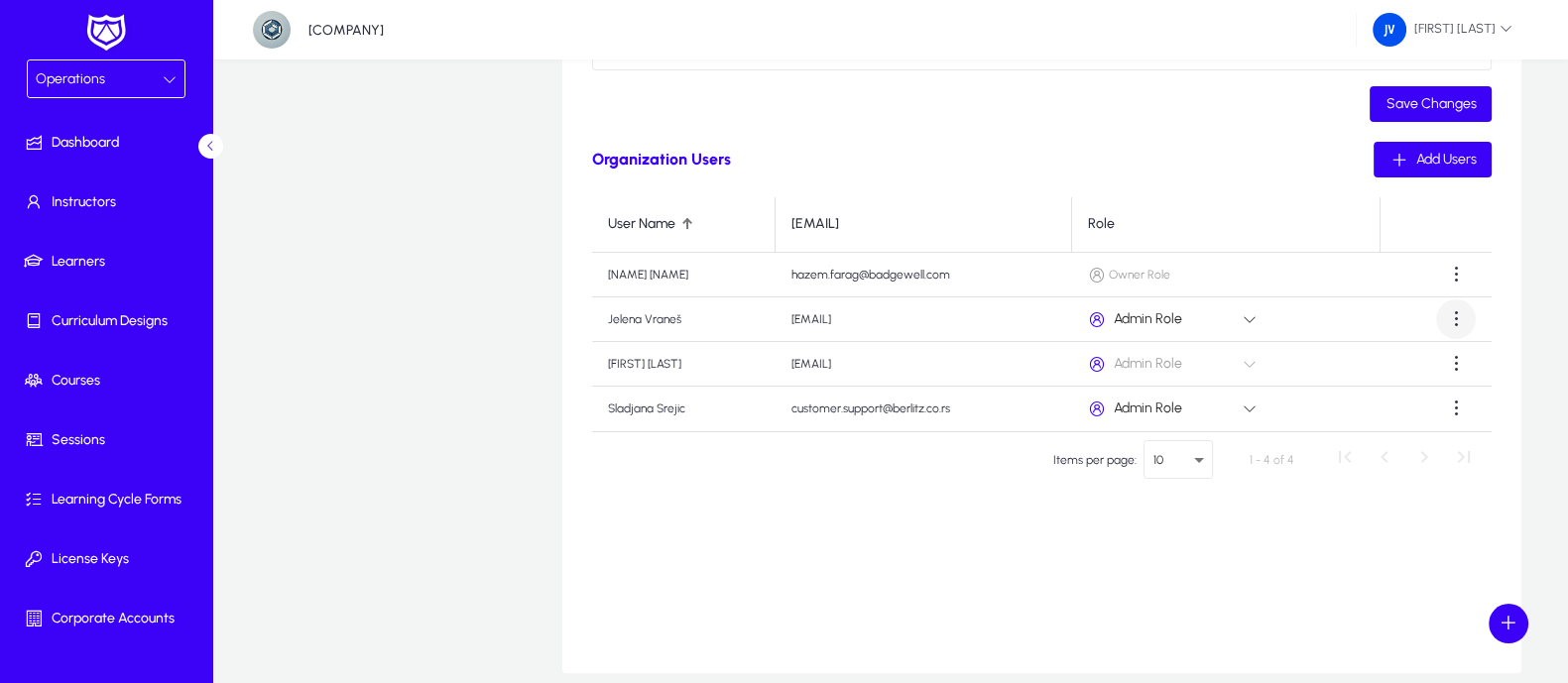 click 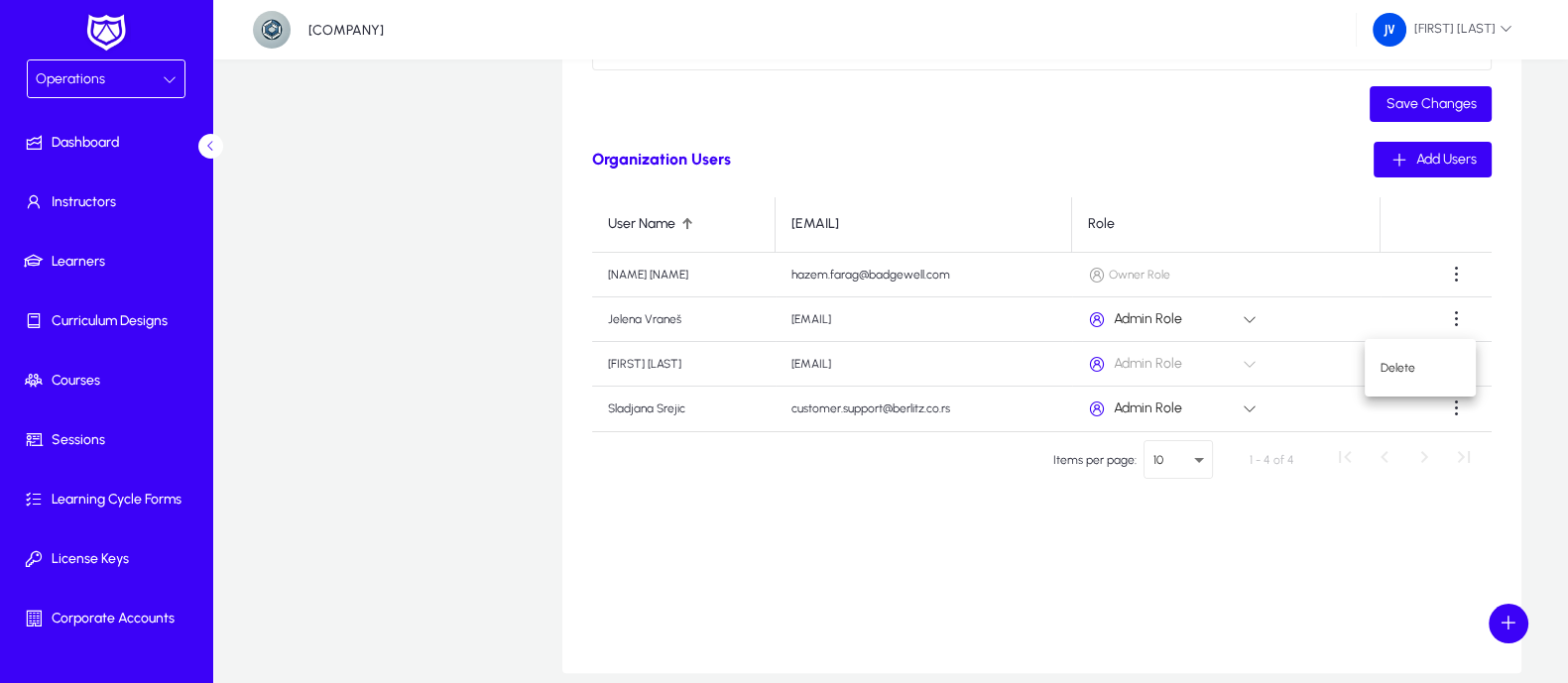 click at bounding box center [784, 341] 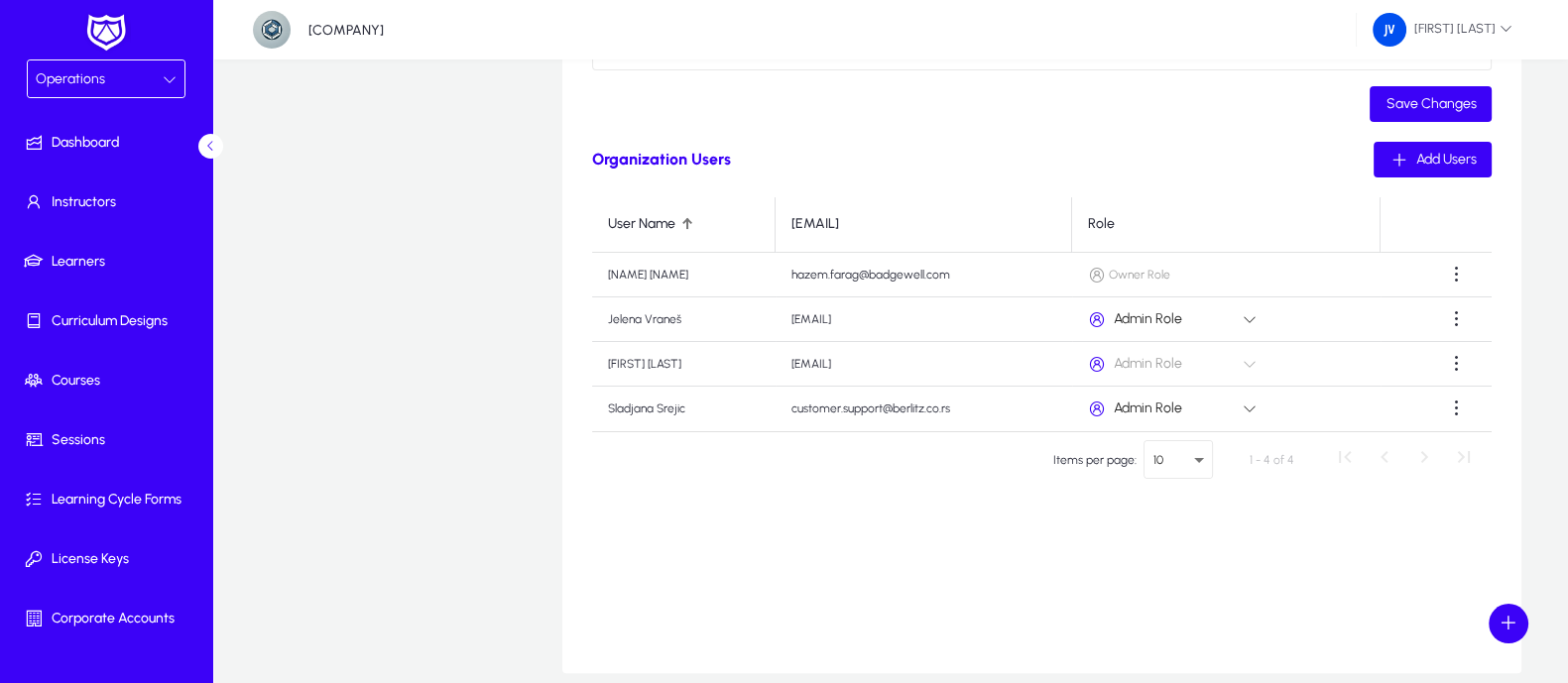 click at bounding box center (1250, 319) 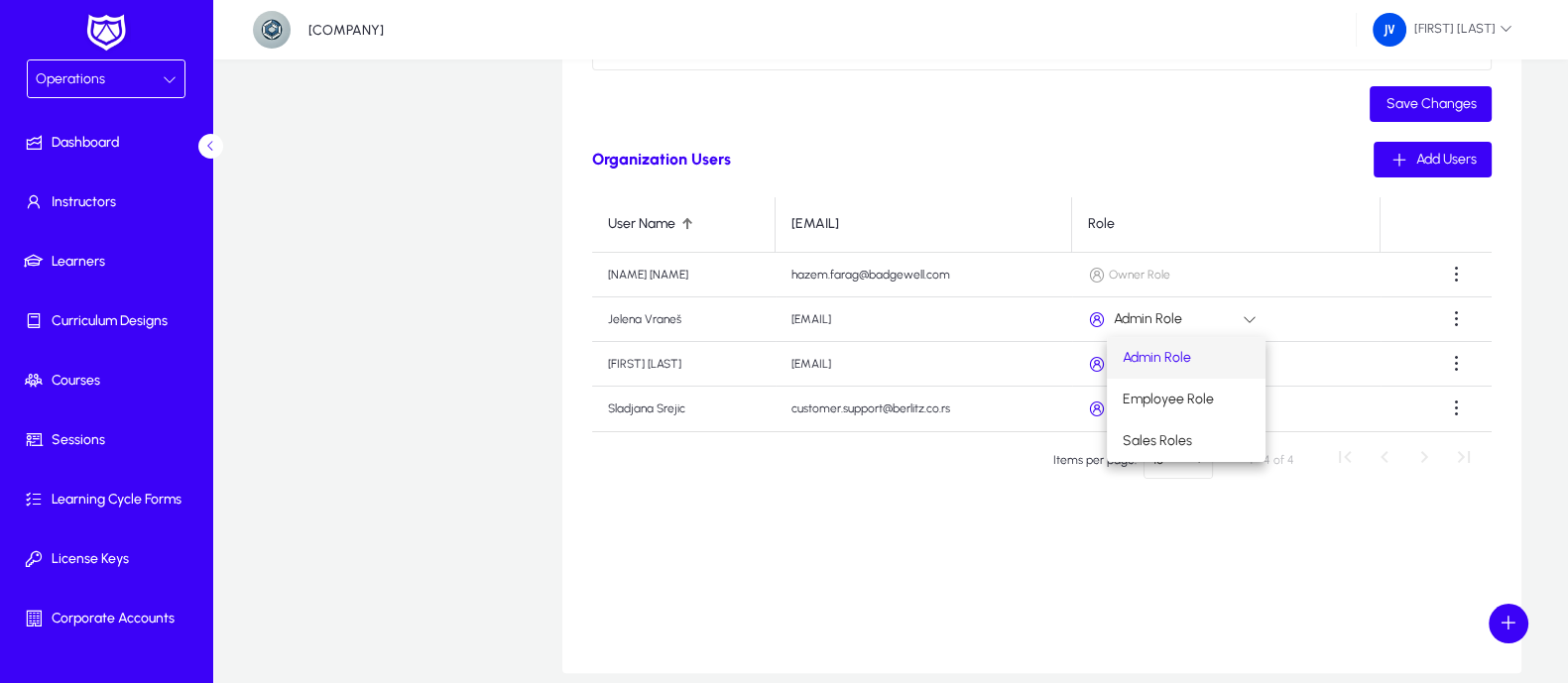 click at bounding box center [784, 341] 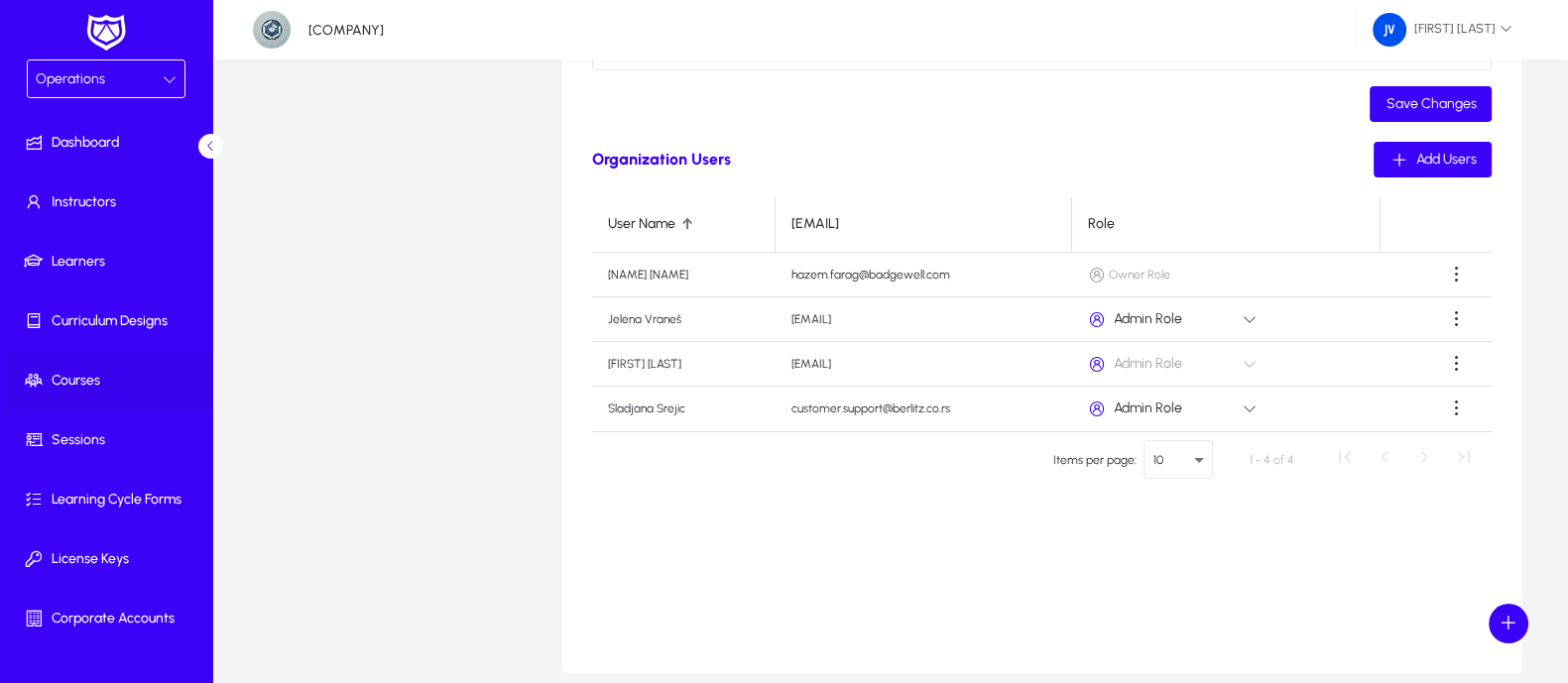 click on "Courses" 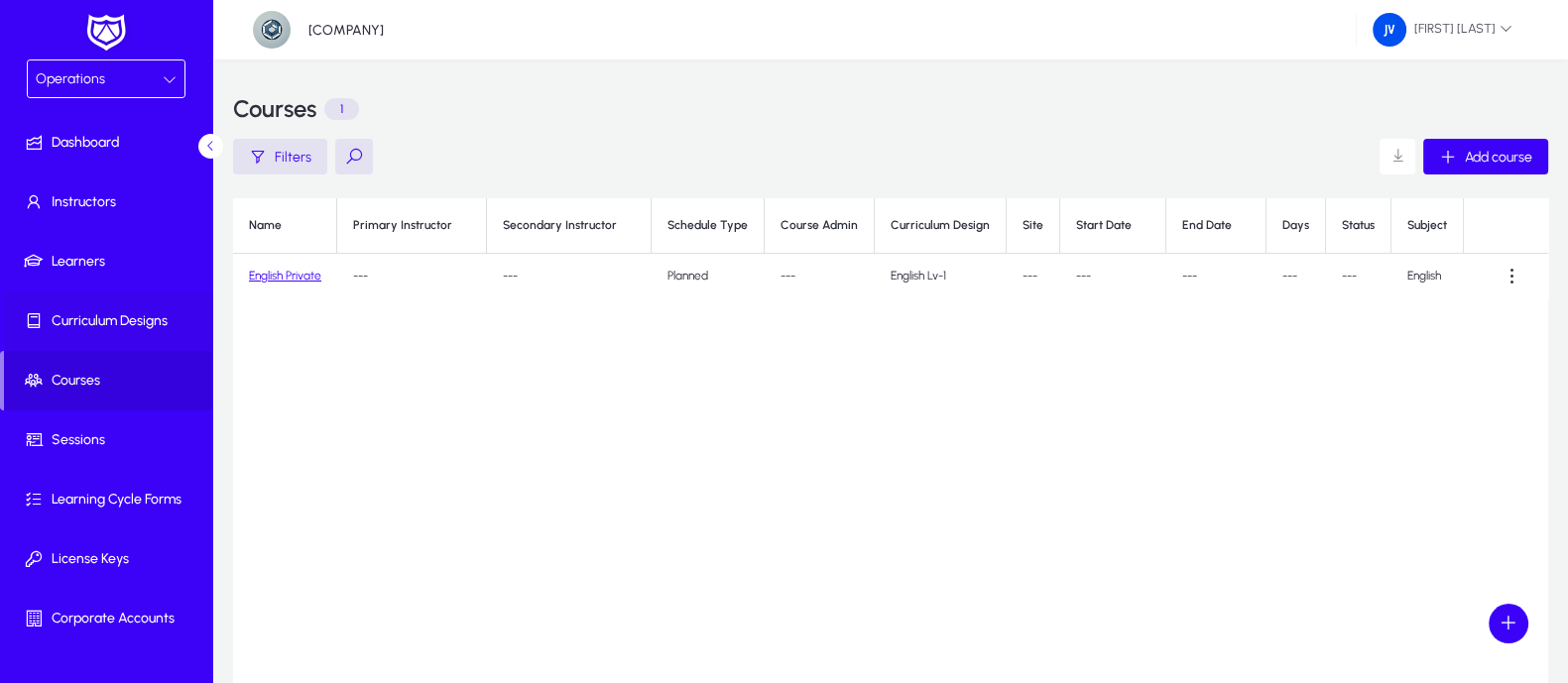 scroll, scrollTop: 0, scrollLeft: 0, axis: both 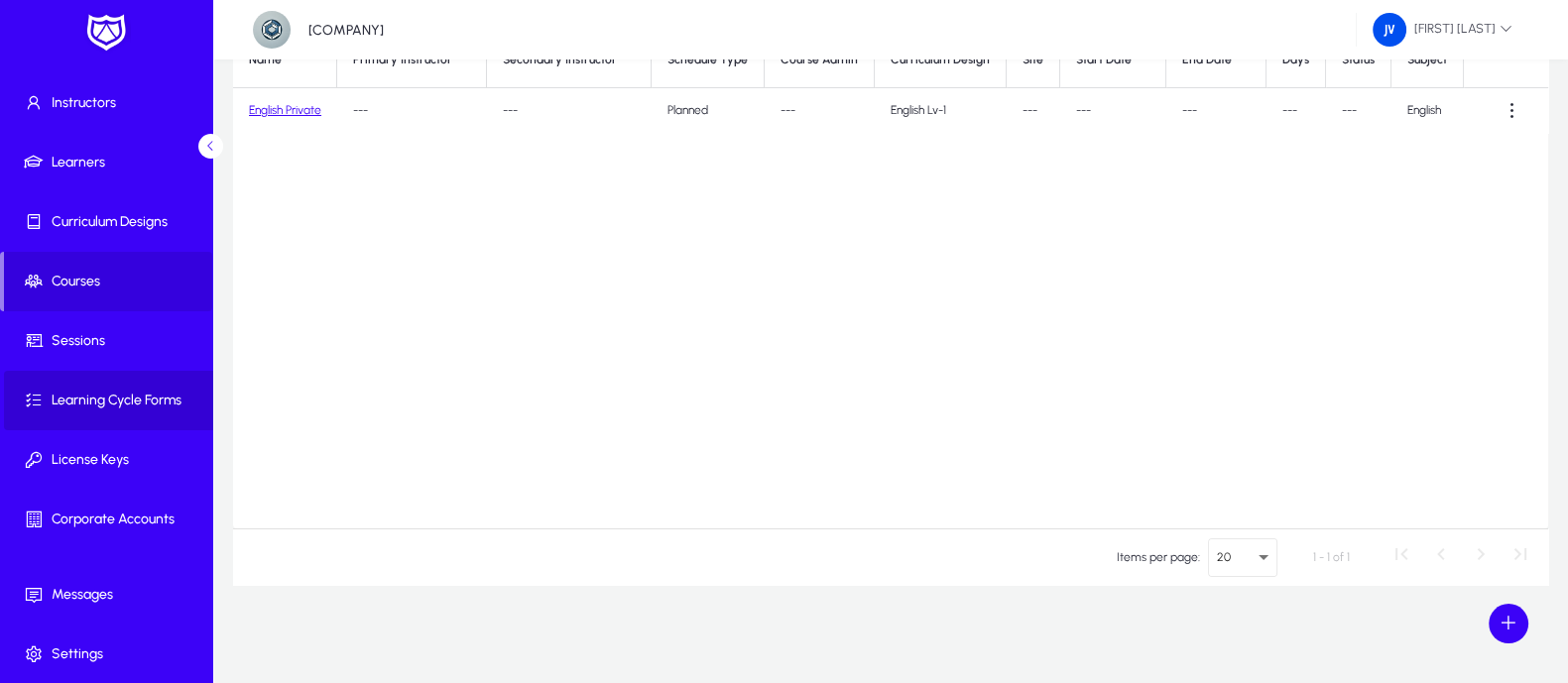 click on "Learning Cycle Forms" 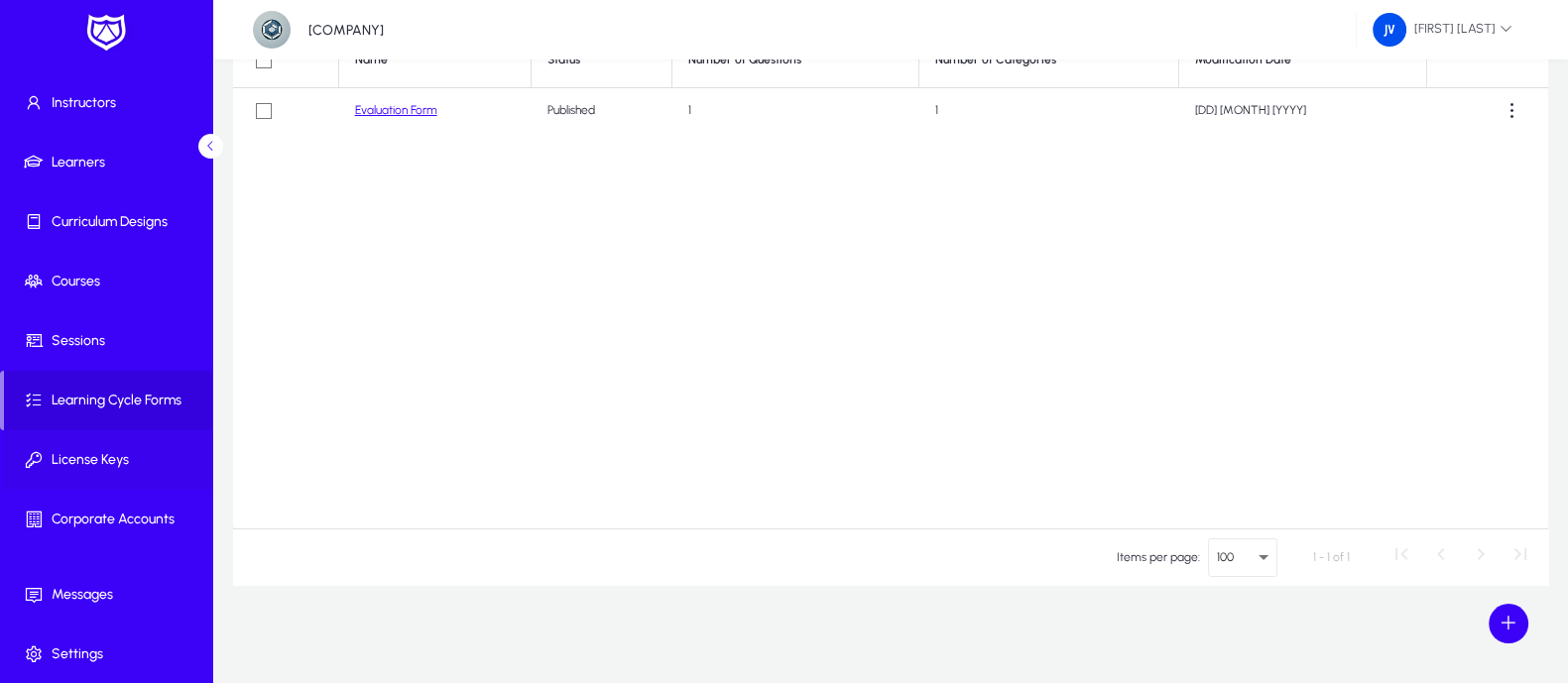 click on "License Keys" 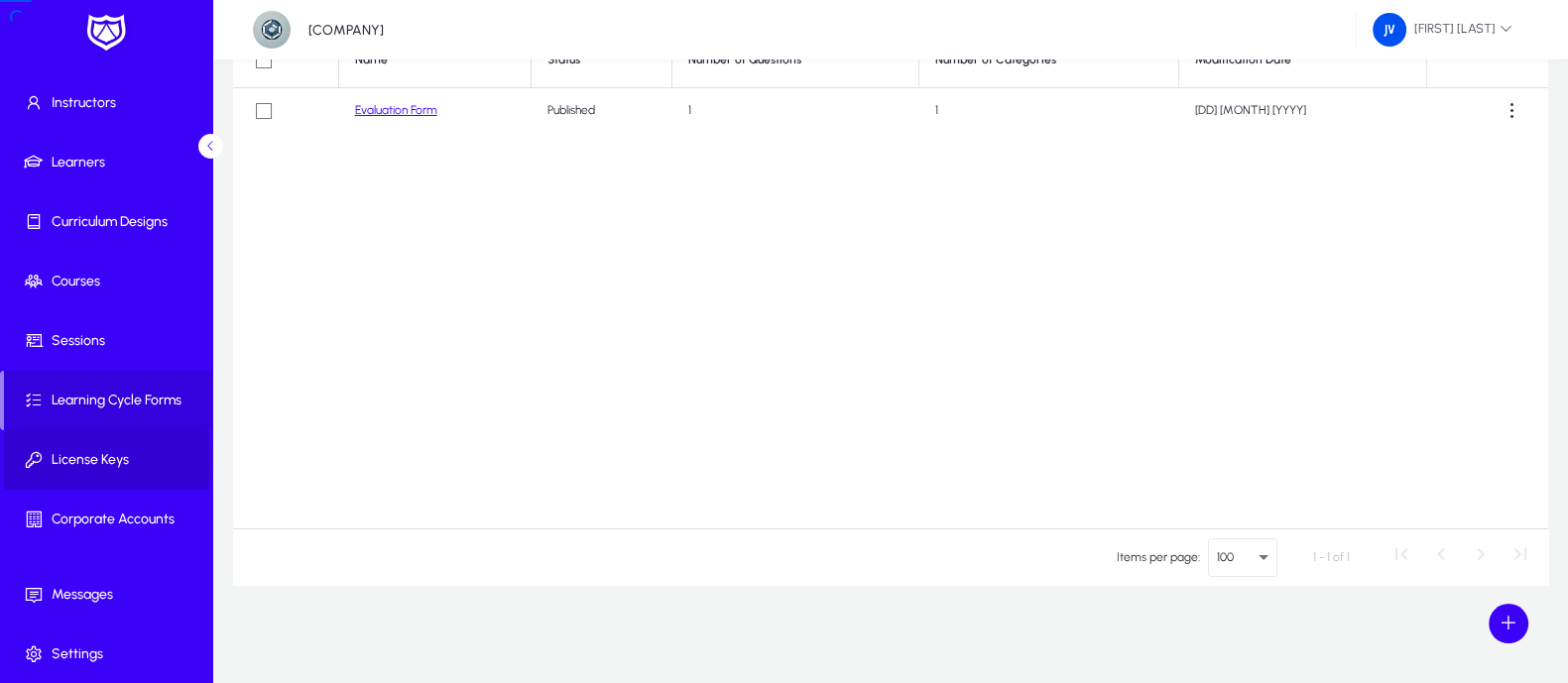 scroll, scrollTop: 166, scrollLeft: 0, axis: vertical 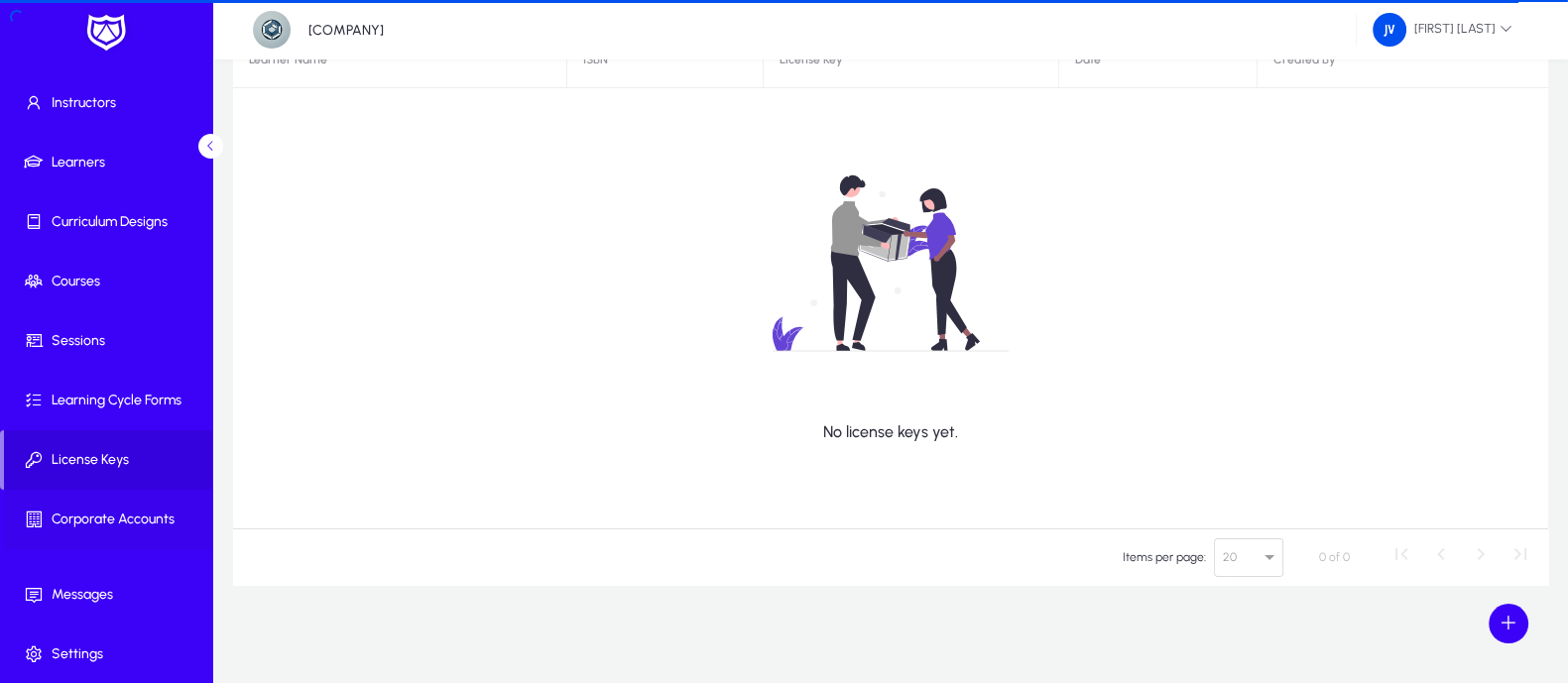 click on "Corporate Accounts" 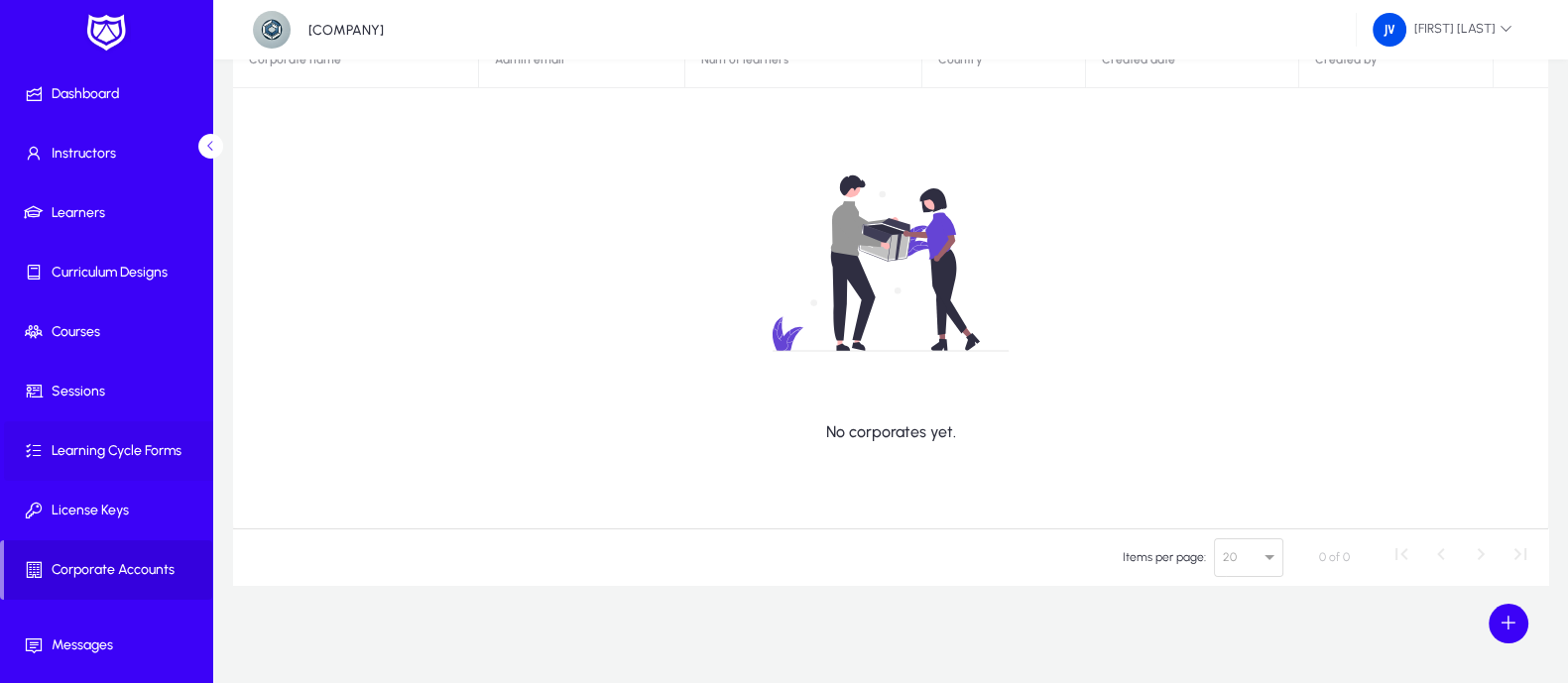 scroll, scrollTop: 0, scrollLeft: 0, axis: both 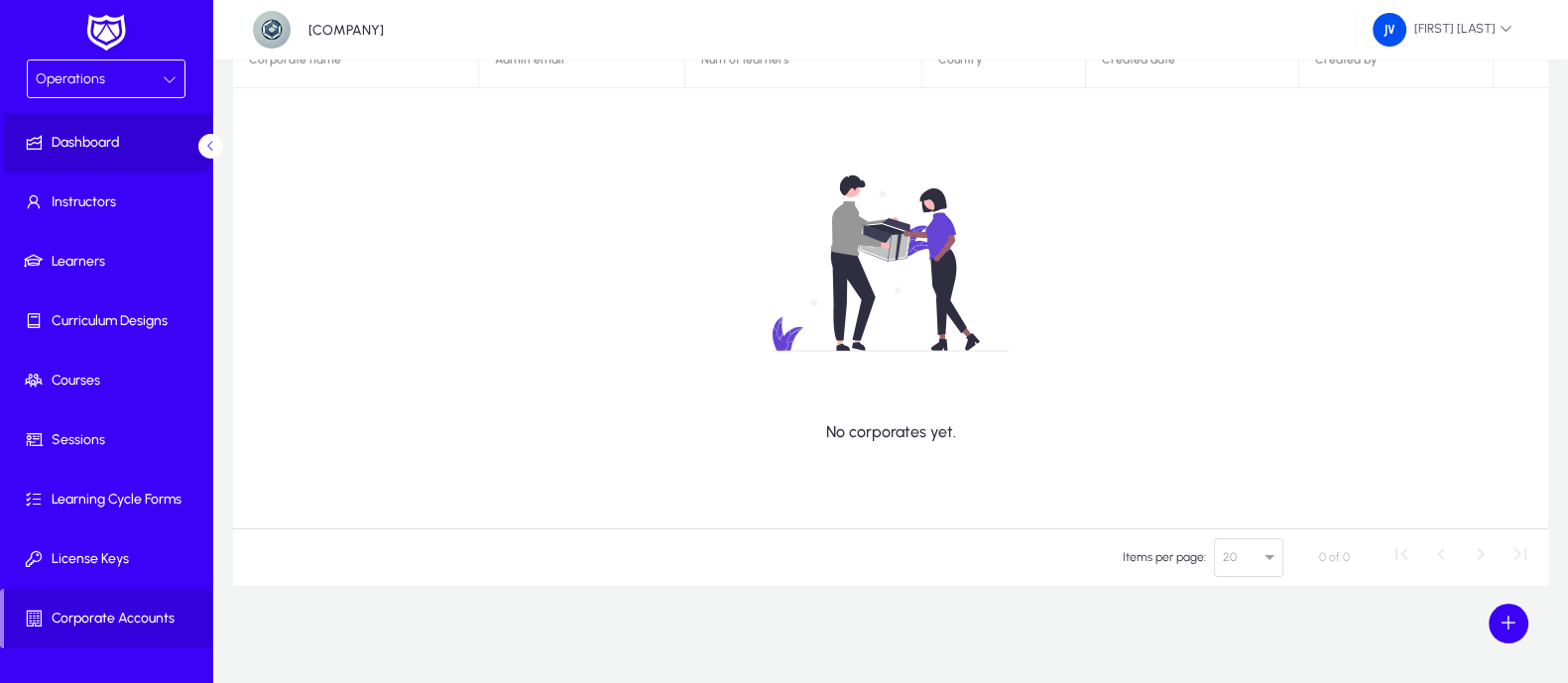 click on "Dashboard" 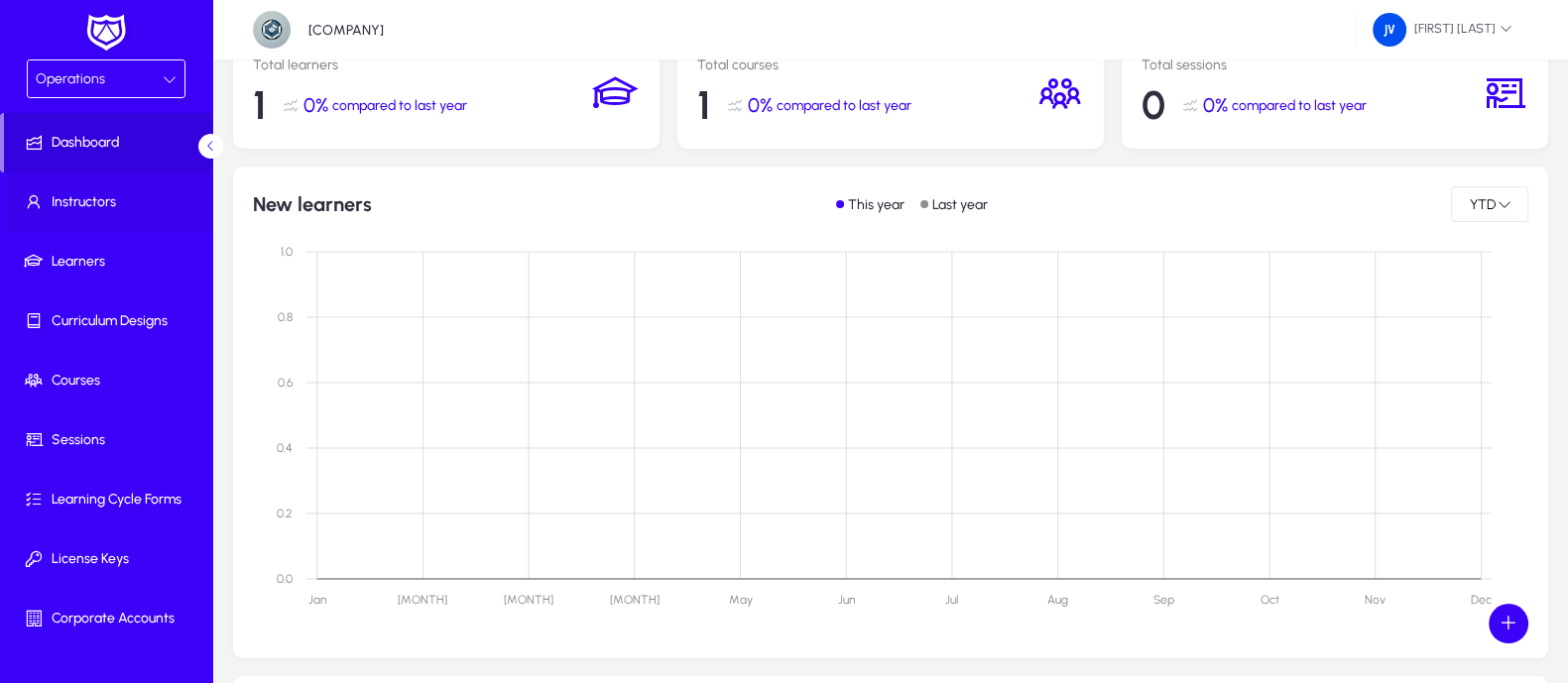 click on "Instructors" 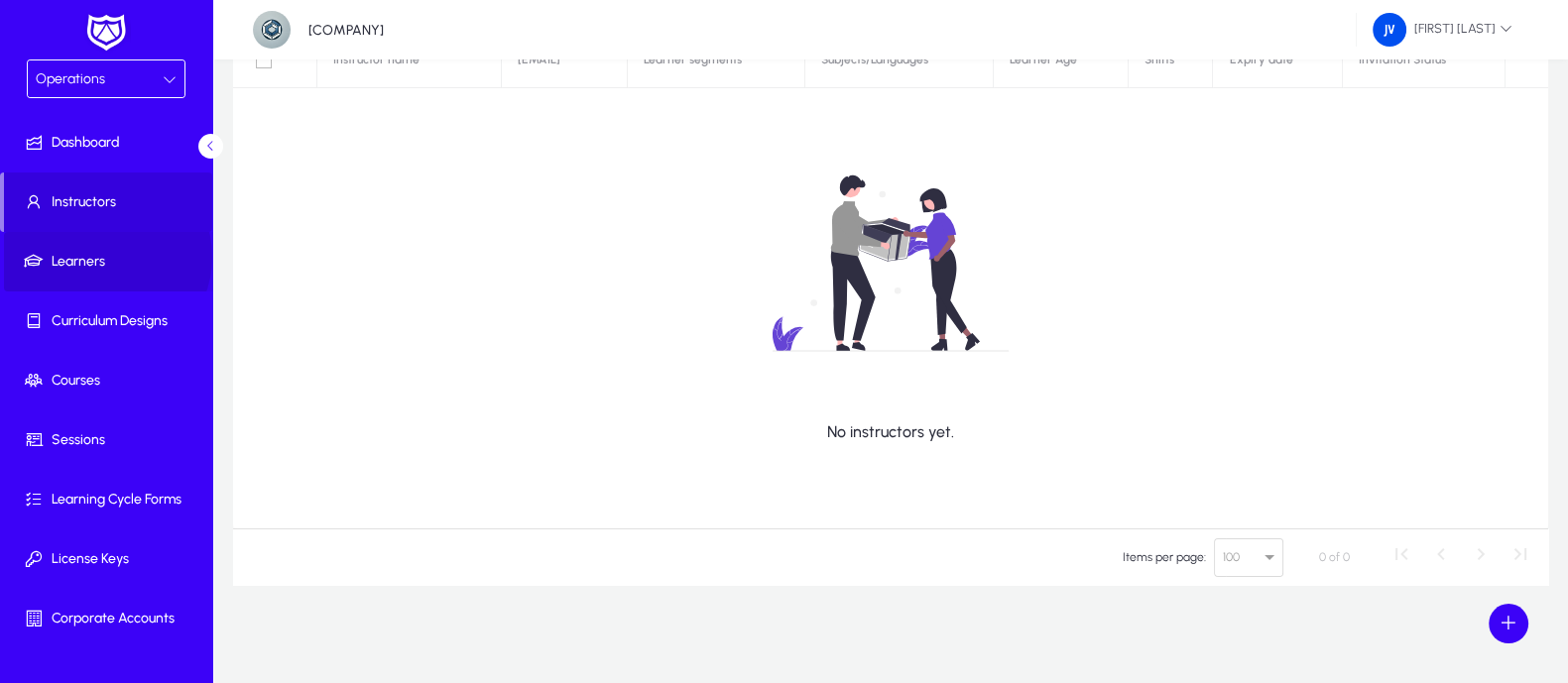 click on "Learners" 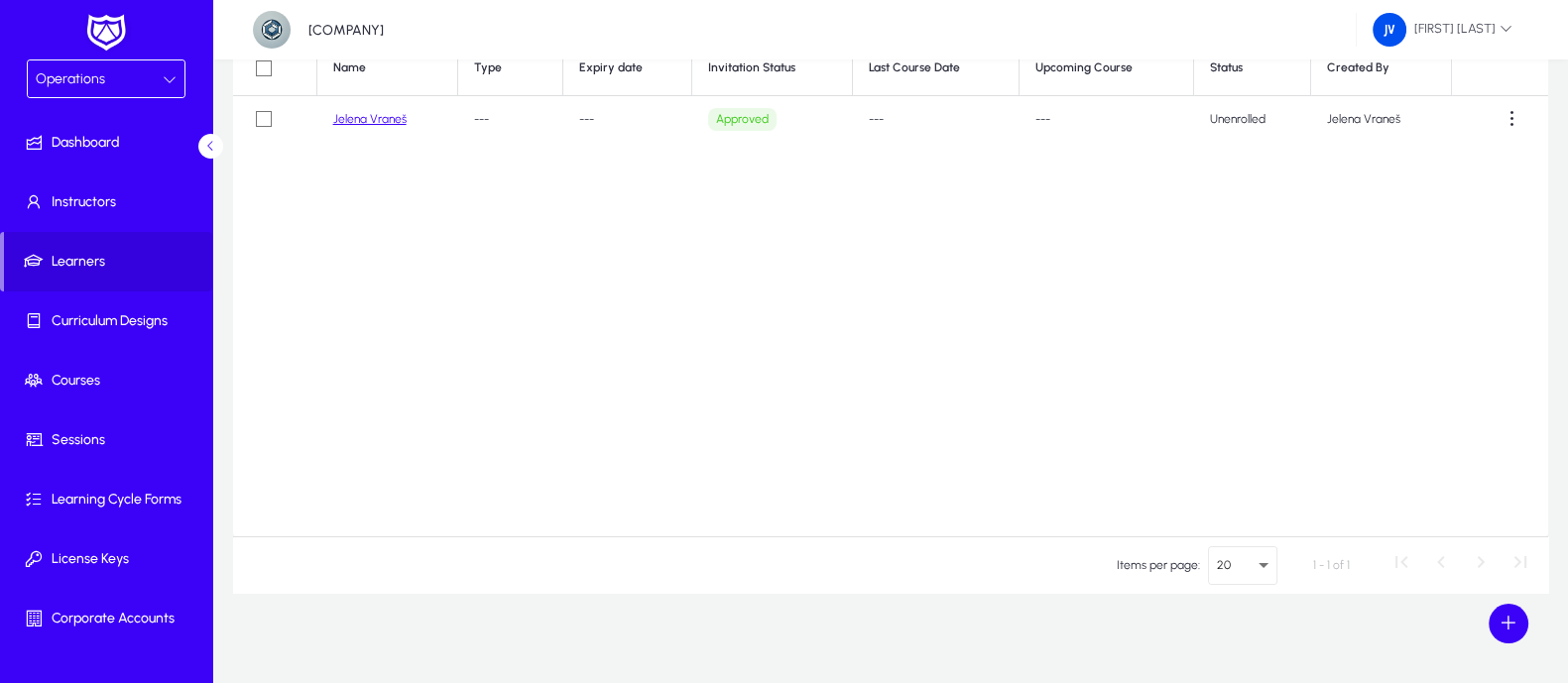 scroll, scrollTop: 0, scrollLeft: 0, axis: both 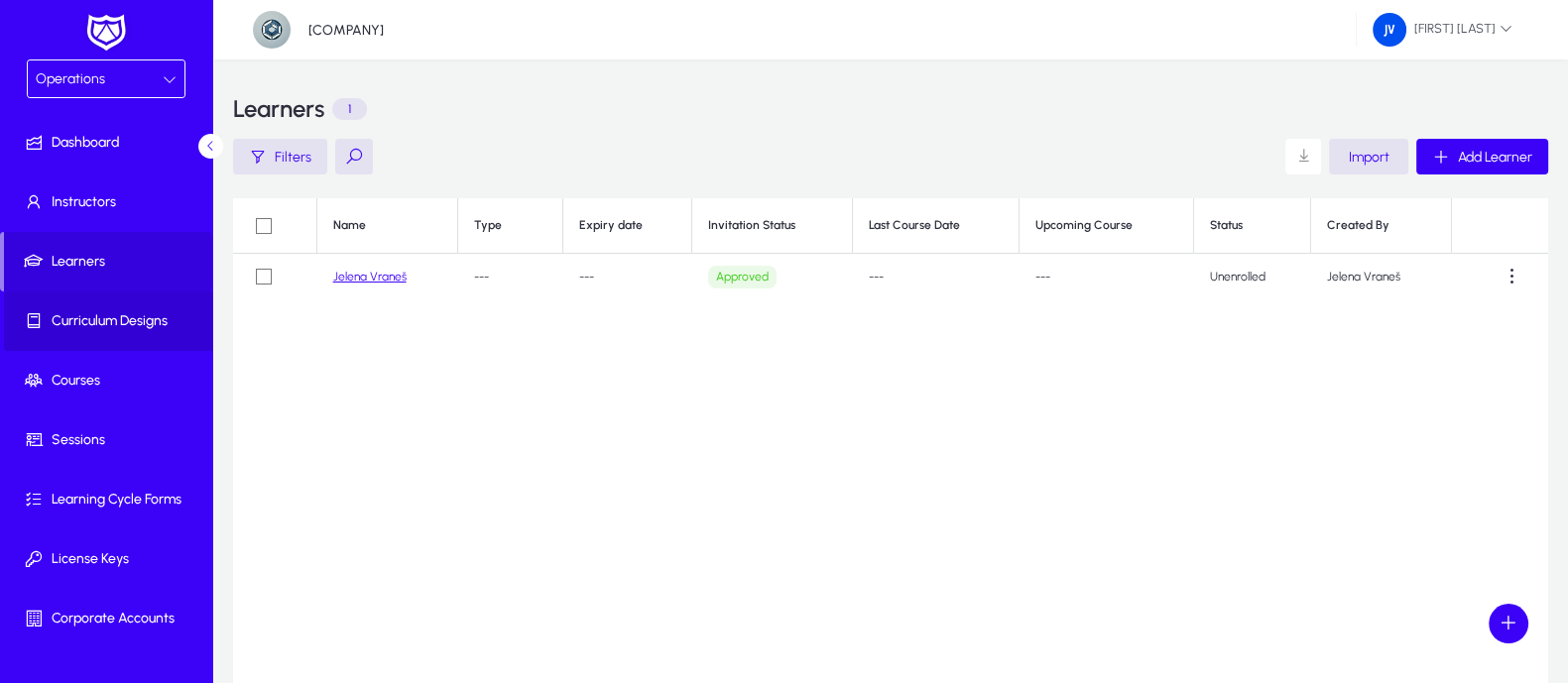 click on "Curriculum Designs" 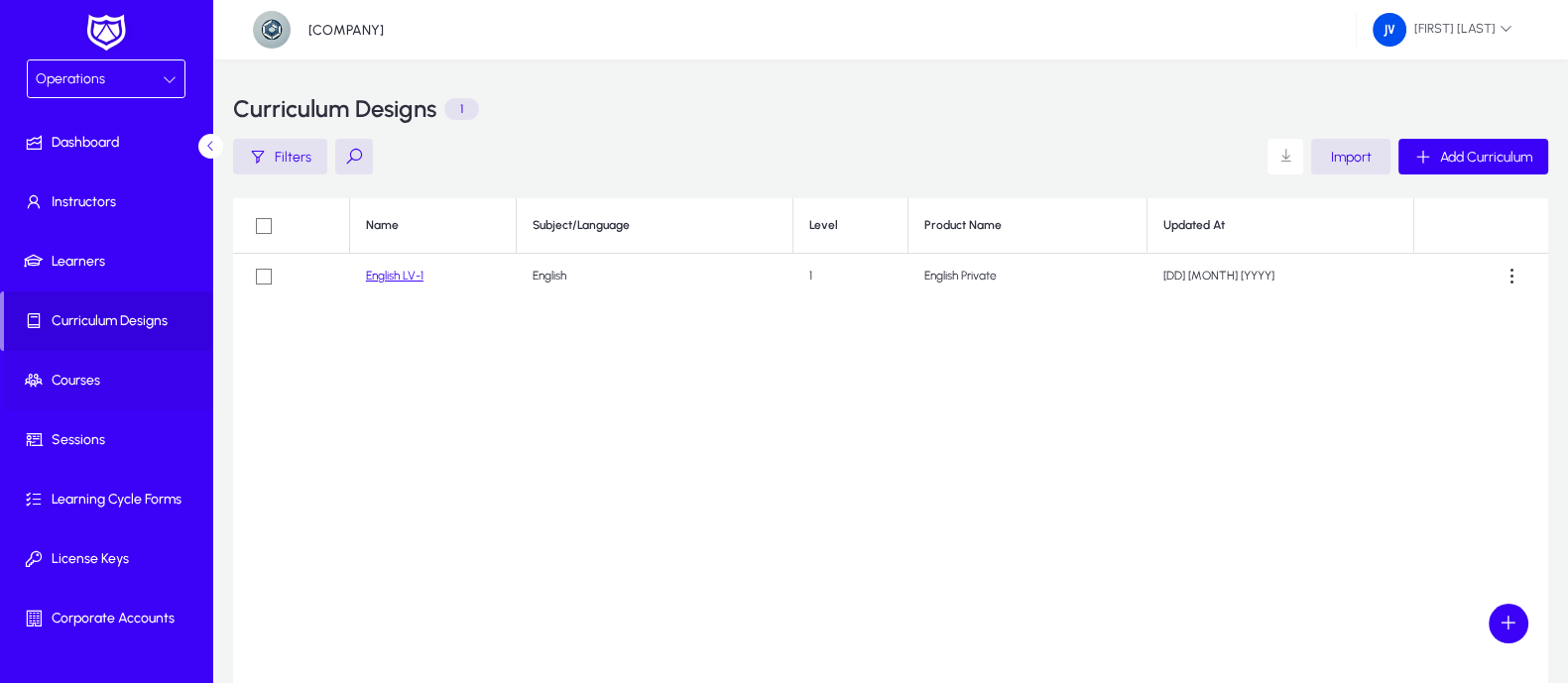 scroll, scrollTop: 99, scrollLeft: 0, axis: vertical 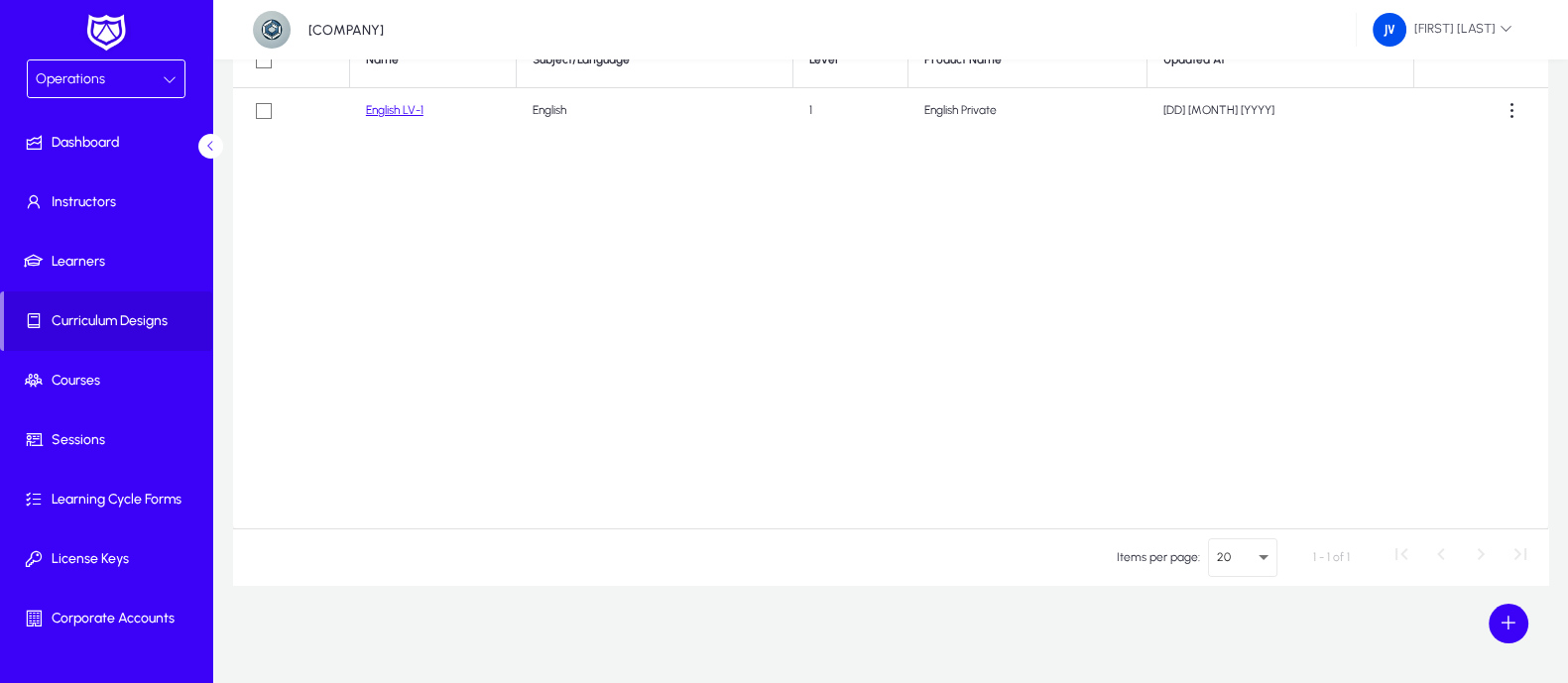 click at bounding box center (170, 79) 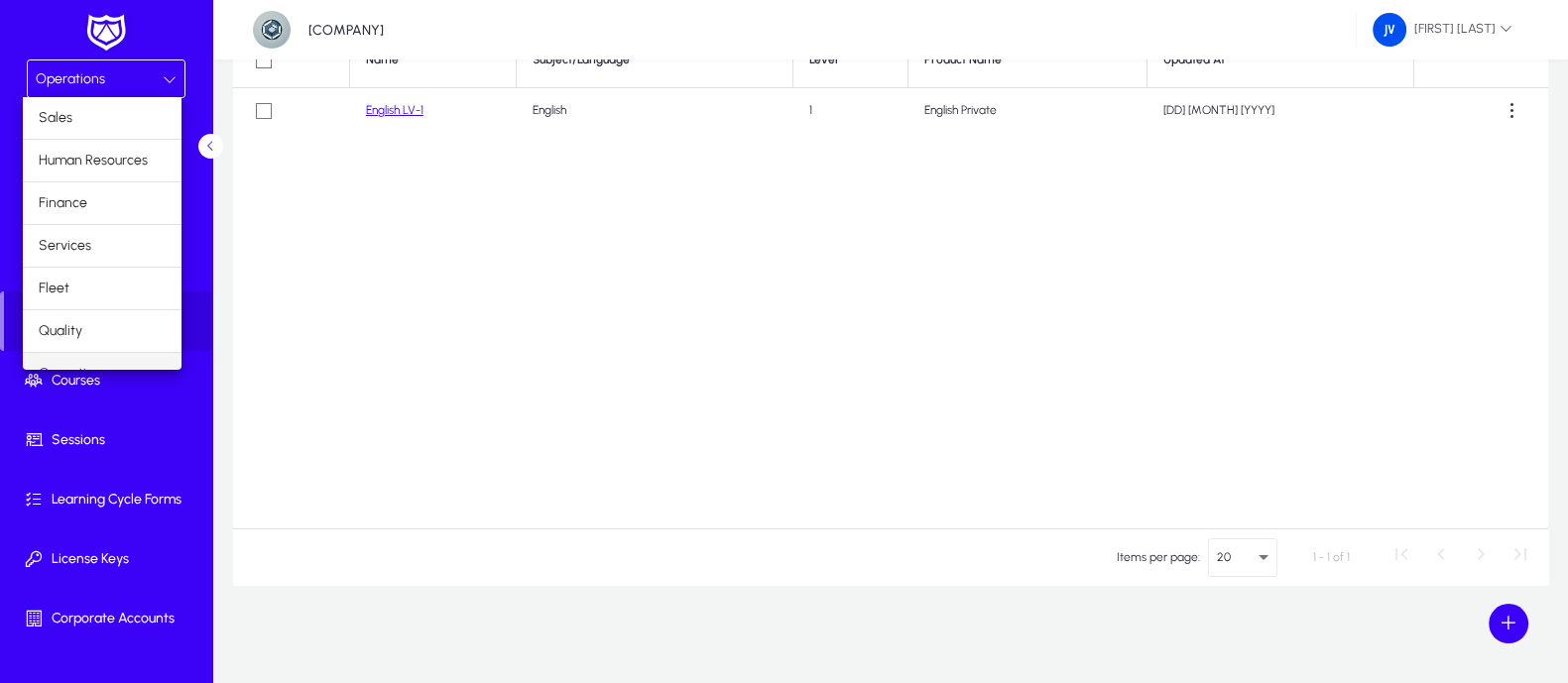 scroll, scrollTop: 24, scrollLeft: 0, axis: vertical 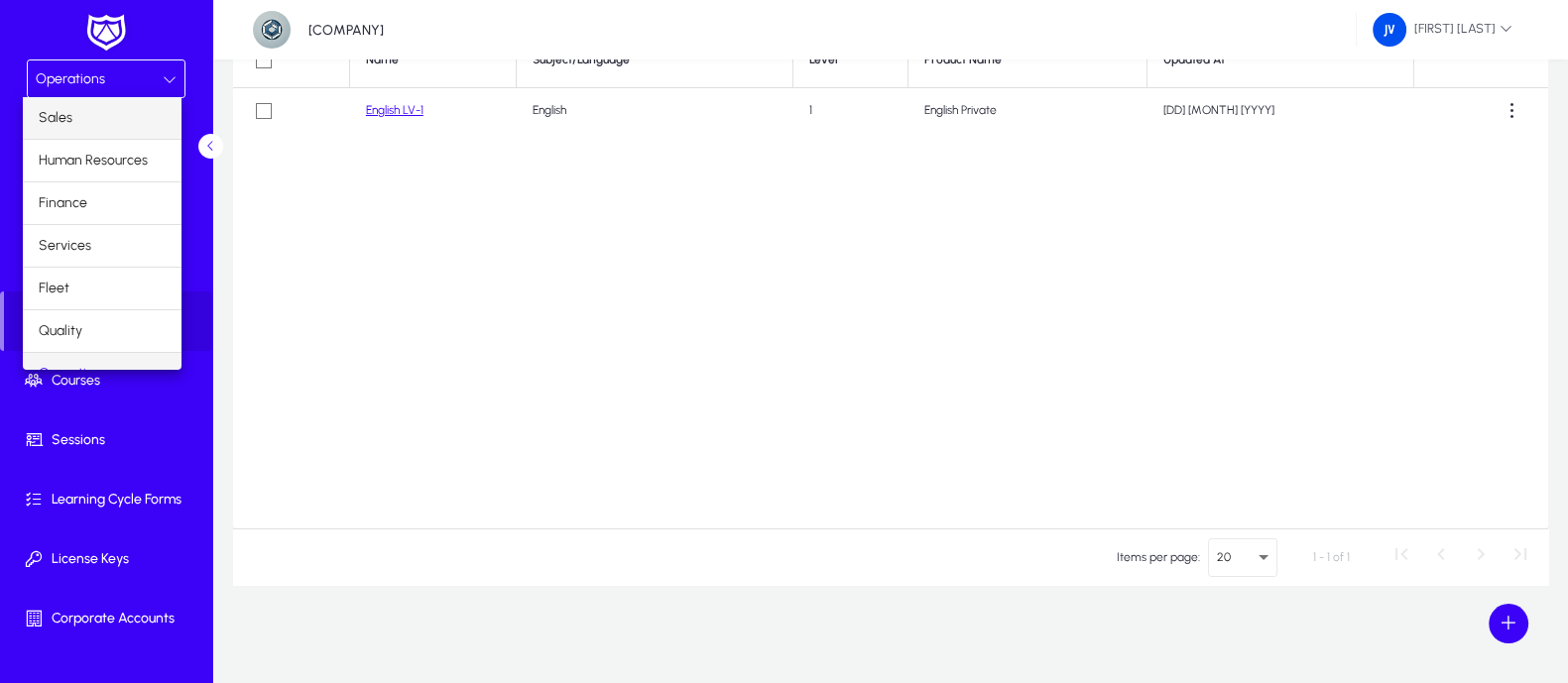 click on "Sales" at bounding box center [102, 118] 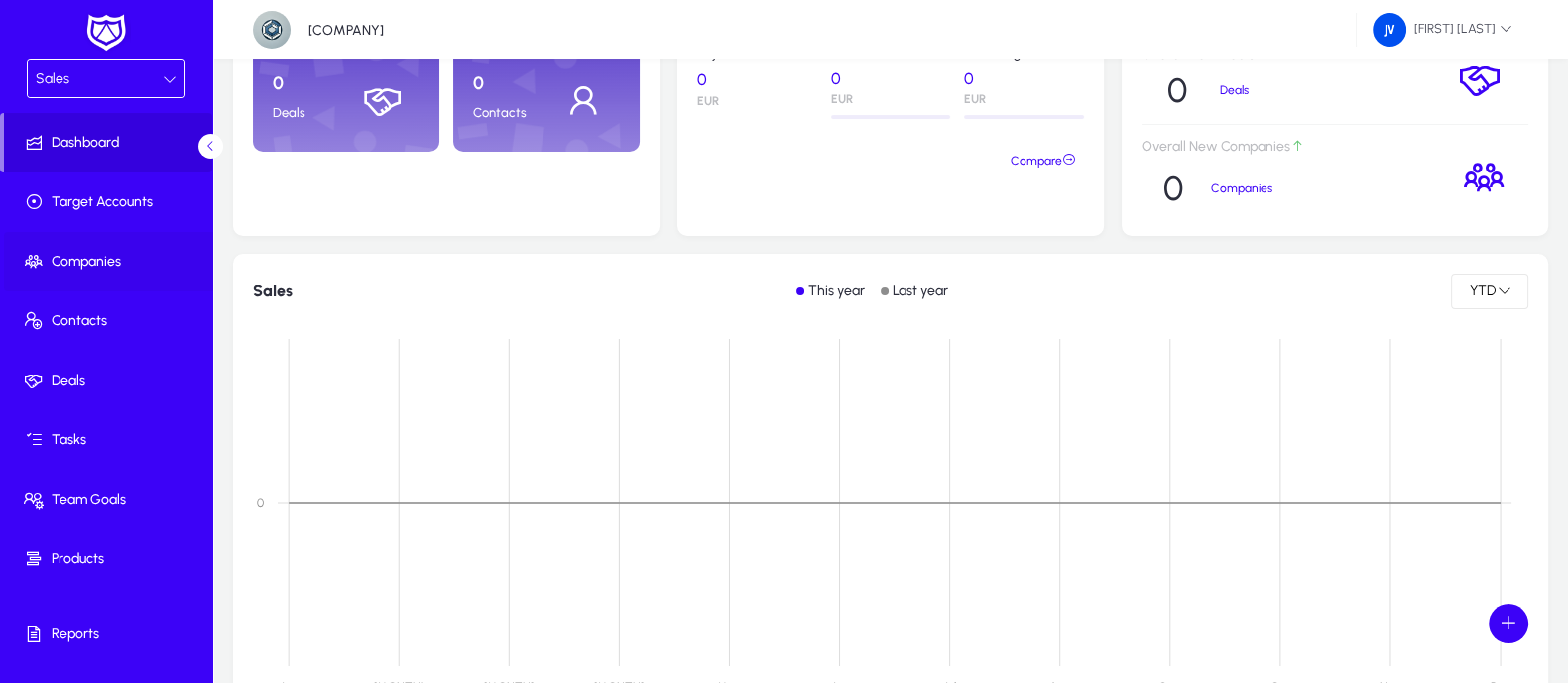 scroll, scrollTop: 40, scrollLeft: 0, axis: vertical 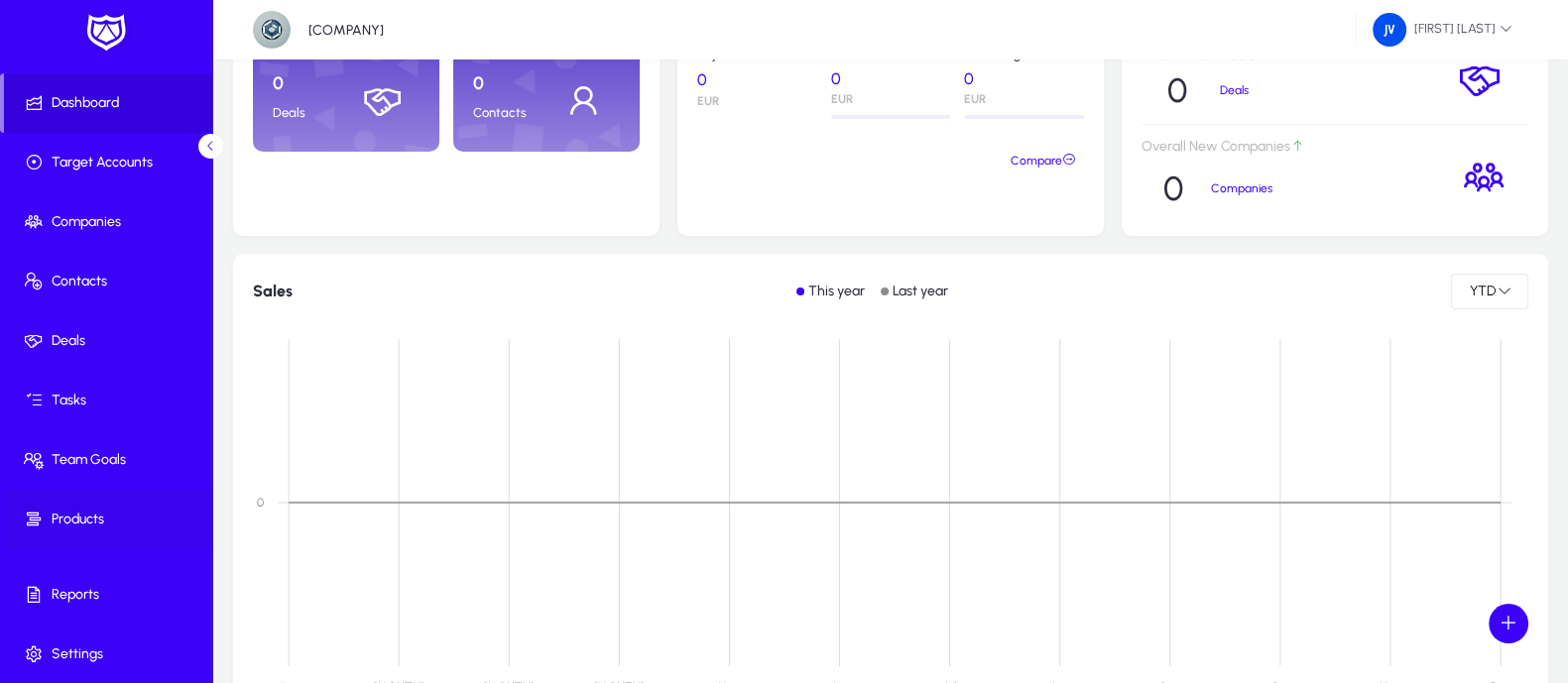 click on "Products" 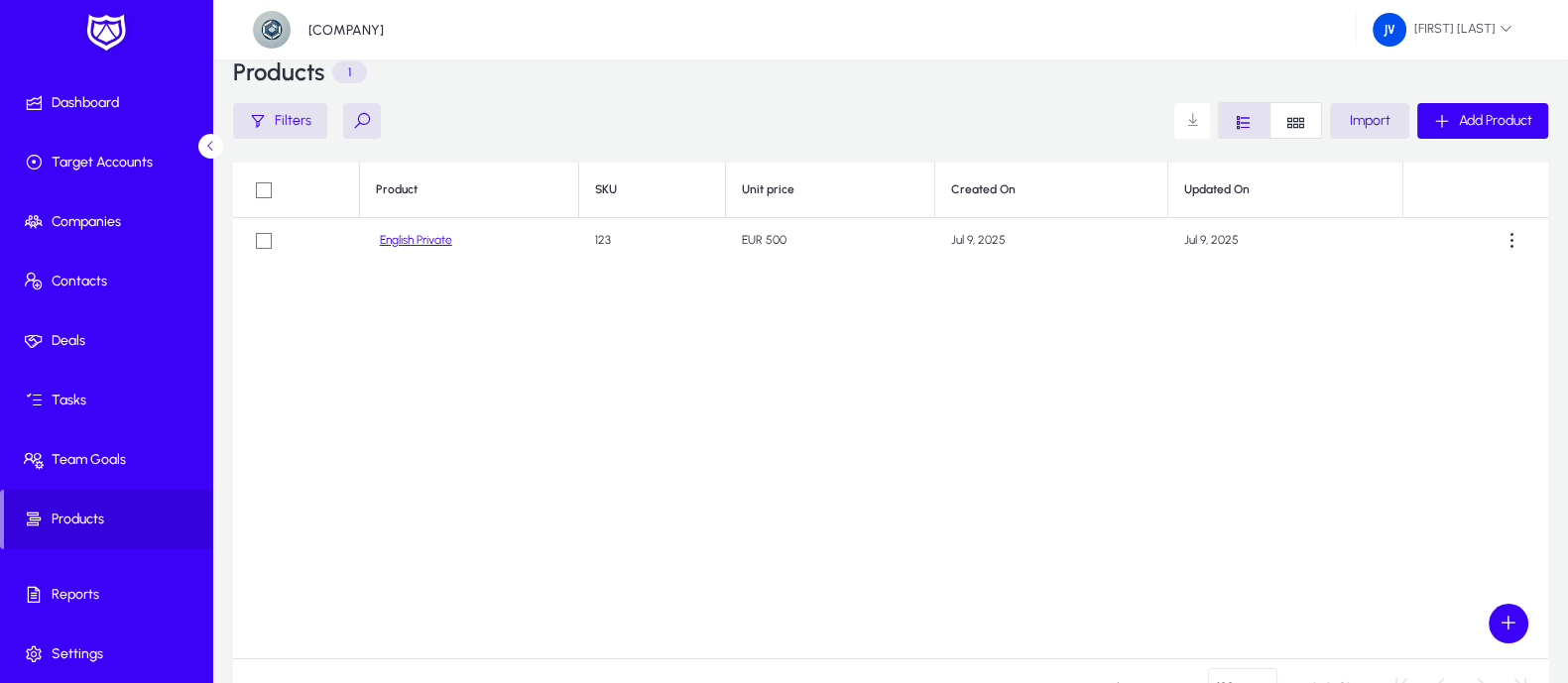 scroll, scrollTop: 0, scrollLeft: 0, axis: both 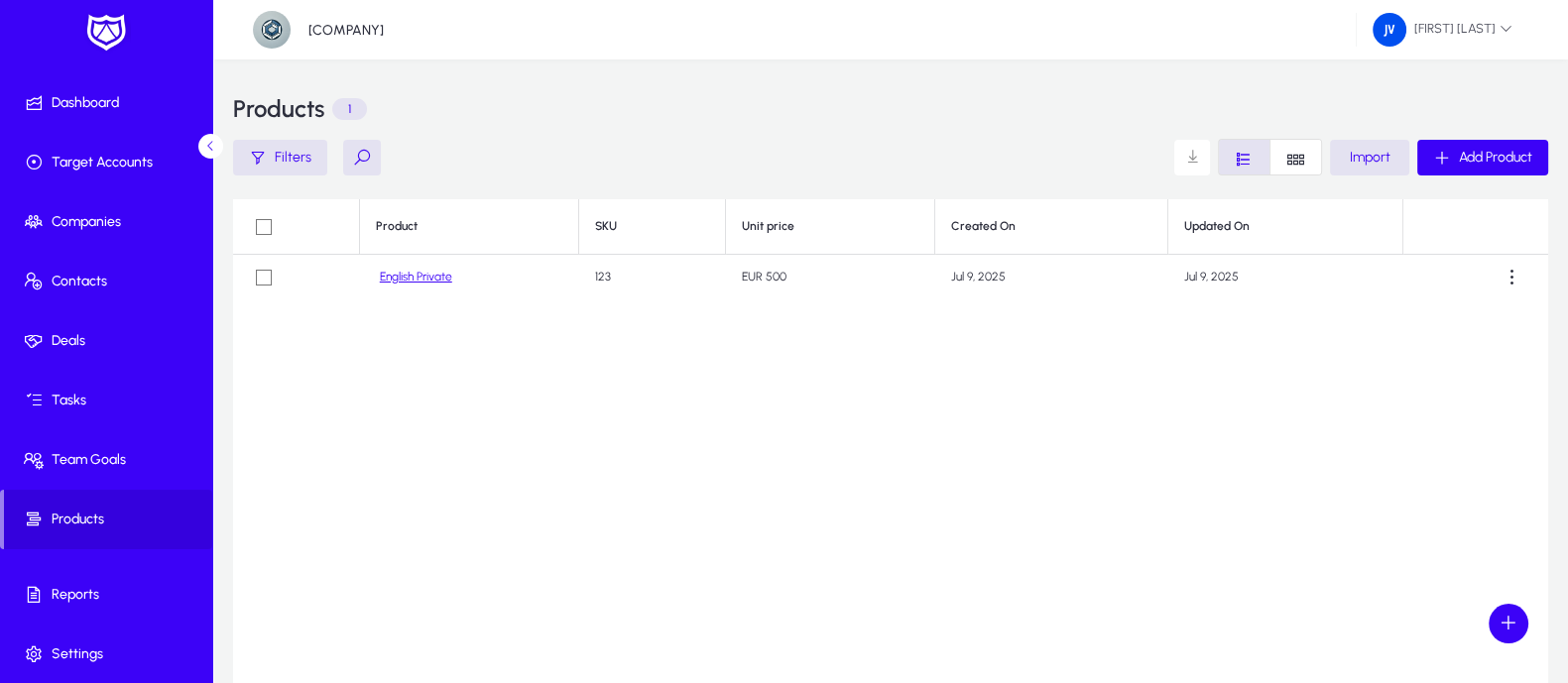 click on "Product SKU Unit price Created On Updated On  English Private   123   EUR 500   Jul 9, 2025   Jul 9, 2025" 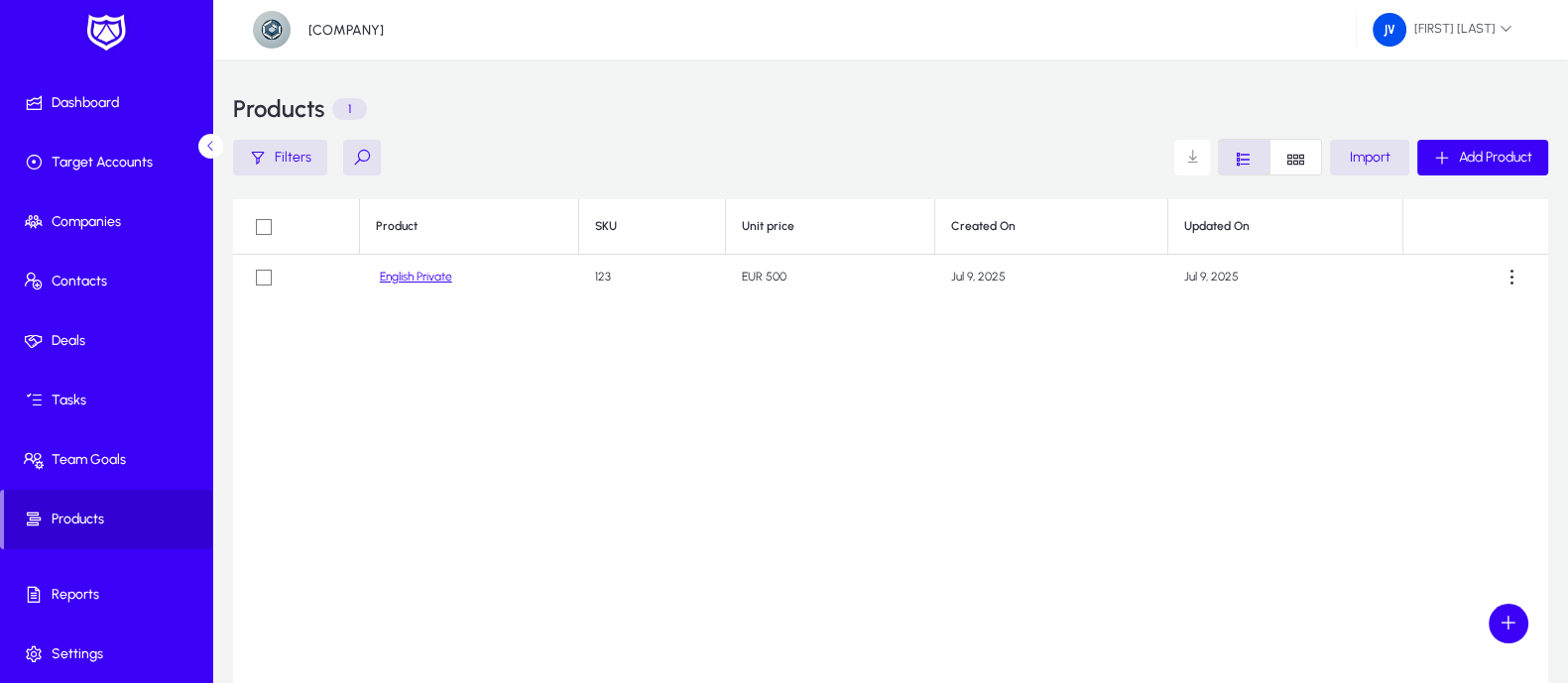 click on "Products" 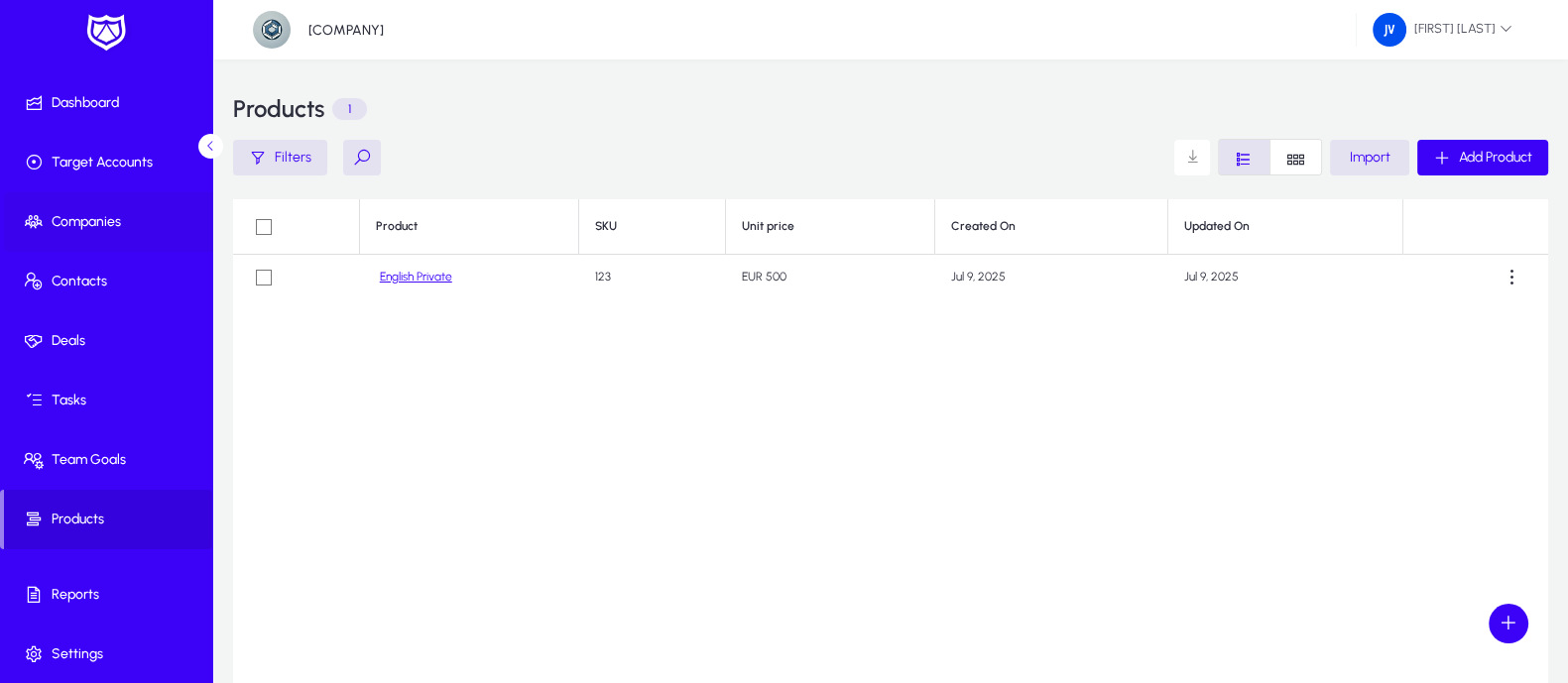 scroll, scrollTop: 0, scrollLeft: 0, axis: both 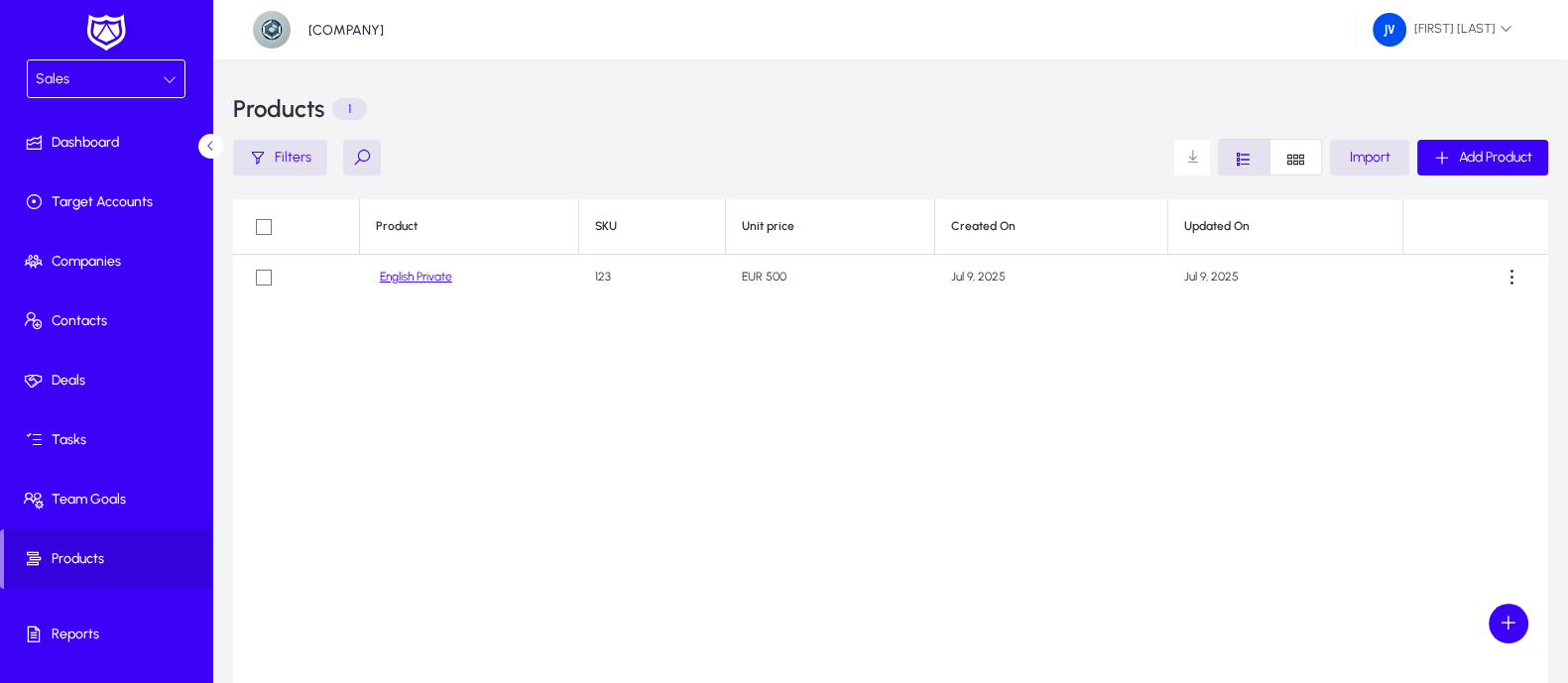 click on "Sales" at bounding box center (106, 78) 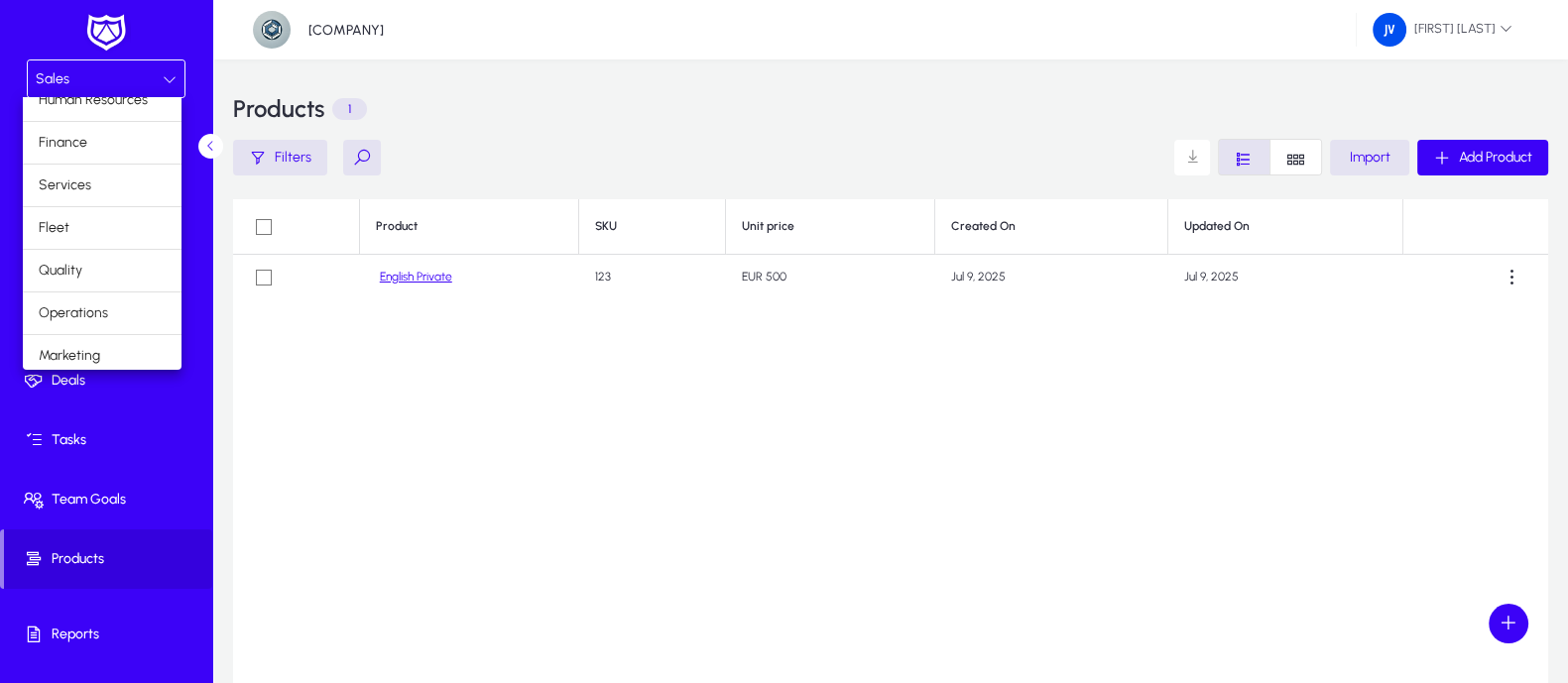 scroll, scrollTop: 65, scrollLeft: 0, axis: vertical 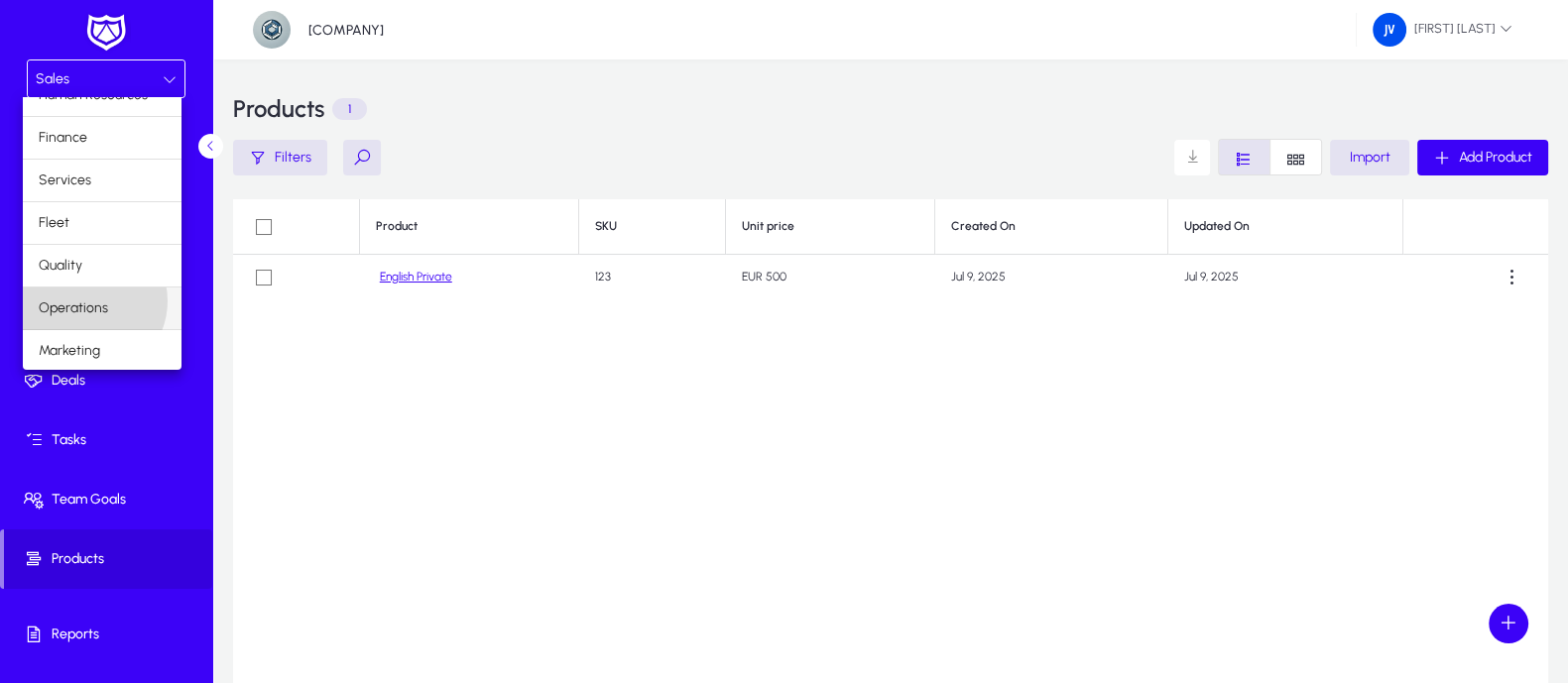 click on "Operations" at bounding box center [73, 308] 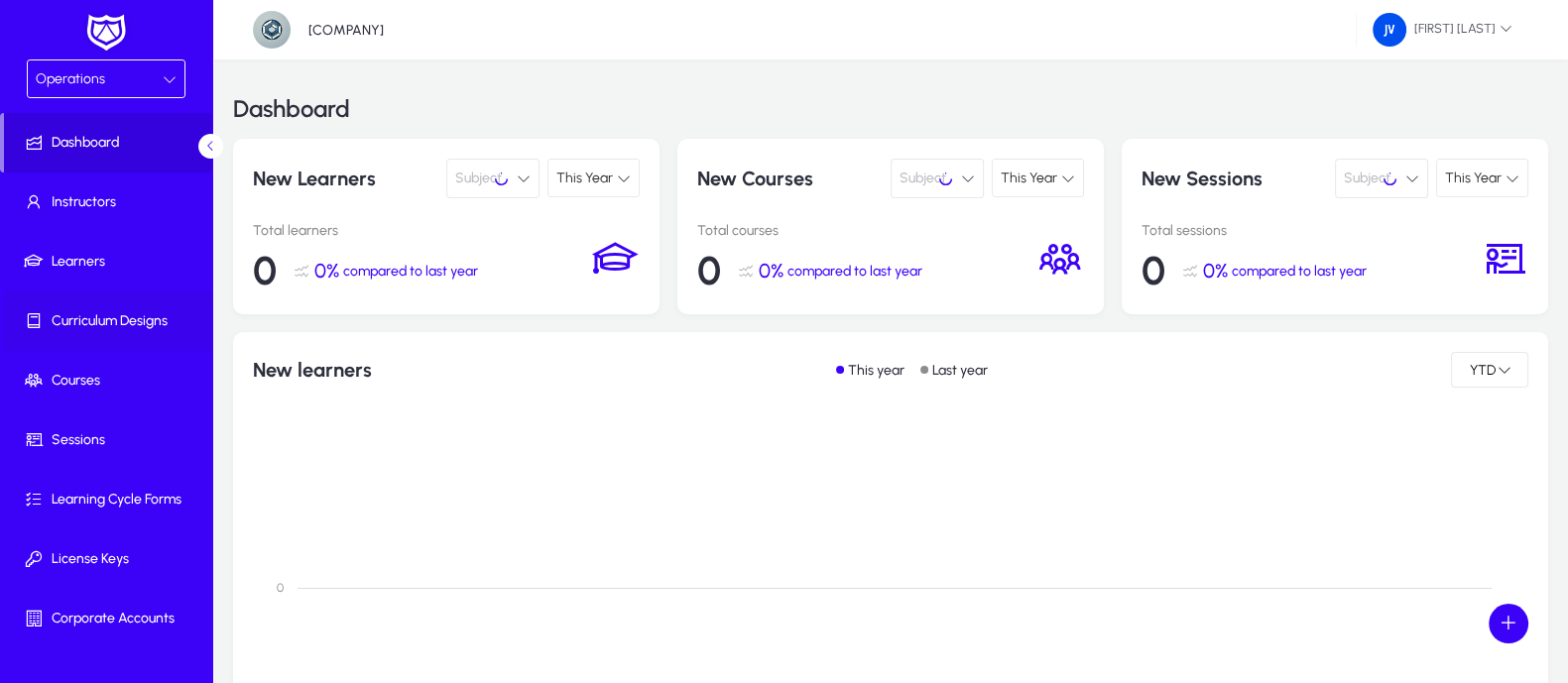 click on "Curriculum Designs" 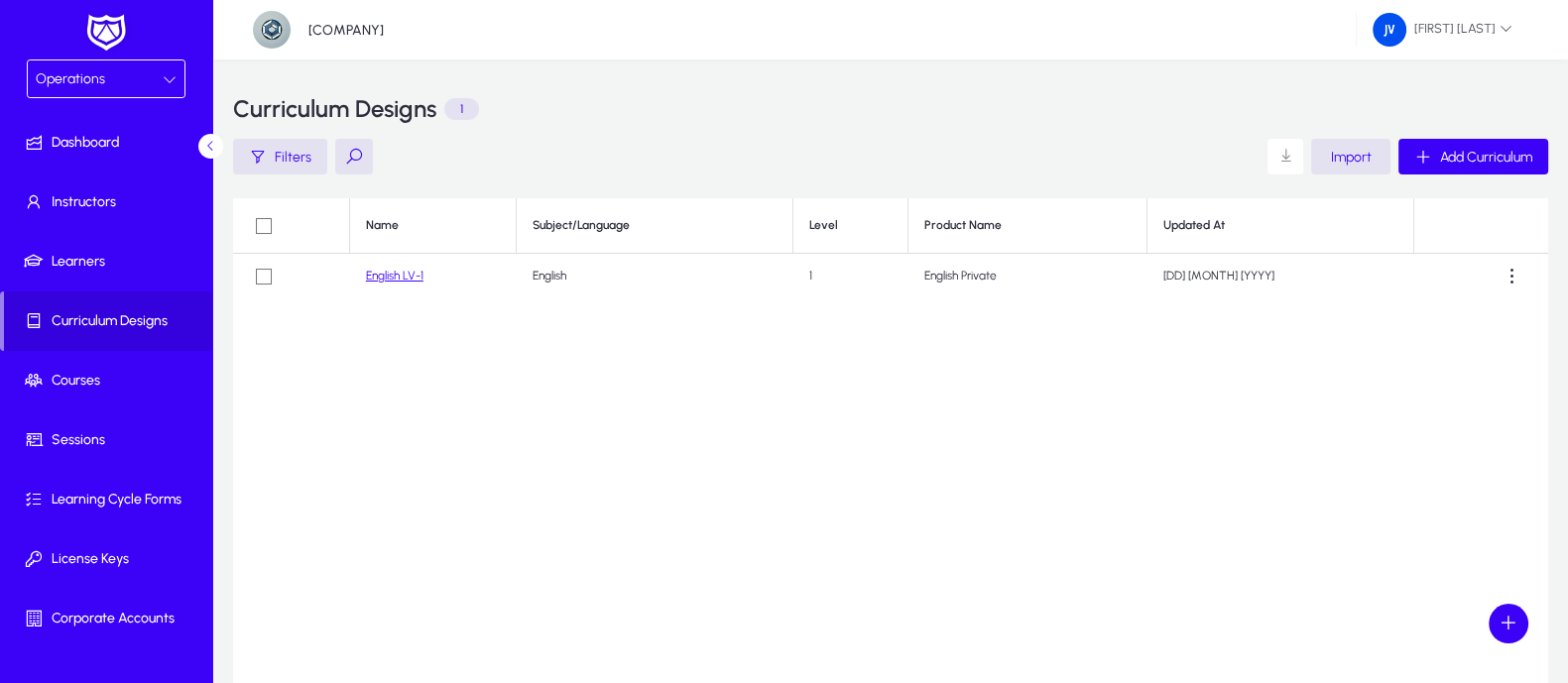 click on "English LV-1" 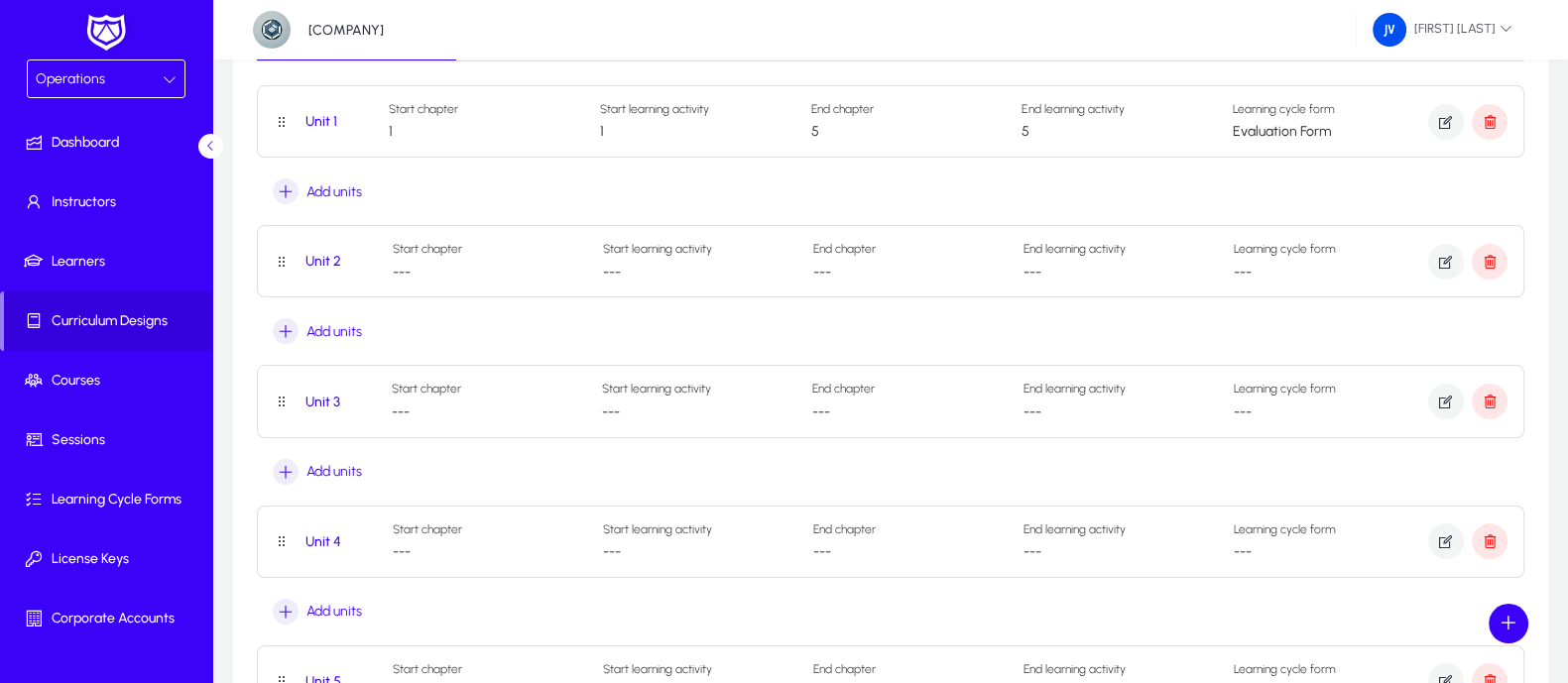 scroll, scrollTop: 0, scrollLeft: 0, axis: both 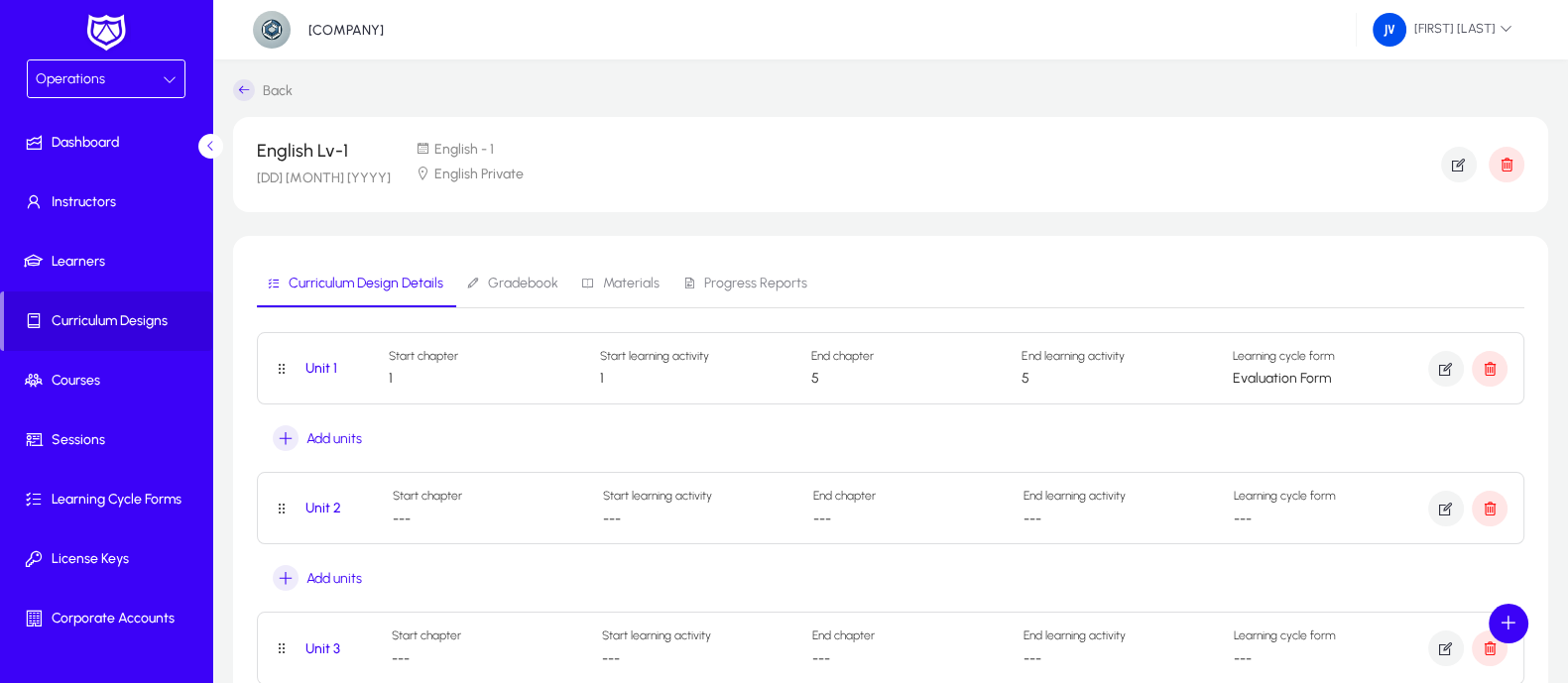 click at bounding box center (170, 79) 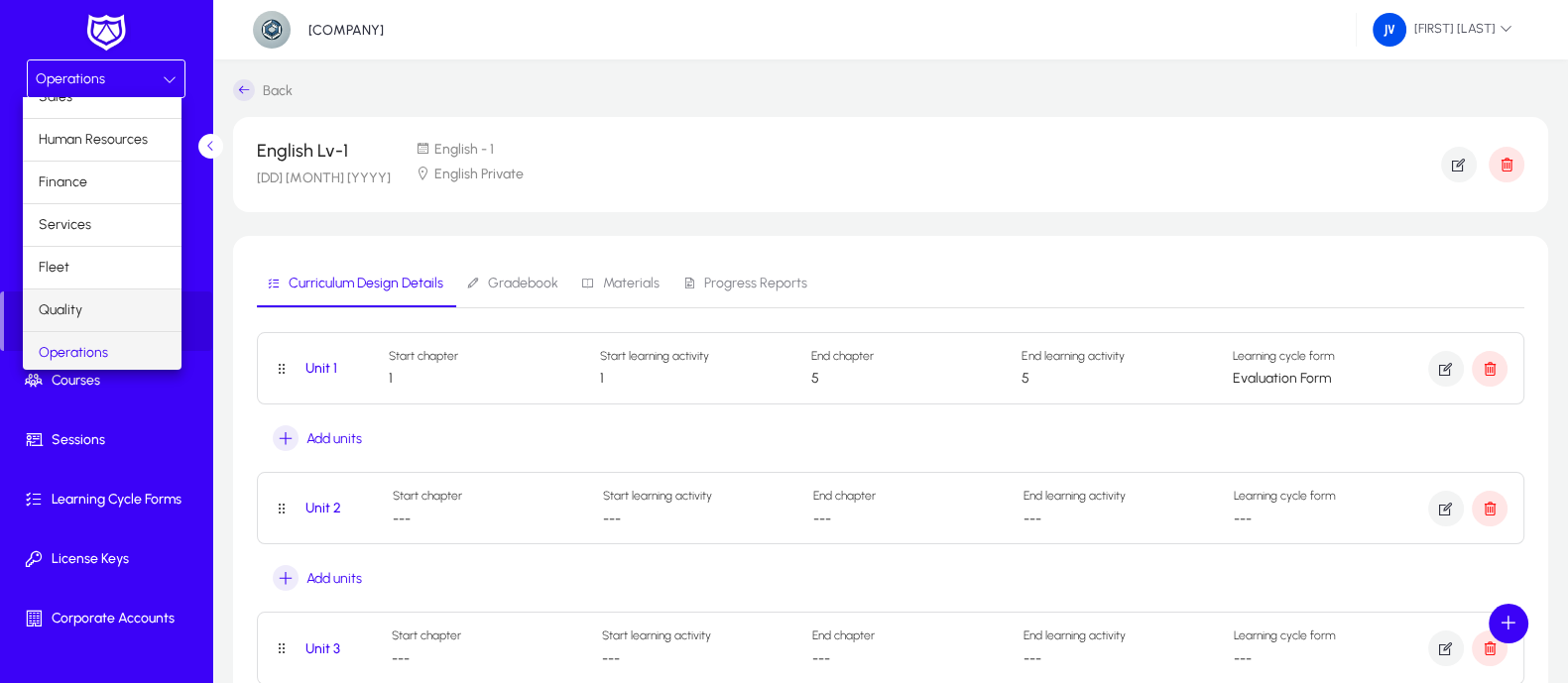 scroll, scrollTop: 0, scrollLeft: 0, axis: both 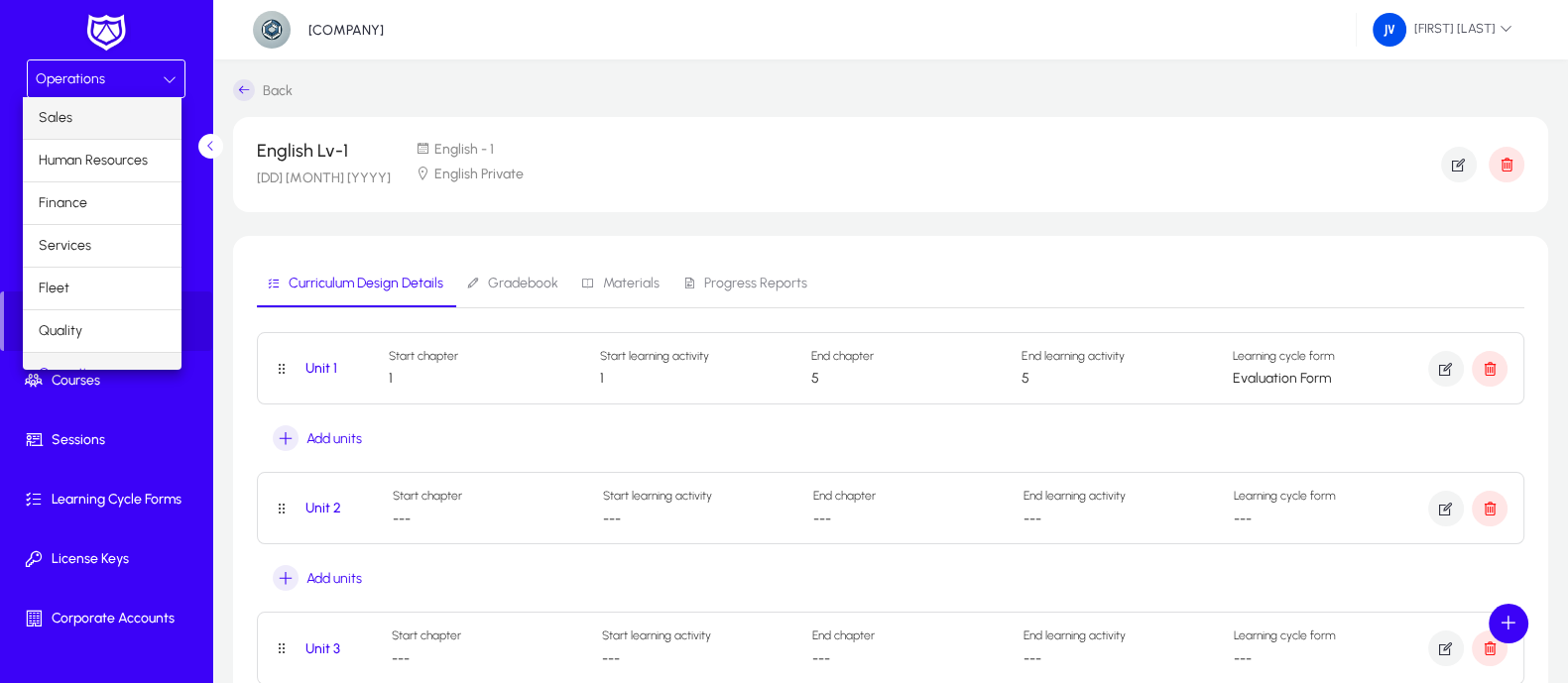 click on "Sales" at bounding box center [102, 118] 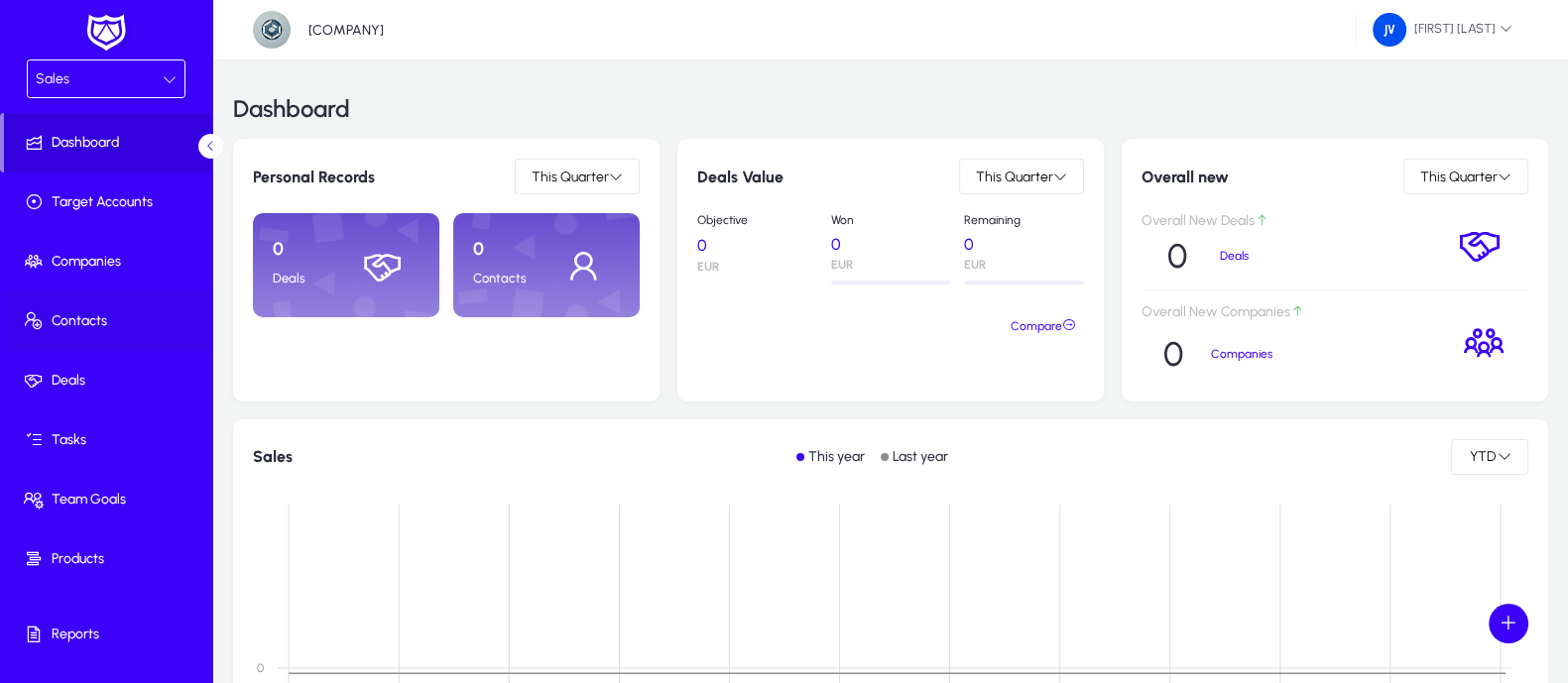 scroll, scrollTop: 40, scrollLeft: 0, axis: vertical 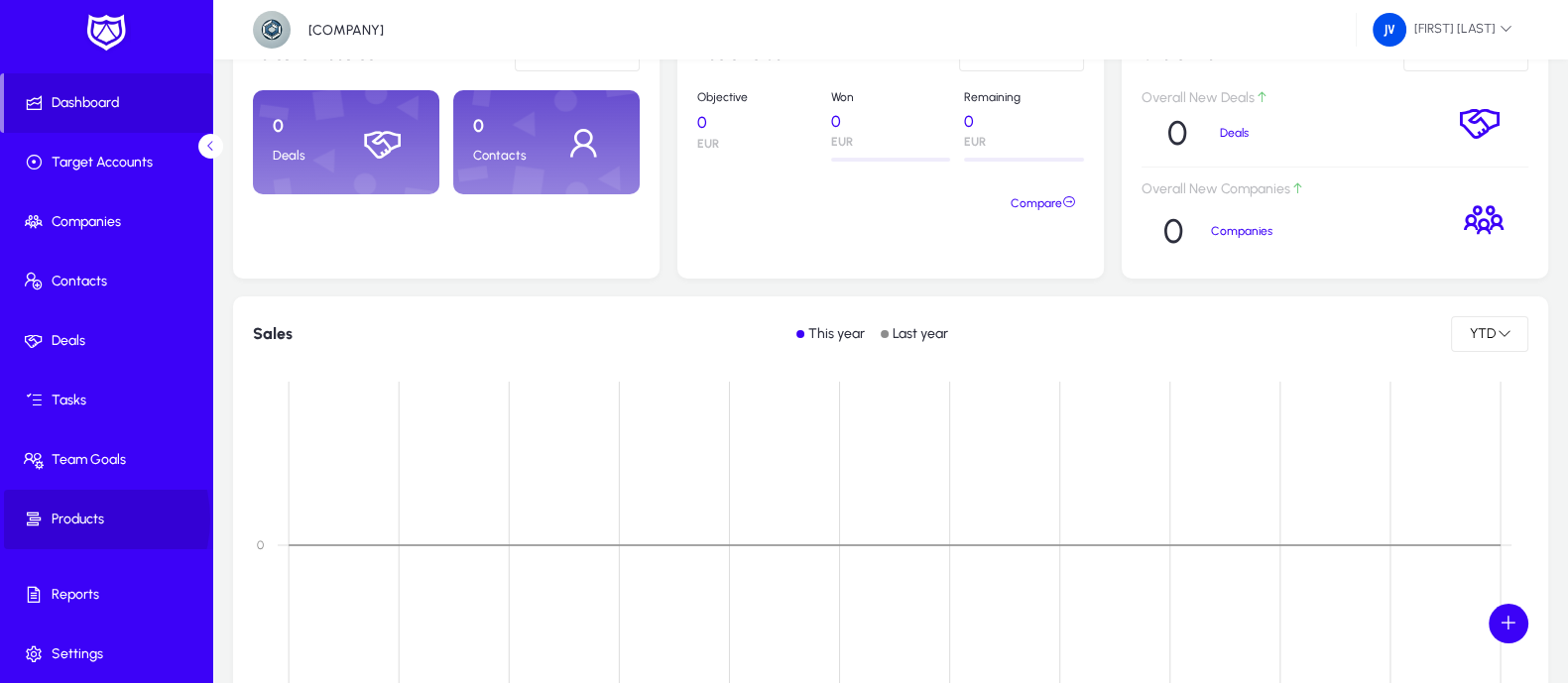 click on "Products" 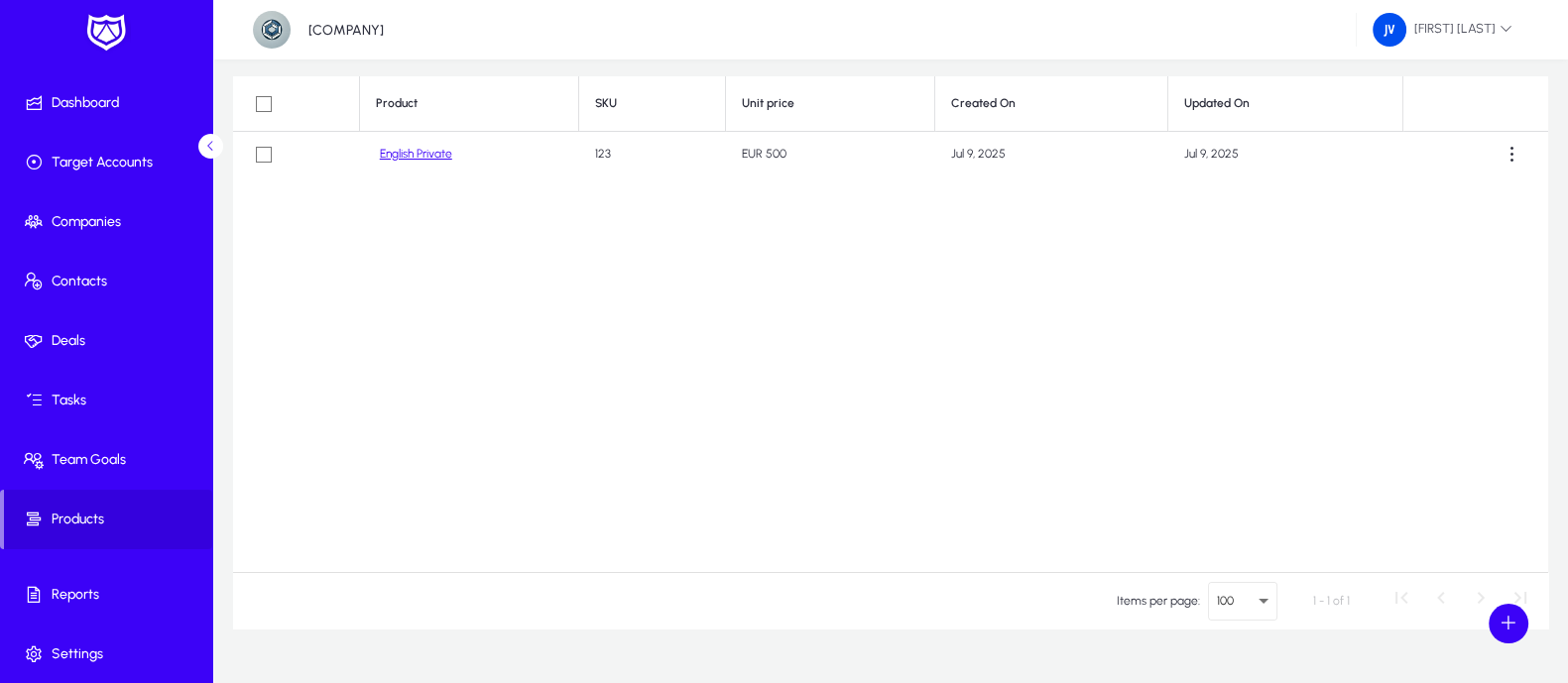 click 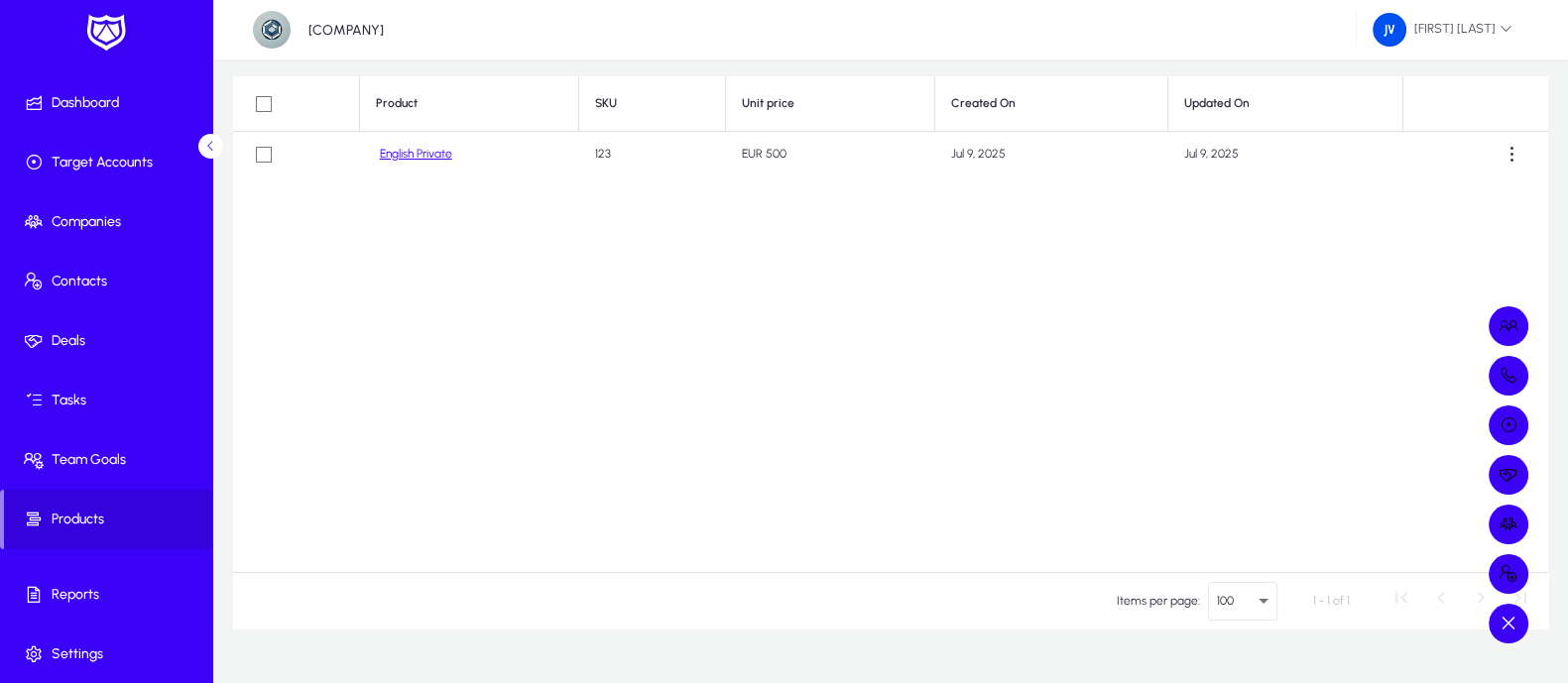 click at bounding box center [784, 341] 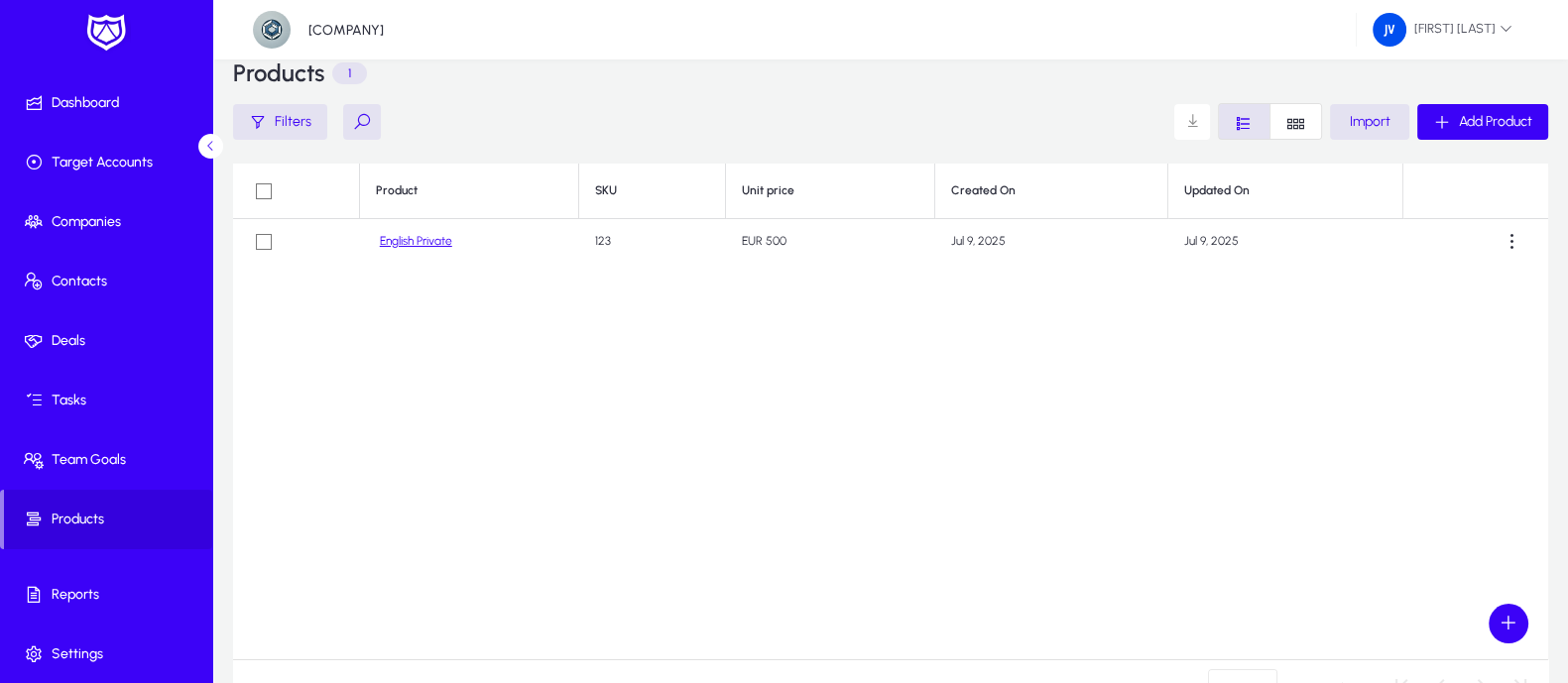 scroll, scrollTop: 0, scrollLeft: 0, axis: both 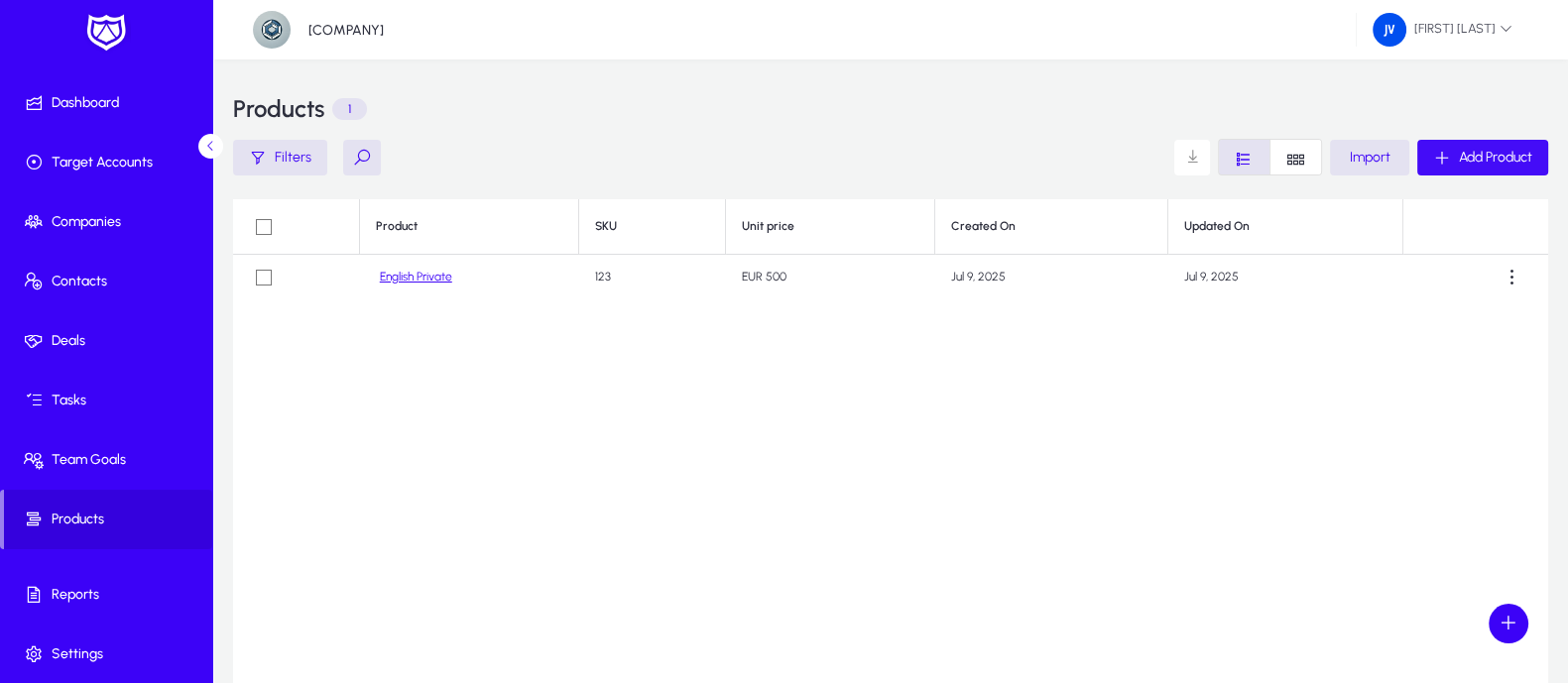 click on "Add Product" 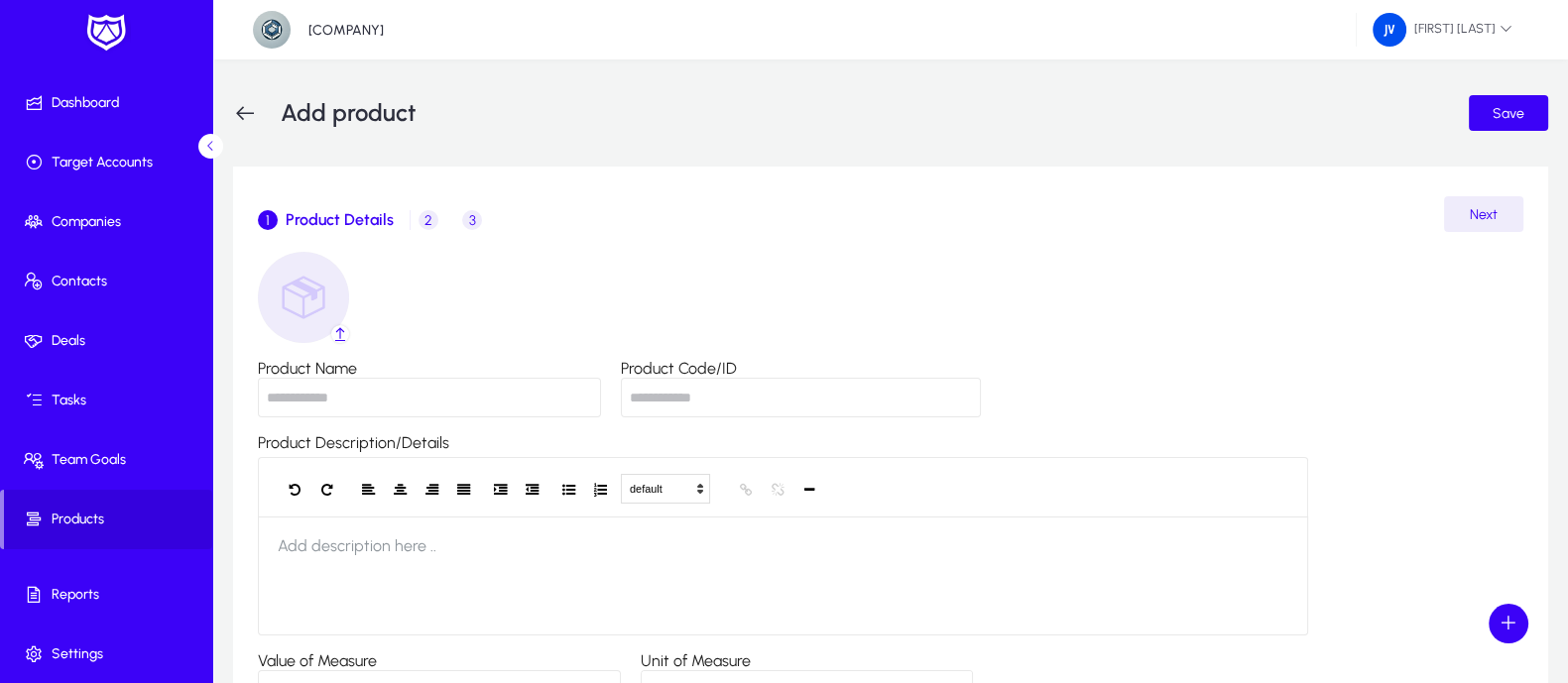 click on "Product Name" at bounding box center (429, 398) 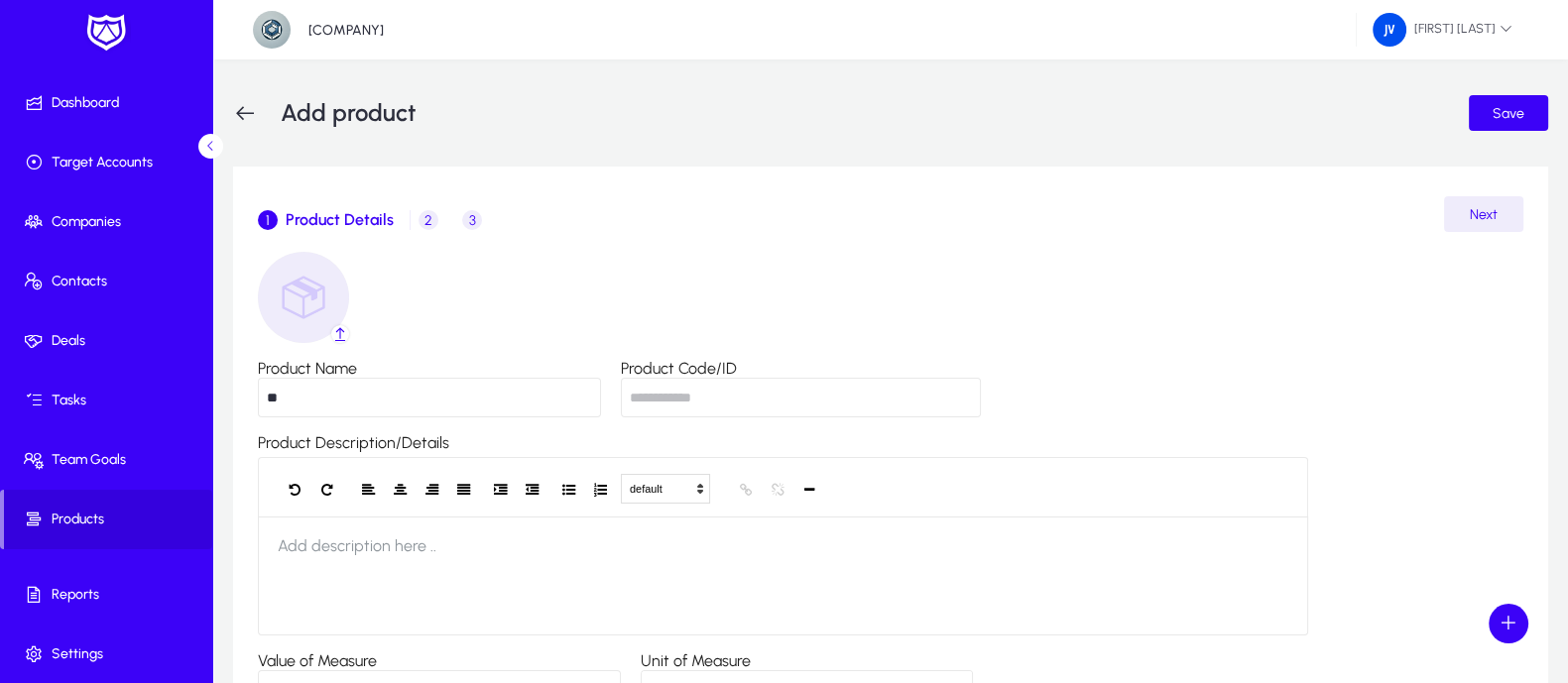 type on "**" 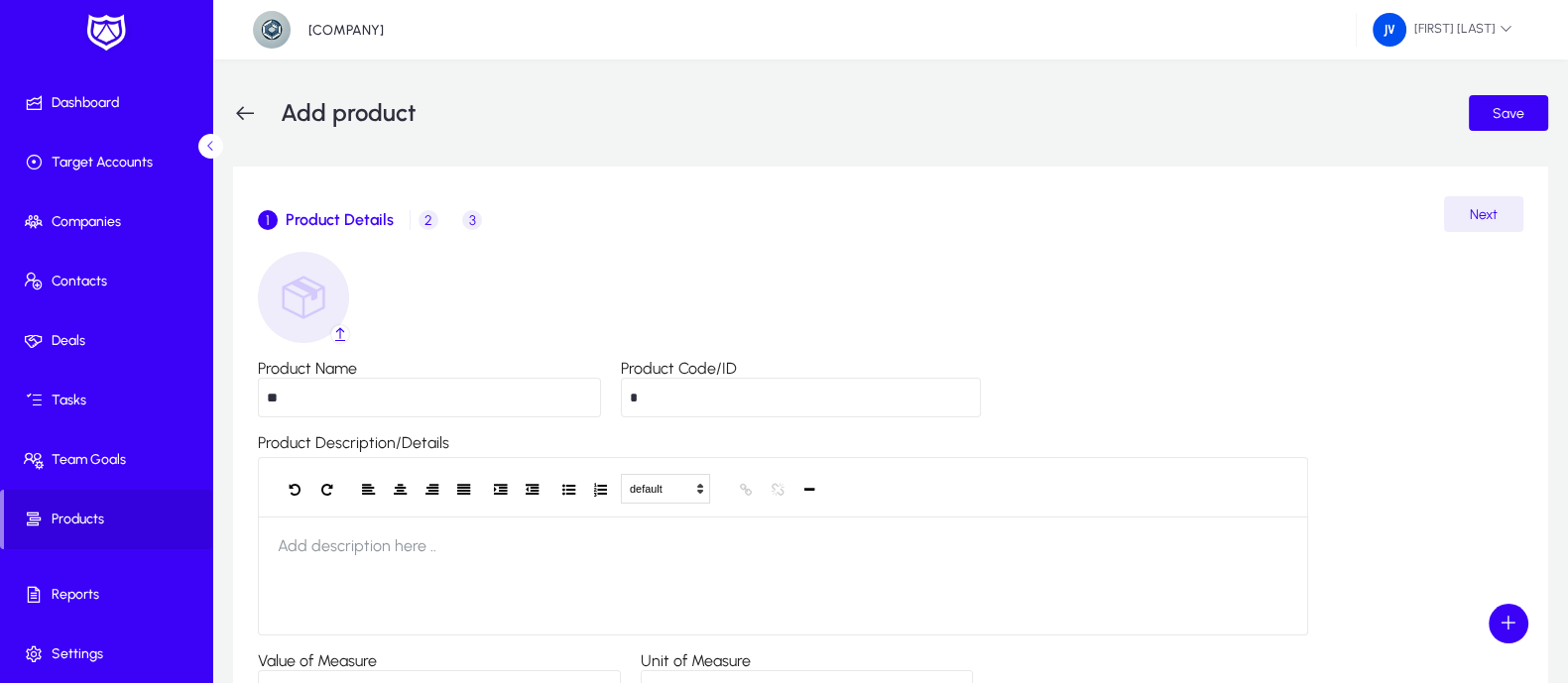 type on "*" 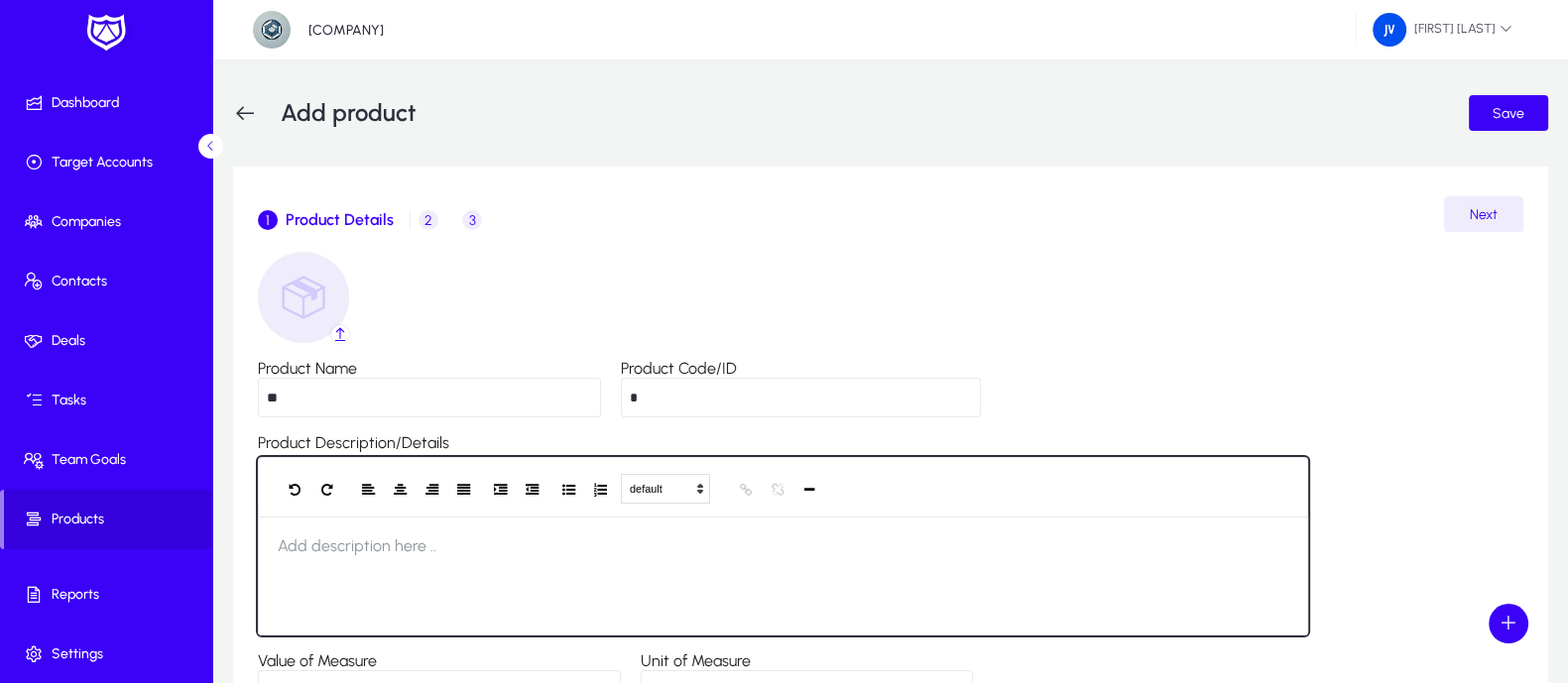 click on "Add description here .." 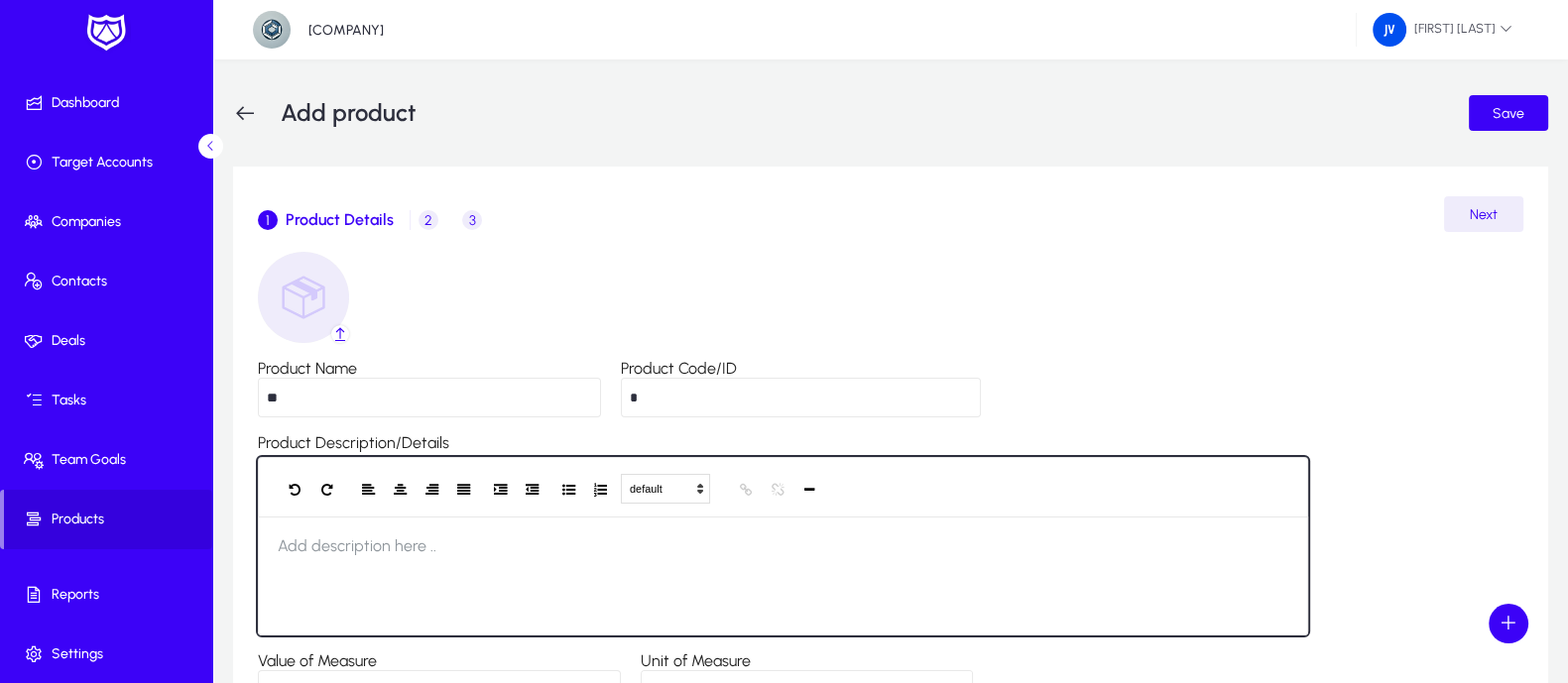 type 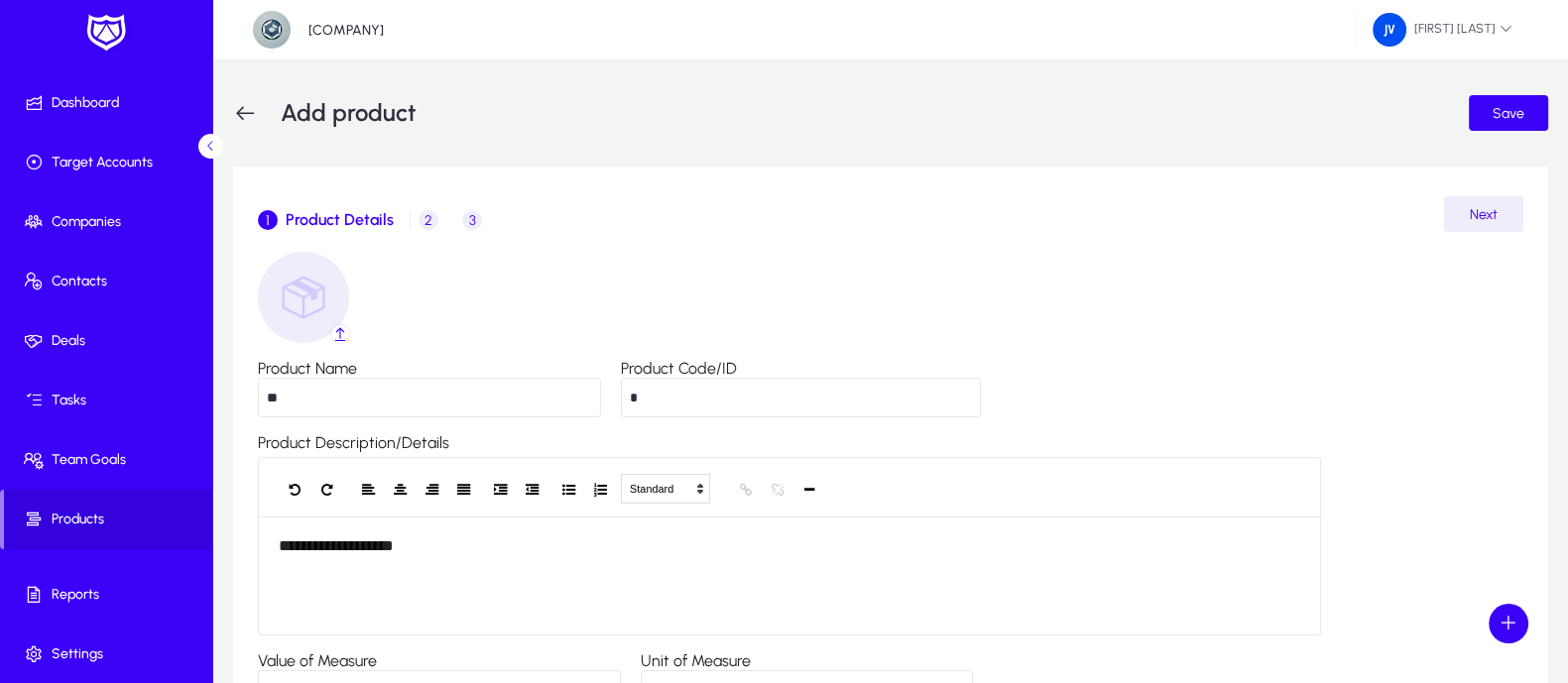 click on "**********" 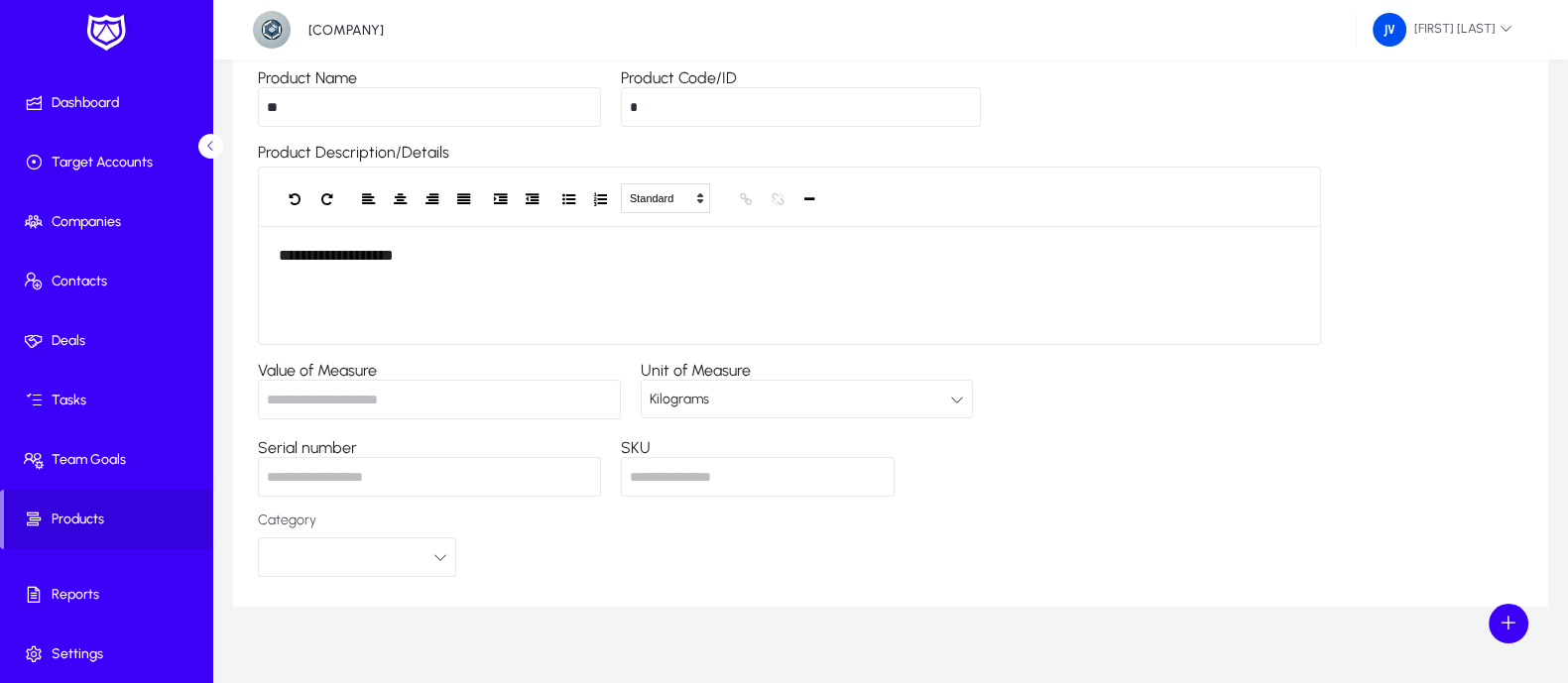 scroll, scrollTop: 312, scrollLeft: 0, axis: vertical 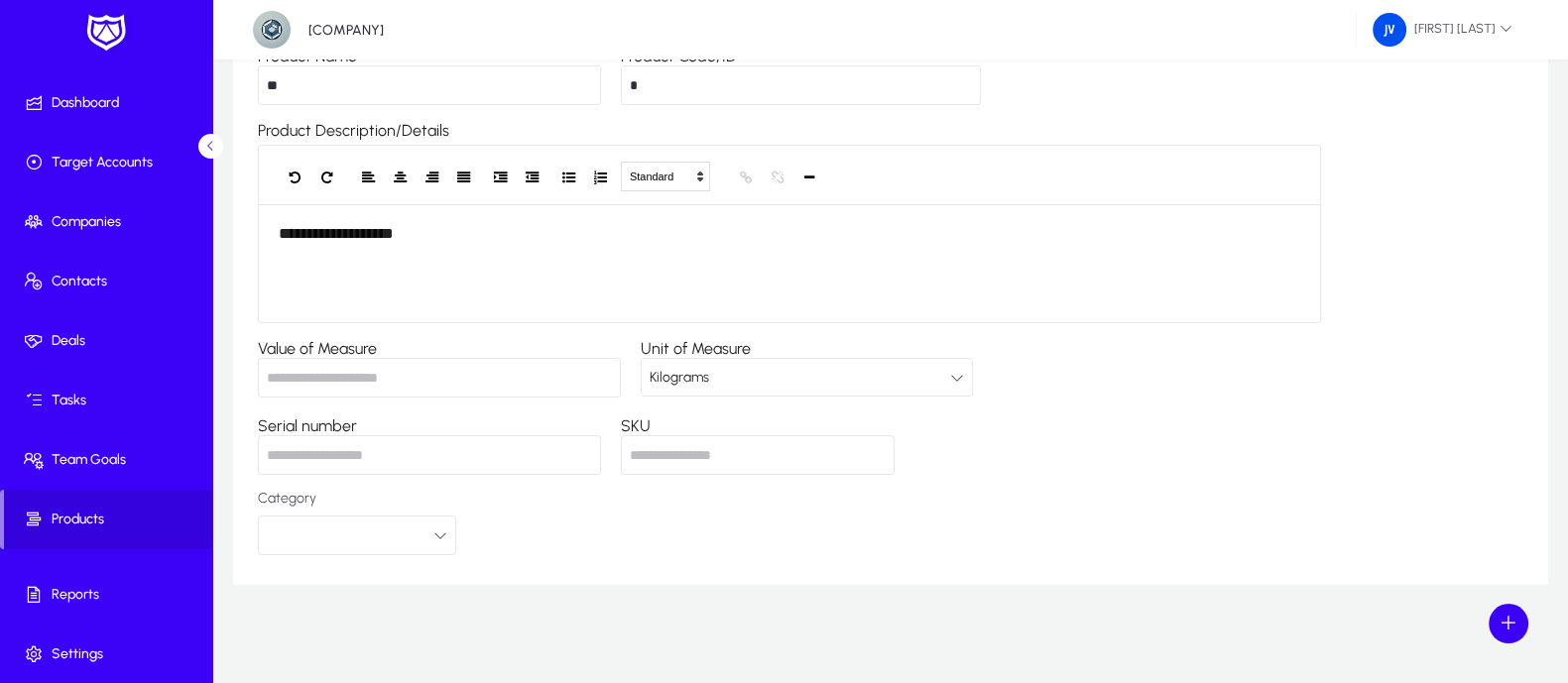 click on "Value of Measure" at bounding box center [439, 378] 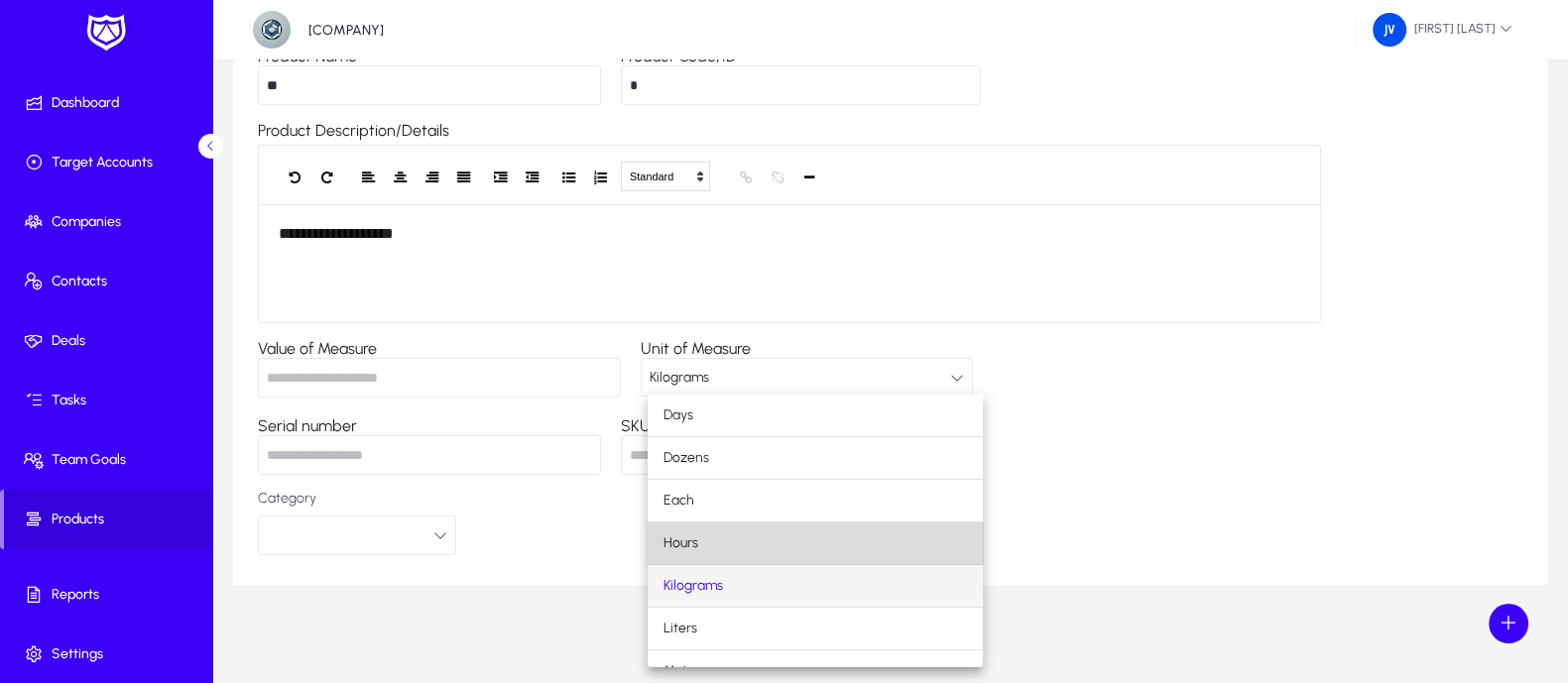 click on "Hours" at bounding box center (815, 543) 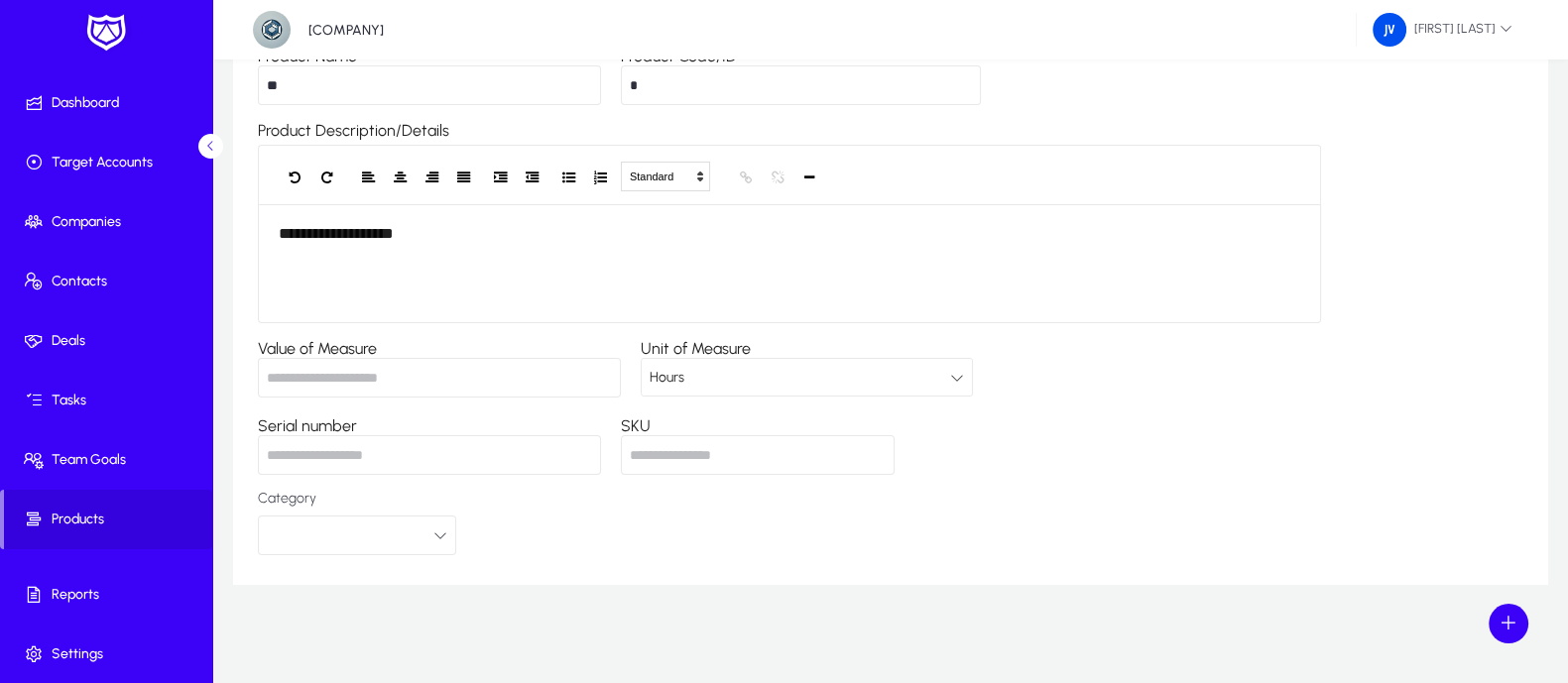 click 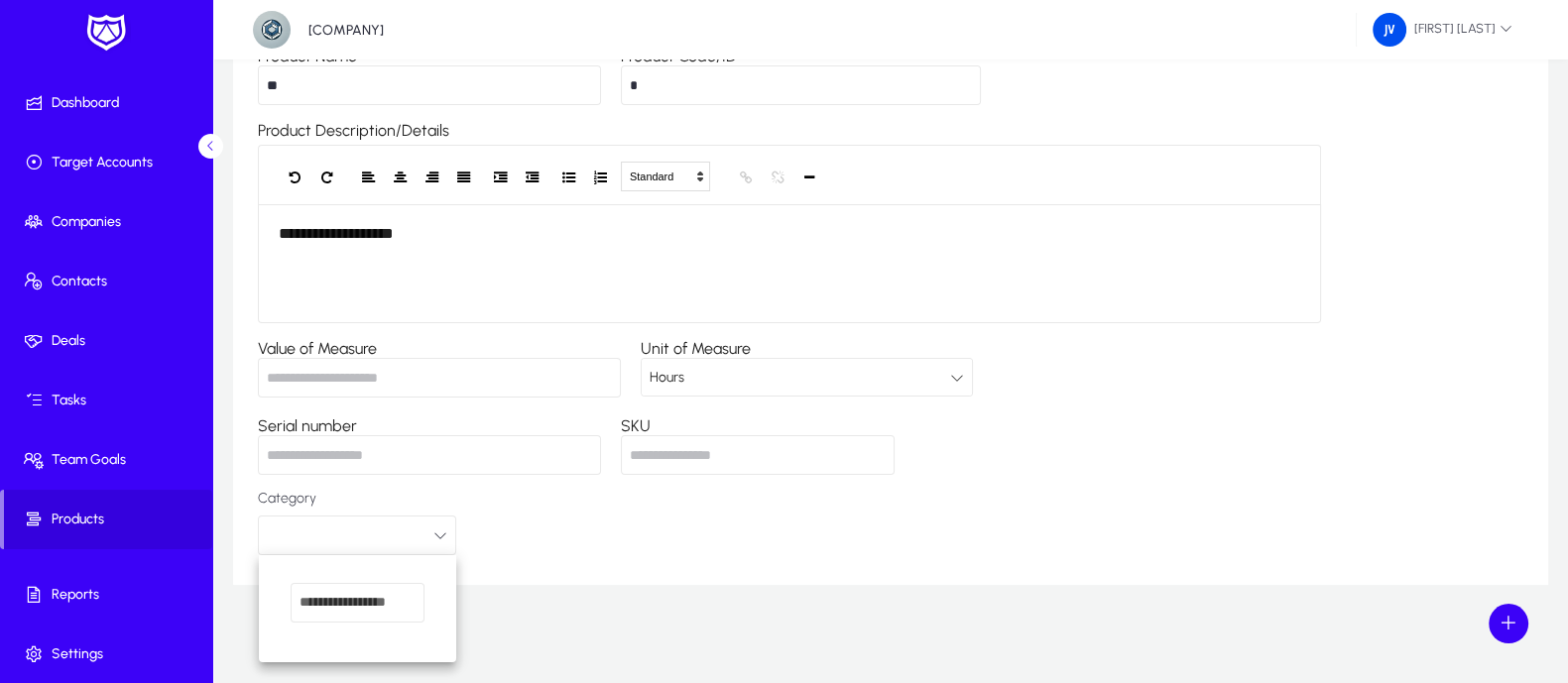 click at bounding box center (784, 341) 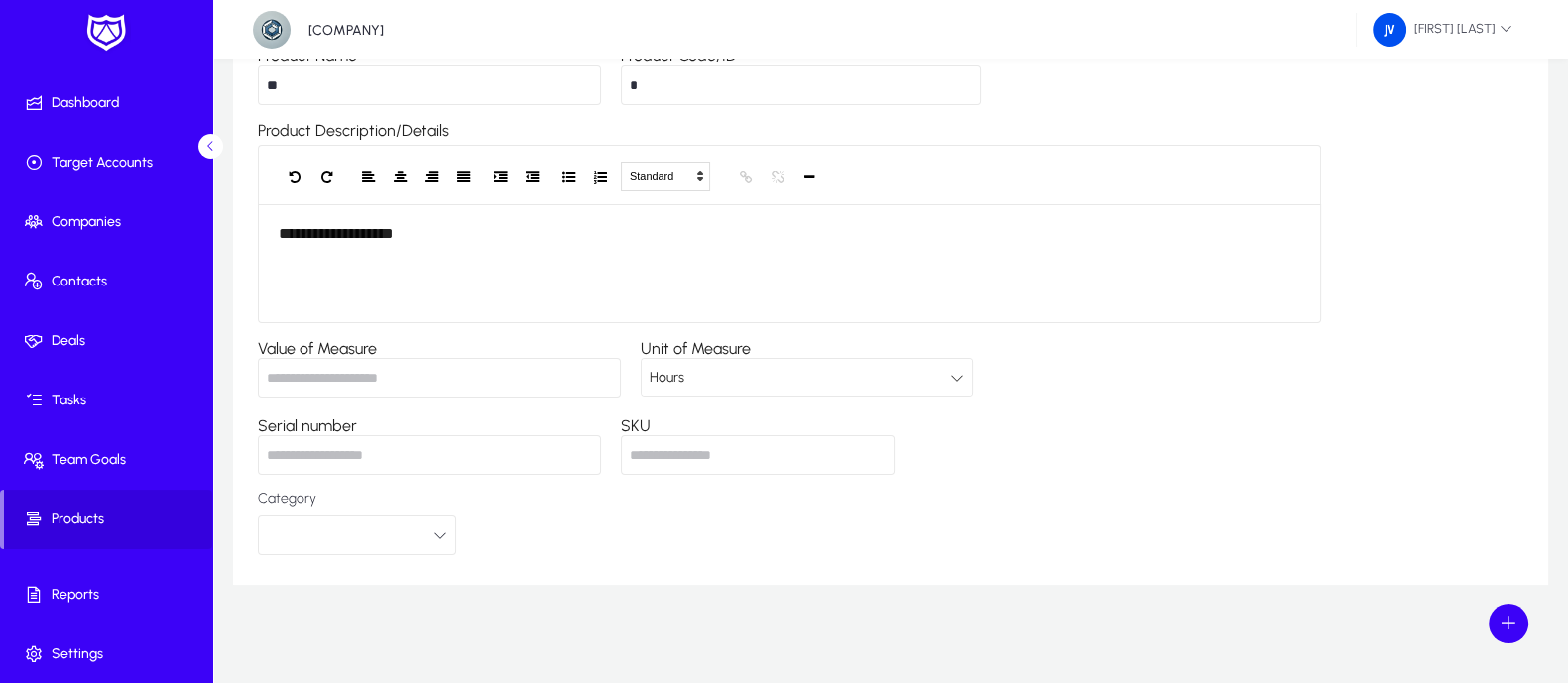 click 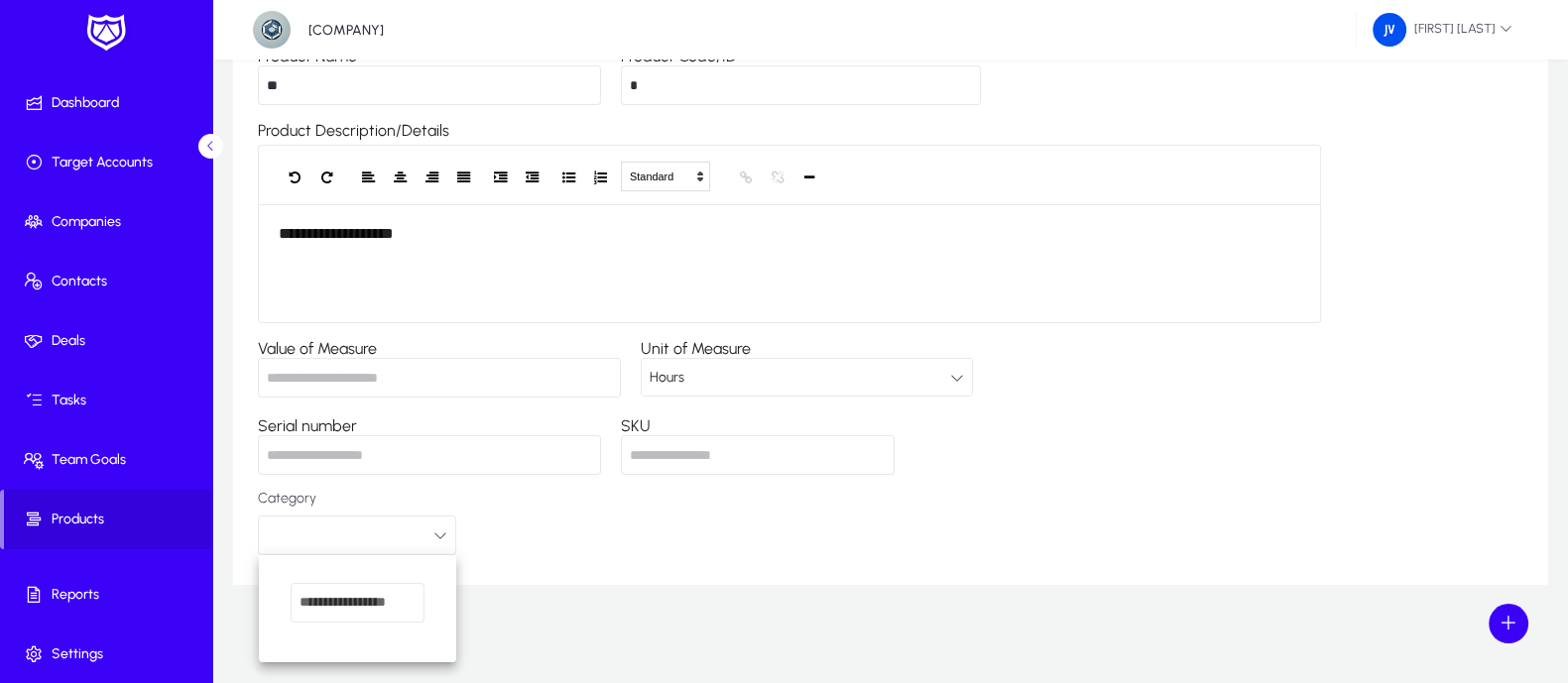 click at bounding box center (357, 603) 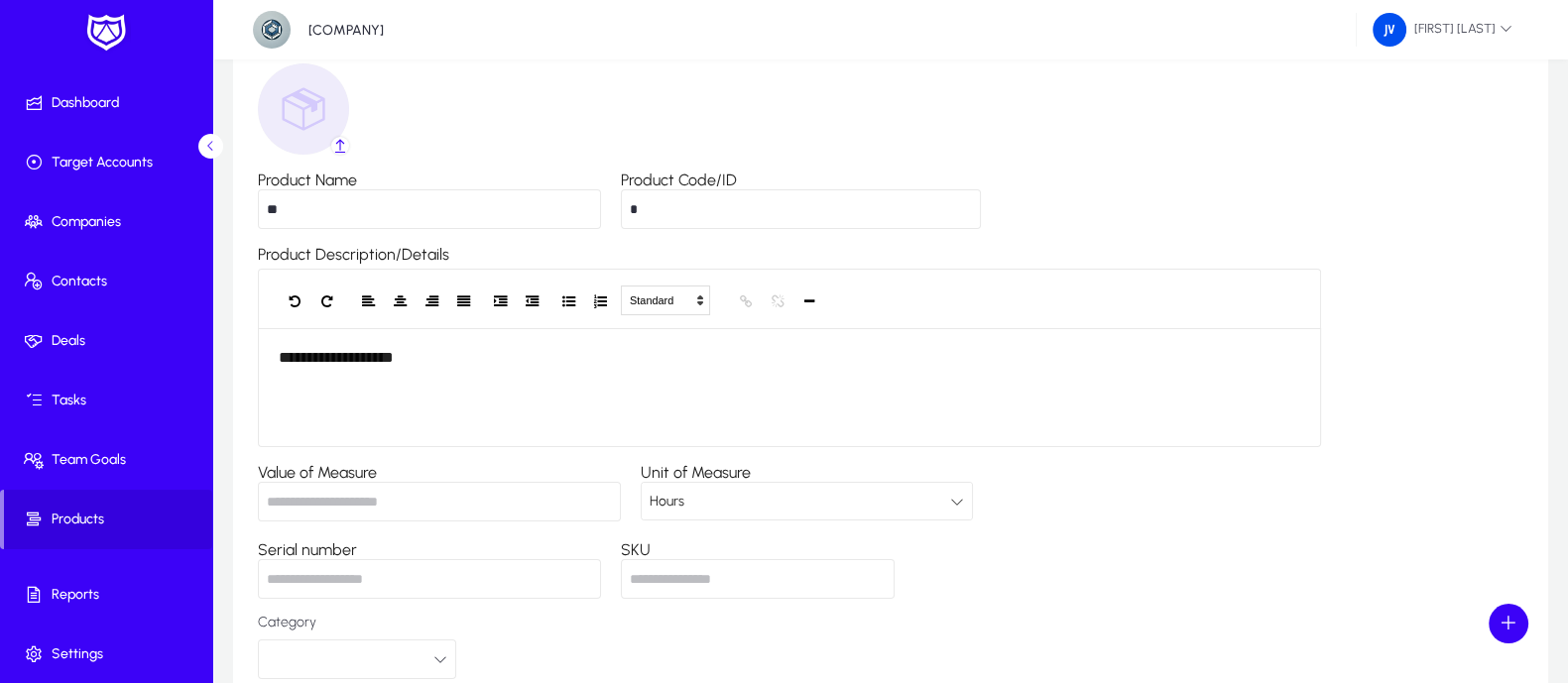 scroll, scrollTop: 64, scrollLeft: 0, axis: vertical 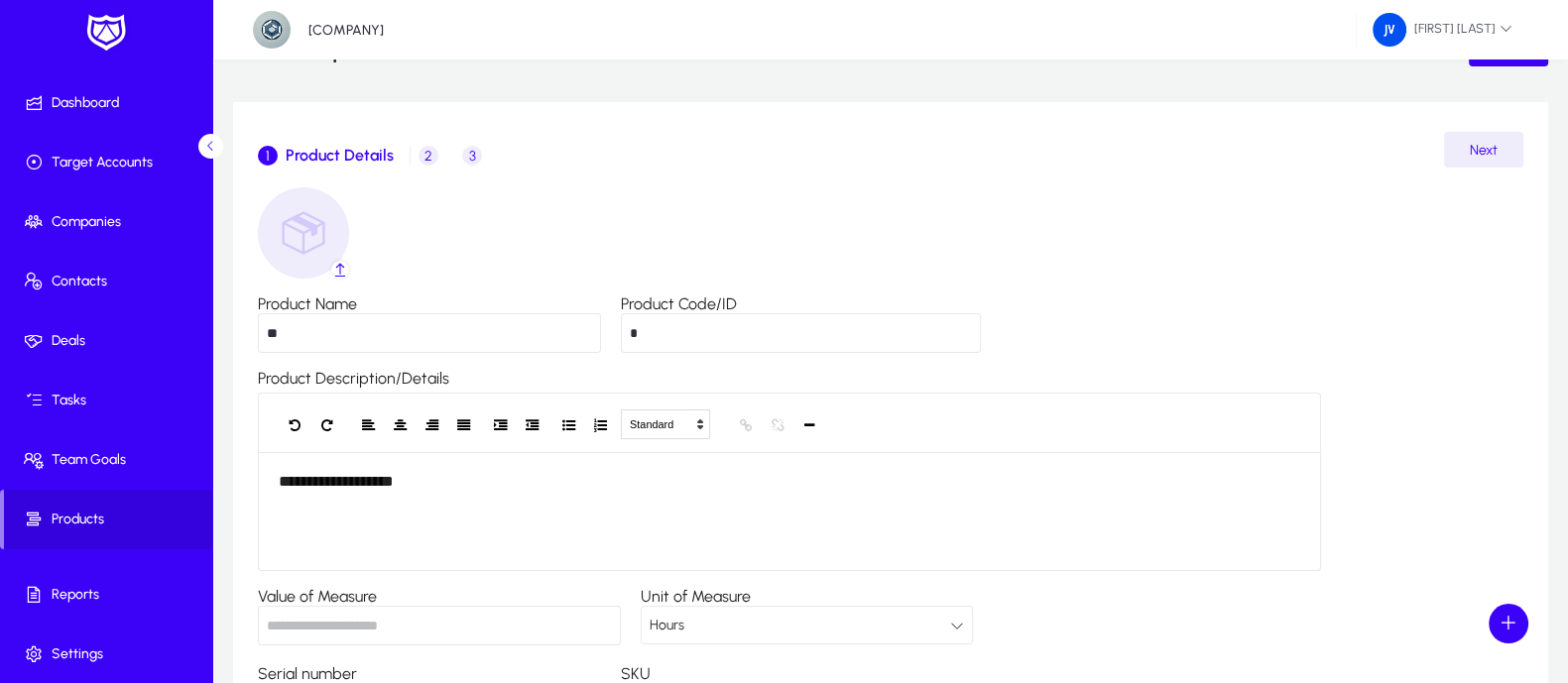 click on "2" at bounding box center (428, 156) 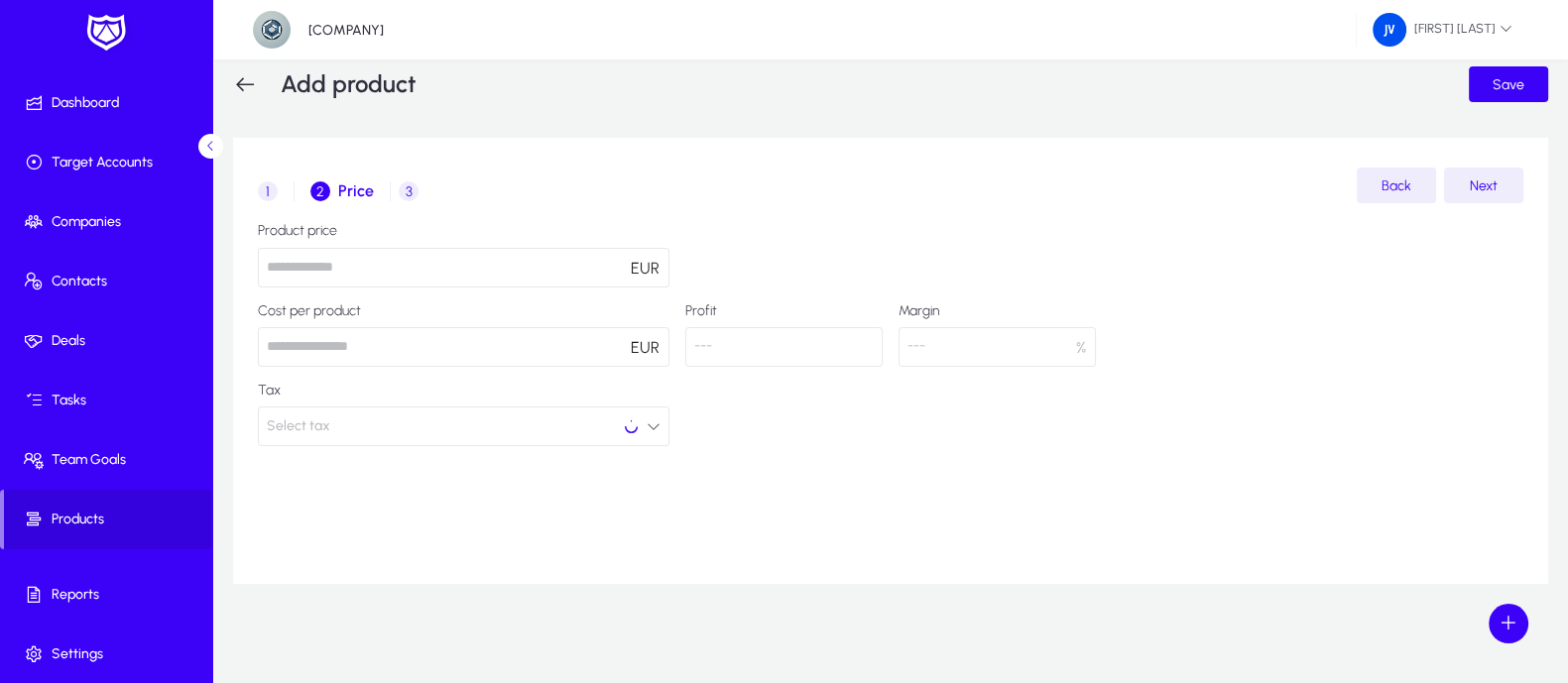 scroll, scrollTop: 29, scrollLeft: 0, axis: vertical 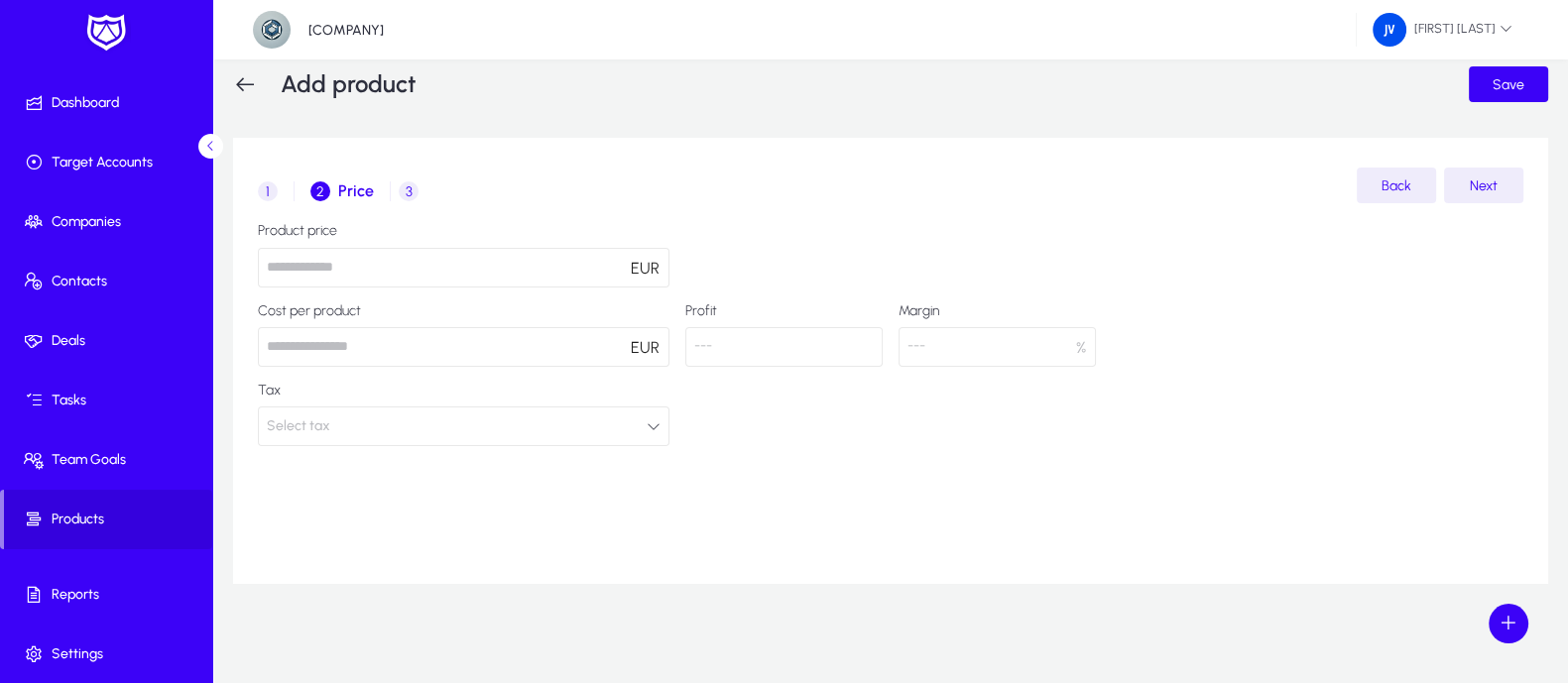 click 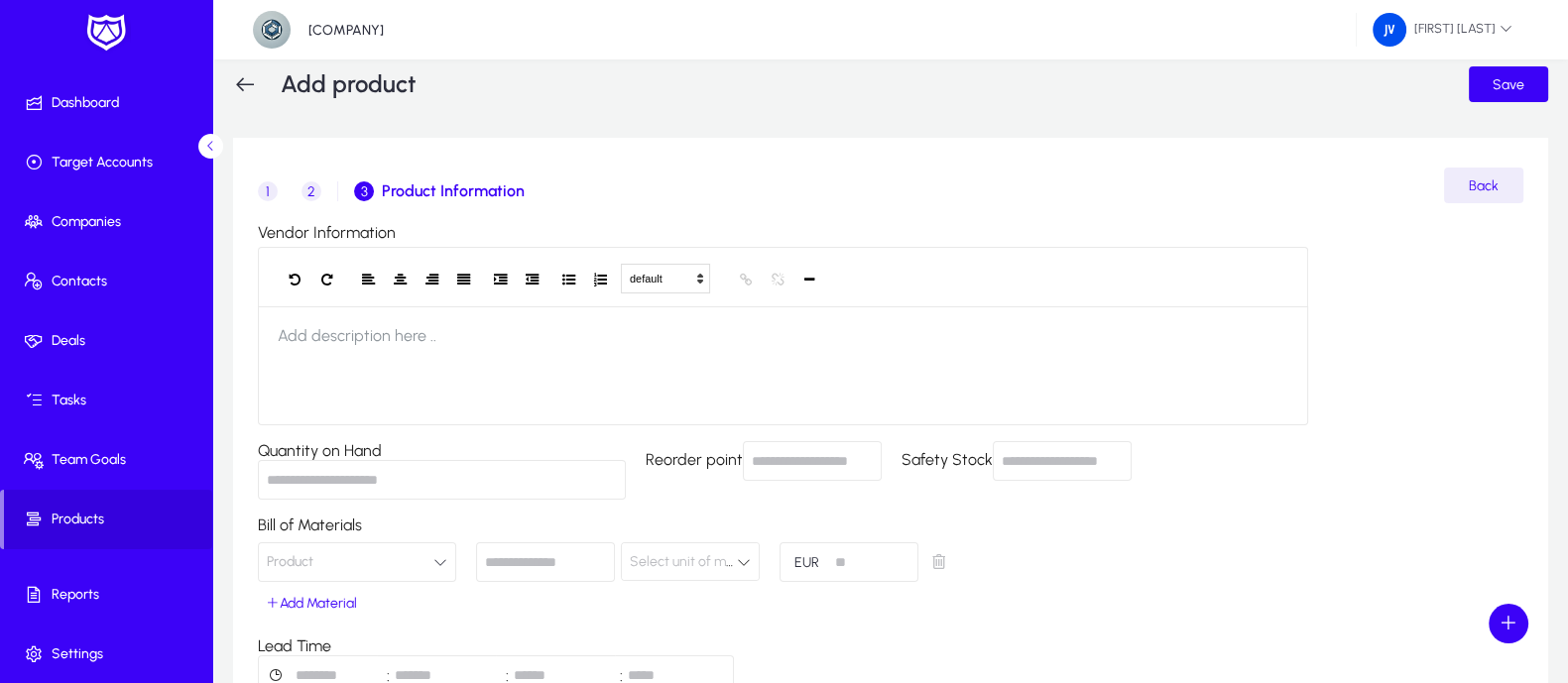 click on "2" at bounding box center [311, 191] 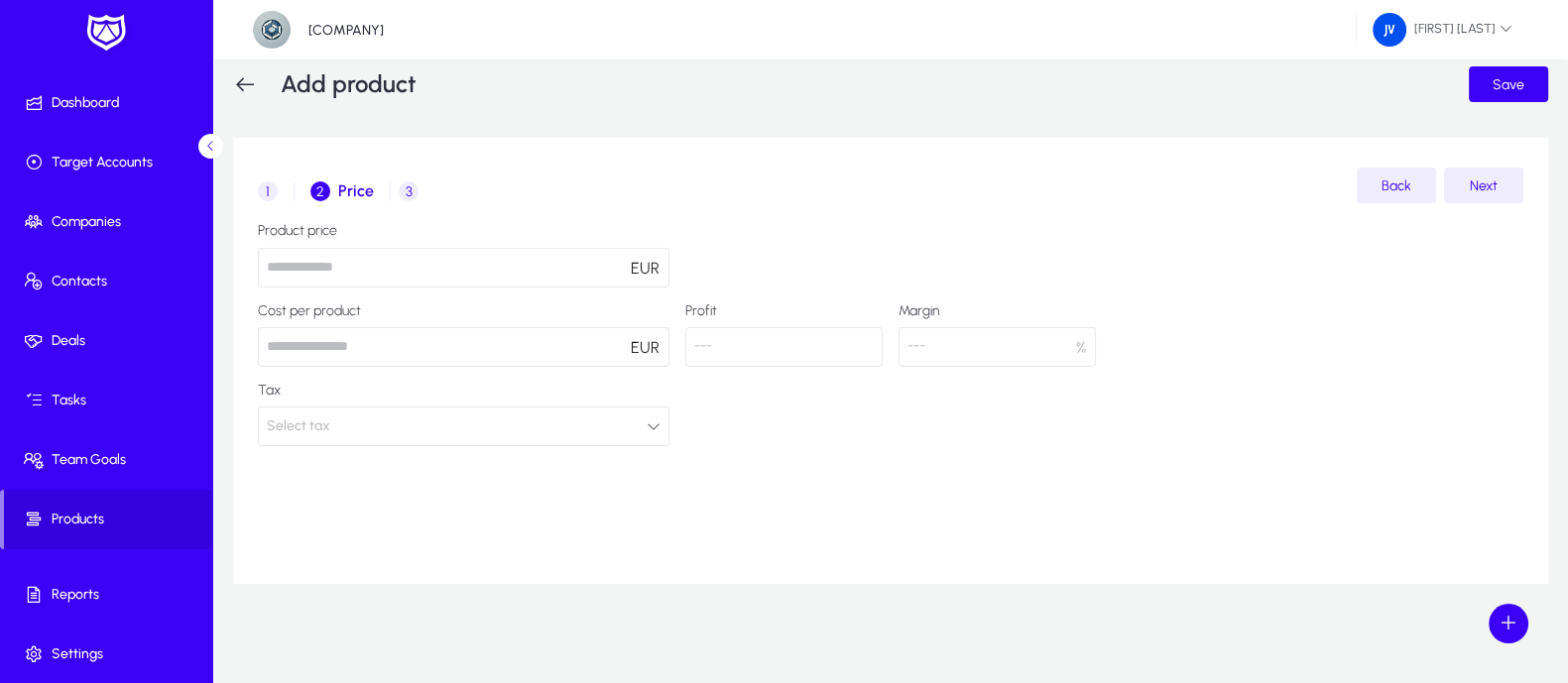 click 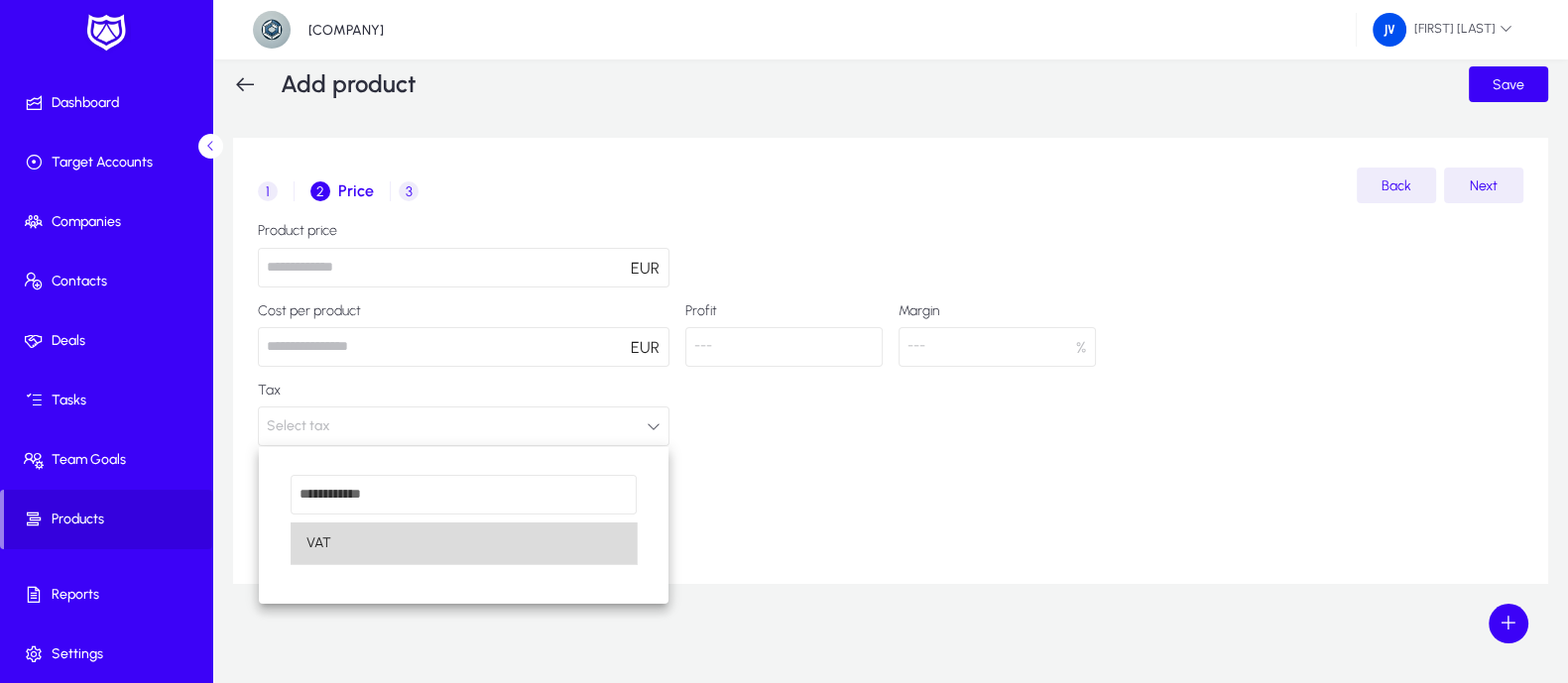 click on "VAT" at bounding box center [463, 543] 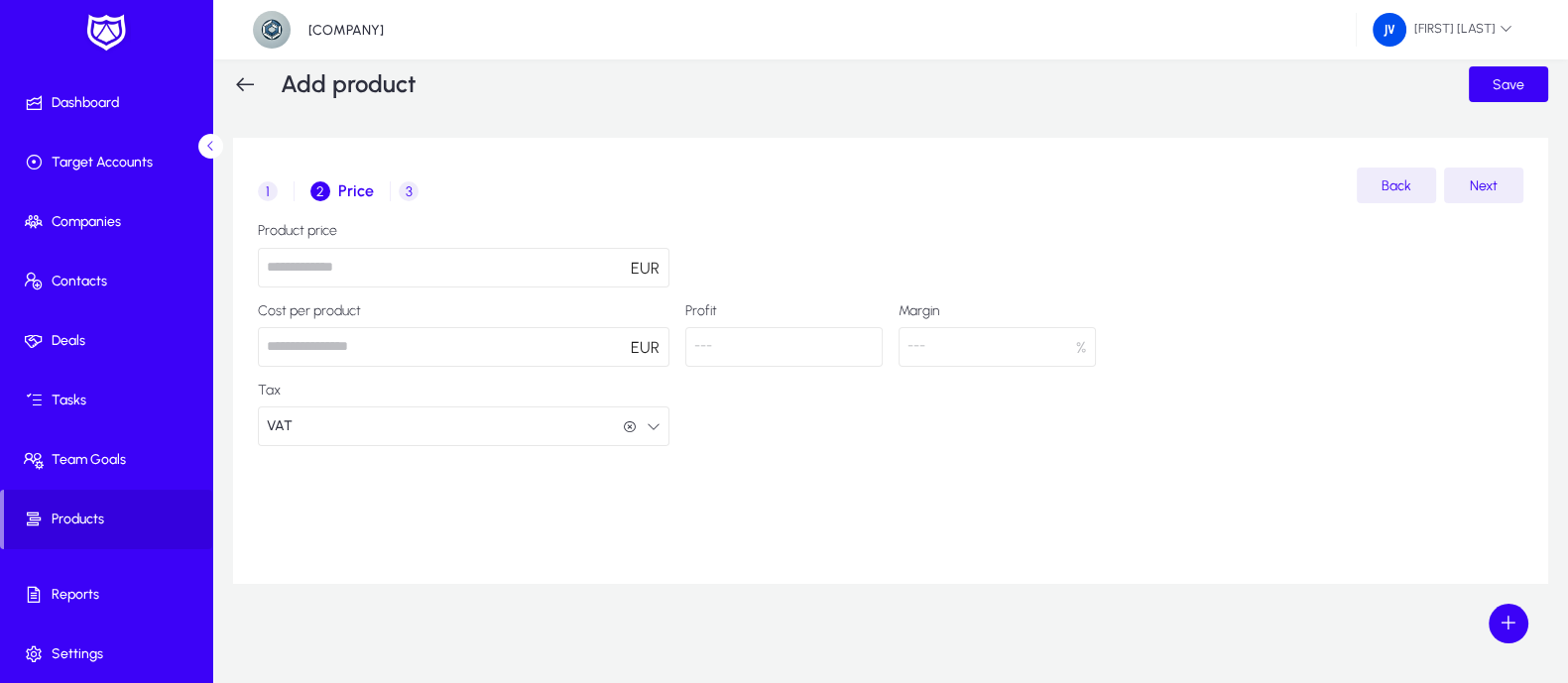 click on "3" at bounding box center [409, 191] 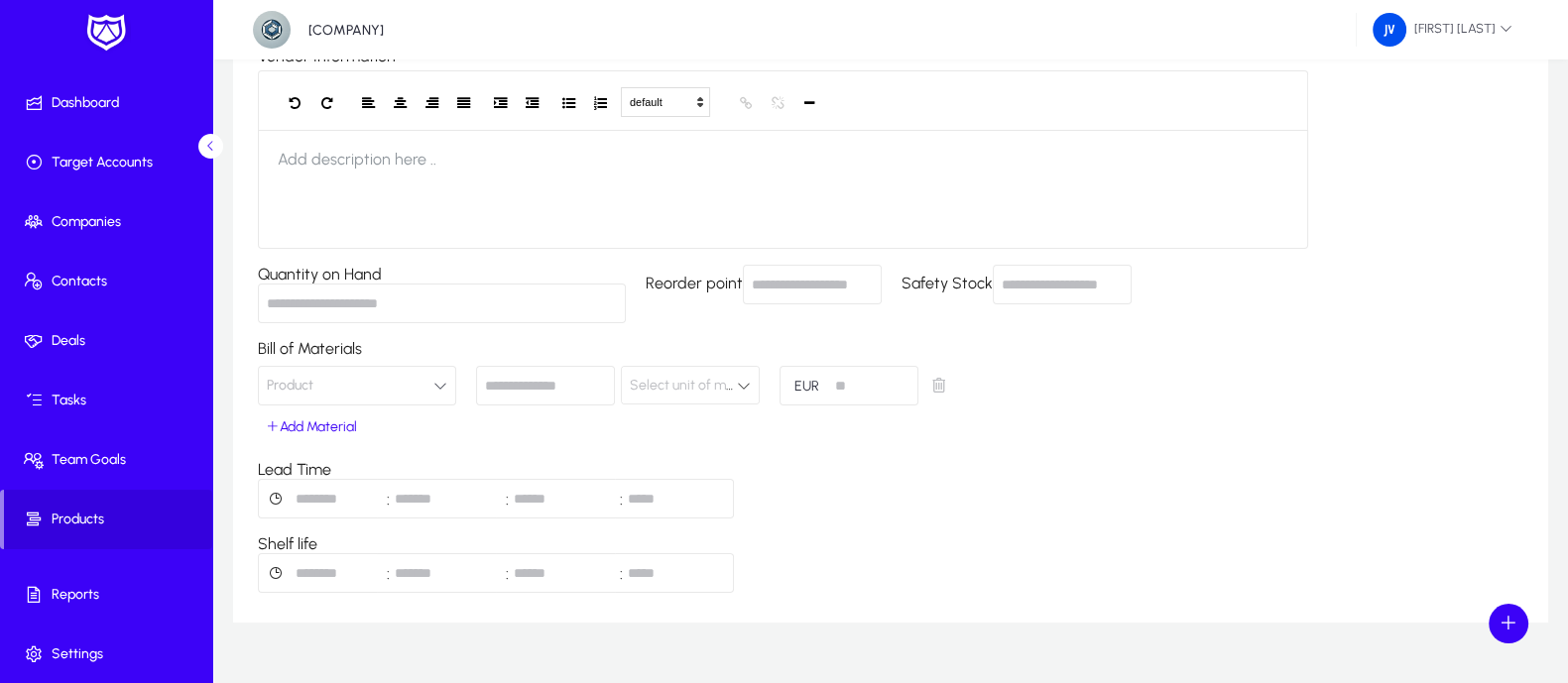 scroll, scrollTop: 244, scrollLeft: 0, axis: vertical 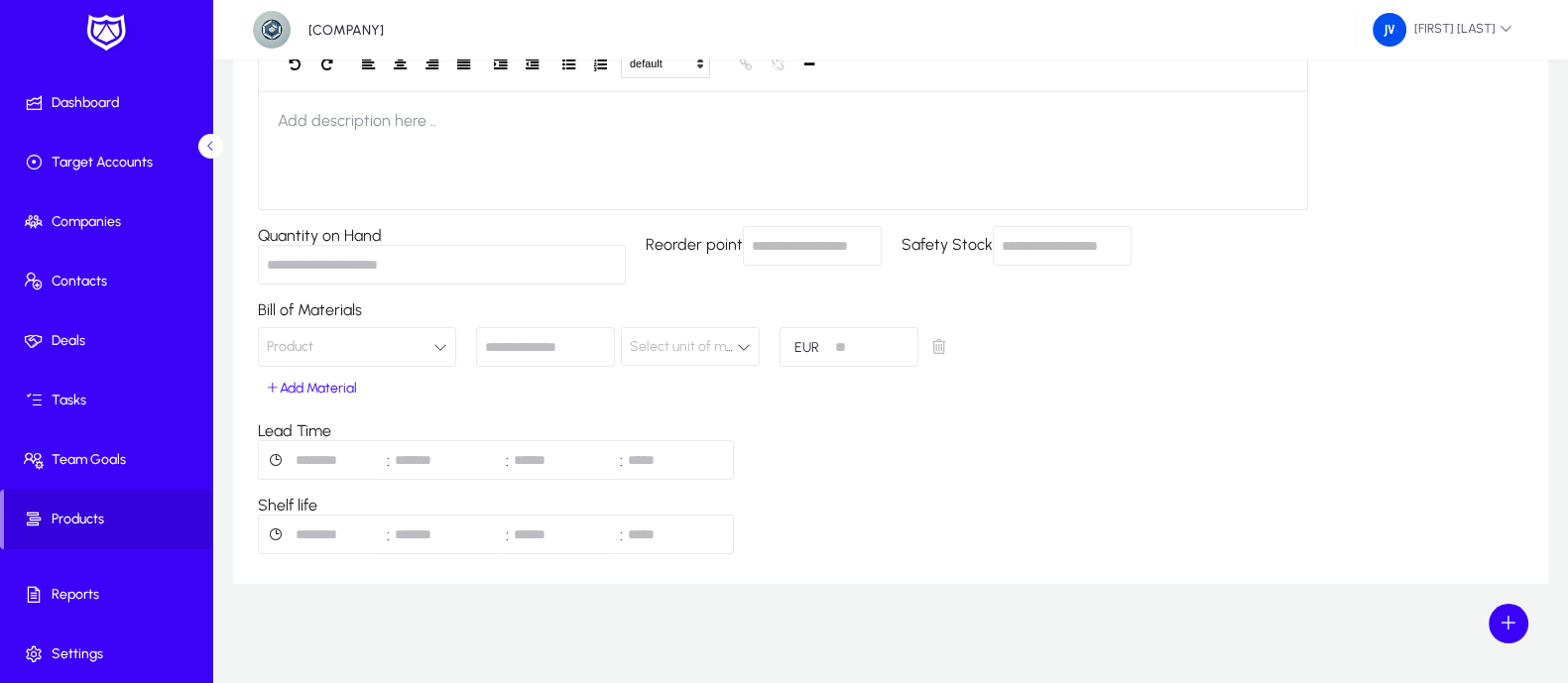 click 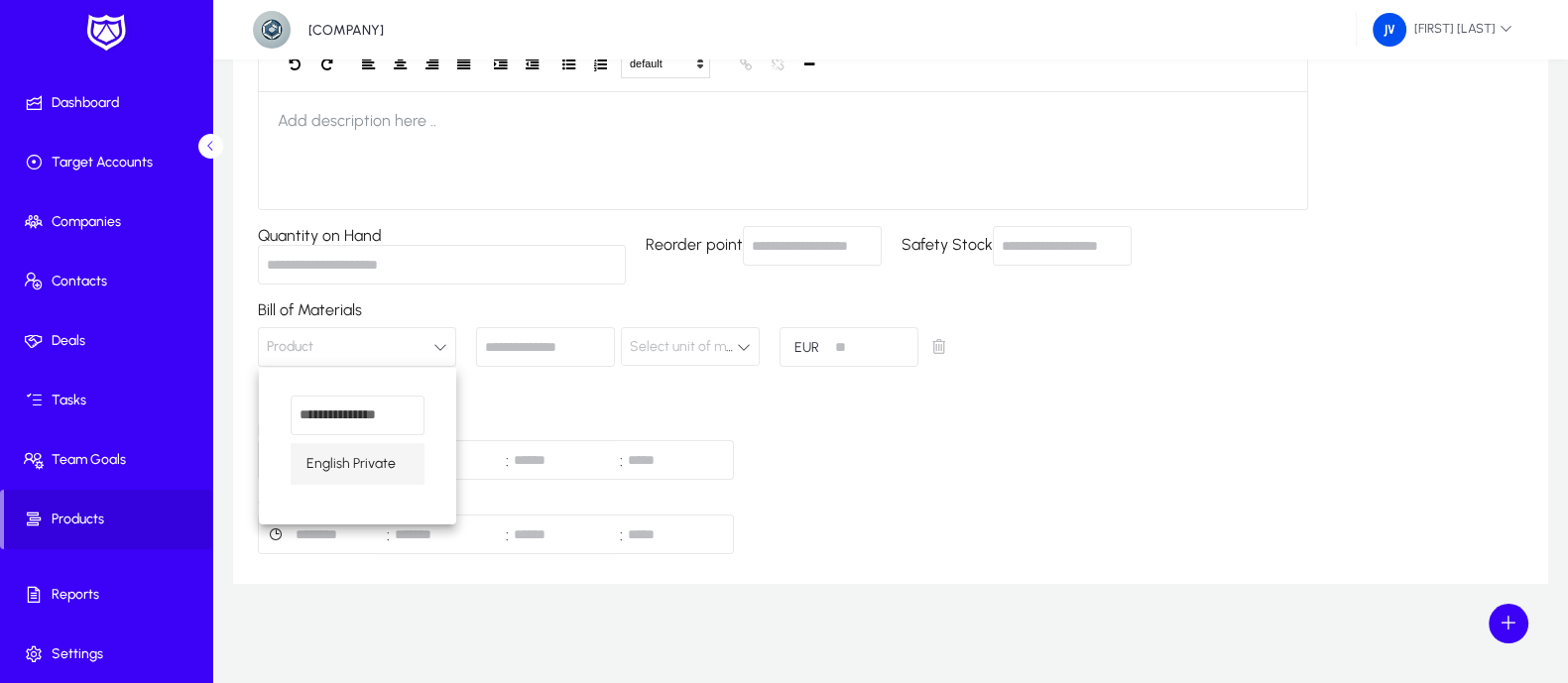click at bounding box center [784, 341] 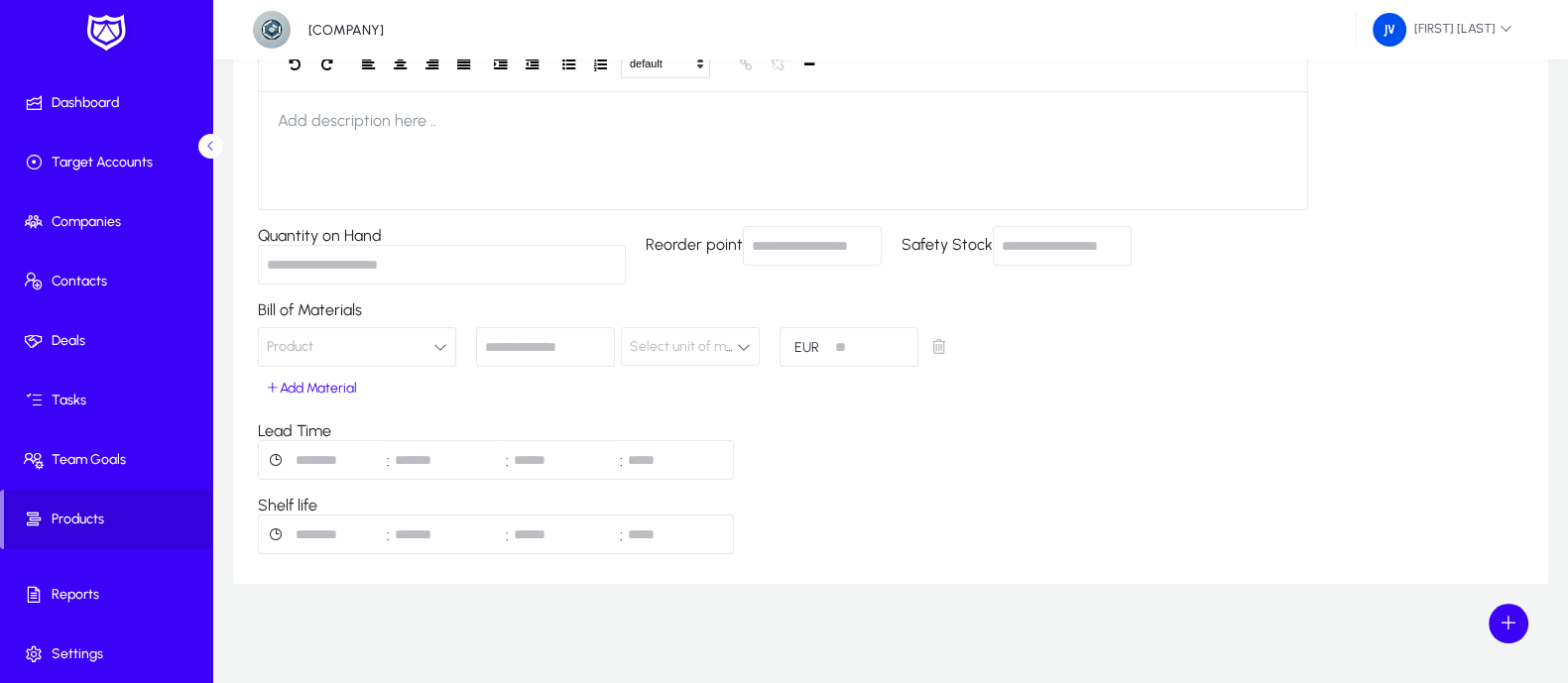 click on "Vendor Information  default   Heading 1   Heading 2   Heading 3   Heading 4   Heading 5   Heading 6   Heading 7   Paragraph   Predefined   Standard   default  Times New Roman   Arial   Times New Roman   Calibri   Comic Sans MS  3   1   2   3   4   5   6   7  ******* ******* Add description here .. Quantity on Hand  Reorder point  Safety Stock  Bill of Materials  Product     Select unit of measure EUR  Add Material  Lead Time : : : Shelf life  : : :" 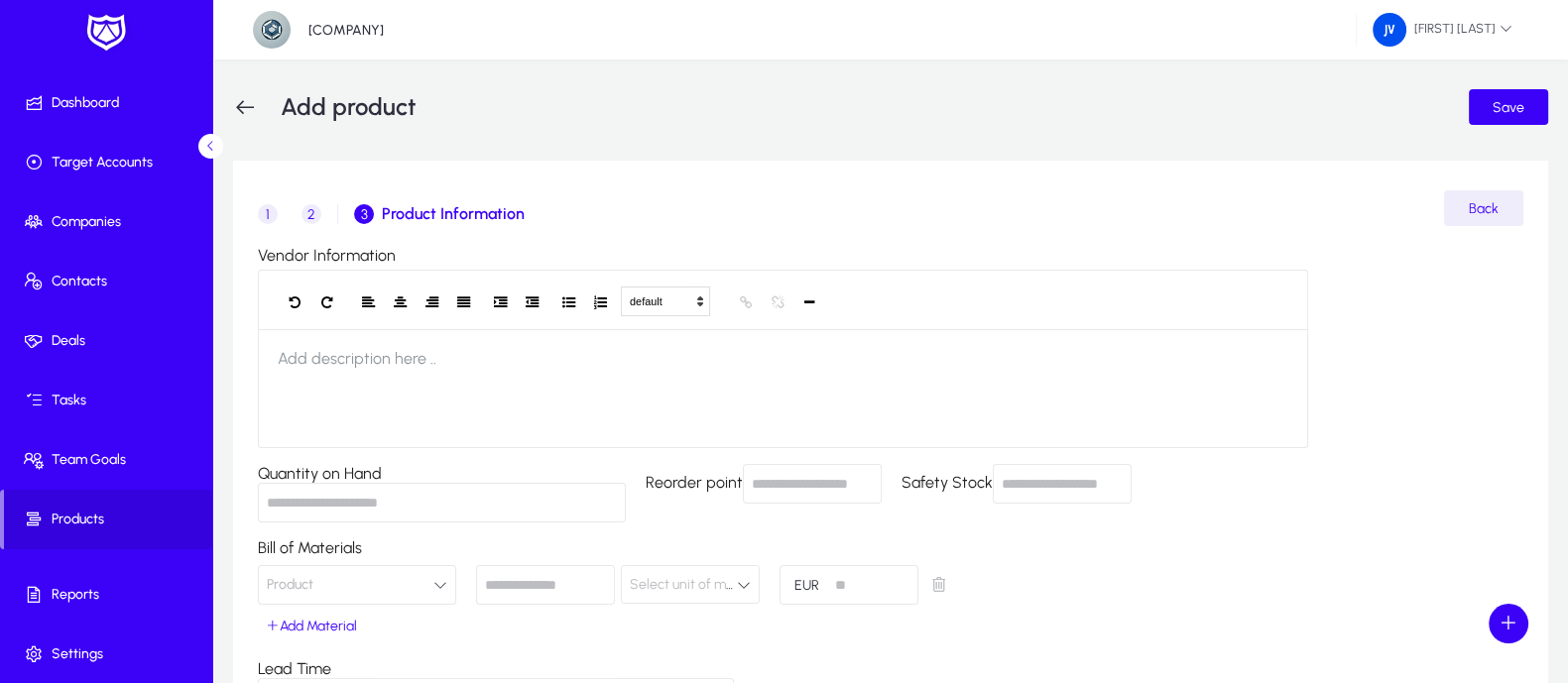 scroll, scrollTop: 0, scrollLeft: 0, axis: both 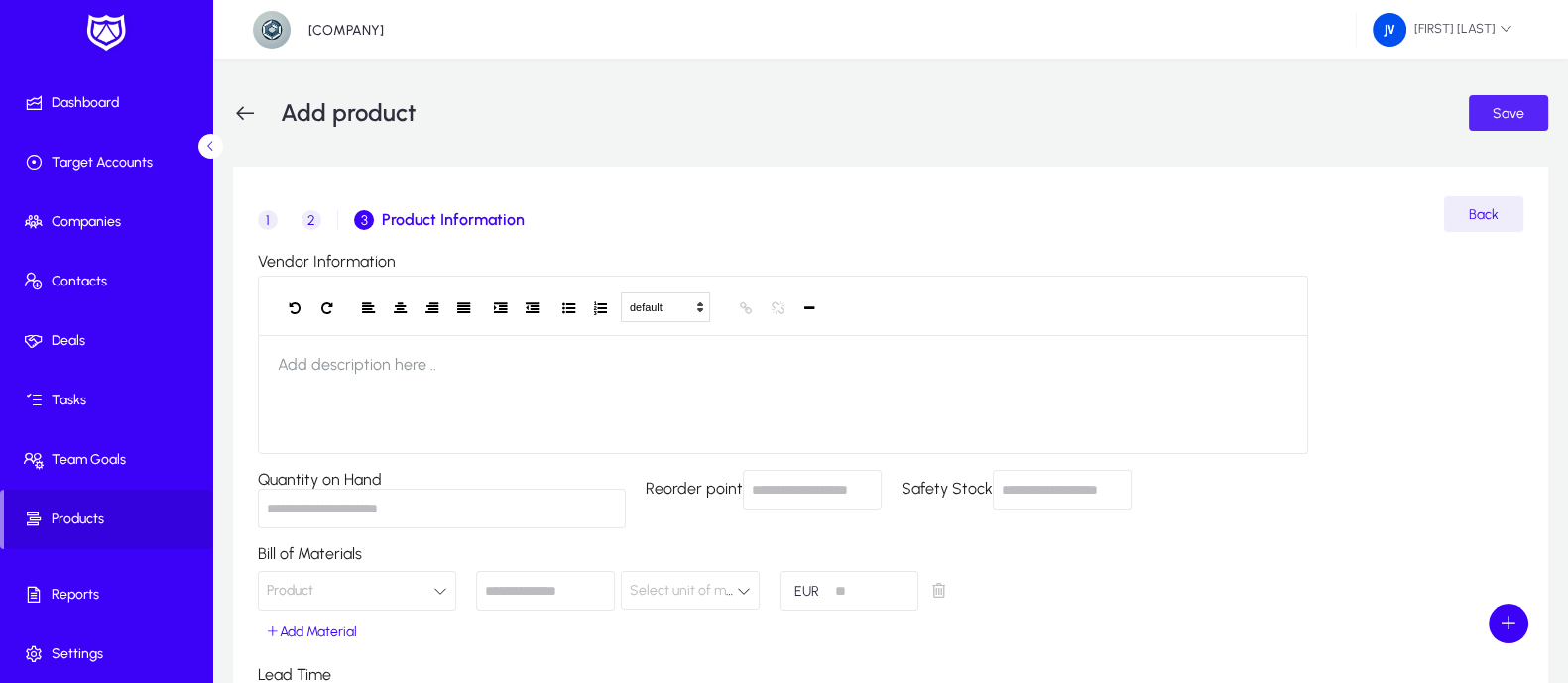 click on "Save" 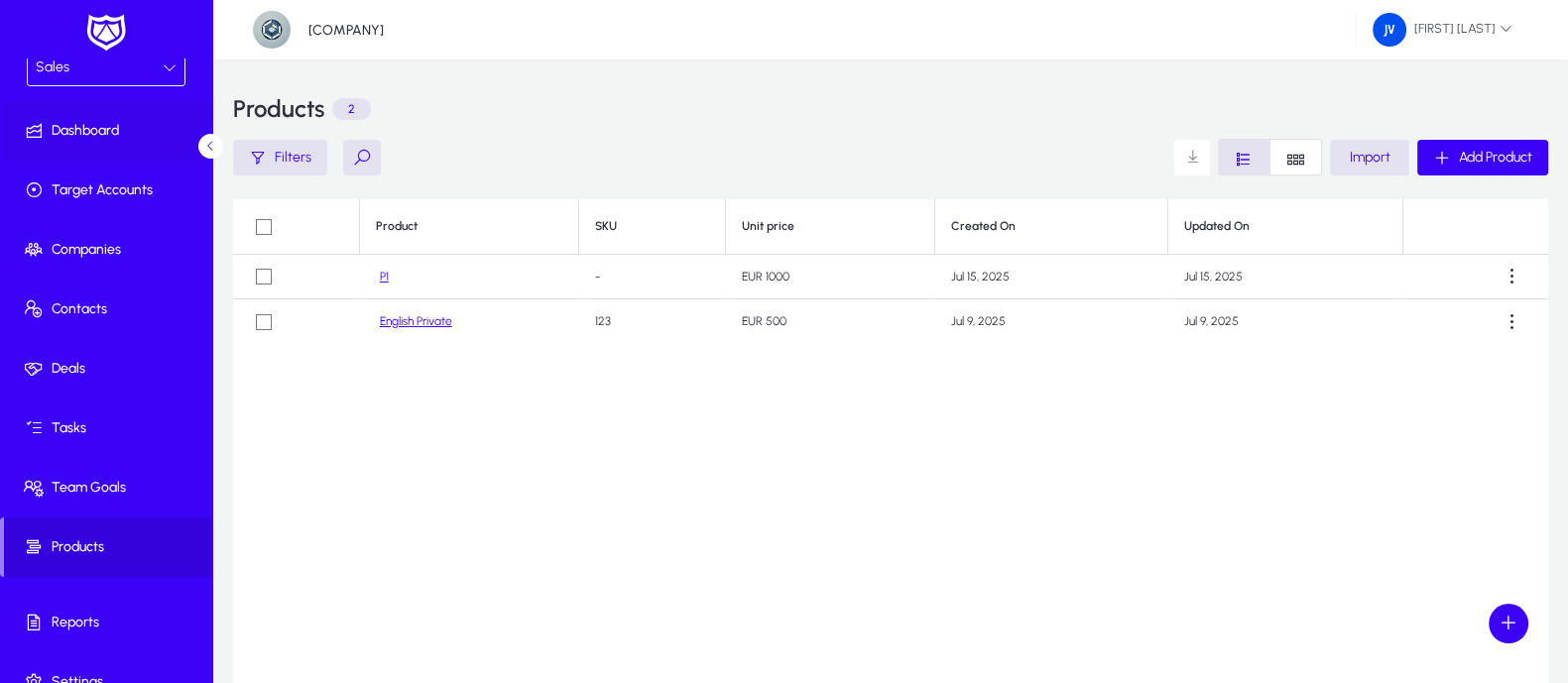 scroll, scrollTop: 0, scrollLeft: 0, axis: both 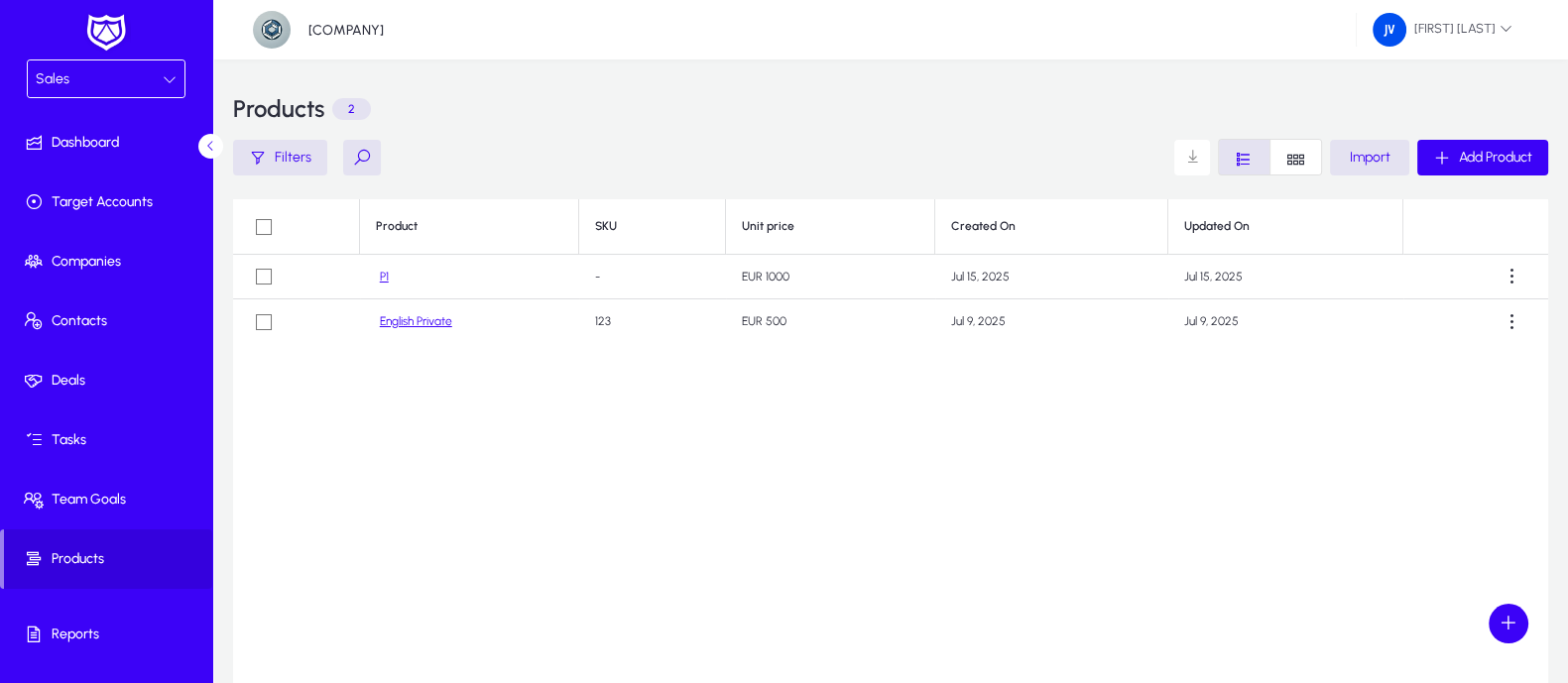click at bounding box center [170, 79] 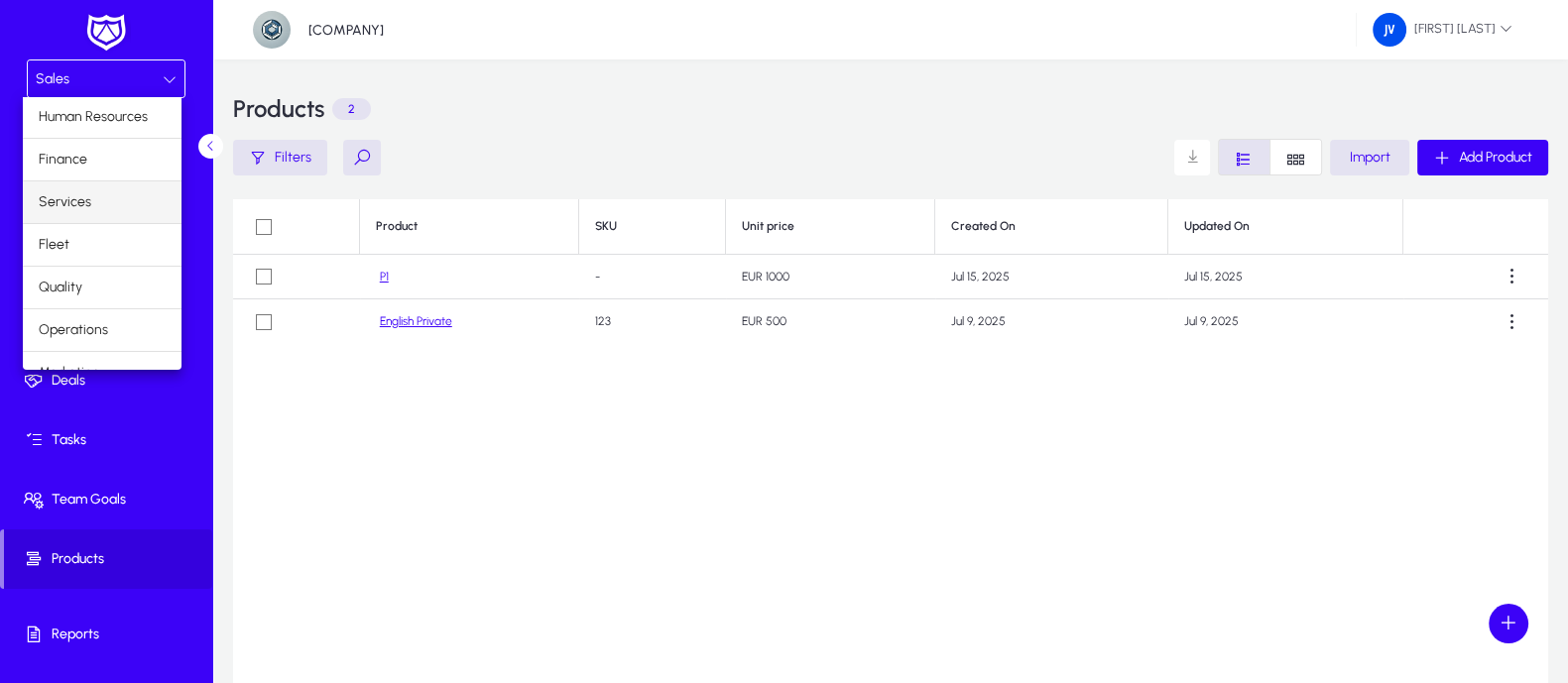 scroll, scrollTop: 65, scrollLeft: 0, axis: vertical 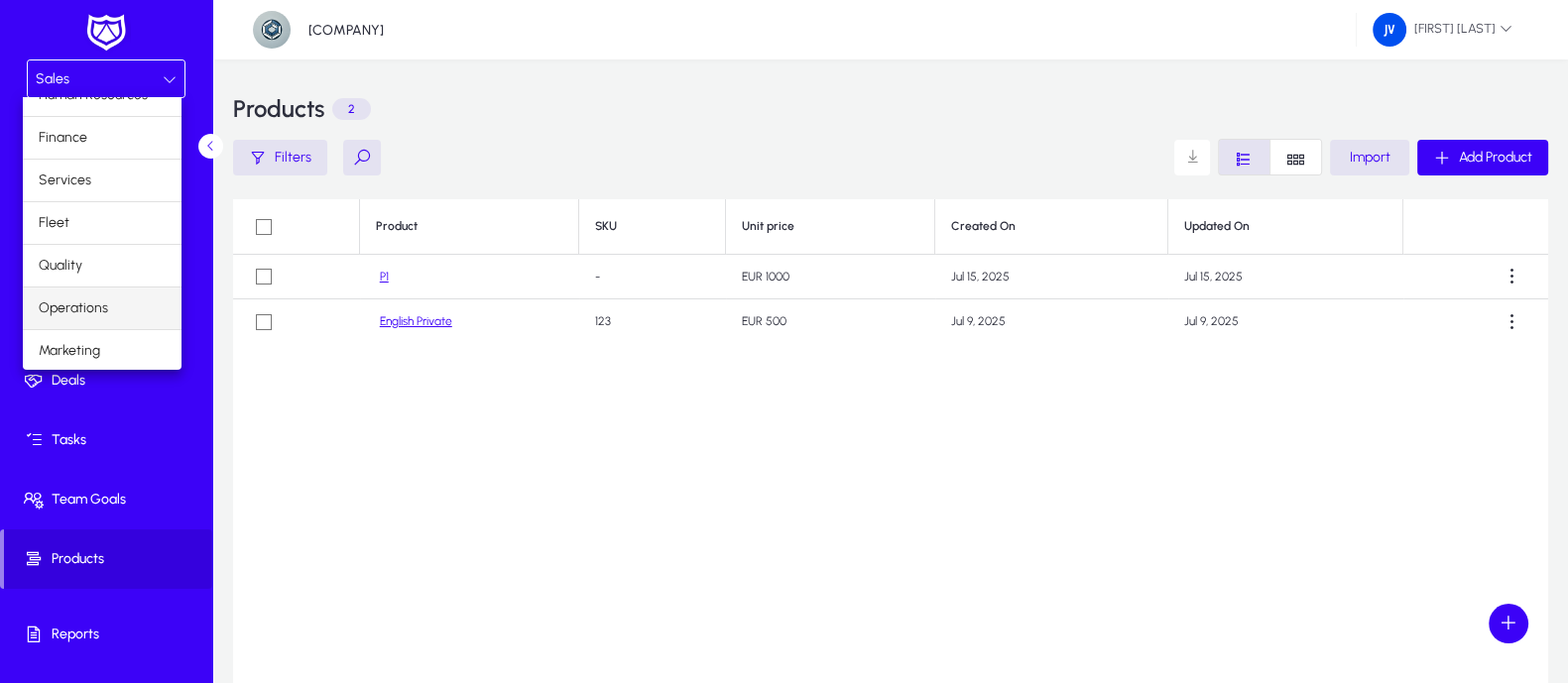 click on "Operations" at bounding box center [73, 308] 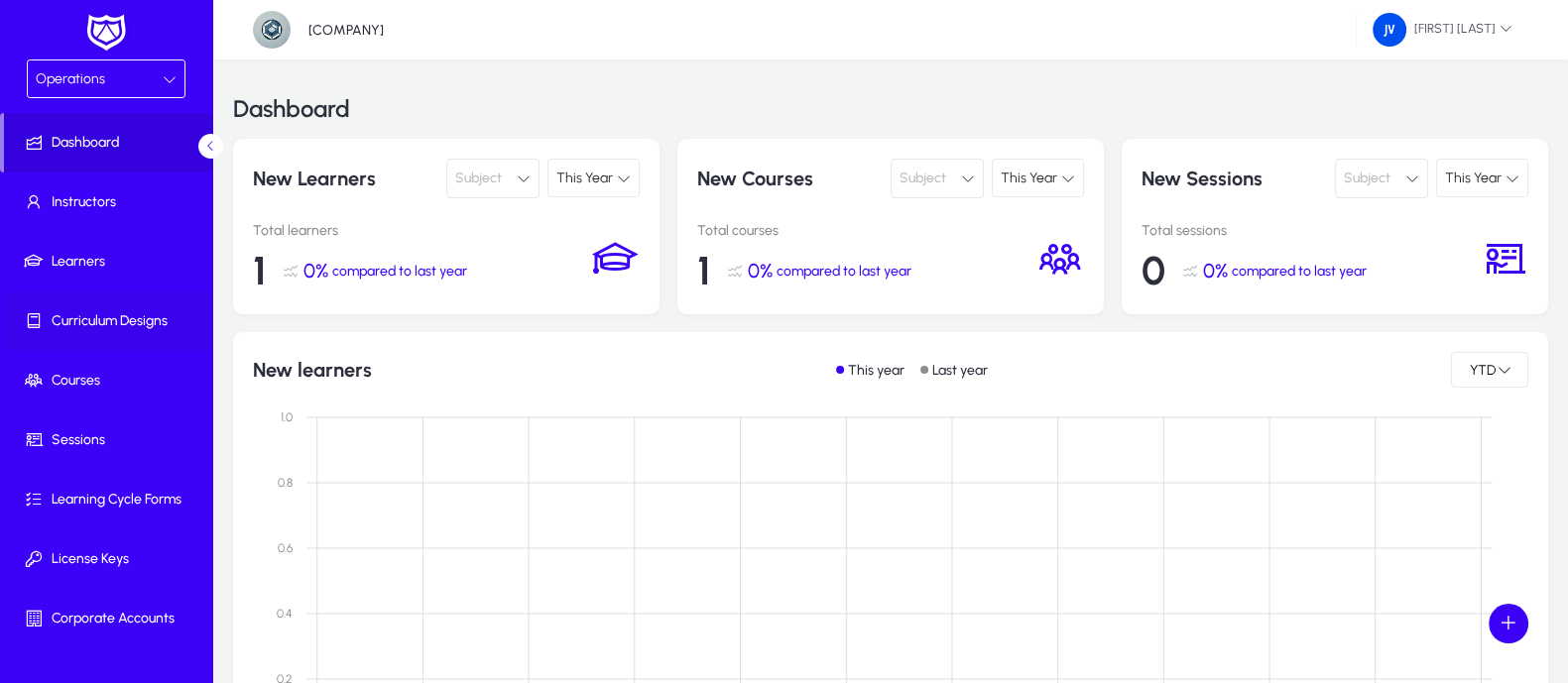 click on "Curriculum Designs" 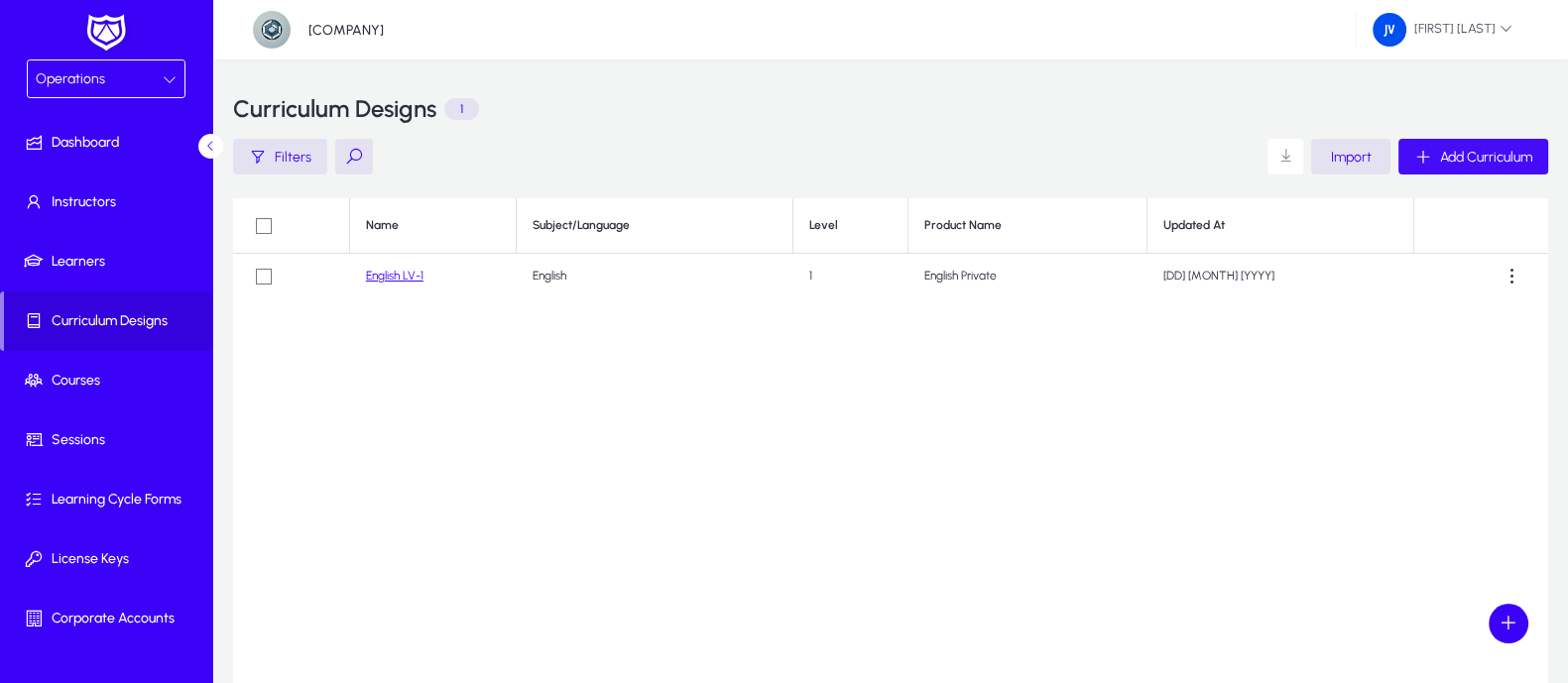 click on "Add Curriculum" 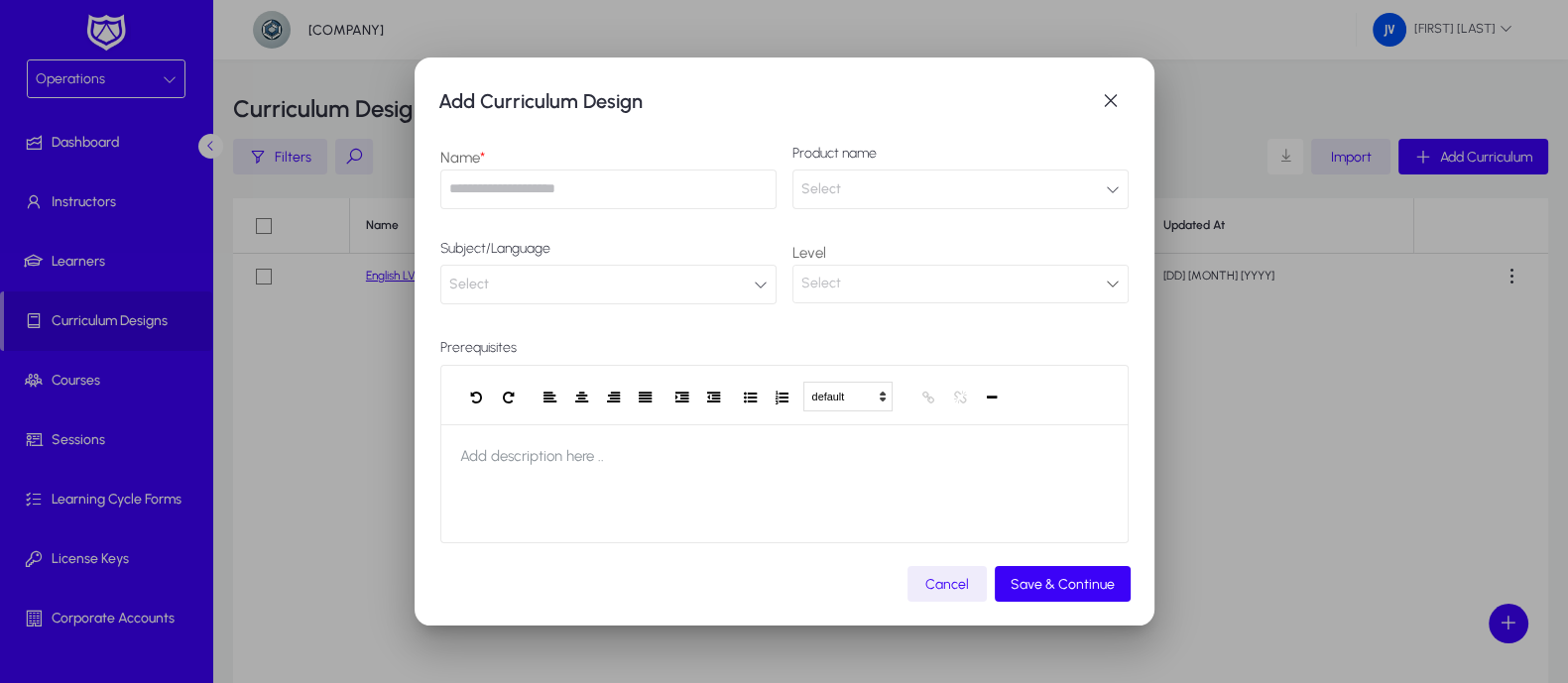 click at bounding box center [608, 189] 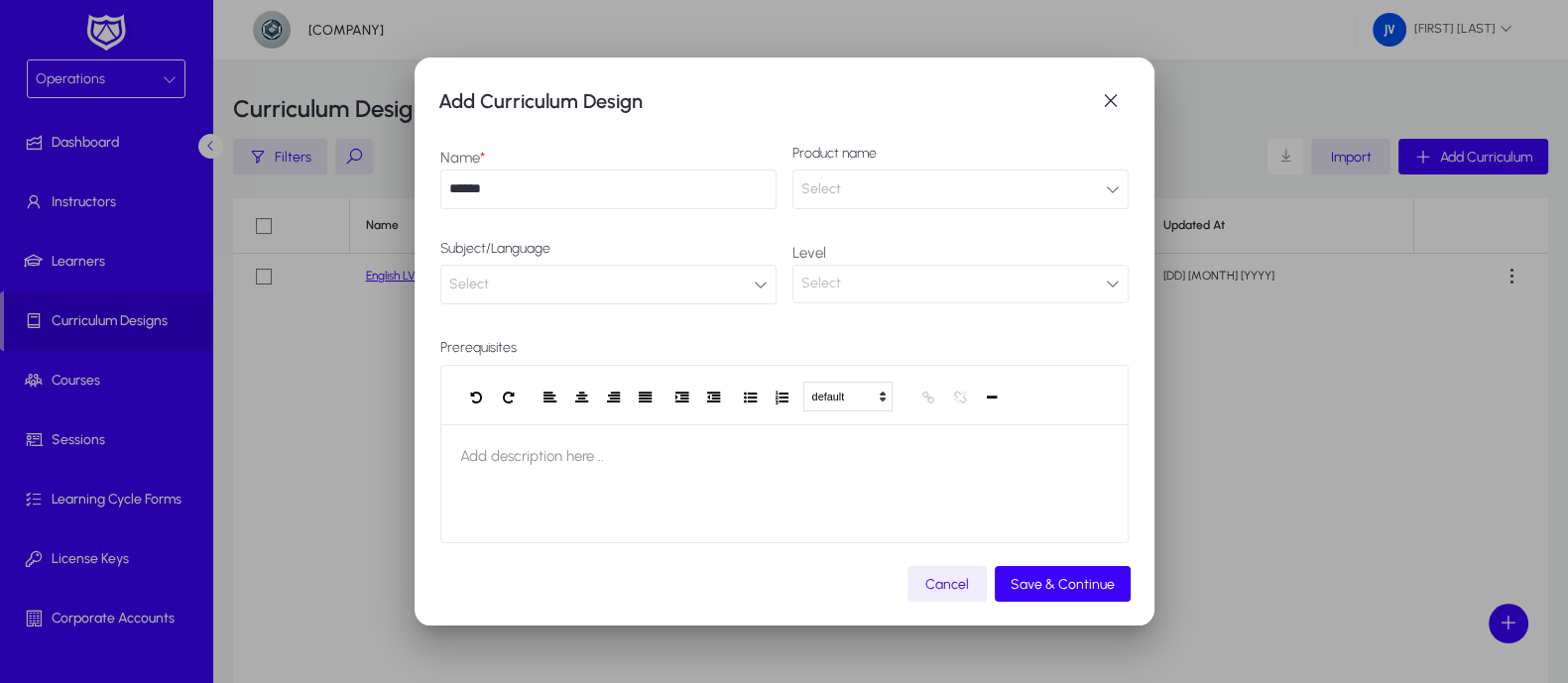 type on "******" 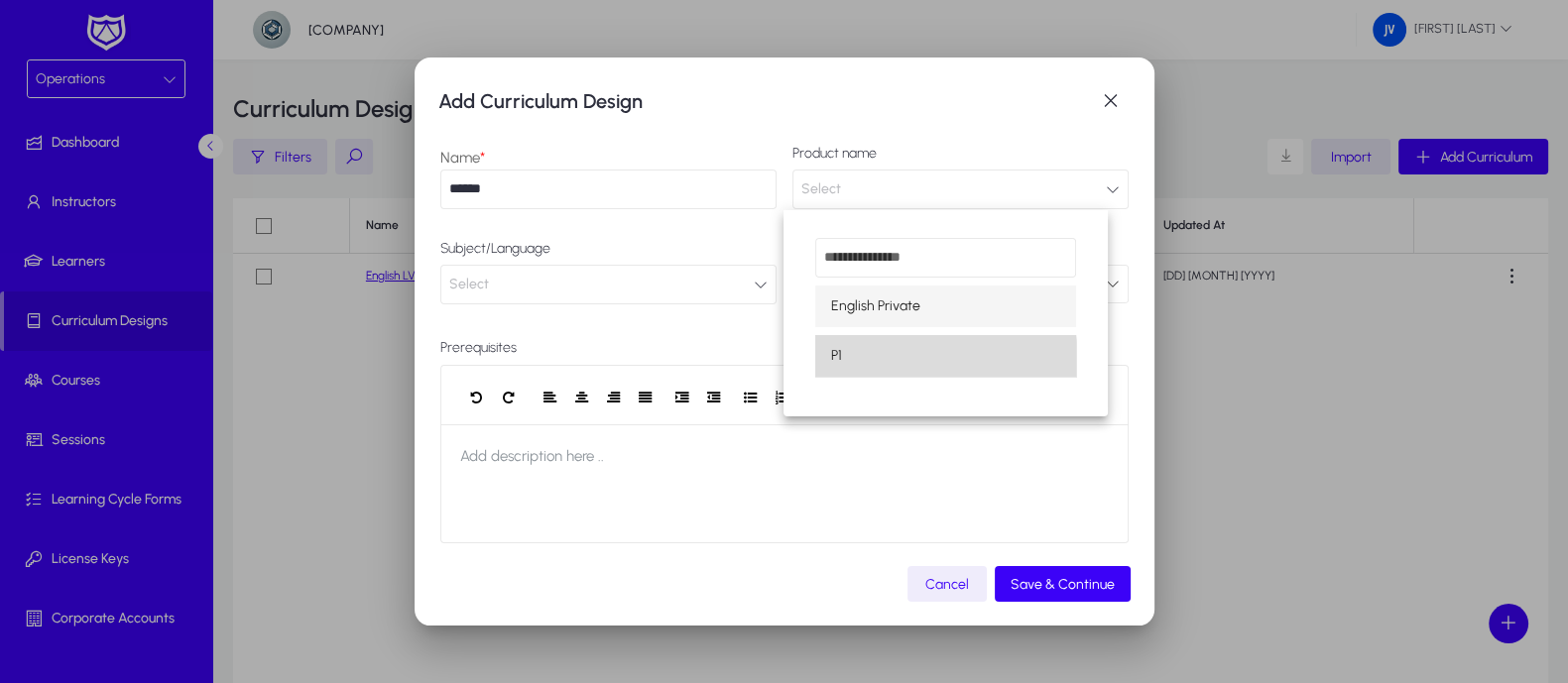 click on "P1" at bounding box center [946, 356] 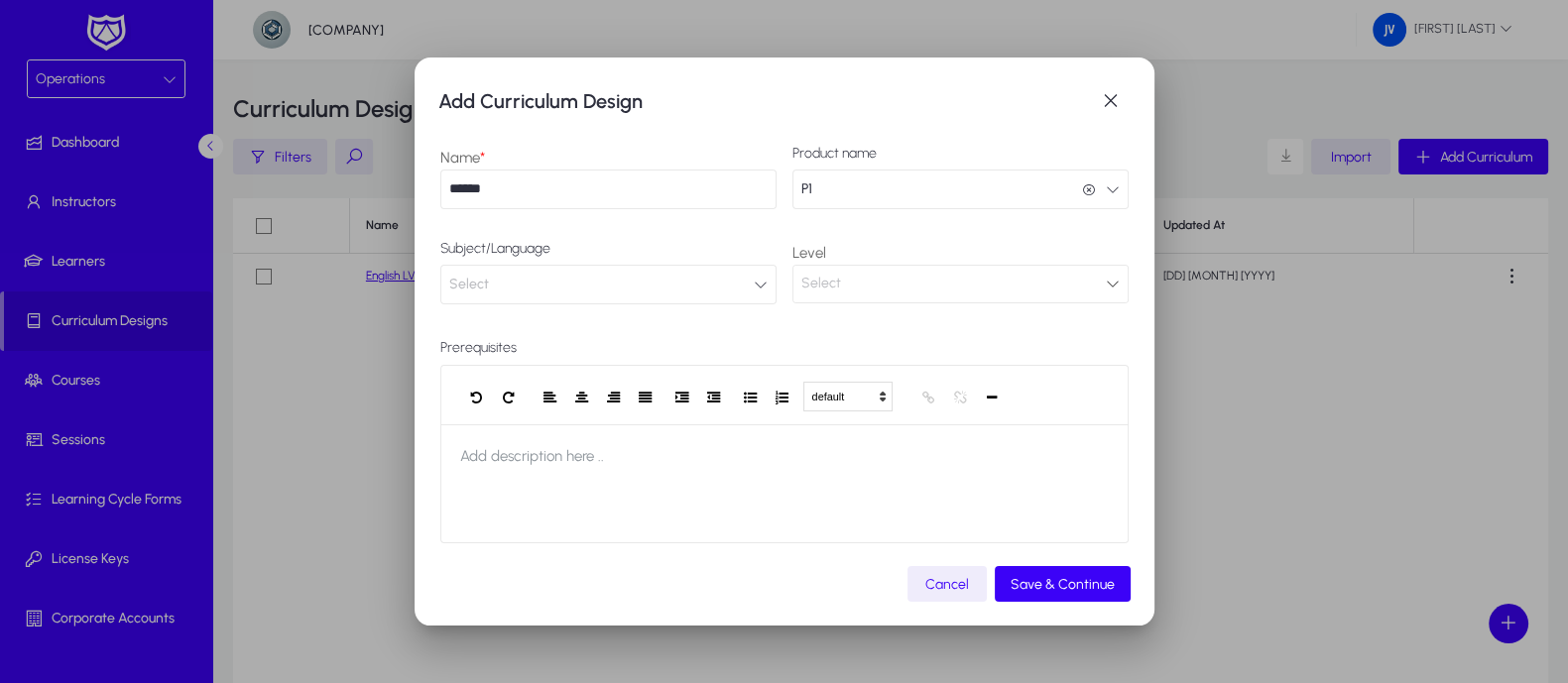 click on "Select" at bounding box center [608, 285] 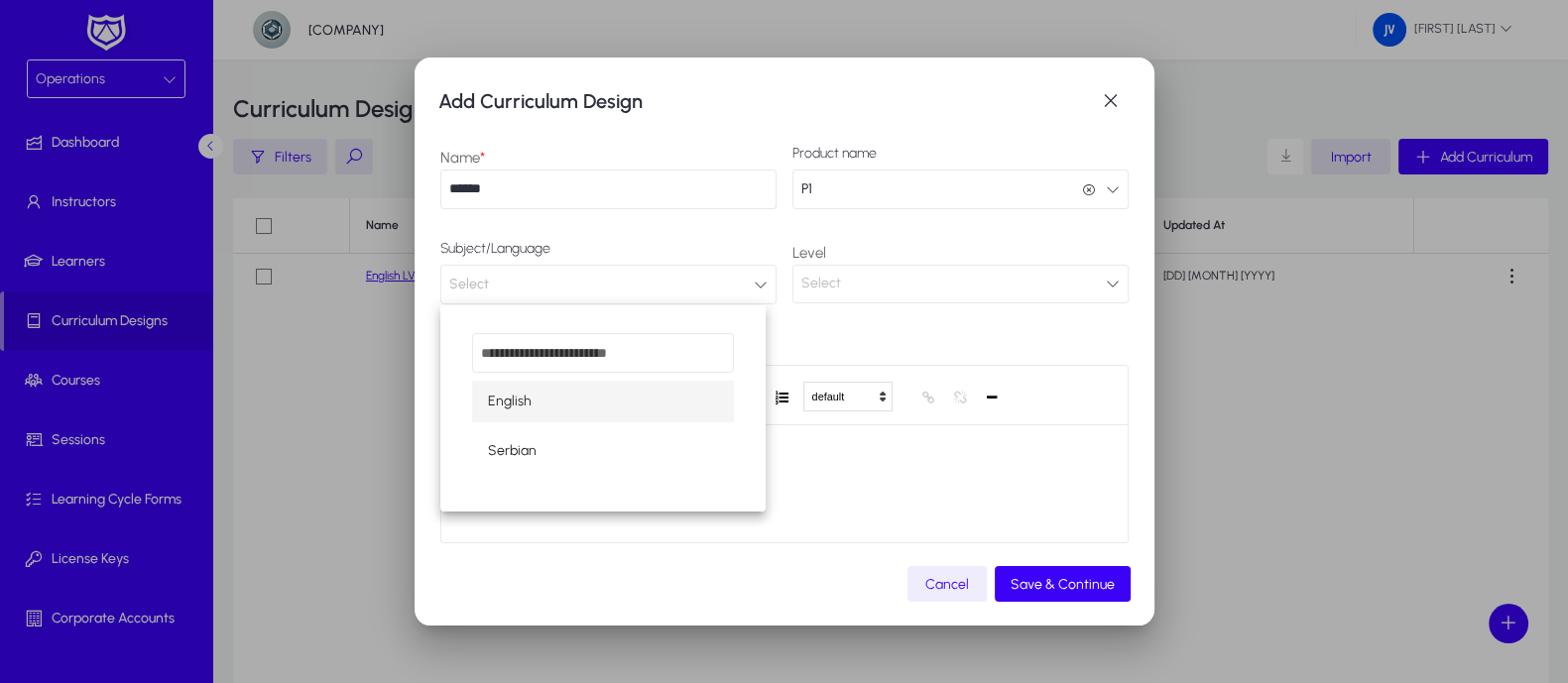 click on "English" at bounding box center [603, 401] 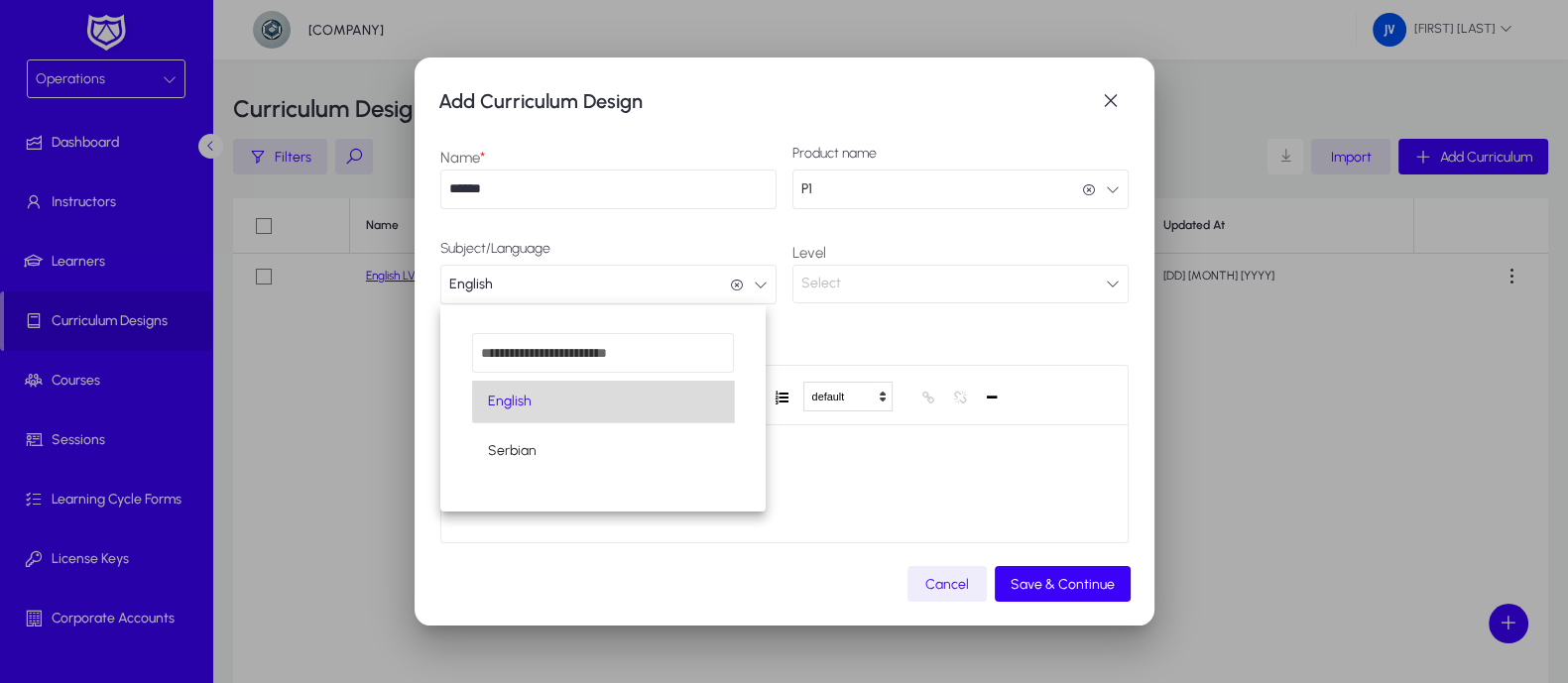 scroll, scrollTop: 0, scrollLeft: 0, axis: both 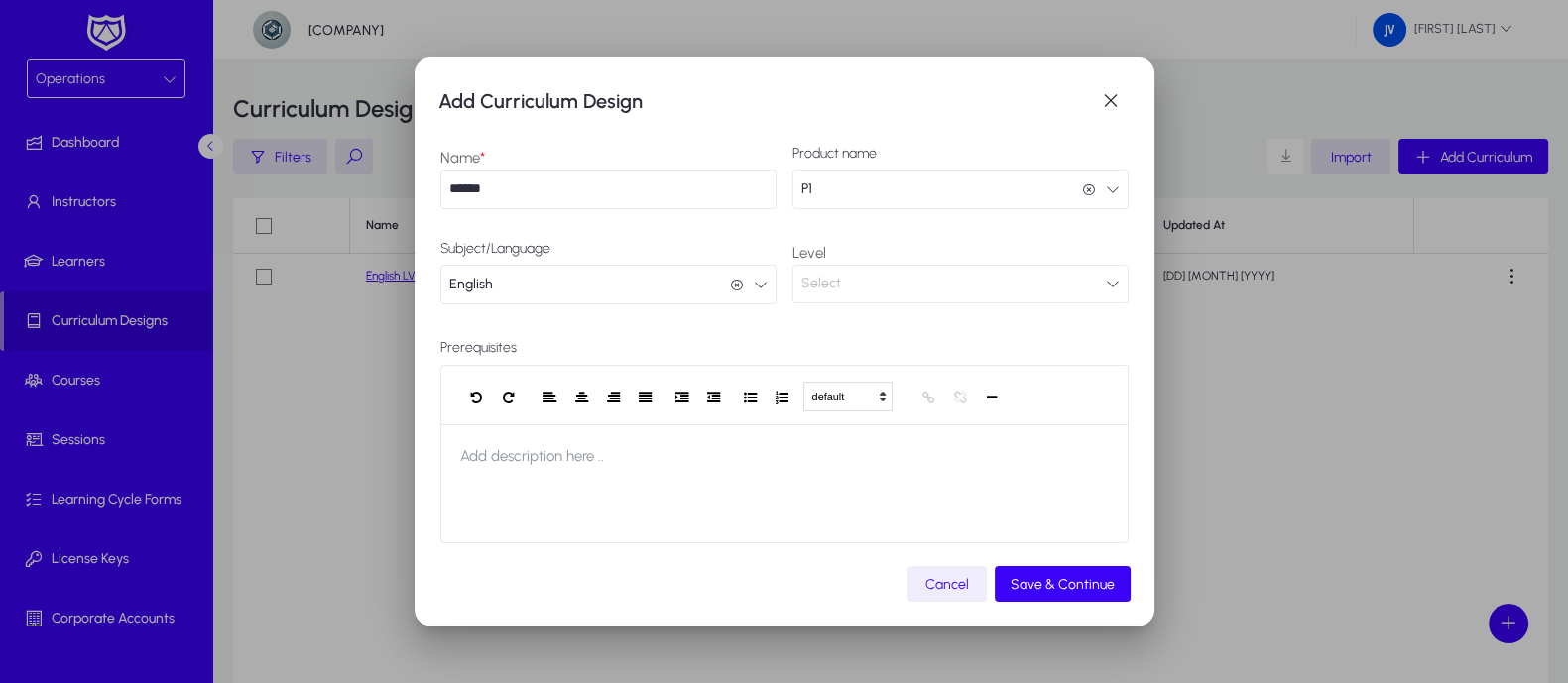 click at bounding box center (1113, 284) 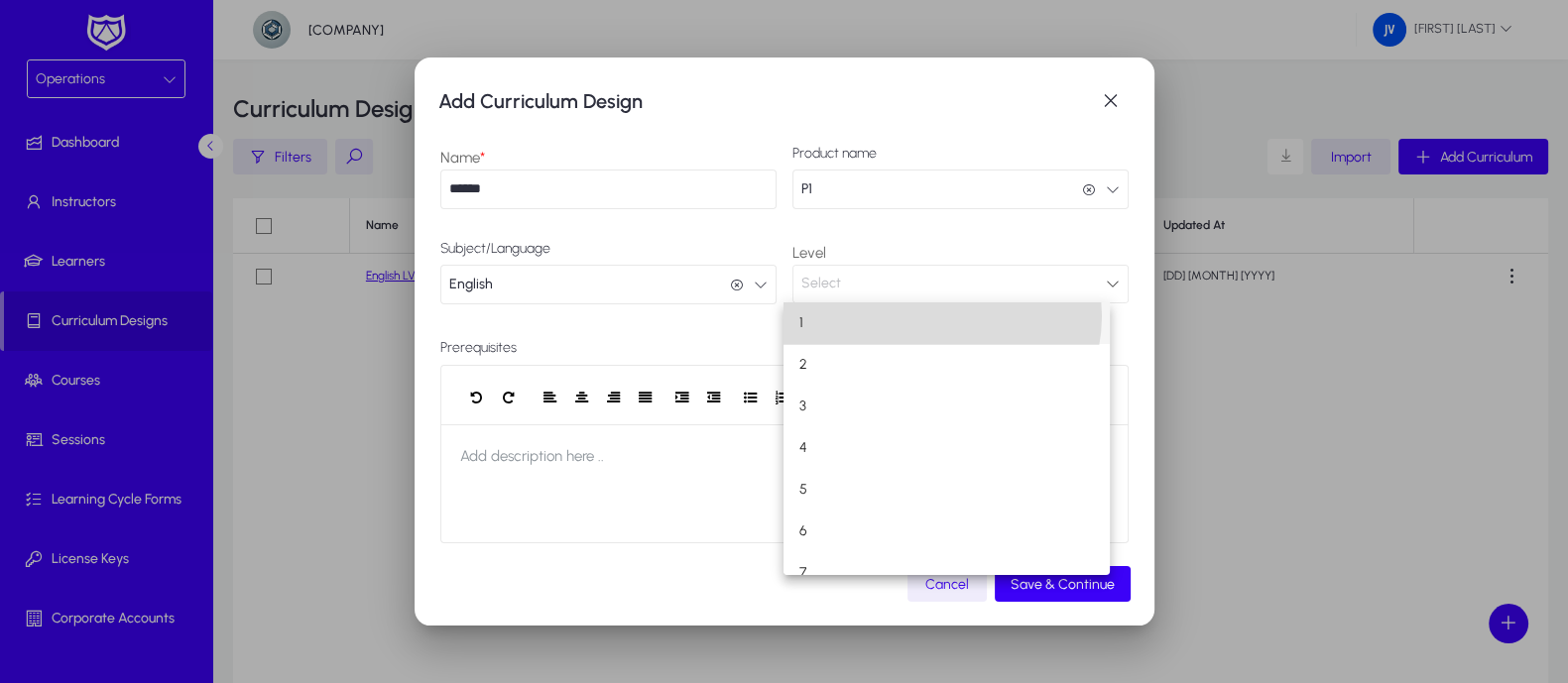 click on "1" at bounding box center (946, 323) 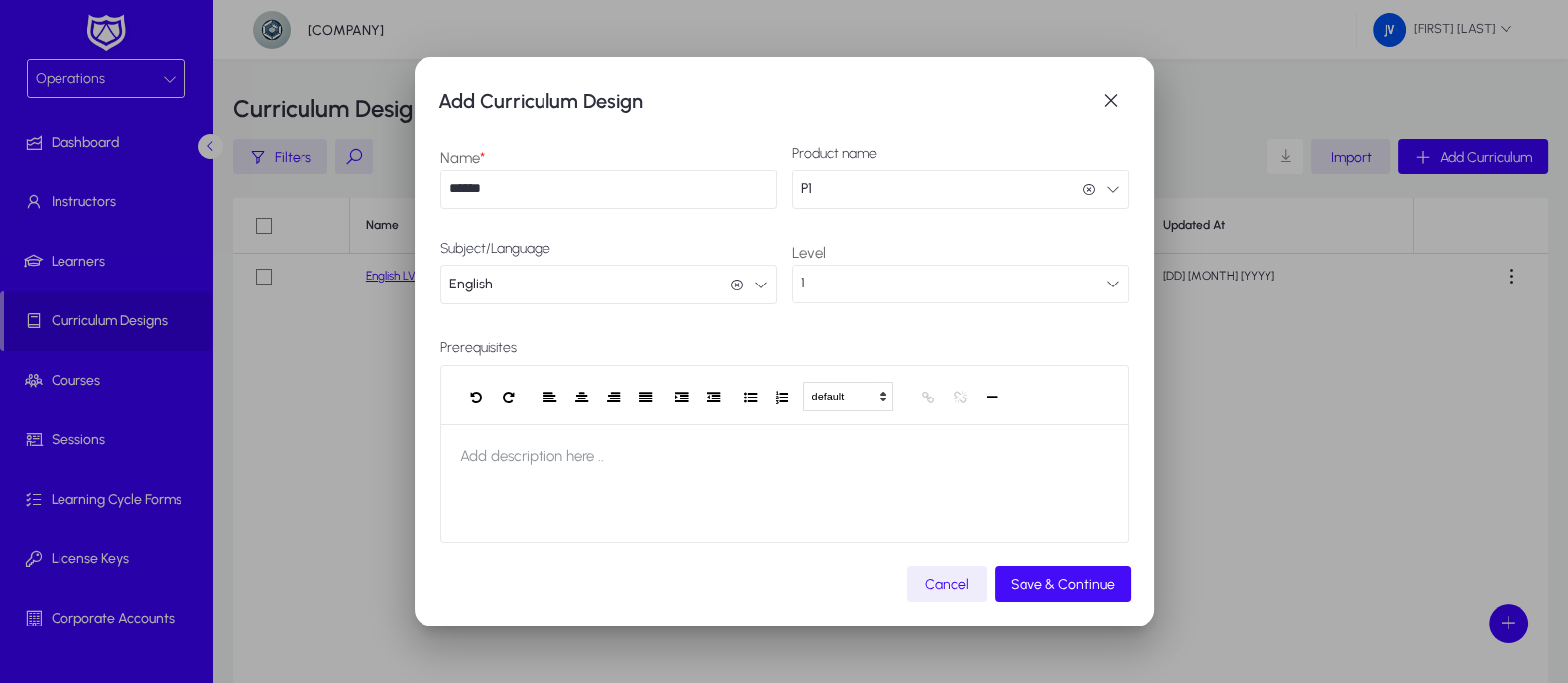 click on "Save & Continue" 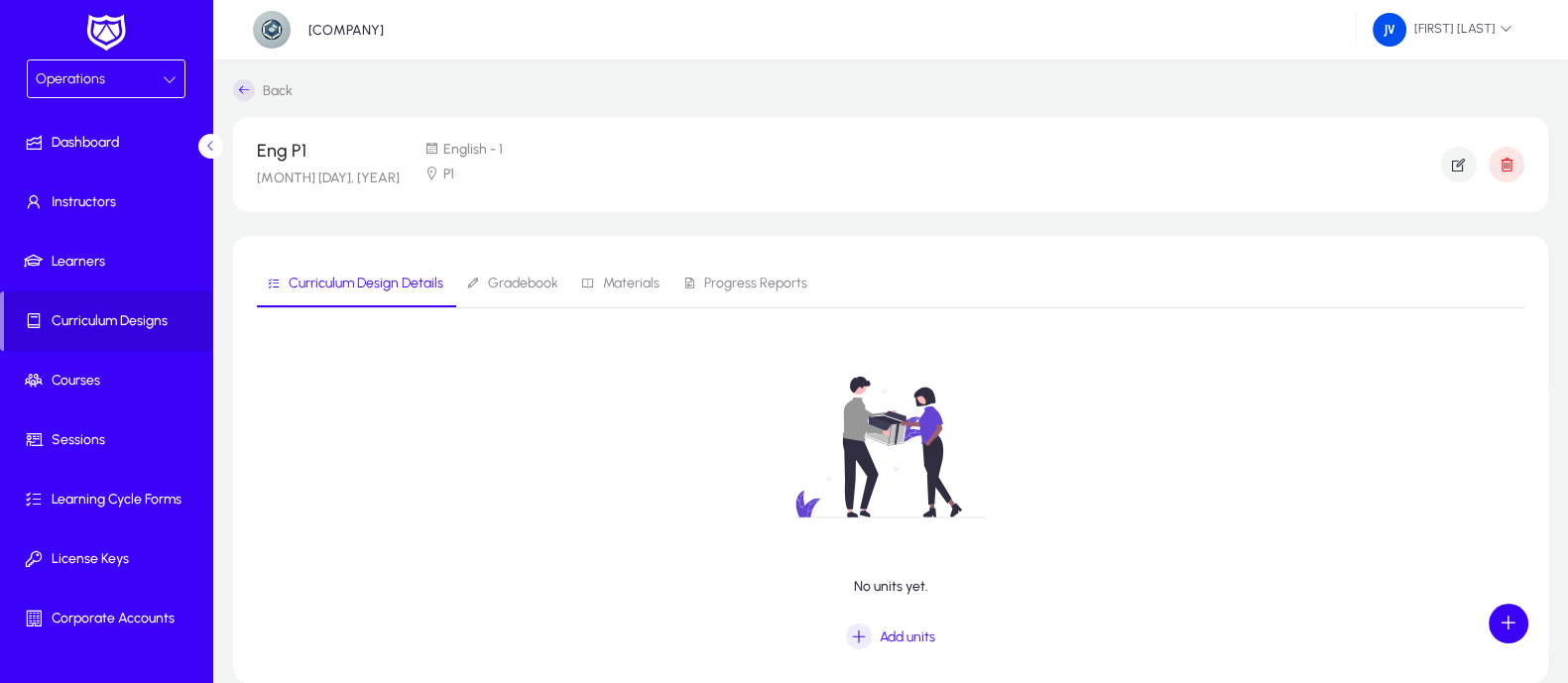 click on "Curriculum Design Details" at bounding box center [366, 284] 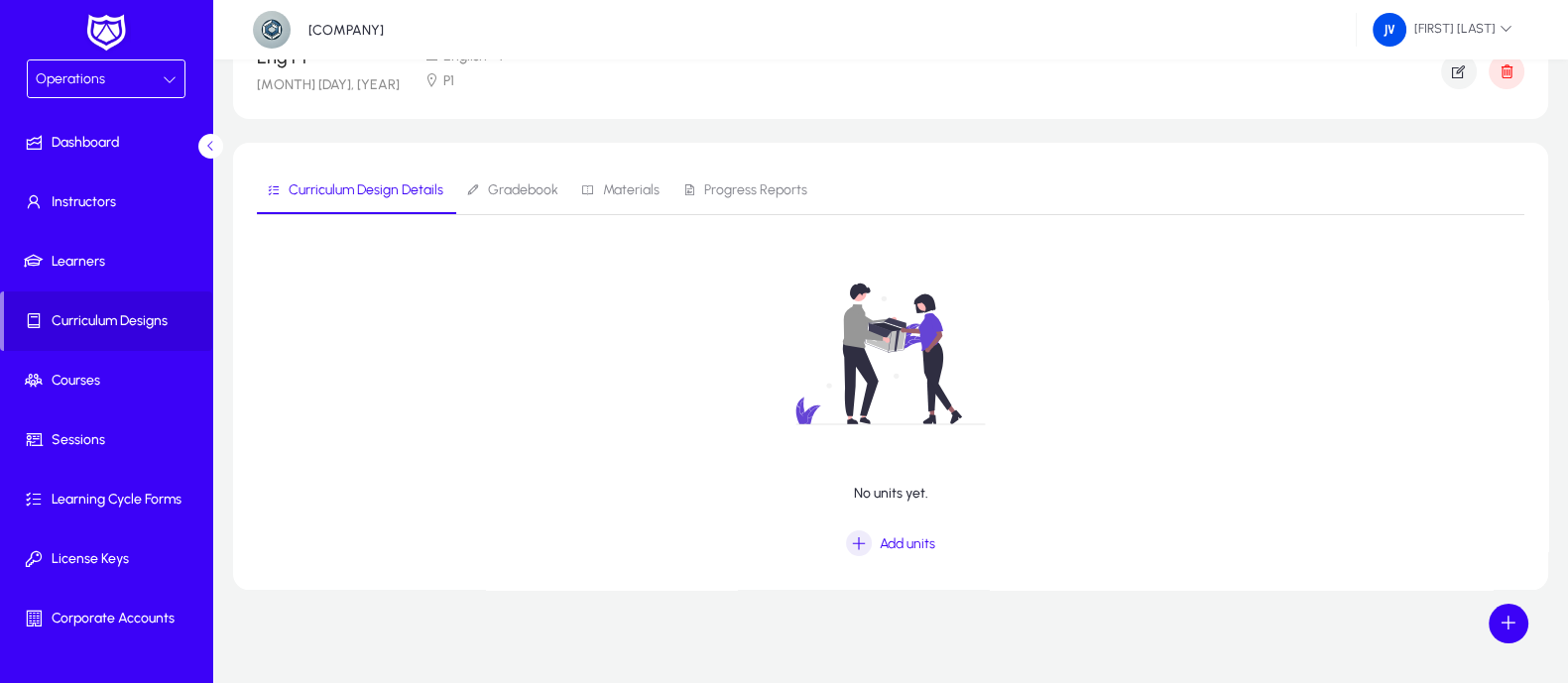 scroll, scrollTop: 0, scrollLeft: 0, axis: both 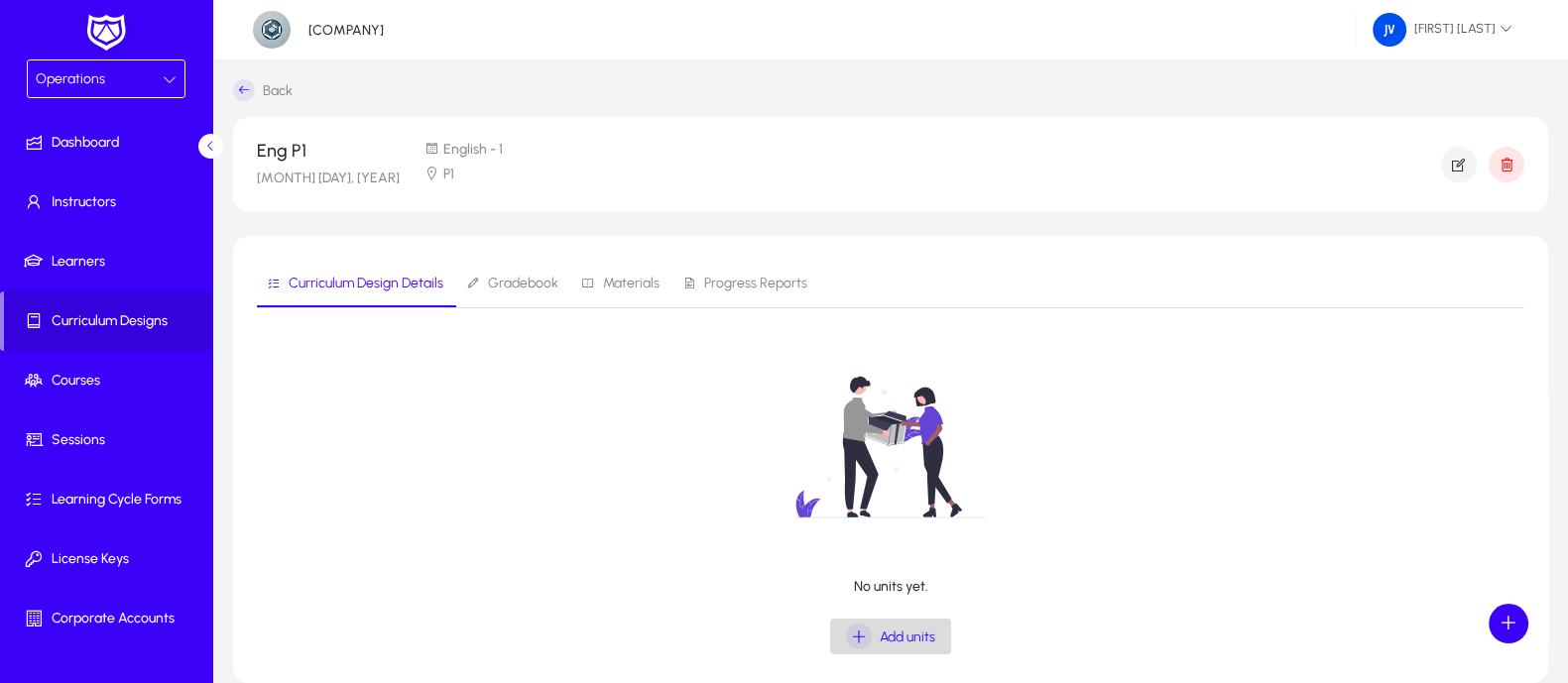 click 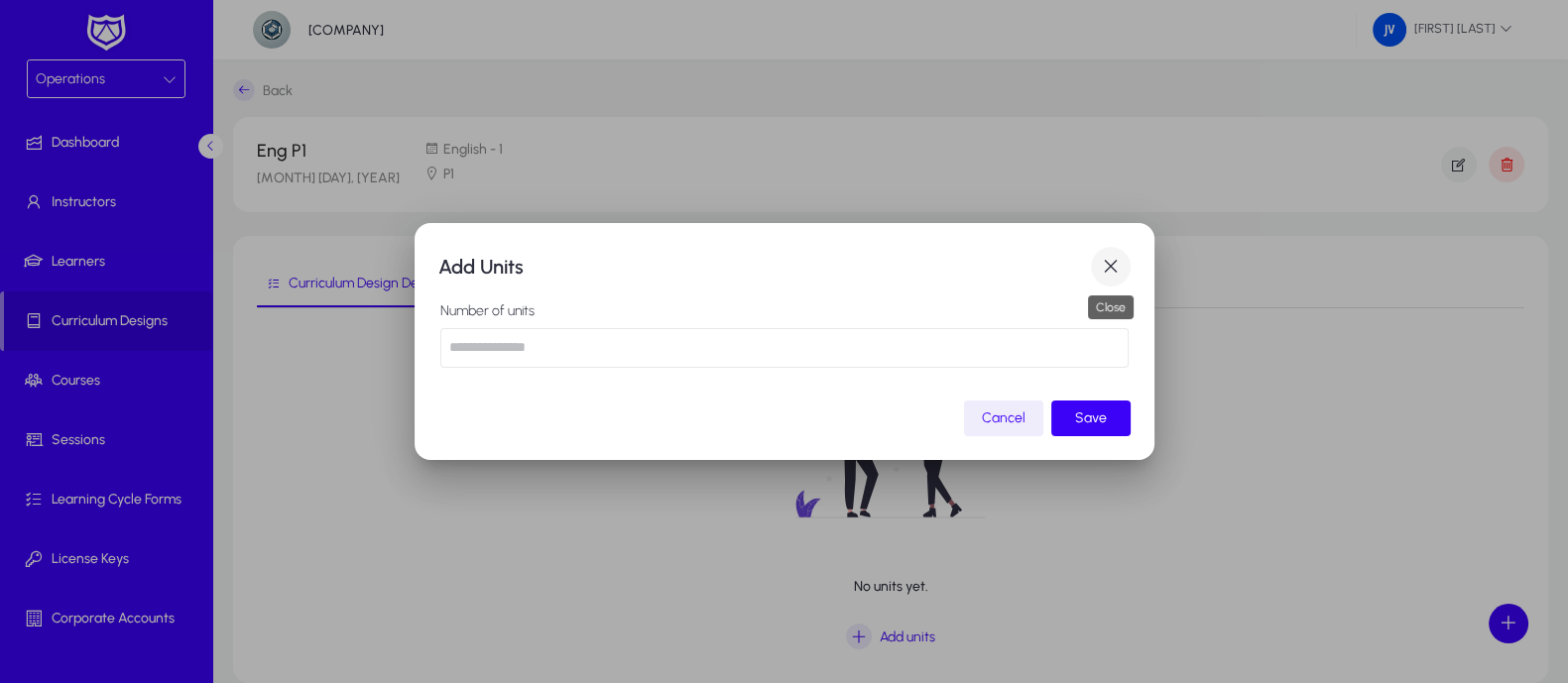 click at bounding box center (1111, 267) 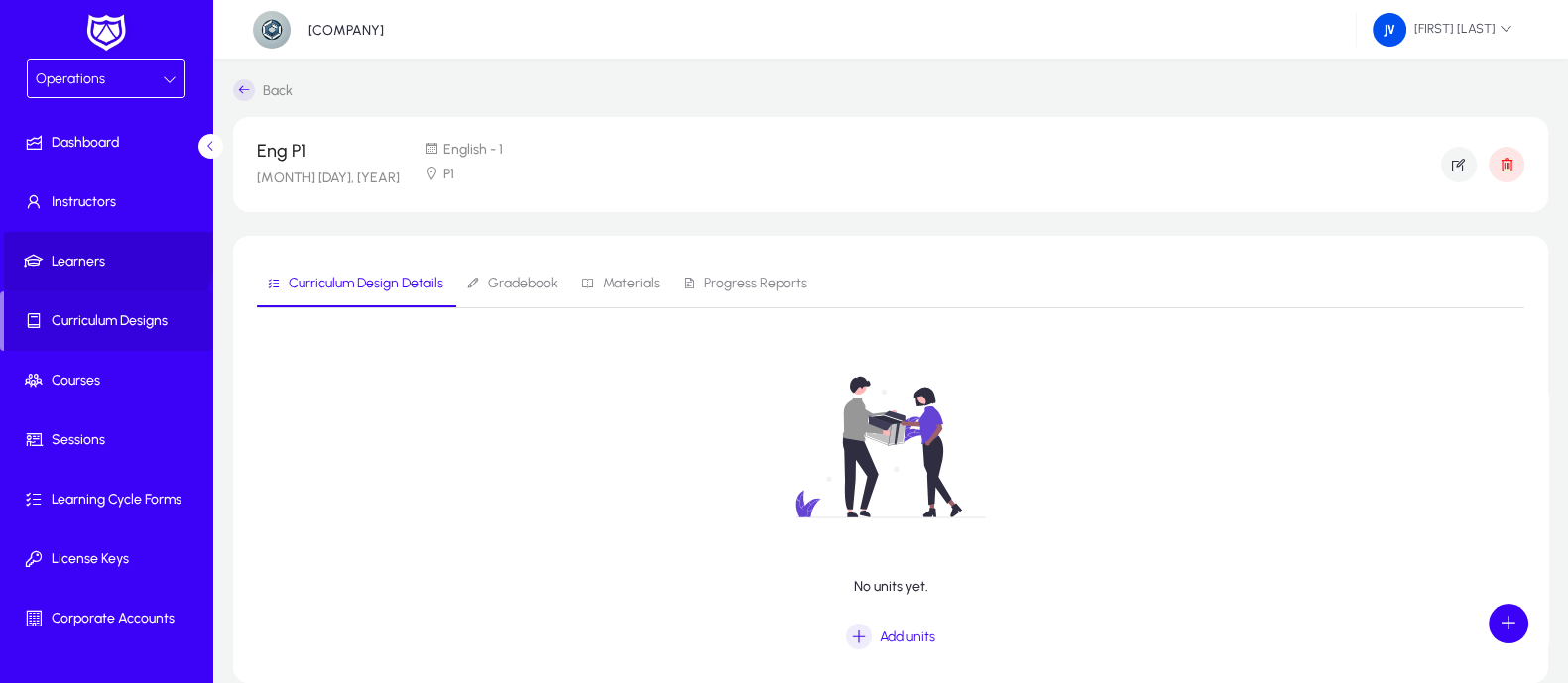 click 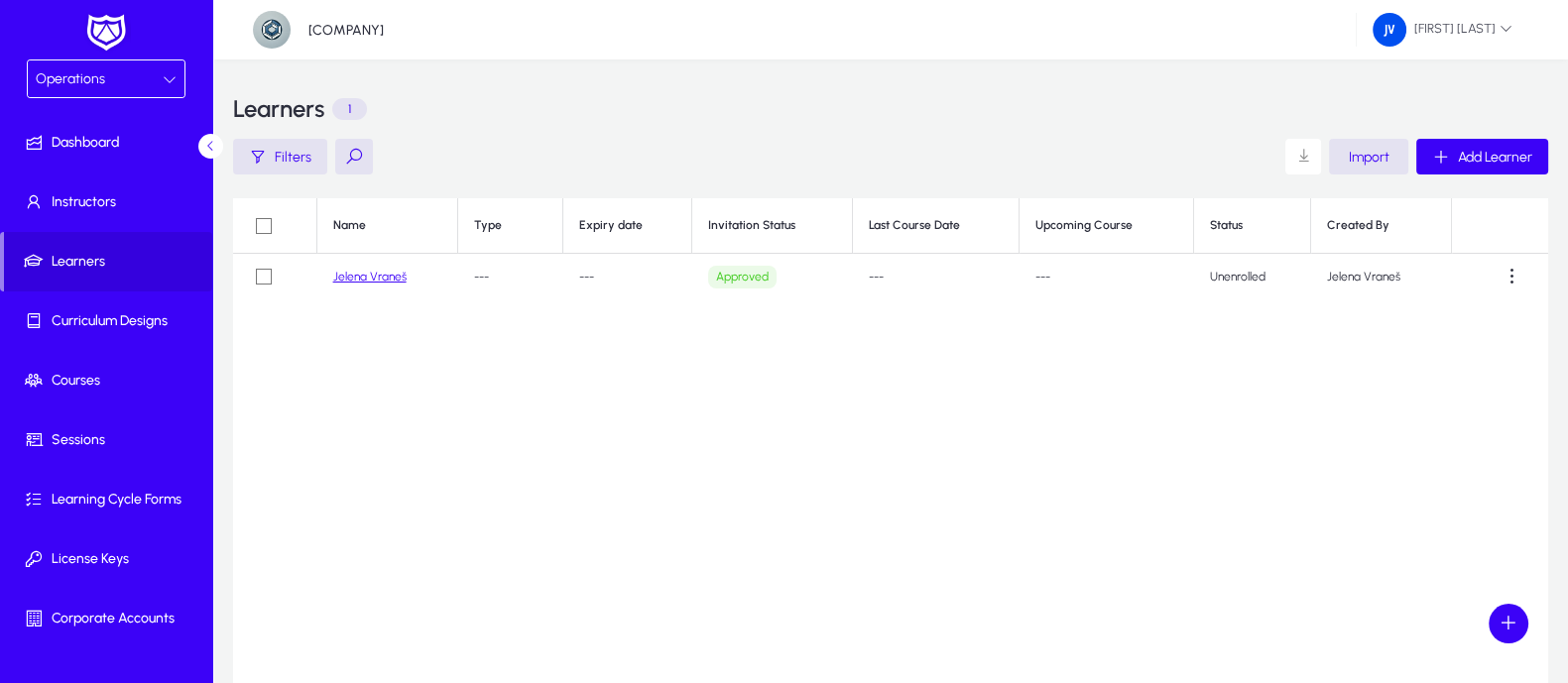 click on "Jelena Vraneš" 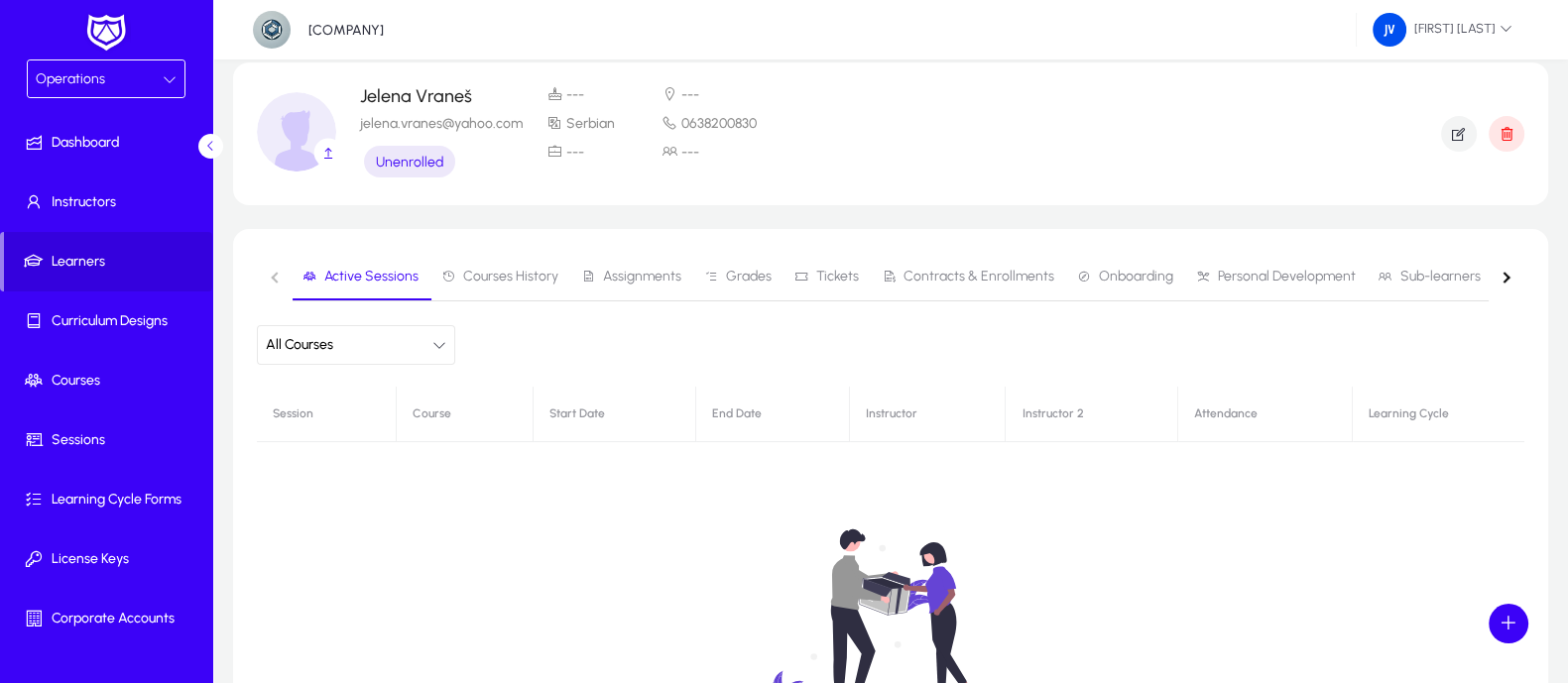 scroll, scrollTop: 0, scrollLeft: 0, axis: both 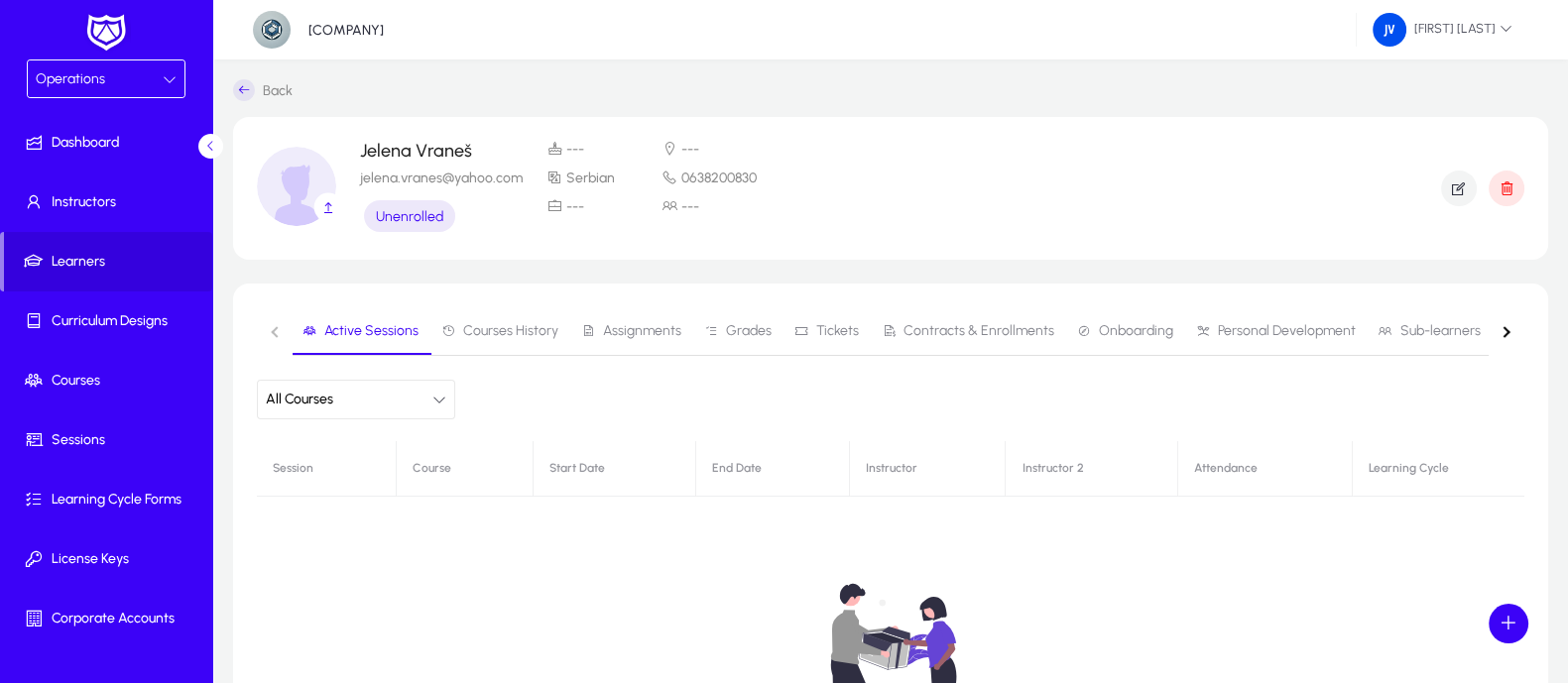 click on "Contracts & Enrollments" at bounding box center [979, 331] 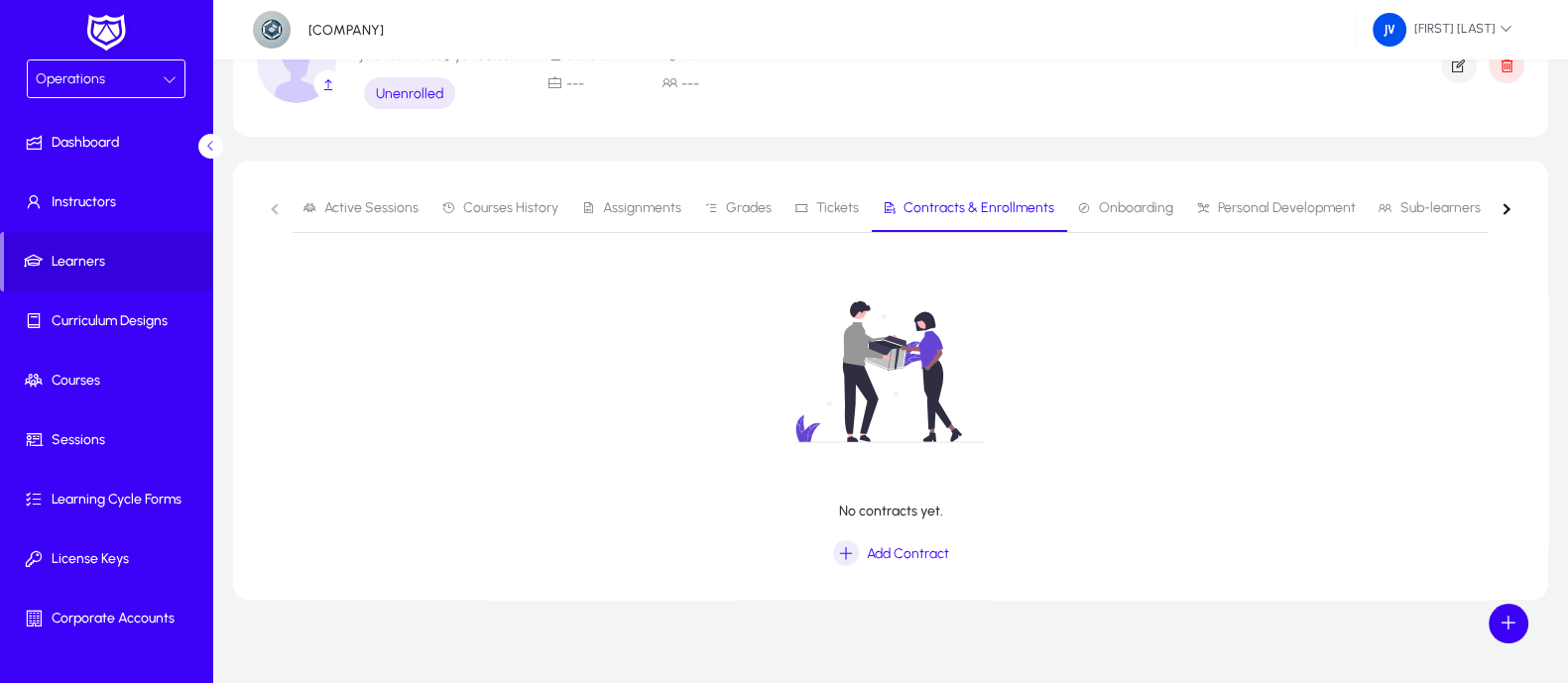scroll, scrollTop: 133, scrollLeft: 0, axis: vertical 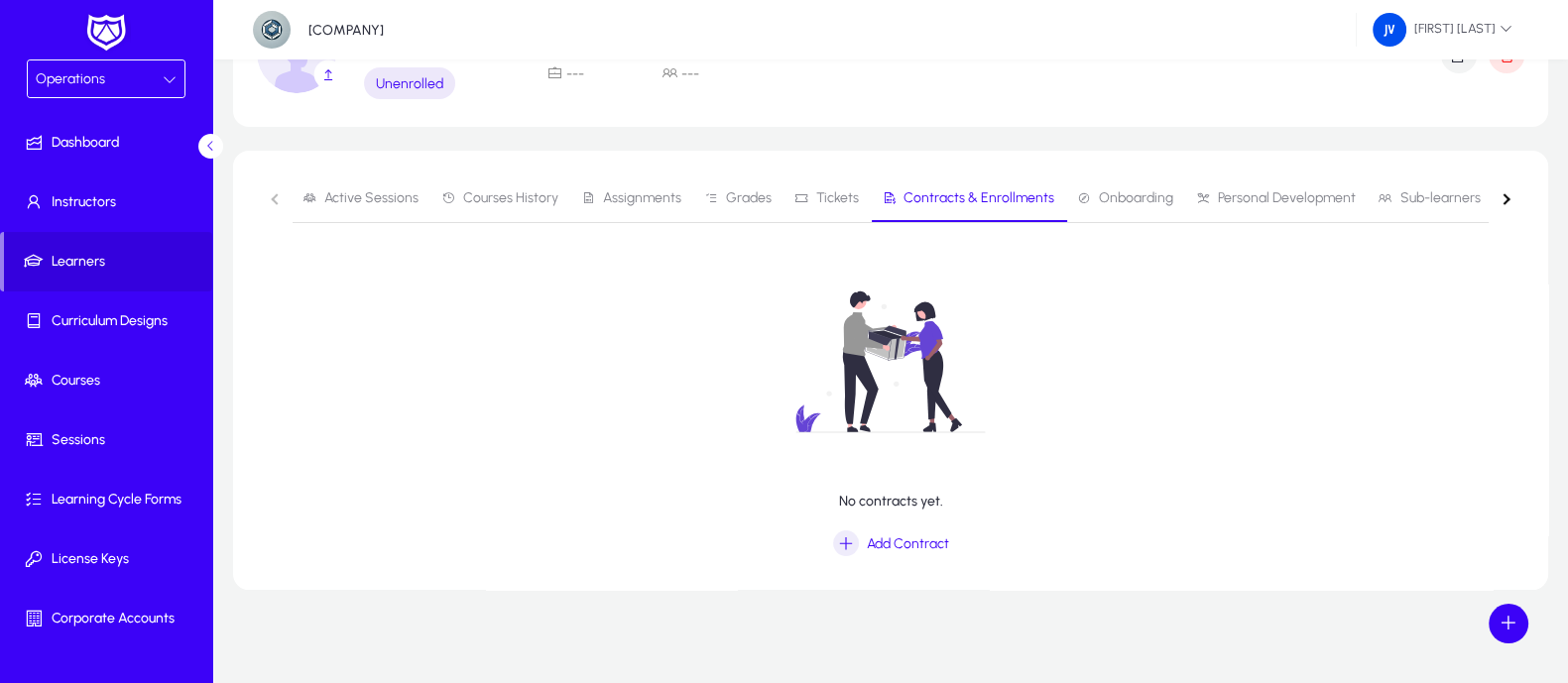 click on "Active Sessions   Courses History   Assignments   Grades   Tickets   Contracts & Enrollments   Onboarding   Personal Development   Sub-learners   Certificates" 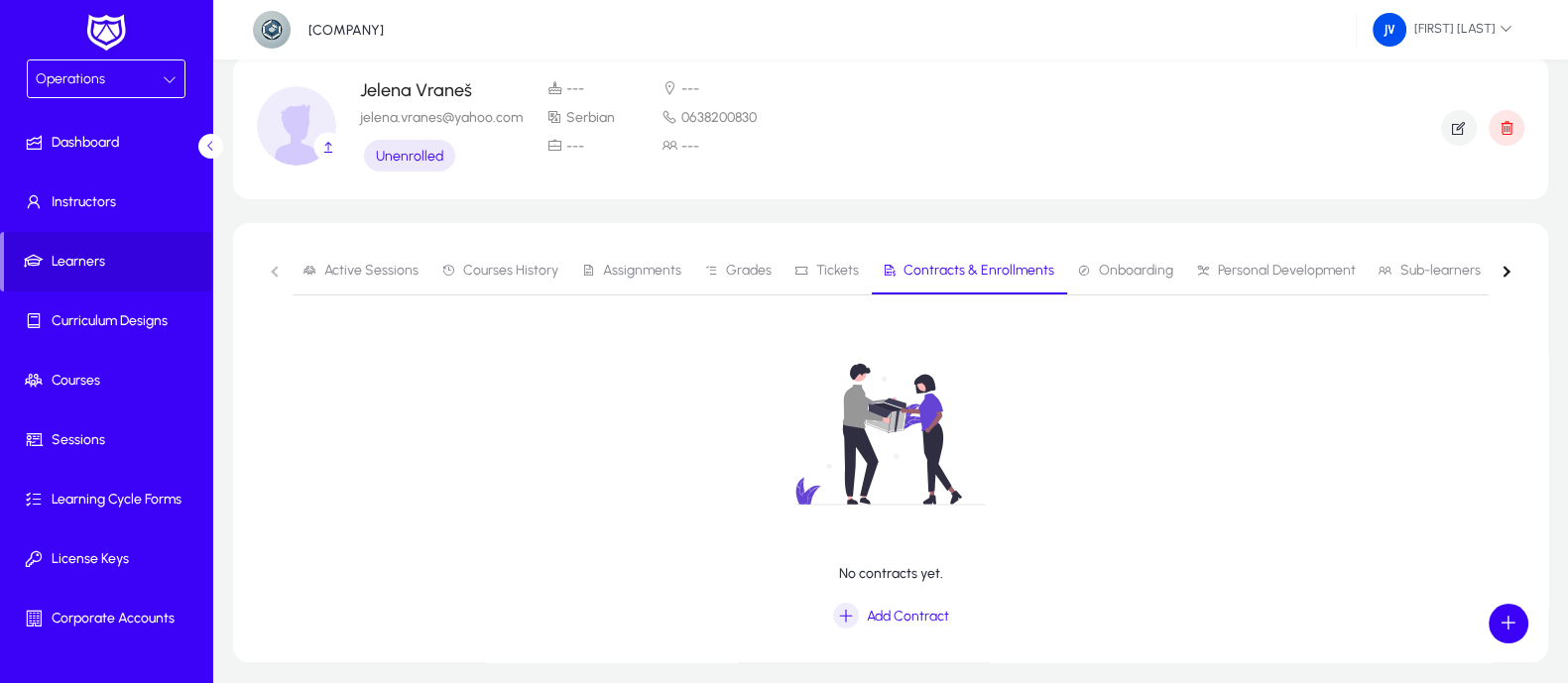 scroll, scrollTop: 0, scrollLeft: 0, axis: both 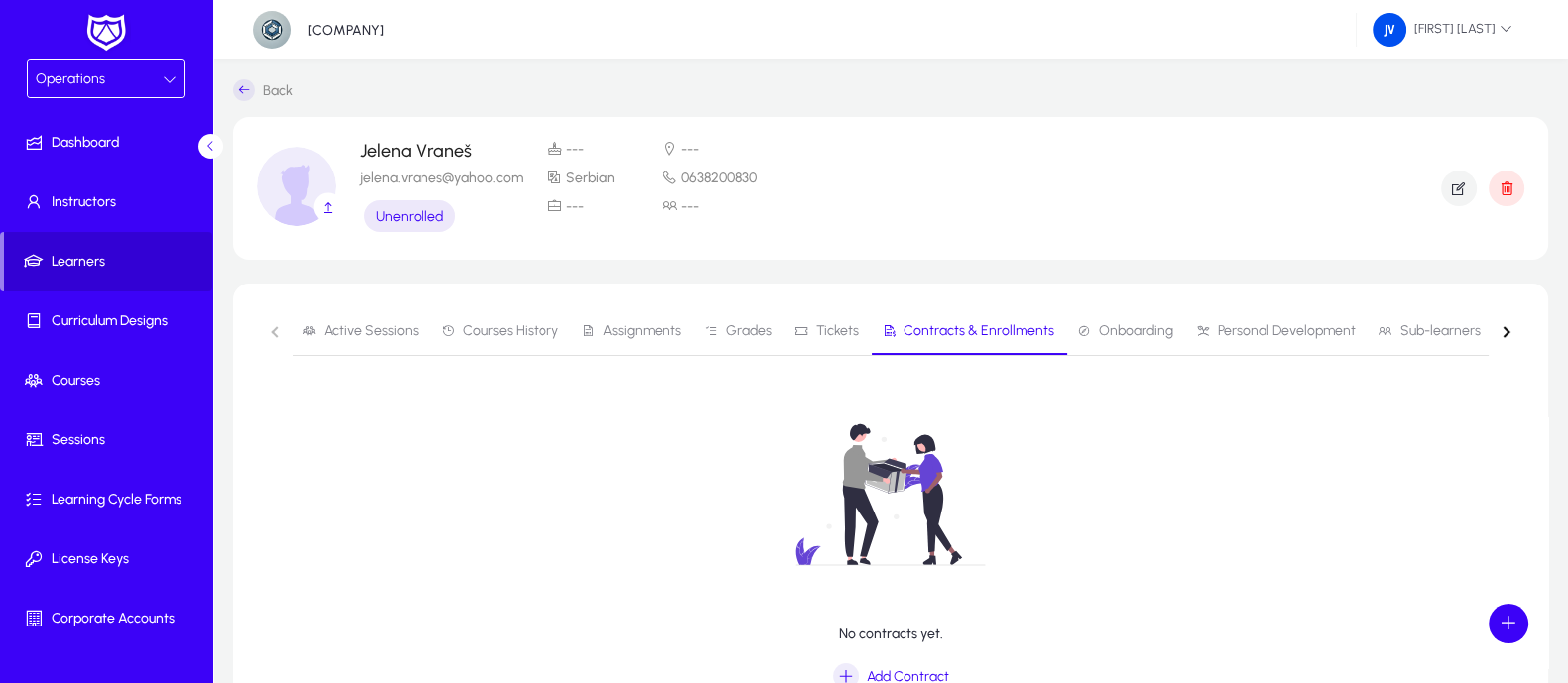 click on "Learners" 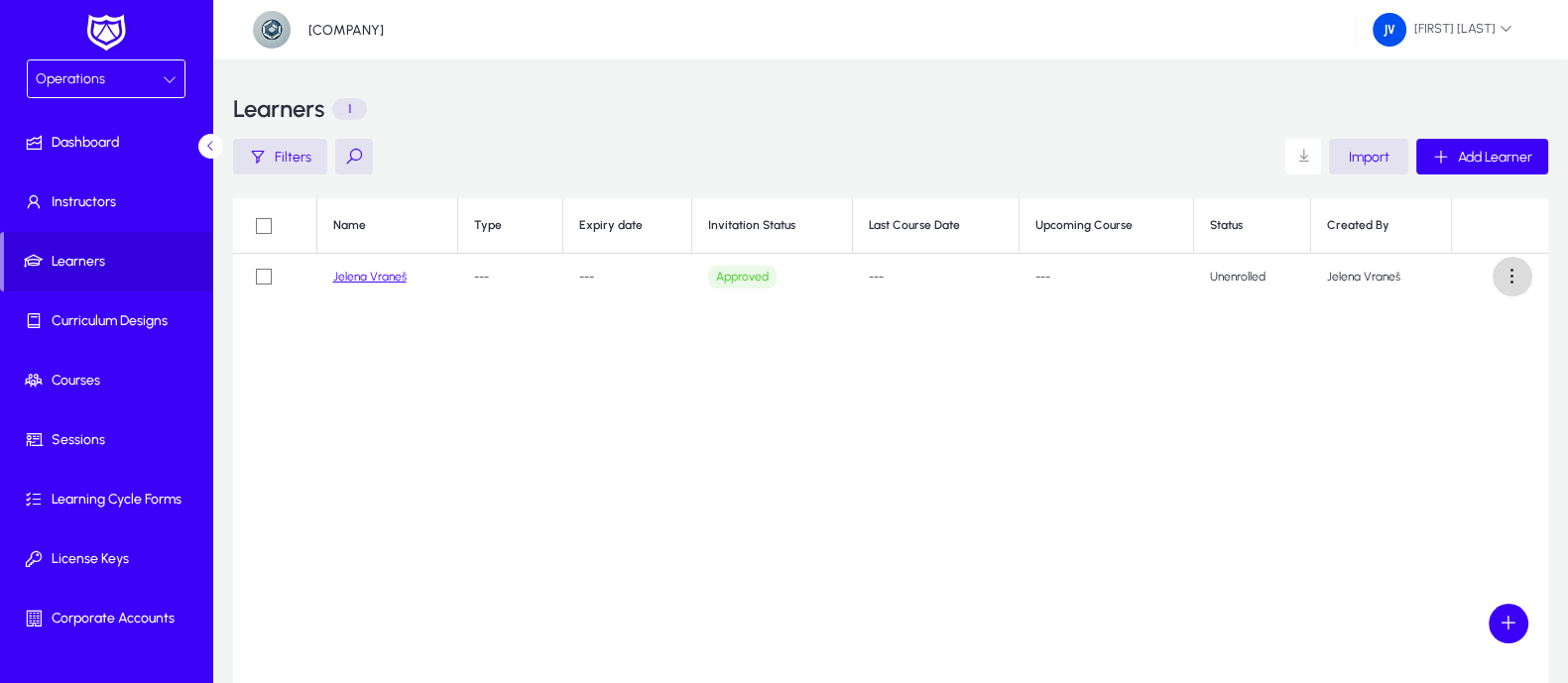 click 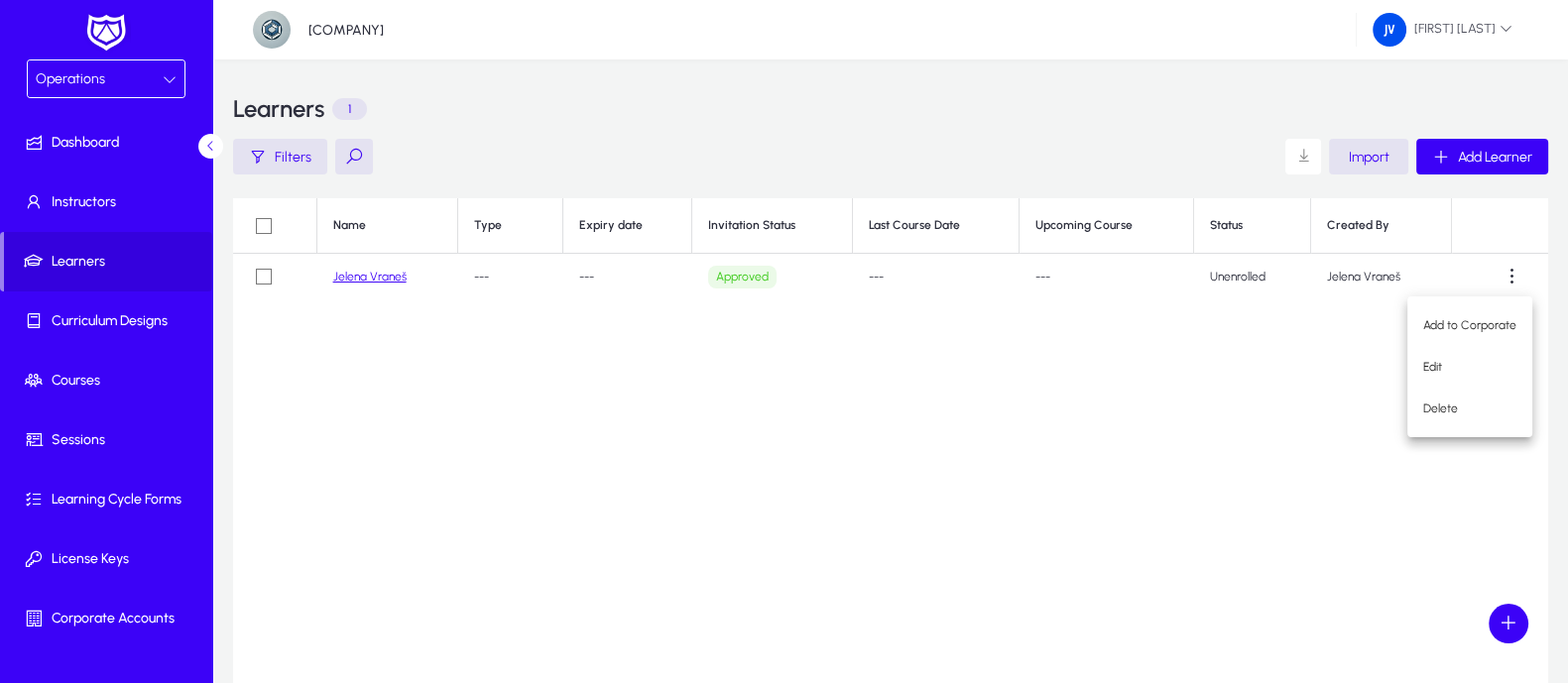 click at bounding box center [784, 341] 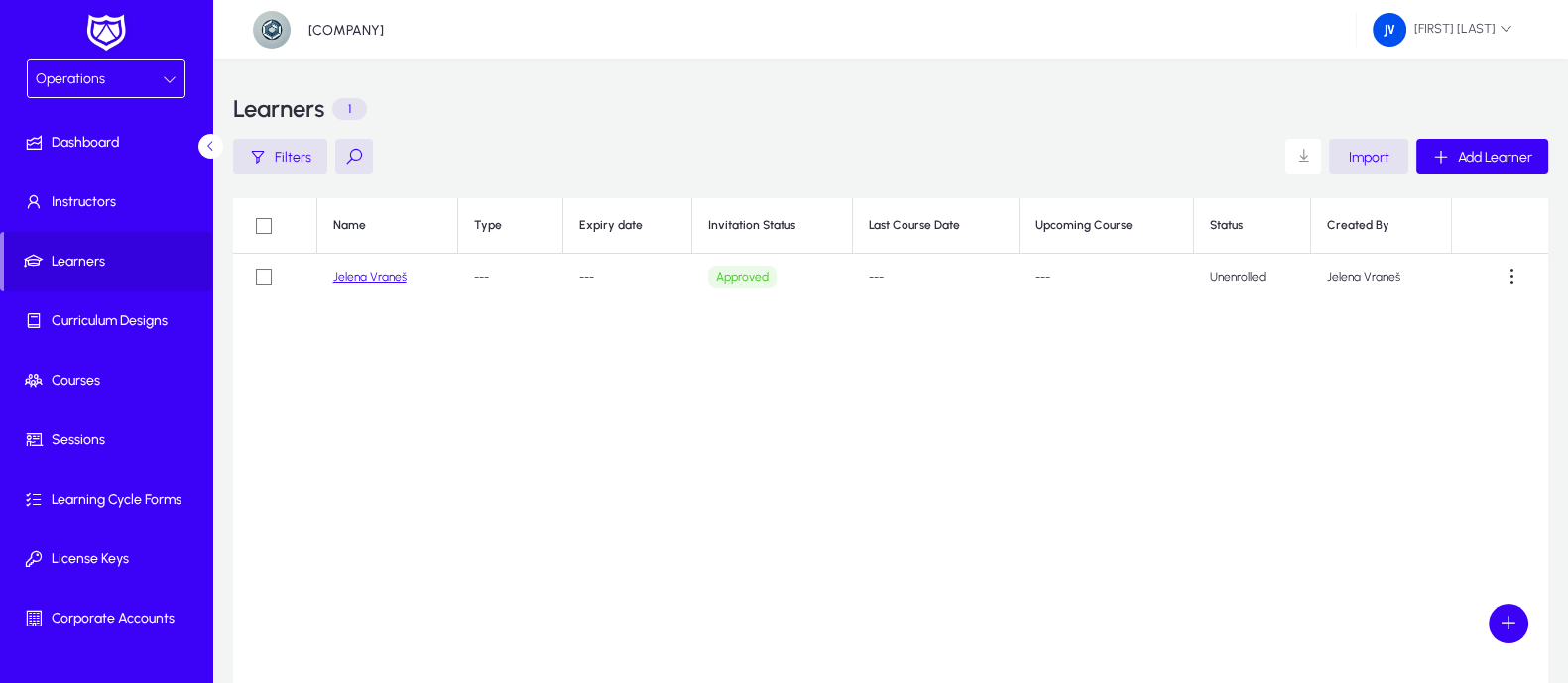 click on "Jelena Vraneš" 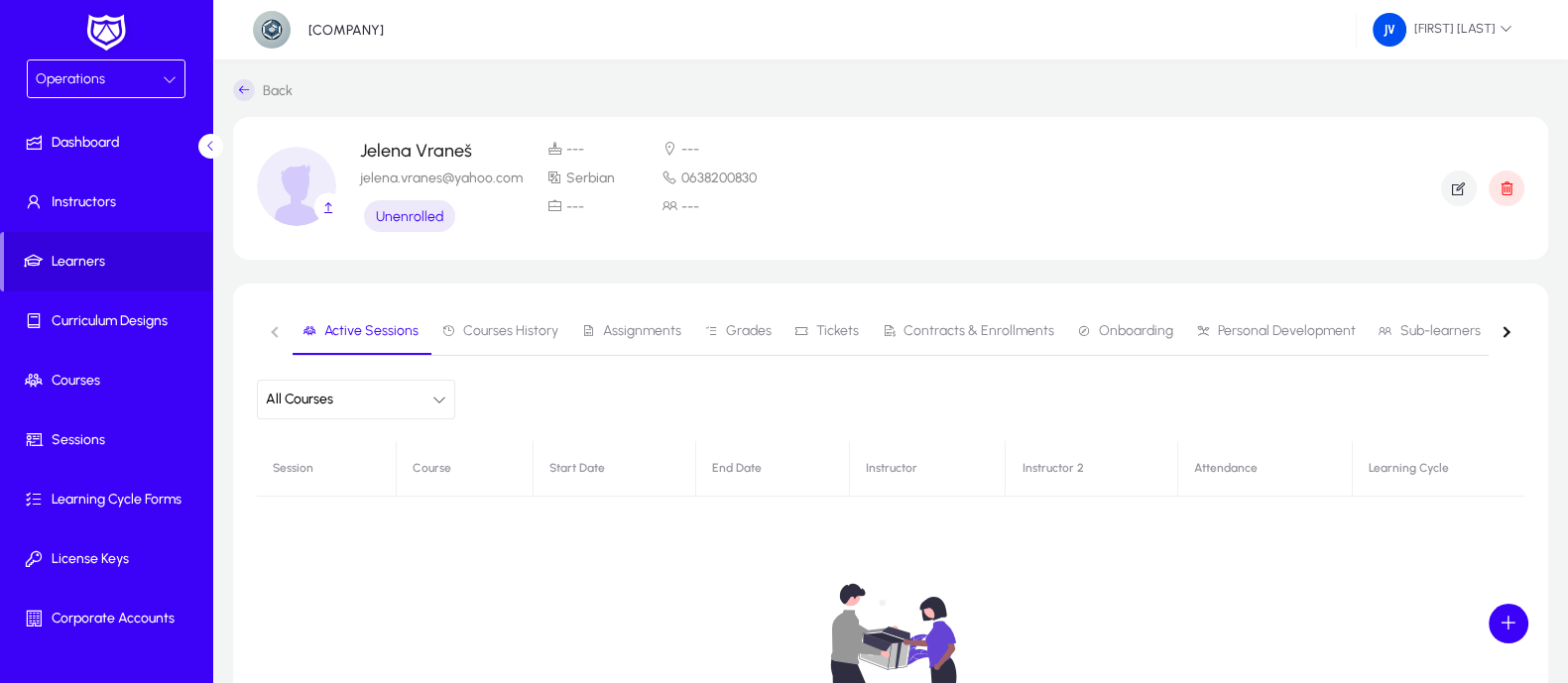 click 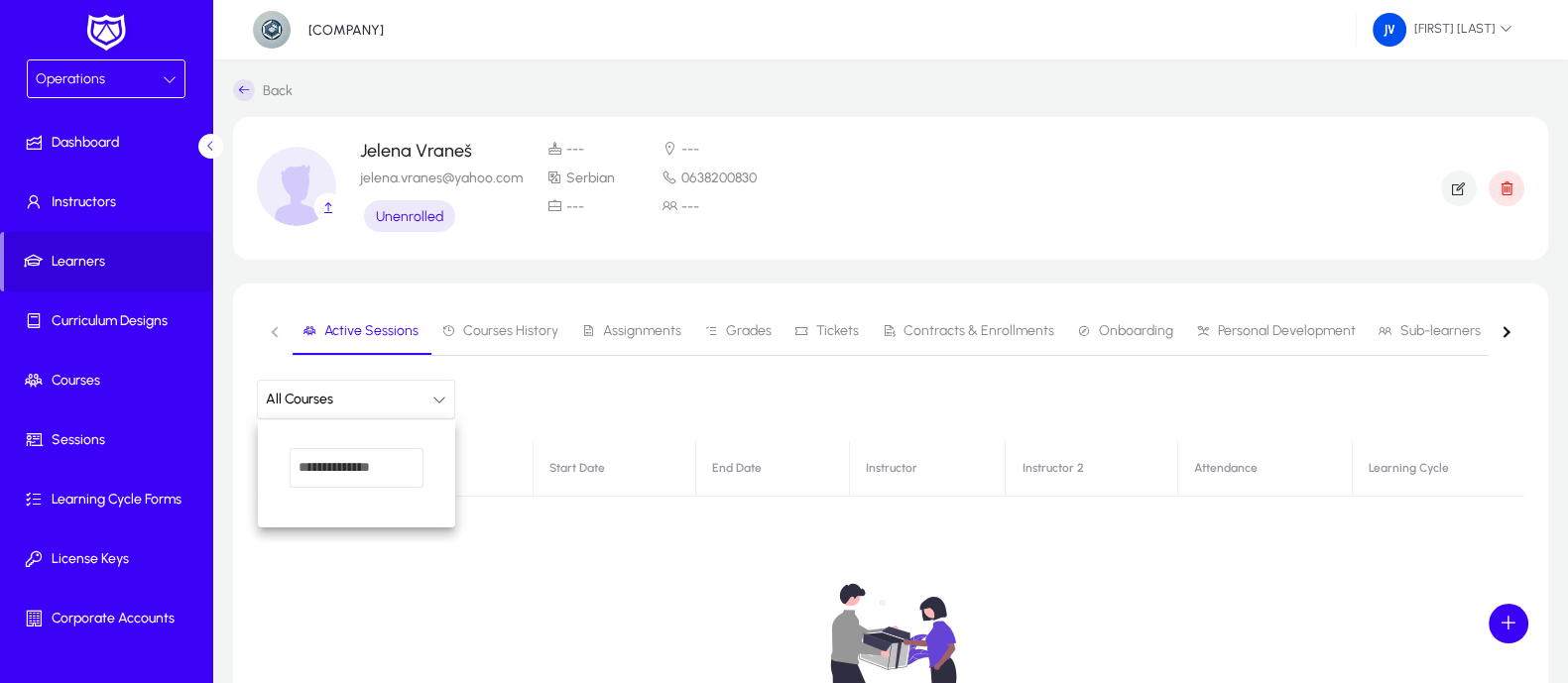 click at bounding box center (356, 468) 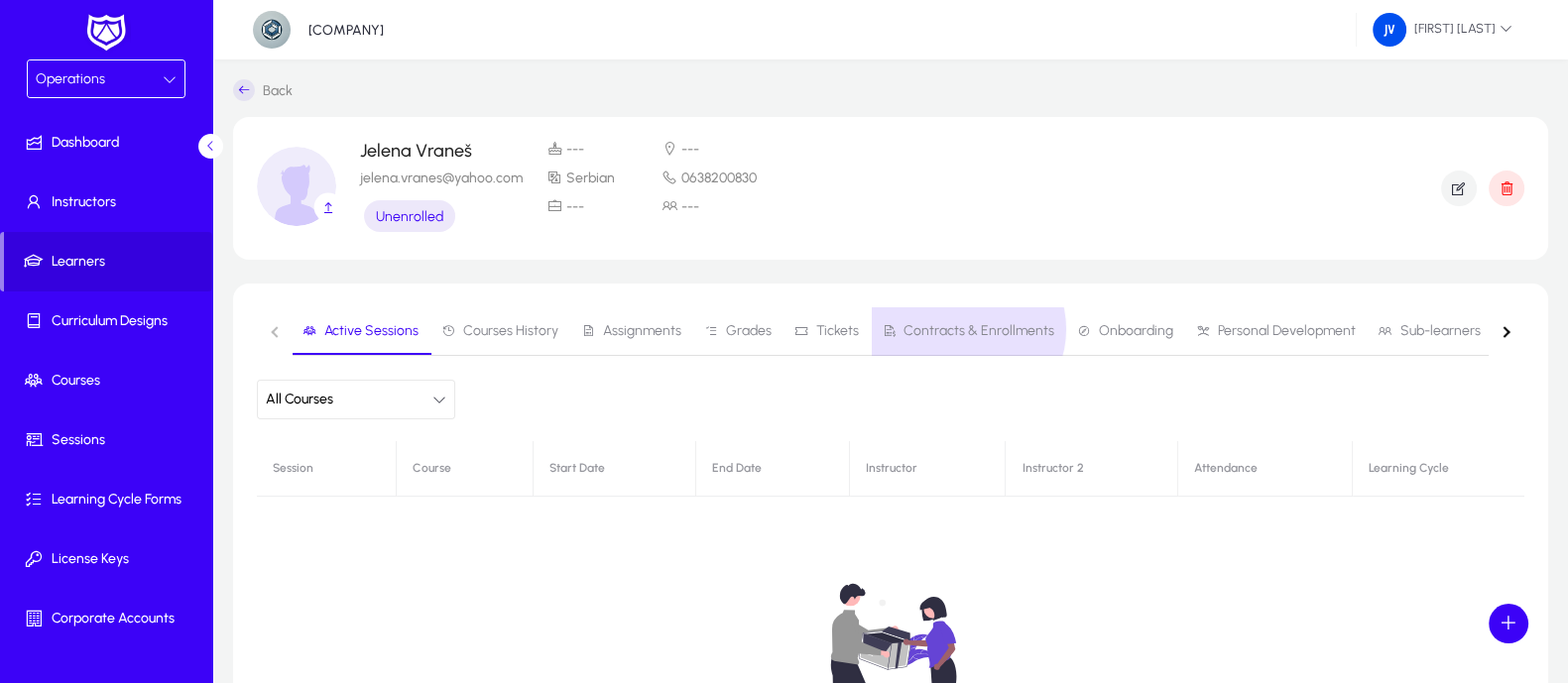 click on "Contracts & Enrollments" at bounding box center [979, 331] 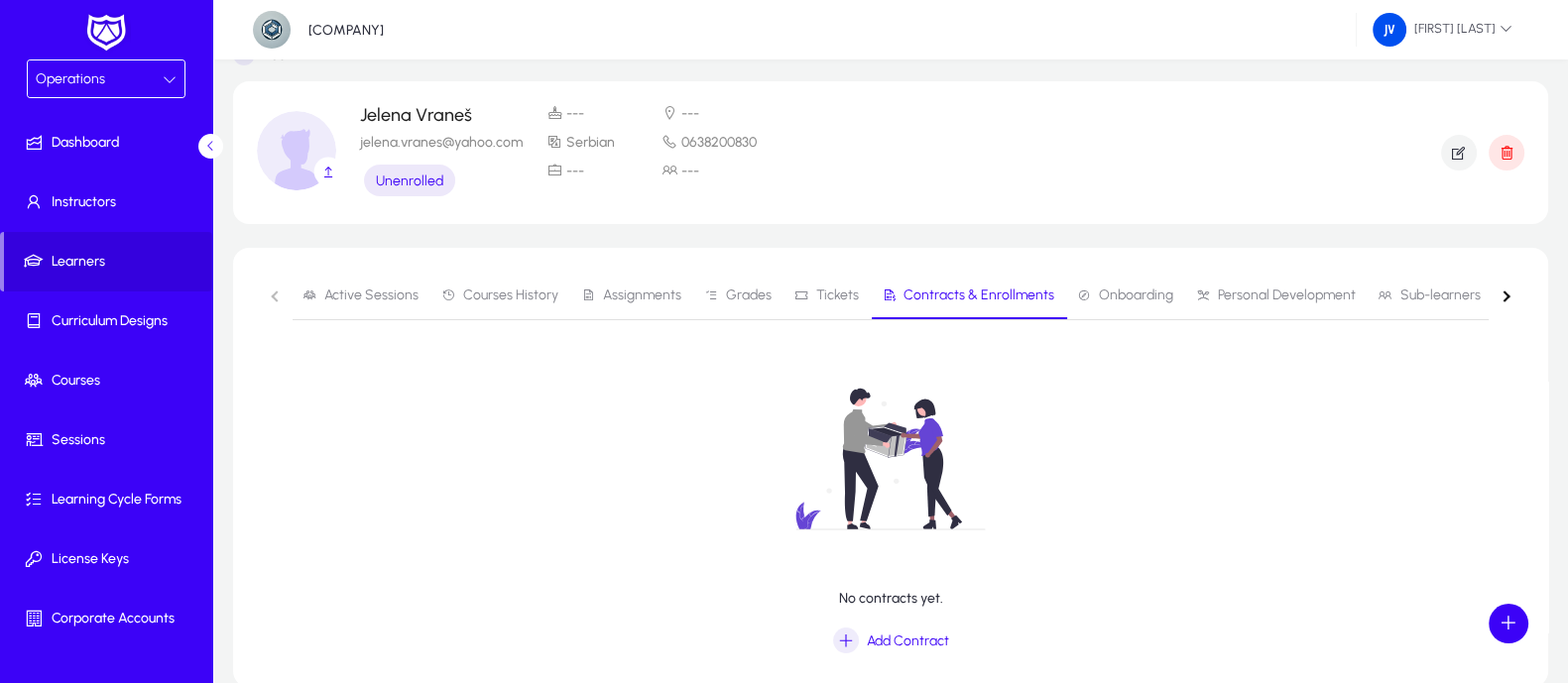 scroll, scrollTop: 56, scrollLeft: 0, axis: vertical 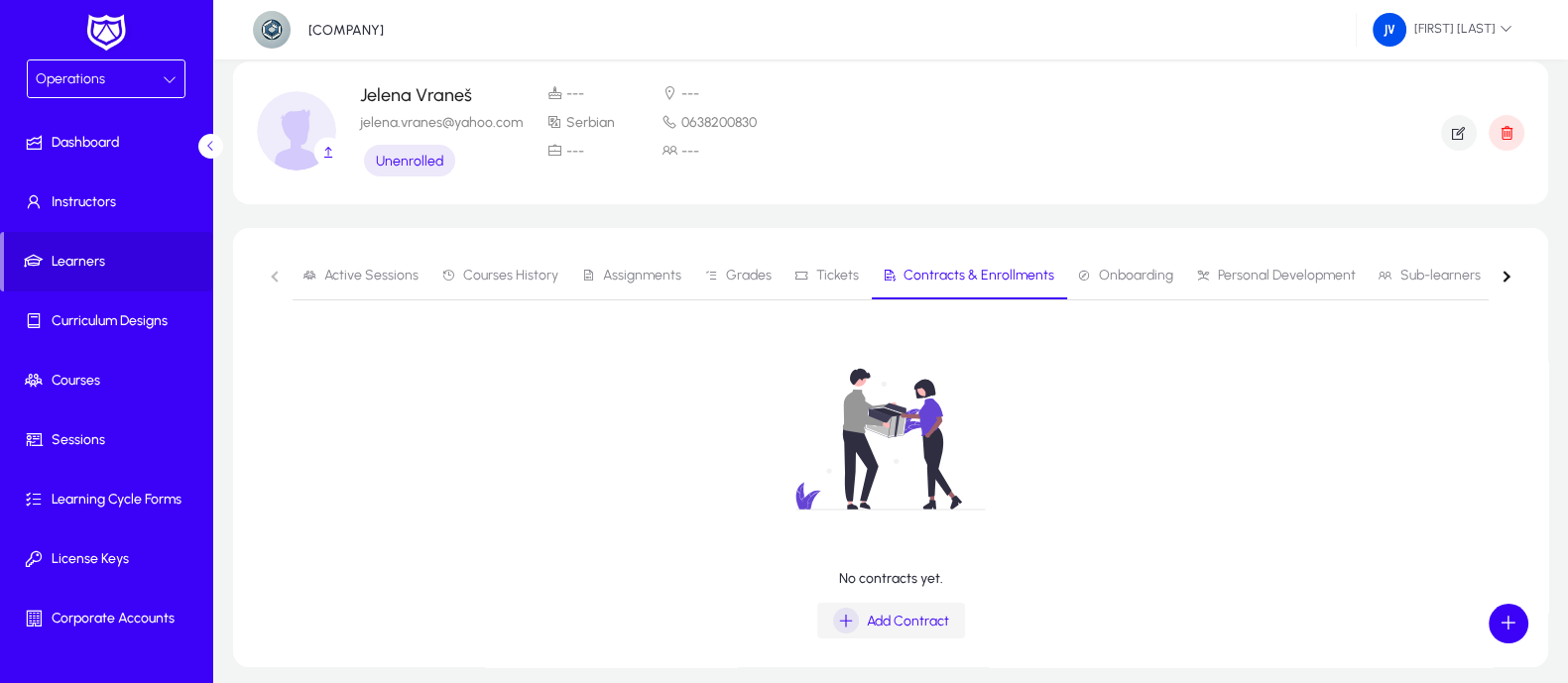click on "Add Contract" 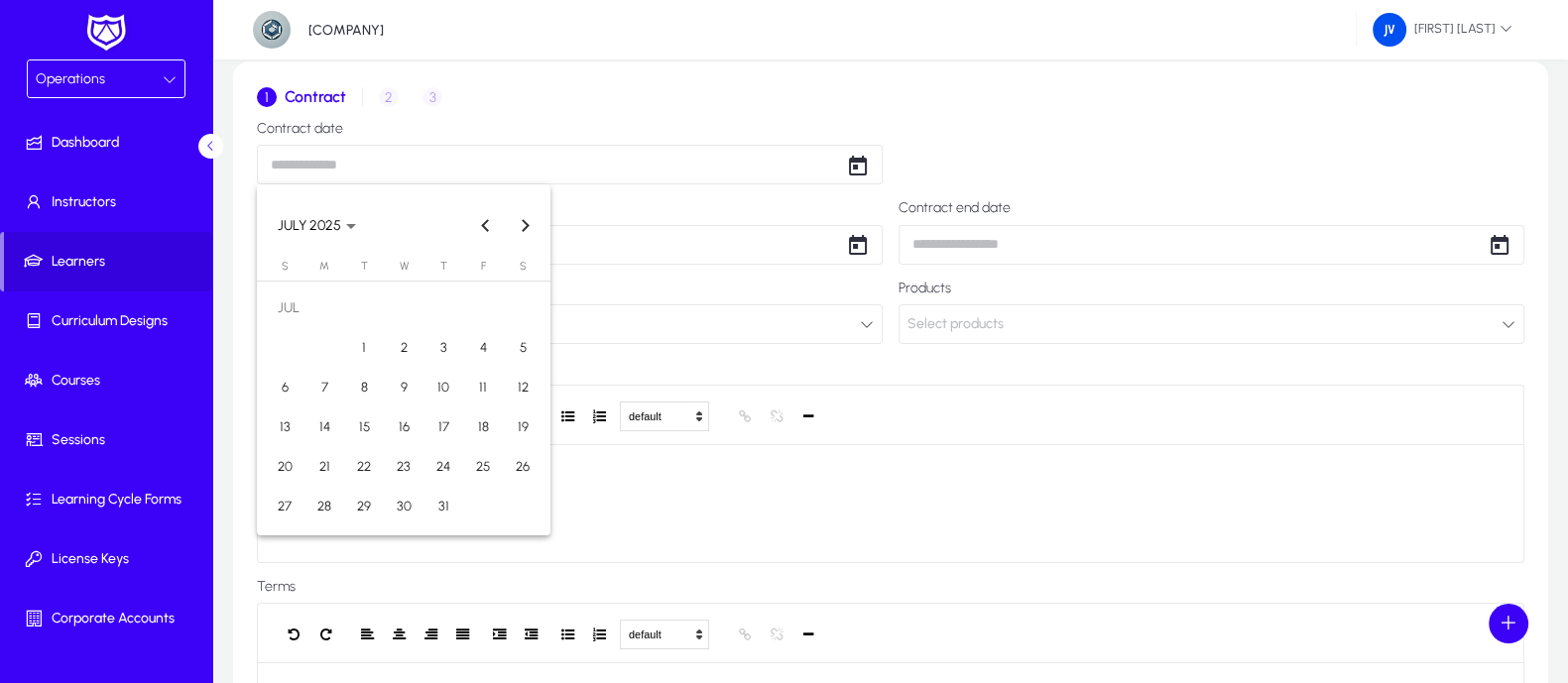 click on "Operations  Dashboard   Instructors   Learners   Curriculum Designs   Courses   Sessions   Learning Cycle Forms   License Keys   Corporate Accounts   Messages   Settings  Berlitz Serbia  Jelena  Vesnic   Back  1 Contract 2 Enrollment 3 Invoice details Contract date Contract start date Contract end date  Subject  Select subject      Products     Select products     Issue invoice default   Heading 1   Heading 2   Heading 3   Heading 4   Heading 5   Heading 6   Heading 7   Paragraph   Predefined   Standard   default  Times New Roman   Arial   Times New Roman   Calibri   Comic Sans MS  3   1   2   3   4   5   6   7  ******* ******* Write your description here... Terms default   Heading 1   Heading 2   Heading 3   Heading 4   Heading 5   Heading 6   Heading 7   Paragraph   Predefined   Standard   default  Times New Roman   Arial   Times New Roman   Calibri   Comic Sans MS  3   1   2   3   4   5   6   7  ******* ******* Write your terms here...  Save & Exit   Save & Next
Settings Logout Sunday" at bounding box center [784, 285] 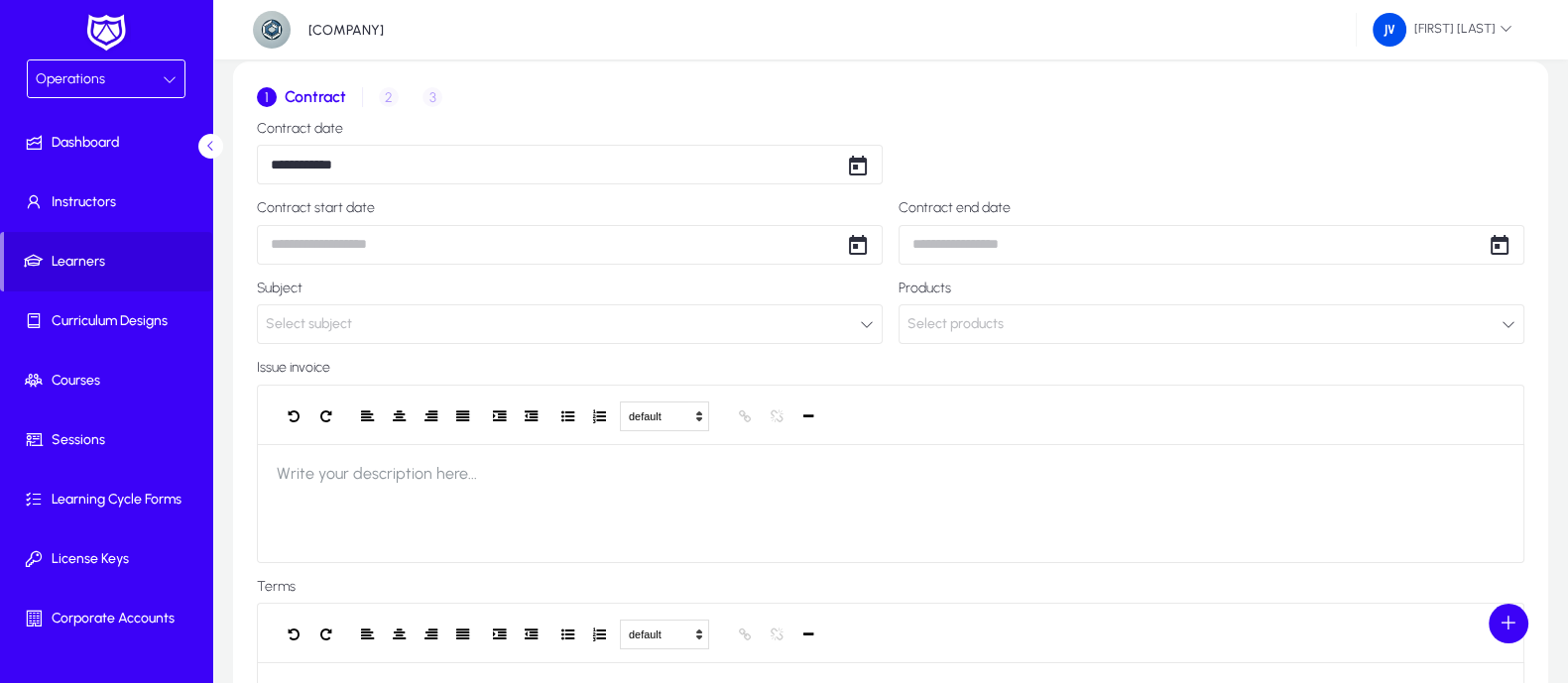 click on "**********" at bounding box center (784, 285) 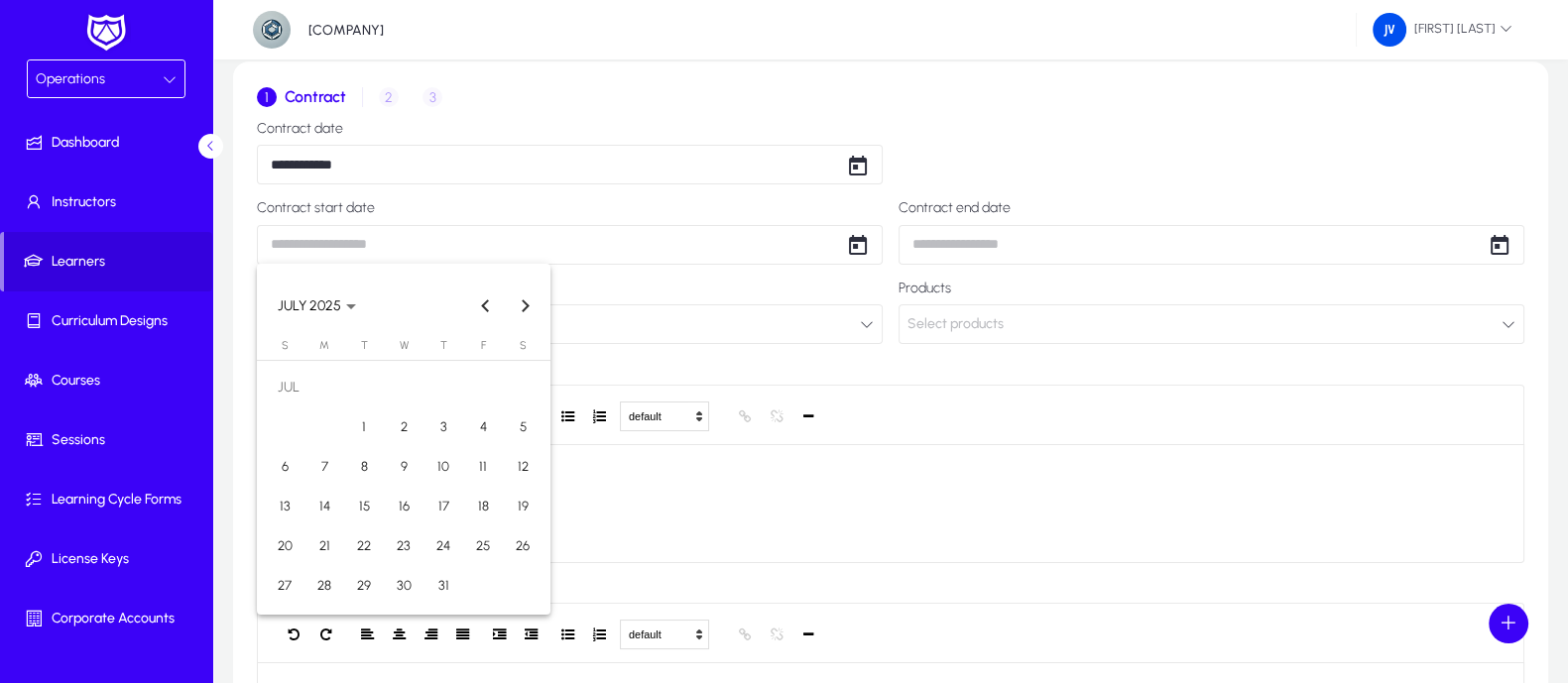 click on "16" at bounding box center [404, 507] 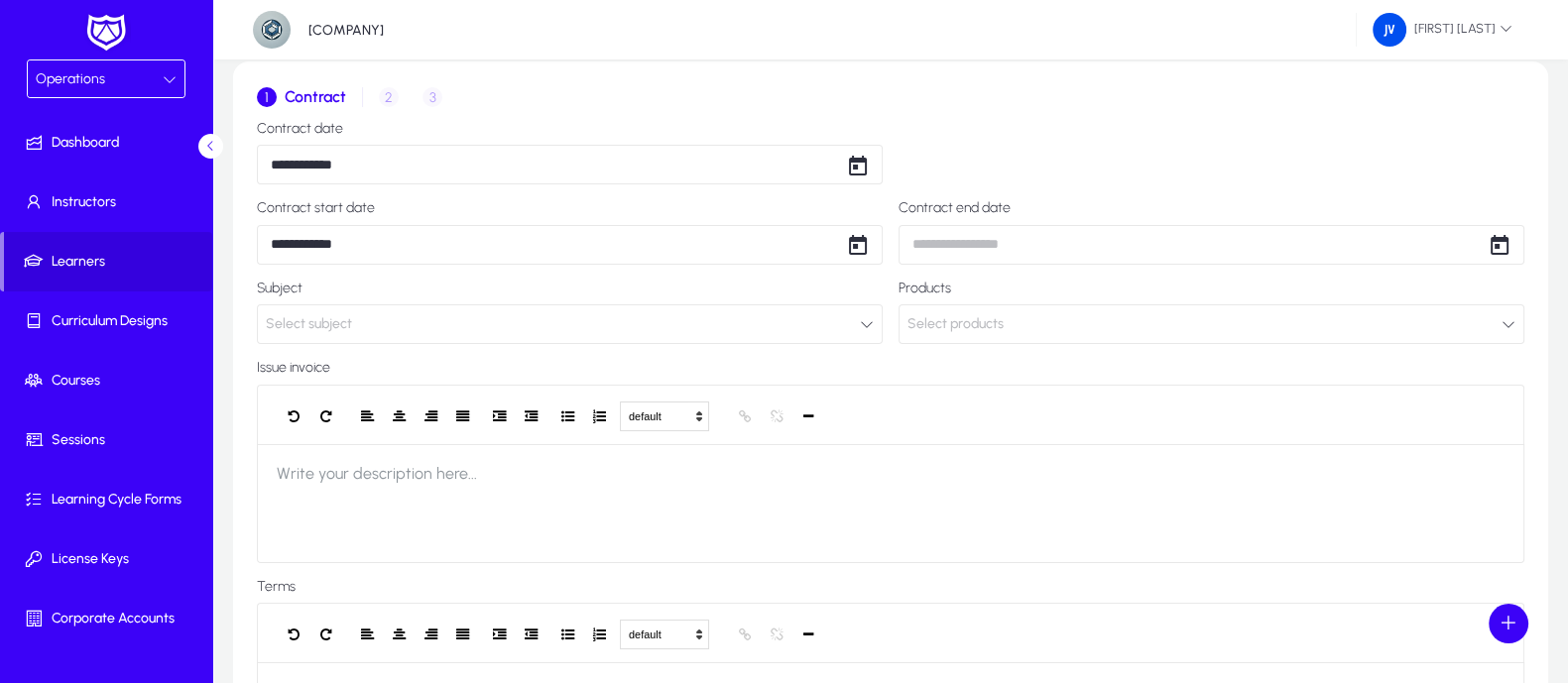 click 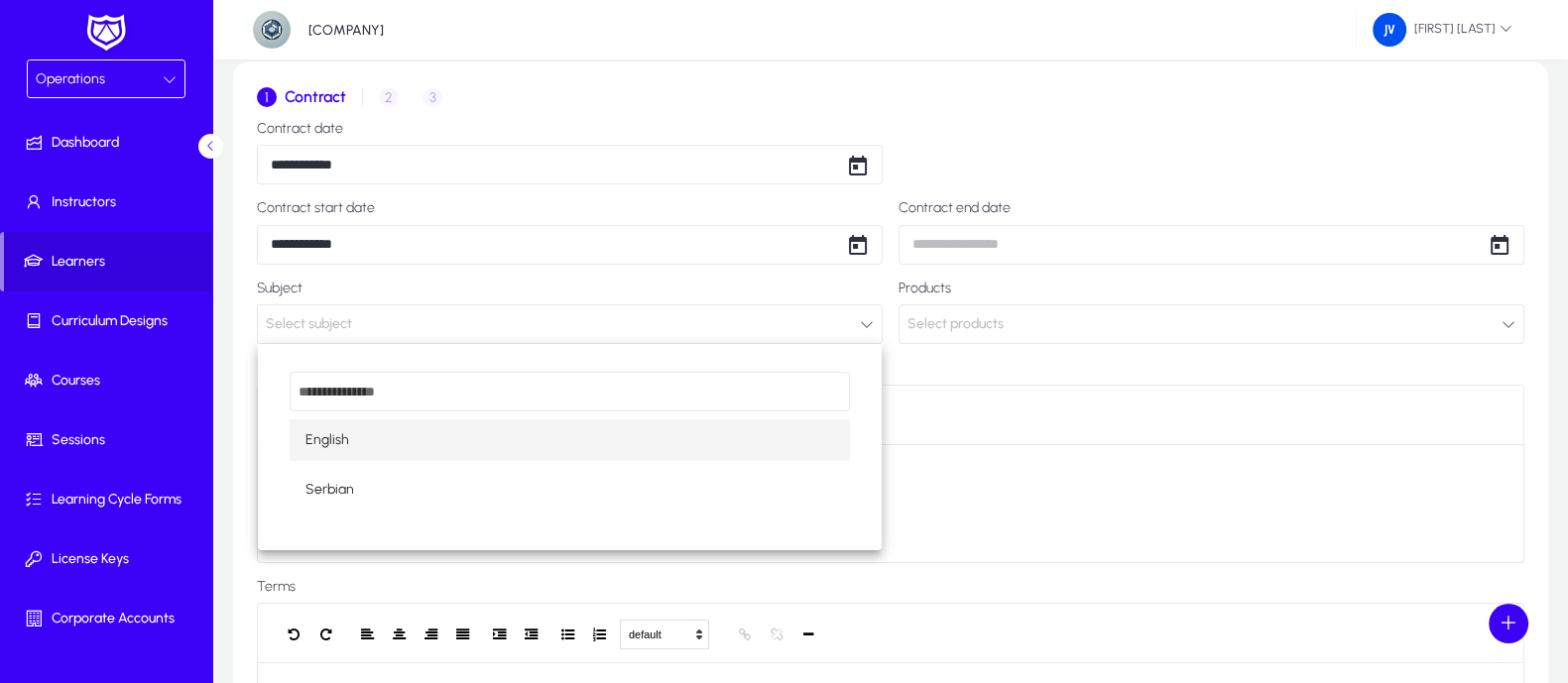 click on "English" at bounding box center (569, 440) 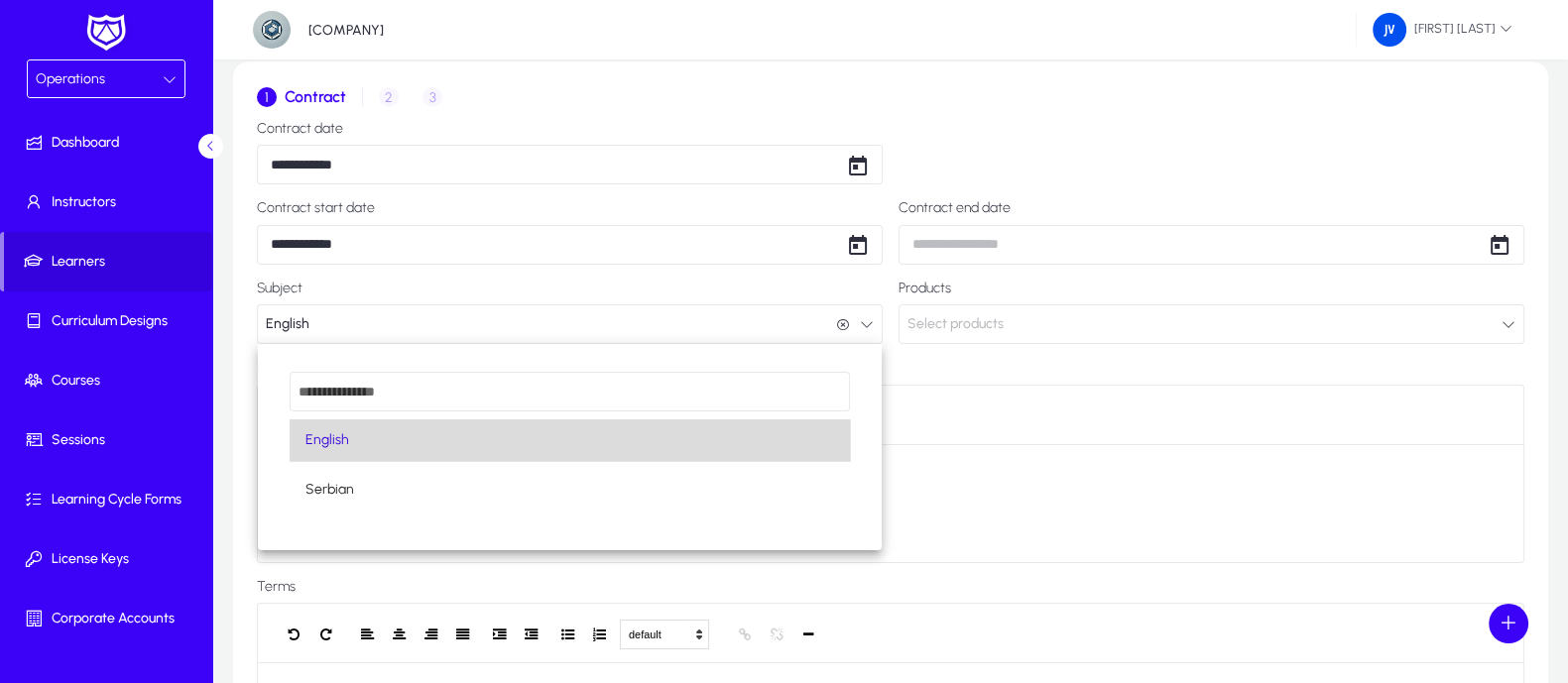 scroll, scrollTop: 0, scrollLeft: 0, axis: both 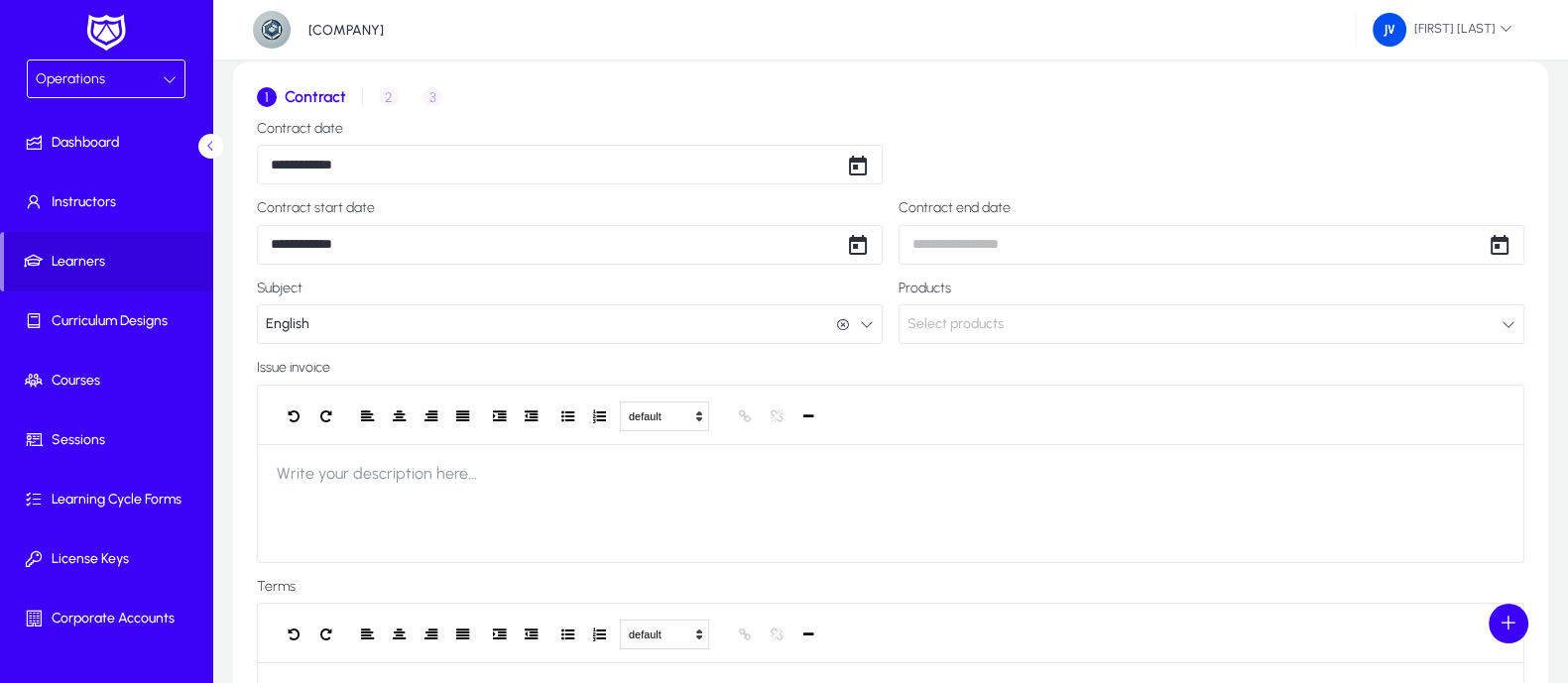 click on "Select products" 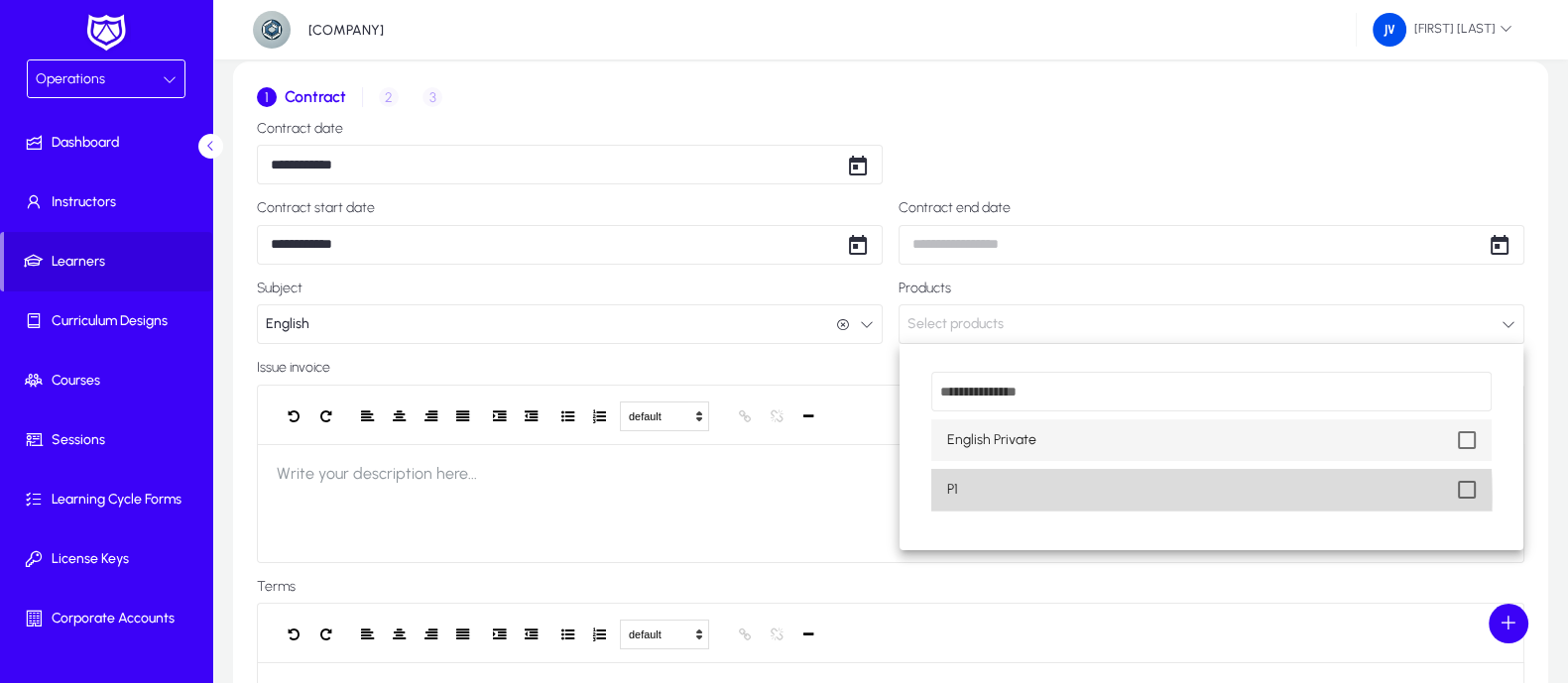 click on "P1" at bounding box center [1211, 490] 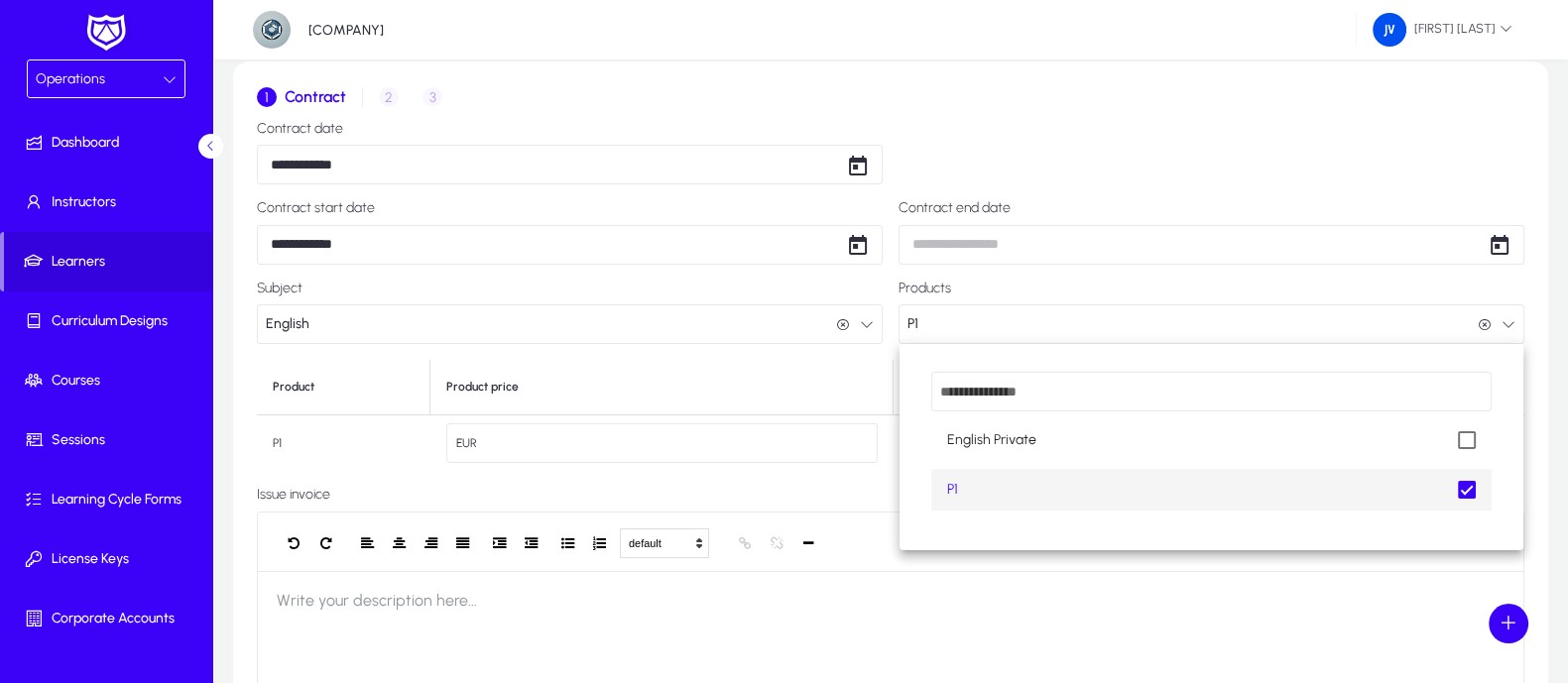 click at bounding box center [784, 341] 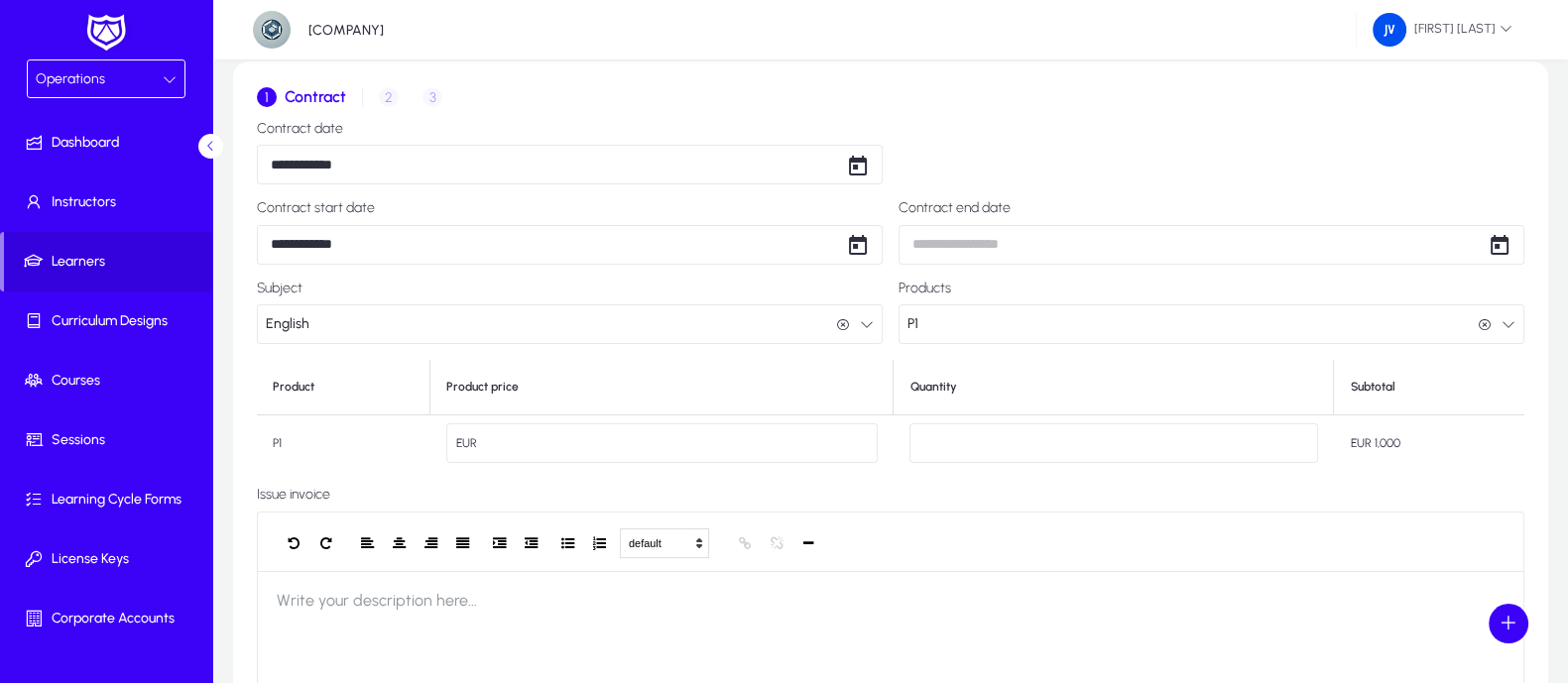 click on "****" 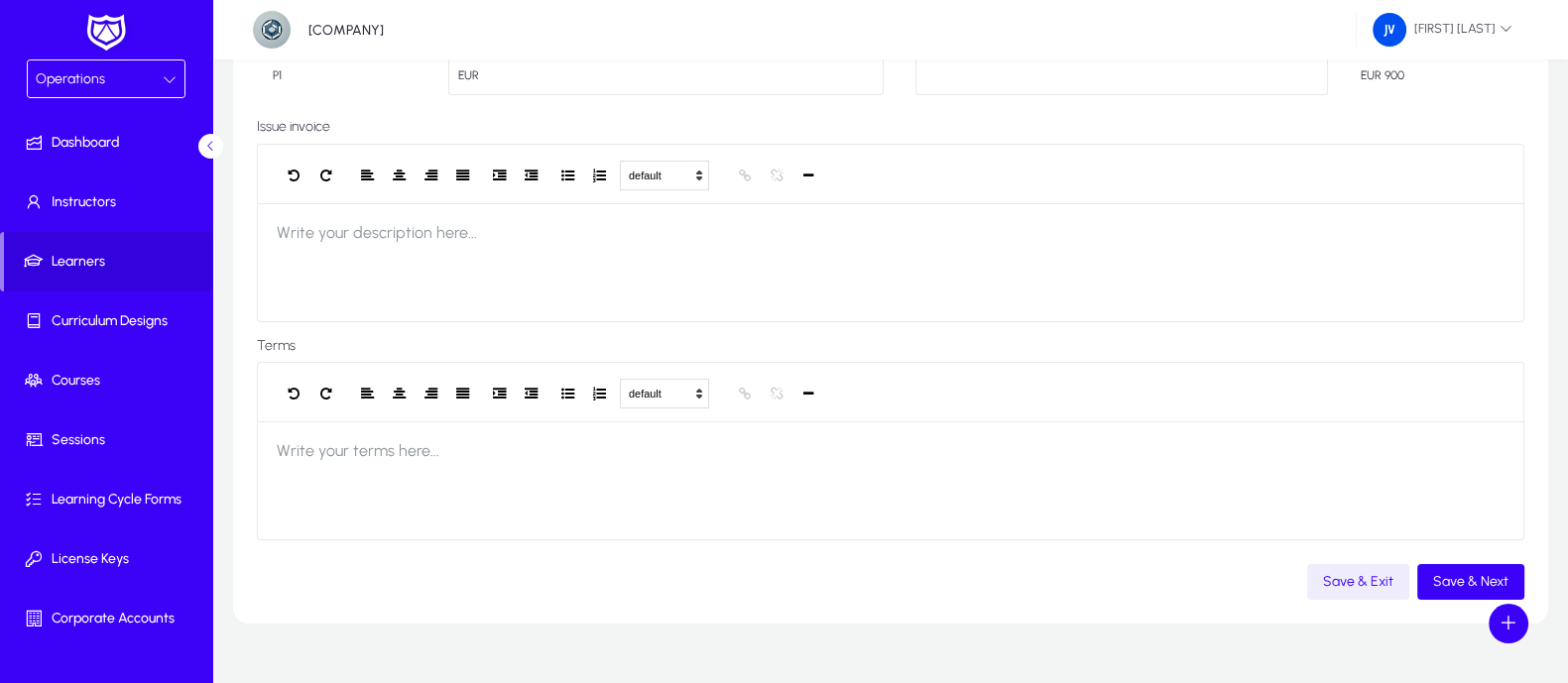scroll, scrollTop: 461, scrollLeft: 0, axis: vertical 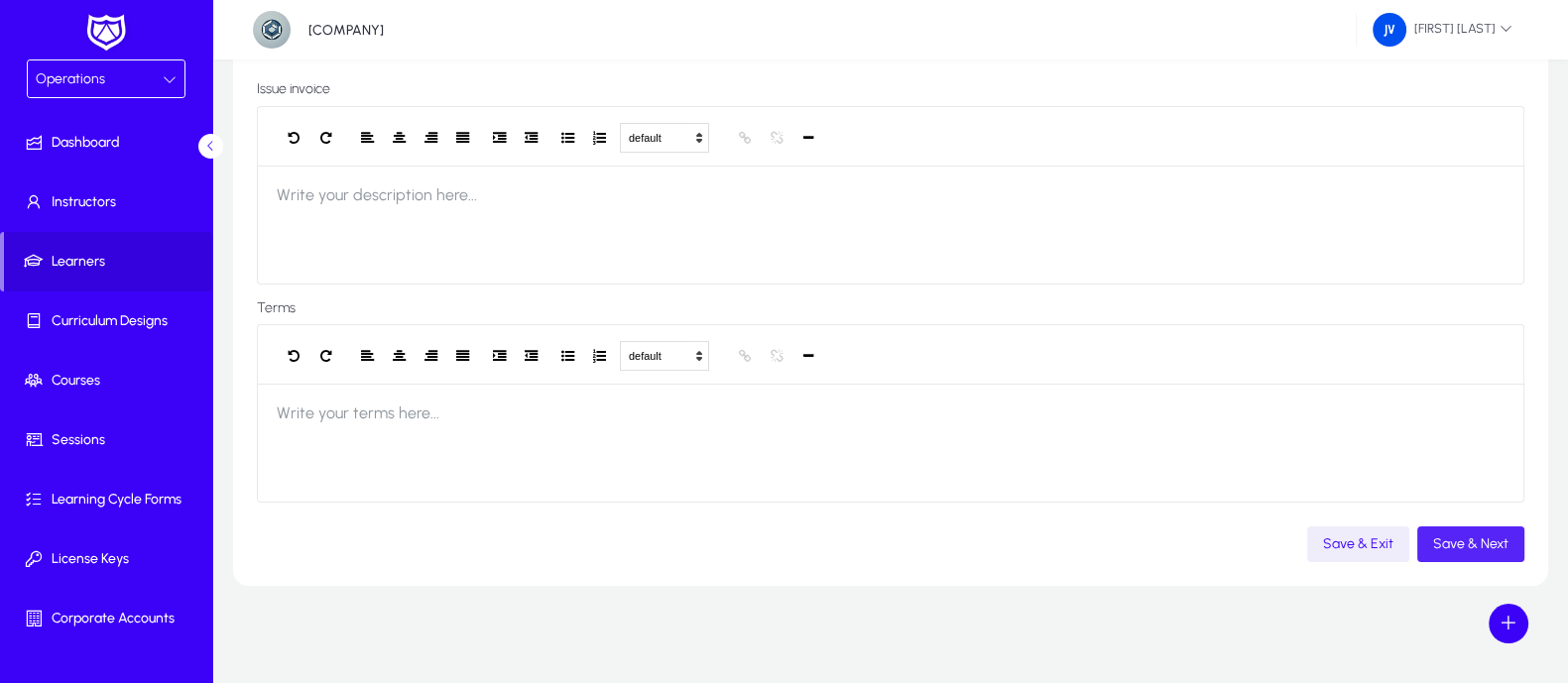 click on "Save & Next" 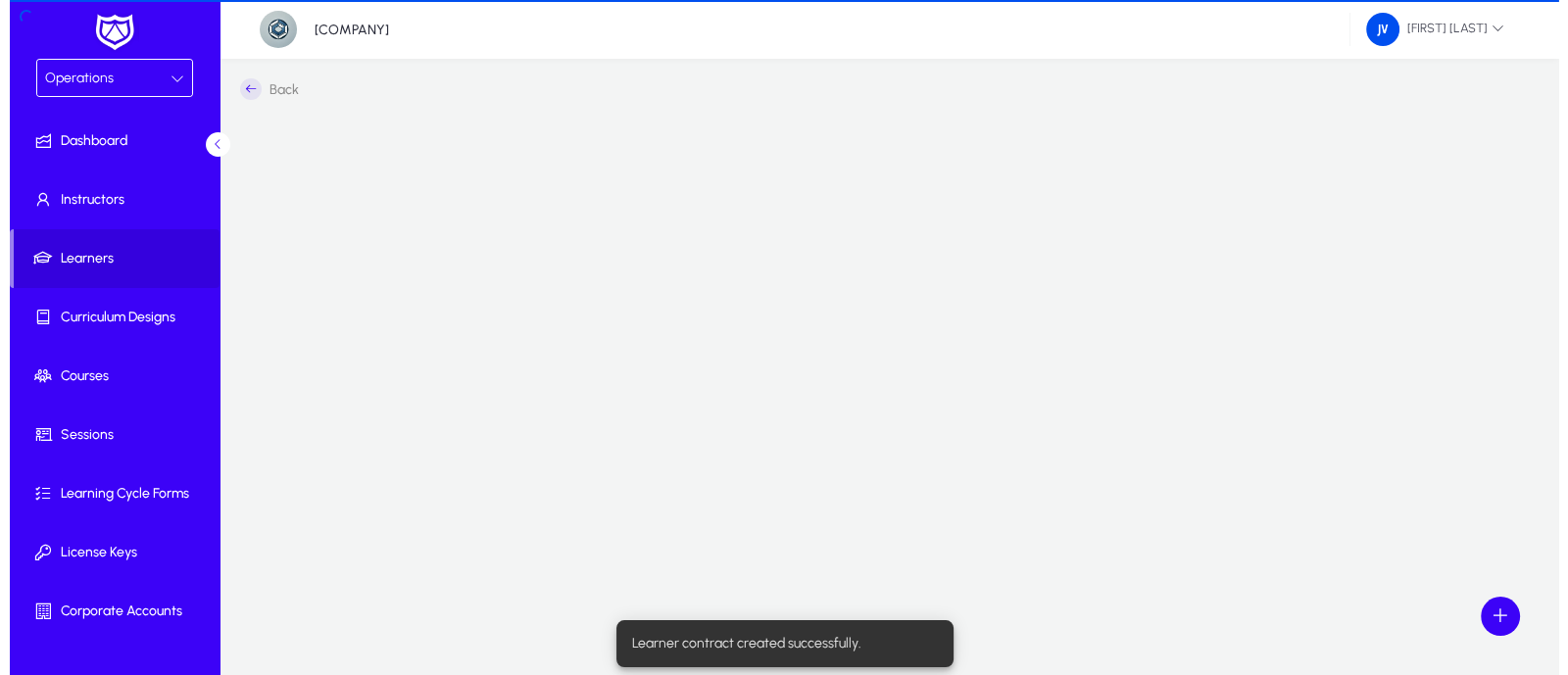 scroll, scrollTop: 0, scrollLeft: 0, axis: both 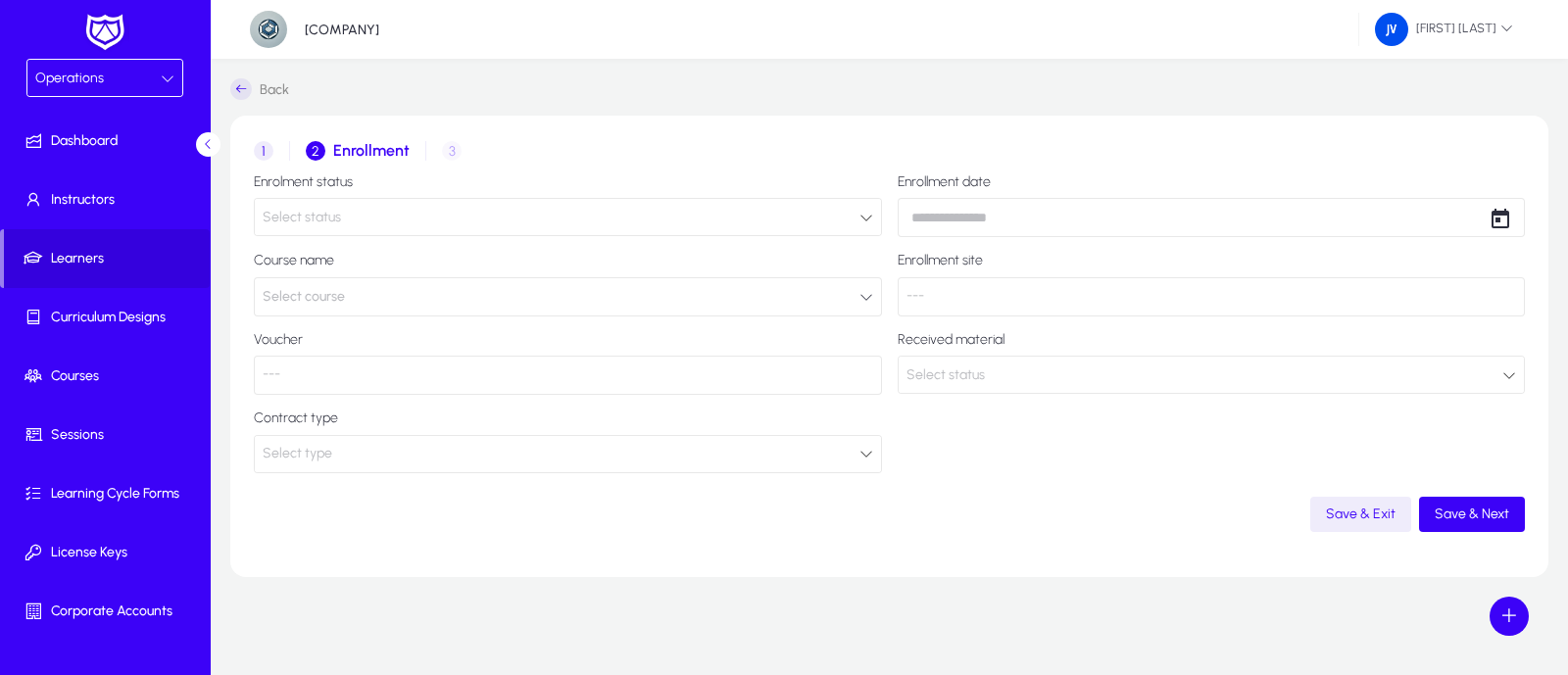 click at bounding box center (866, 217) 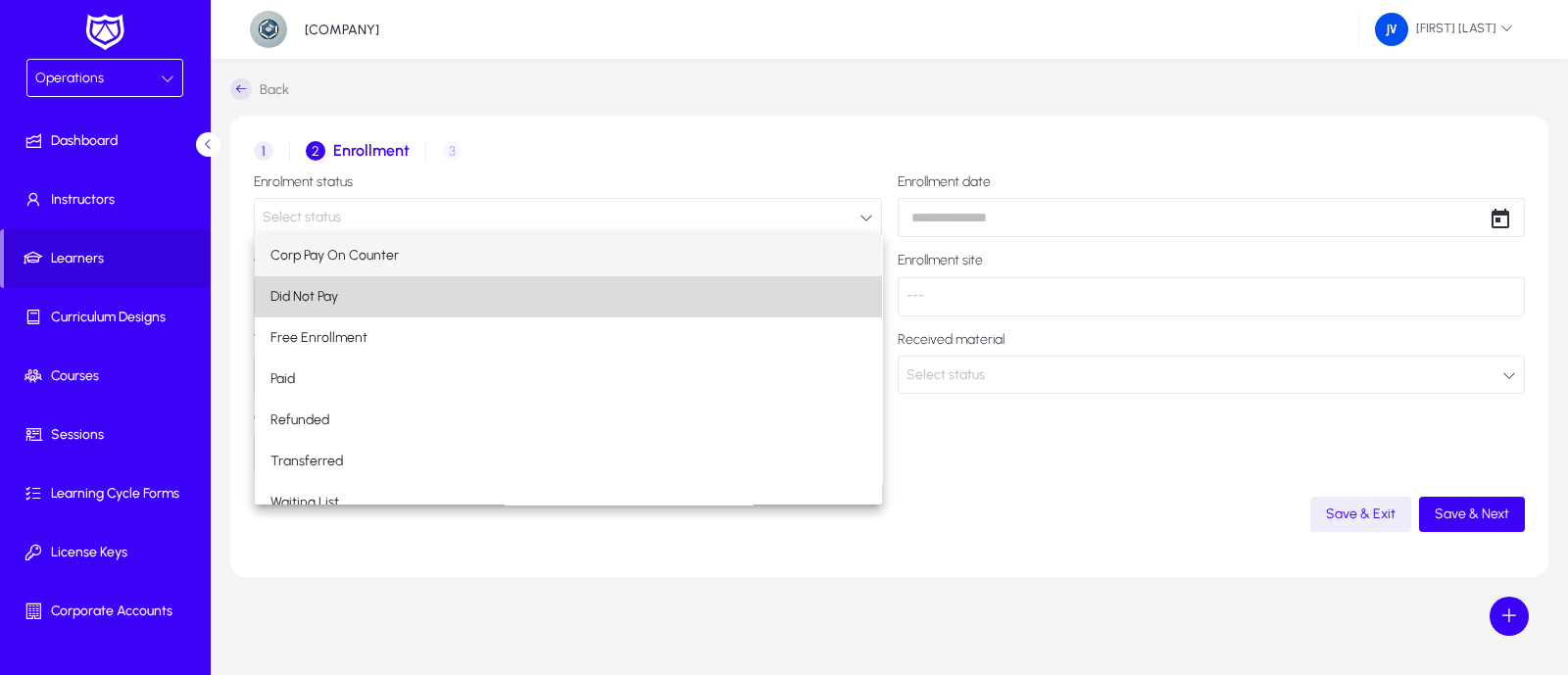 click on "Did Not Pay" at bounding box center [568, 297] 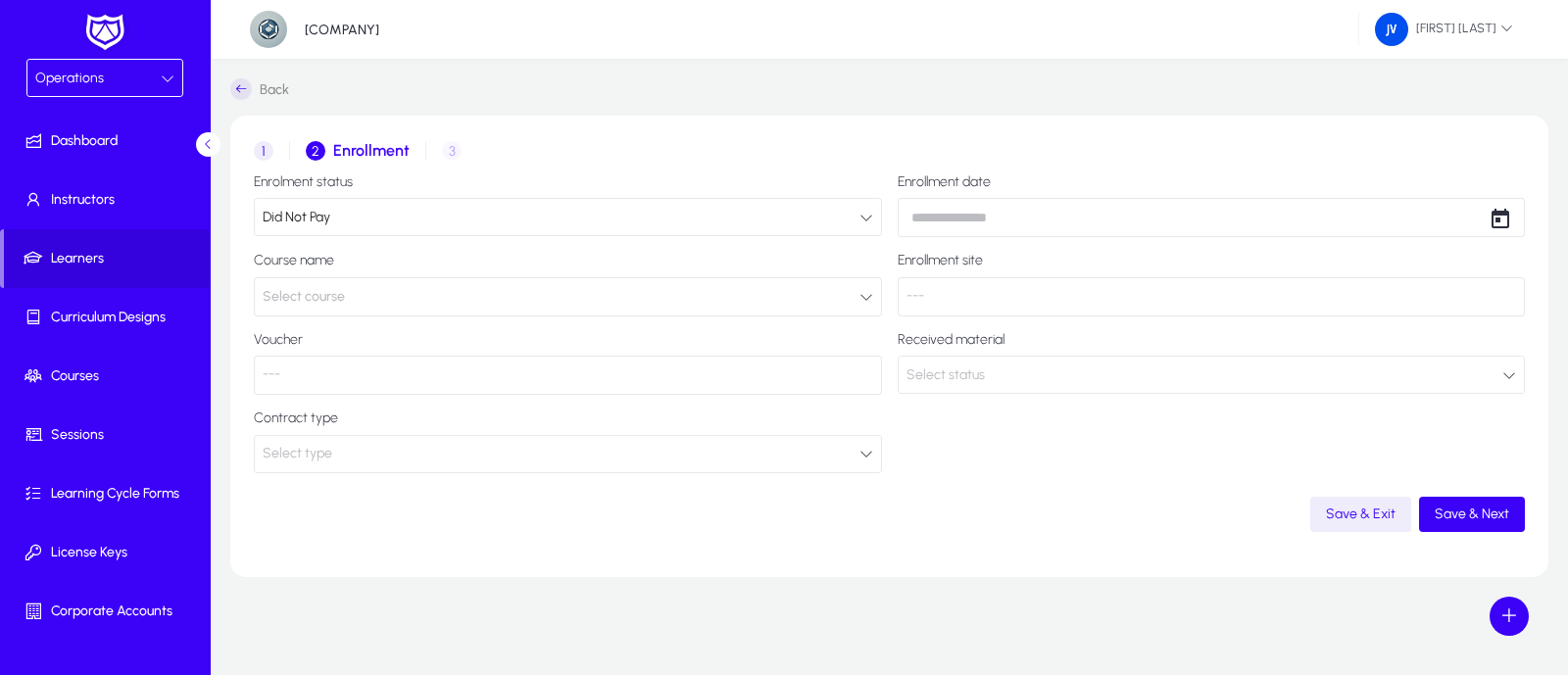 click 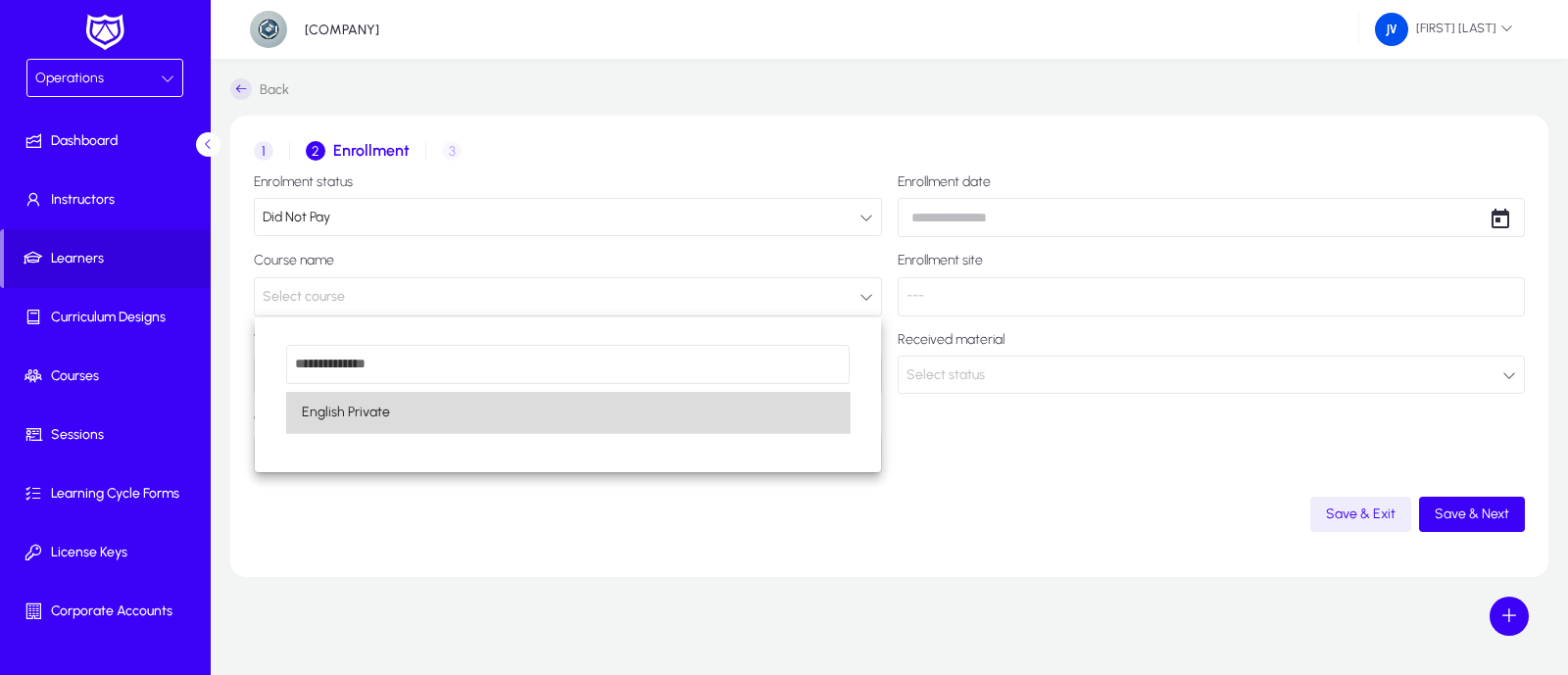 click on "English Private" at bounding box center [567, 412] 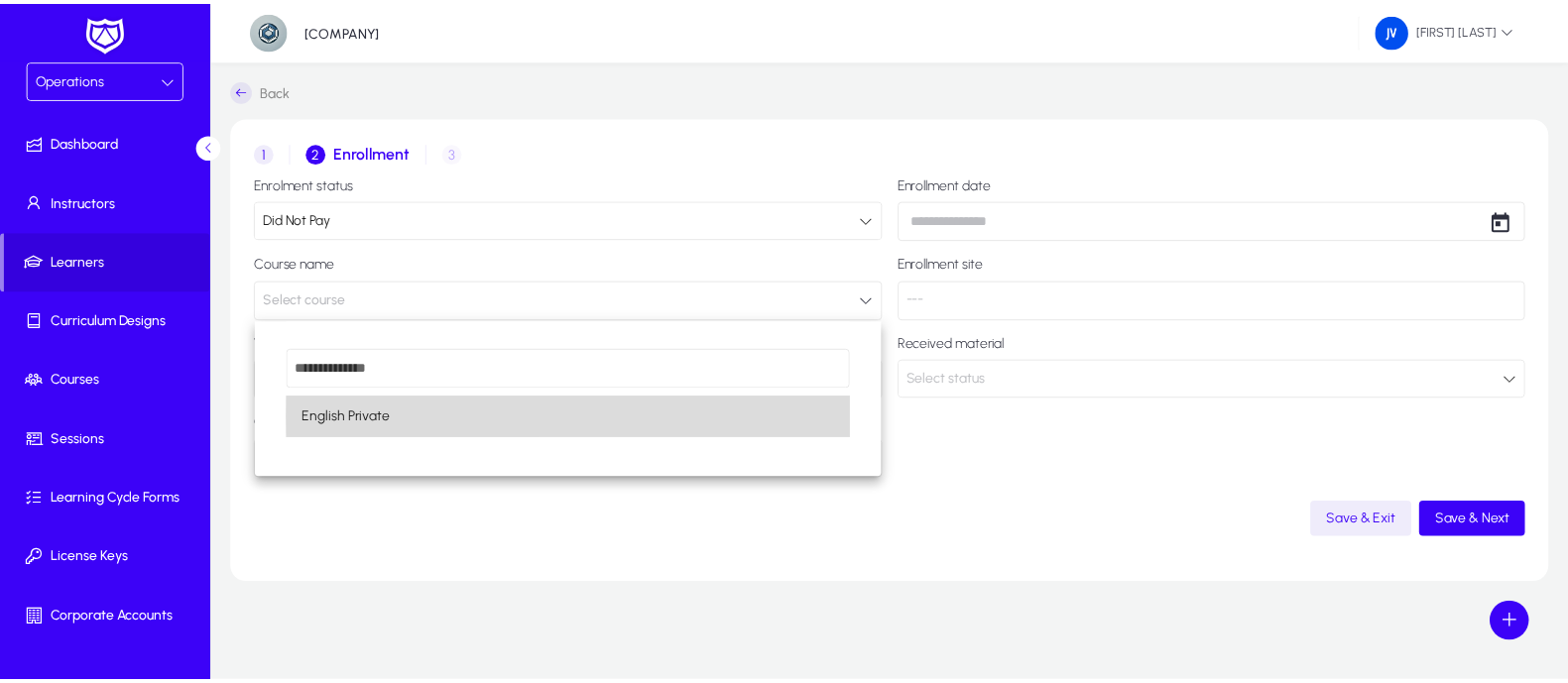 scroll, scrollTop: 0, scrollLeft: 0, axis: both 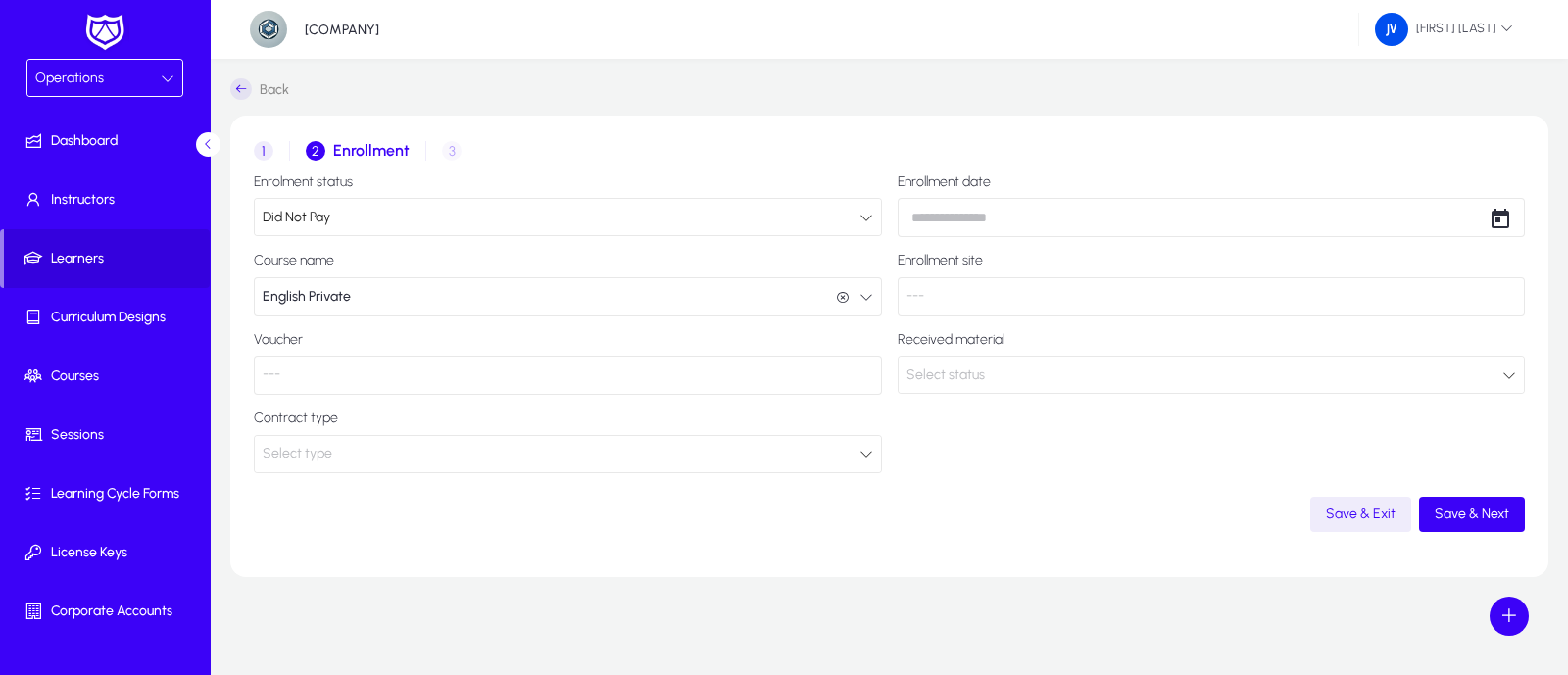 click at bounding box center (866, 454) 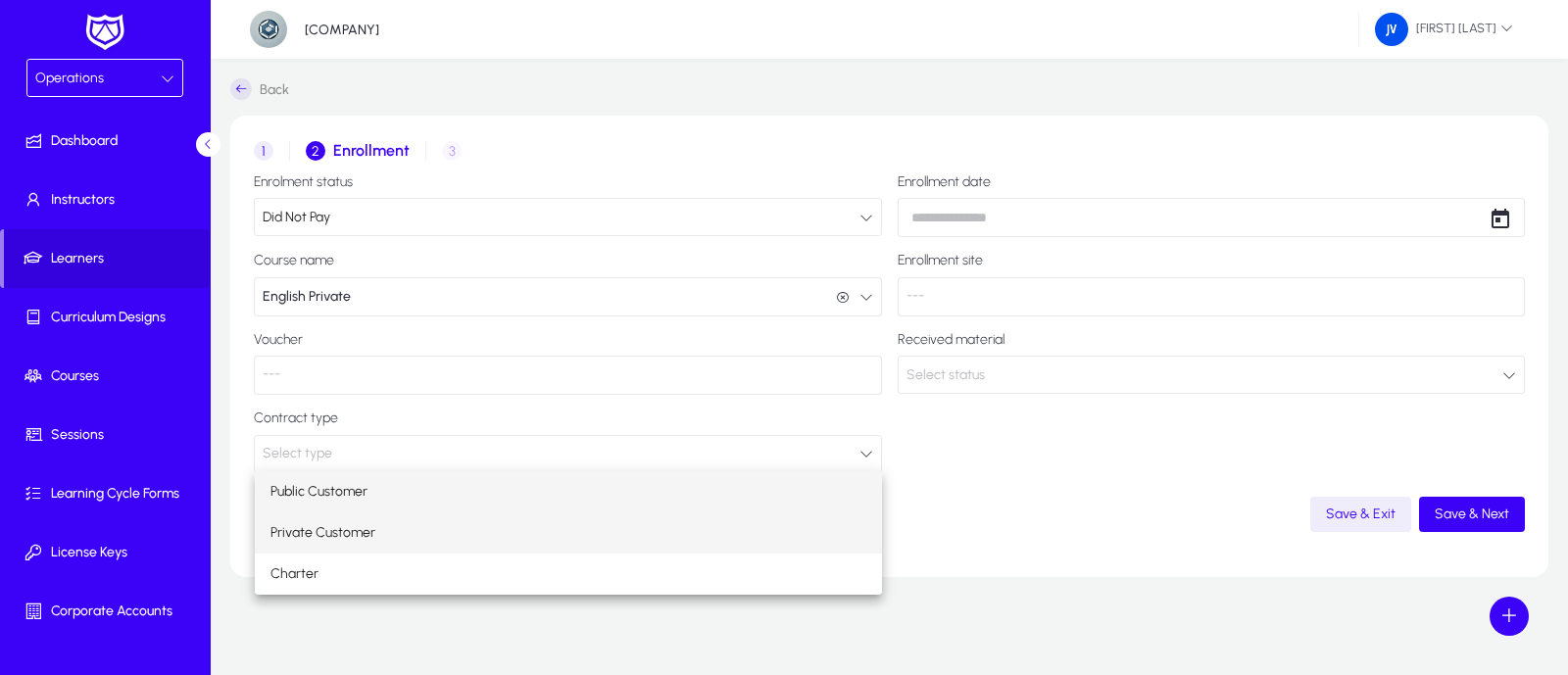 click on "Private Customer" at bounding box center (568, 533) 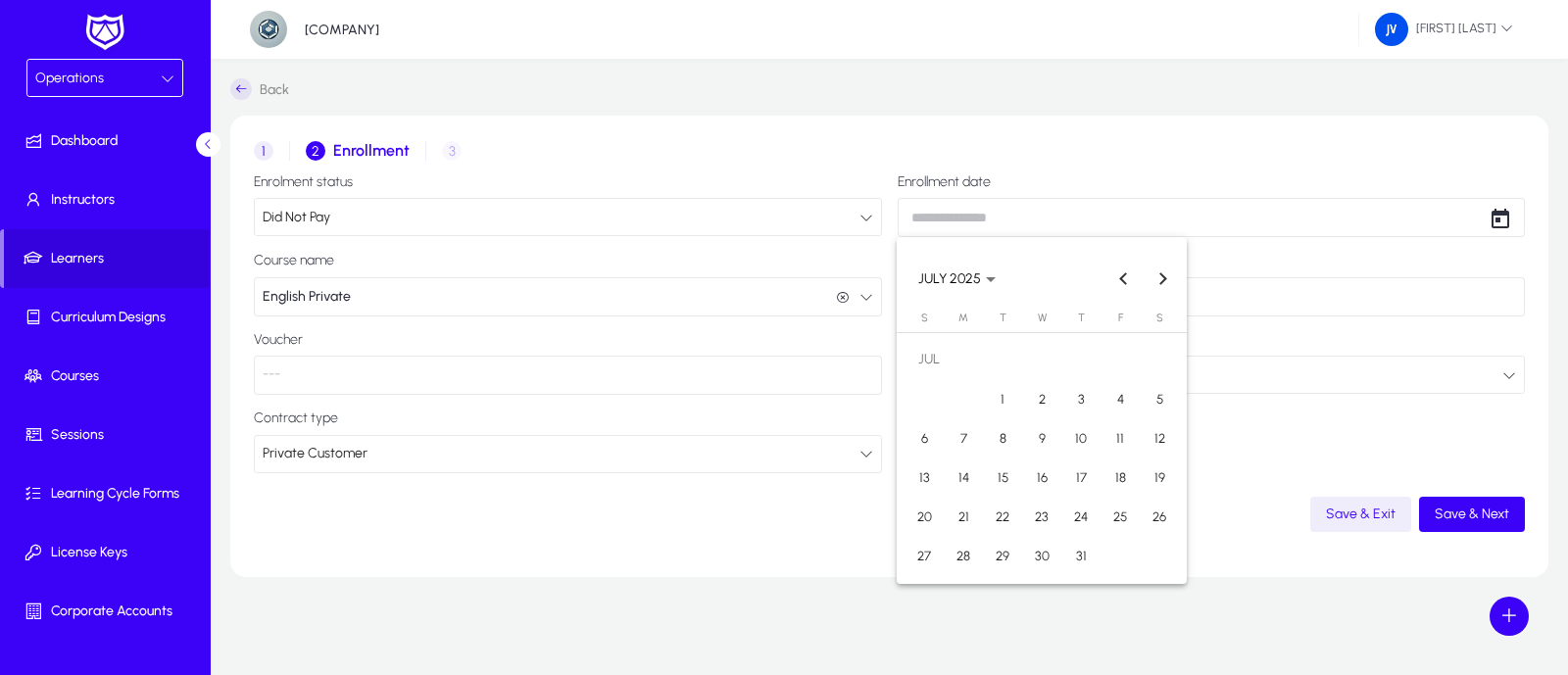 click on "Operations  Dashboard   Instructors   Learners   Curriculum Designs   Courses   Sessions   Learning Cycle Forms   License Keys   Corporate Accounts   Messages   Settings  Berlitz Serbia  Jelena  Vesnic   Back  1 Contract 2 Enrollment 3 Invoice details Enrolment status  Did Not Pay Enrollment date  Course name   English Private  English Private     Enrollment site   ---  Voucher   ---  Received material  Select status Contract type  Private Customer  Save & Exit   Save & Next
Settings Logout Create Meeting Log Create Call Log Create Target Account Create Deal Create Company Create Contact JULY 2025 JULY 2025 Sunday S Monday M Tuesday T Wednesday W Thursday T Friday F Saturday S  JUL      1   2   3   4   5   6   7   8   9   10   11   12   13   14   15   16   17   18   19   20   21   22   23   24   25   26   27   28   29   30   31
Close calendar" at bounding box center [784, 337] 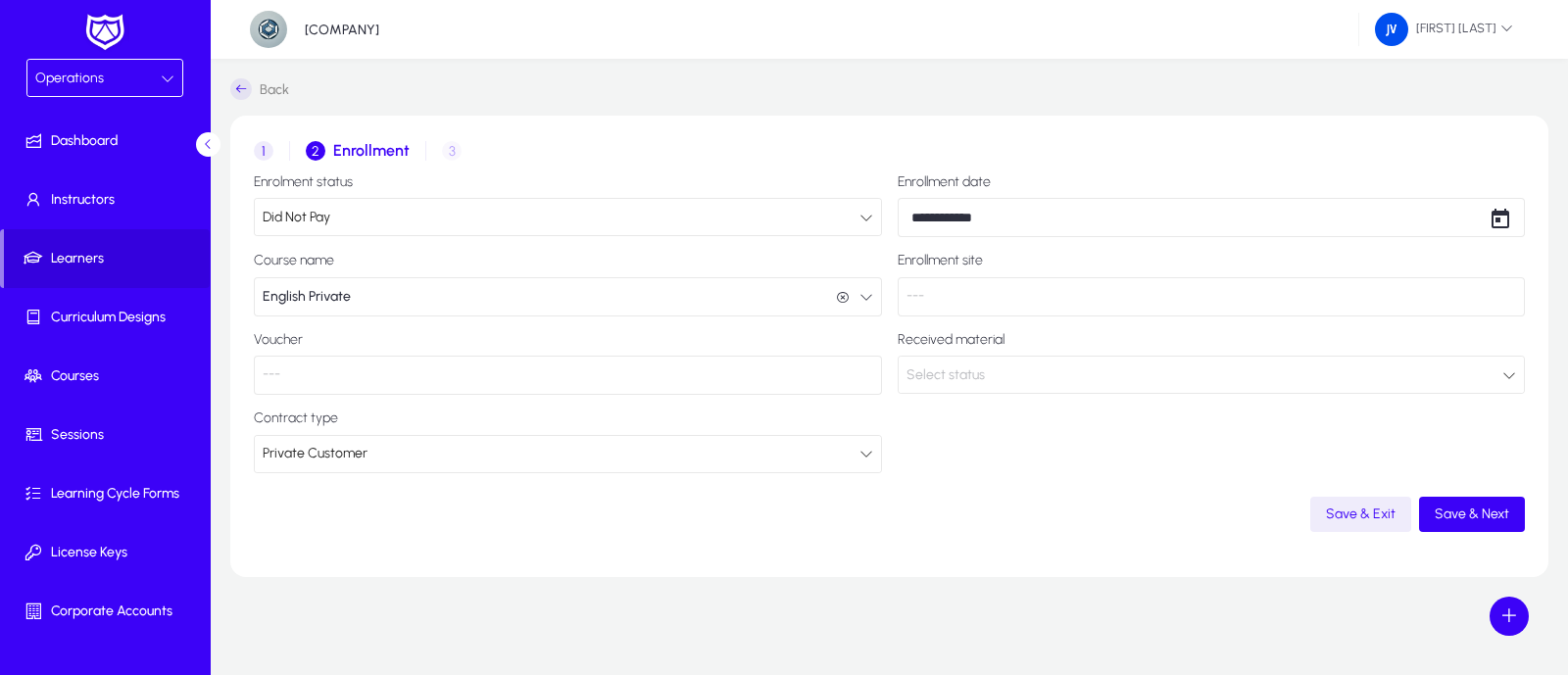 click on "---" 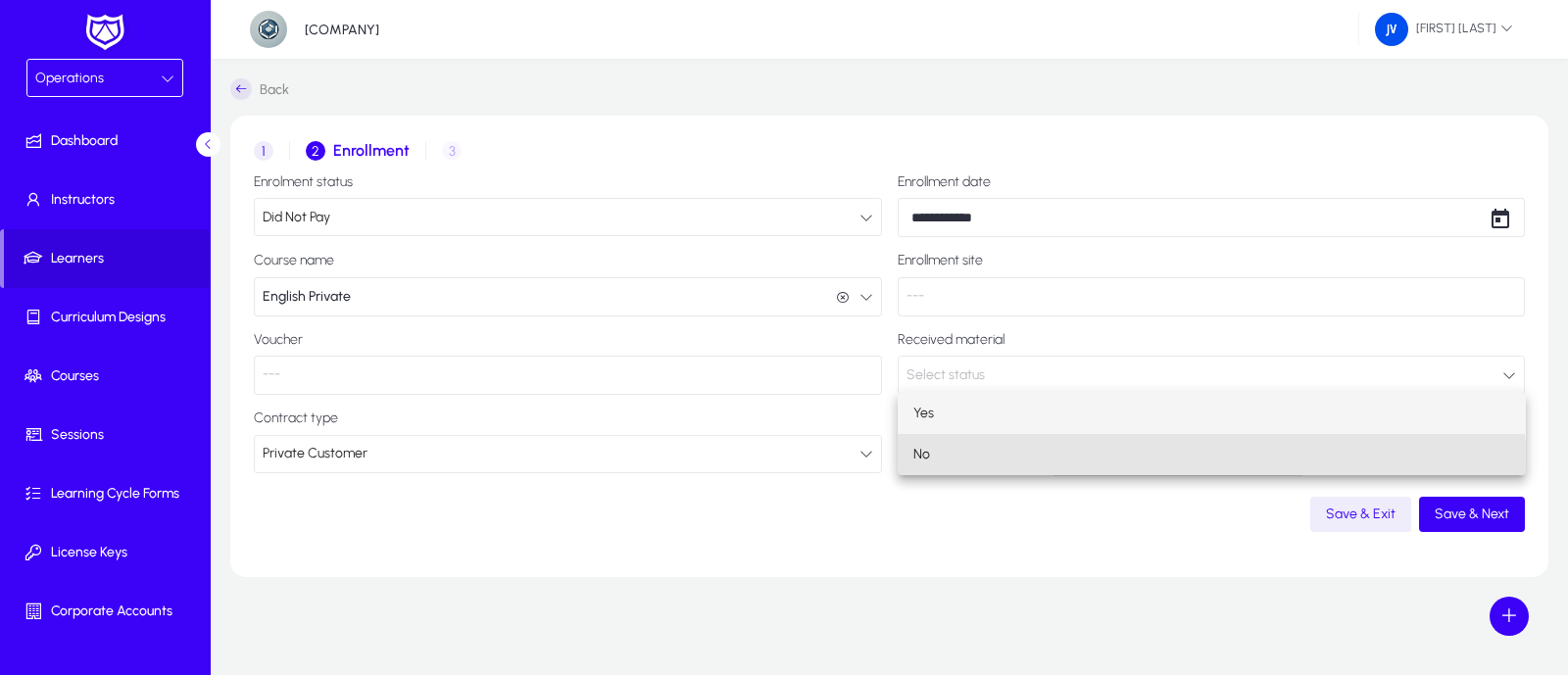 click on "No" at bounding box center (1211, 455) 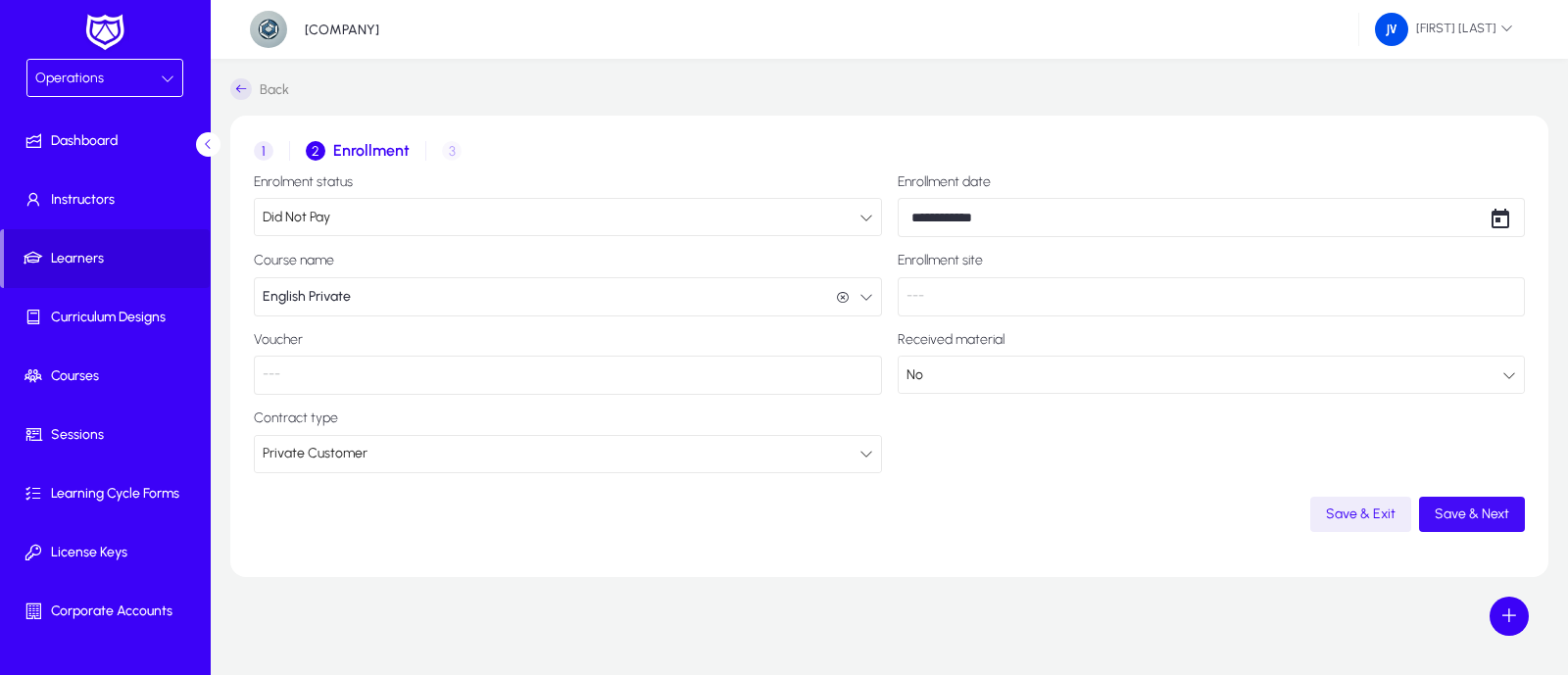 click on "Save & Next" 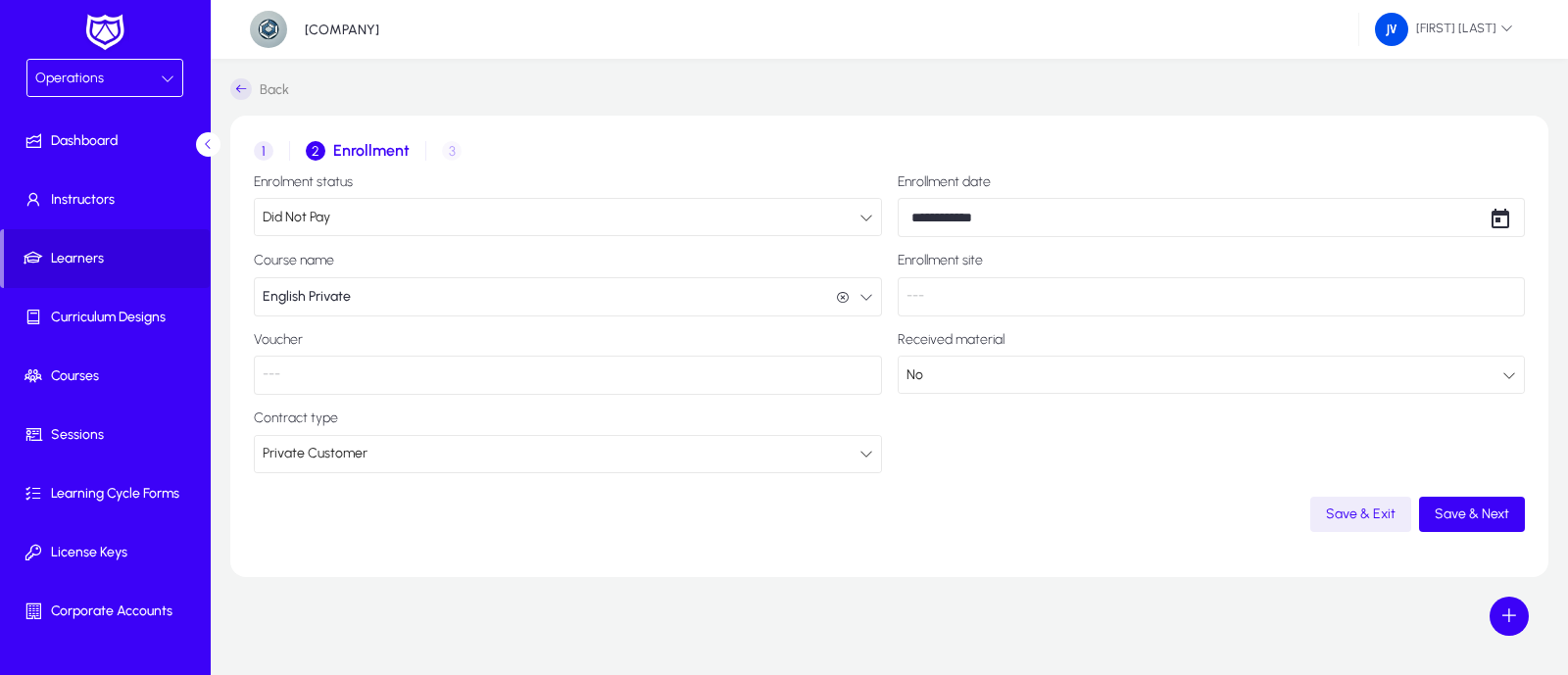 click on "1" at bounding box center [264, 151] 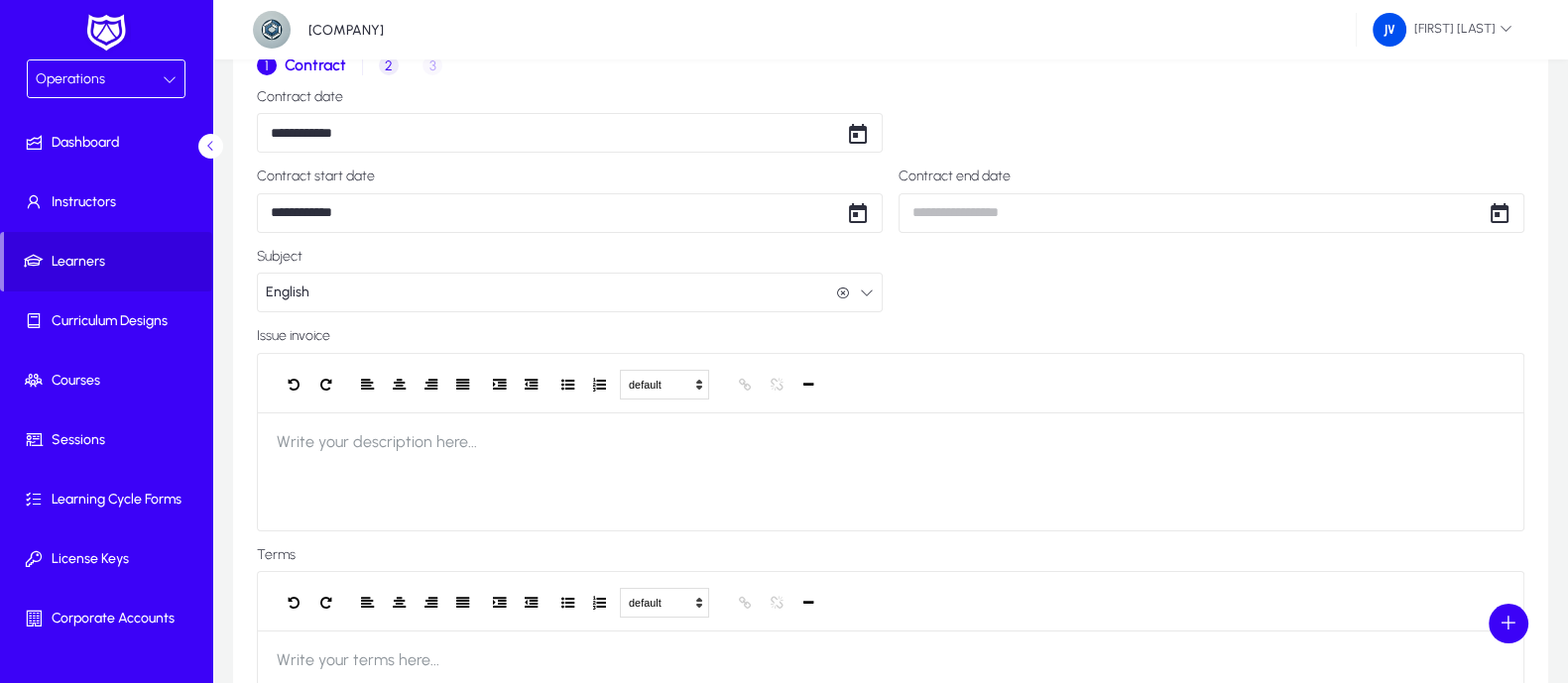 scroll, scrollTop: 0, scrollLeft: 0, axis: both 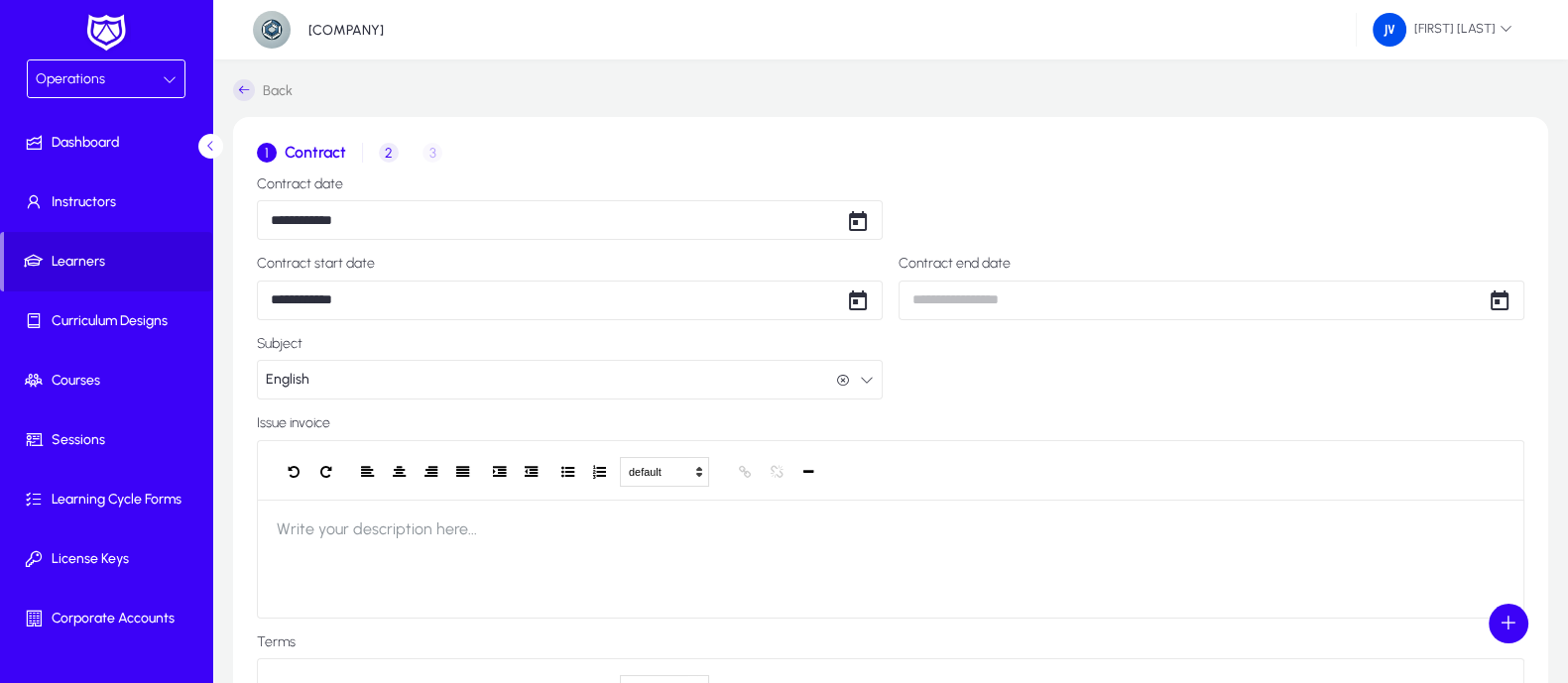 click on "2" at bounding box center [389, 153] 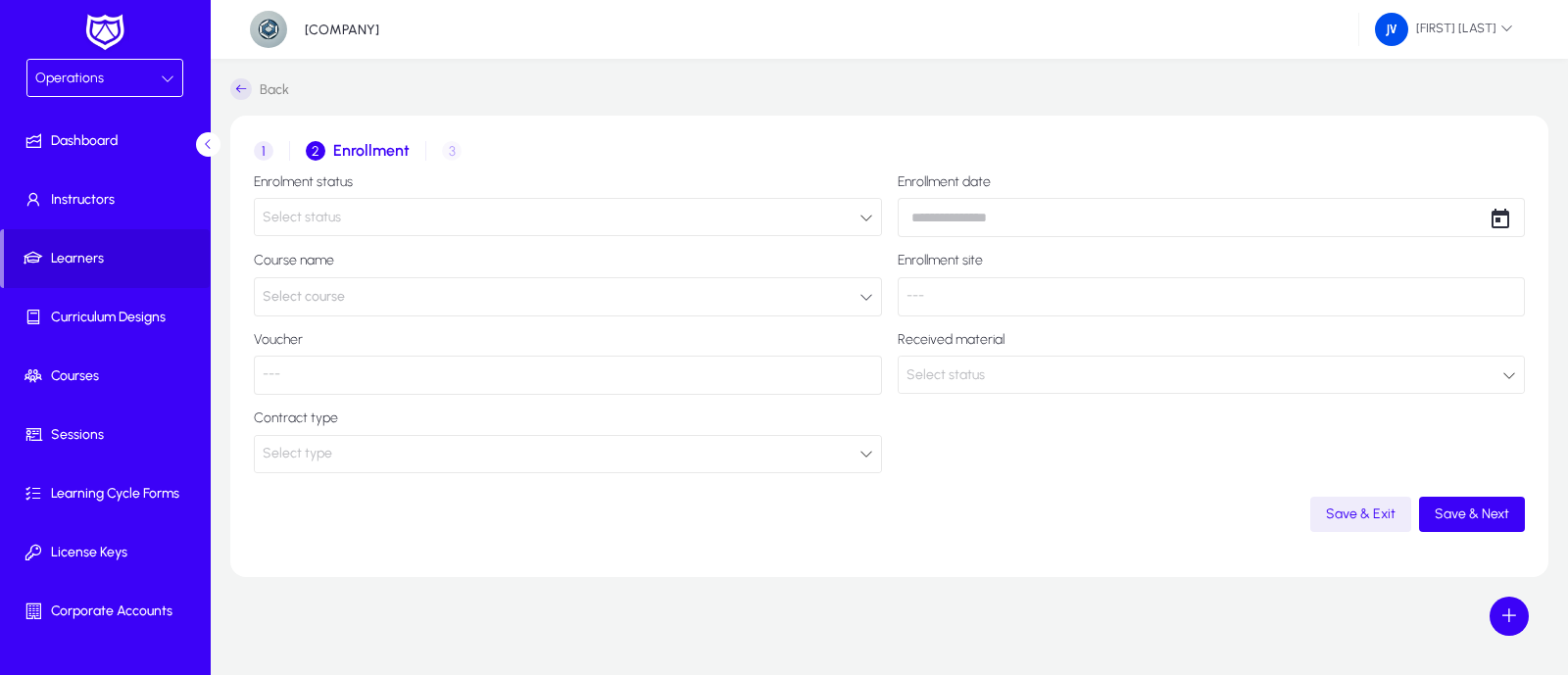 click on "1" at bounding box center (264, 151) 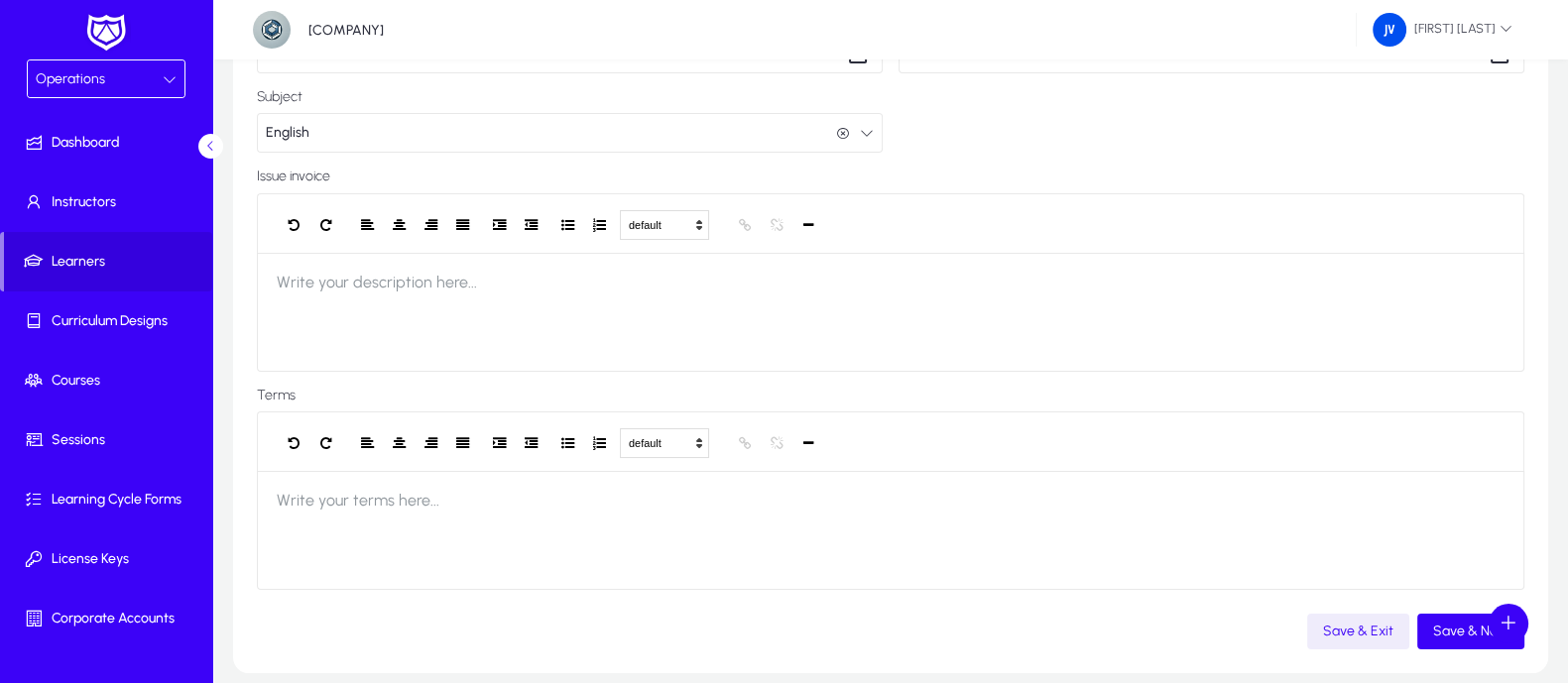 scroll, scrollTop: 0, scrollLeft: 0, axis: both 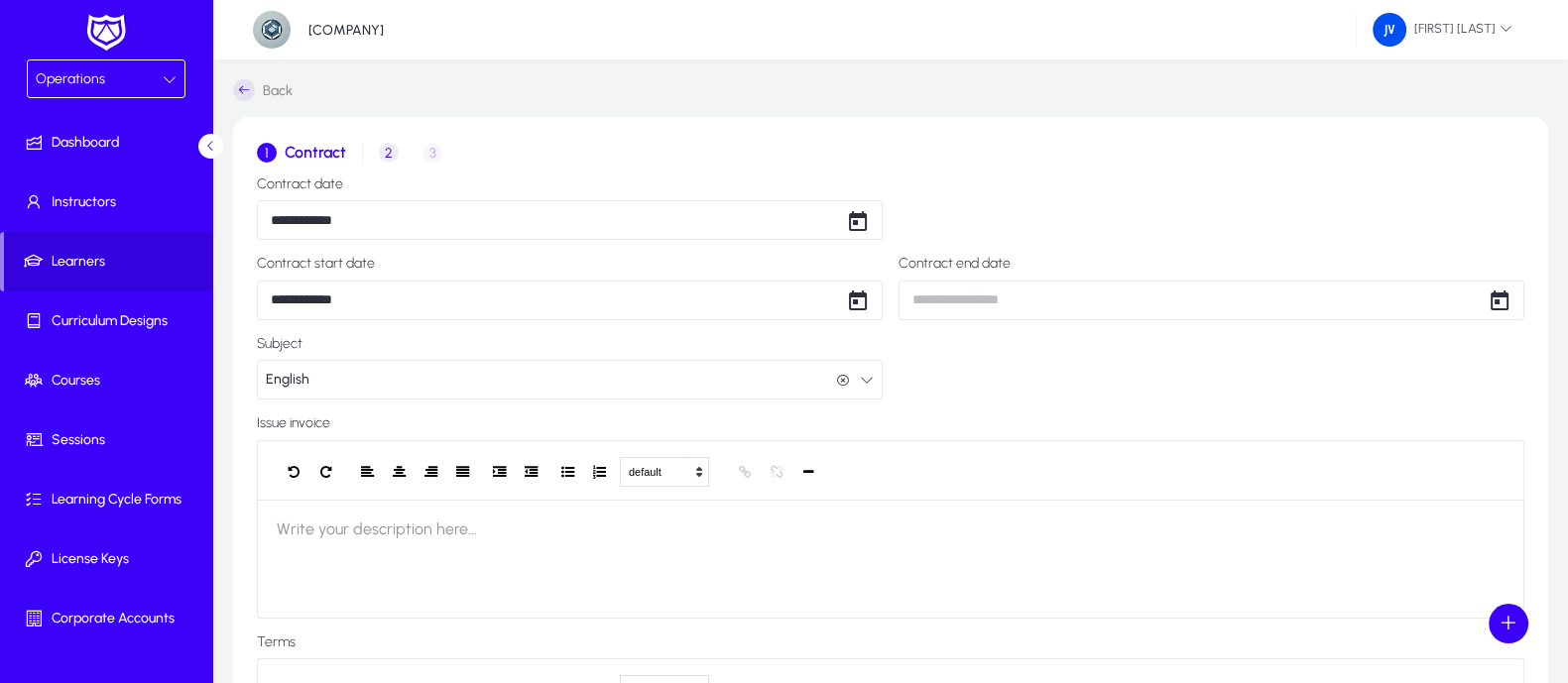 click on "2" at bounding box center [389, 153] 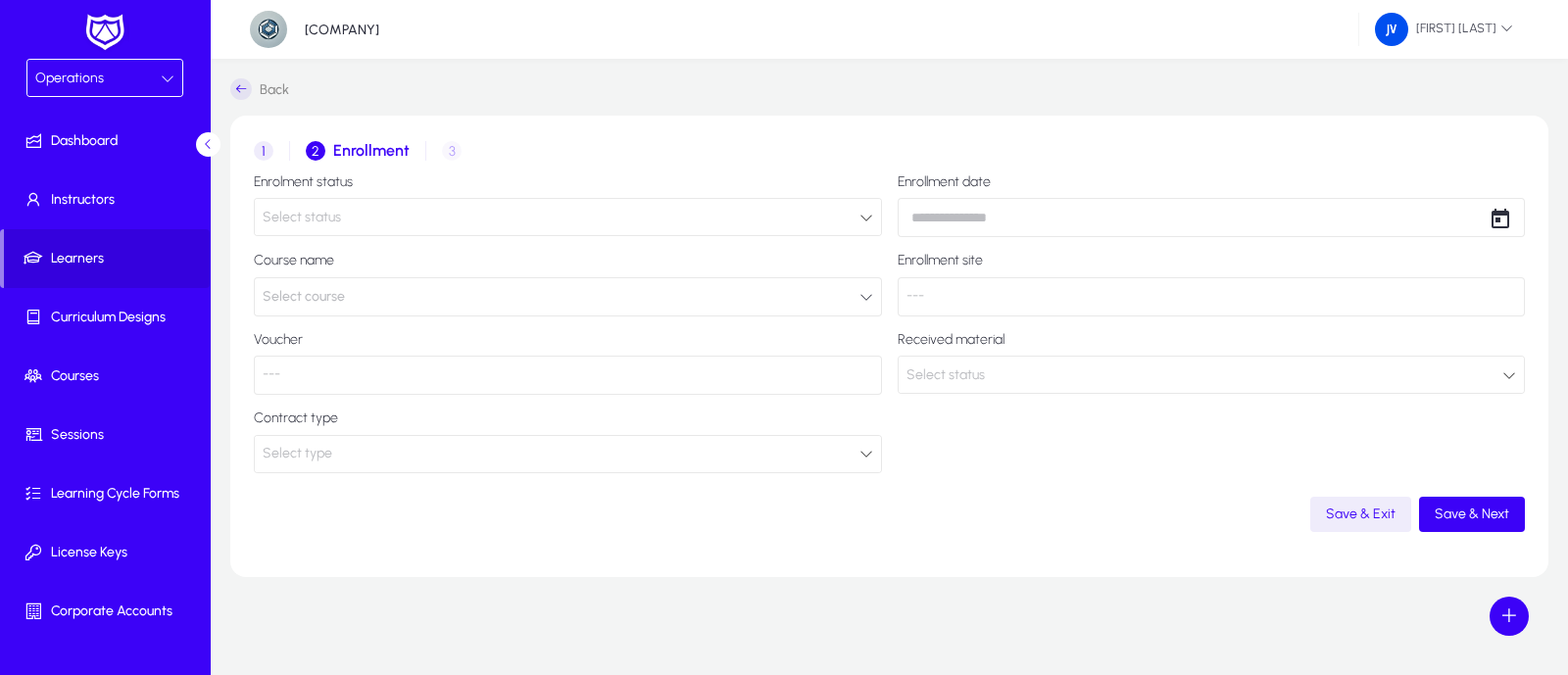 click 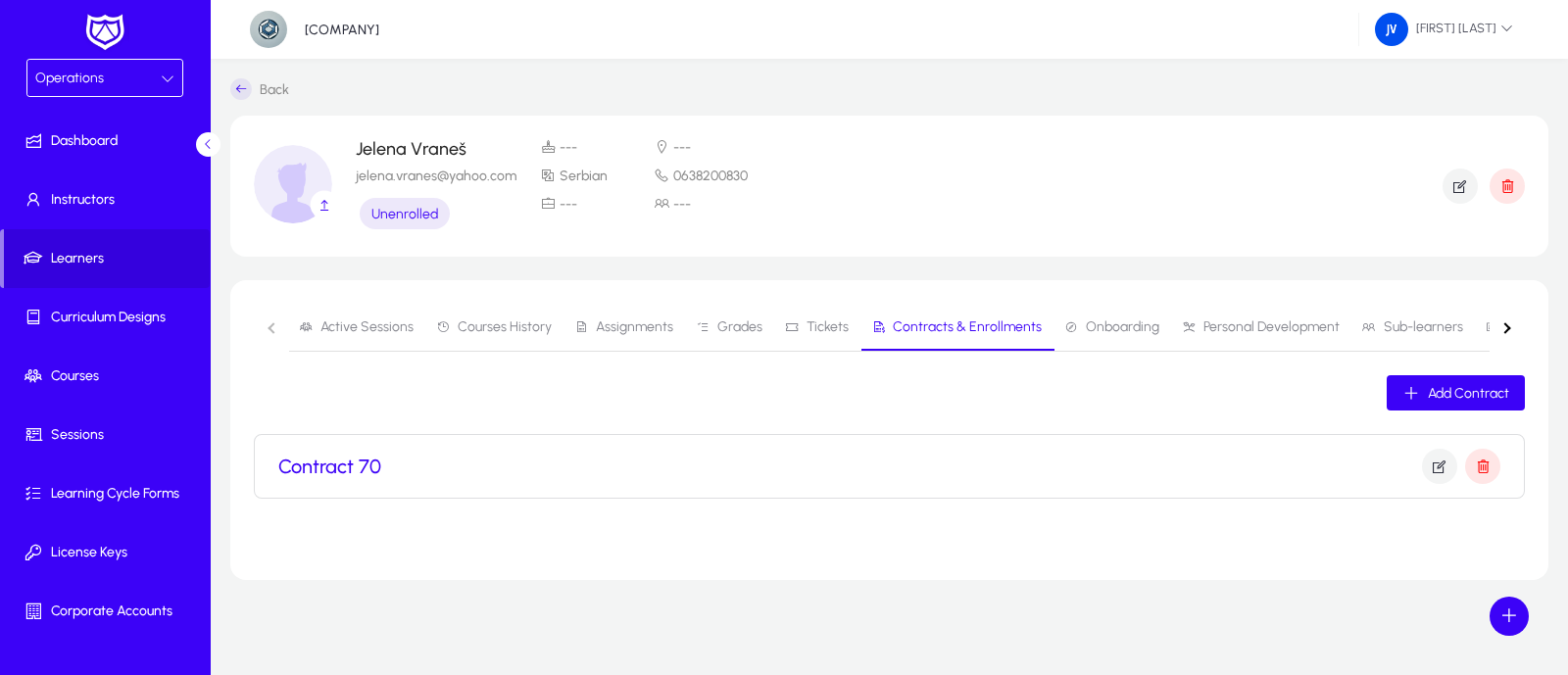 click on "Active Sessions   Courses History   Assignments   Grades   Tickets   Contracts & Enrollments   Onboarding   Personal Development   Sub-learners   Certificates" 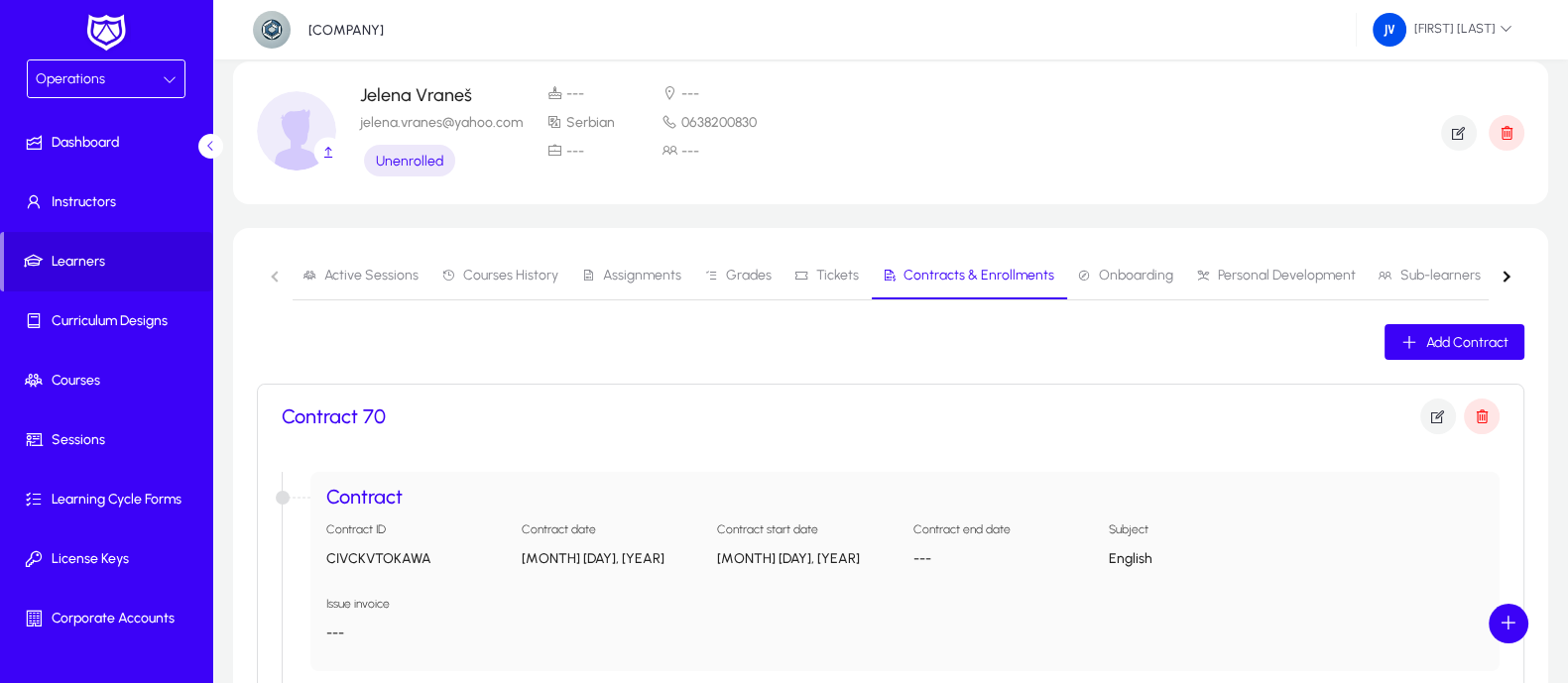 scroll, scrollTop: 0, scrollLeft: 0, axis: both 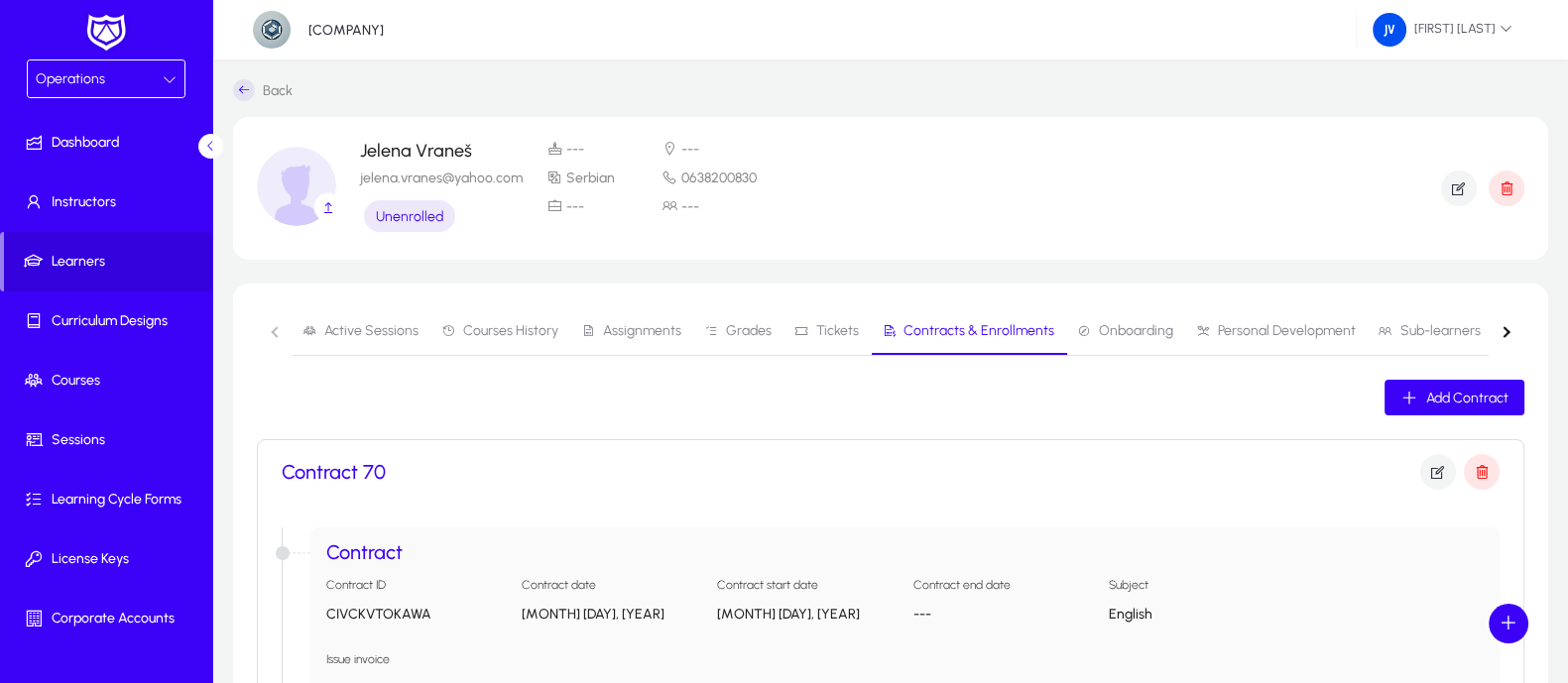 click on "Active Sessions   Courses History   Assignments   Grades   Tickets   Contracts & Enrollments   Onboarding   Personal Development   Sub-learners   Certificates" 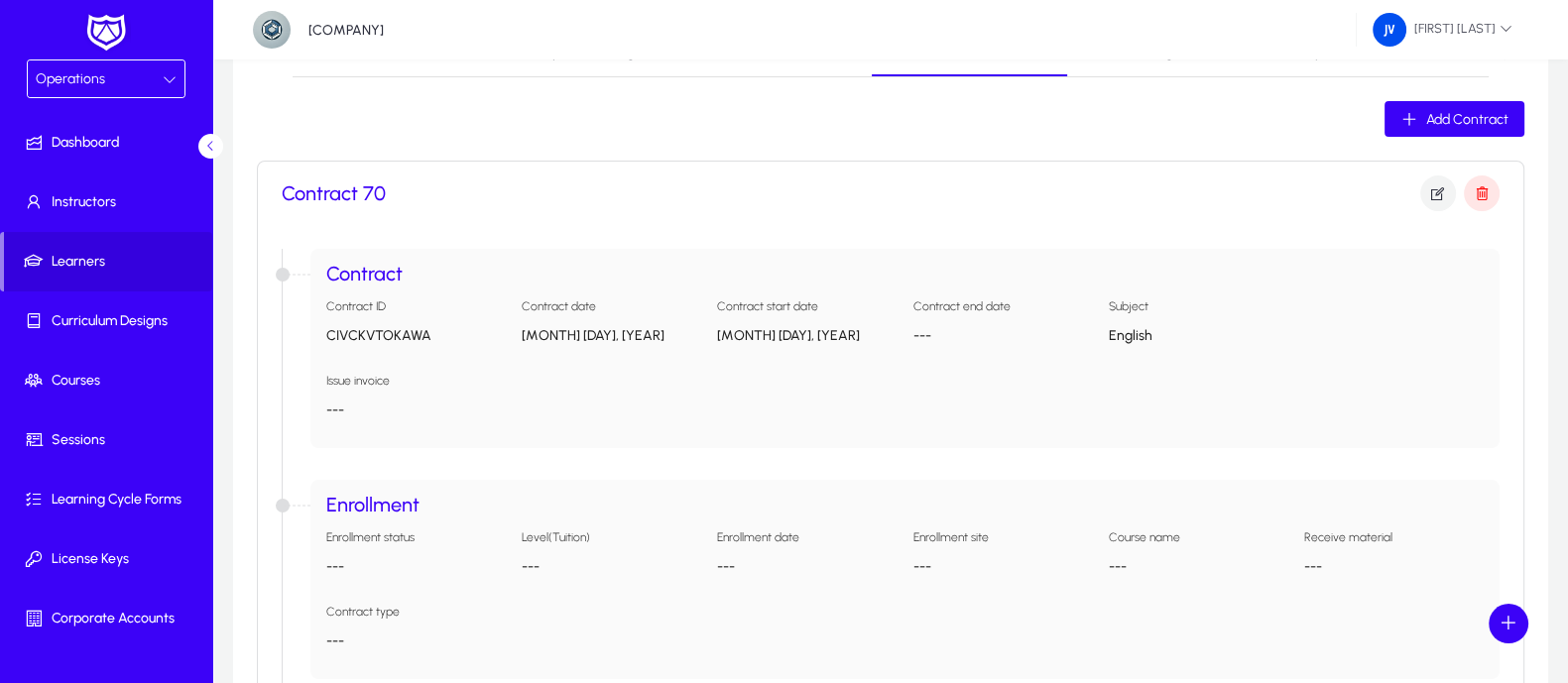 scroll, scrollTop: 0, scrollLeft: 0, axis: both 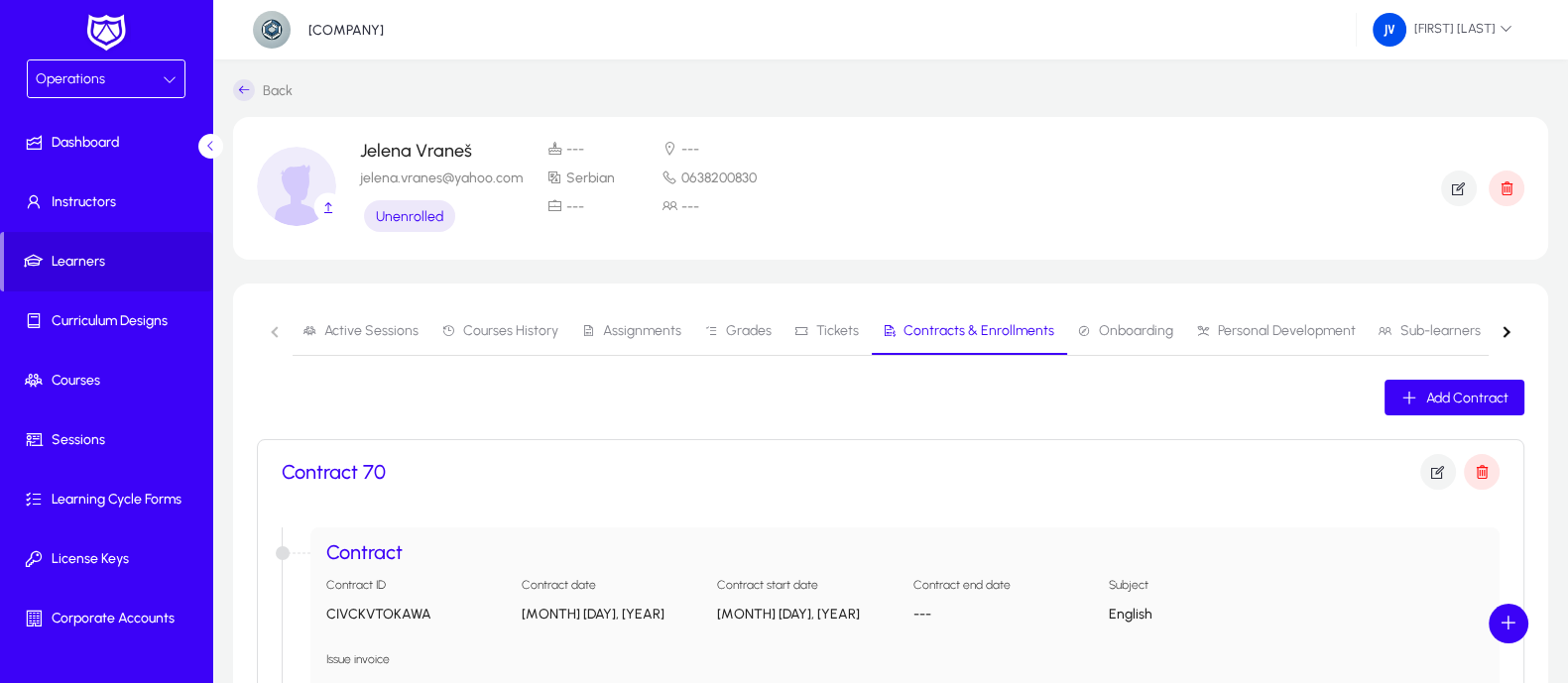 click 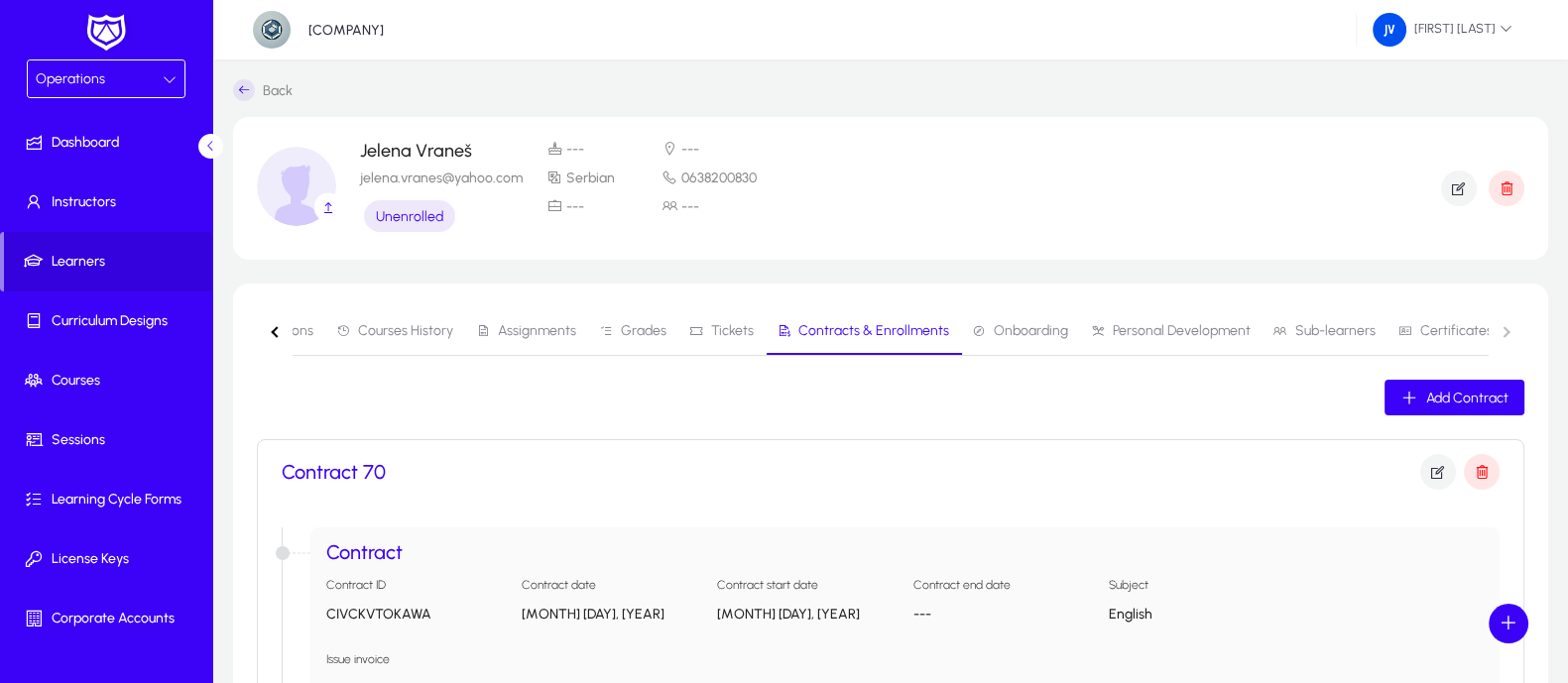 click 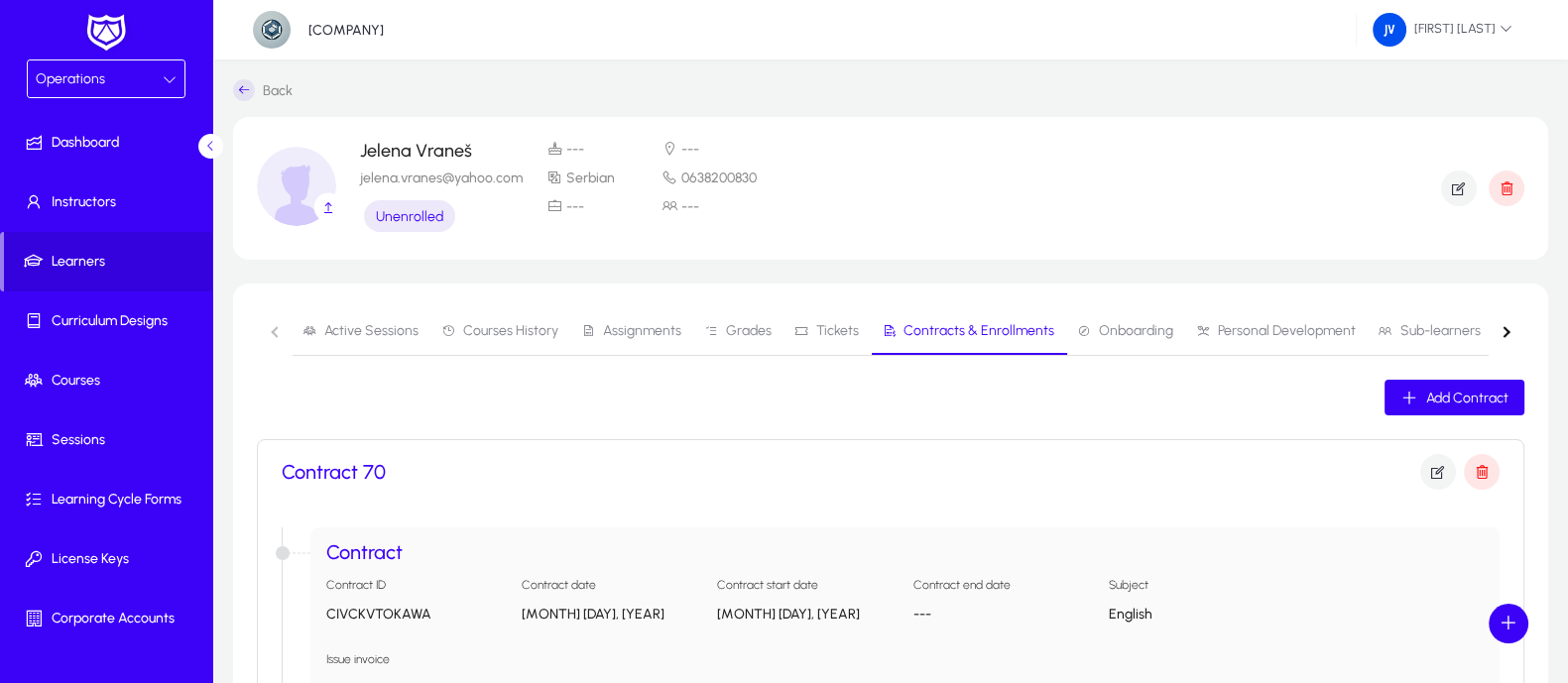 click on "Active Sessions   Courses History   Assignments   Grades   Tickets   Contracts & Enrollments   Onboarding   Personal Development   Sub-learners   Certificates" 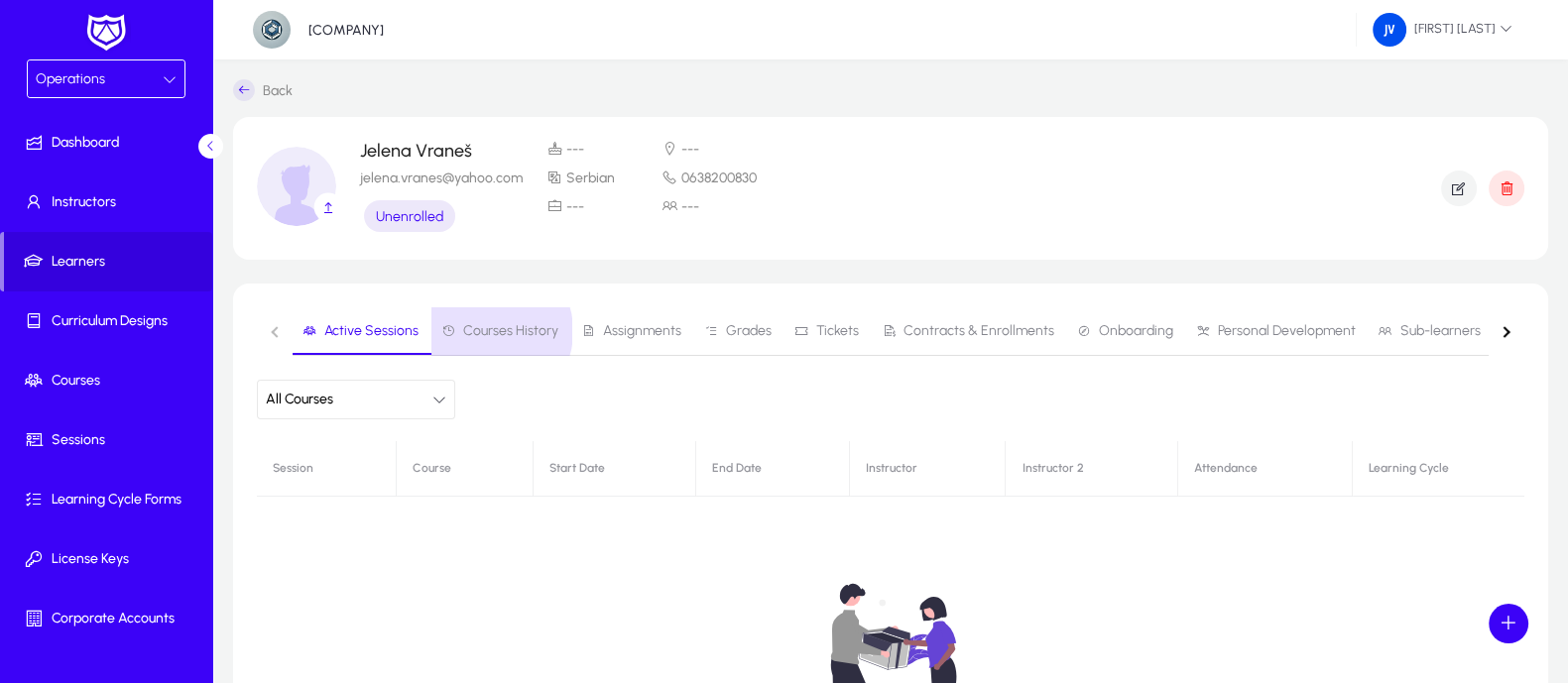 click on "Courses History" at bounding box center [511, 331] 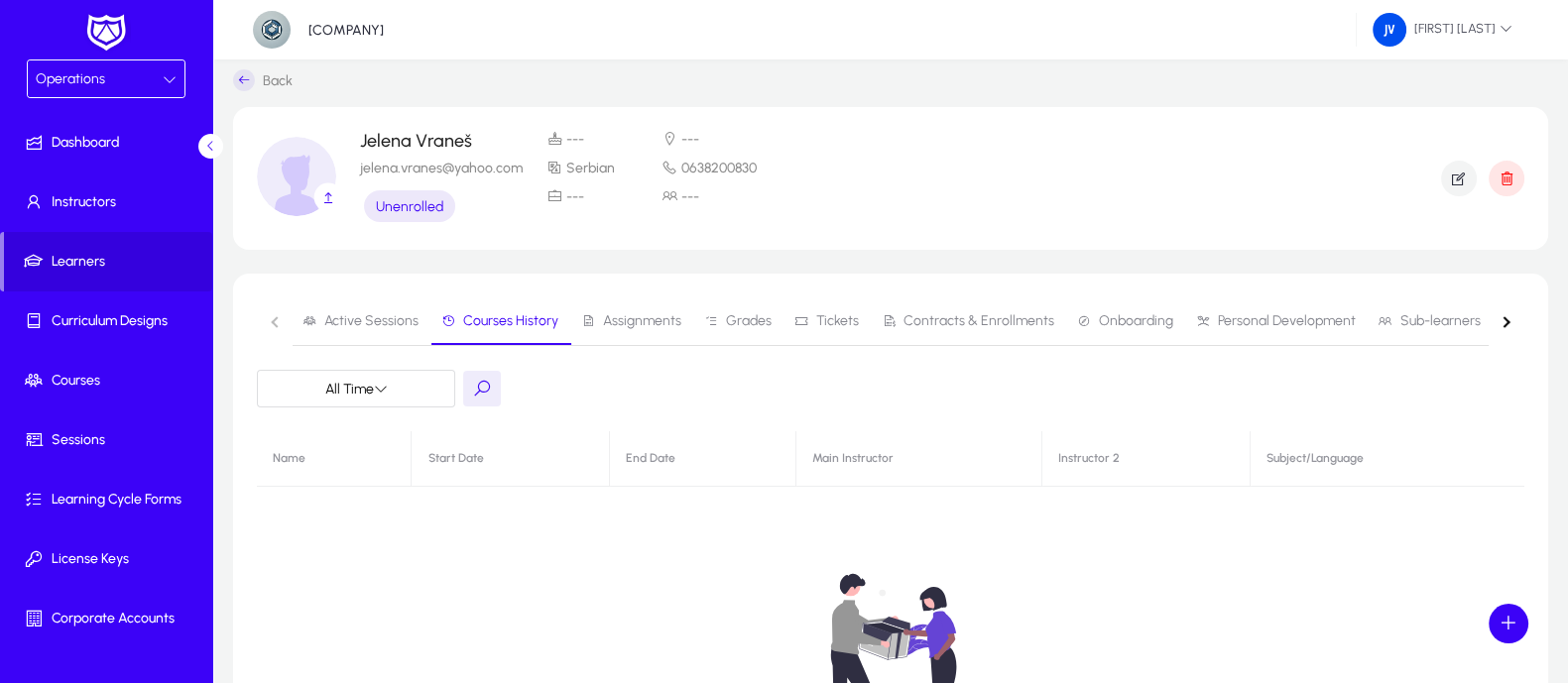 scroll, scrollTop: 0, scrollLeft: 0, axis: both 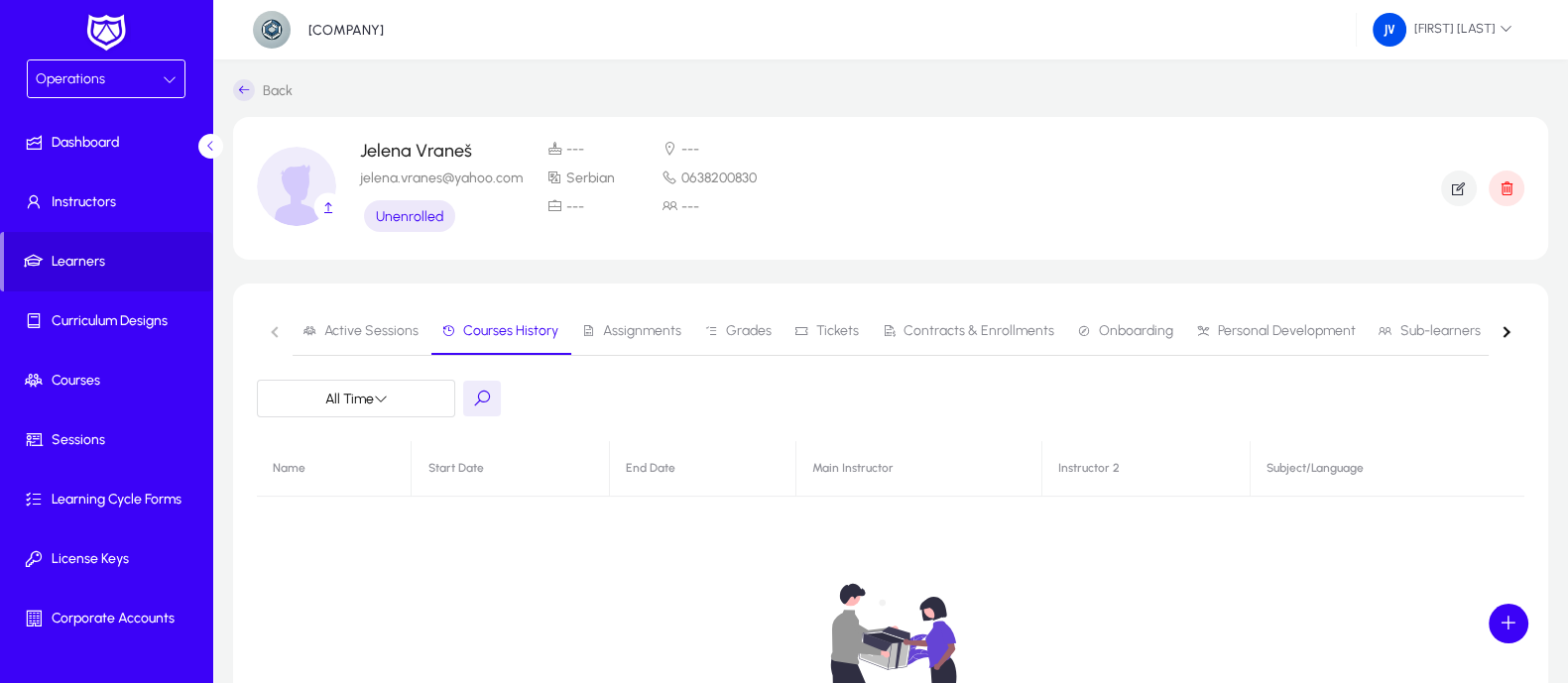 click on "Assignments" at bounding box center [642, 331] 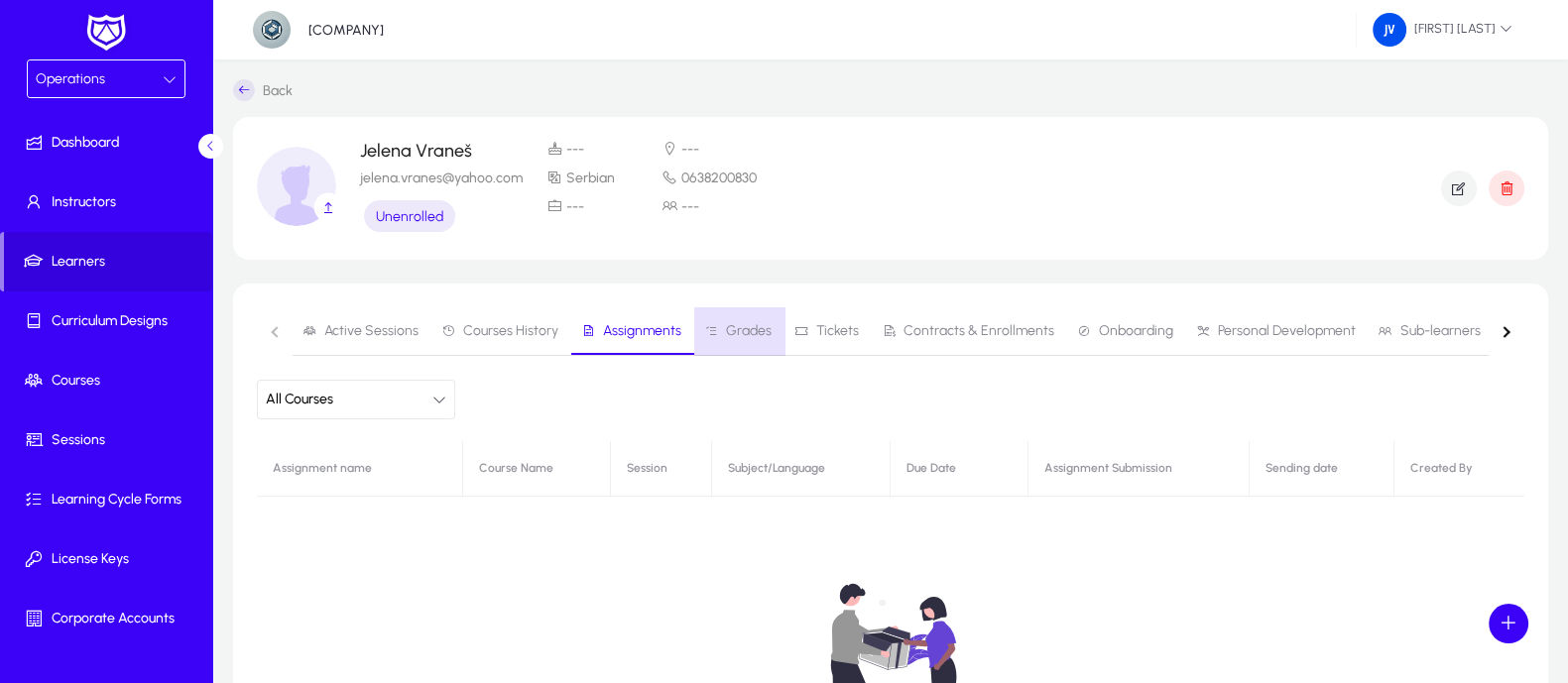 click on "Grades" at bounding box center [749, 331] 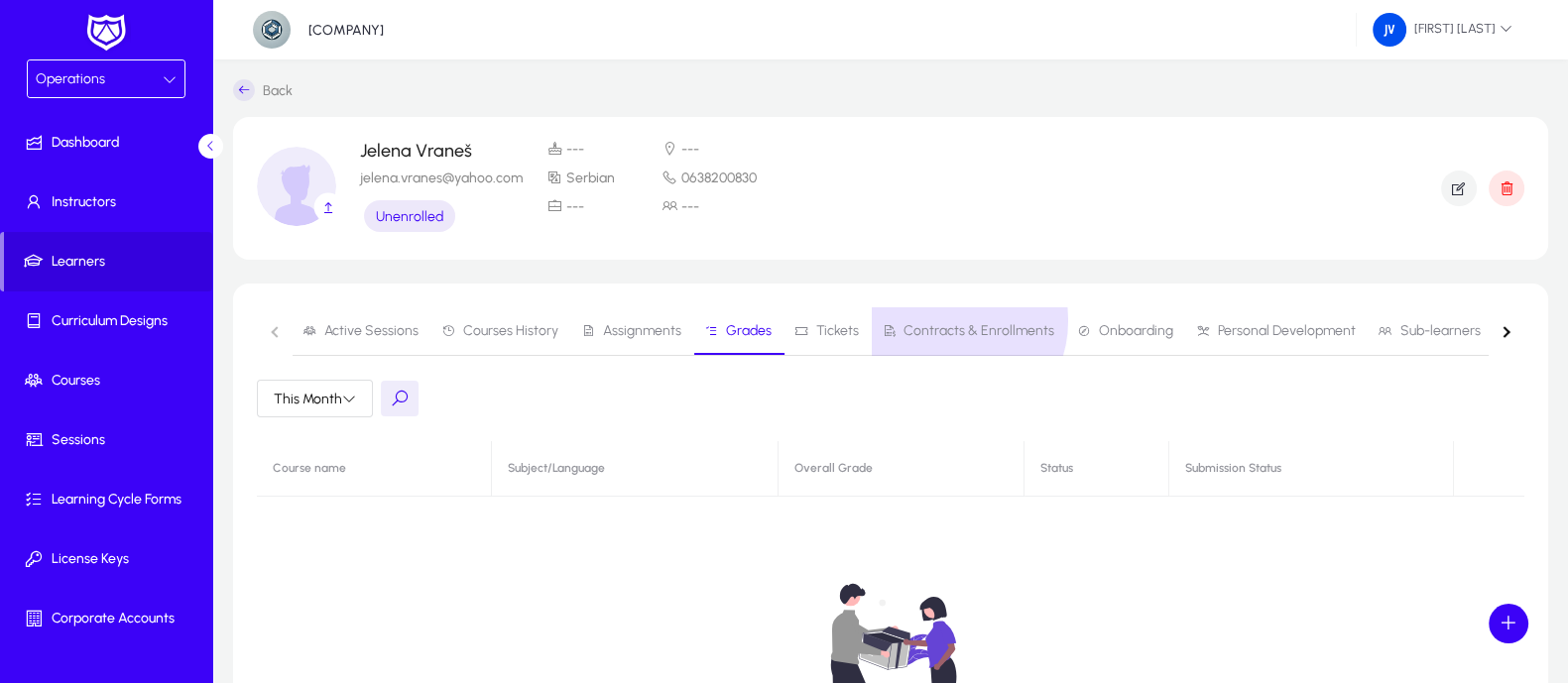click on "Contracts & Enrollments" at bounding box center (968, 331) 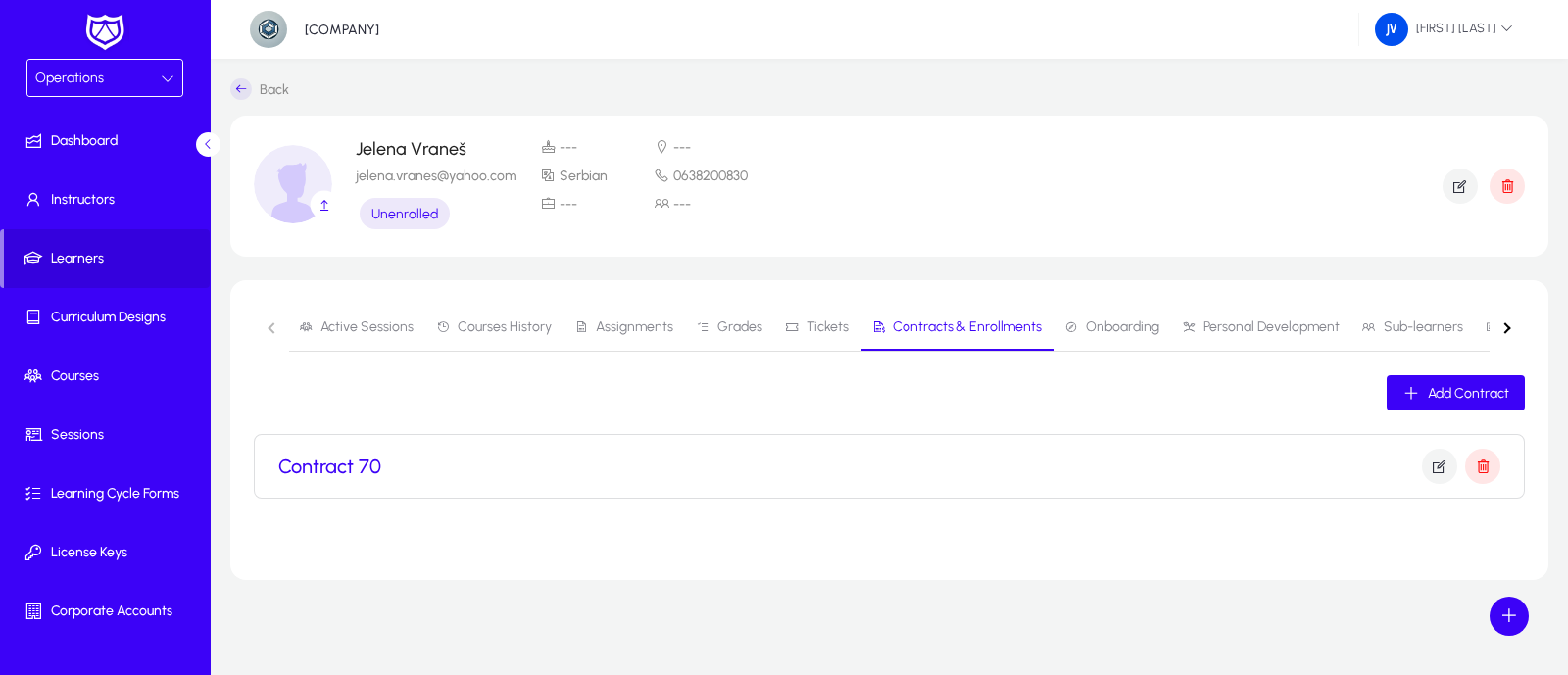 click on "Active Sessions   Courses History   Assignments   Grades   Tickets   Contracts & Enrollments   Onboarding   Personal Development   Sub-learners   Certificates" 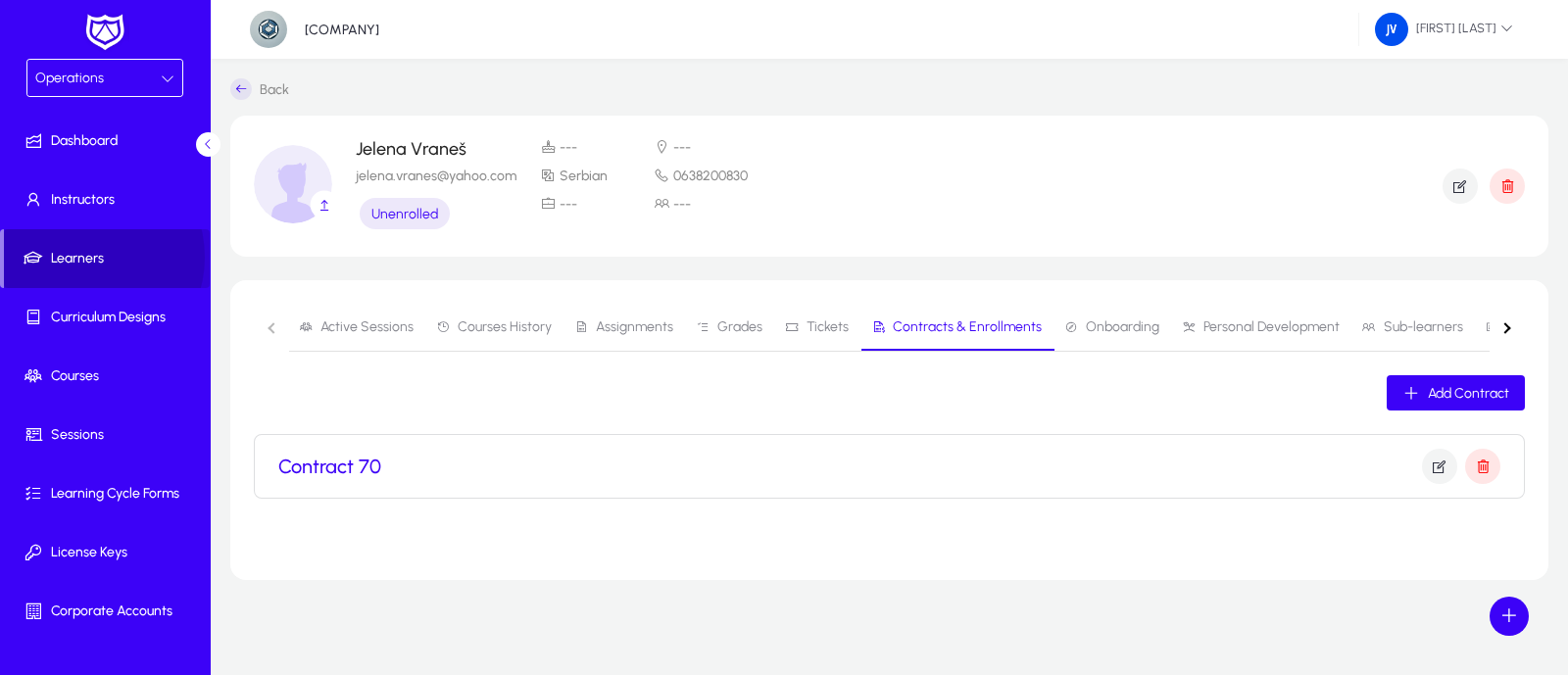 click on "Learners" 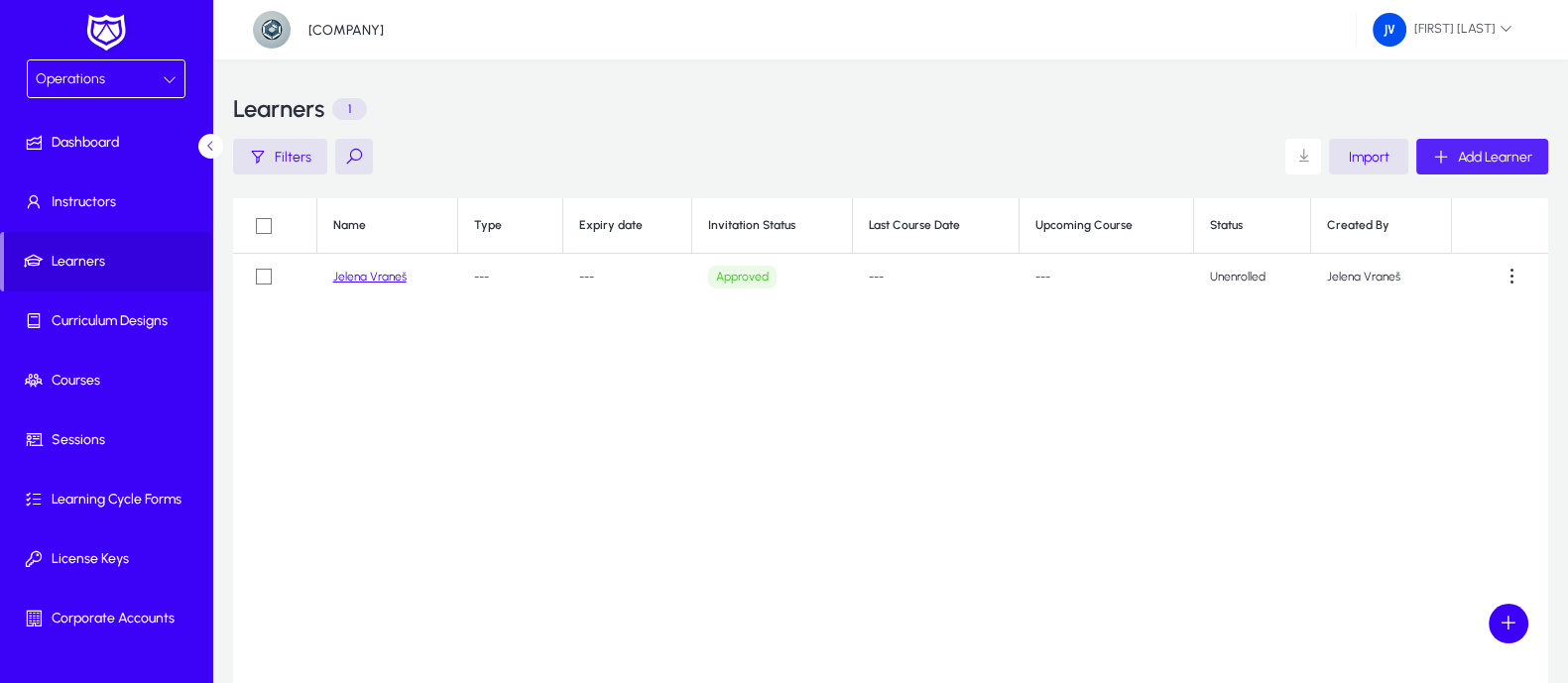 click on "Add Learner" 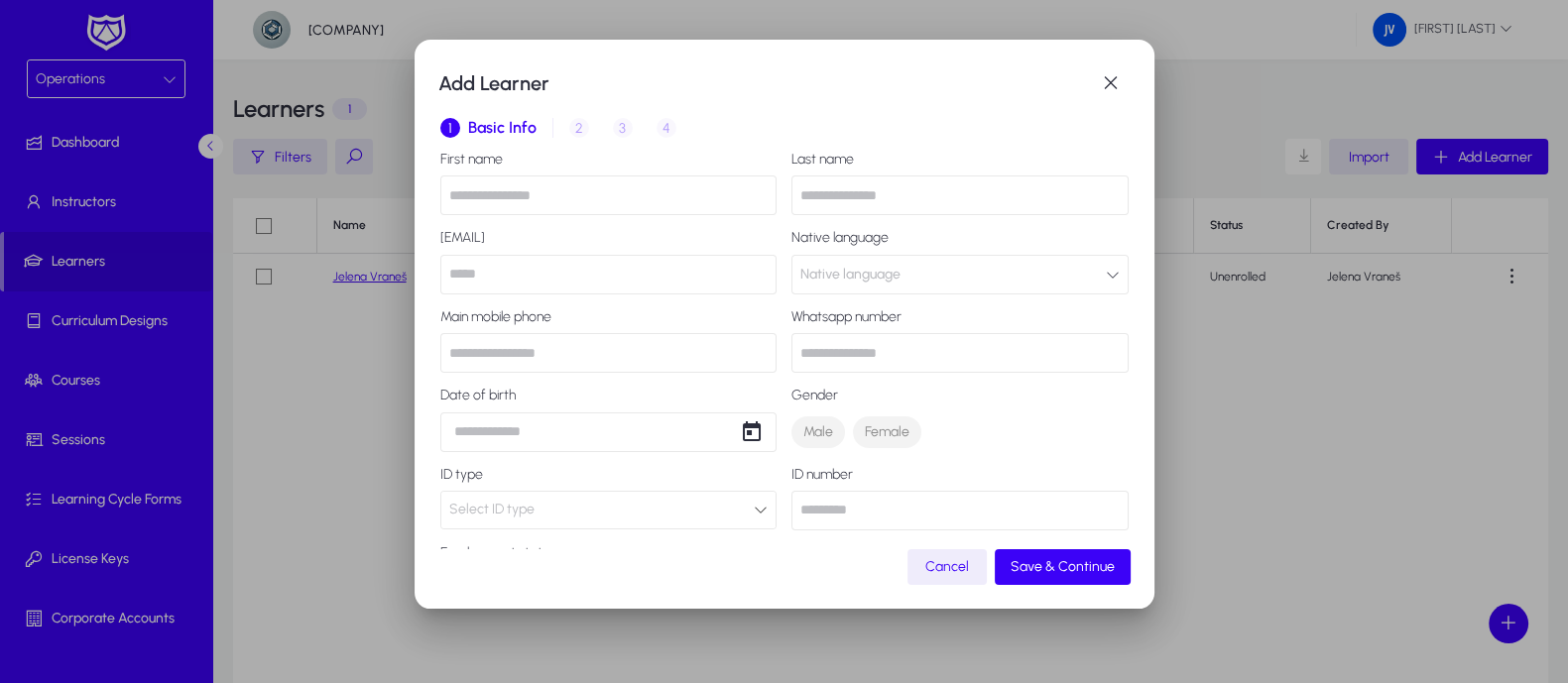 click at bounding box center (609, 195) 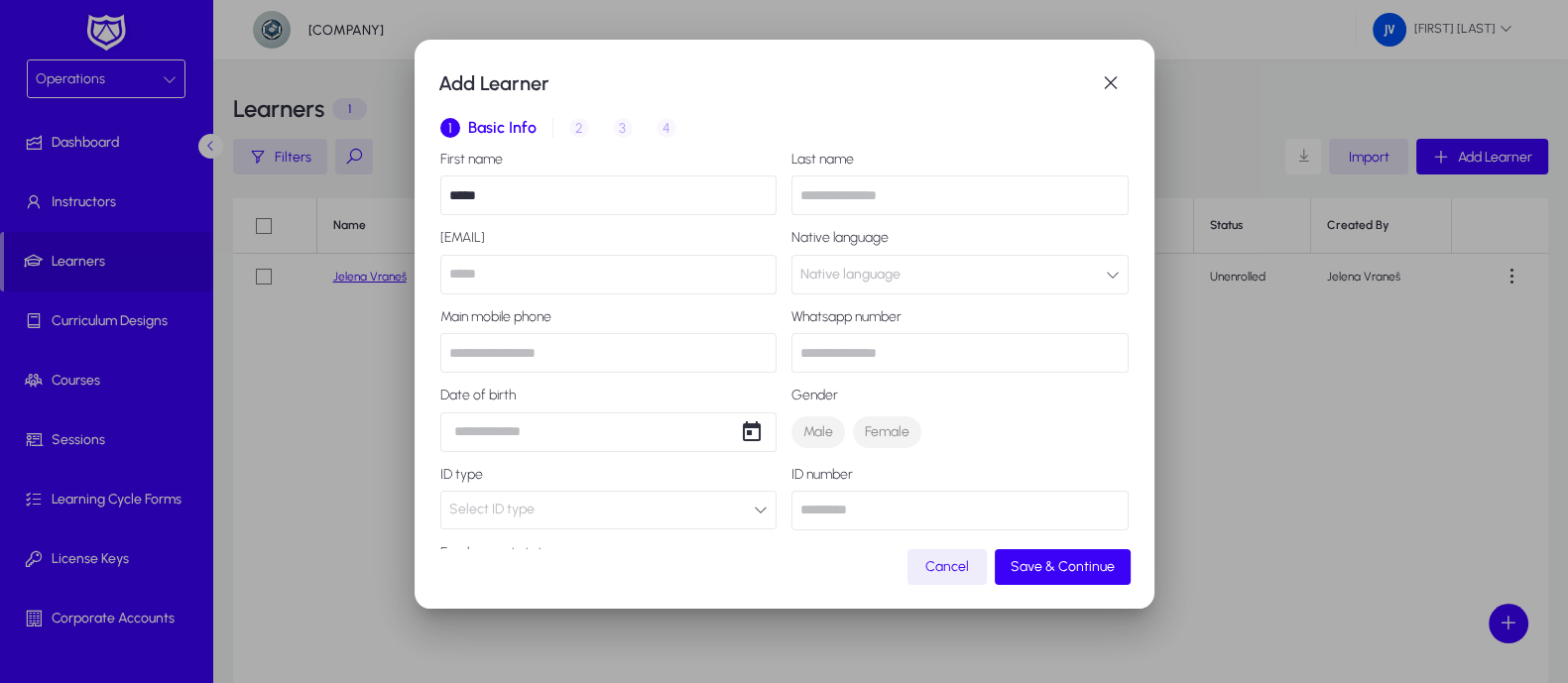 type on "****" 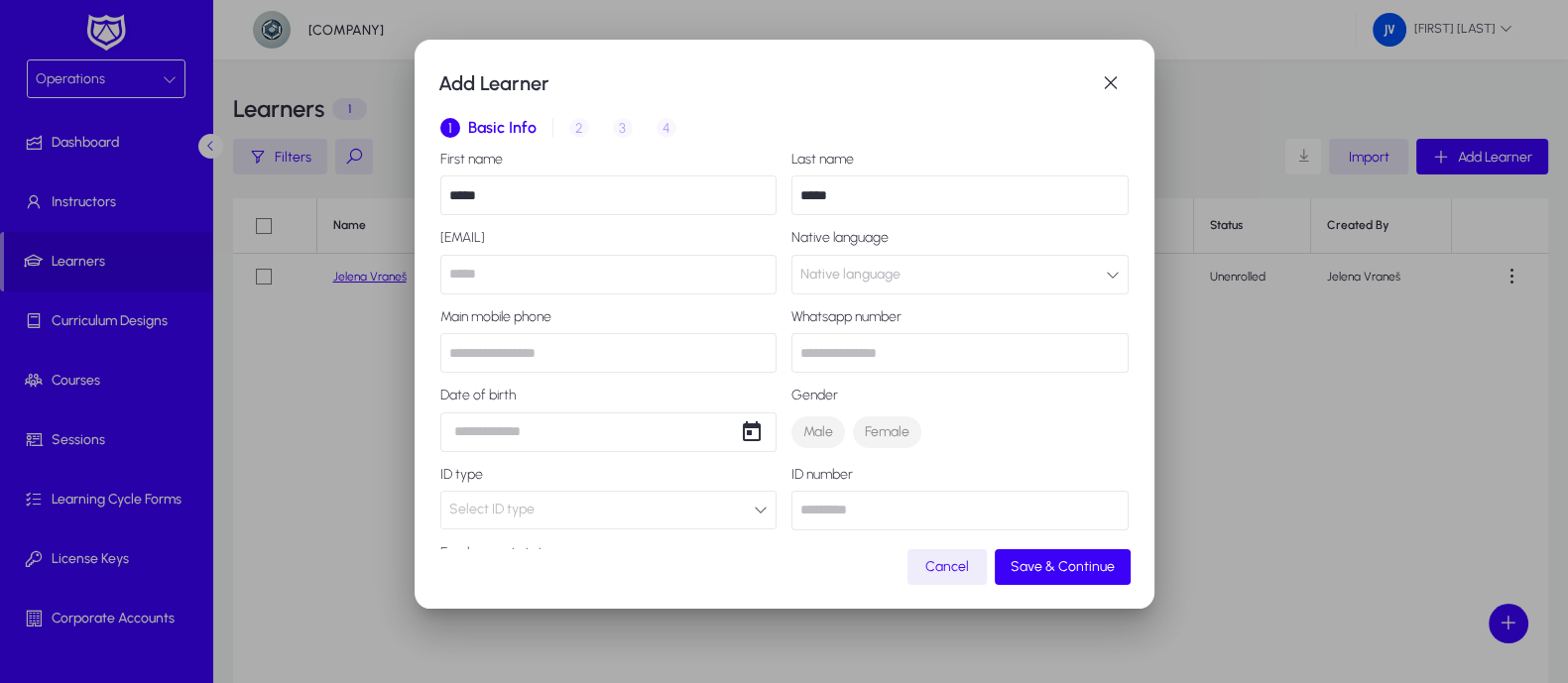 type on "*****" 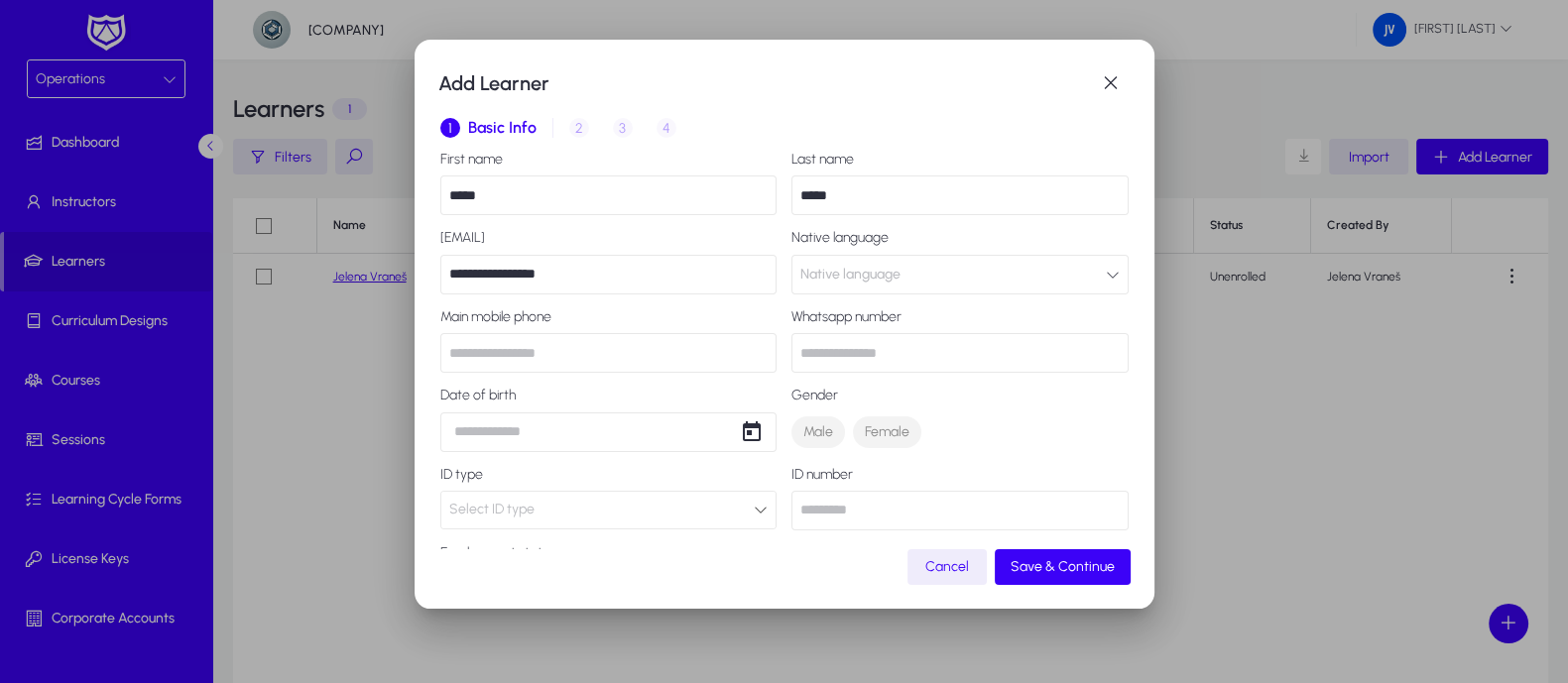 click on "**********" at bounding box center [609, 275] 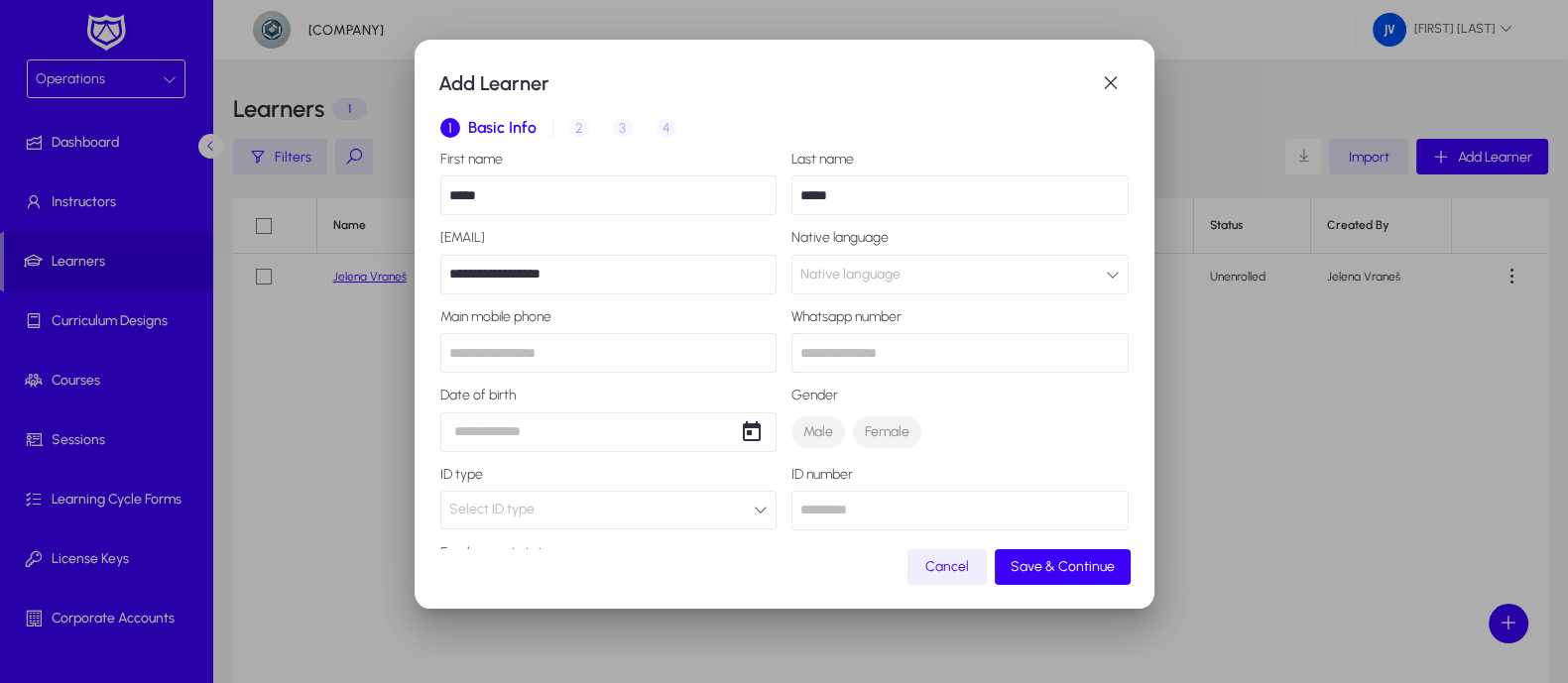 type on "**********" 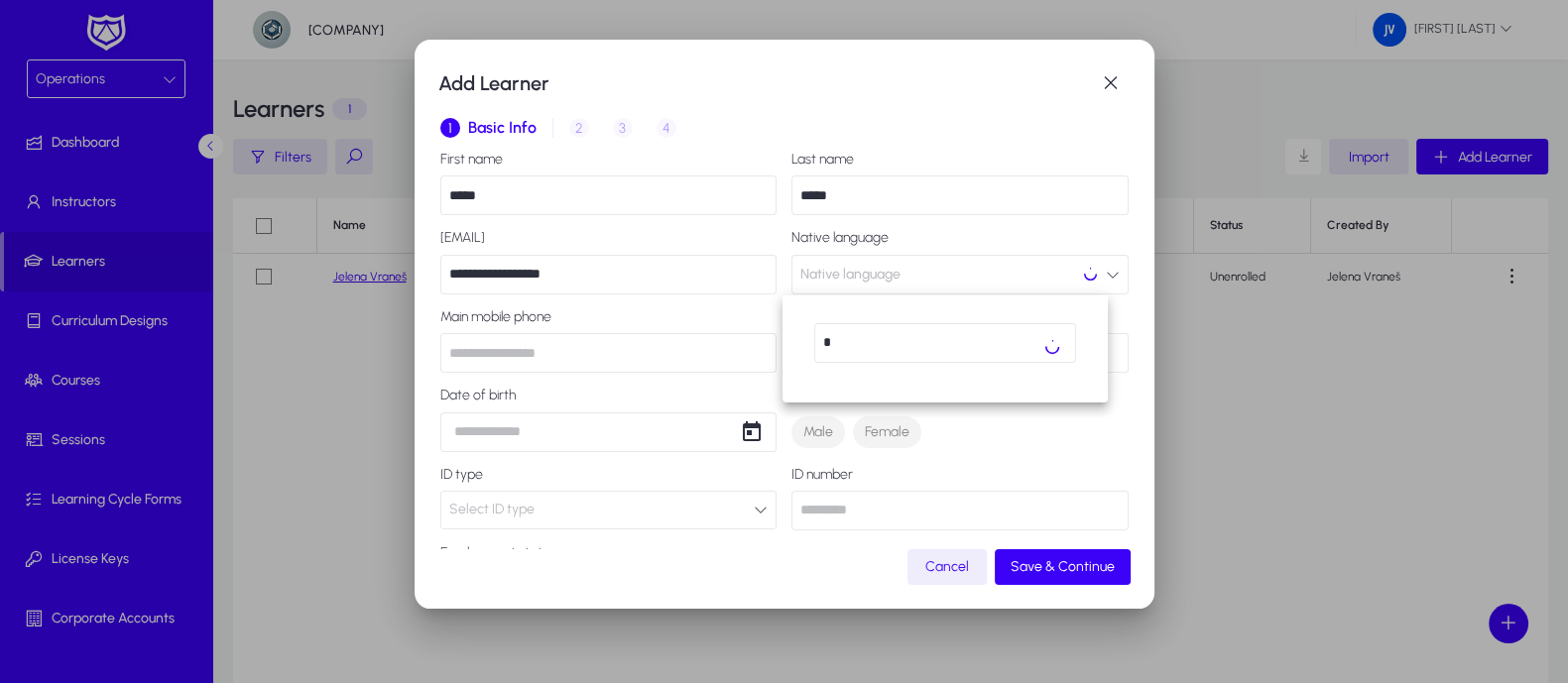 scroll, scrollTop: 0, scrollLeft: 0, axis: both 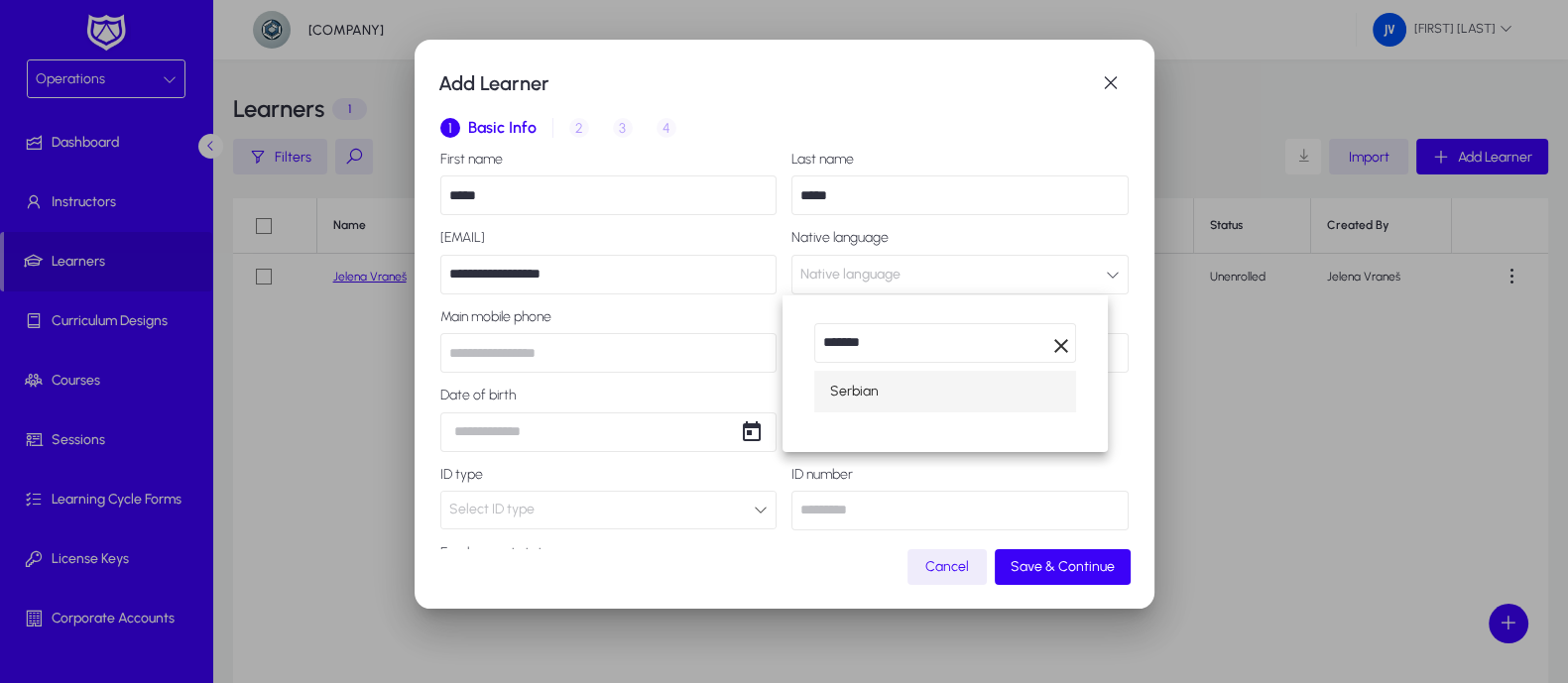 type on "*******" 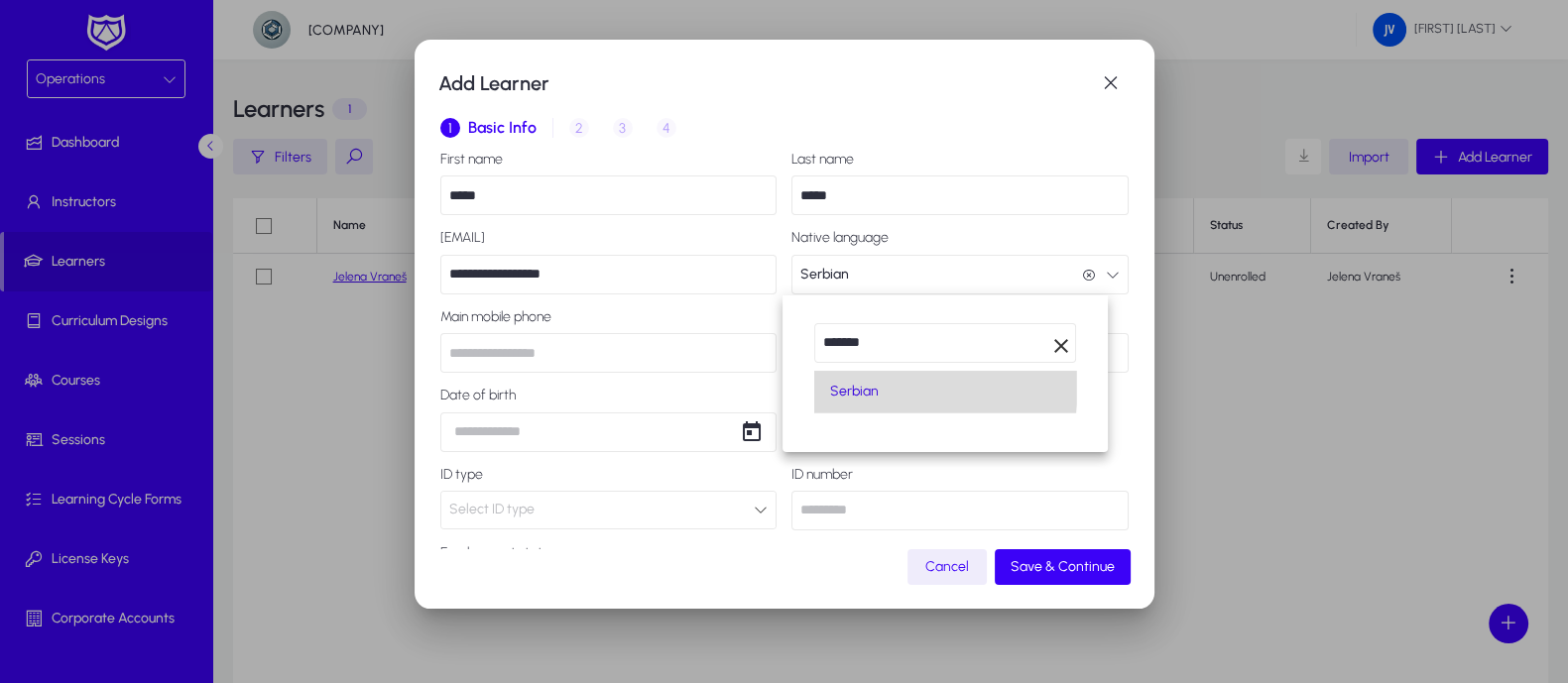 scroll, scrollTop: 0, scrollLeft: 0, axis: both 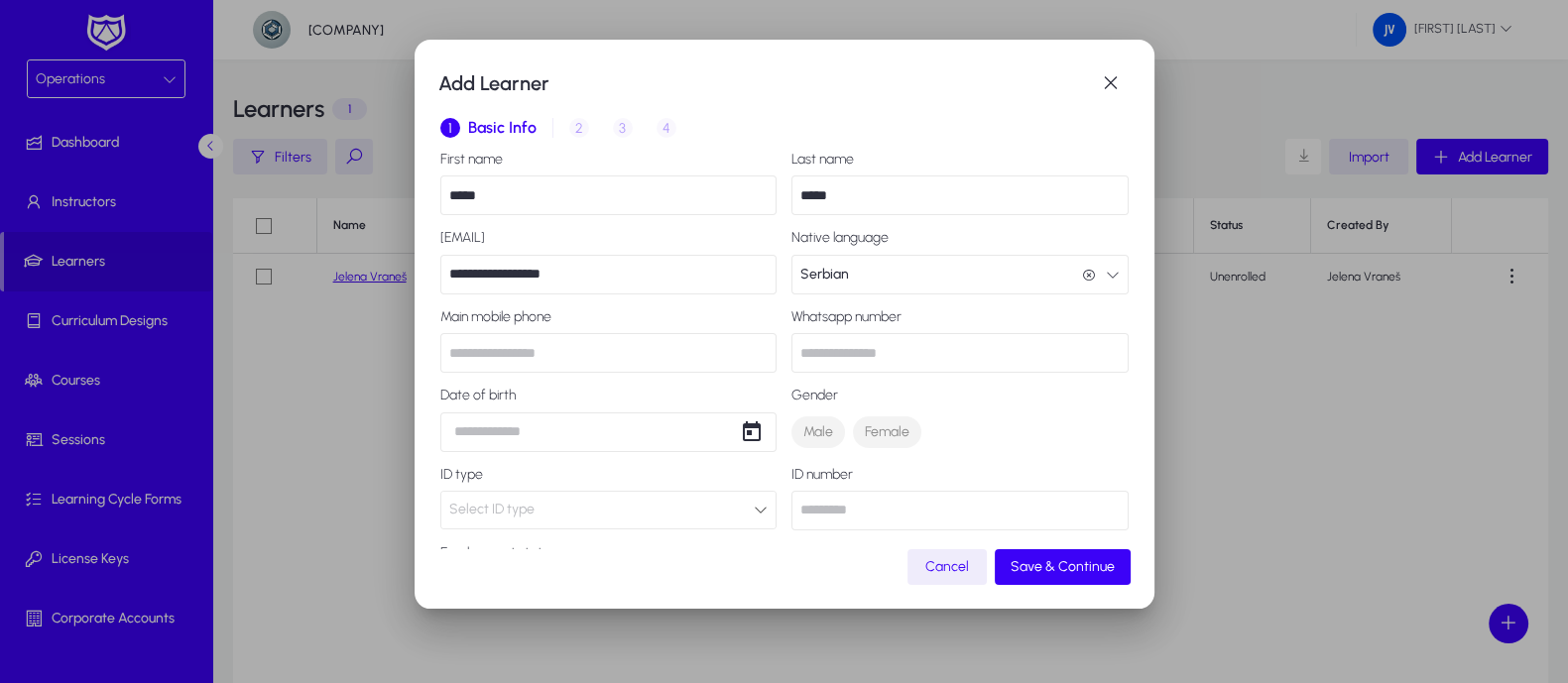 click at bounding box center [960, 353] 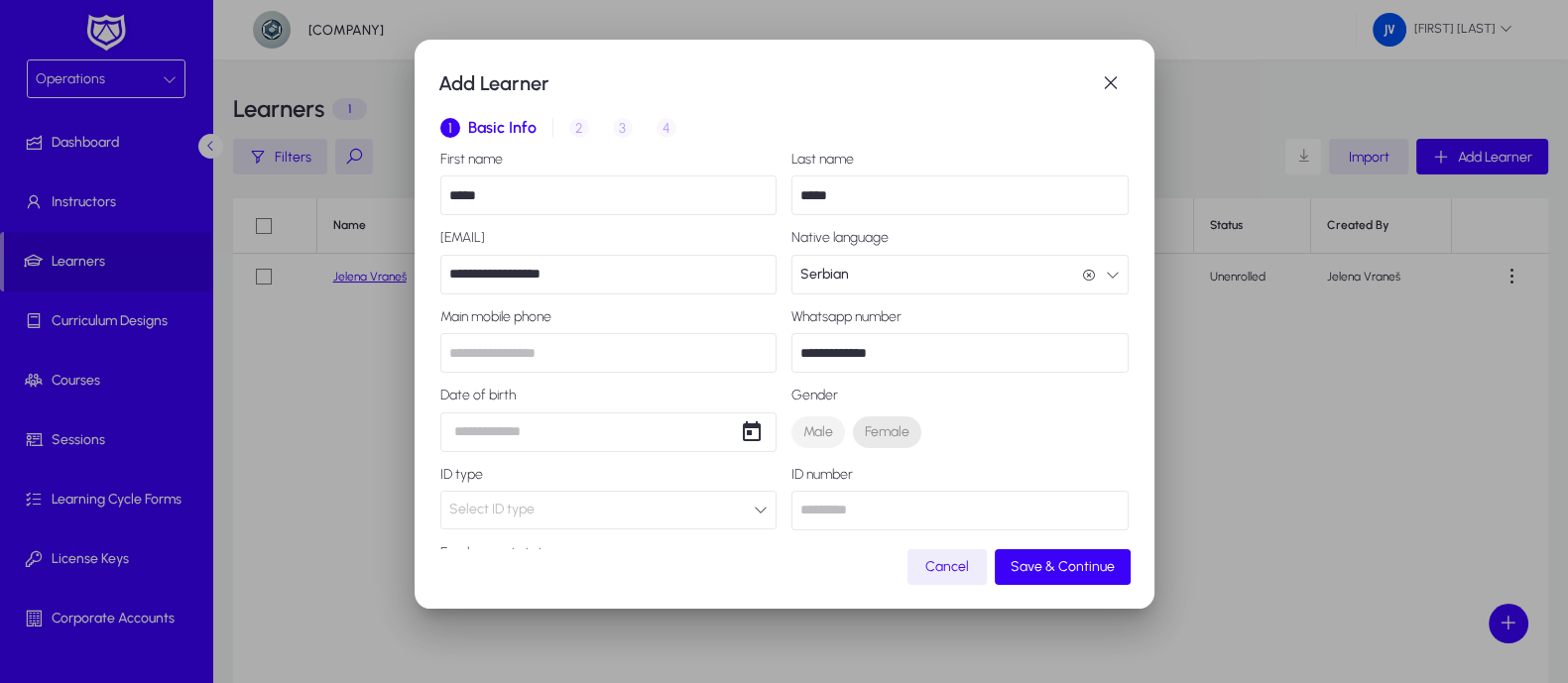 type on "**********" 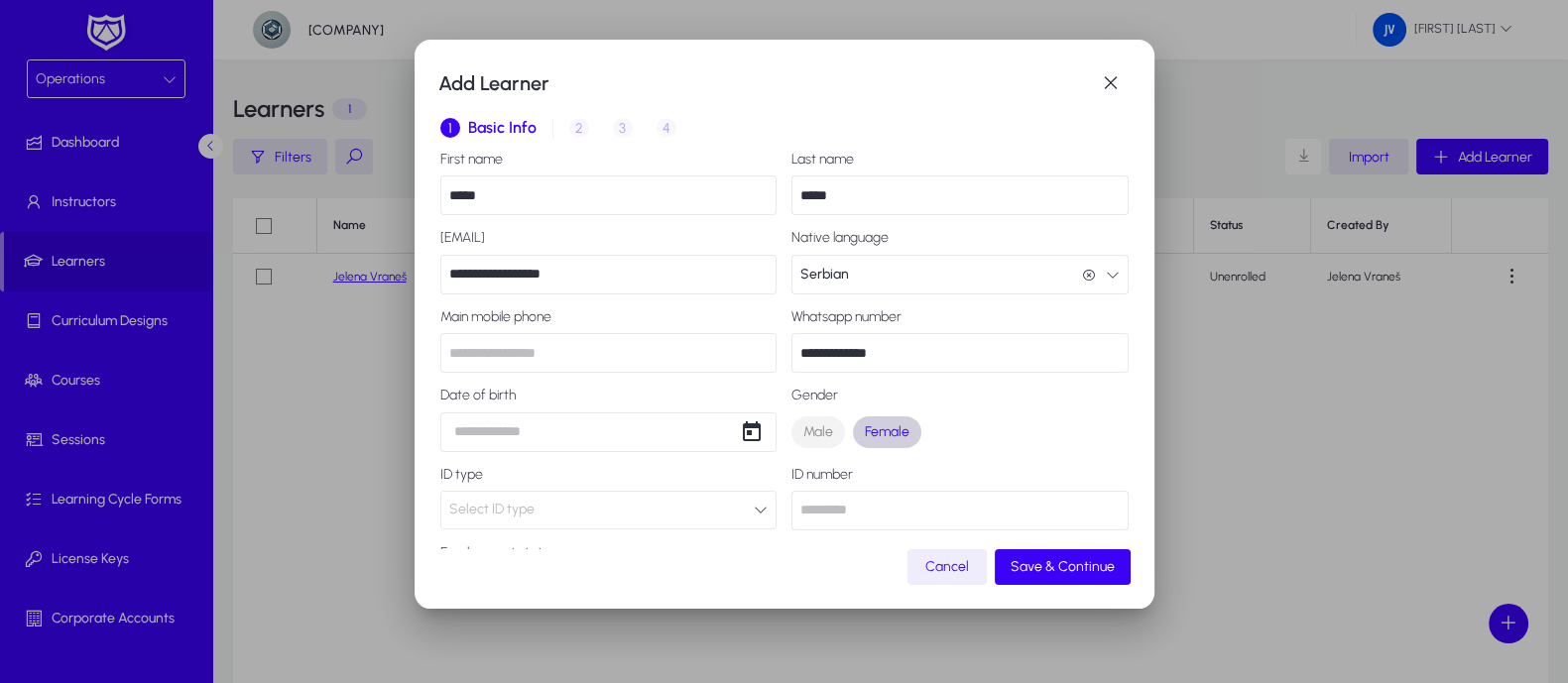 click on "Male   Female" at bounding box center (952, 432) 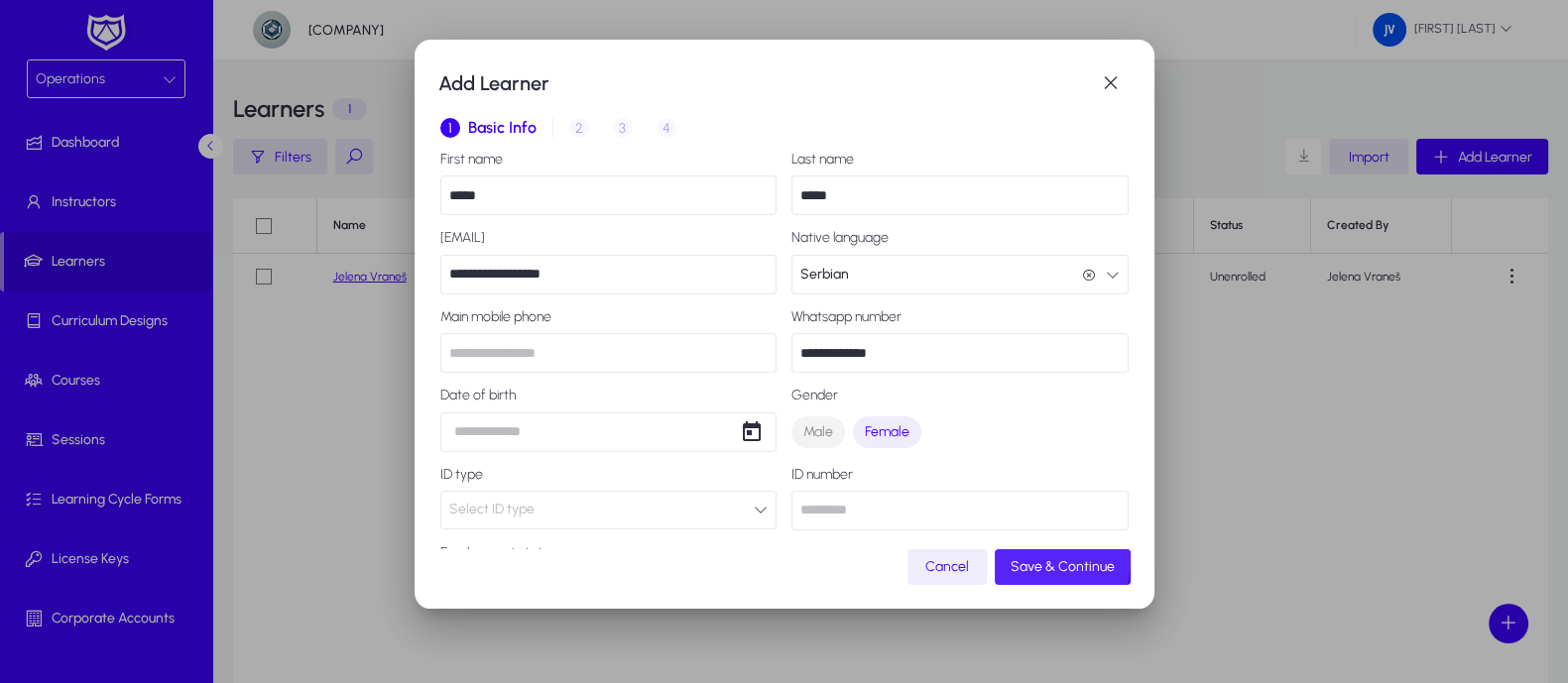 click on "Save & Continue" 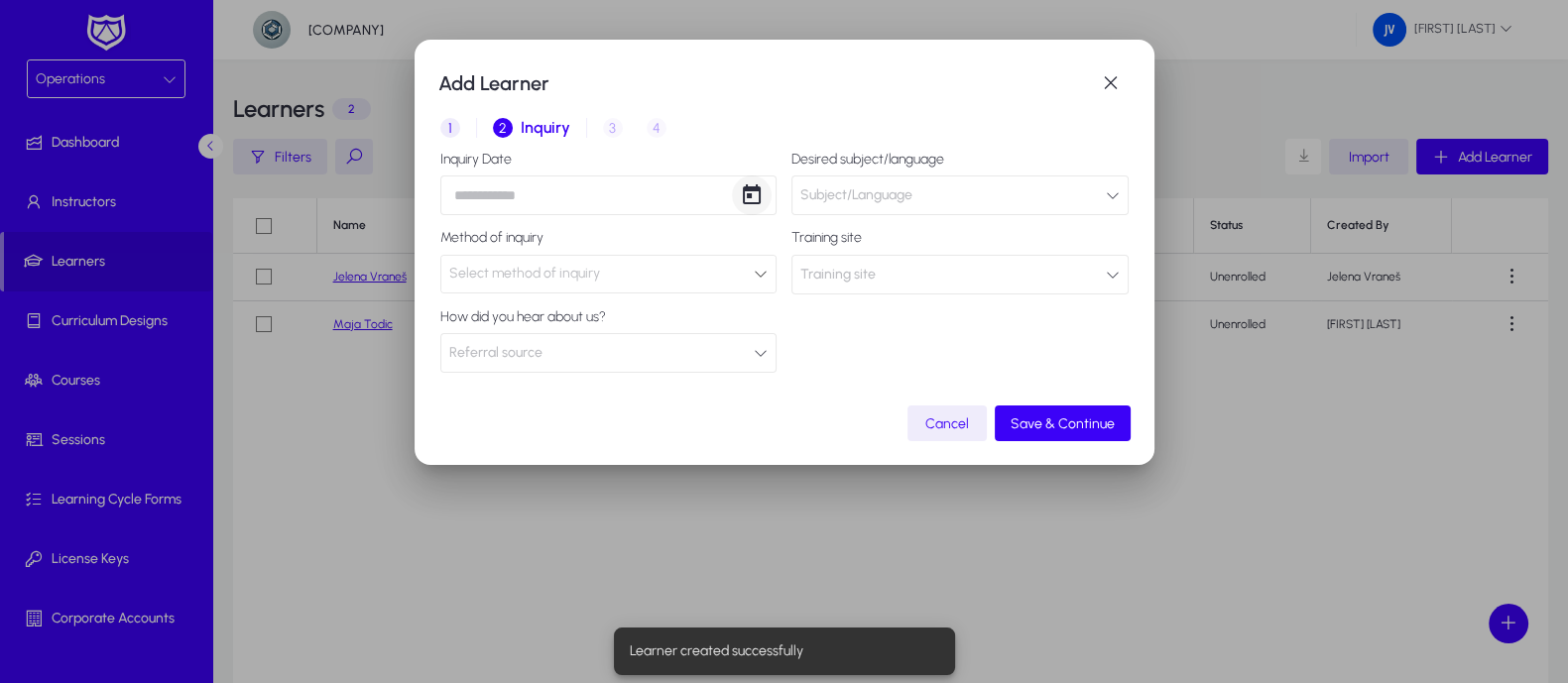 click at bounding box center [752, 195] 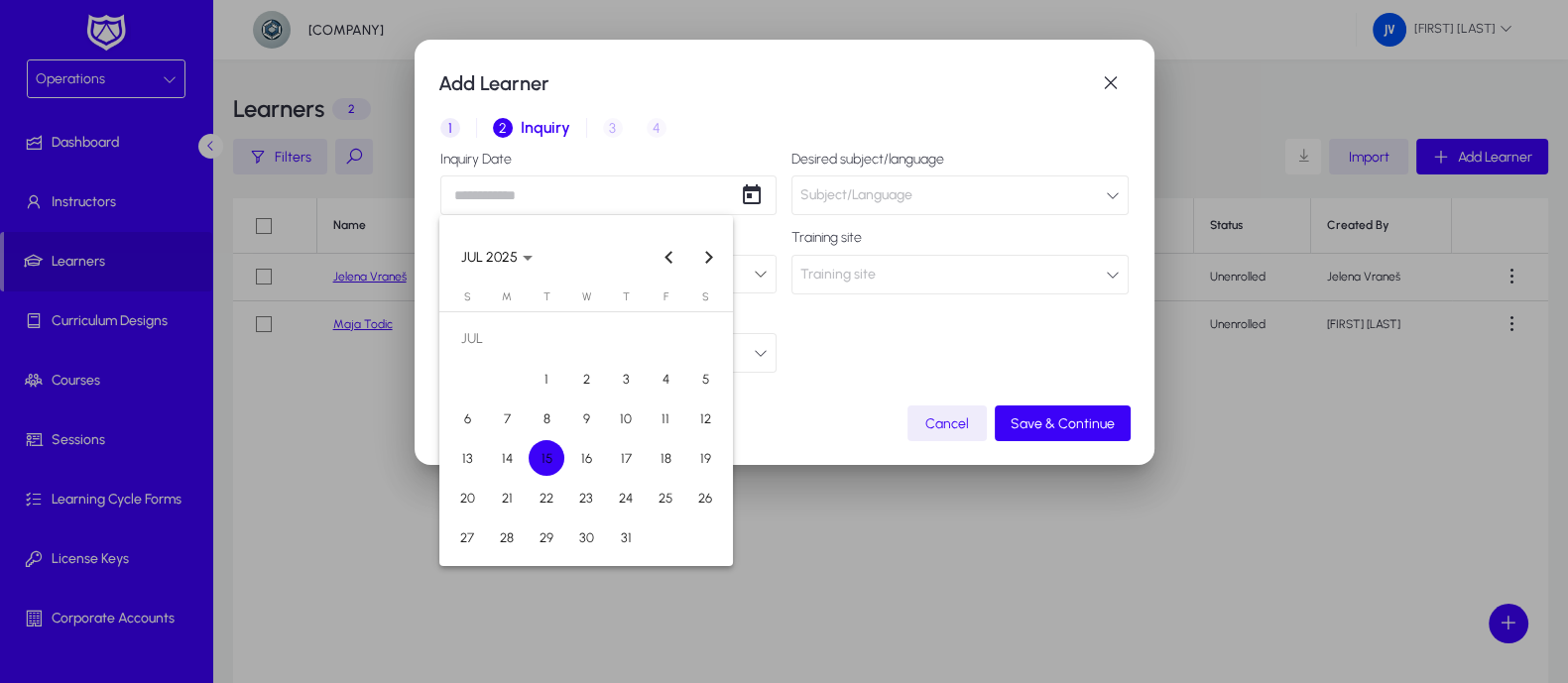 click on "15" at bounding box center (546, 458) 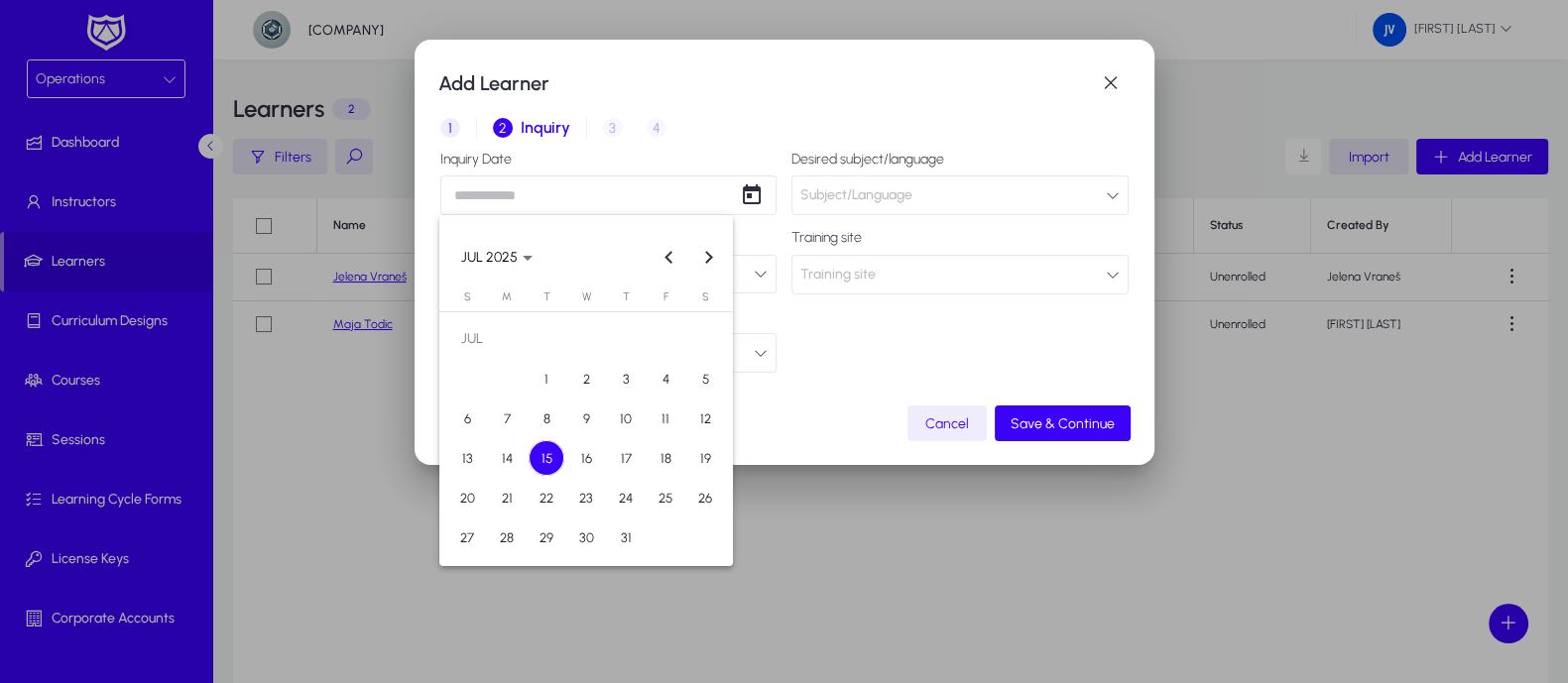 type on "**********" 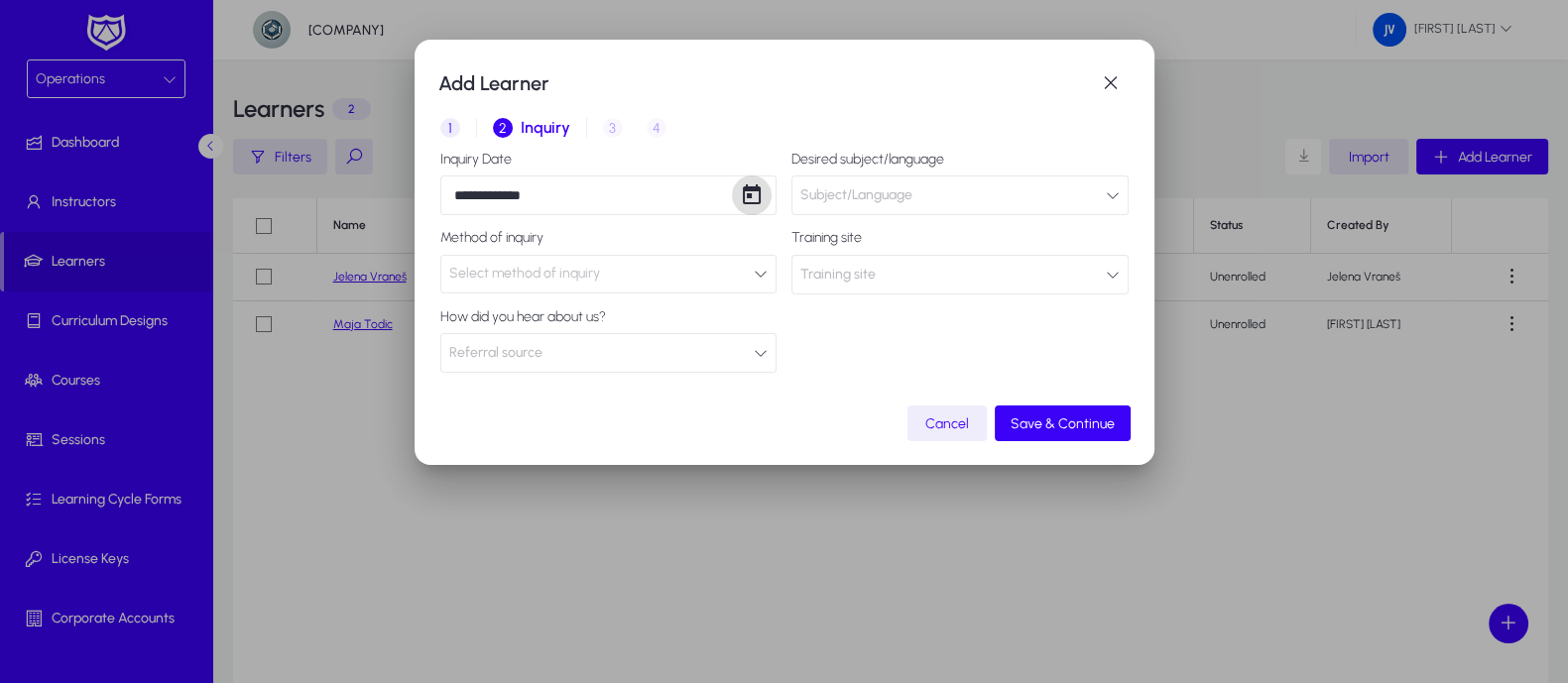 click at bounding box center (761, 274) 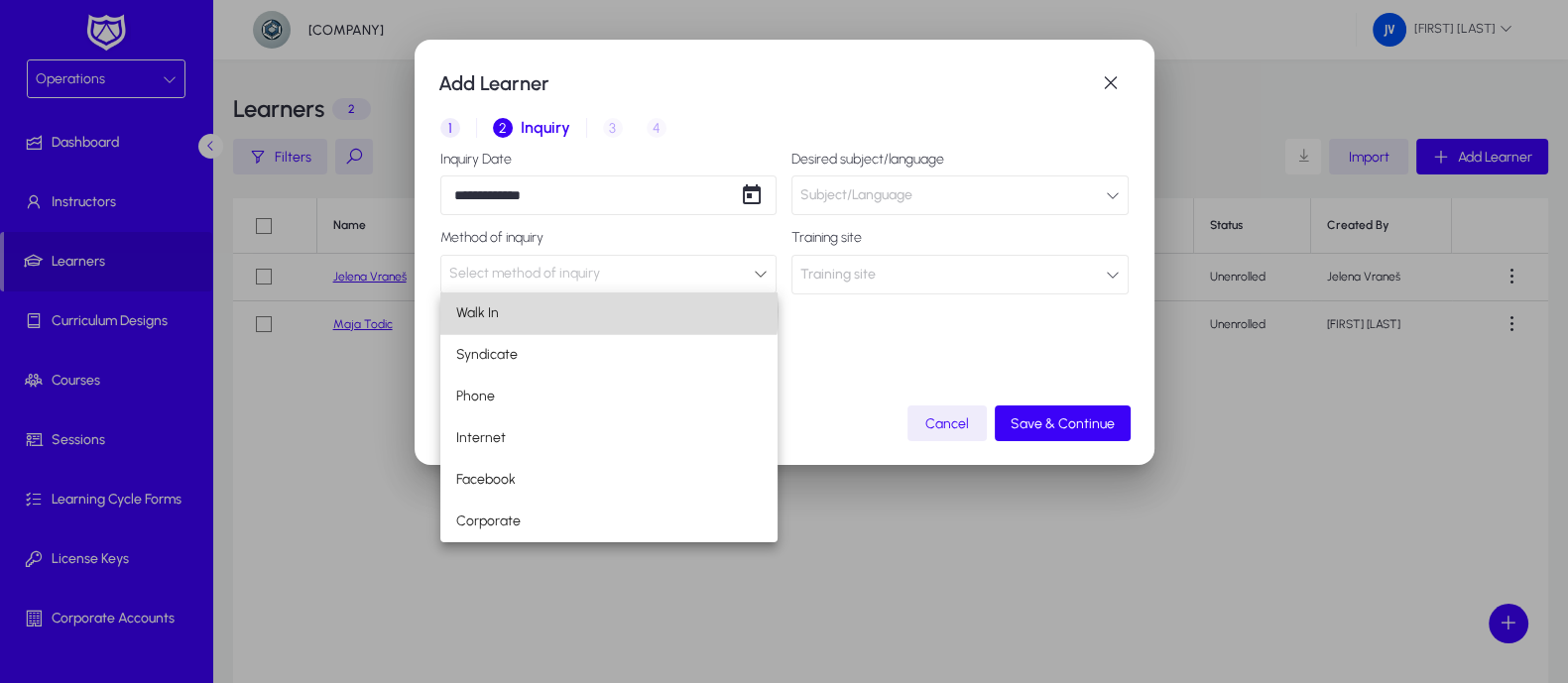 click on "Walk In" at bounding box center [609, 313] 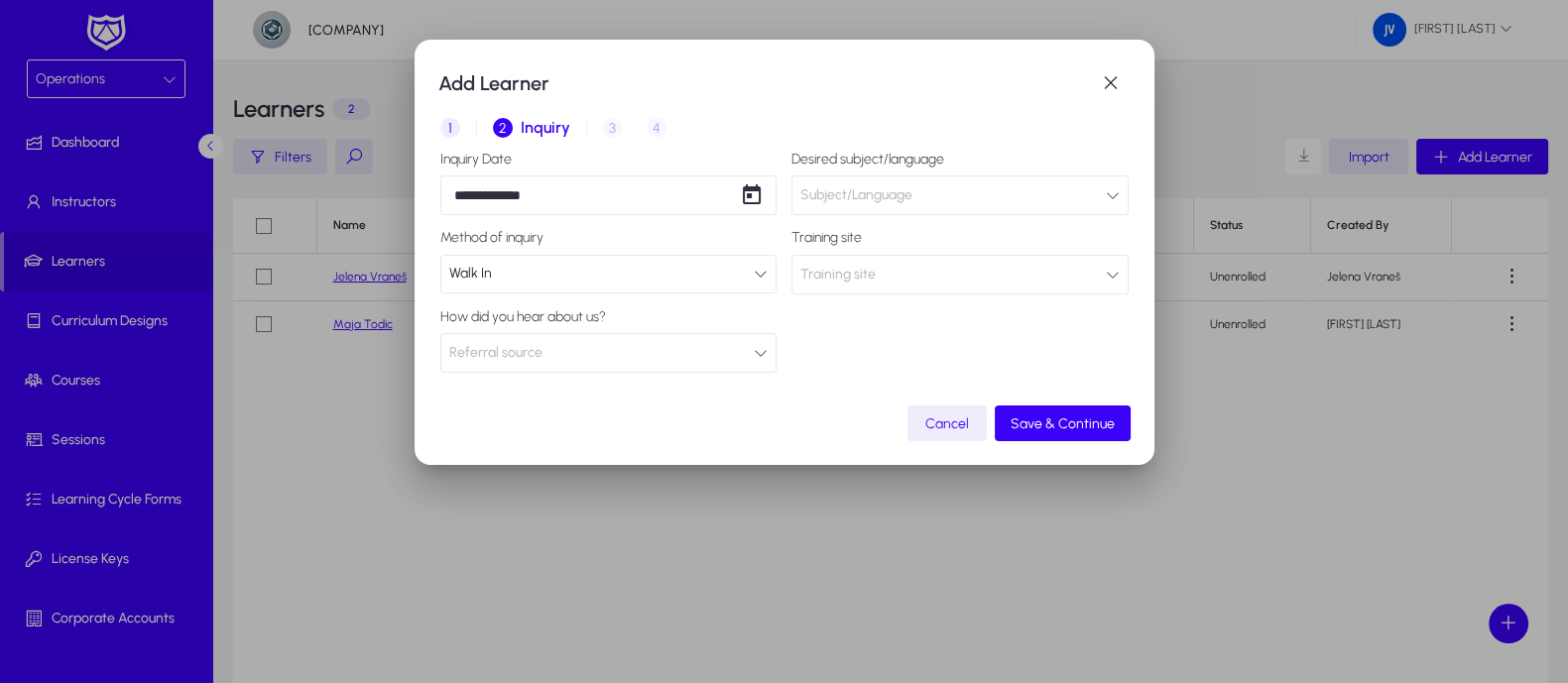 click on "Referral source" at bounding box center (609, 353) 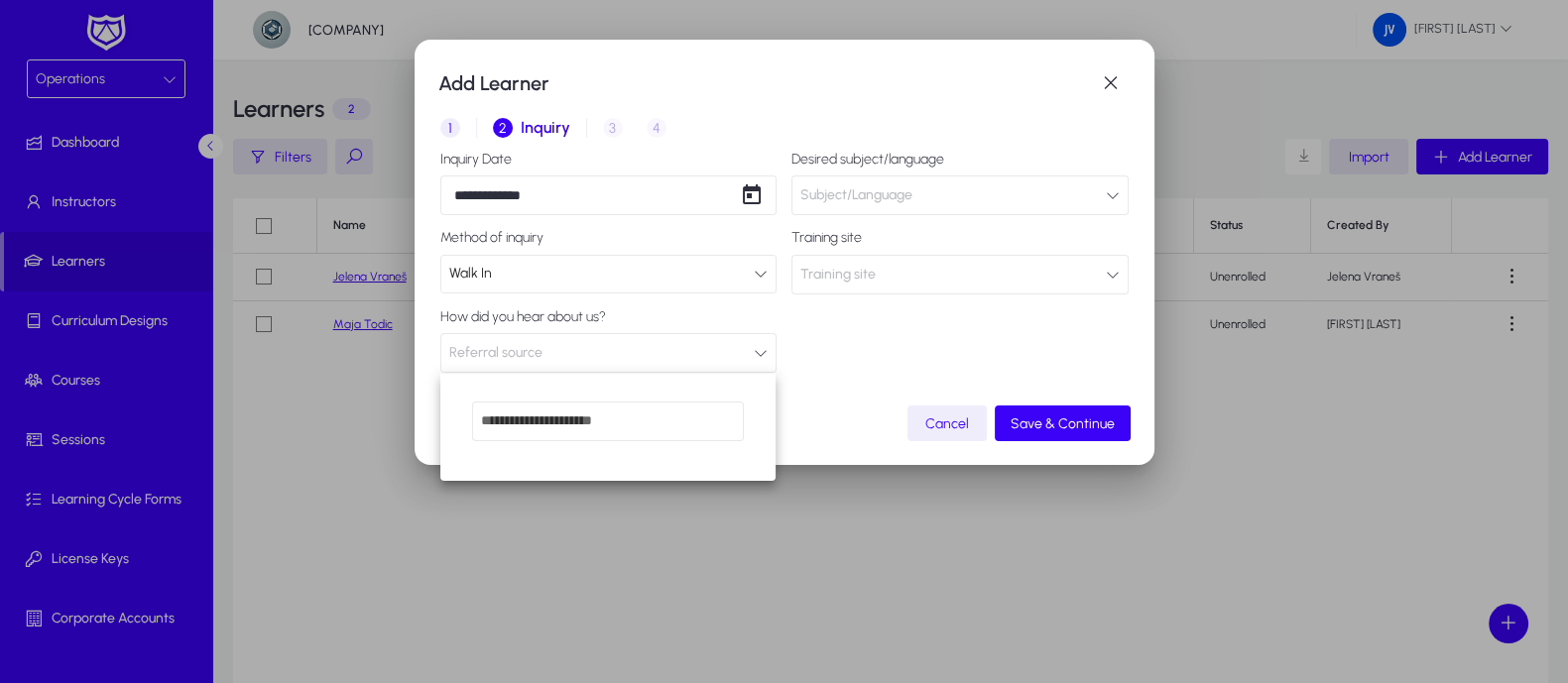 click at bounding box center (784, 341) 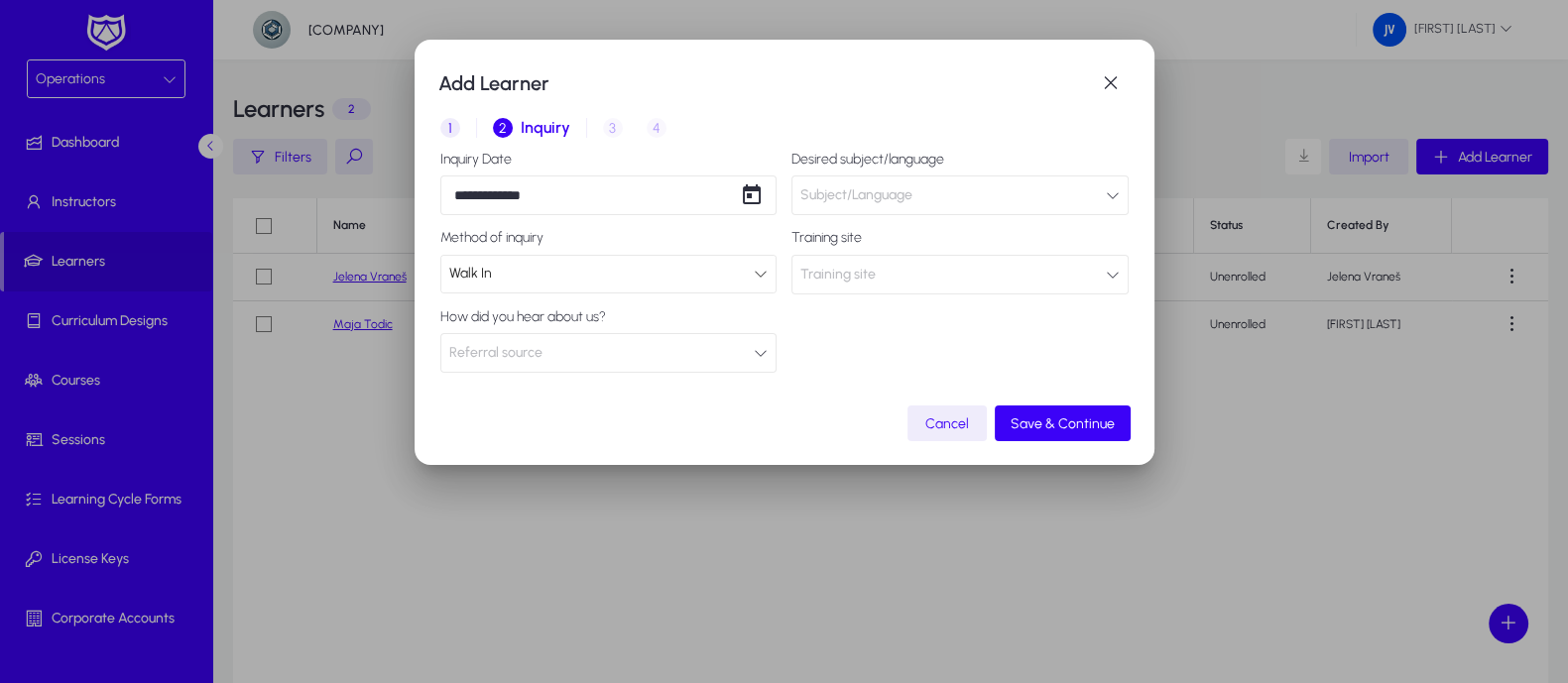 click at bounding box center (1113, 195) 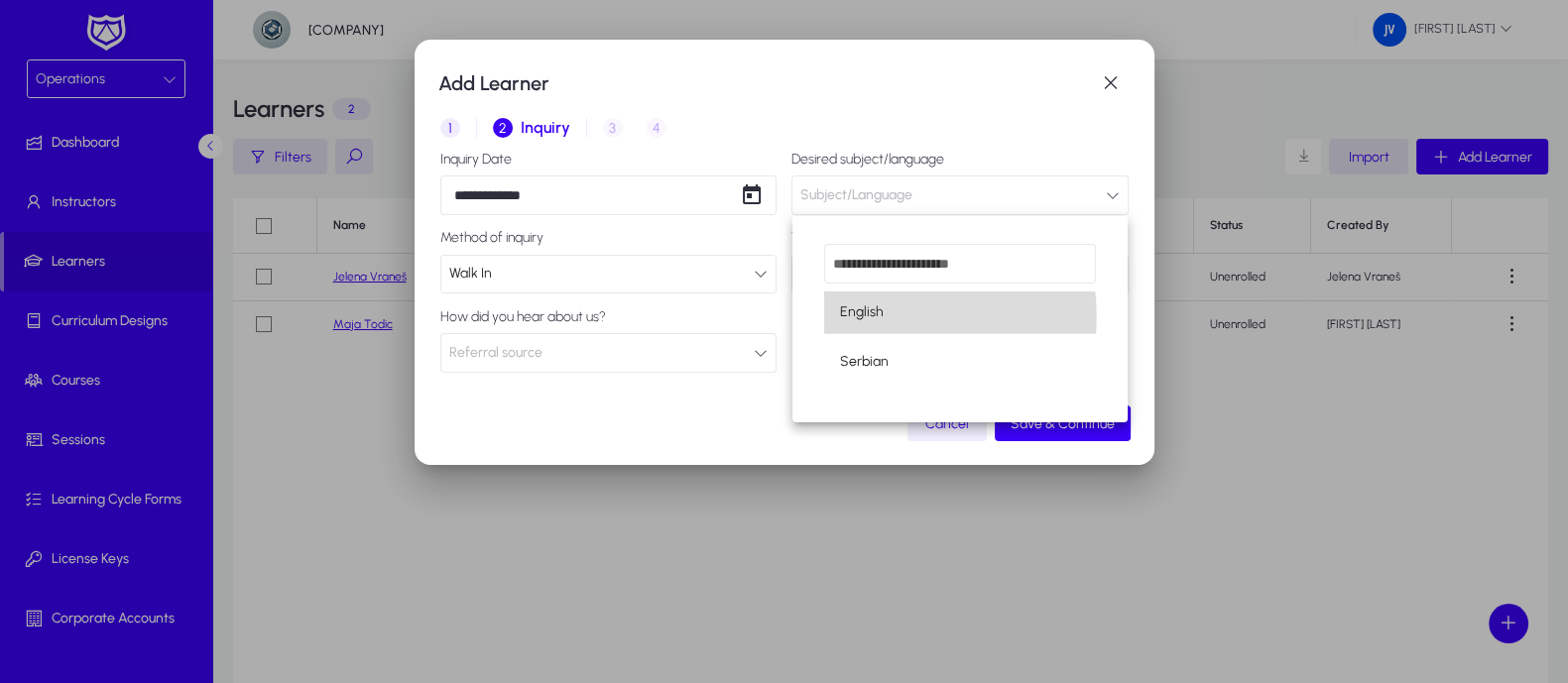 click on "English" at bounding box center [960, 312] 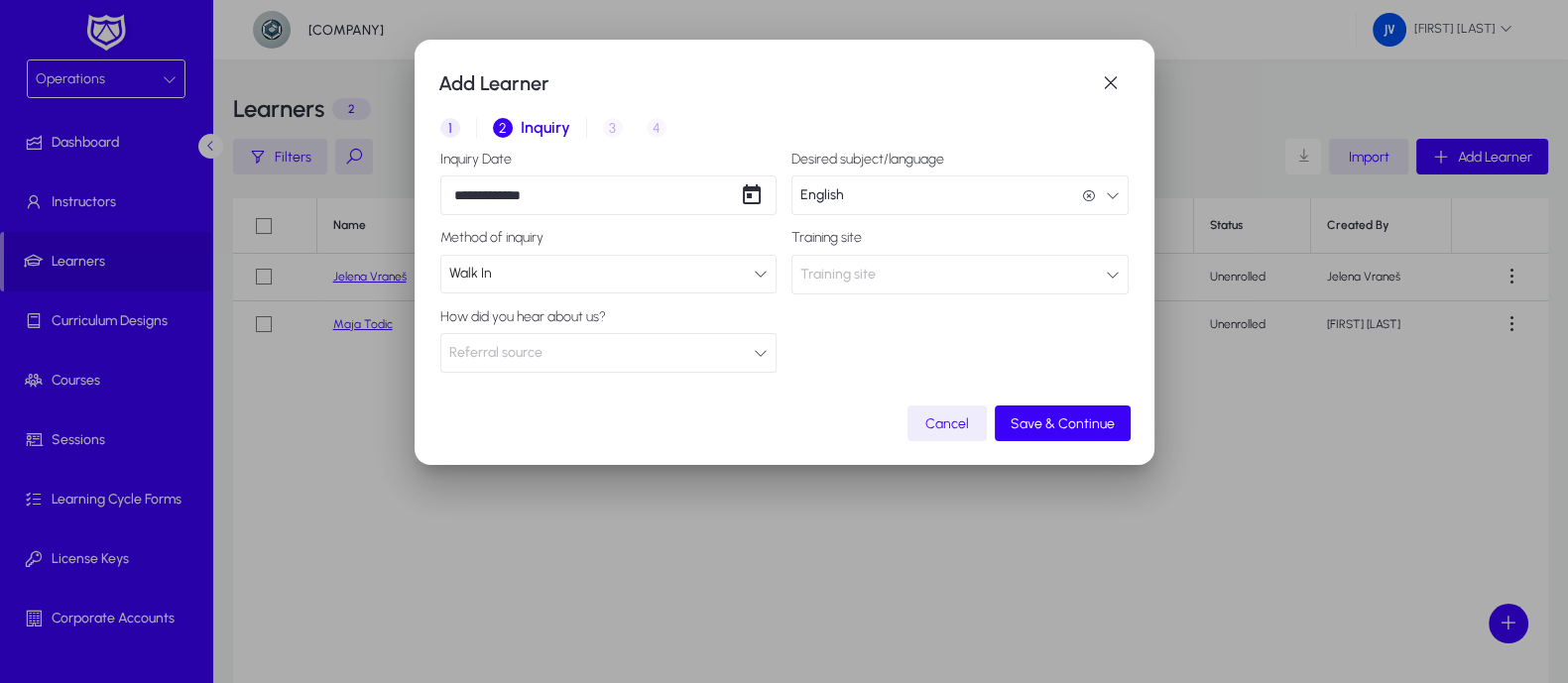 click at bounding box center (1113, 275) 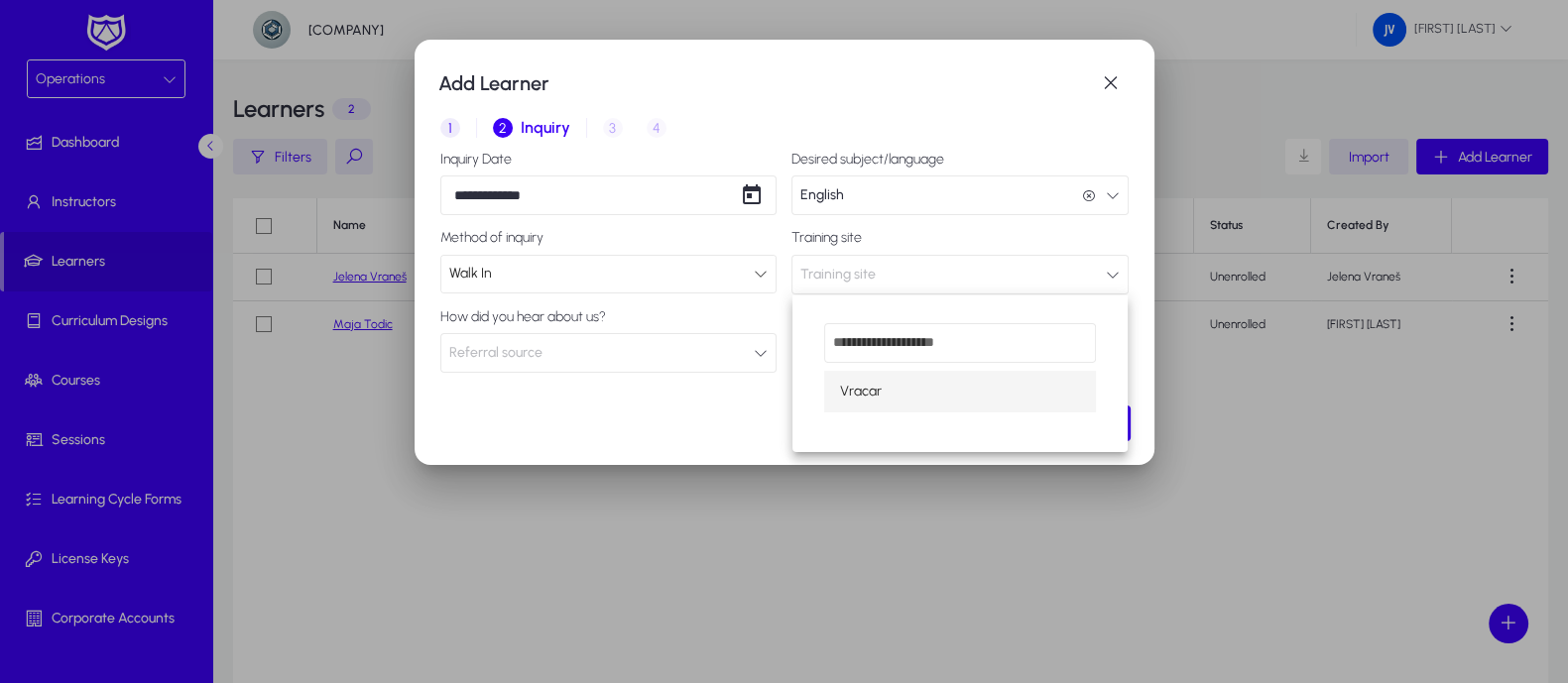 click on "Vracar" at bounding box center [960, 392] 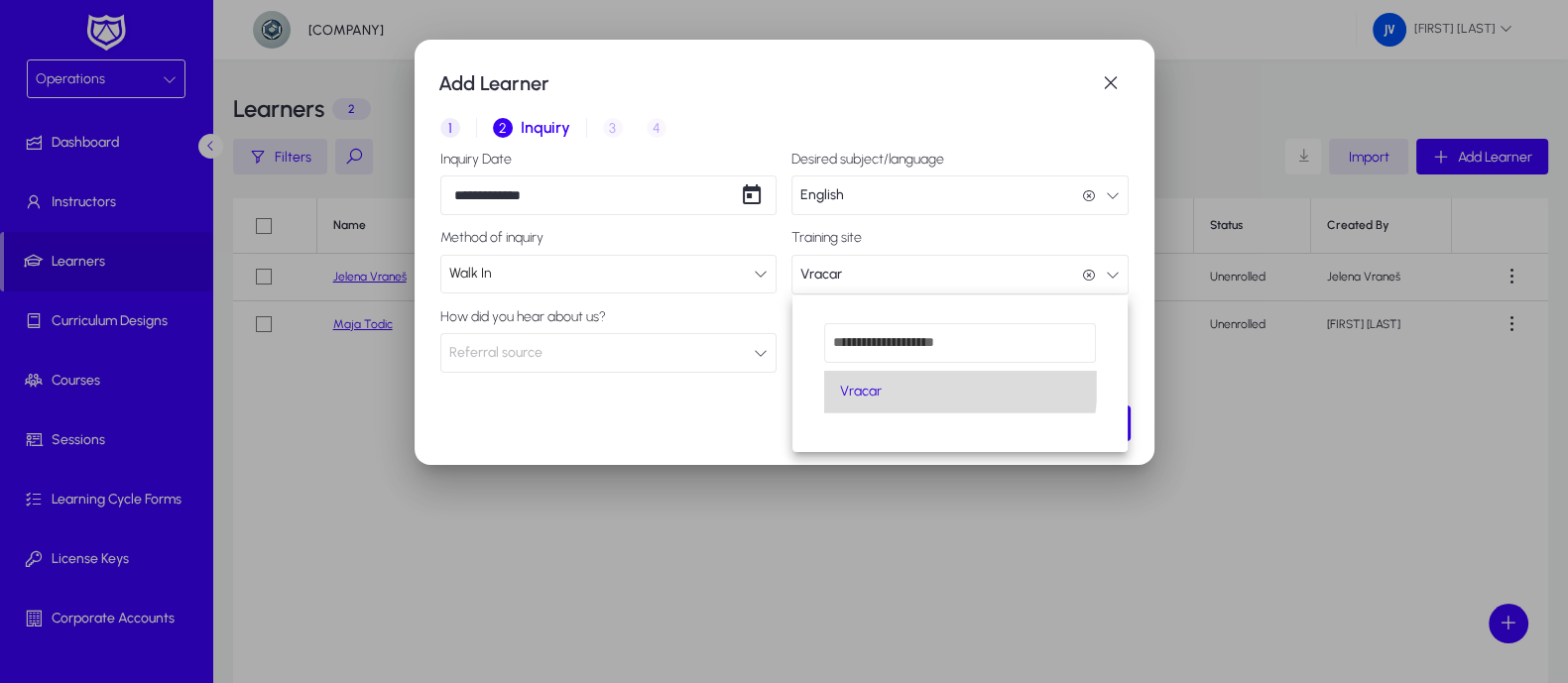 scroll, scrollTop: 0, scrollLeft: 0, axis: both 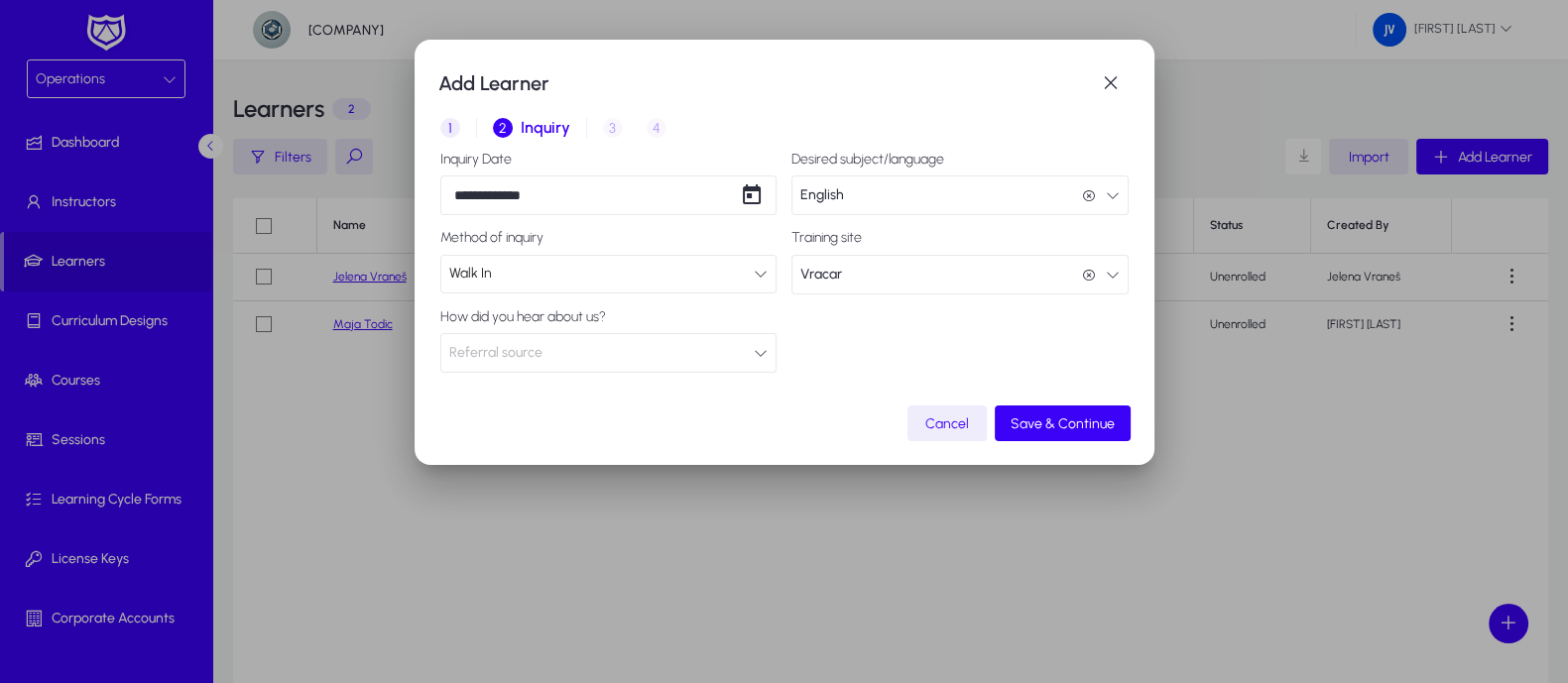 click on "Inquiry" at bounding box center (545, 128) 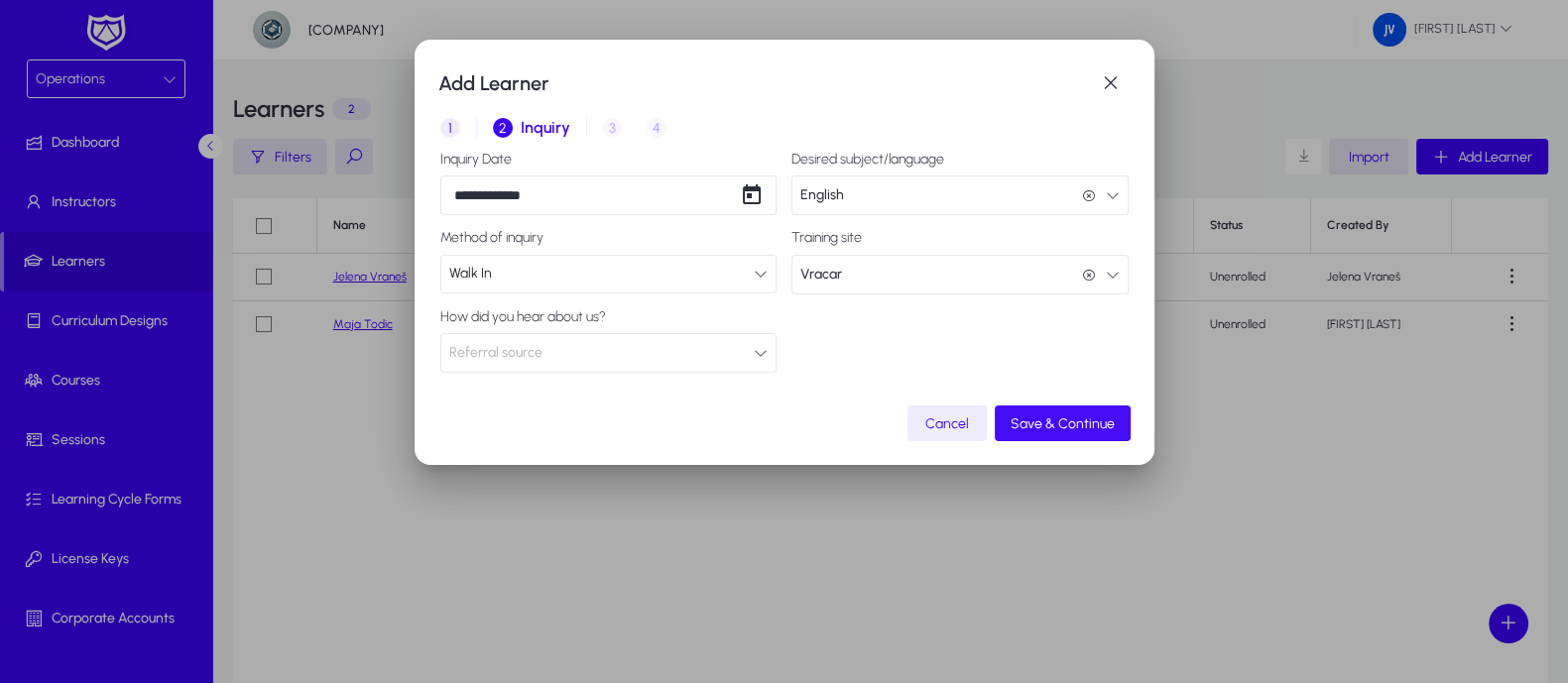click on "Save & Continue" 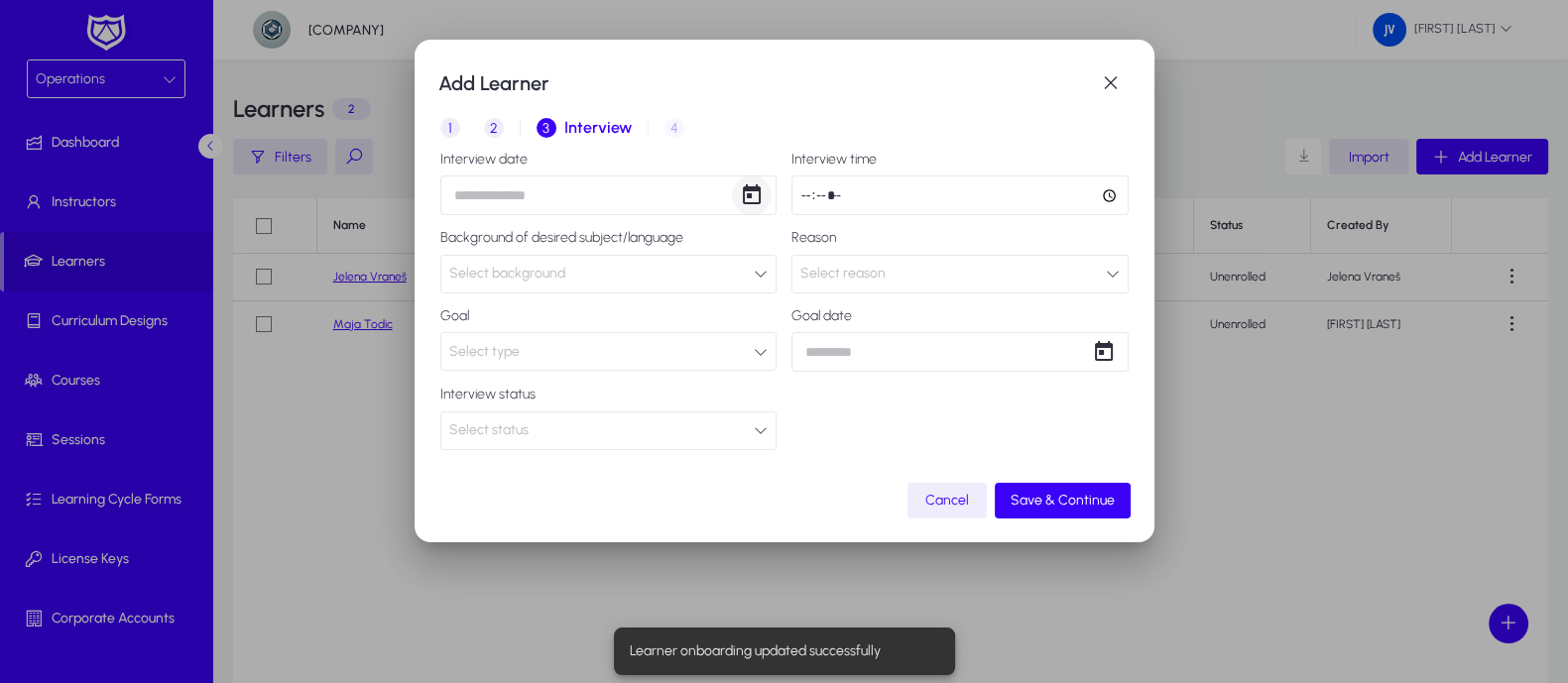 click at bounding box center (752, 195) 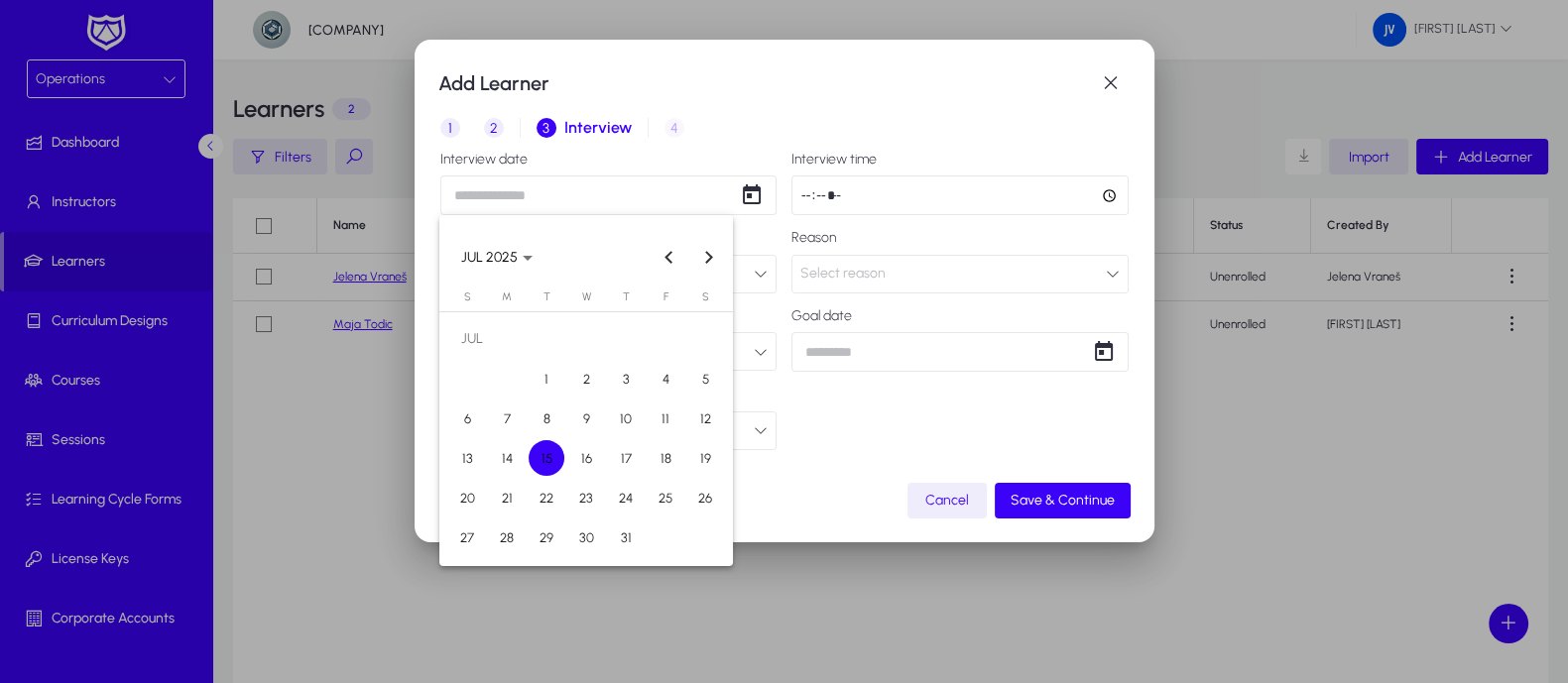 click on "15" at bounding box center [546, 458] 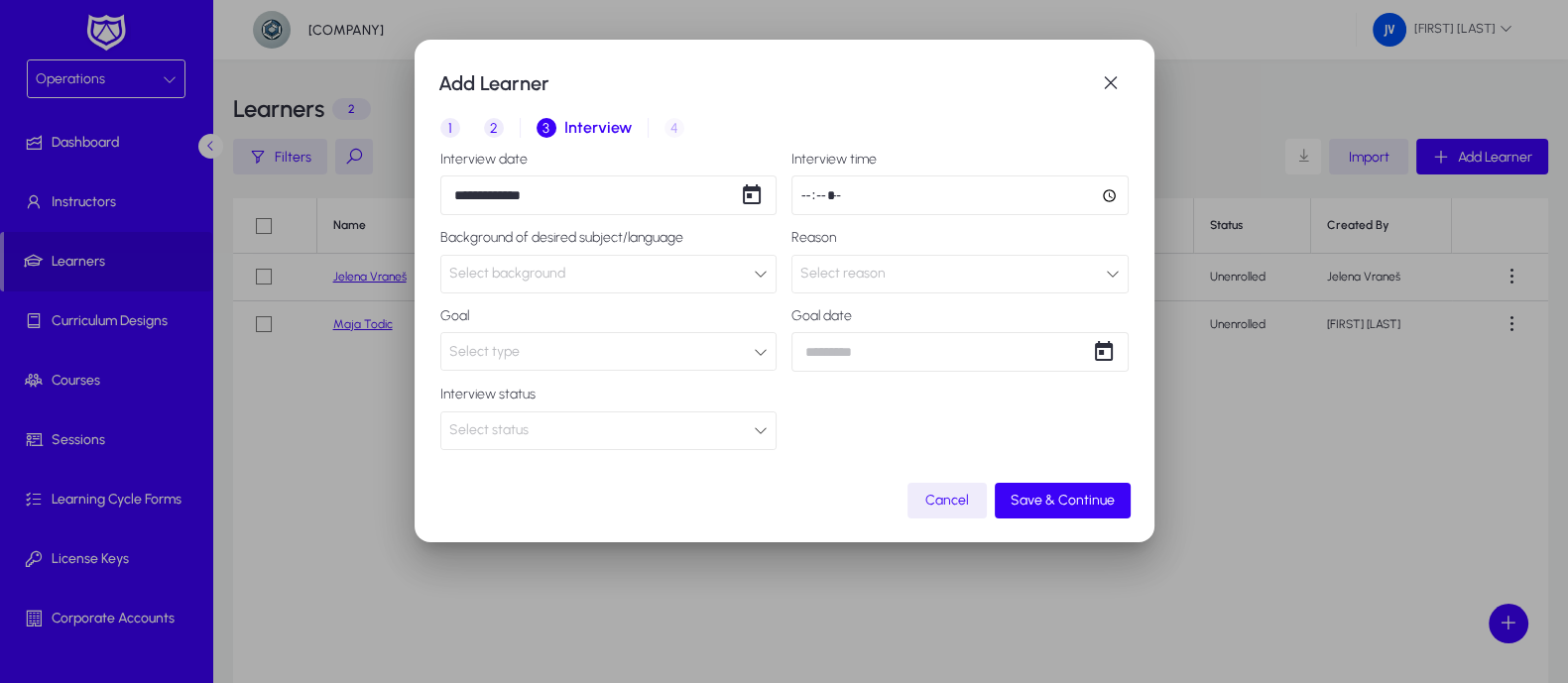 click at bounding box center (761, 274) 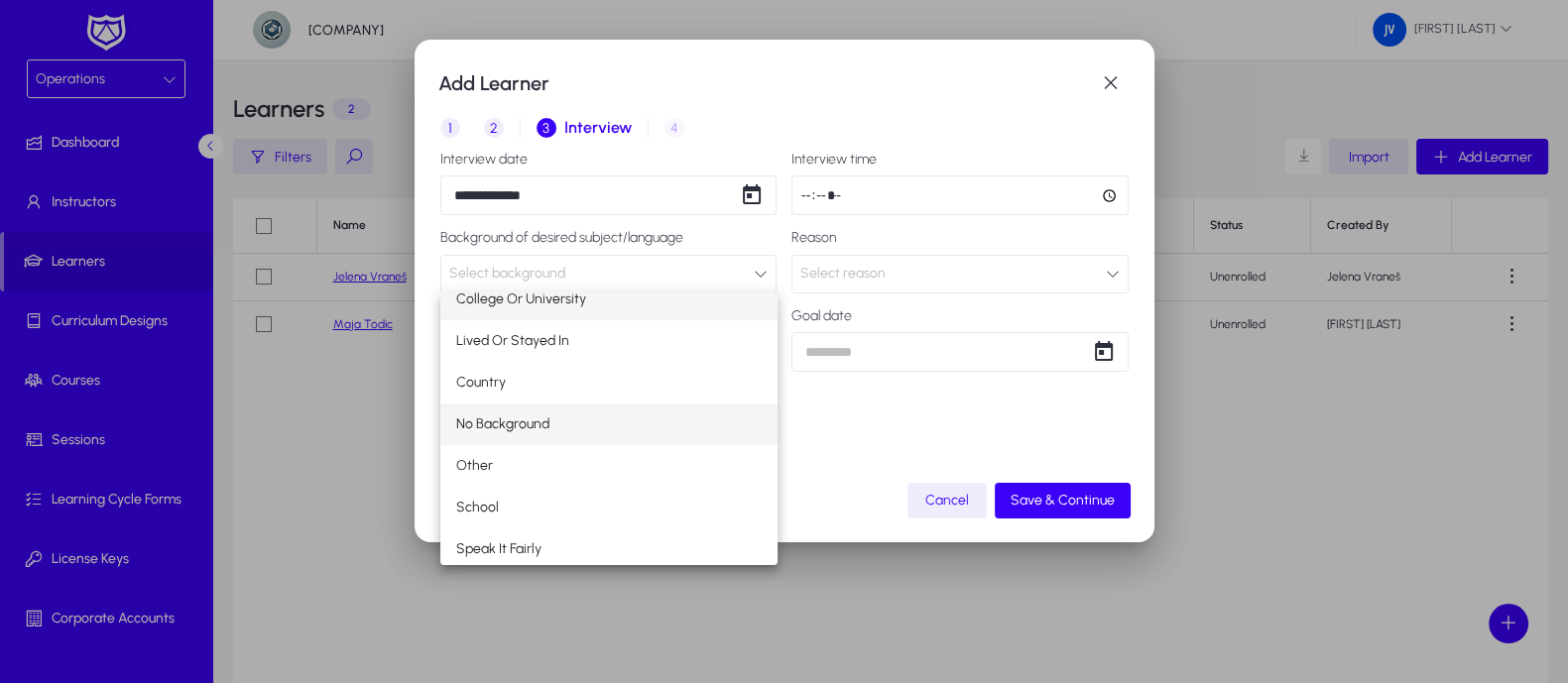 scroll, scrollTop: 19, scrollLeft: 0, axis: vertical 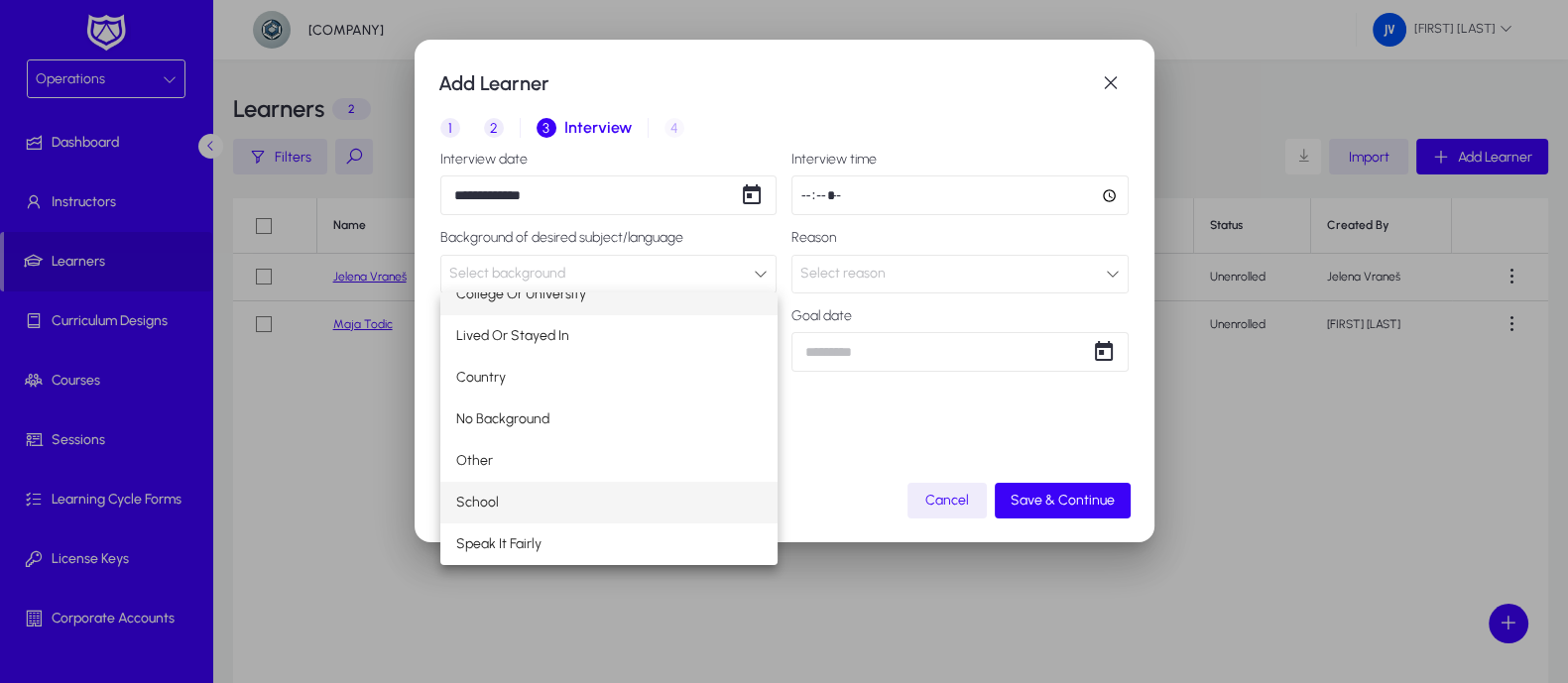 click on "School" at bounding box center [609, 503] 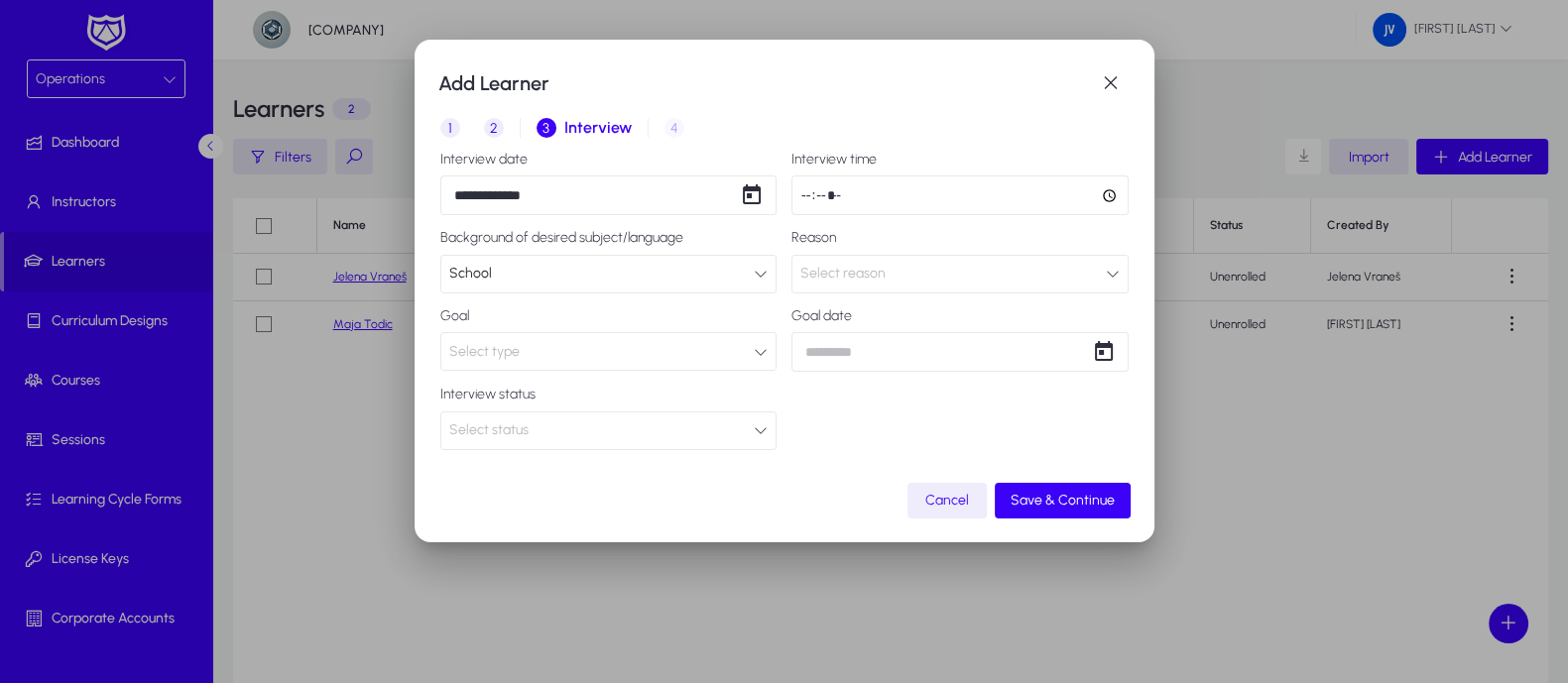 click at bounding box center (761, 352) 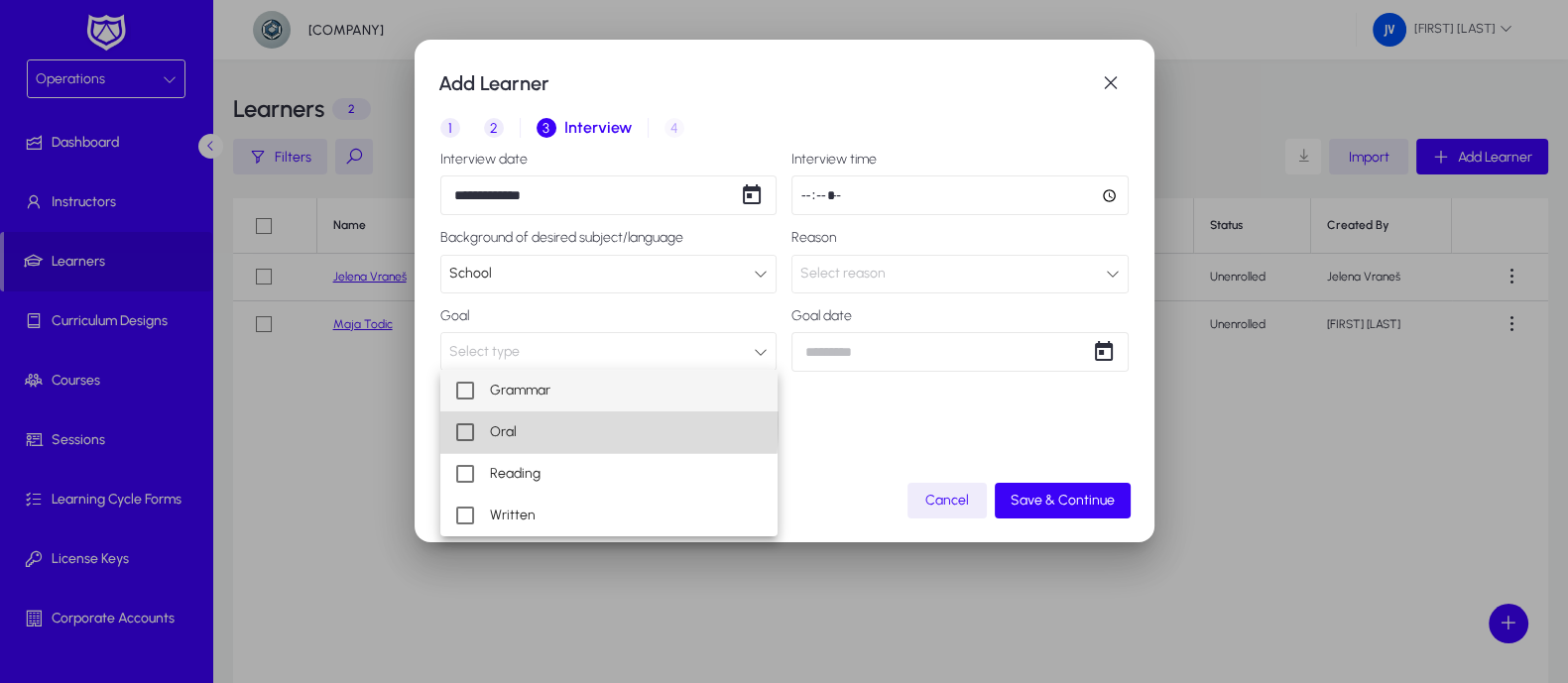 click at bounding box center [465, 432] 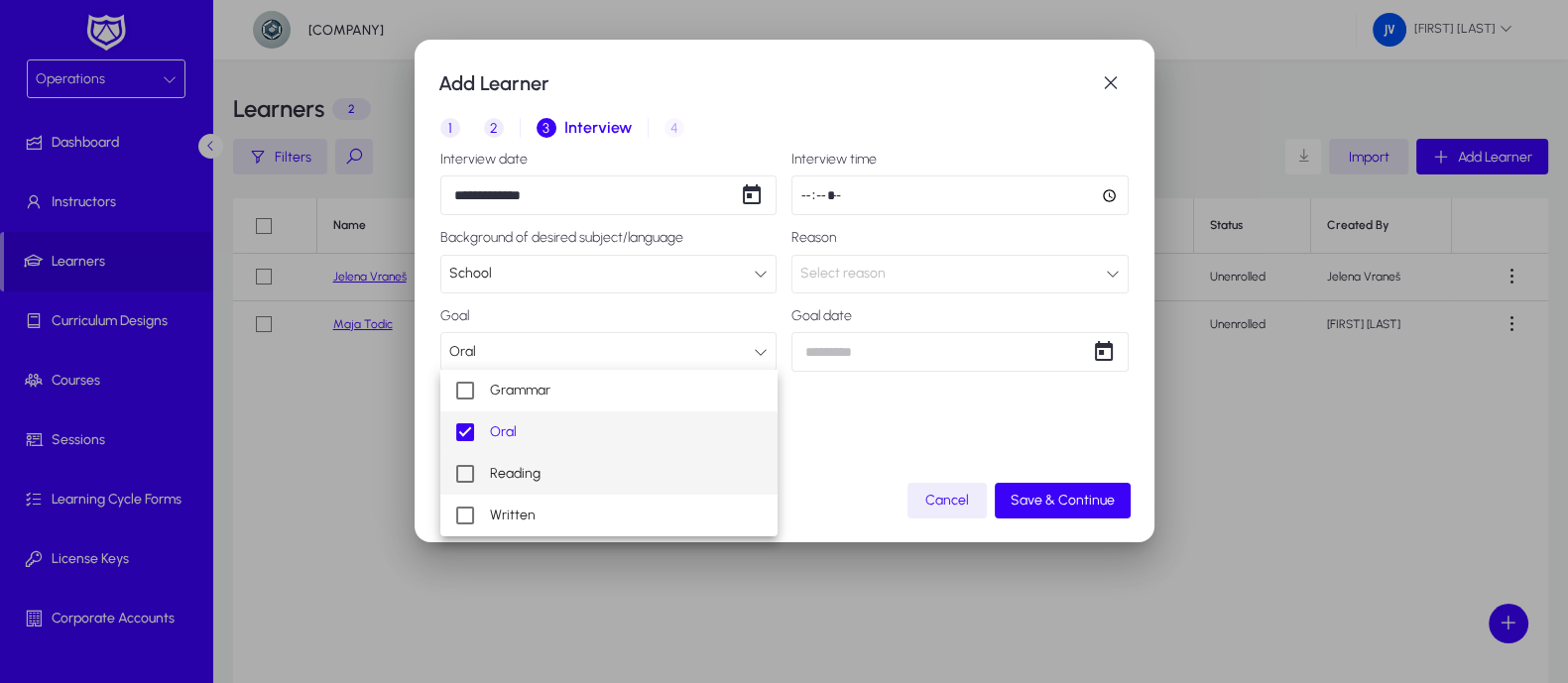 click at bounding box center [465, 474] 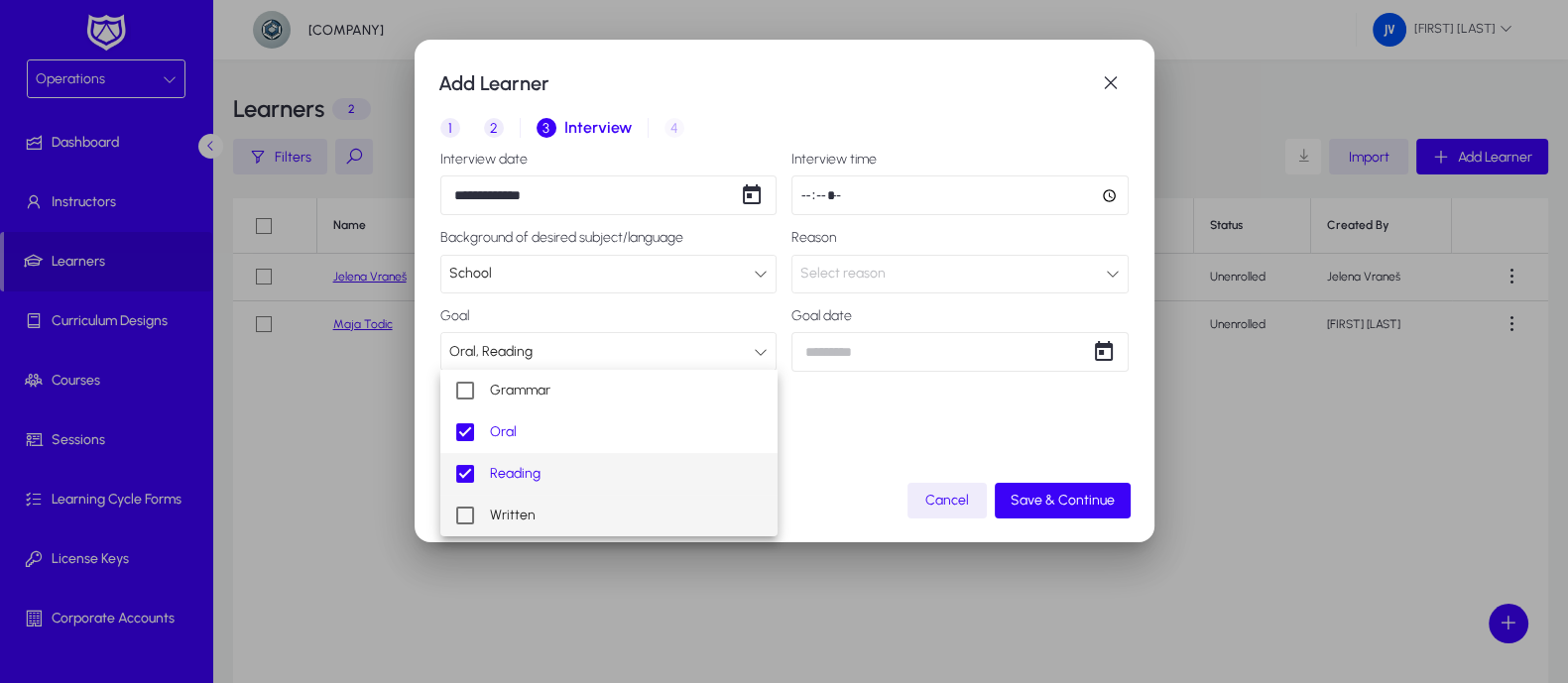 click at bounding box center (465, 515) 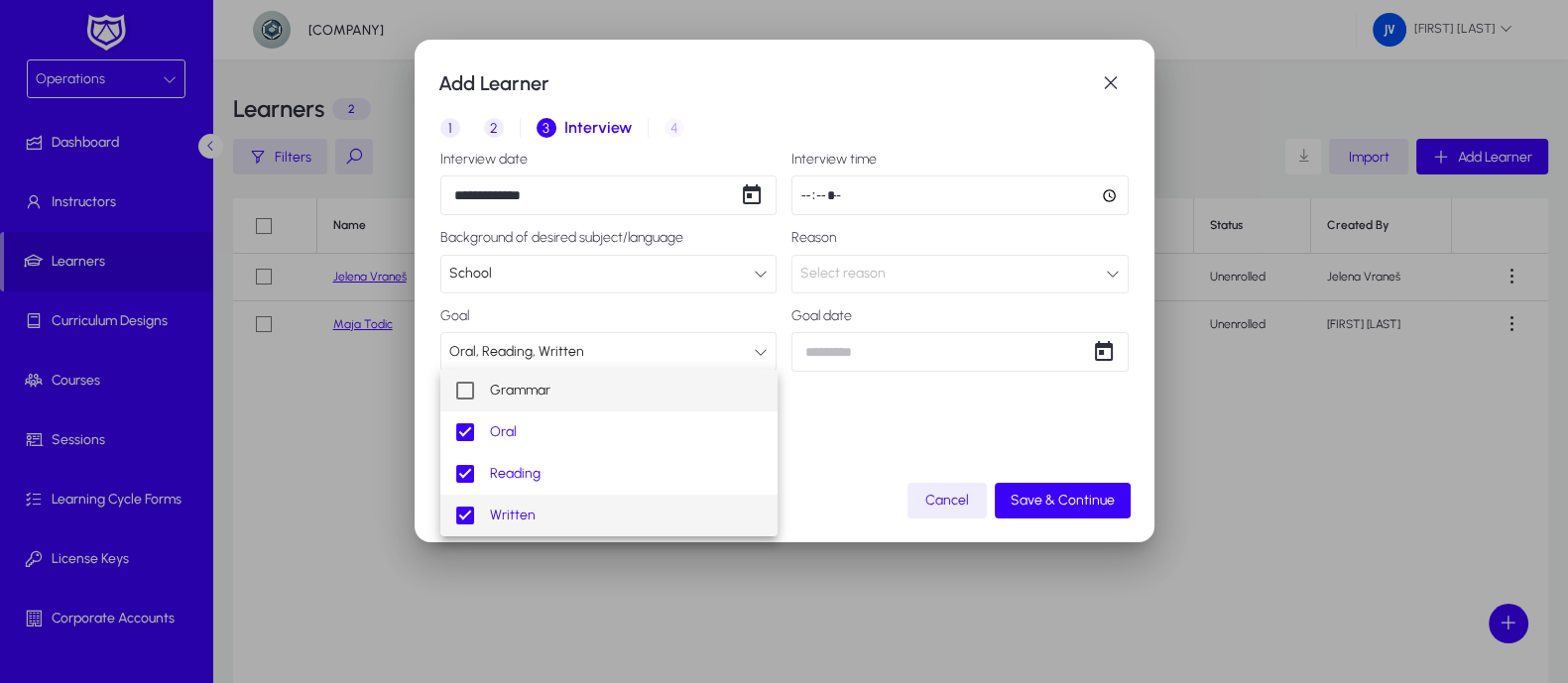 click at bounding box center [465, 391] 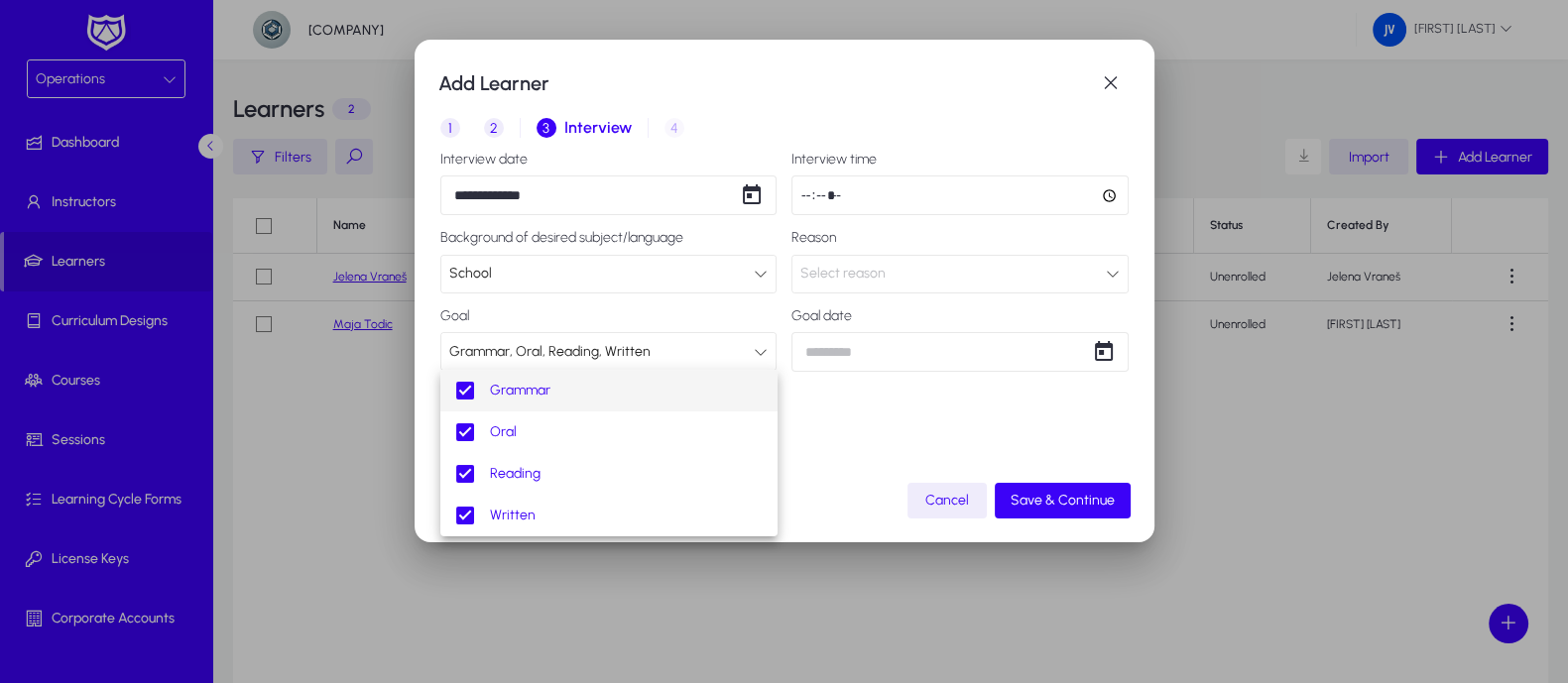 click at bounding box center (784, 341) 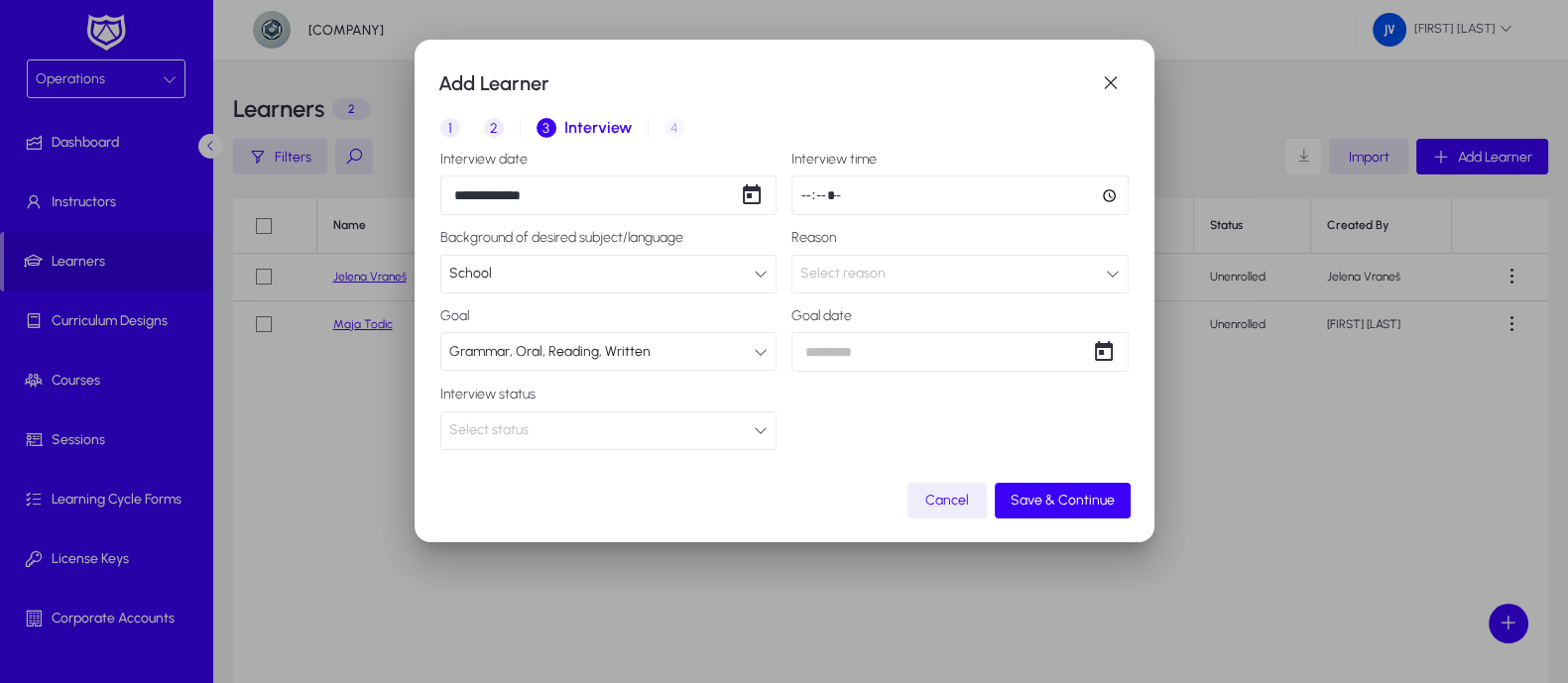 click at bounding box center [761, 430] 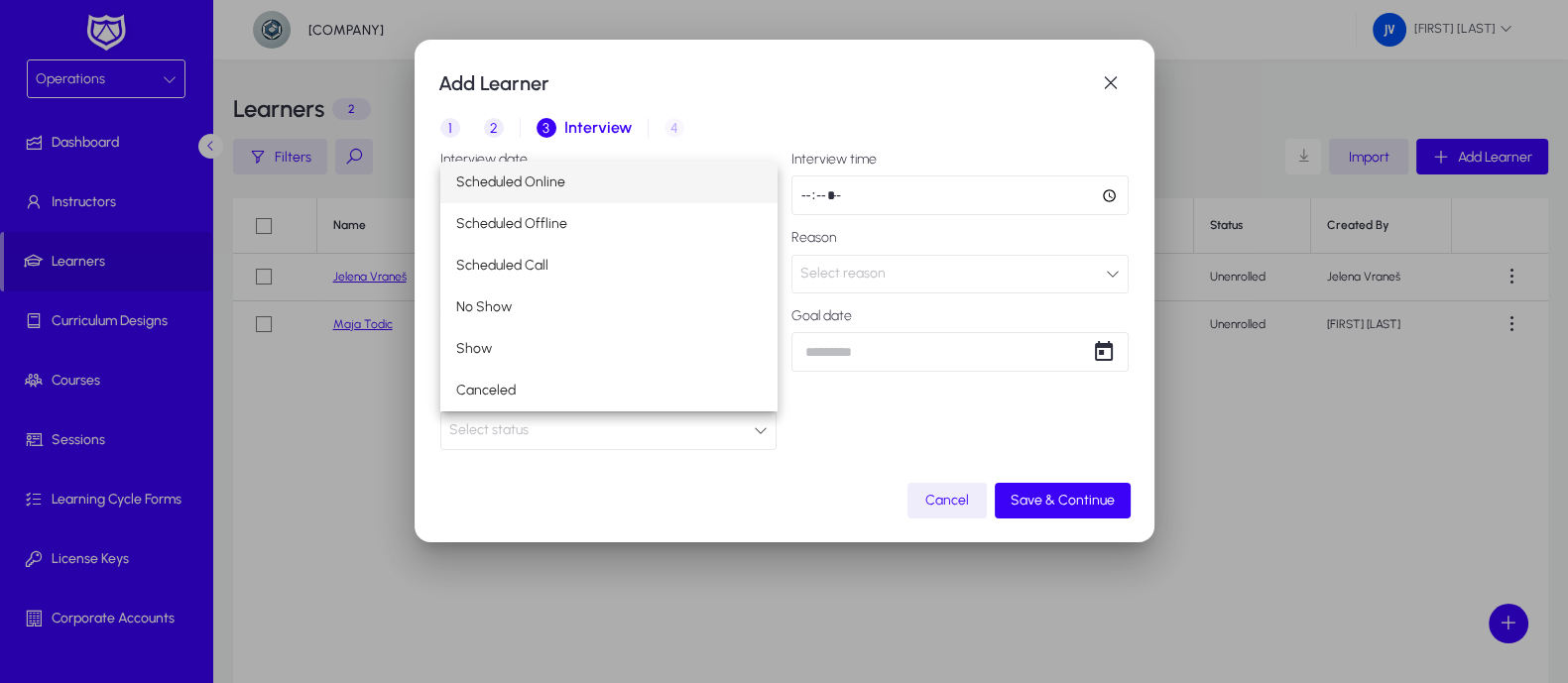 click on "Scheduled Online" at bounding box center (609, 182) 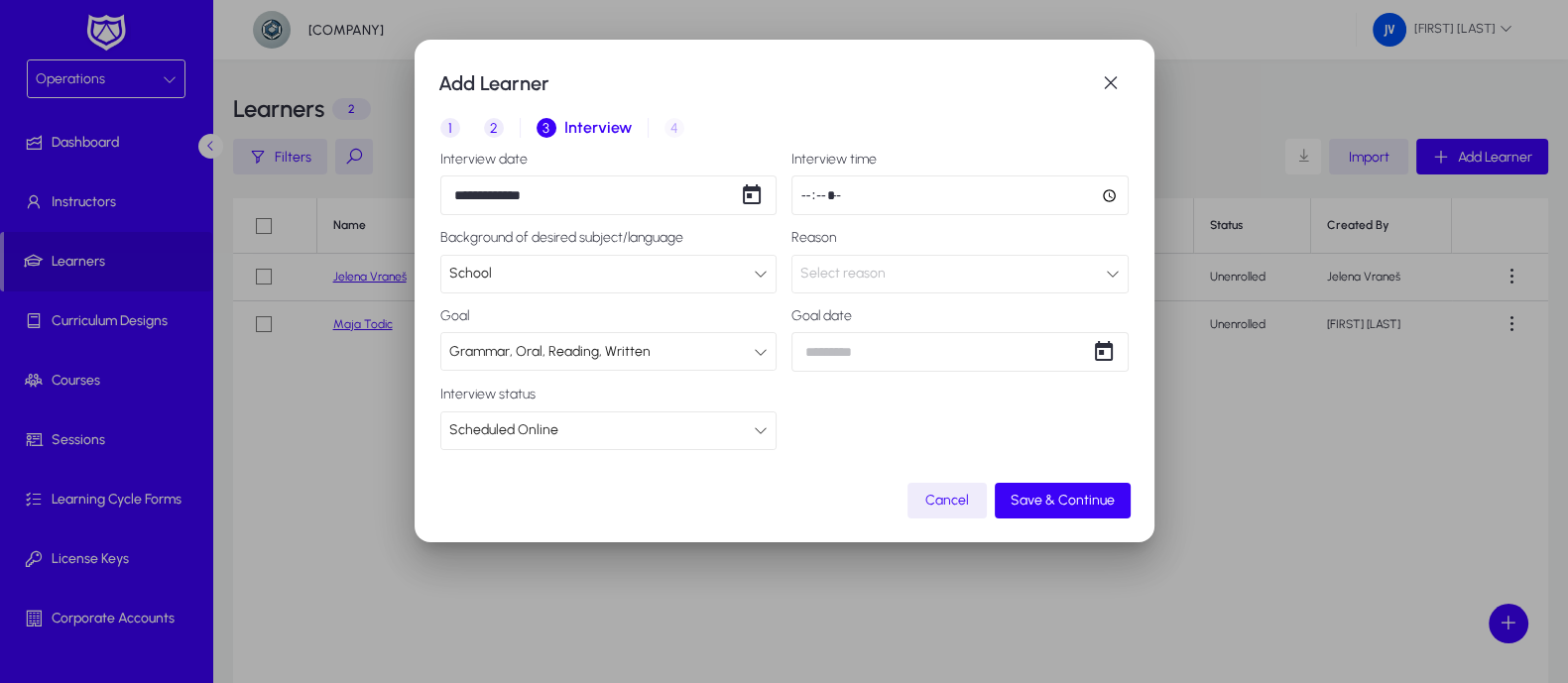 click at bounding box center (960, 195) 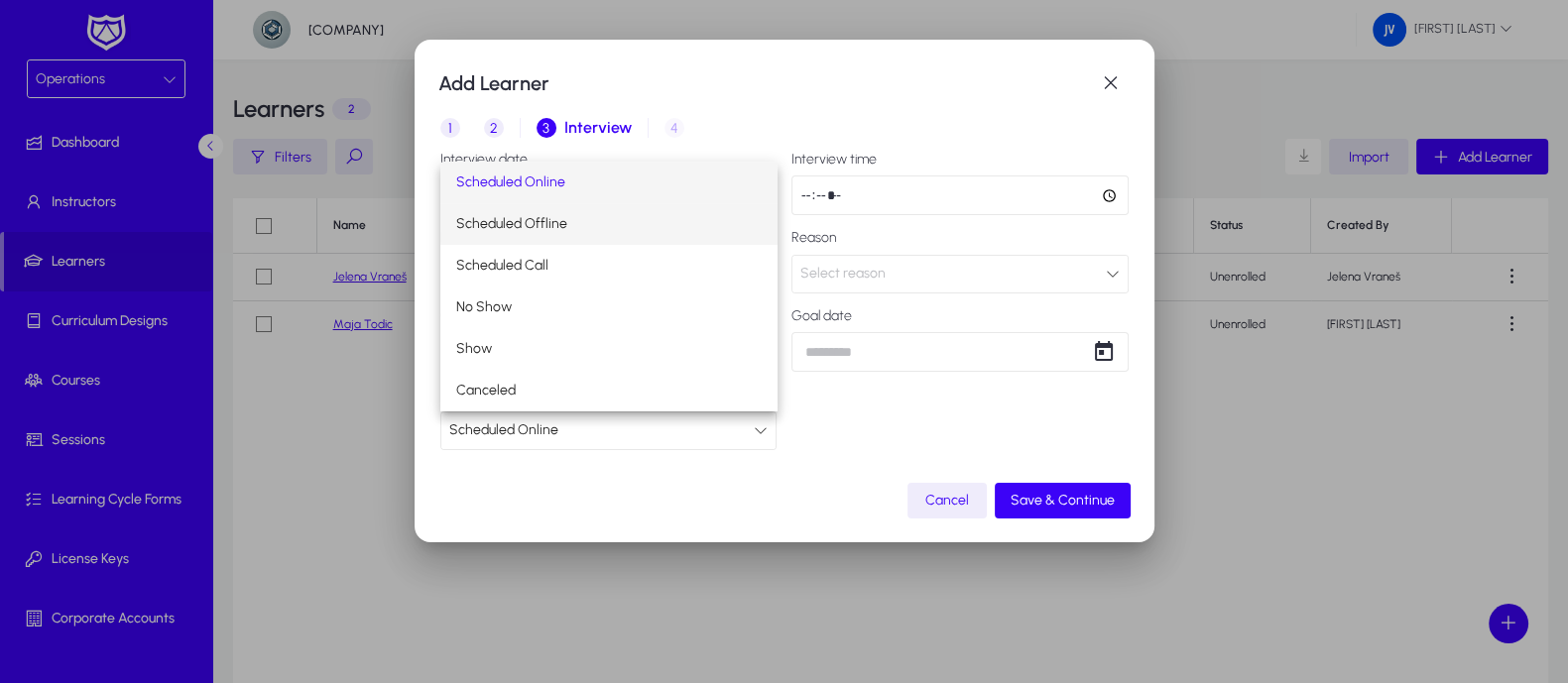 click on "Scheduled Offline" at bounding box center [609, 224] 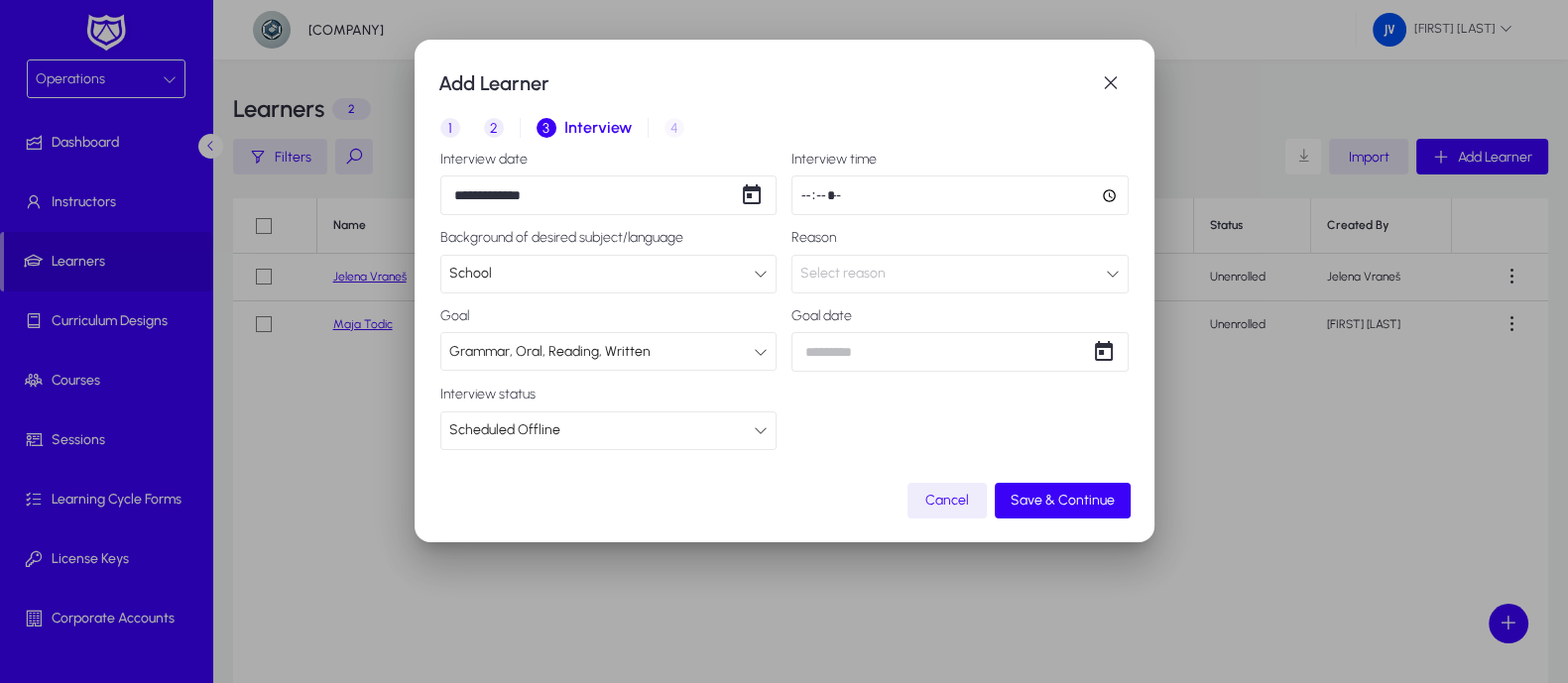 click at bounding box center [960, 195] 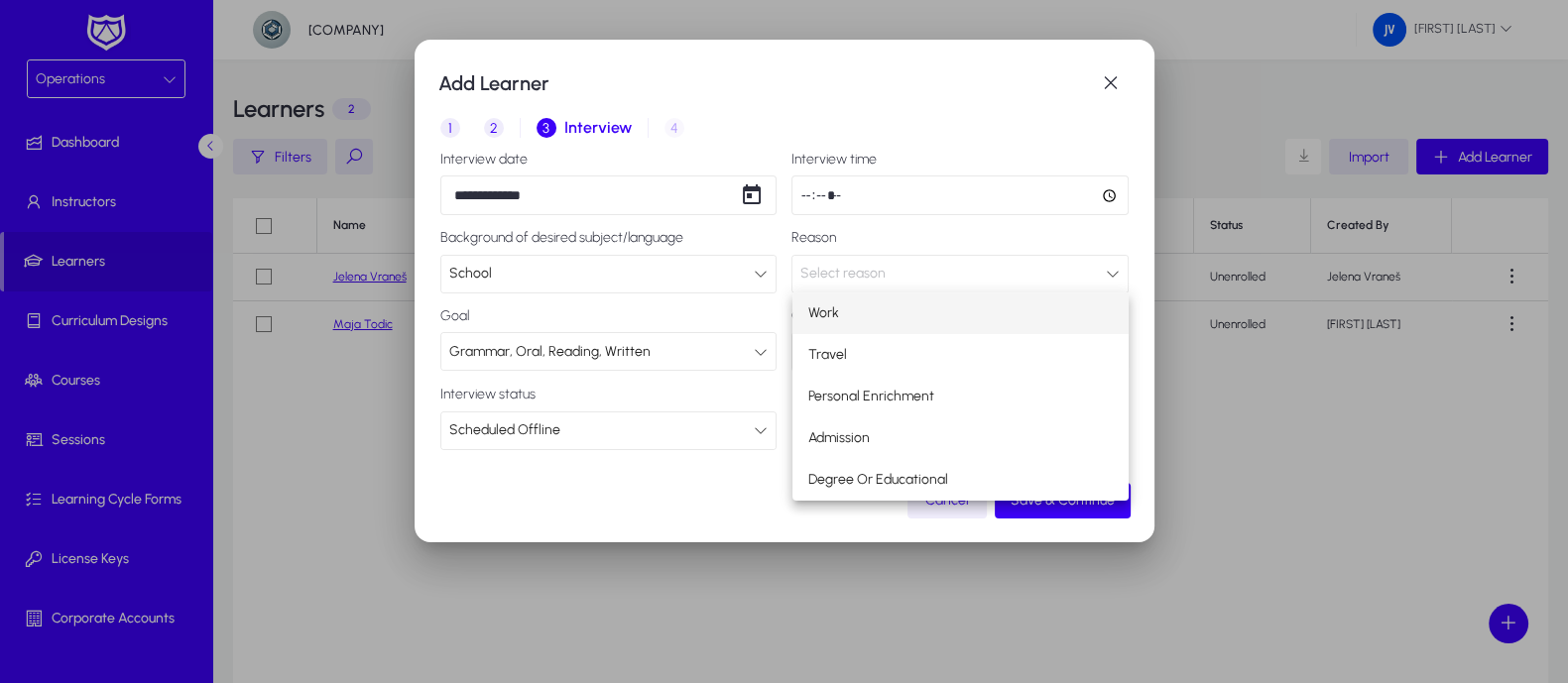 click on "Work" at bounding box center (961, 313) 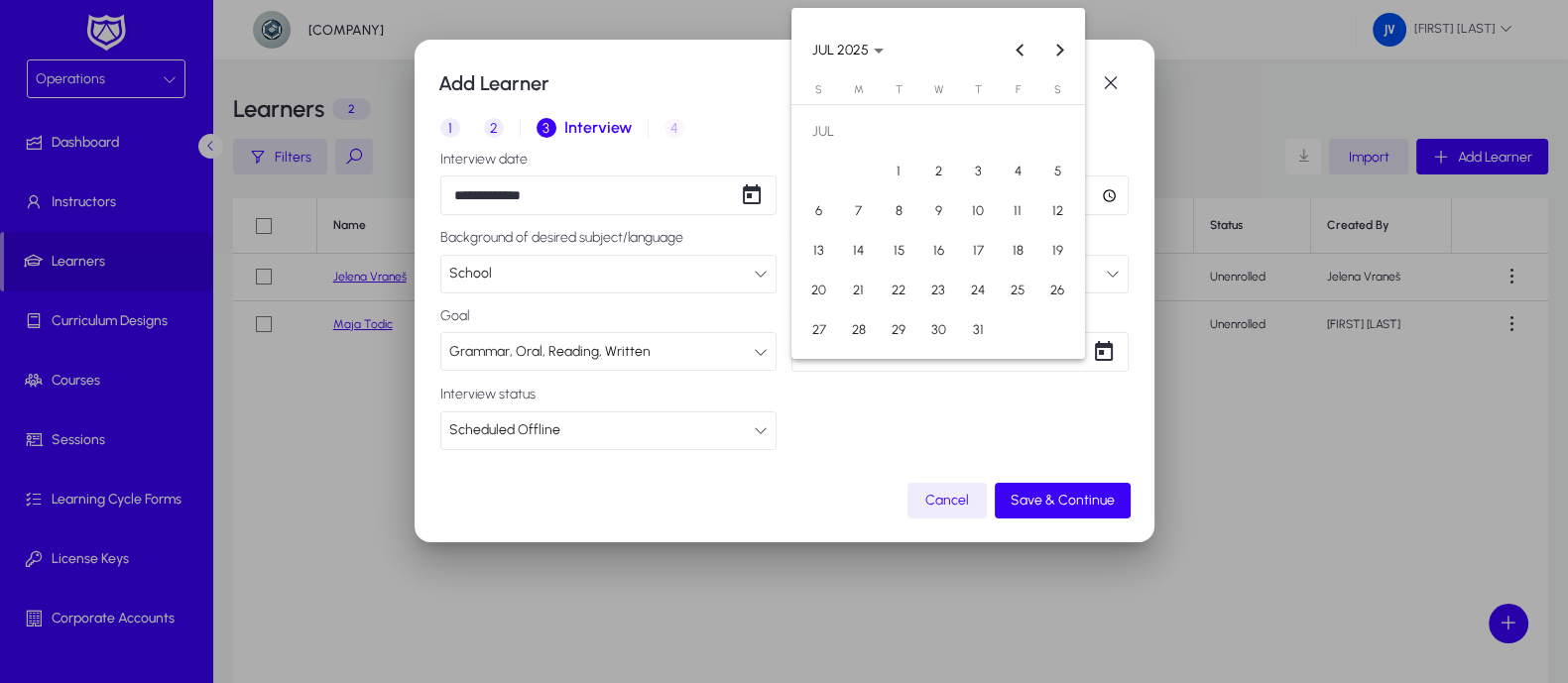 click on "**********" at bounding box center (784, 341) 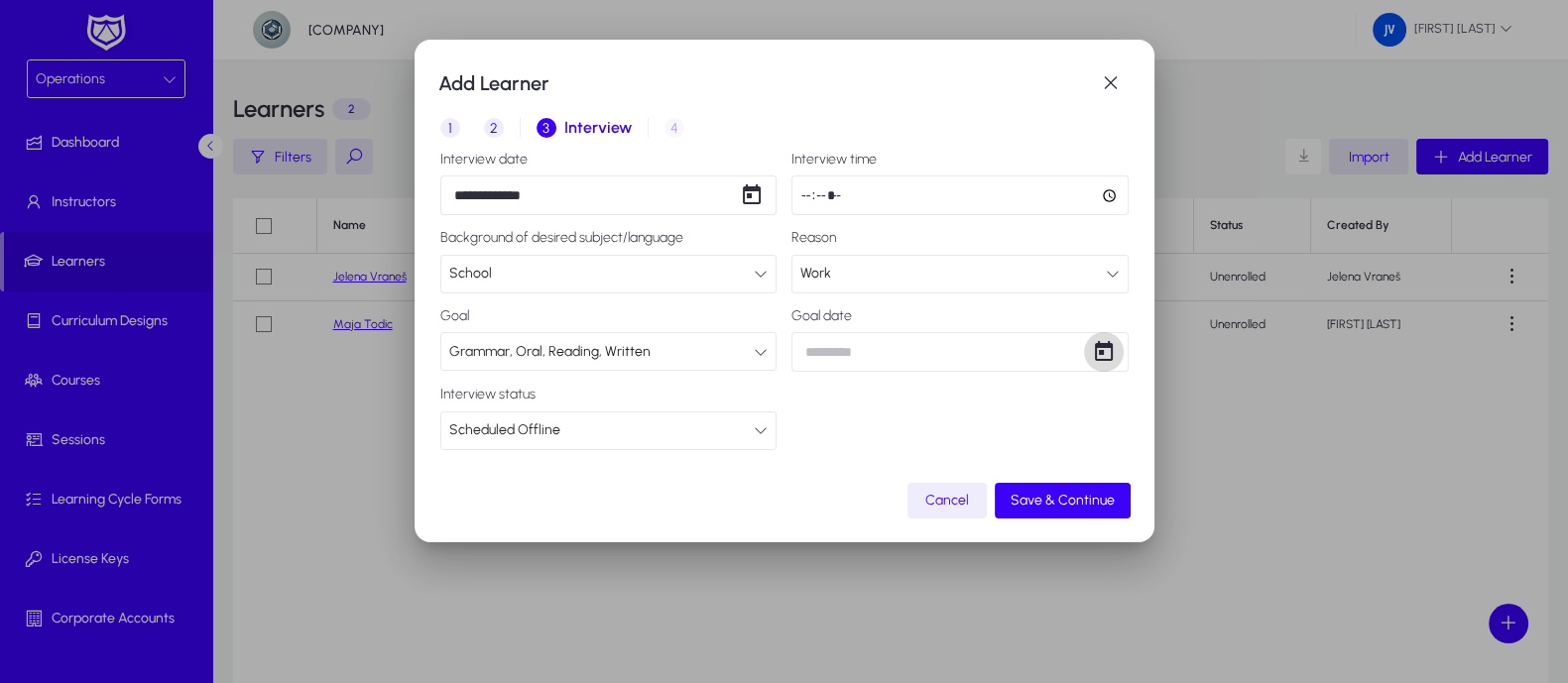 click at bounding box center (1104, 352) 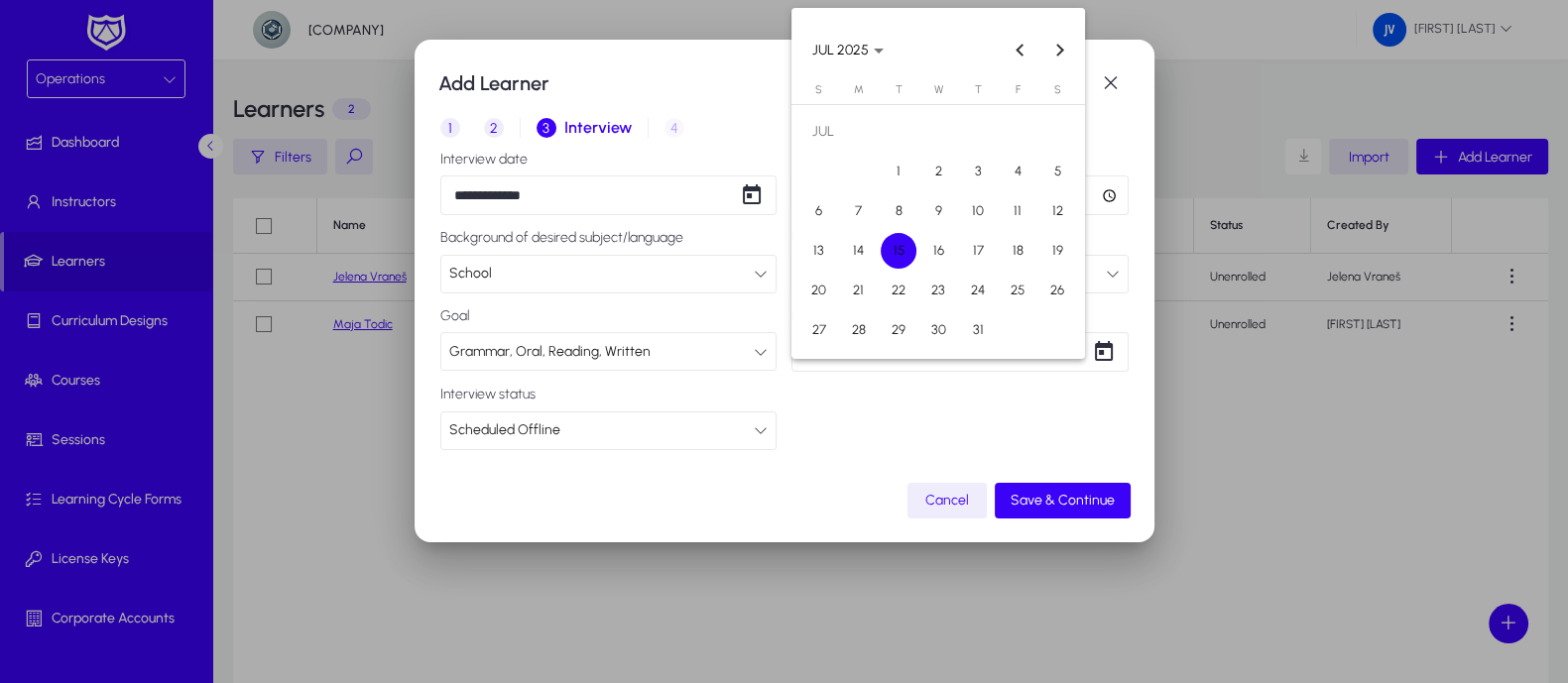 click at bounding box center (784, 341) 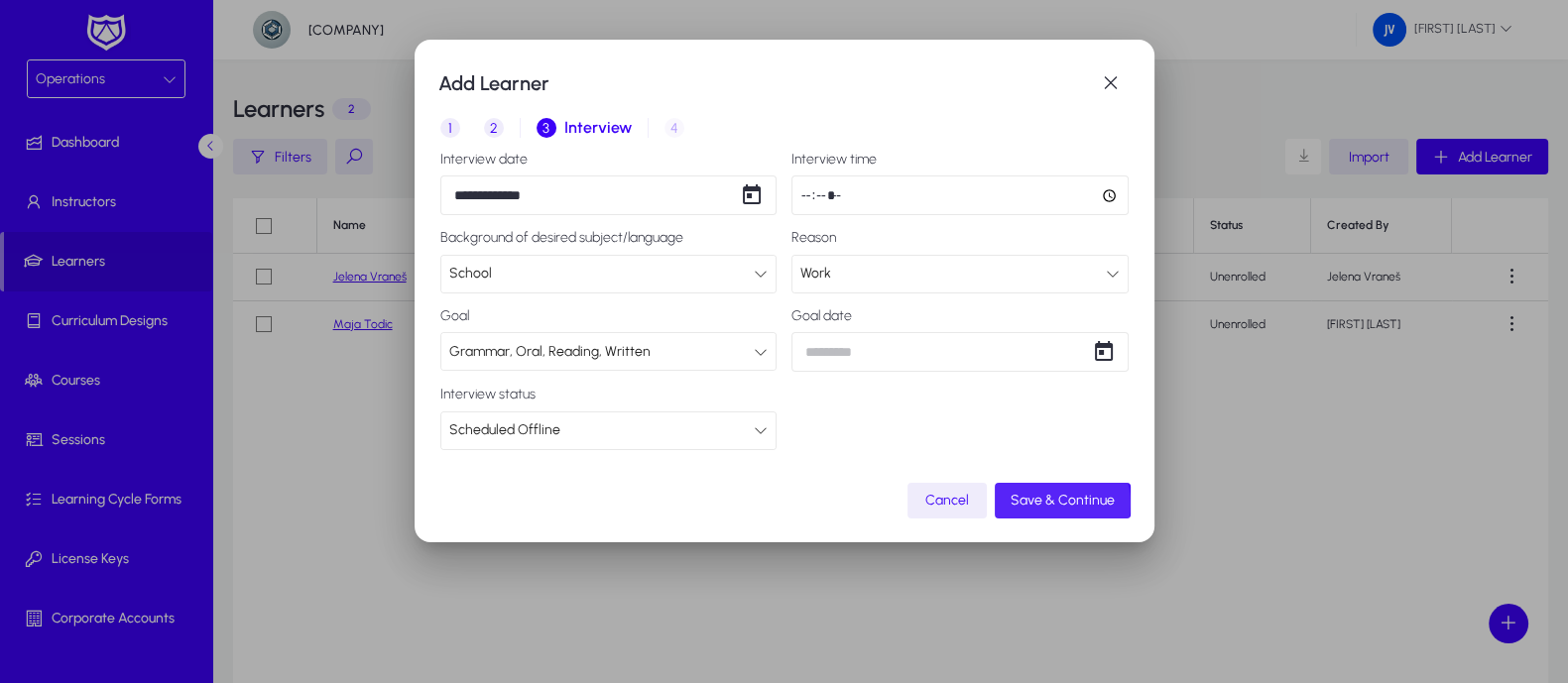 click on "Save & Continue" 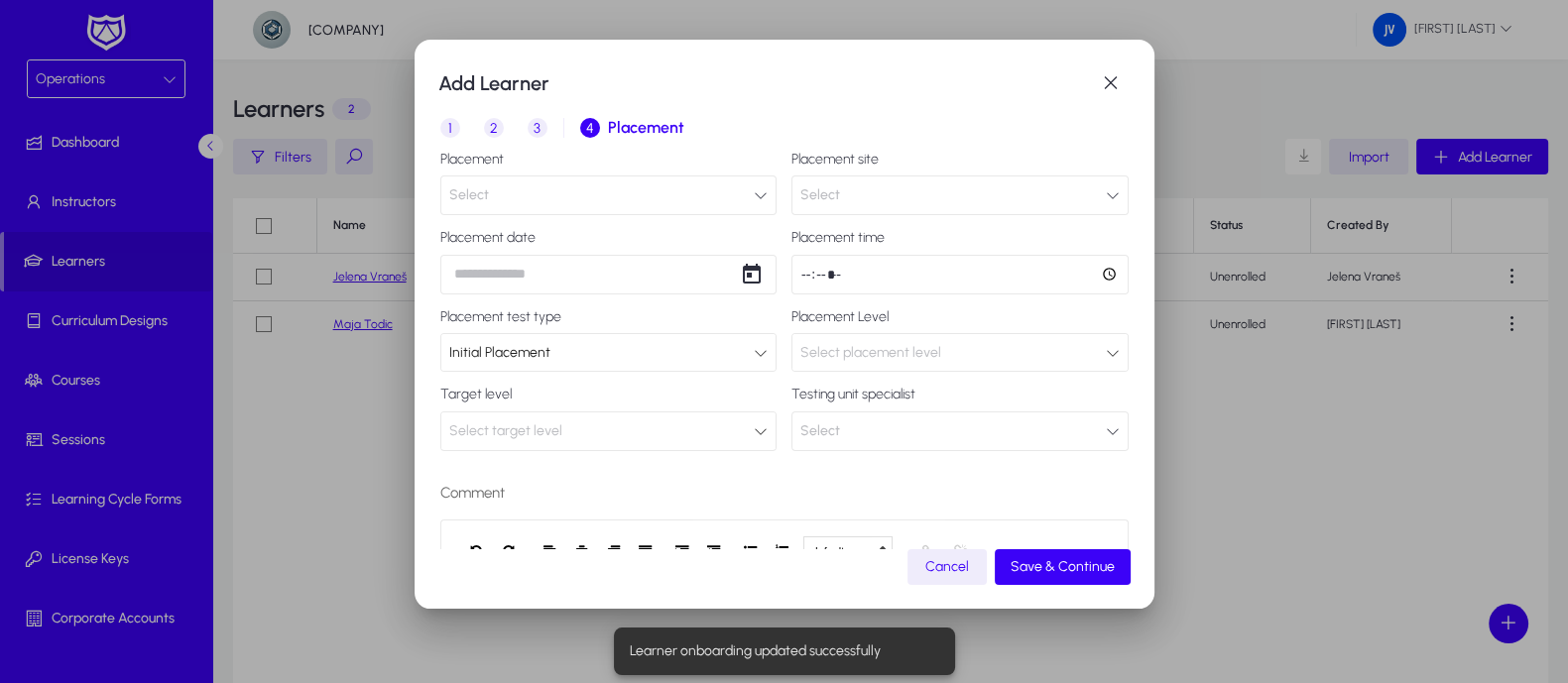 click at bounding box center (761, 195) 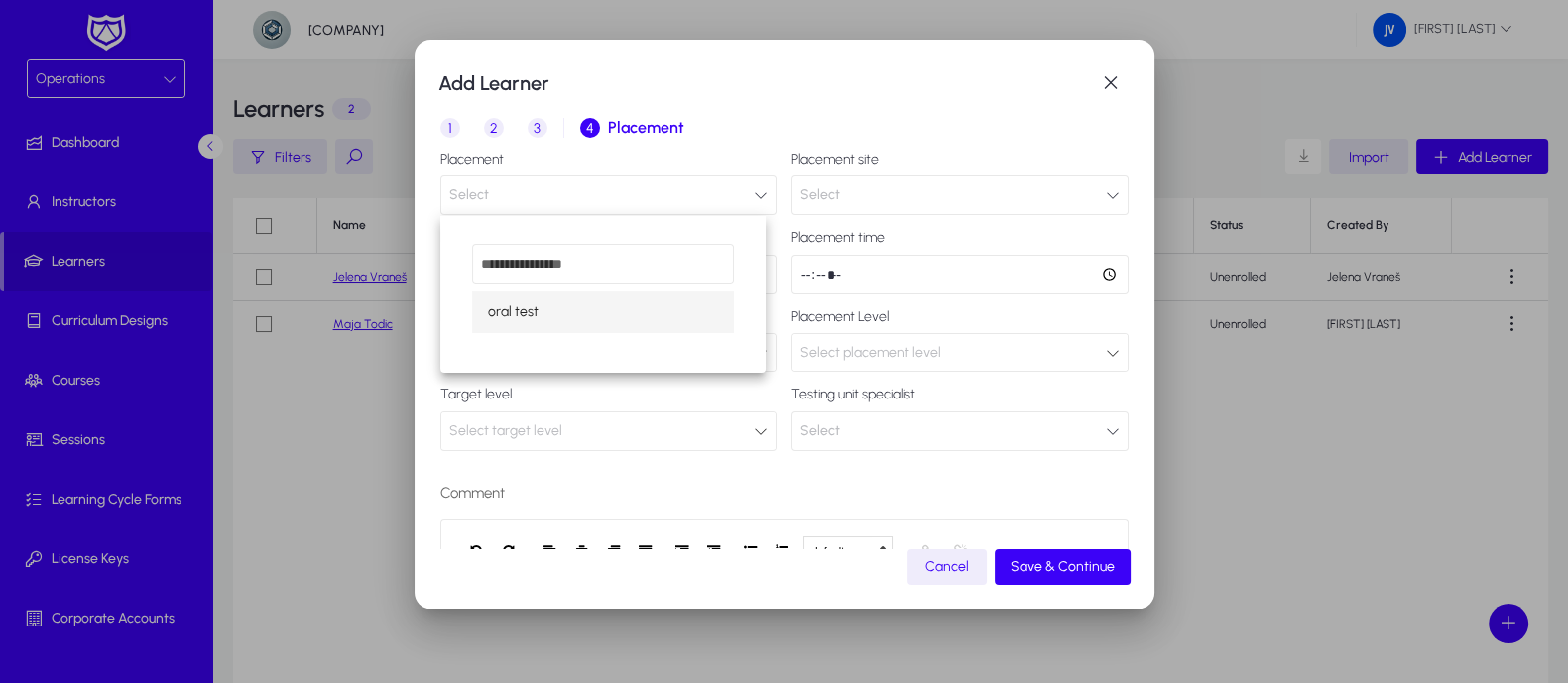 click on "oral test" at bounding box center (603, 312) 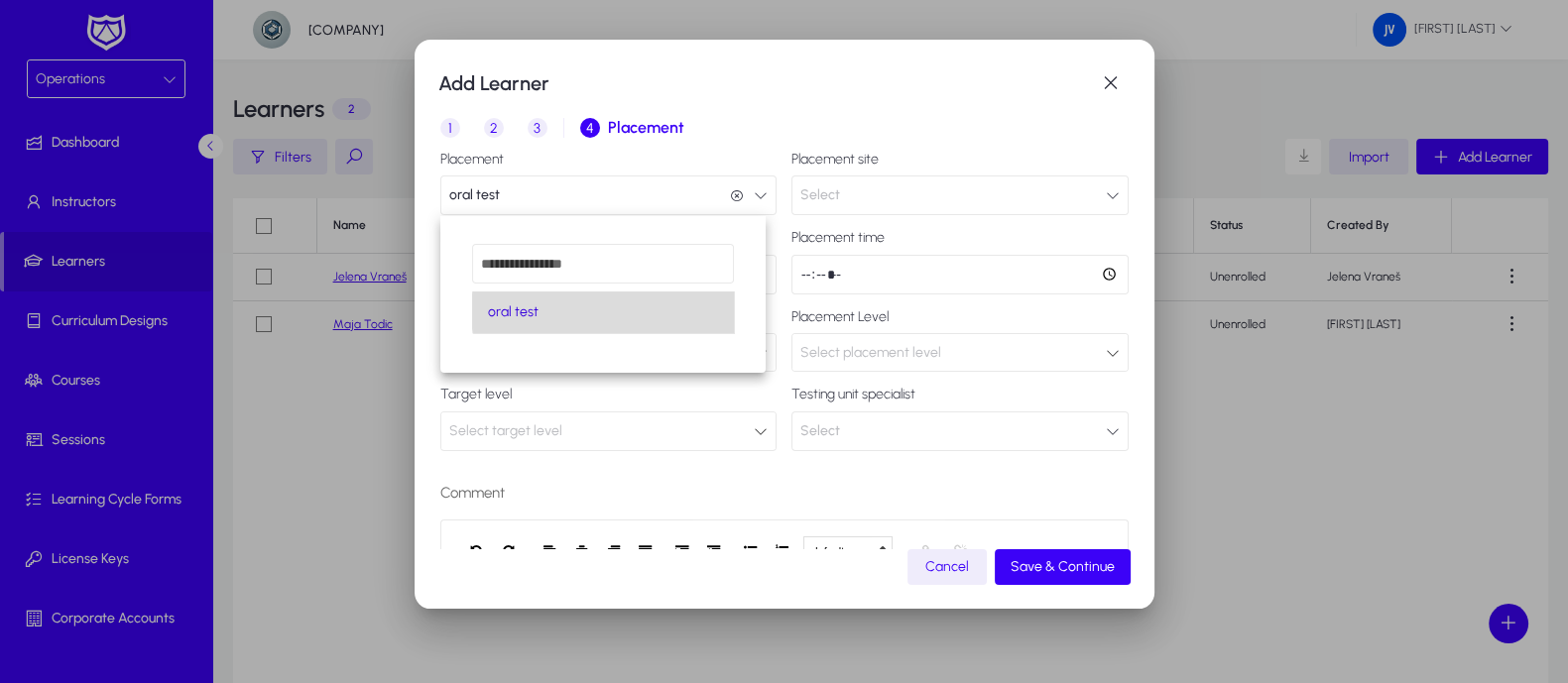 scroll, scrollTop: 0, scrollLeft: 0, axis: both 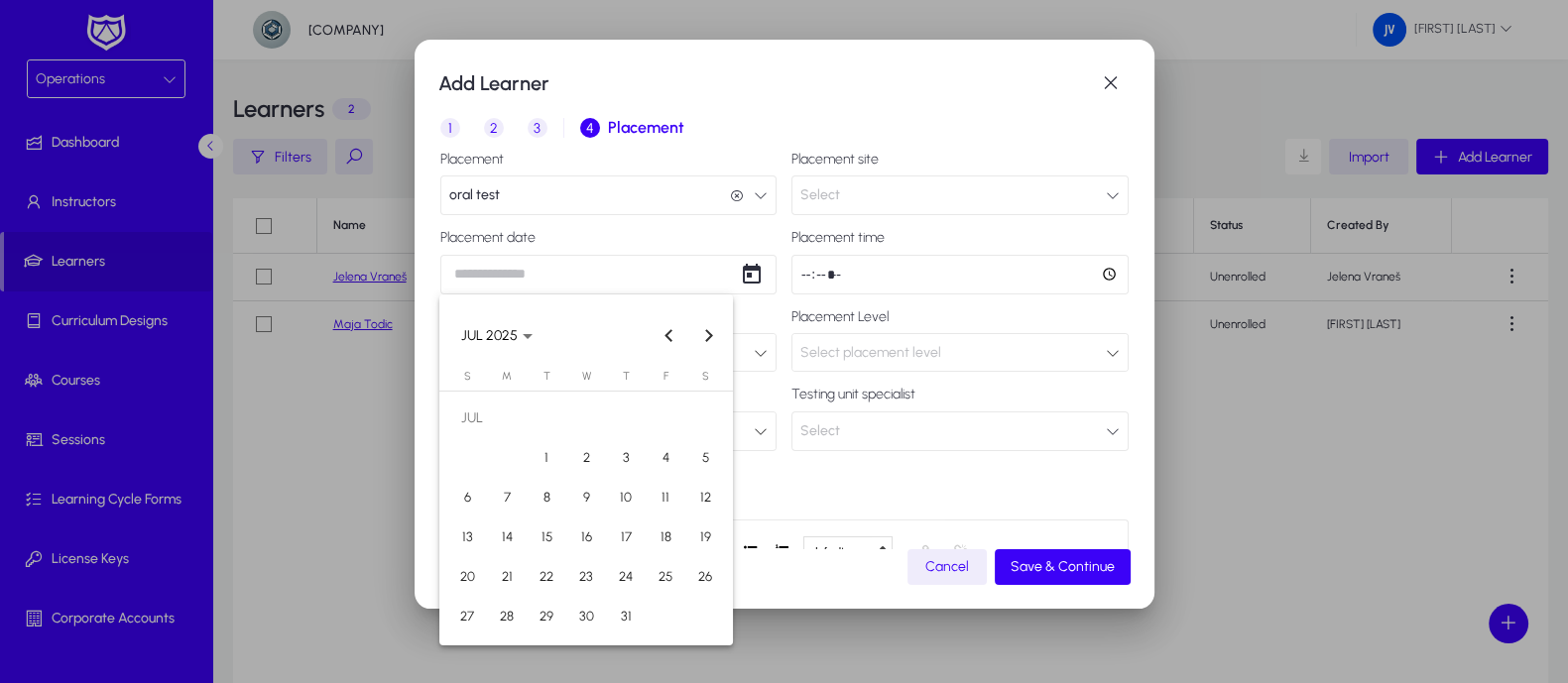 click on "Add Learner 1  Basic Info  2  Inquiry  3  Interview  4  Placement   Placement   oral test  oral test      Placement site  Select     Placement date Placement time Placement test type Initial Placement Placement Level Select placement level Target level Select target level  Testing unit specialist  Select     Comment default   Heading 1   Heading 2   Heading 3   Heading 4   Heading 5   Heading 6   Heading 7   Paragraph   Predefined   Standard   default  Times New Roman   Arial   Times New Roman   Calibri   Comic Sans MS  3   1   2   3   4   5   6   7  ******* ******* Add description here ..    Cancel   Save & Continue  JUL 2025 JUL 2025 Sunday S Monday M Tuesday T Wednesday W Thursday T Friday F Saturday S  JUL      1   2   3   4   5   6   7   8   9   10   11   12   13   14   15   16   17   18   19   20   21   22   23   24   25   26   27   28   29   30   31
Close calendar" at bounding box center (784, 341) 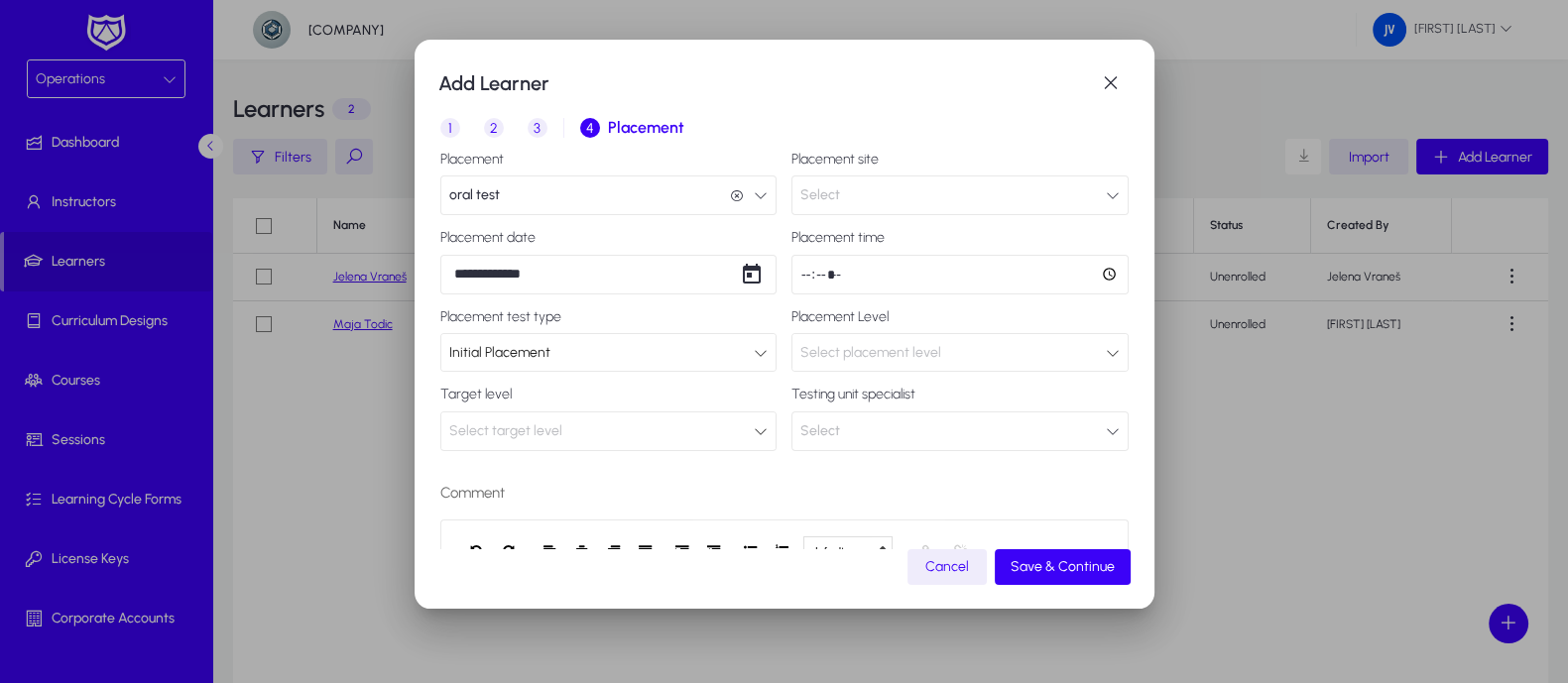 click at bounding box center [761, 353] 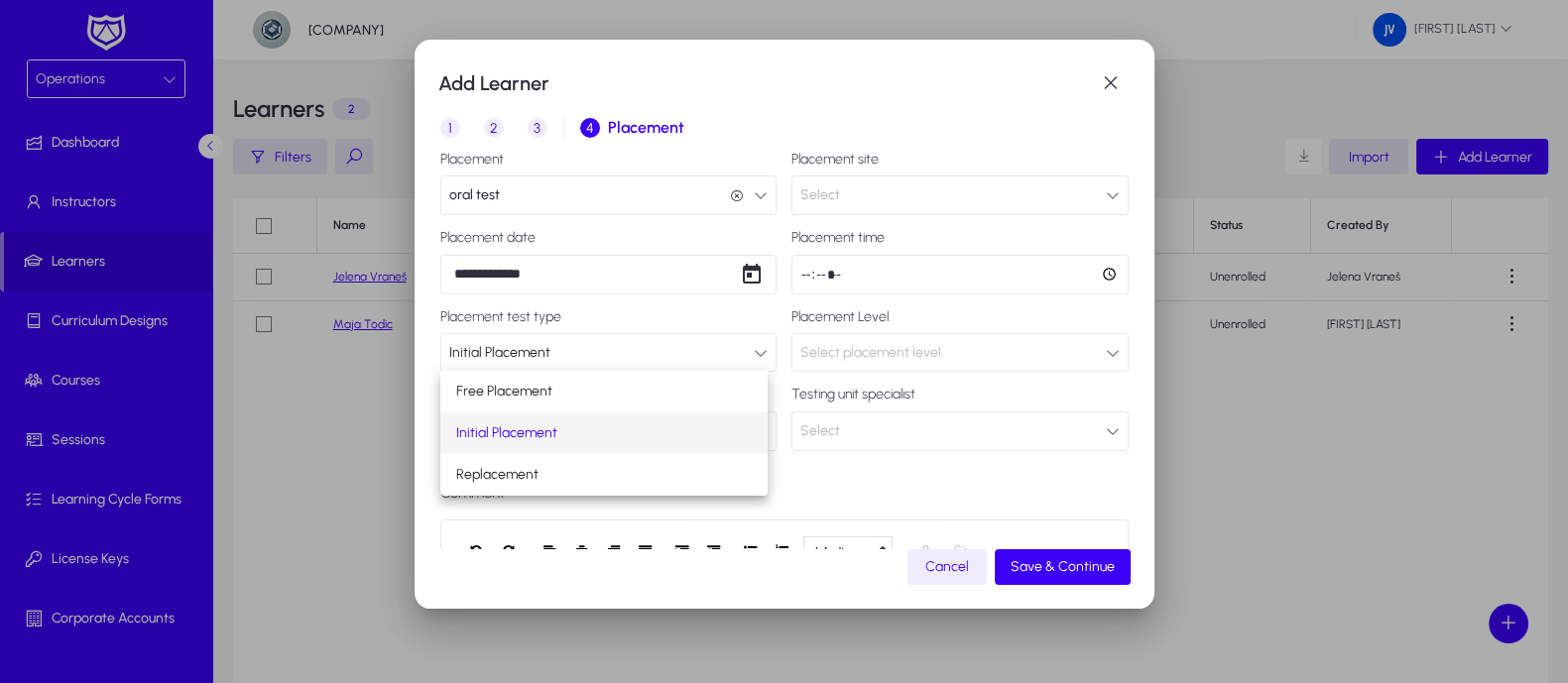 click on "Initial Placement" at bounding box center [604, 433] 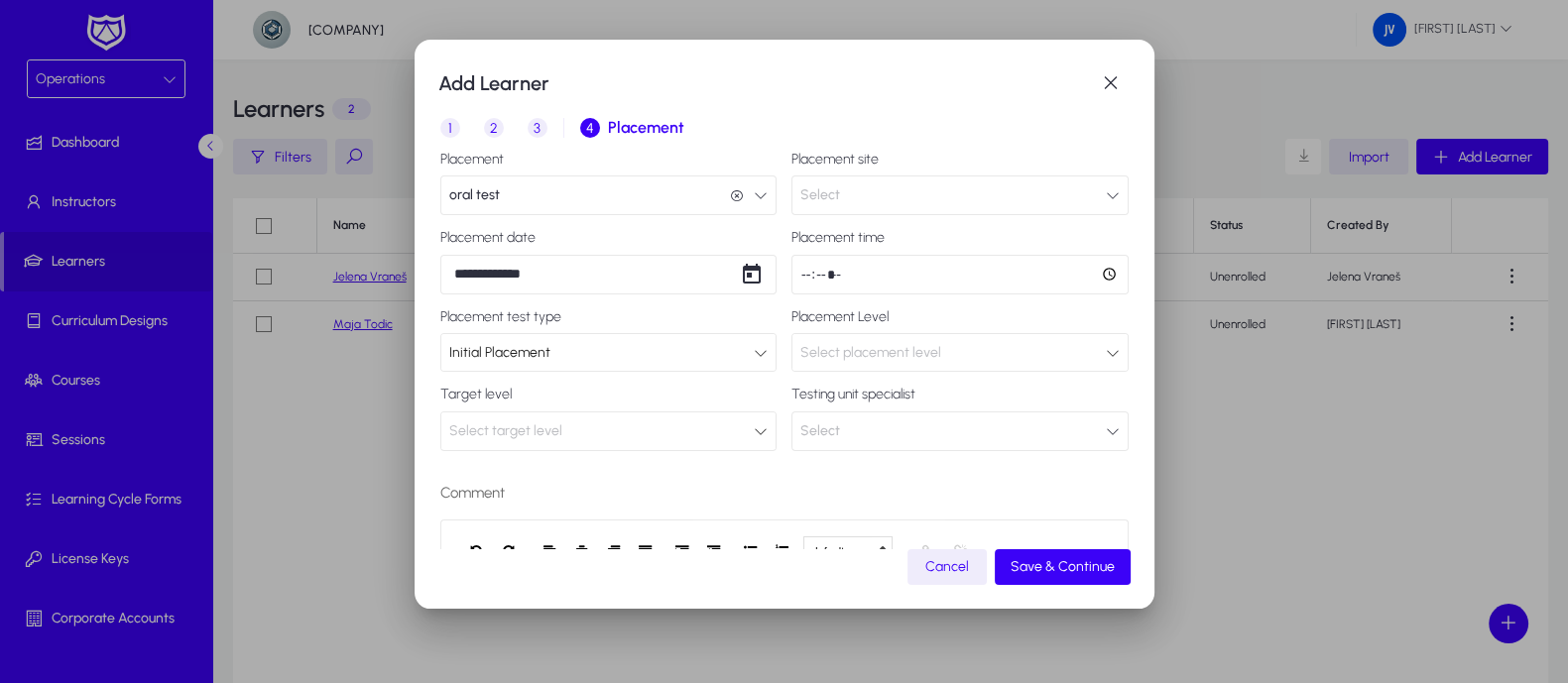 click on "Select target level" at bounding box center (602, 431) 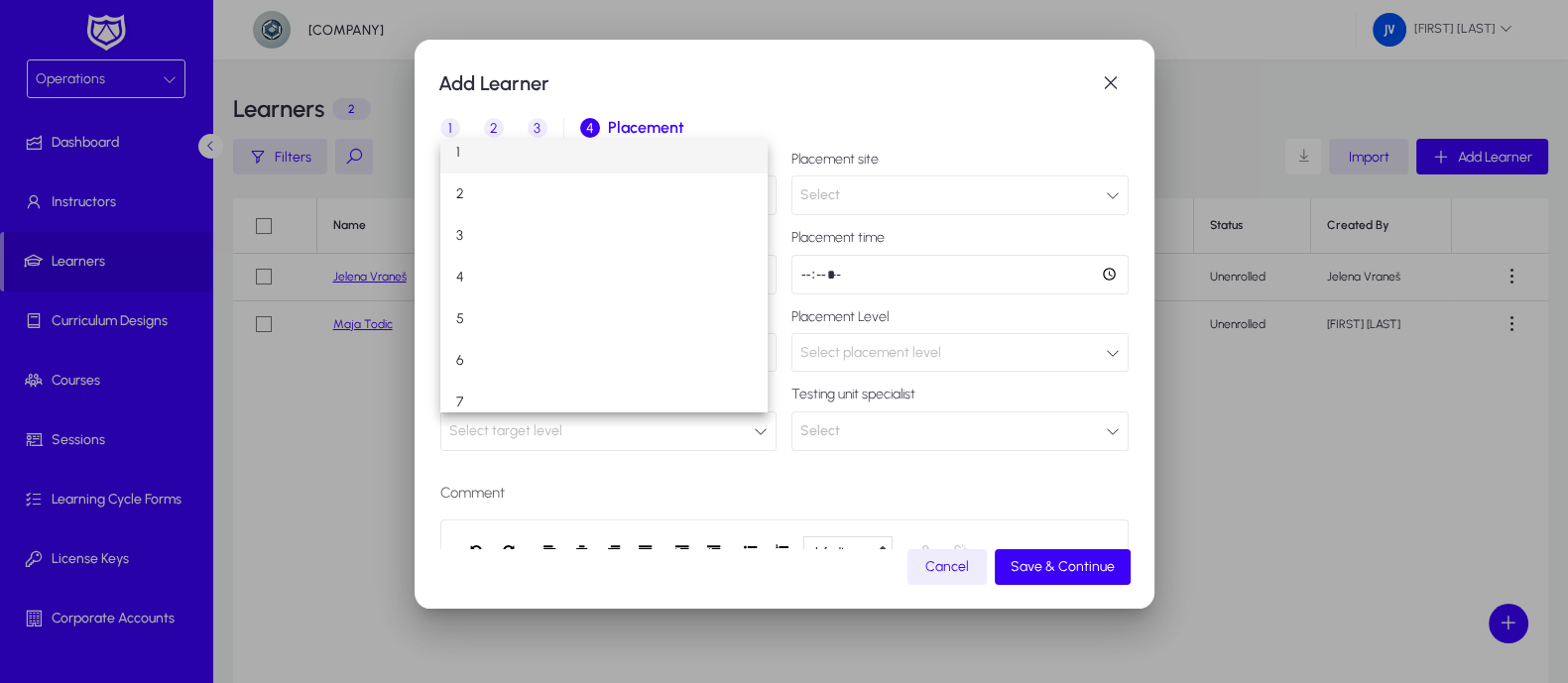 scroll, scrollTop: 6, scrollLeft: 0, axis: vertical 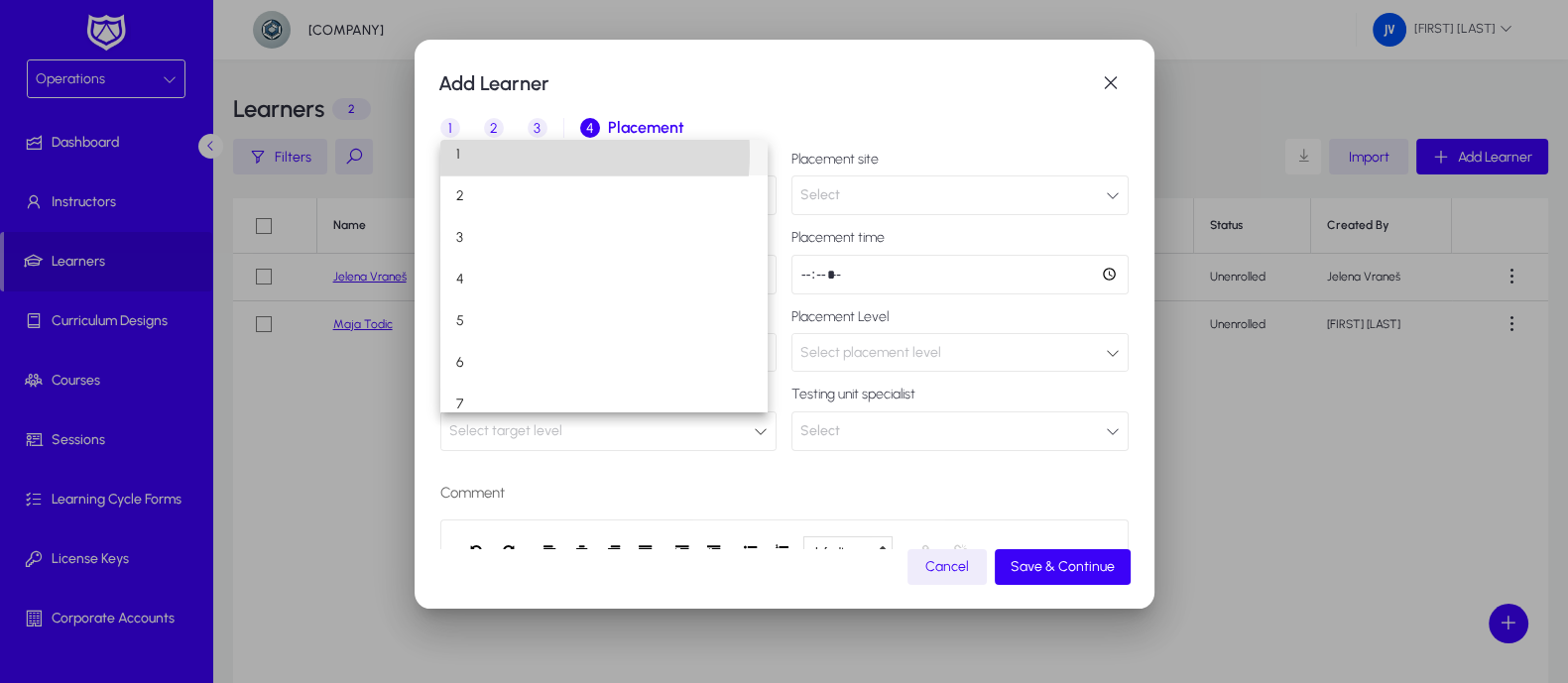 click on "1" at bounding box center [604, 155] 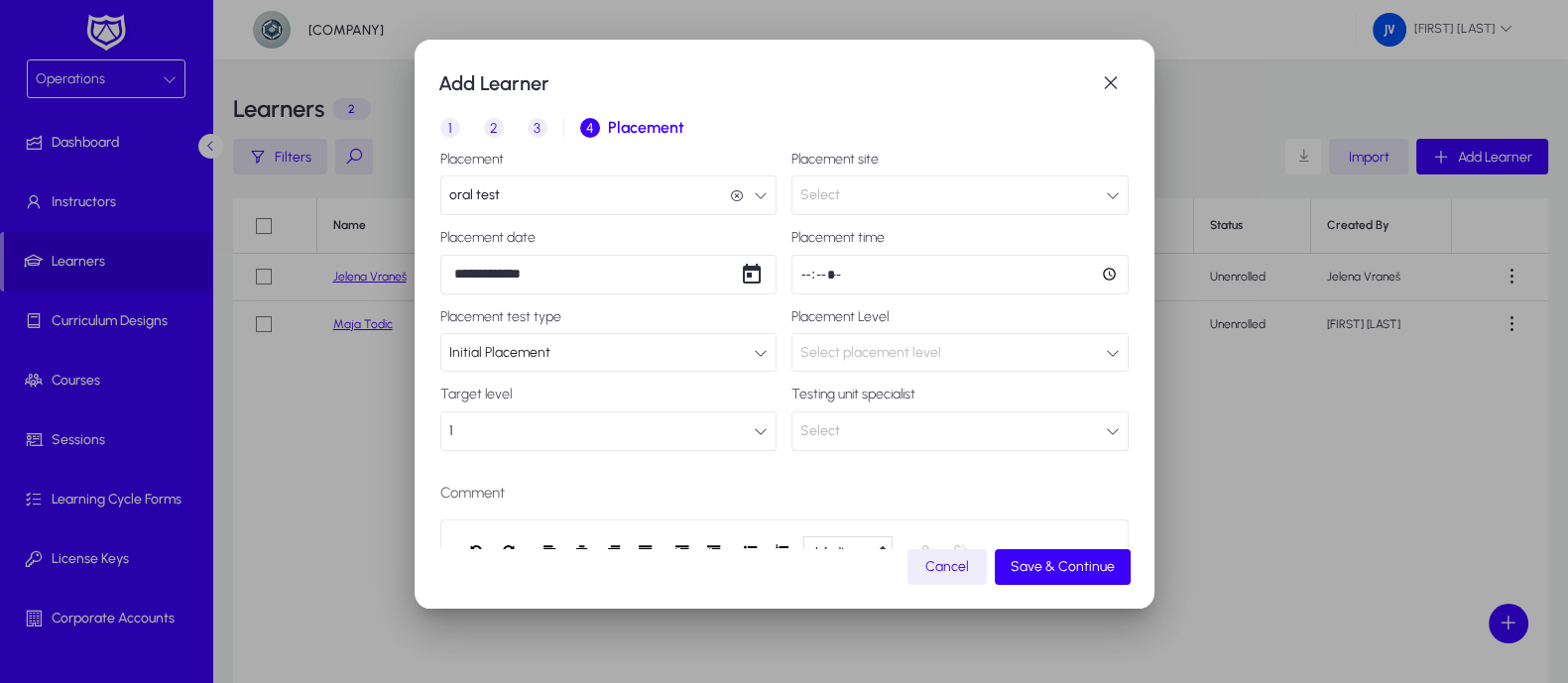 click at bounding box center [1113, 195] 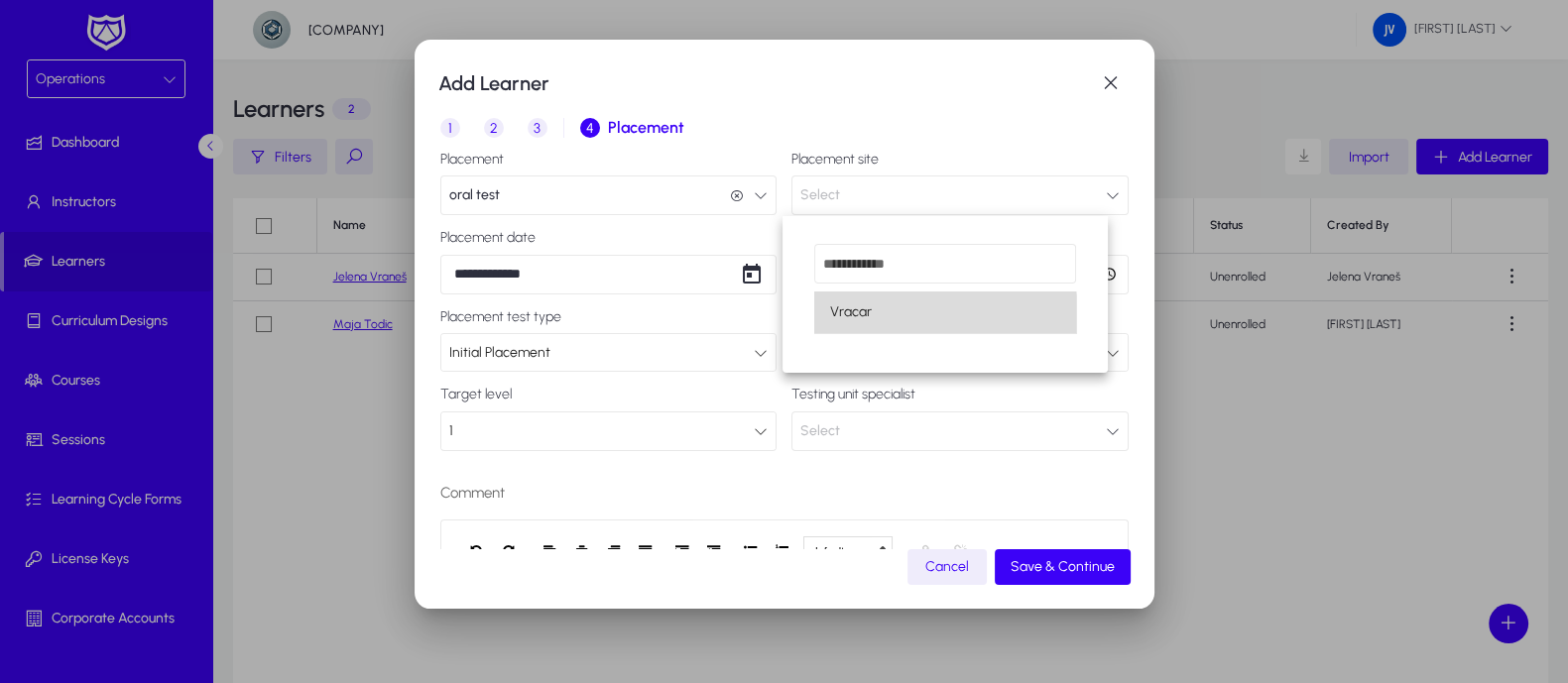 click on "Vracar" at bounding box center [945, 312] 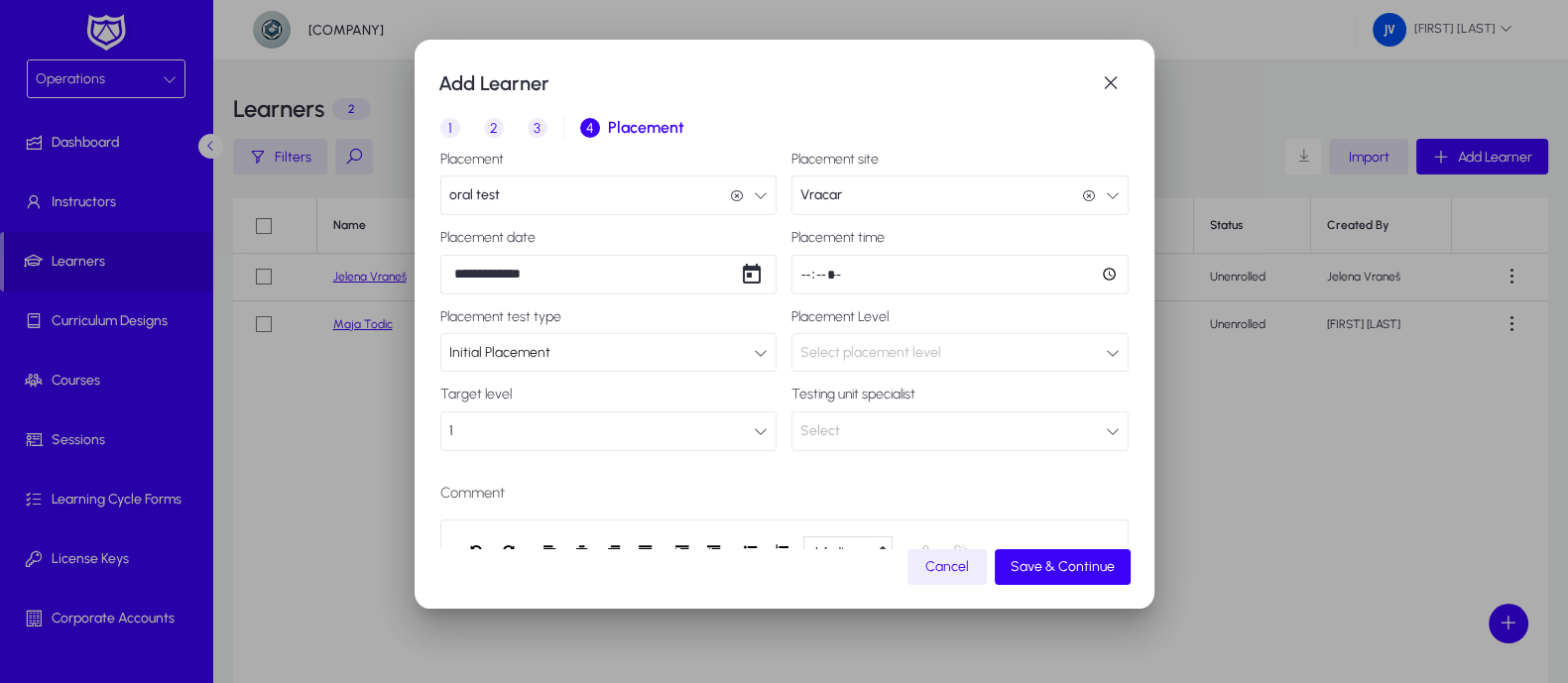 click at bounding box center [960, 275] 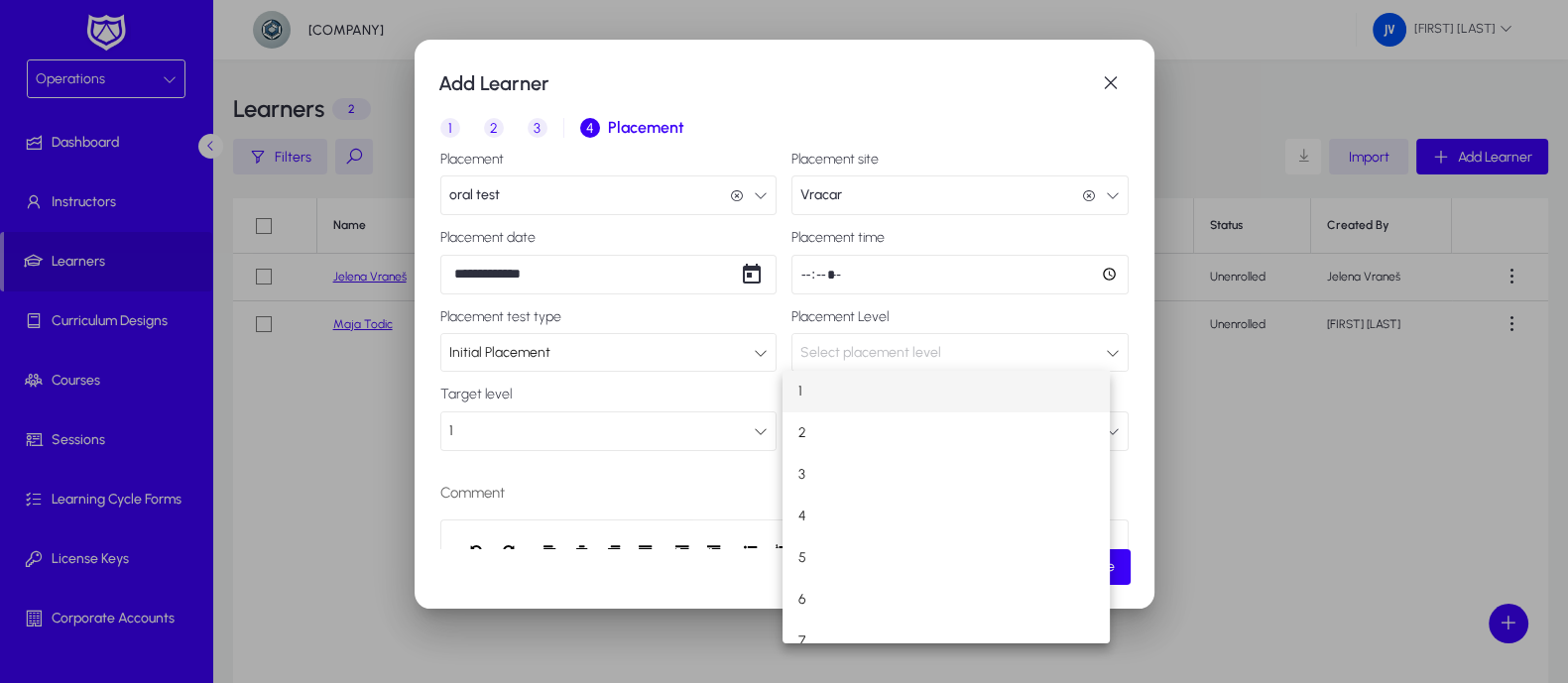 click at bounding box center [784, 341] 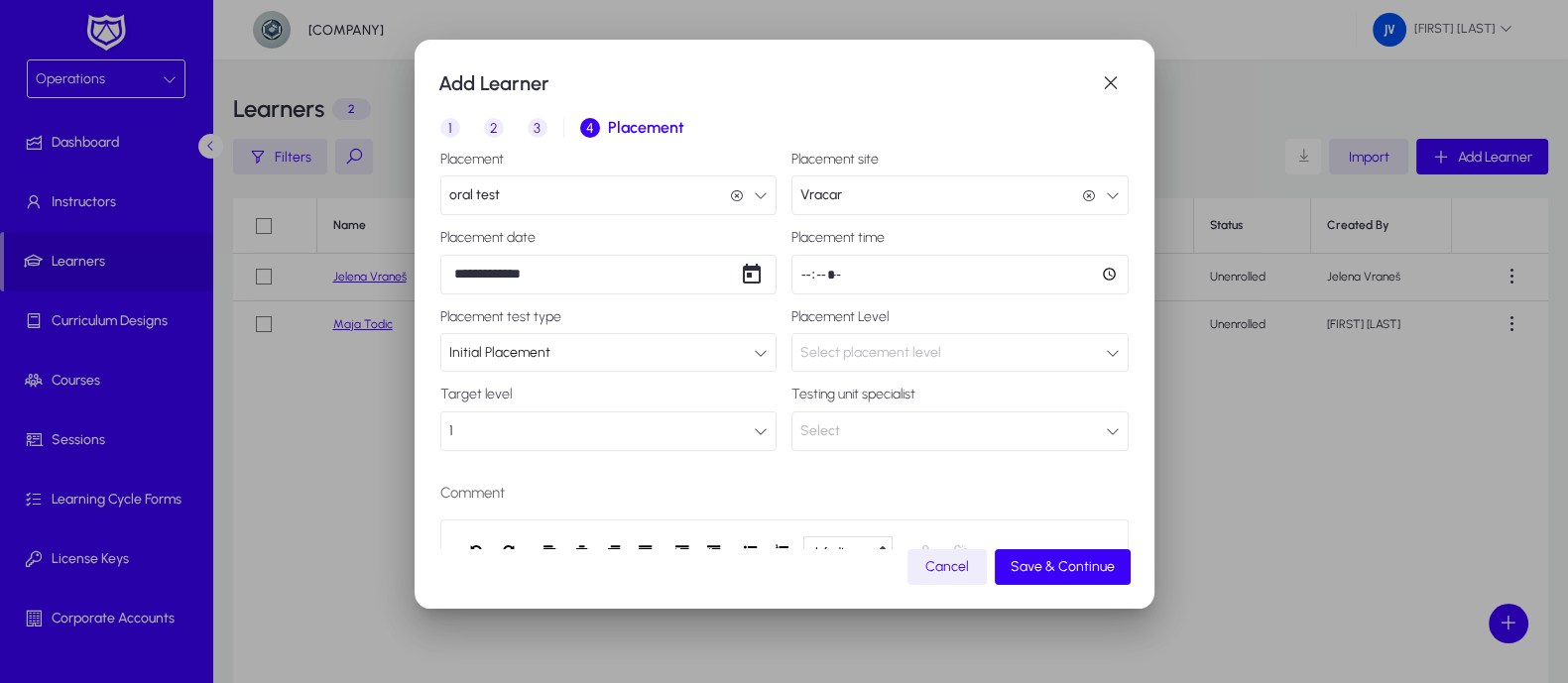 click at bounding box center (761, 431) 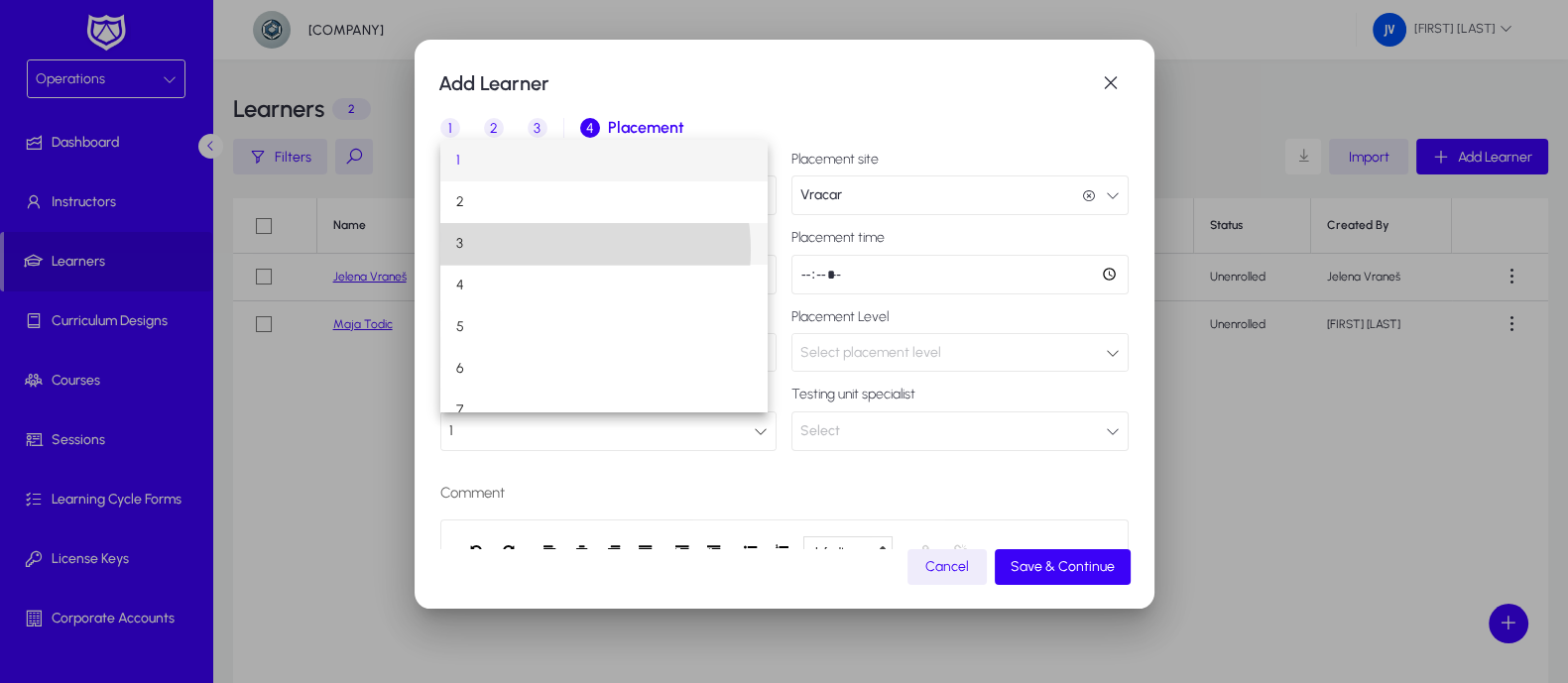click on "3" at bounding box center [604, 244] 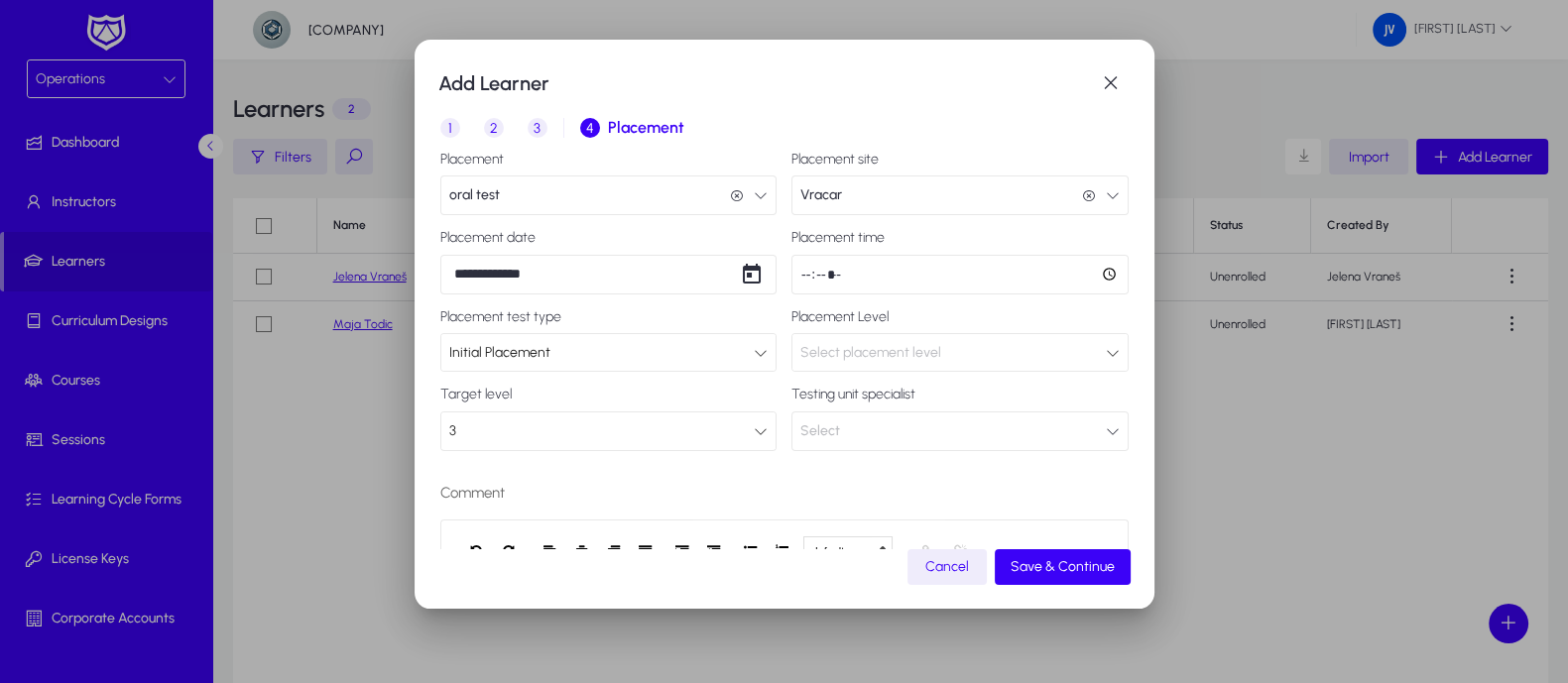 click at bounding box center (761, 431) 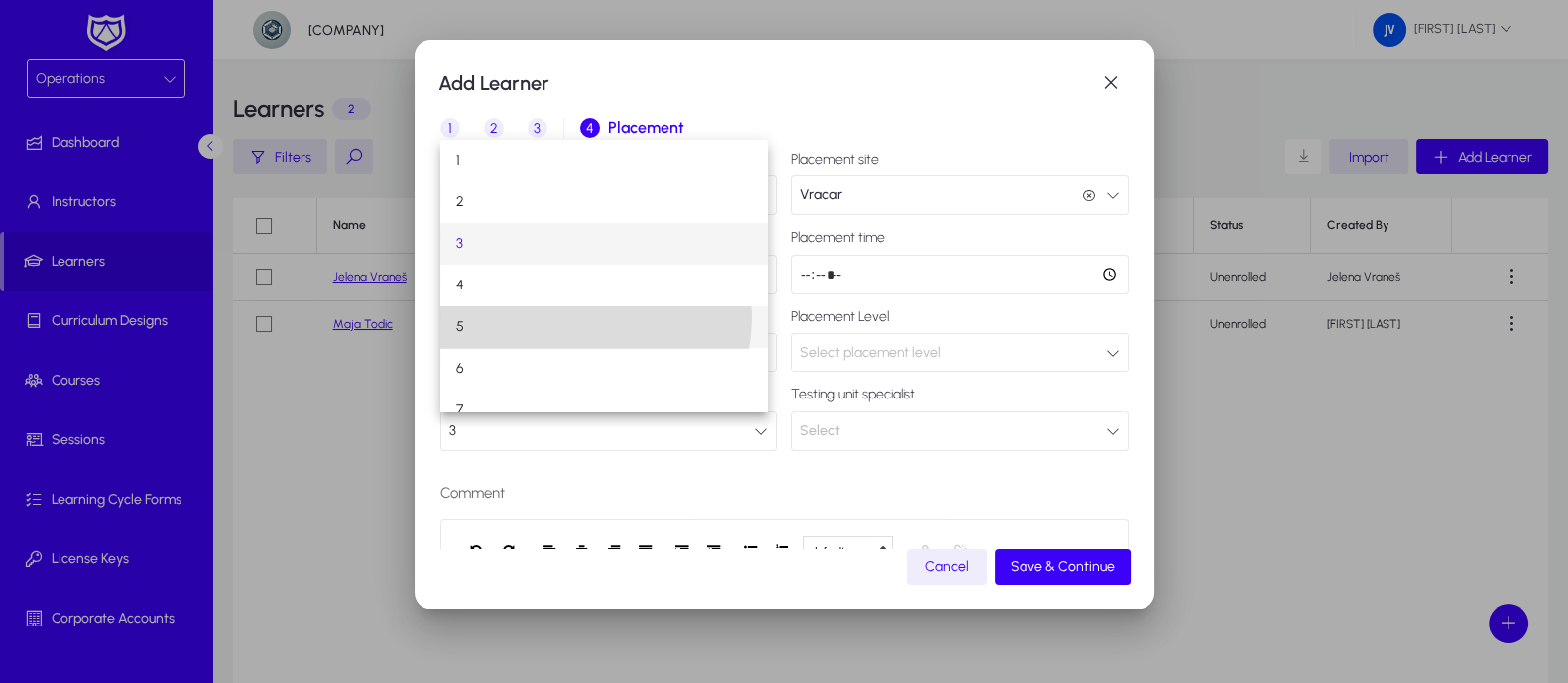 click on "5" at bounding box center (604, 327) 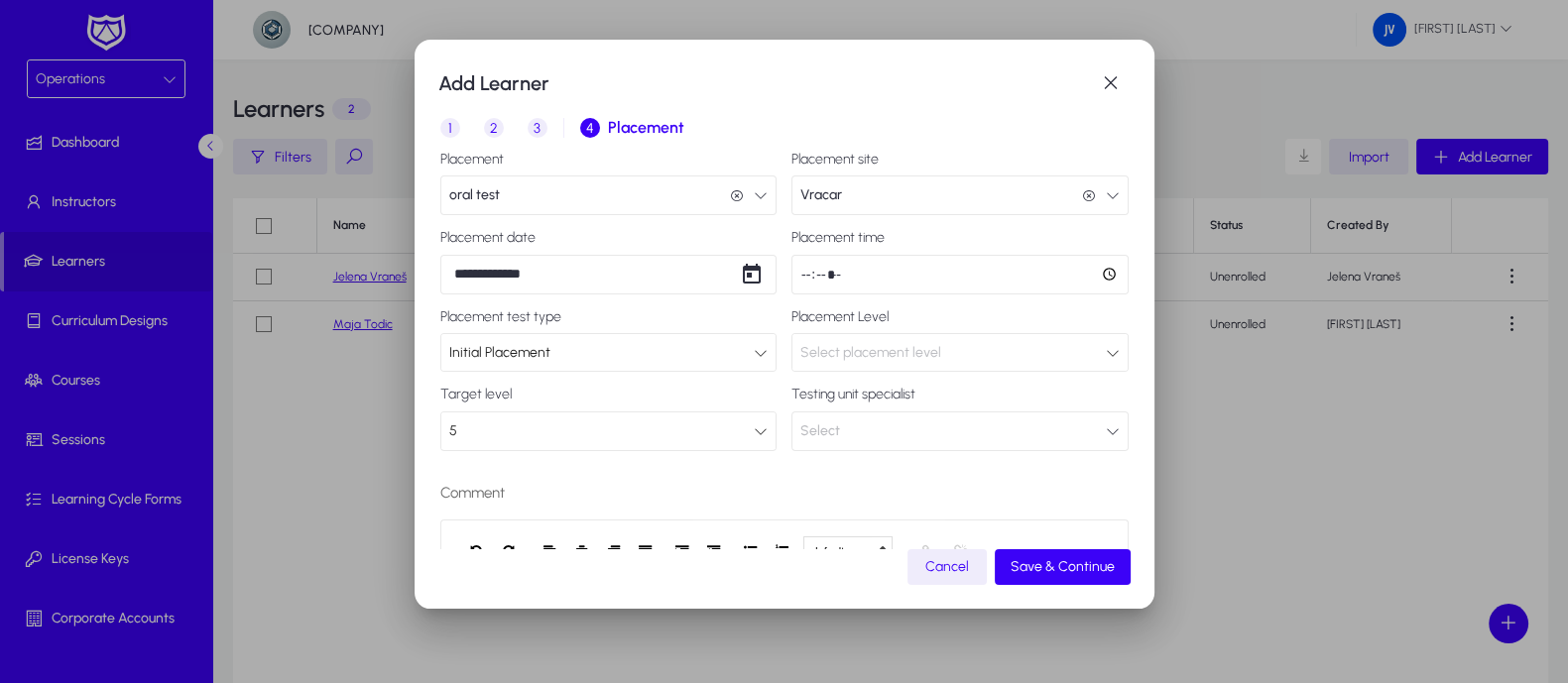 click at bounding box center [1113, 353] 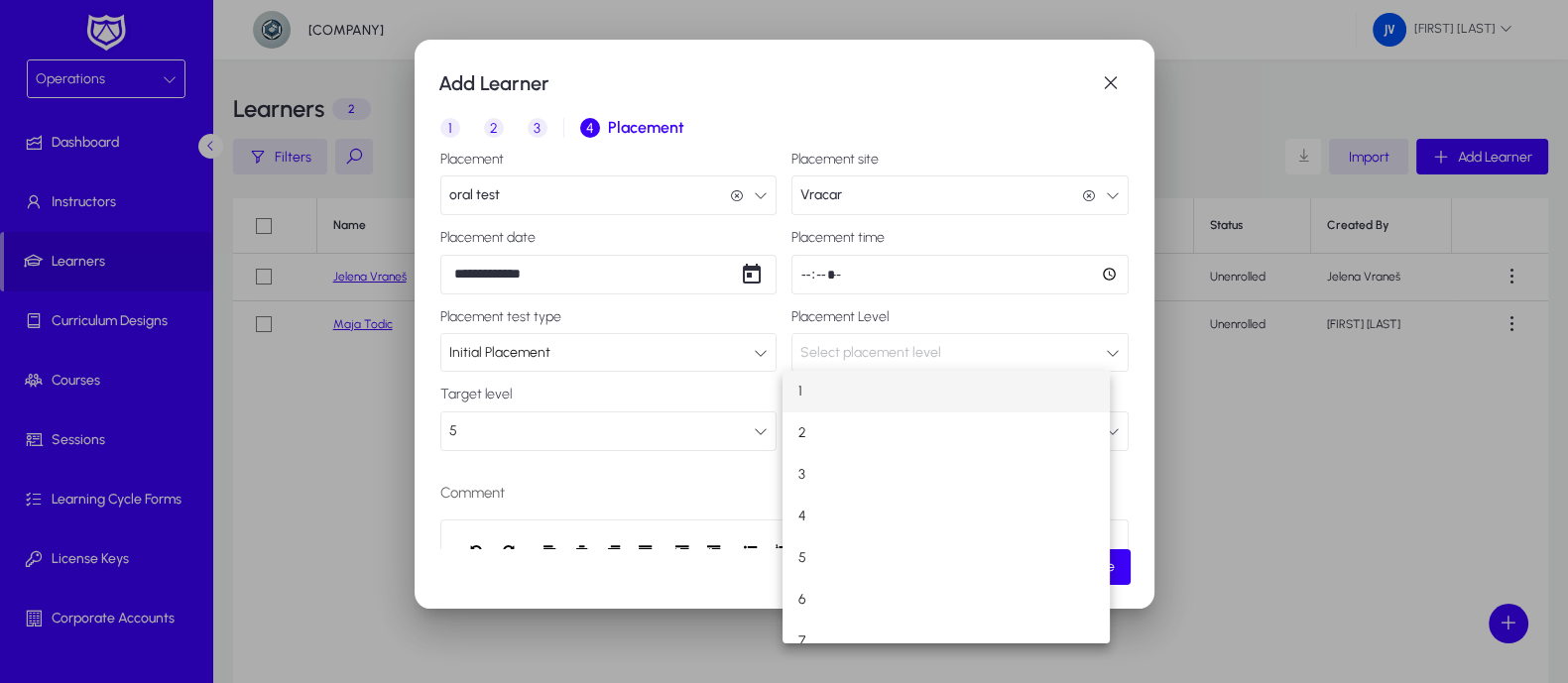 click on "1" at bounding box center [946, 392] 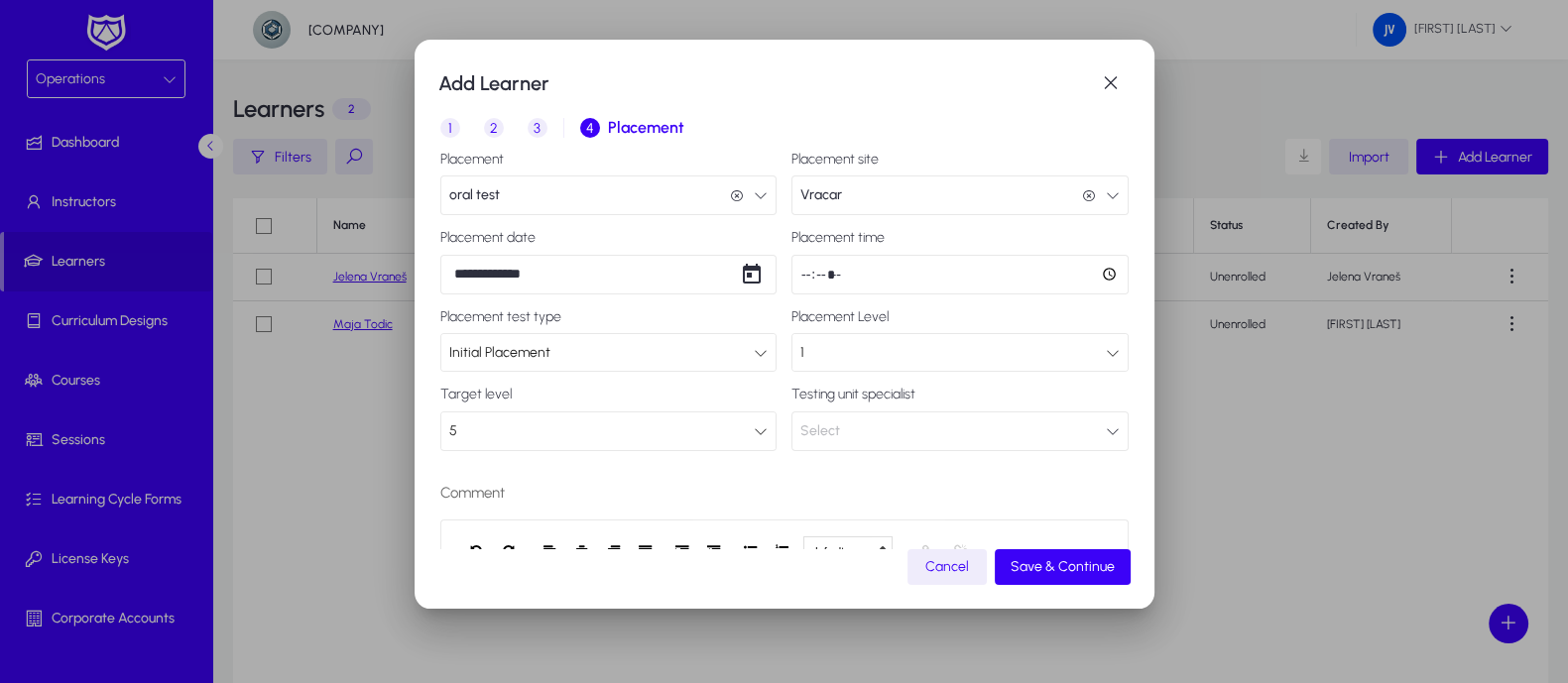 click on "Select" at bounding box center [960, 431] 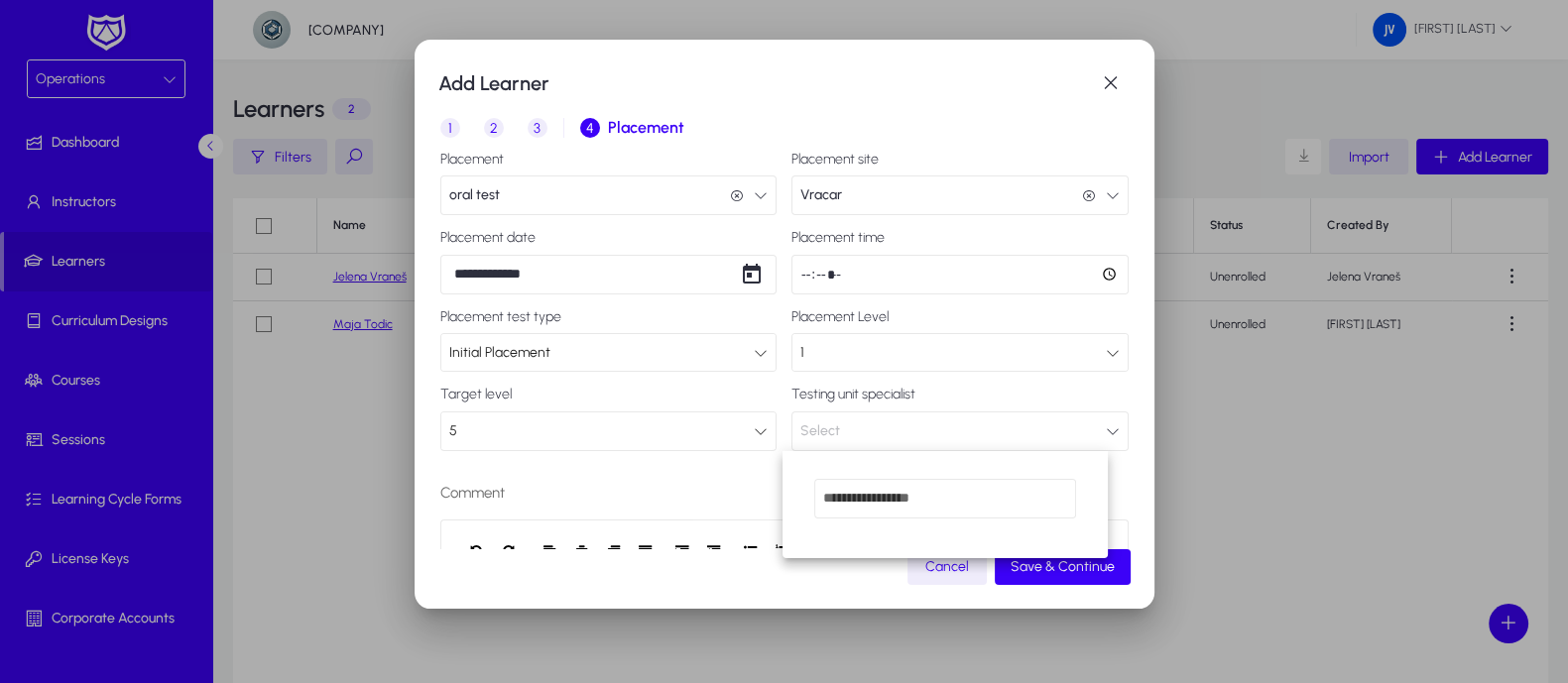 click at bounding box center [784, 341] 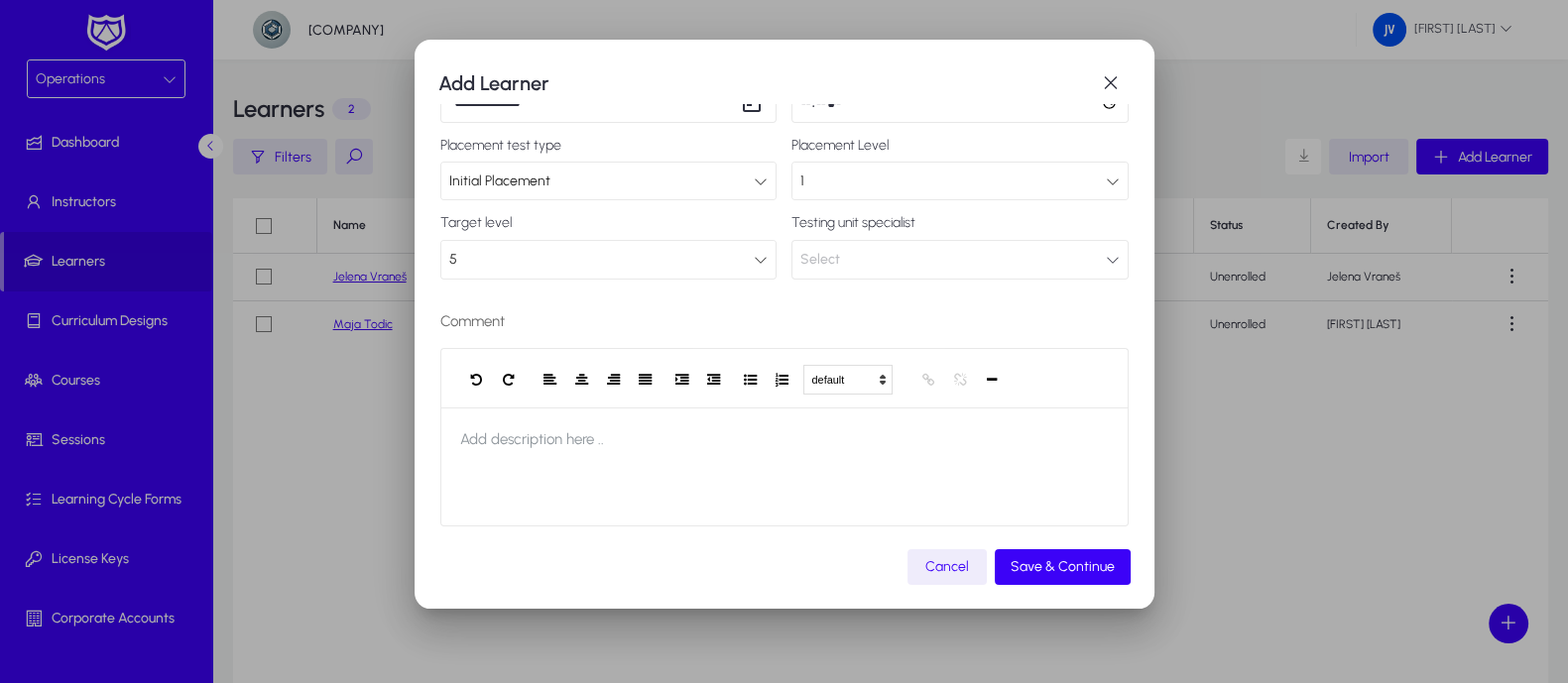 scroll, scrollTop: 179, scrollLeft: 0, axis: vertical 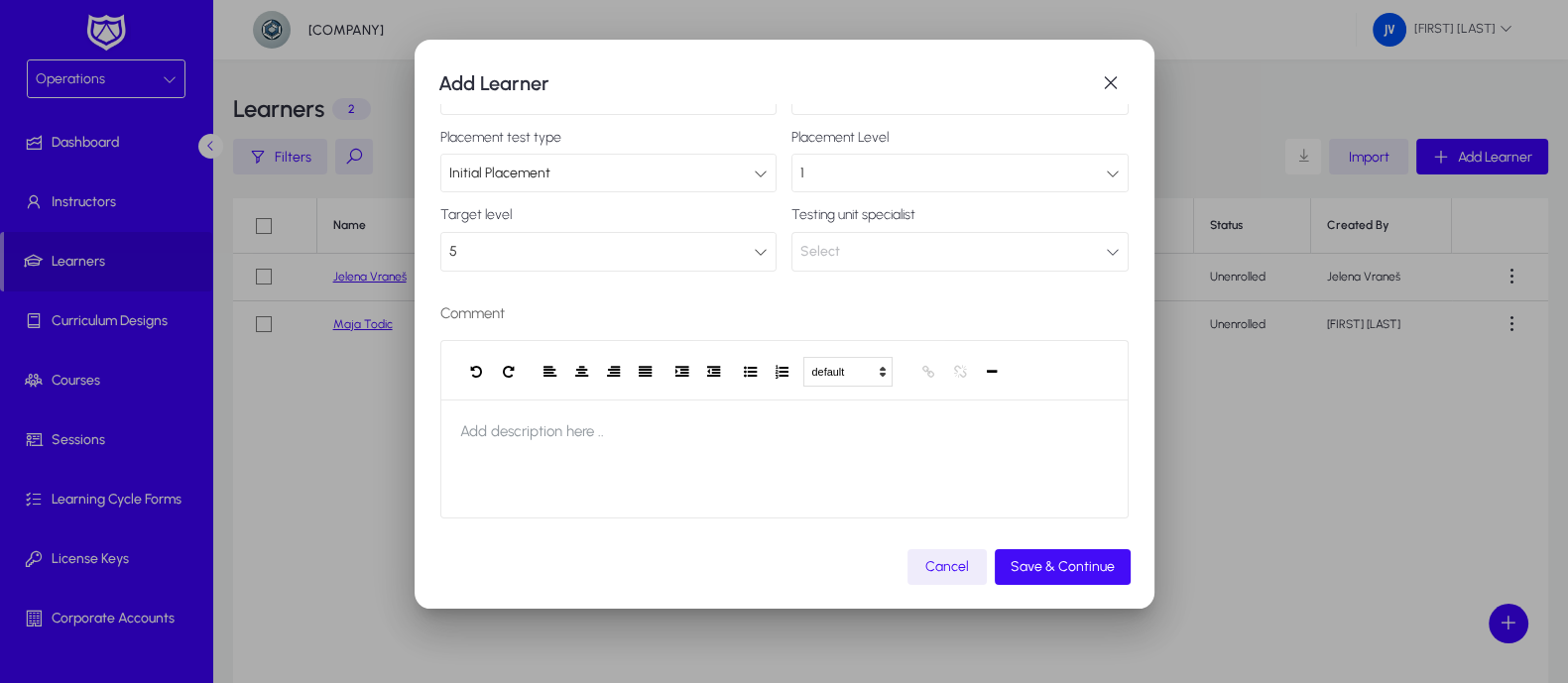 click on "Save & Continue" 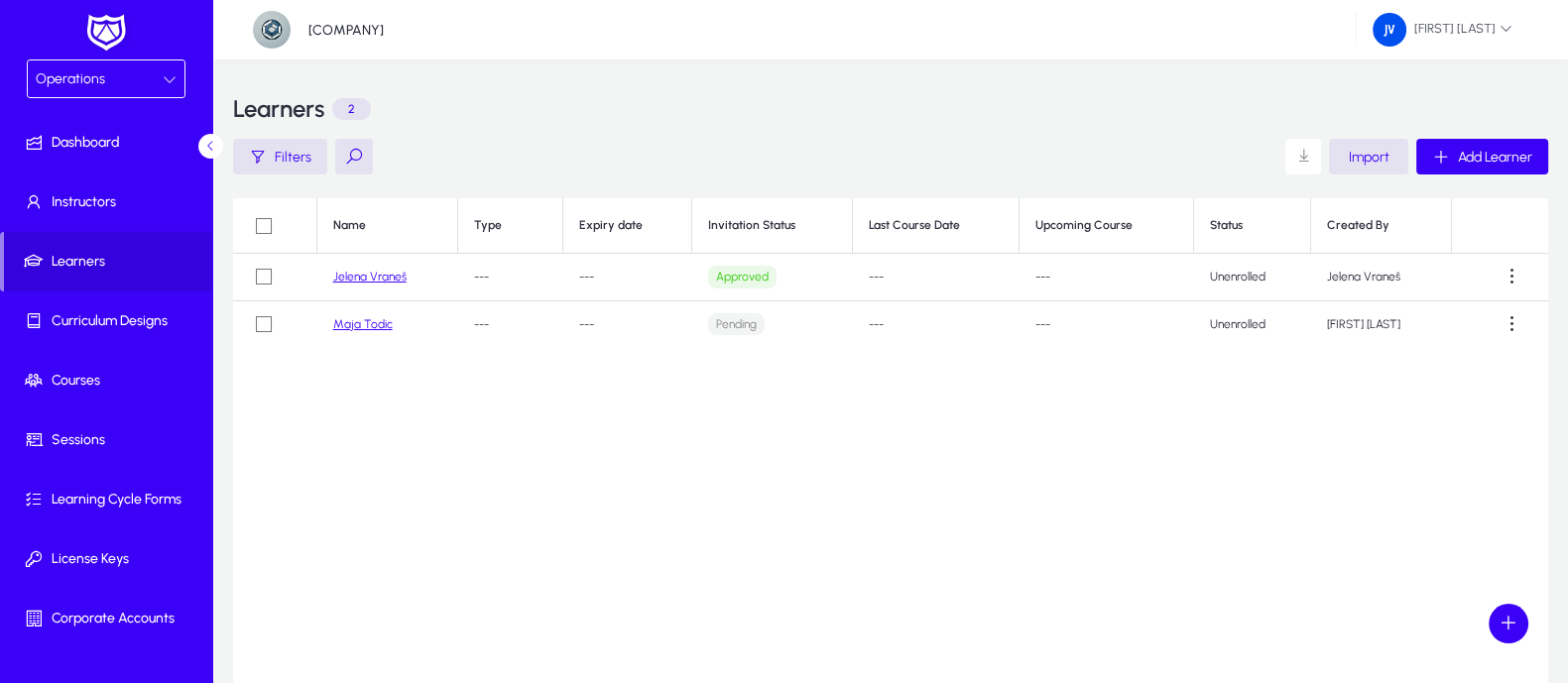 click on "Maja  Todic" 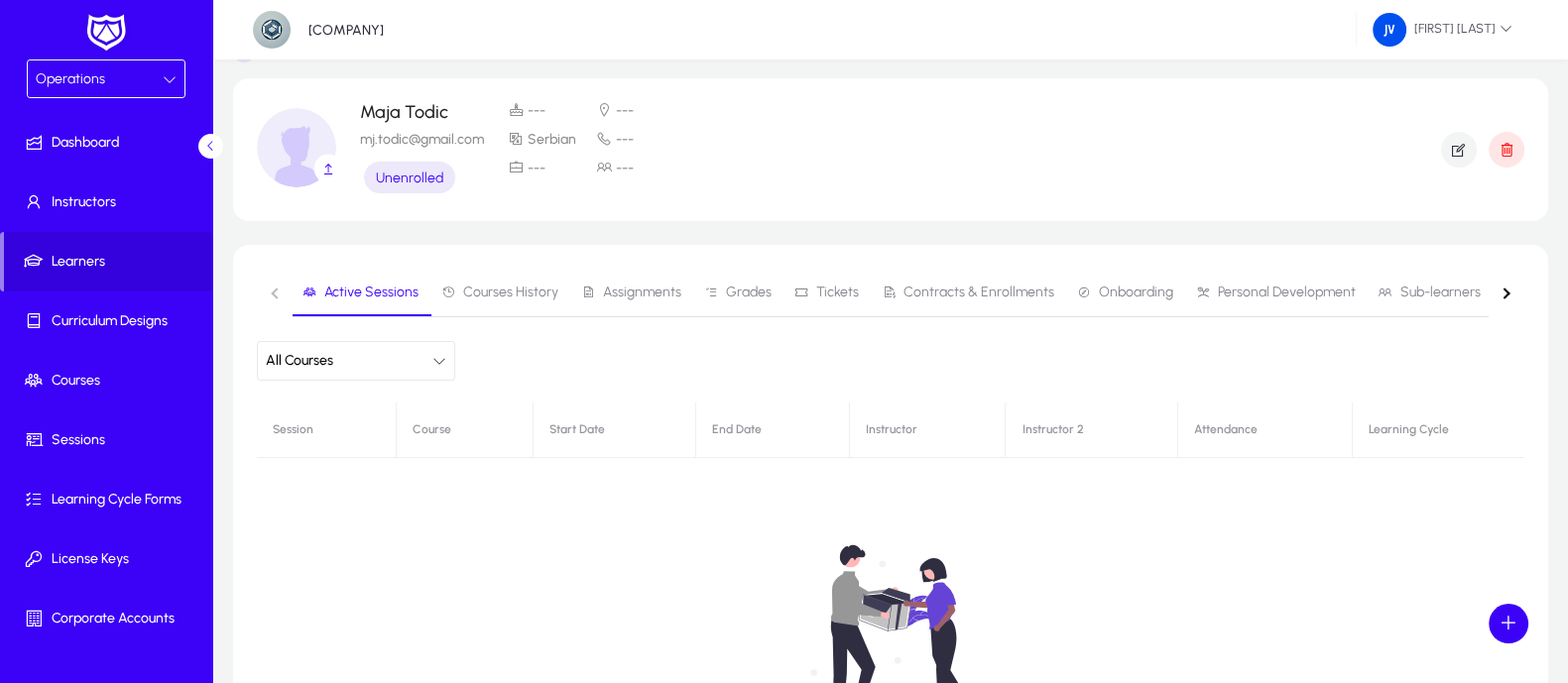 scroll, scrollTop: 0, scrollLeft: 0, axis: both 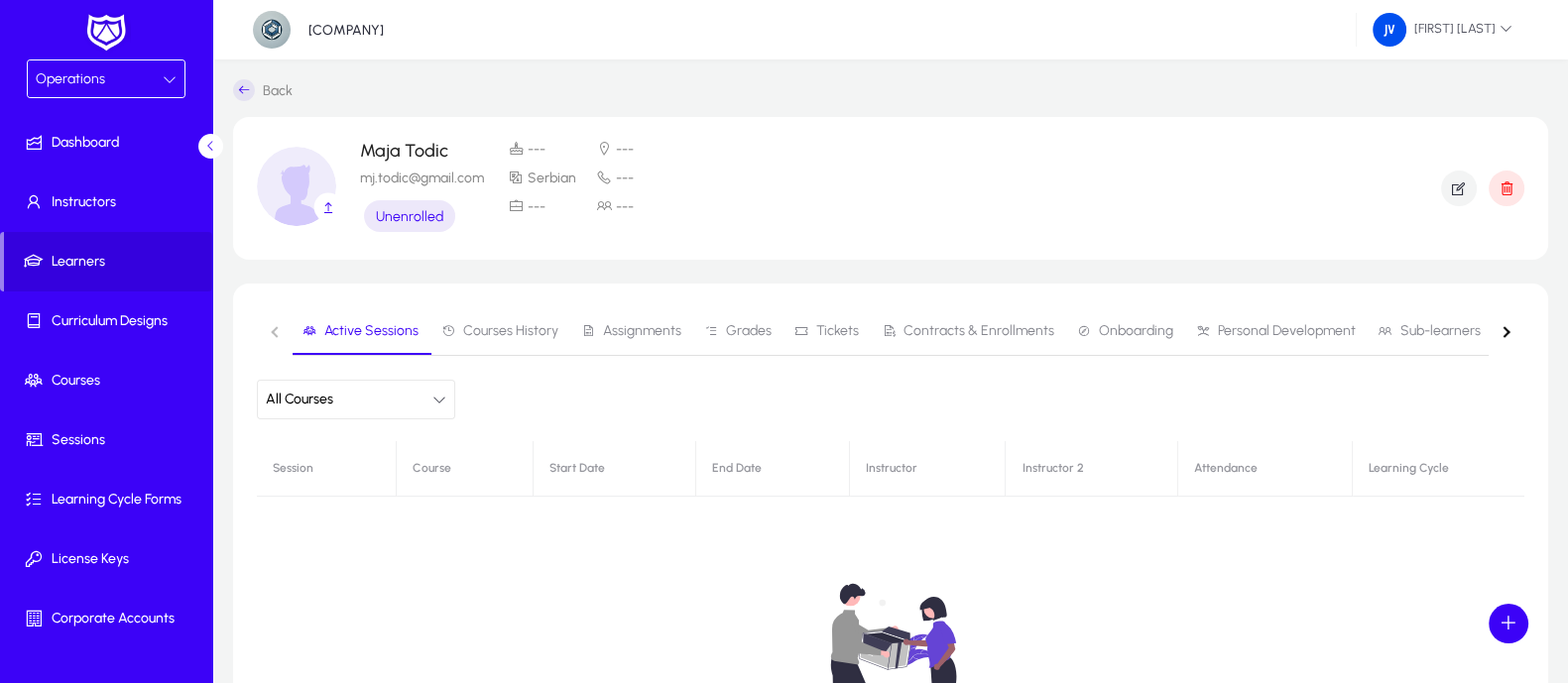 click on "Contracts & Enrollments" at bounding box center (979, 331) 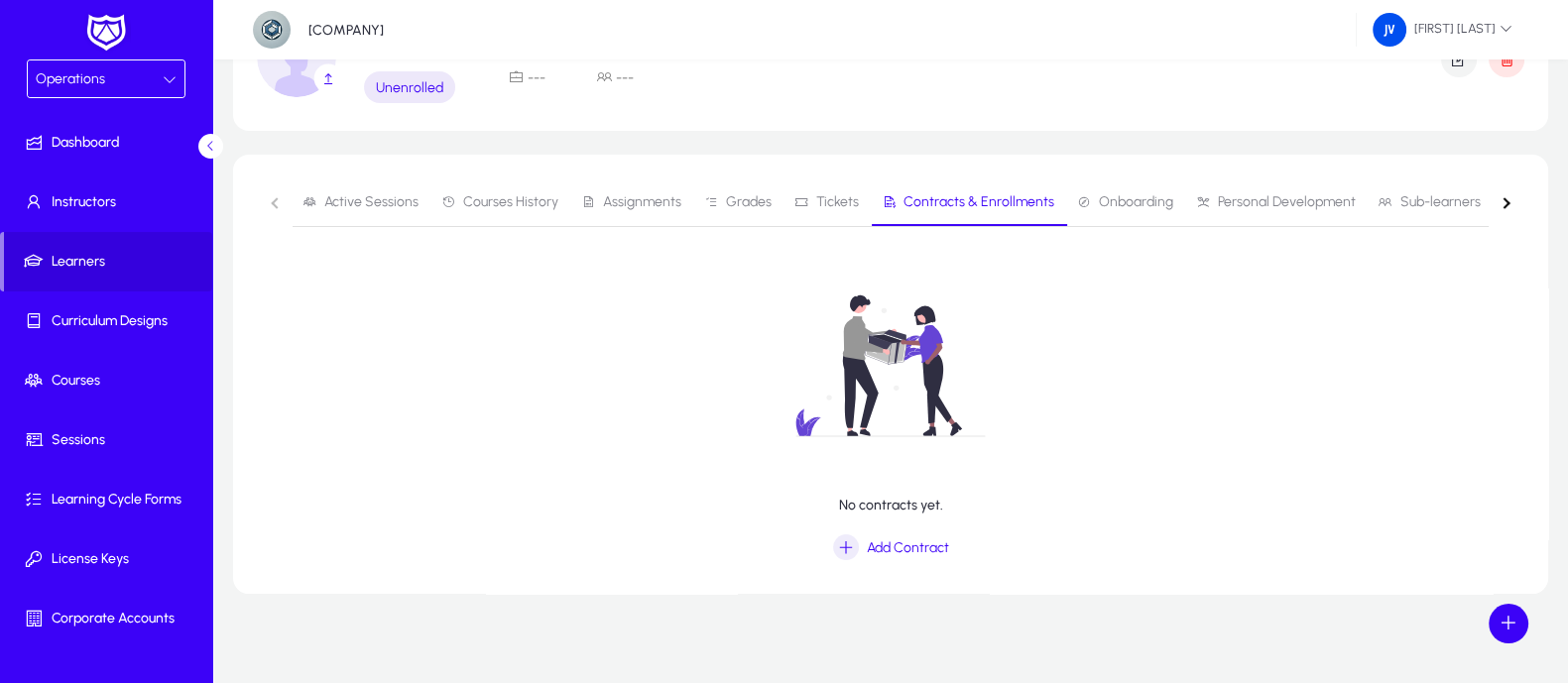 scroll, scrollTop: 133, scrollLeft: 0, axis: vertical 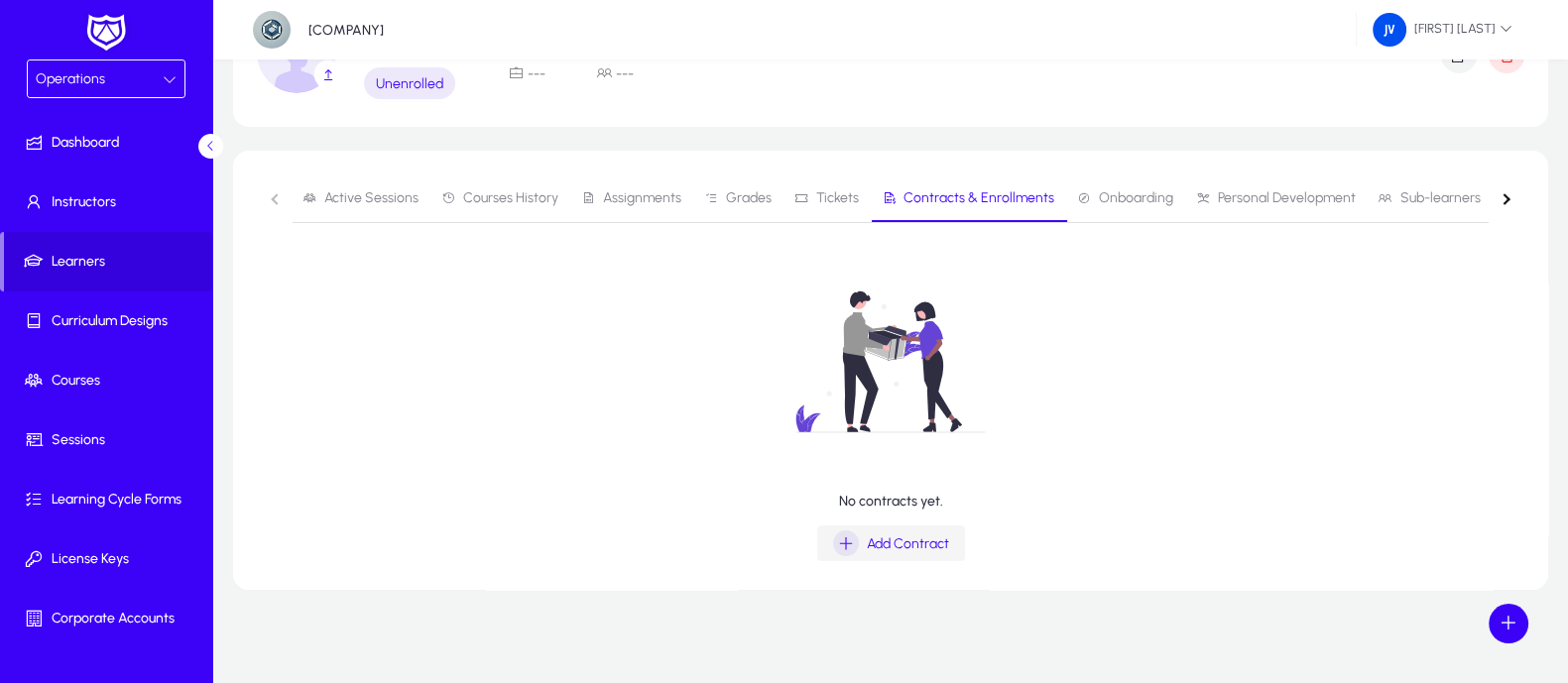 click on "Add Contract" 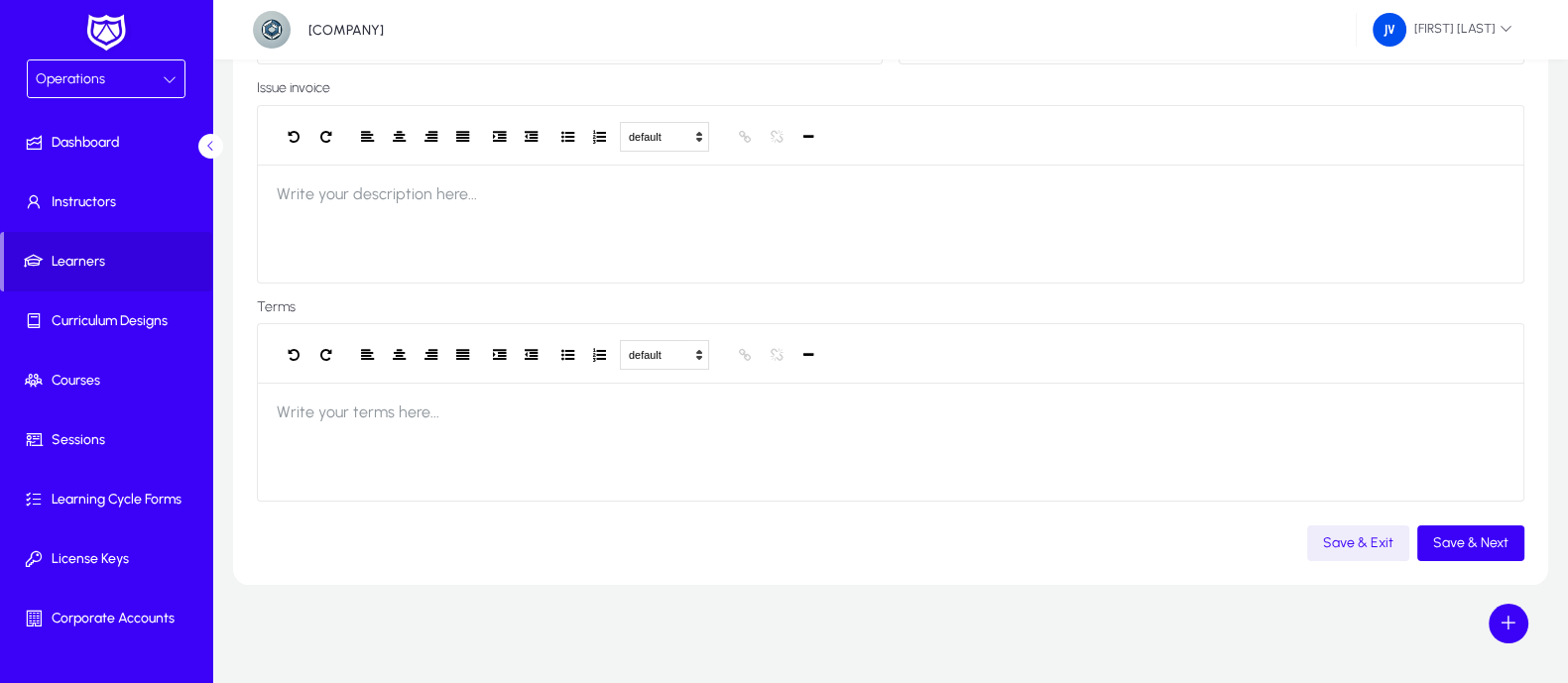 scroll, scrollTop: 0, scrollLeft: 0, axis: both 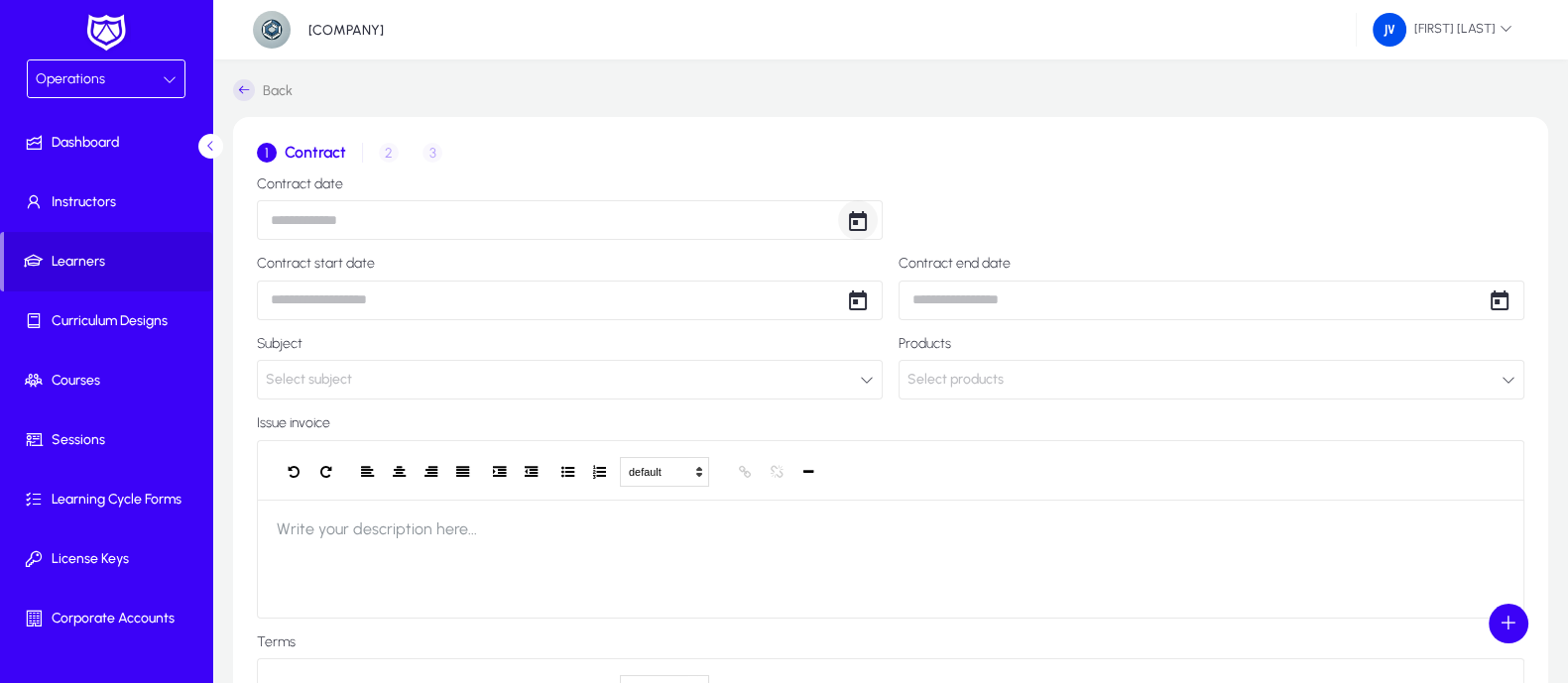 click 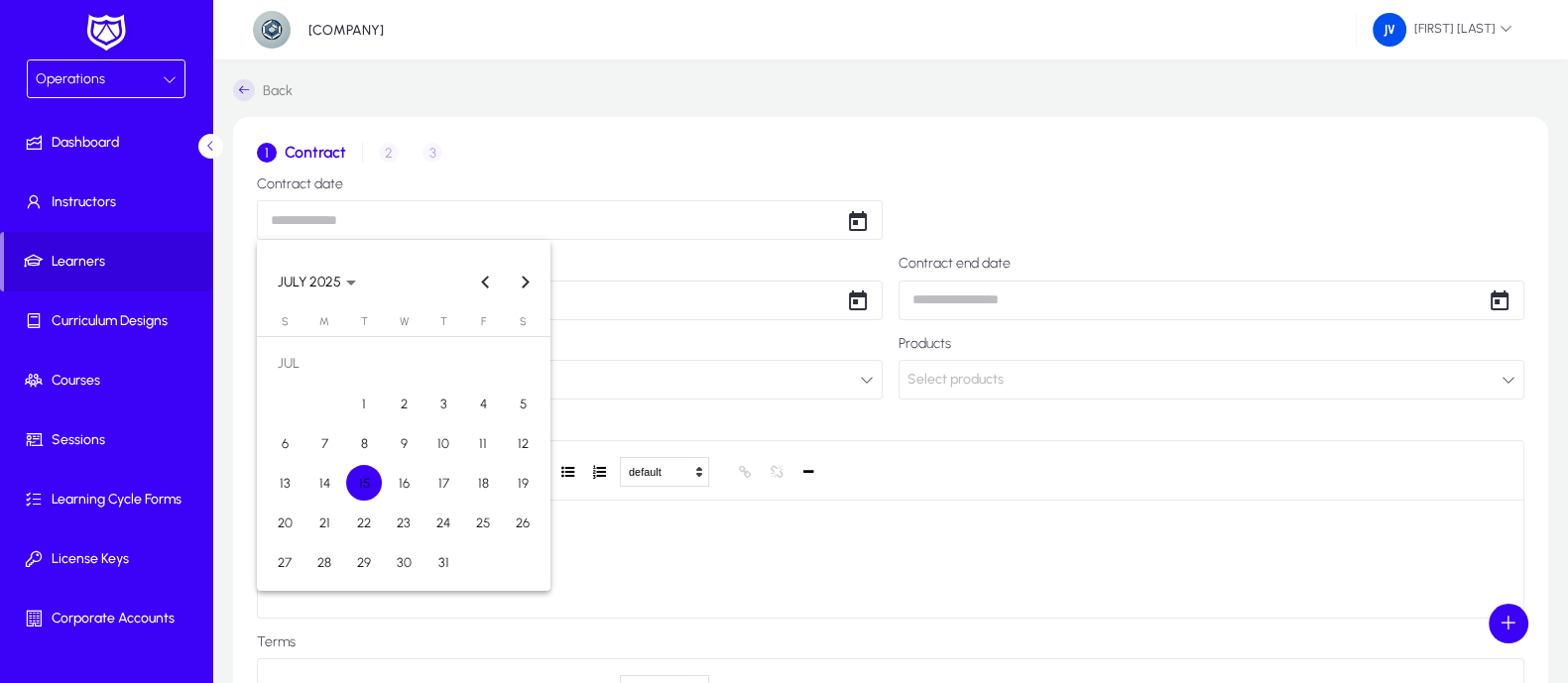 click on "15" at bounding box center (364, 483) 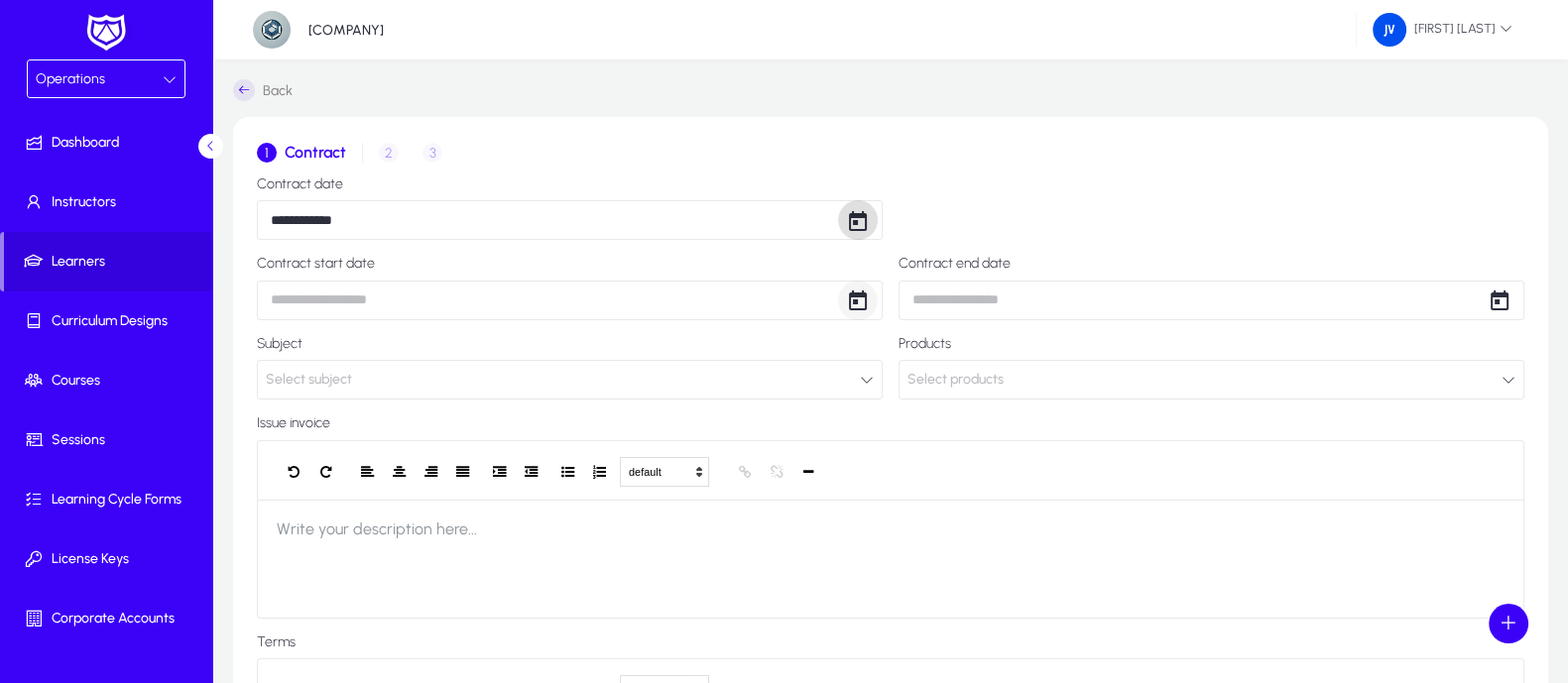 click 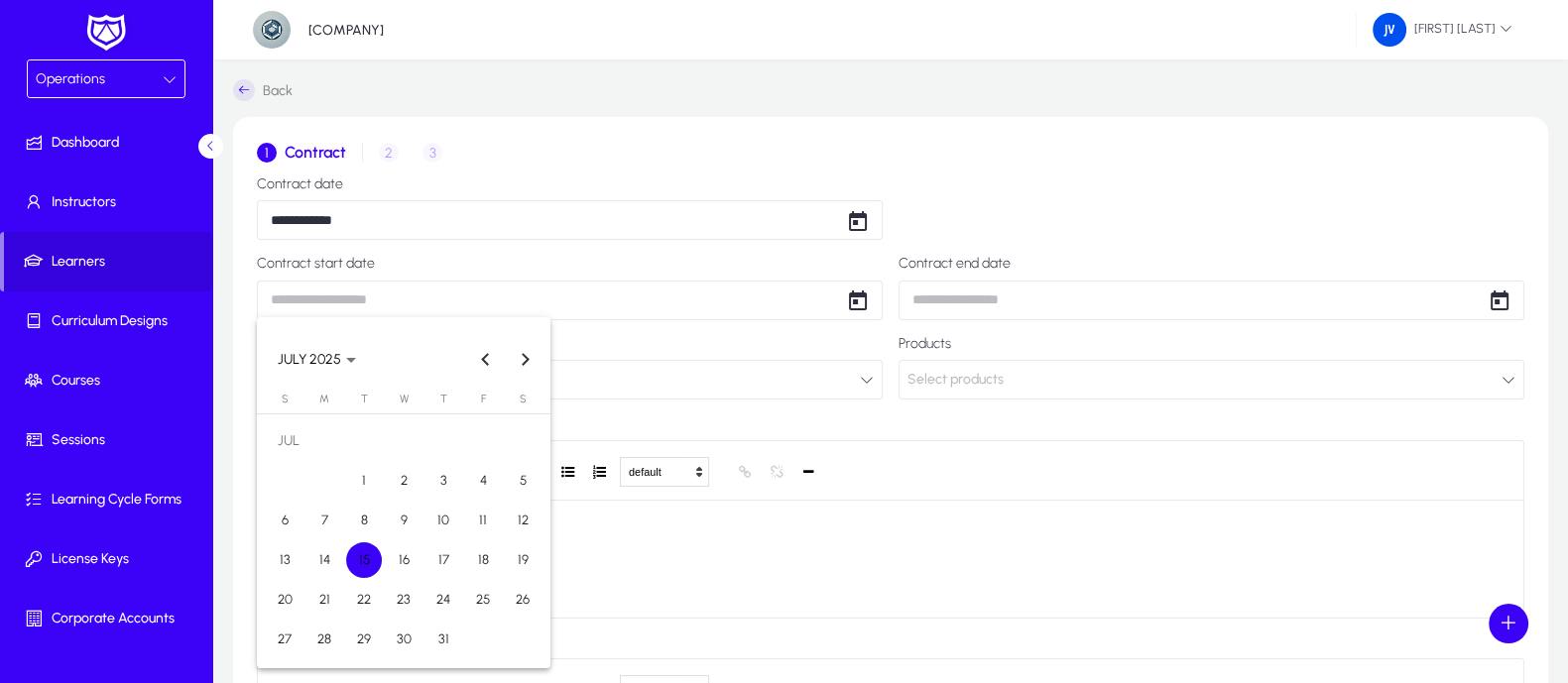 click on "17" at bounding box center [443, 560] 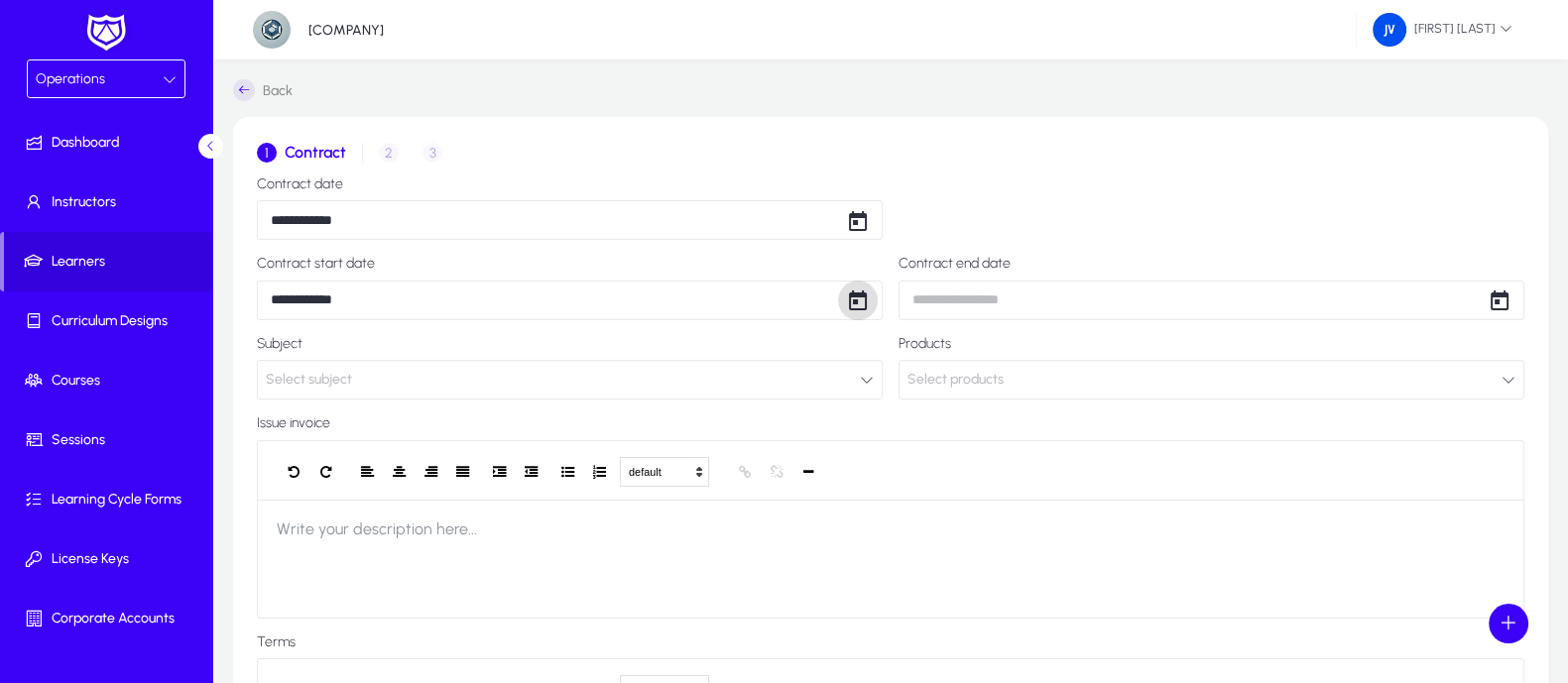 click on "Select subject" 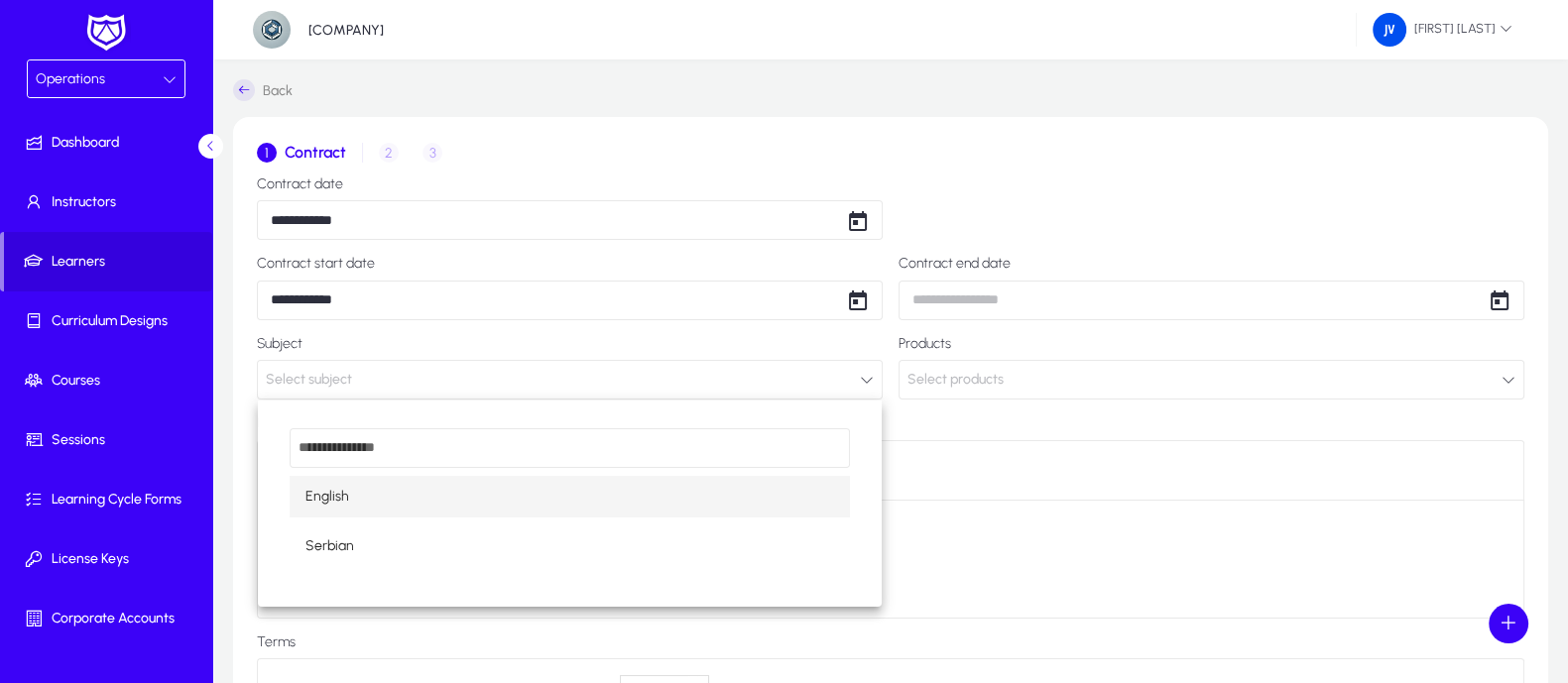 click on "English" at bounding box center [569, 497] 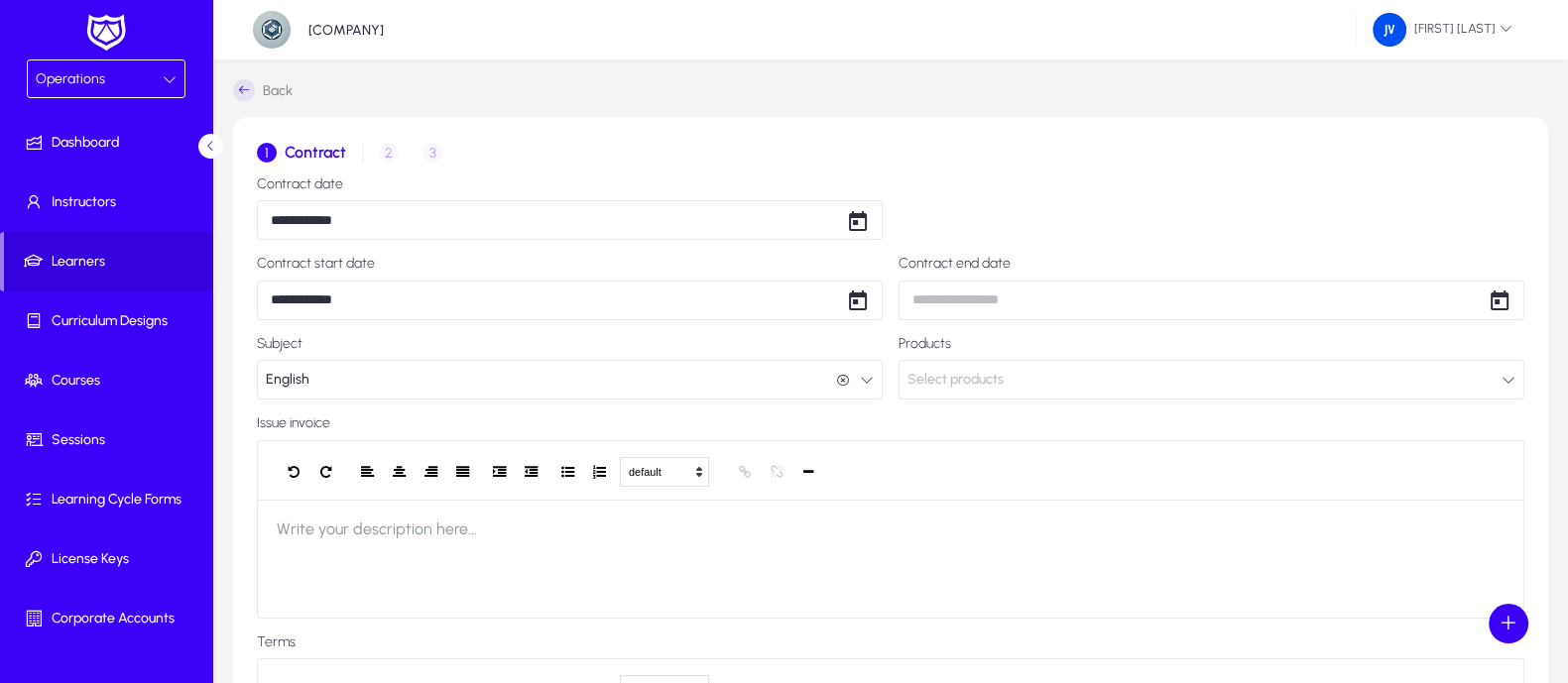 click 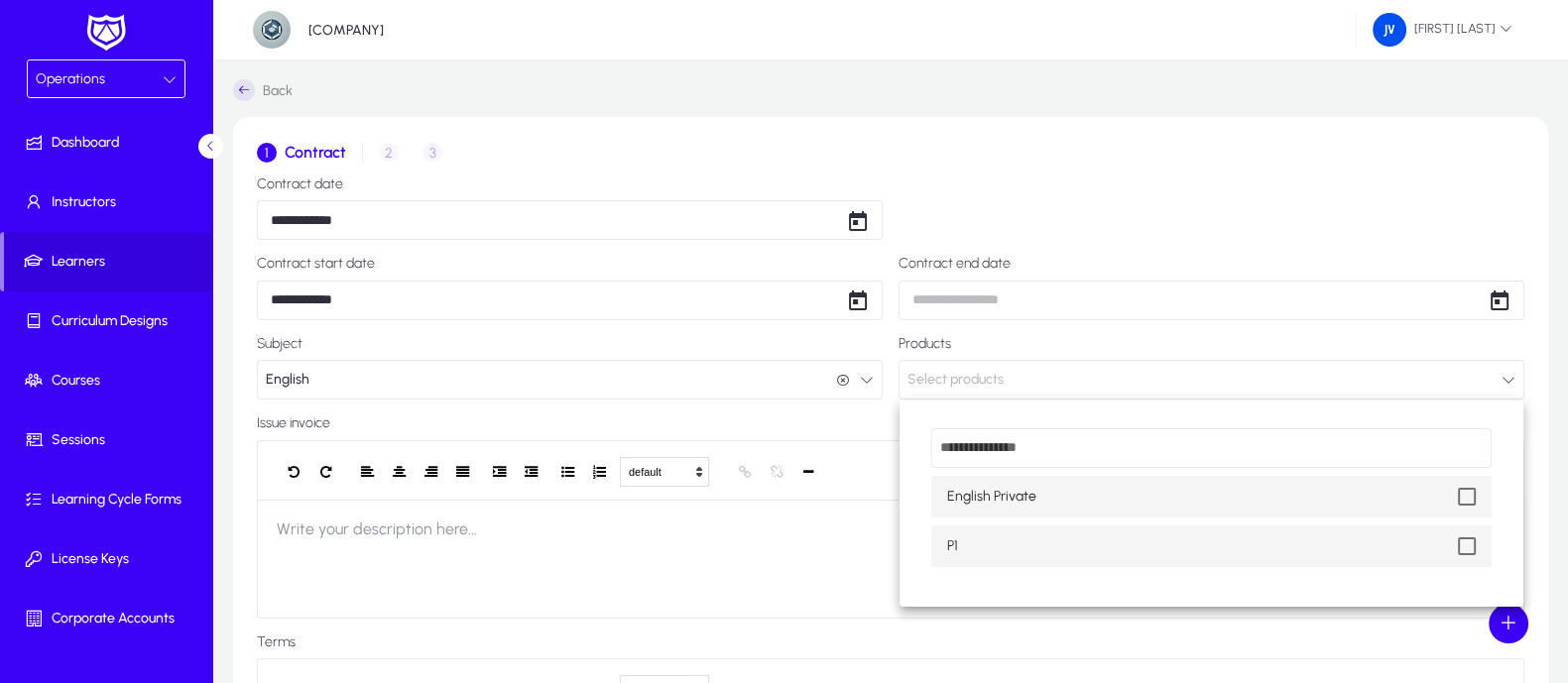 click on "P1" at bounding box center (1211, 546) 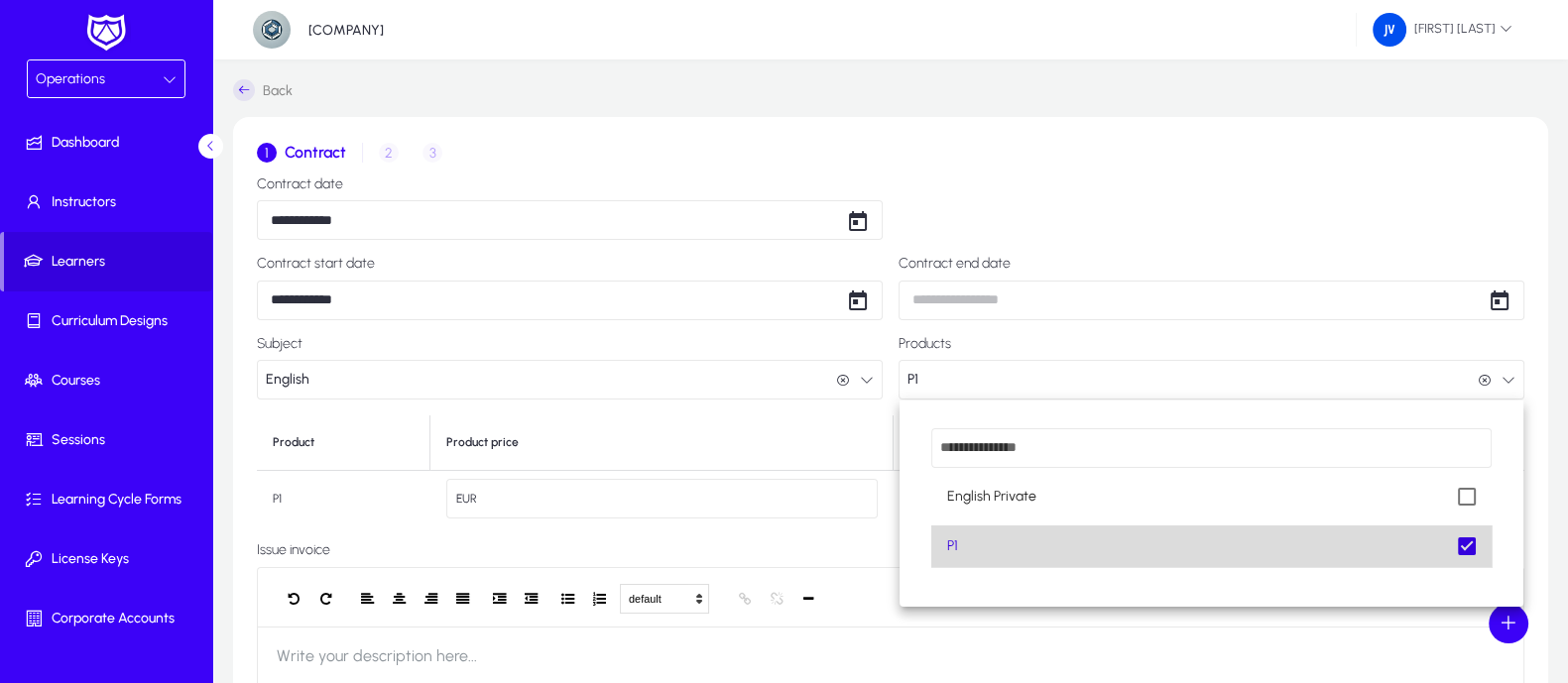 scroll, scrollTop: 0, scrollLeft: 0, axis: both 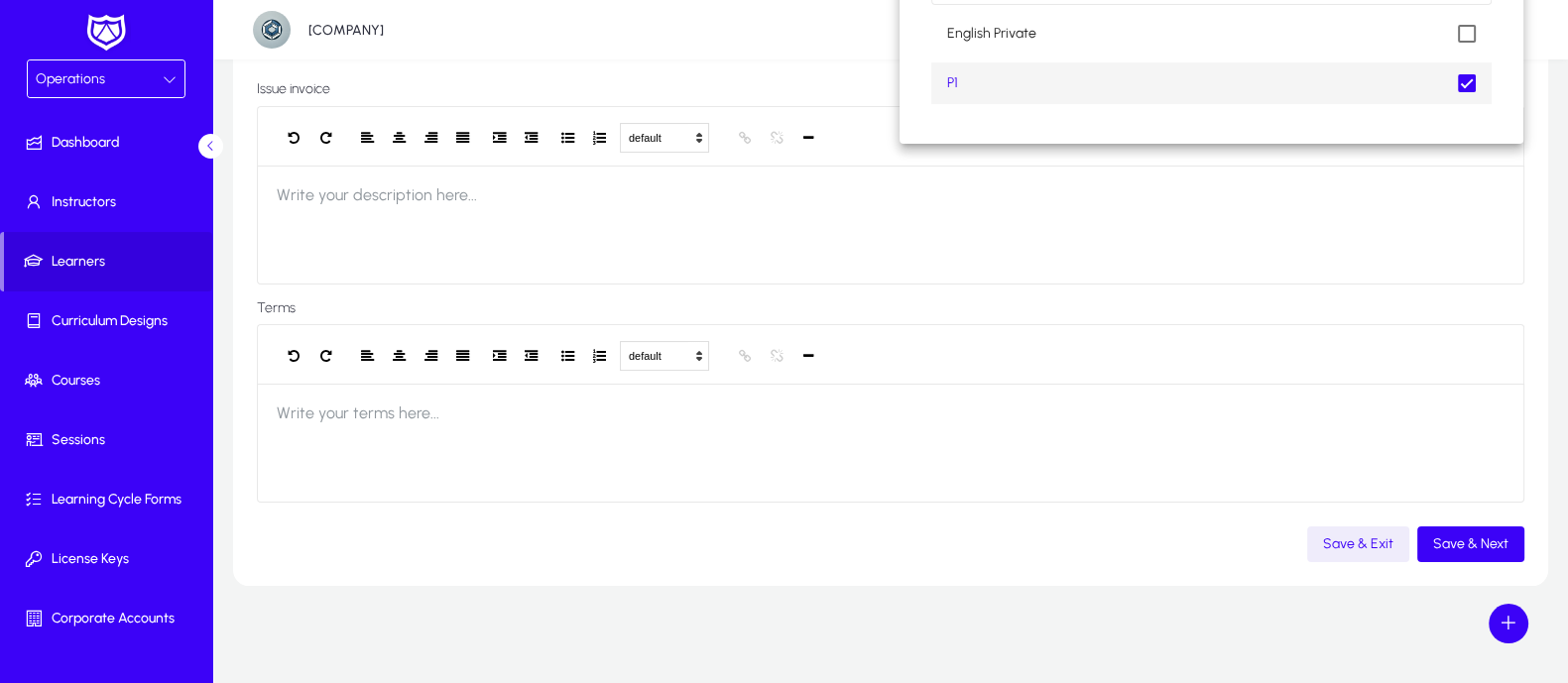 click at bounding box center [784, 341] 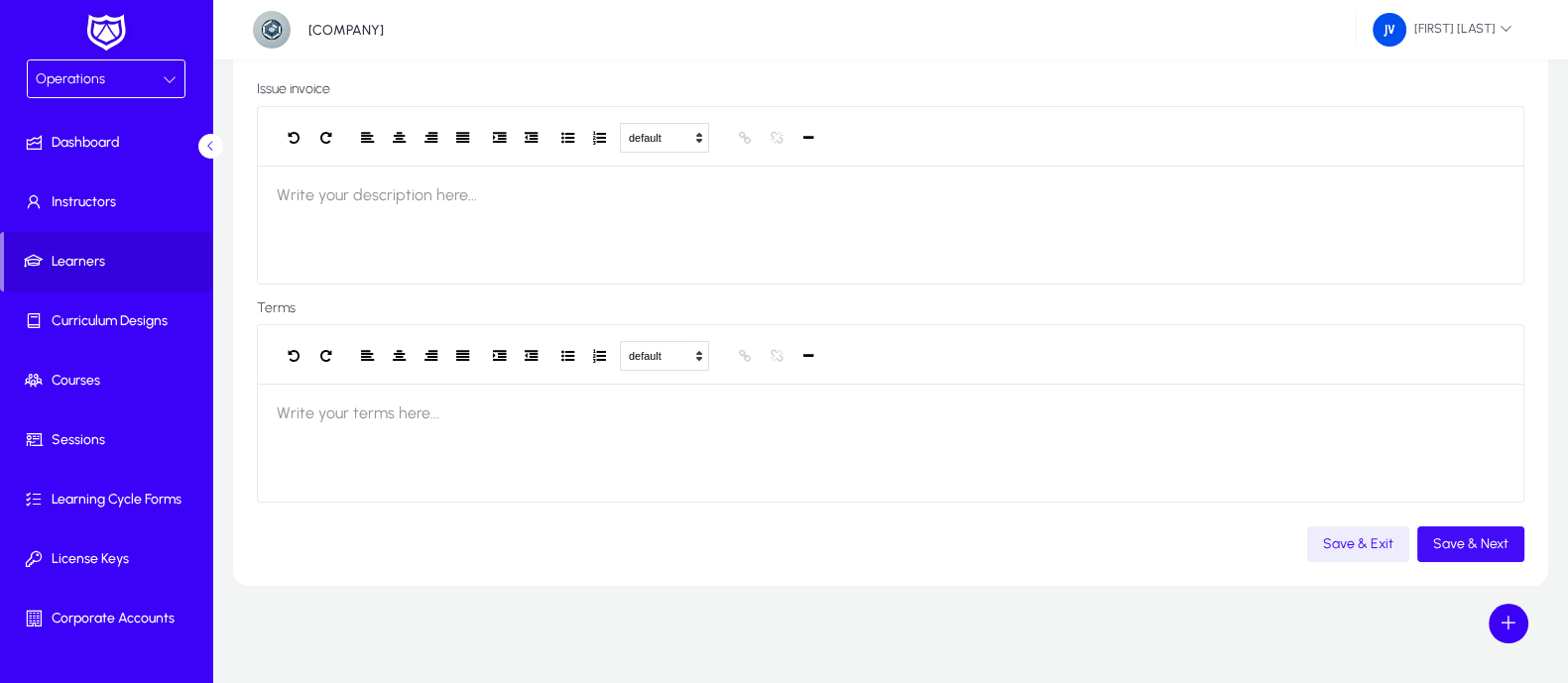 click on "Save & Next" 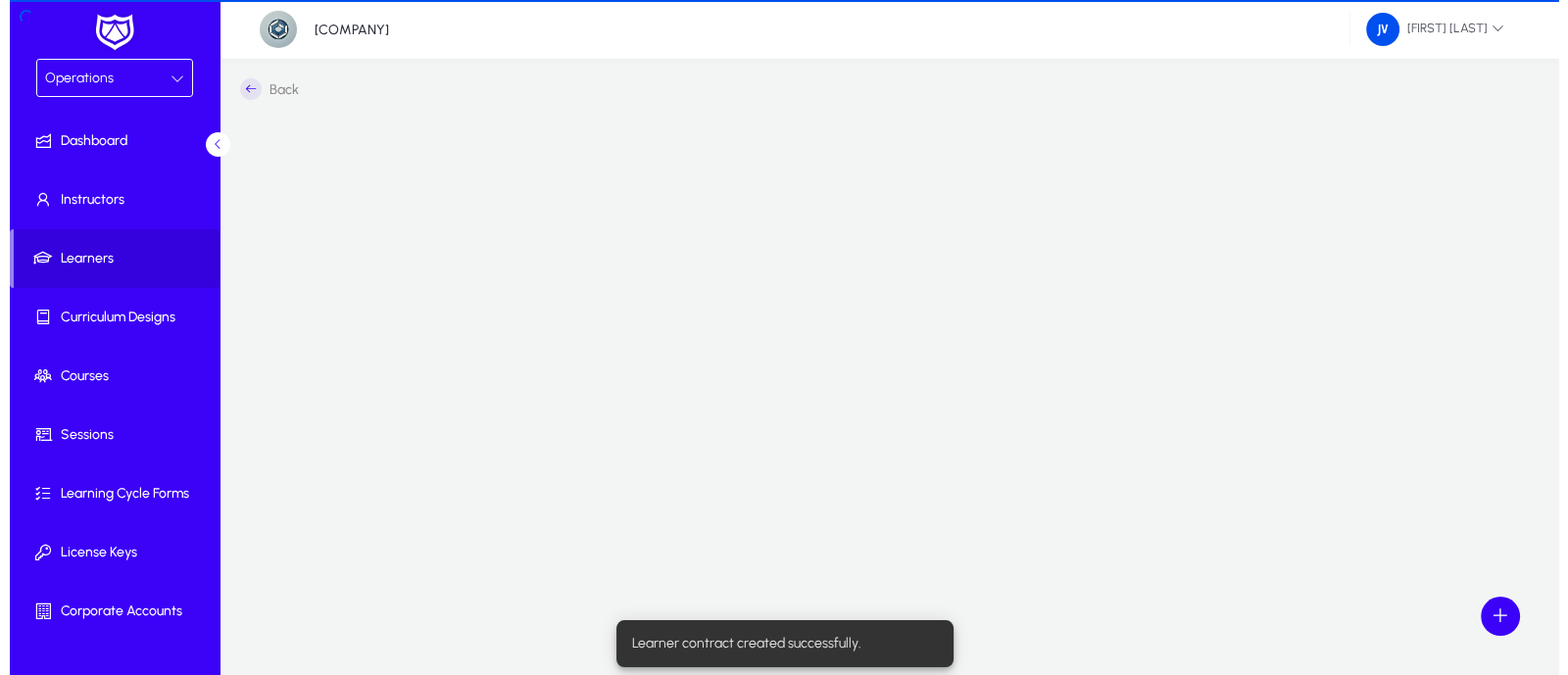 scroll, scrollTop: 0, scrollLeft: 0, axis: both 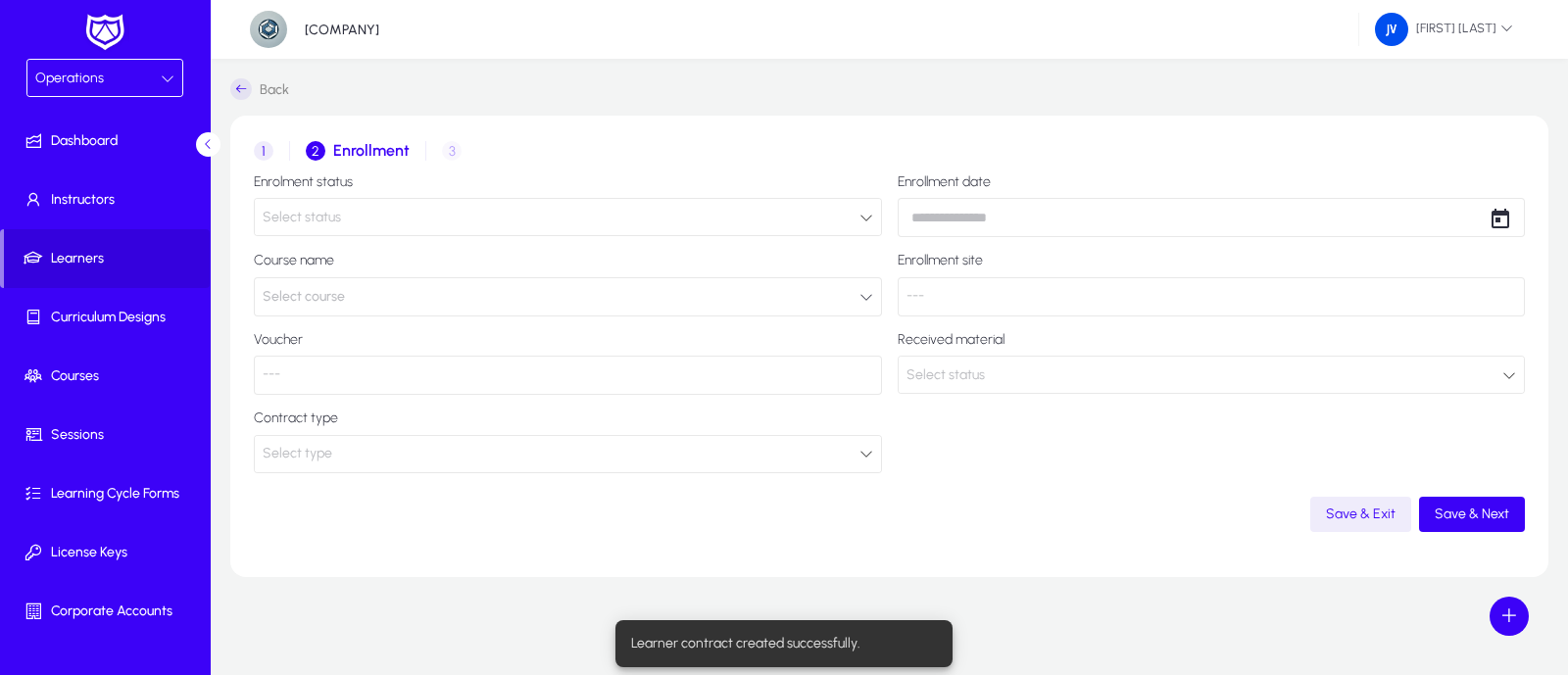 click at bounding box center (866, 217) 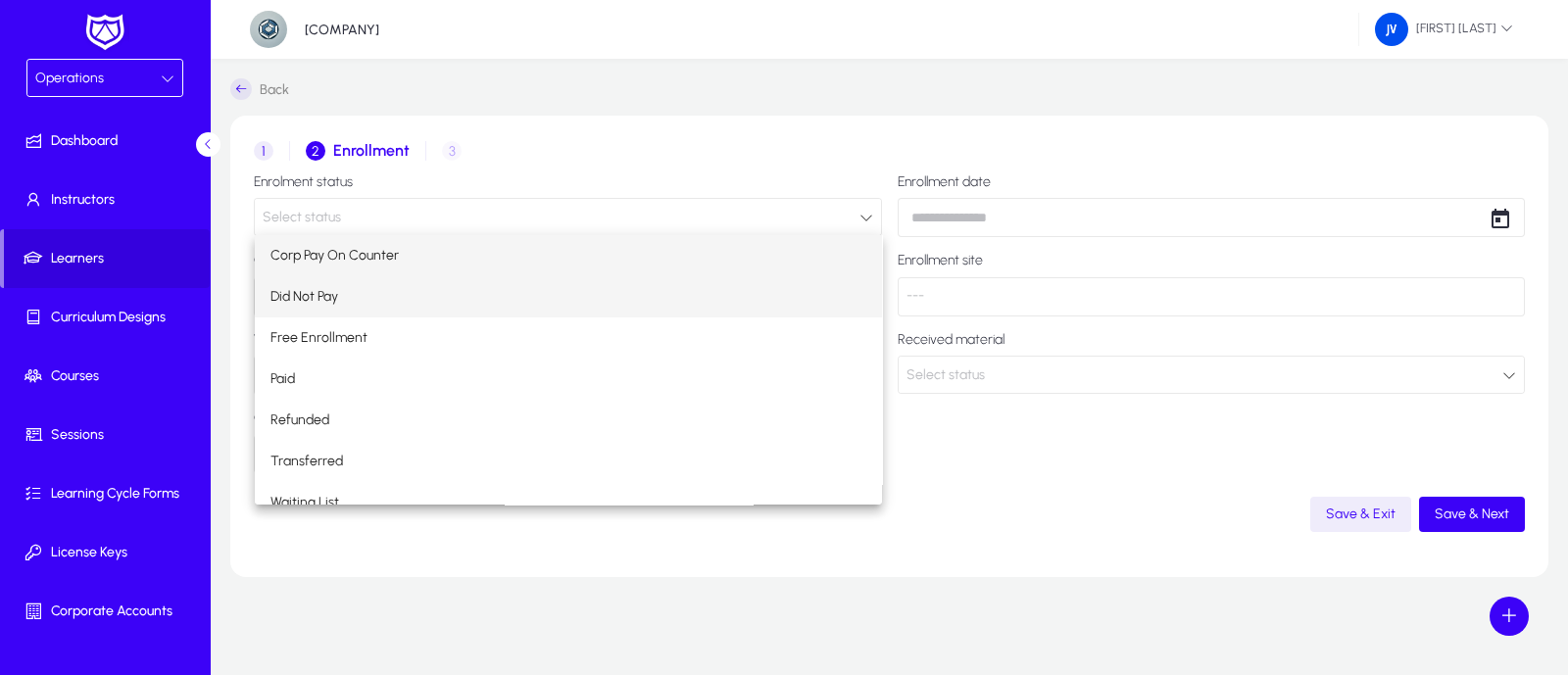 click on "Did Not Pay" at bounding box center (568, 297) 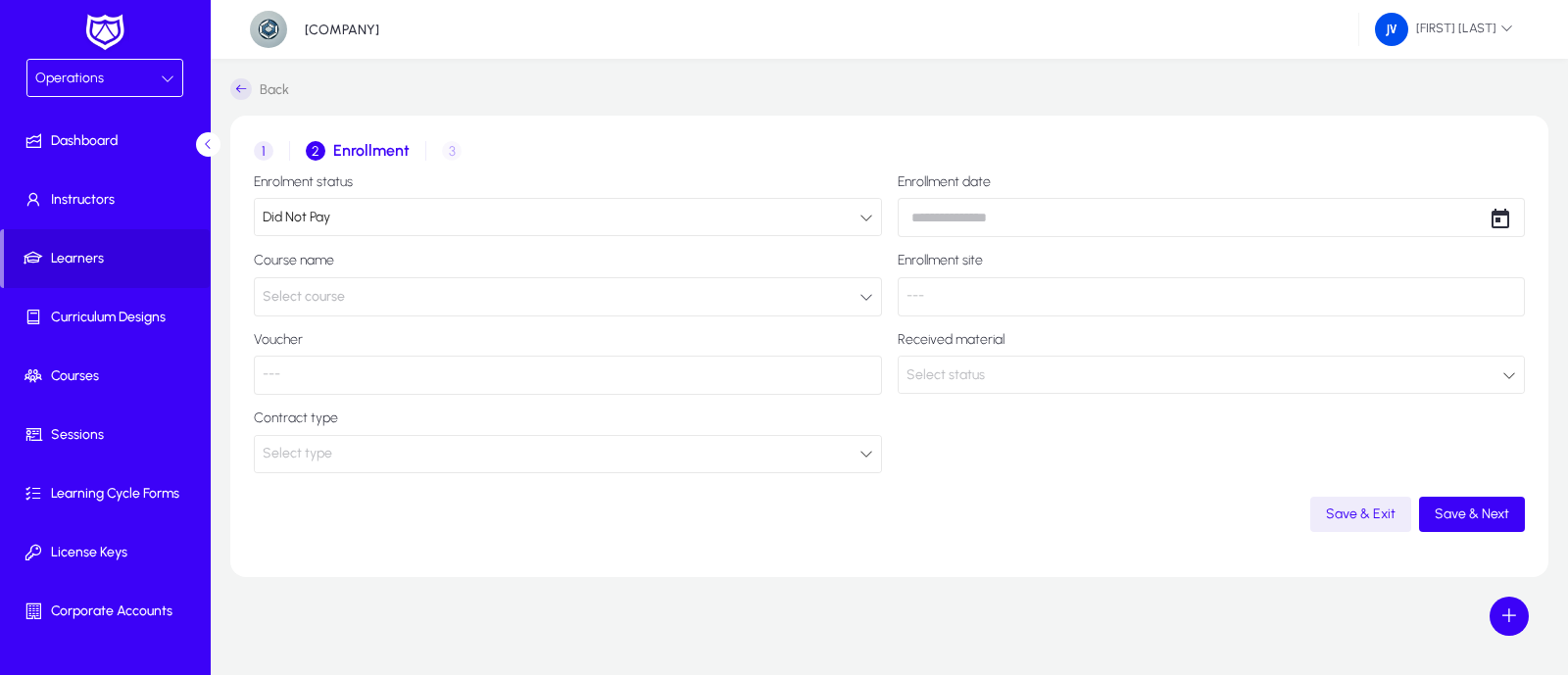 click on "Select course" 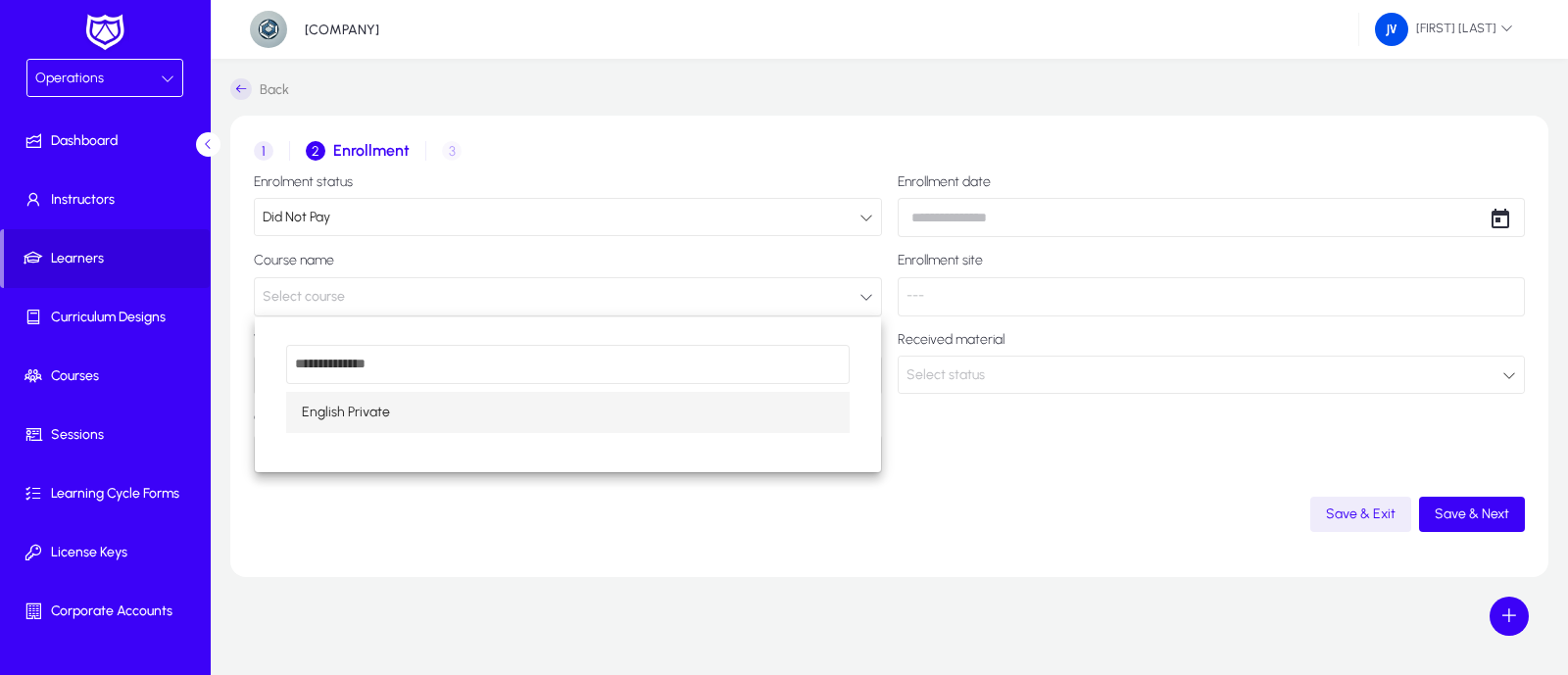 click on "English Private" at bounding box center [567, 412] 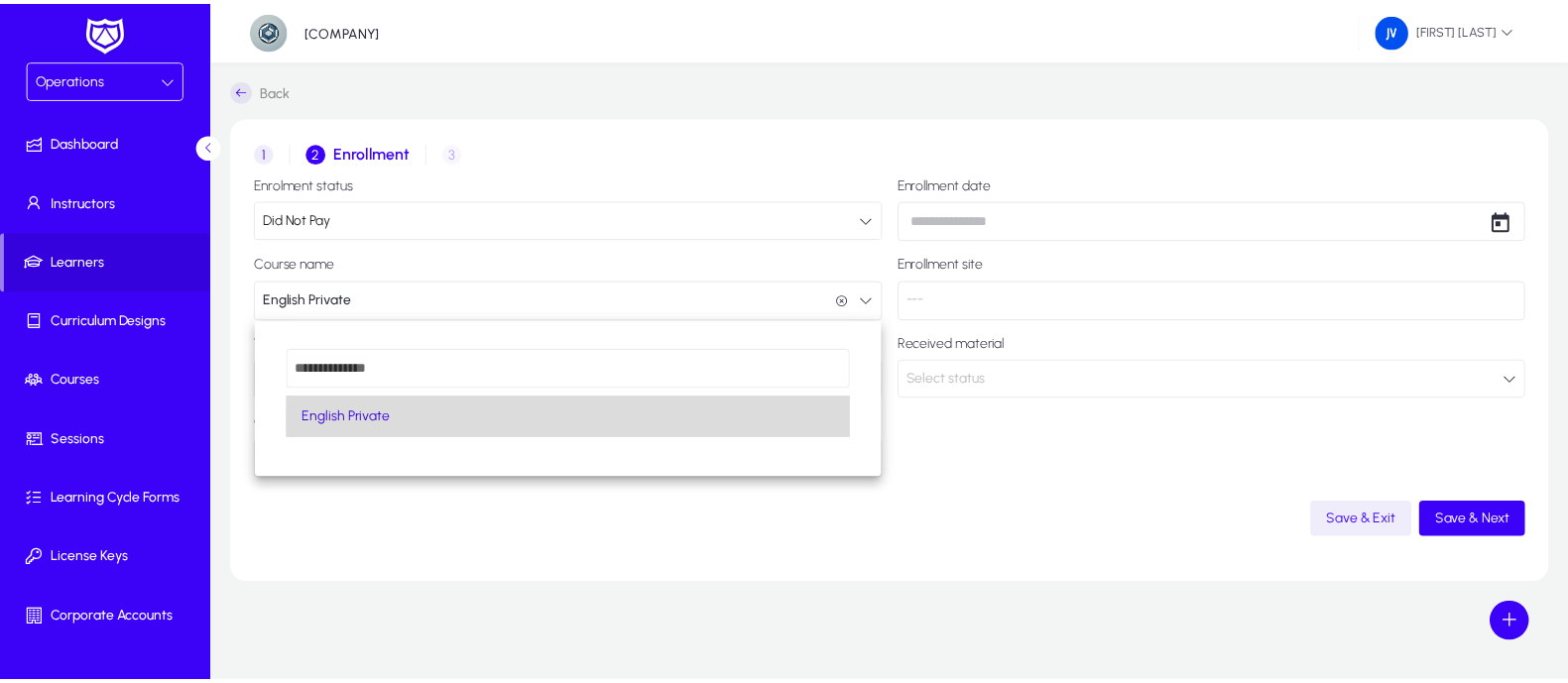 scroll, scrollTop: 0, scrollLeft: 0, axis: both 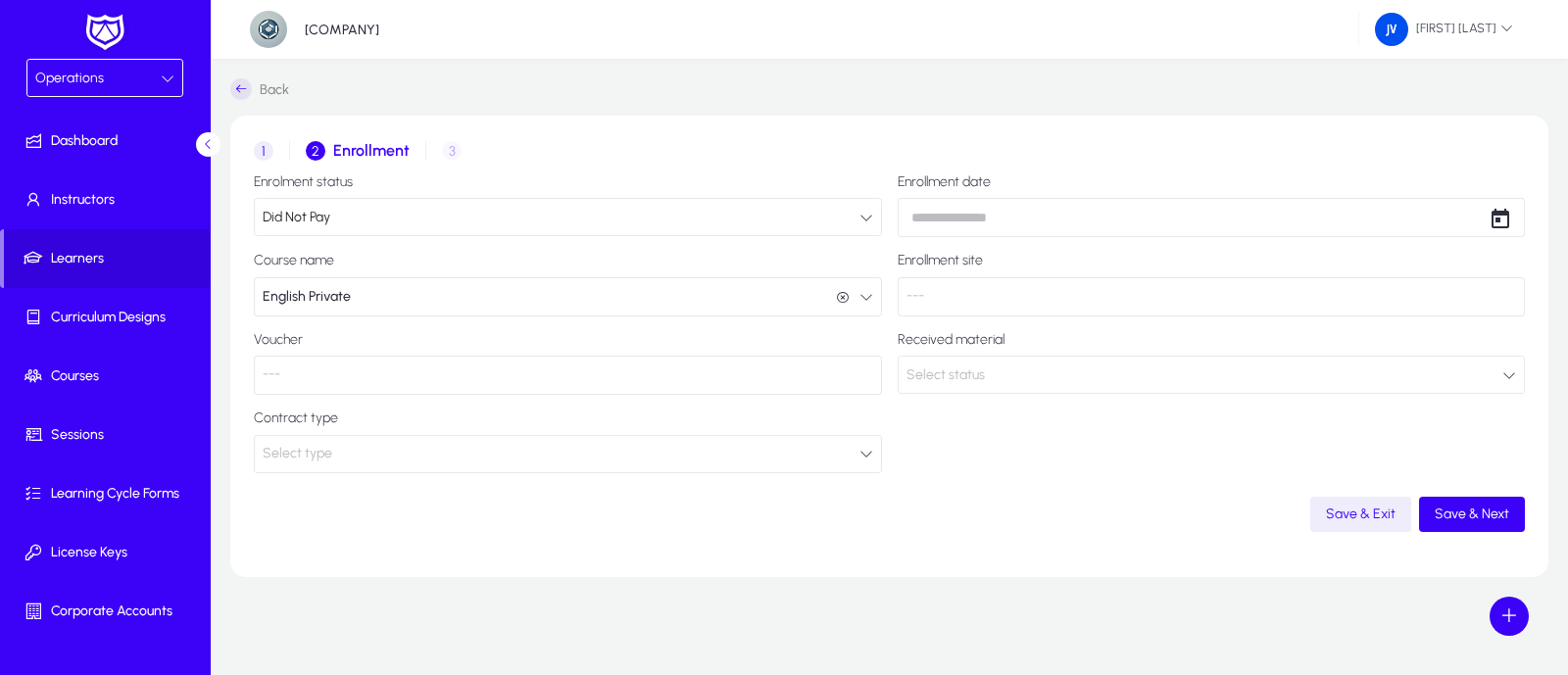 click at bounding box center [866, 454] 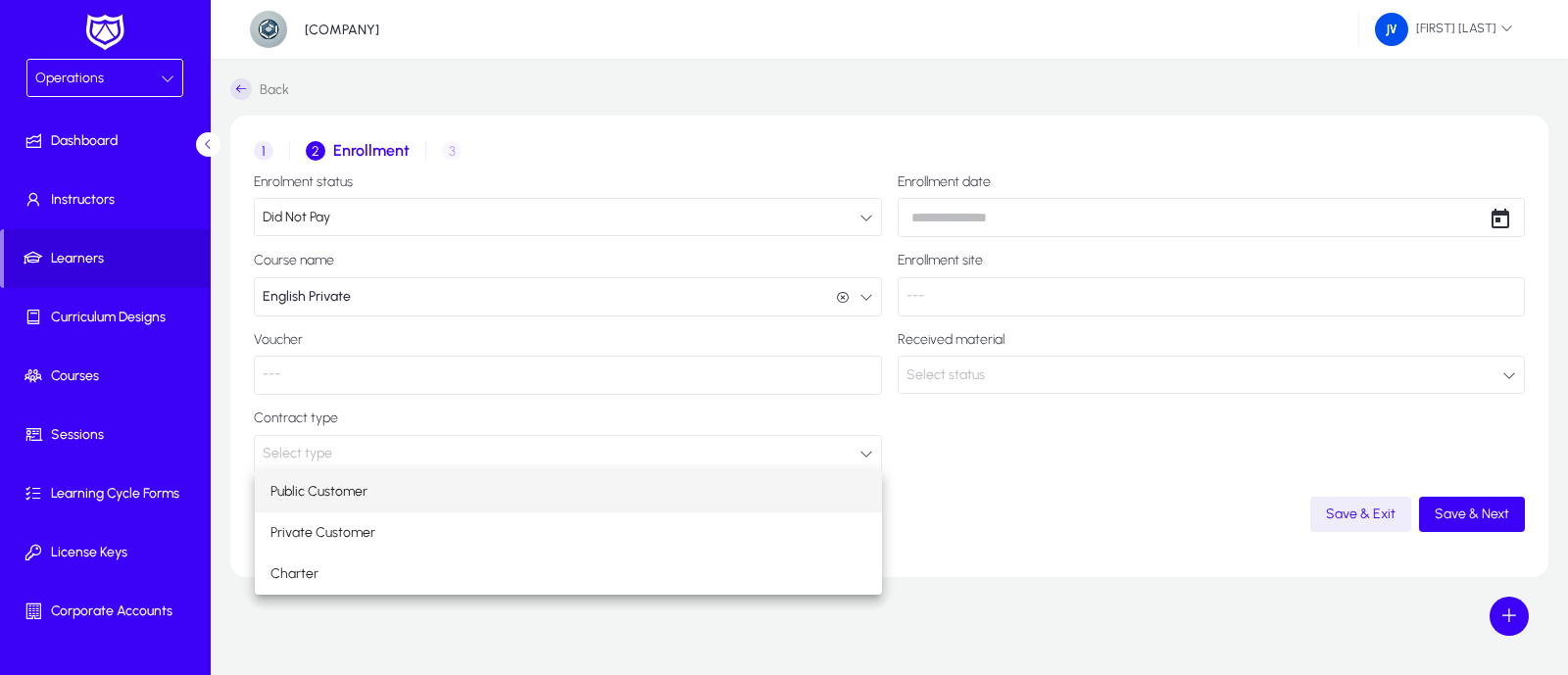 click on "Public Customer" at bounding box center (568, 492) 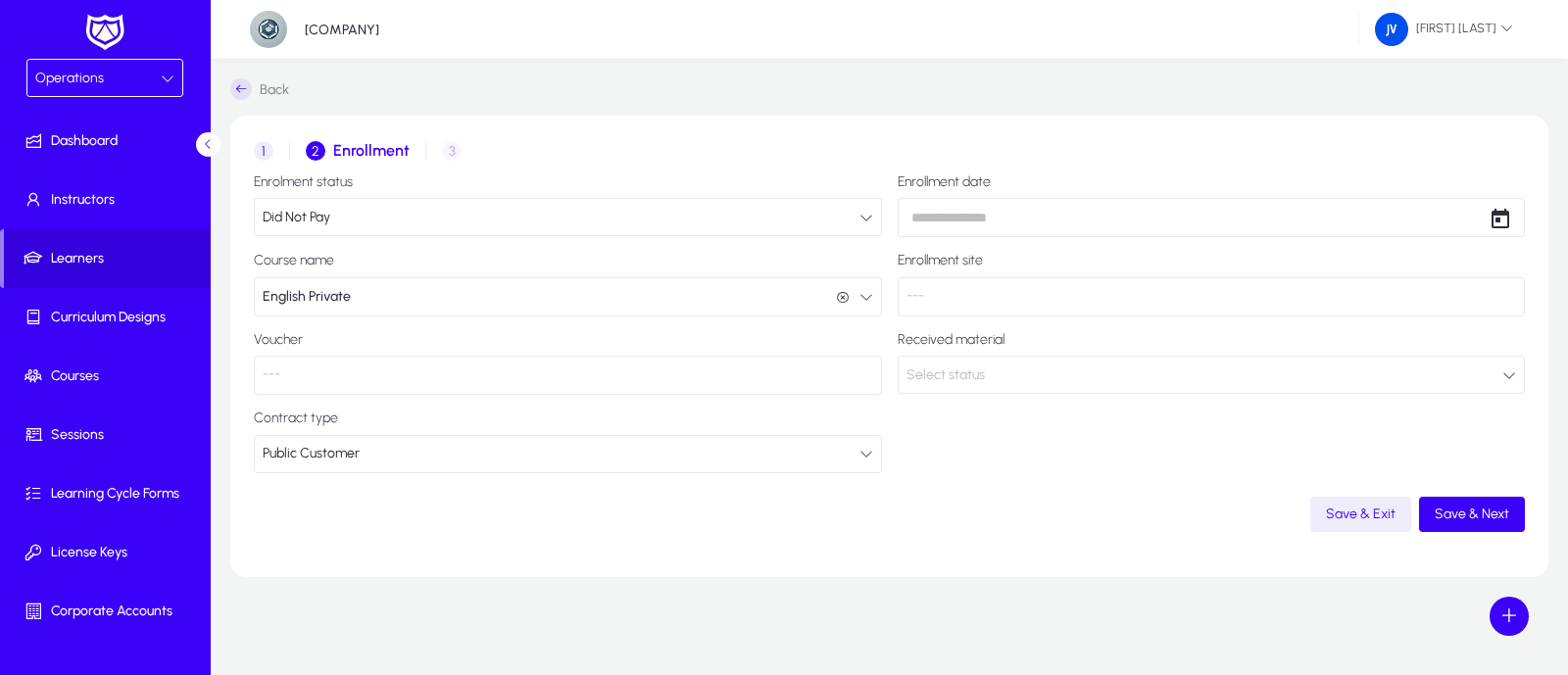 click on "Public Customer" at bounding box center [561, 454] 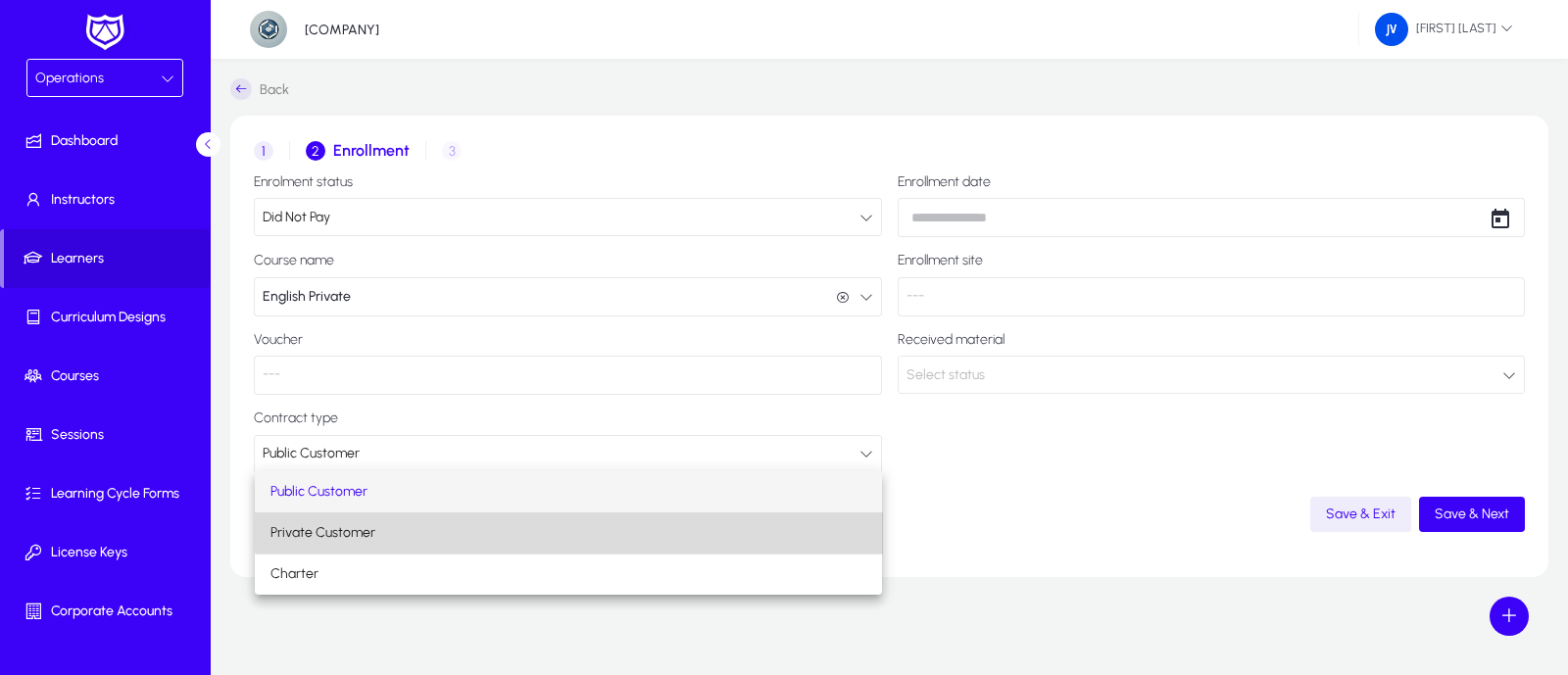 click on "Private Customer" at bounding box center (568, 533) 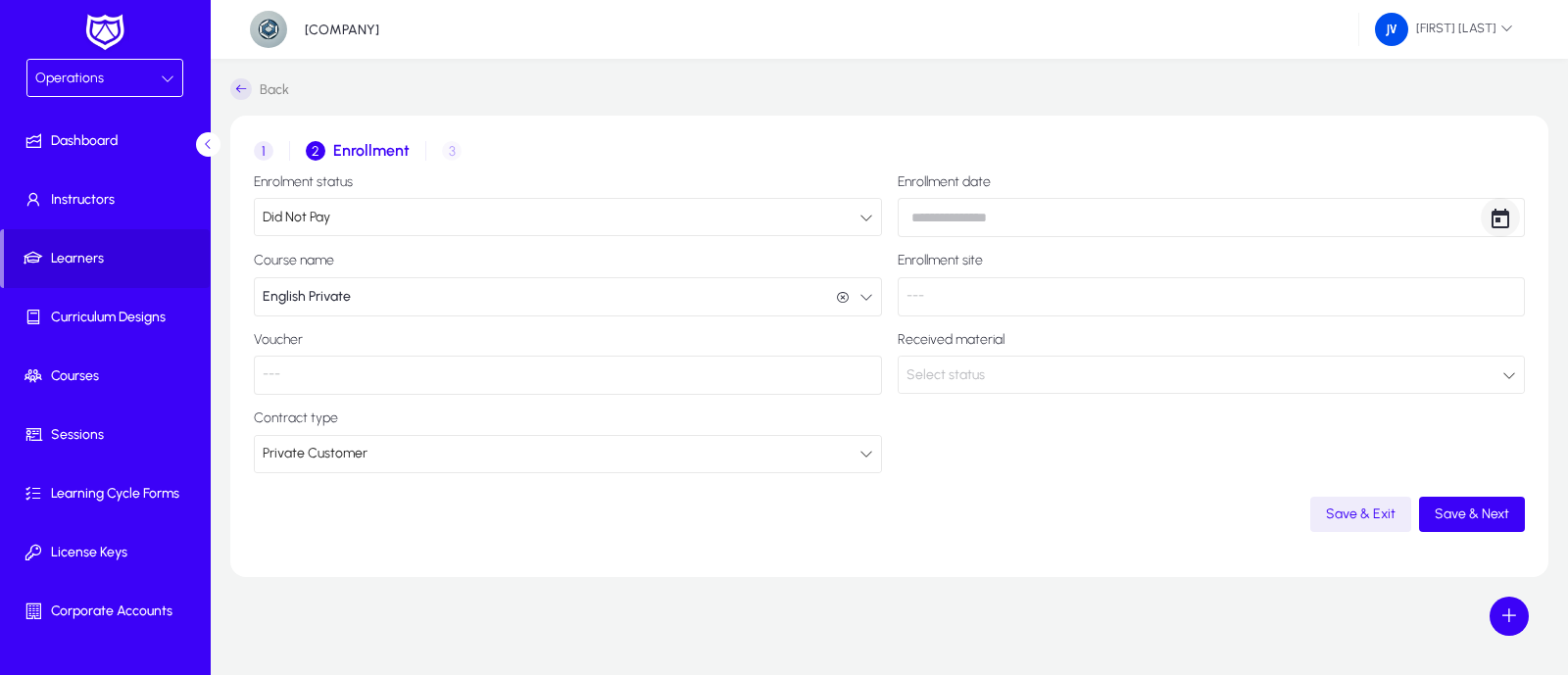 click 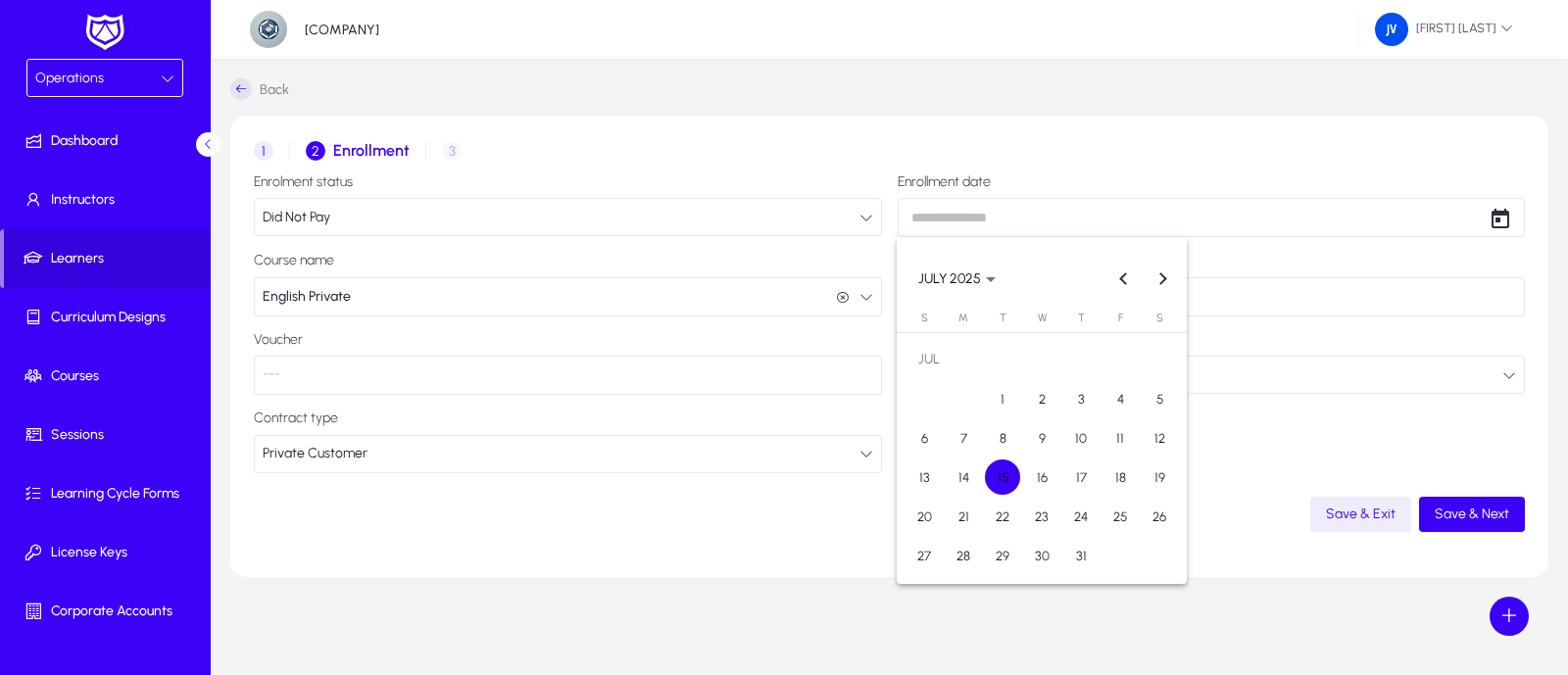 click on "15" at bounding box center (1003, 477) 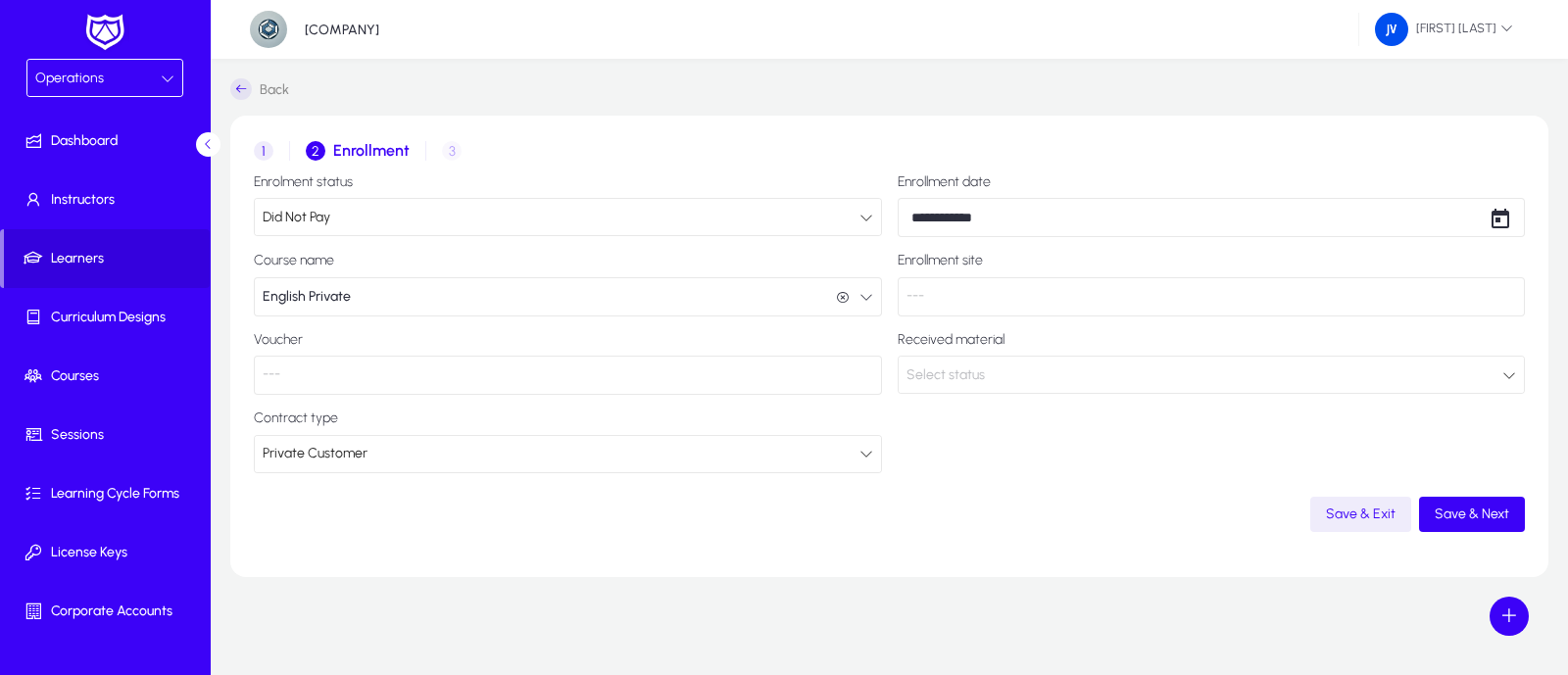 click on "---" 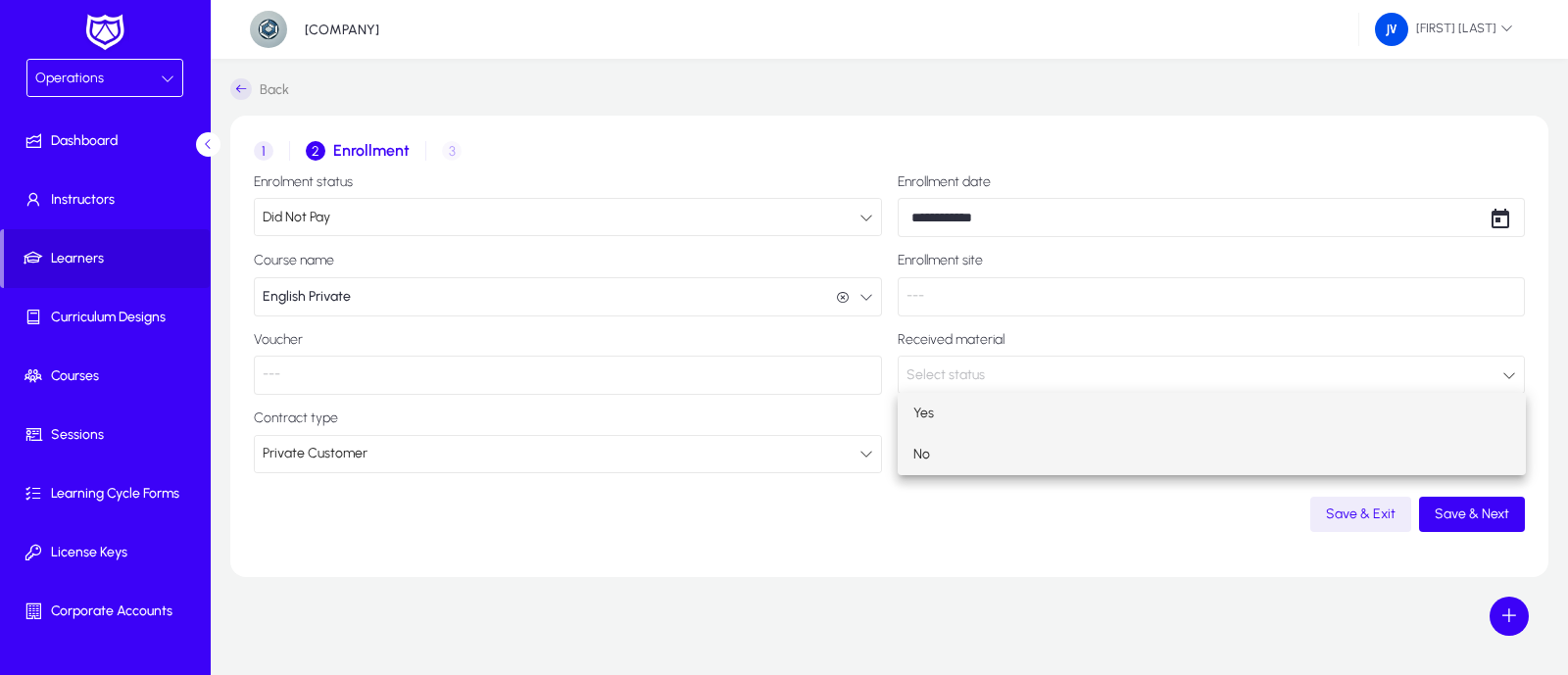 click on "No" at bounding box center (1211, 455) 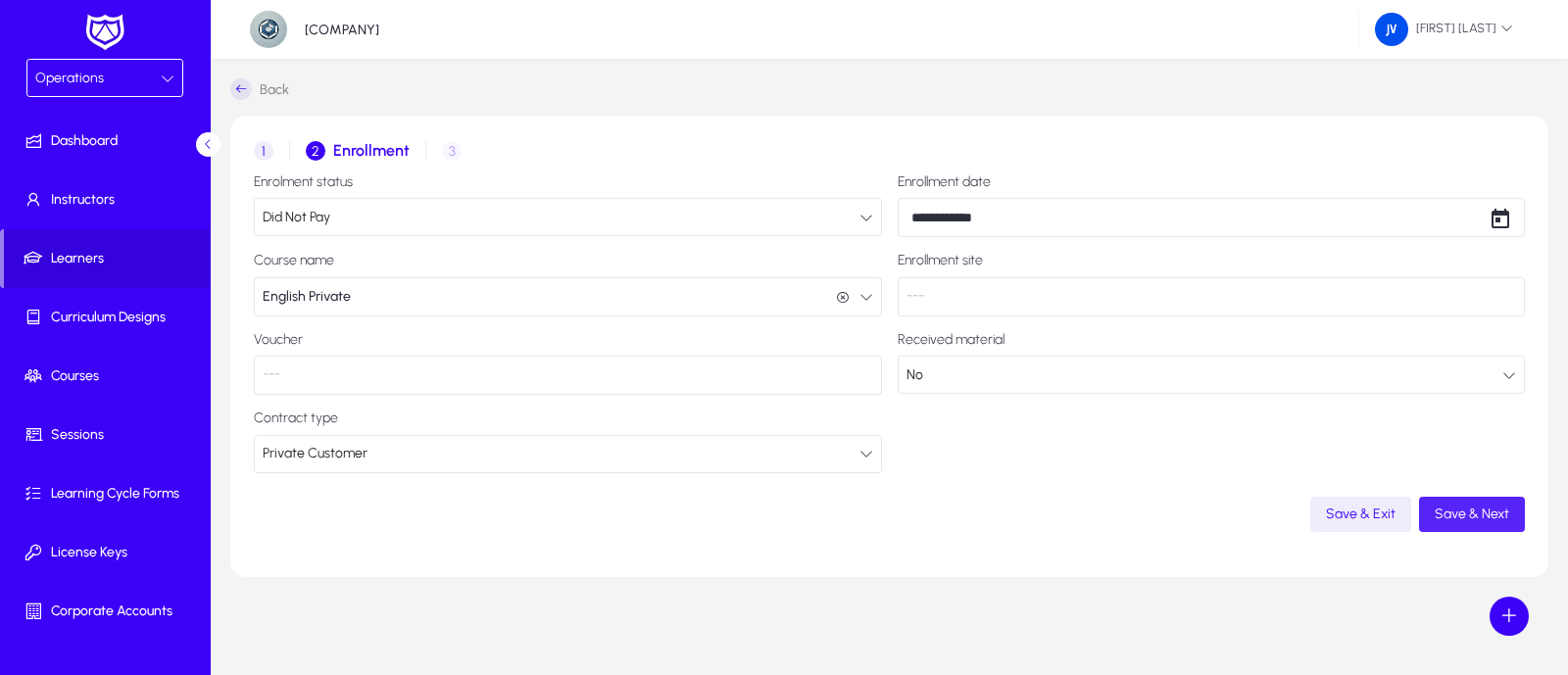 click on "Save & Next" 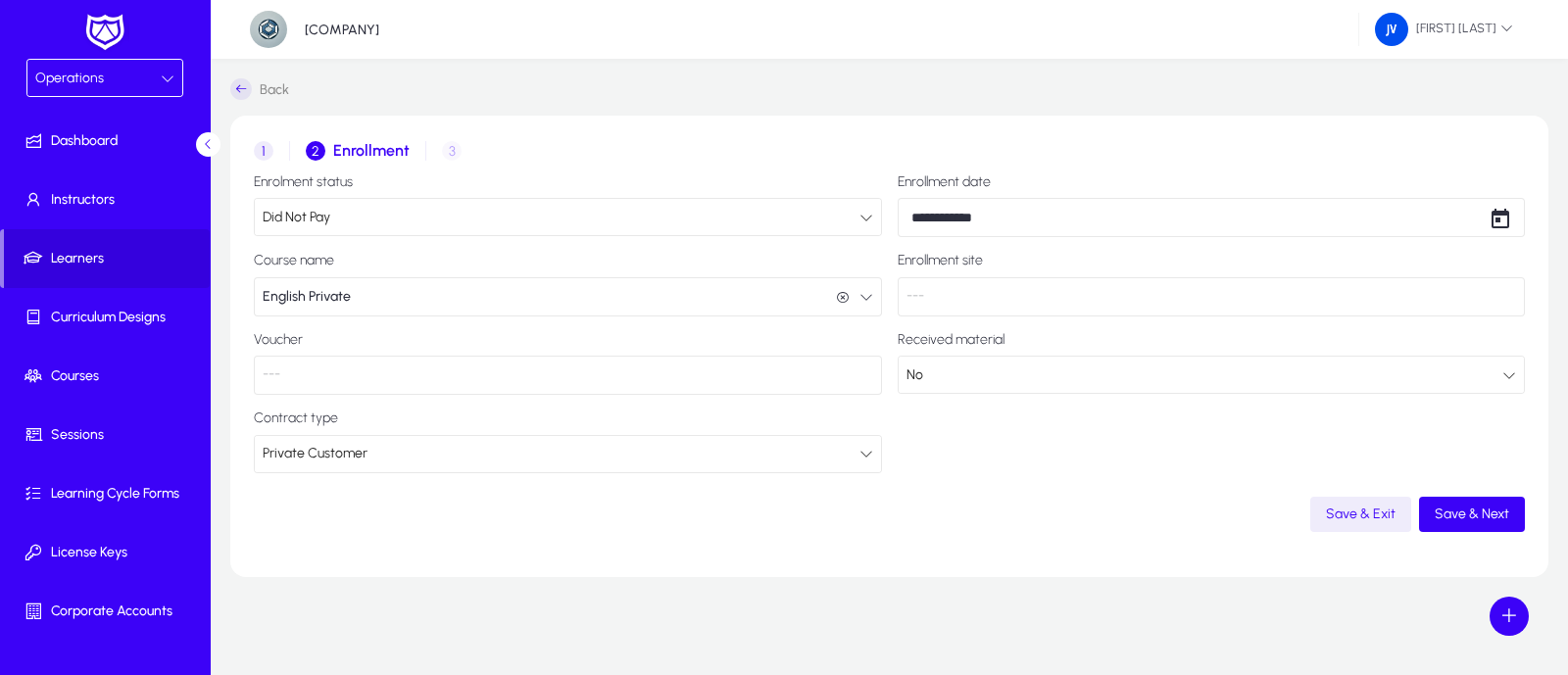 click on "Back" 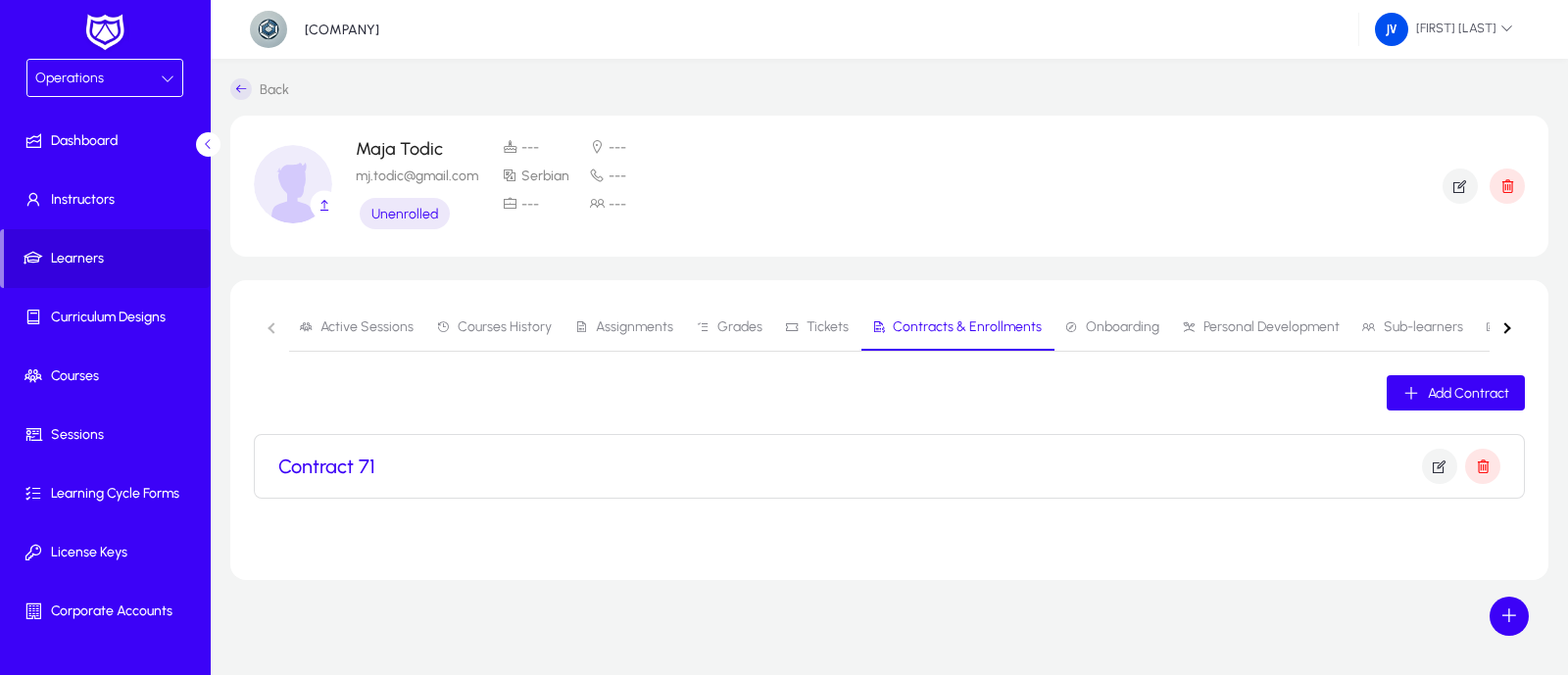 click on "Contract 71" 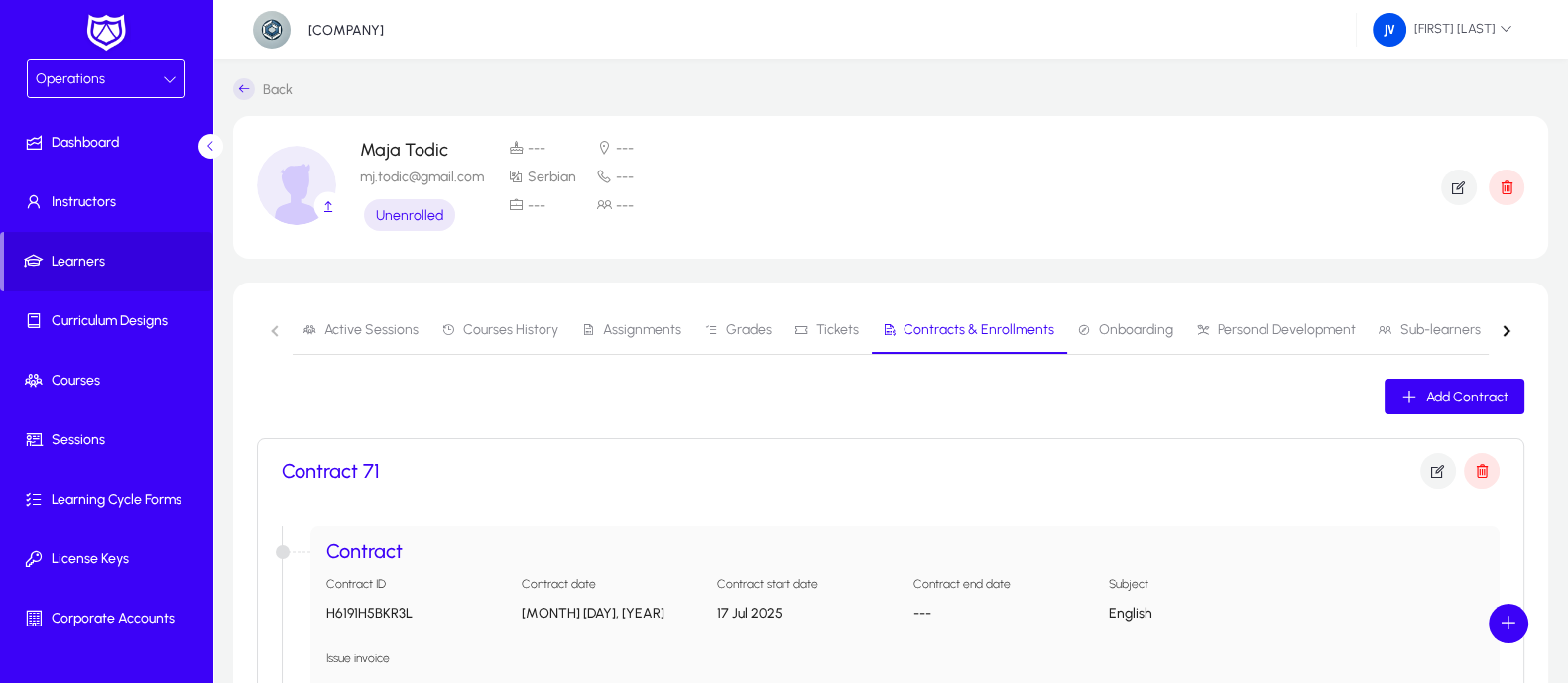 scroll, scrollTop: 0, scrollLeft: 0, axis: both 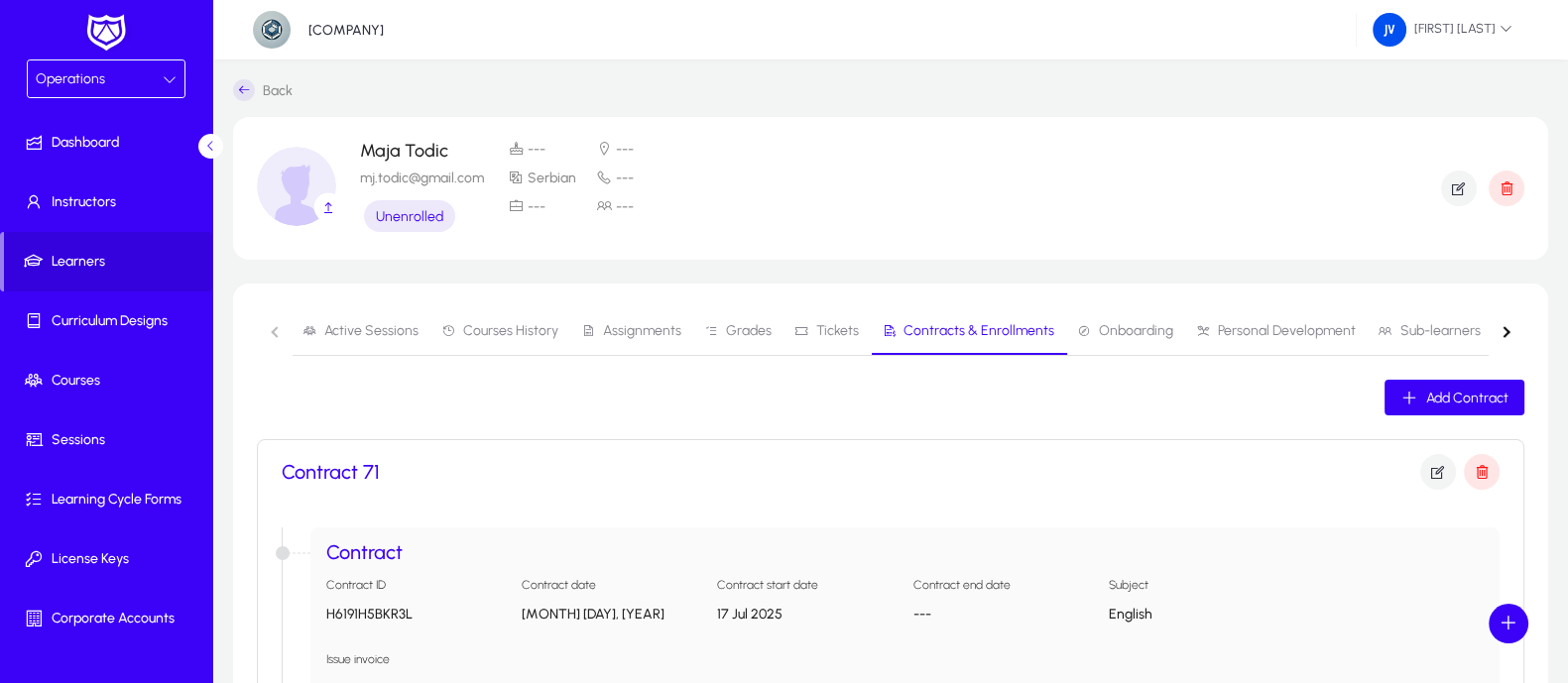 click 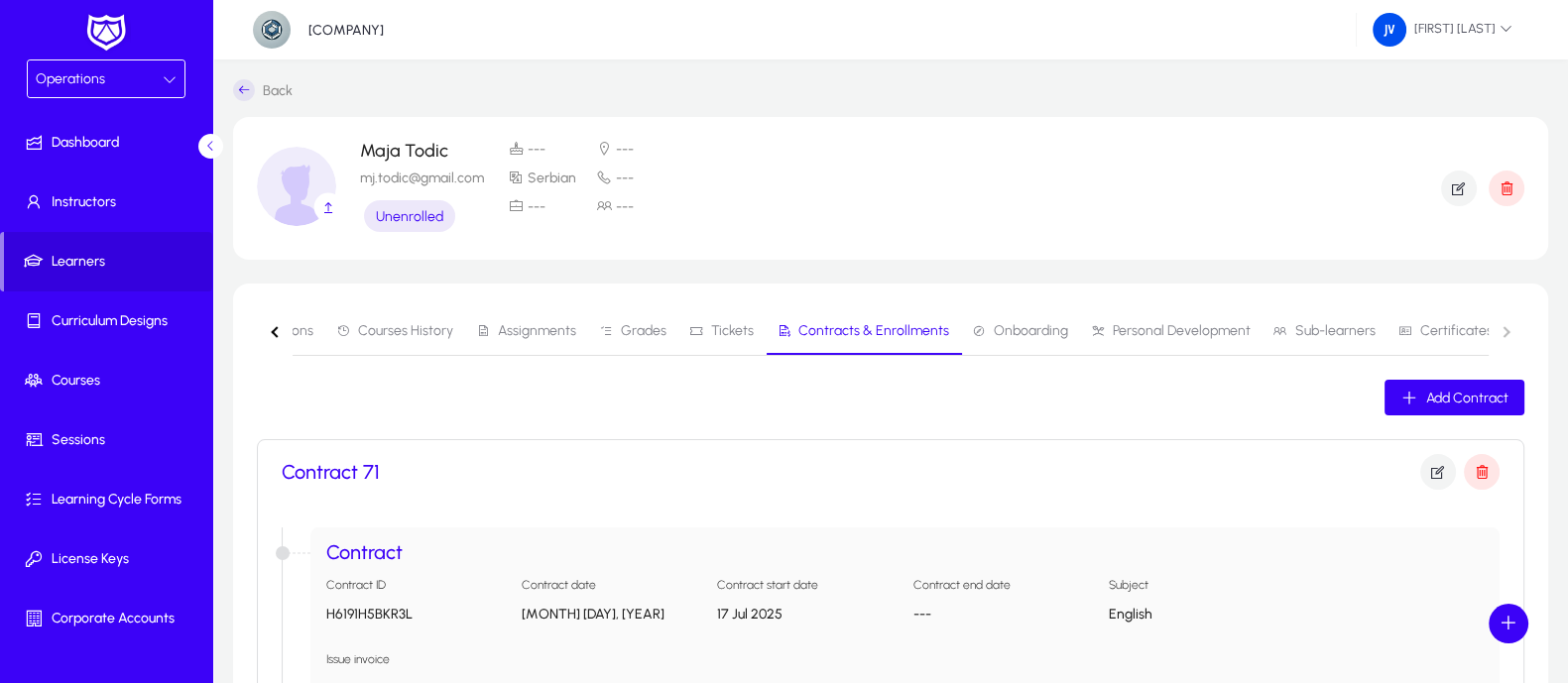 click 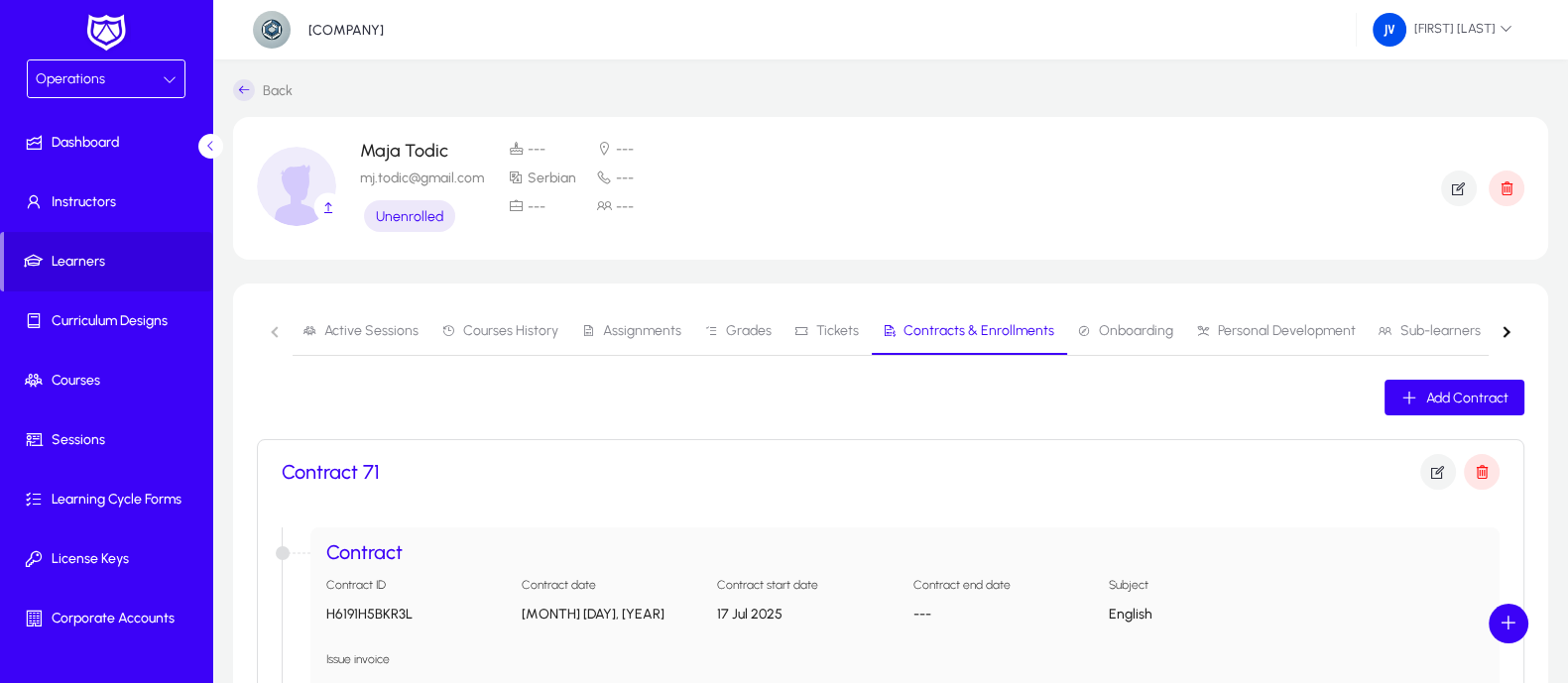 click on "Active Sessions   Courses History   Assignments   Grades   Tickets   Contracts & Enrollments   Onboarding   Personal Development   Sub-learners   Certificates" 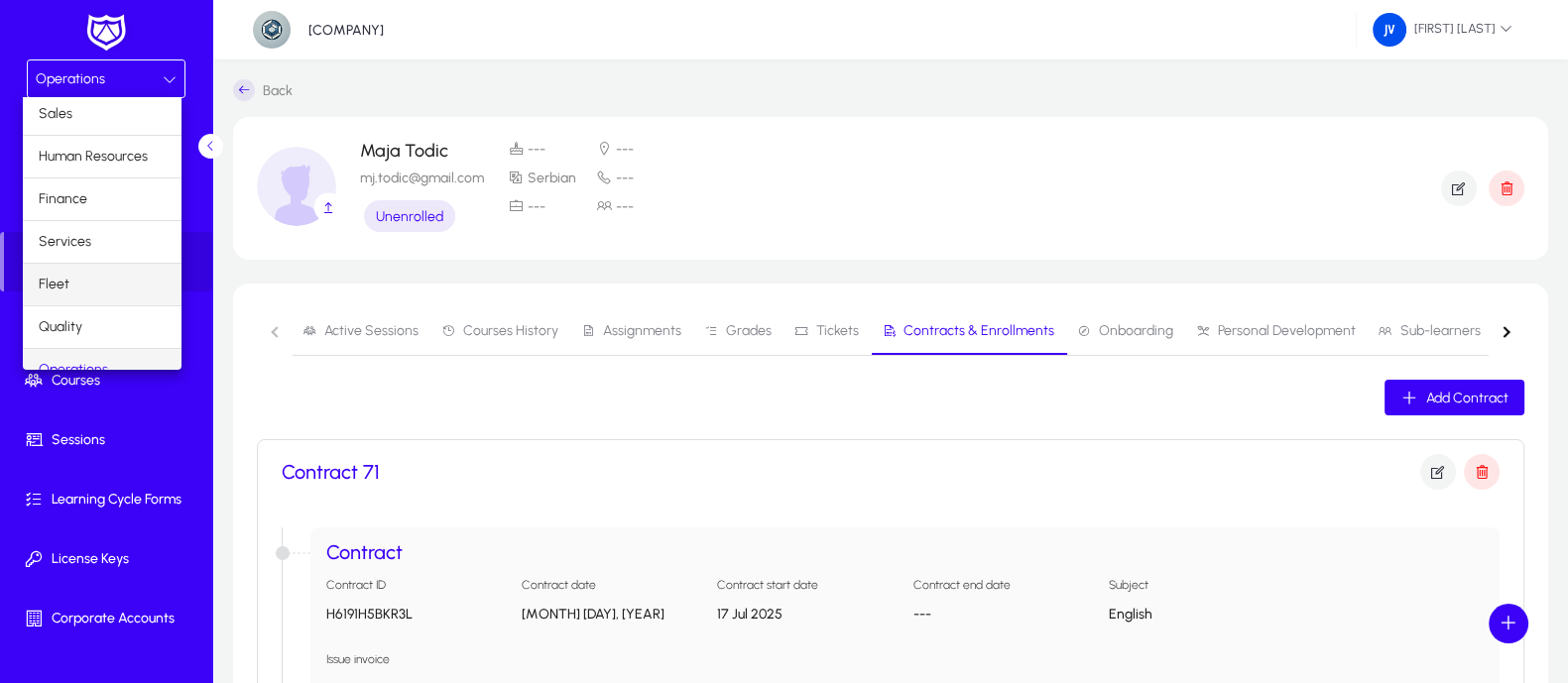 scroll, scrollTop: 0, scrollLeft: 0, axis: both 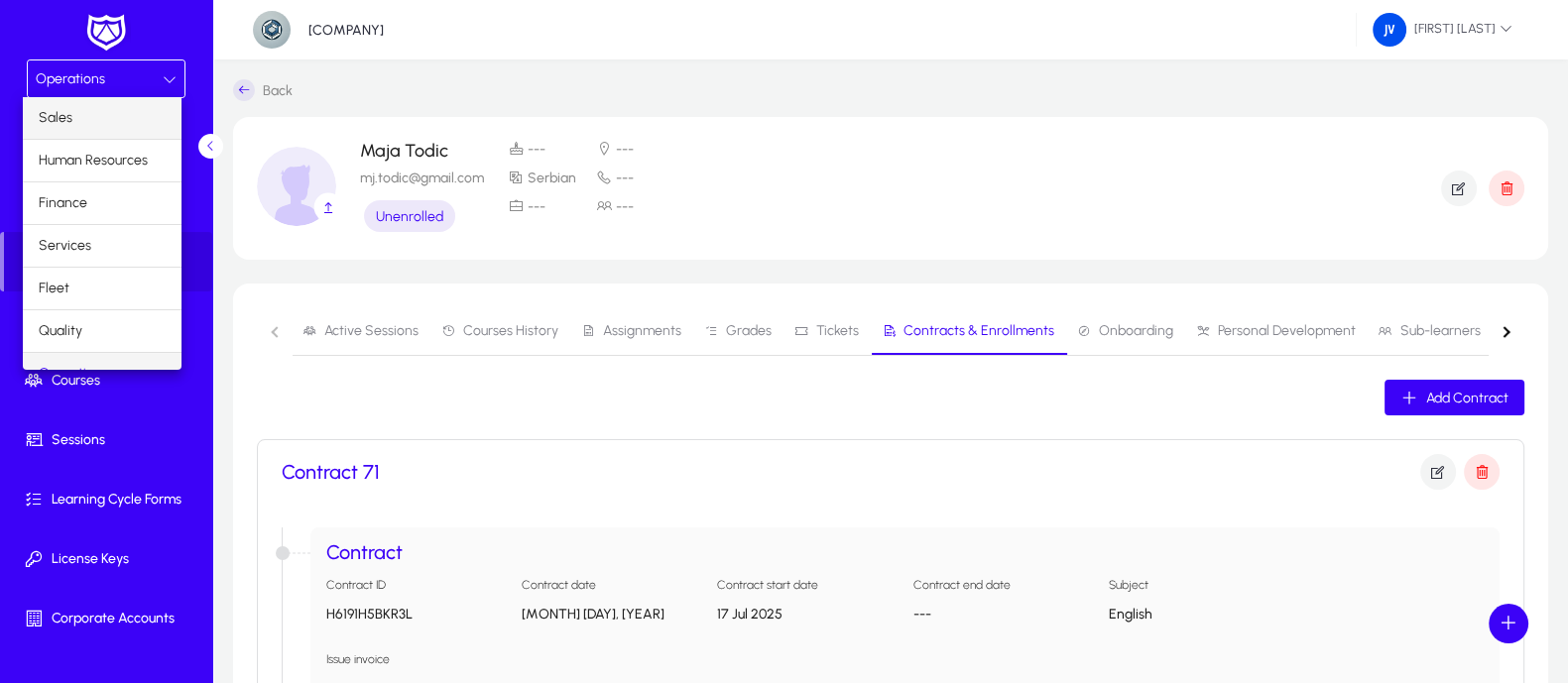 click on "Sales" at bounding box center (102, 118) 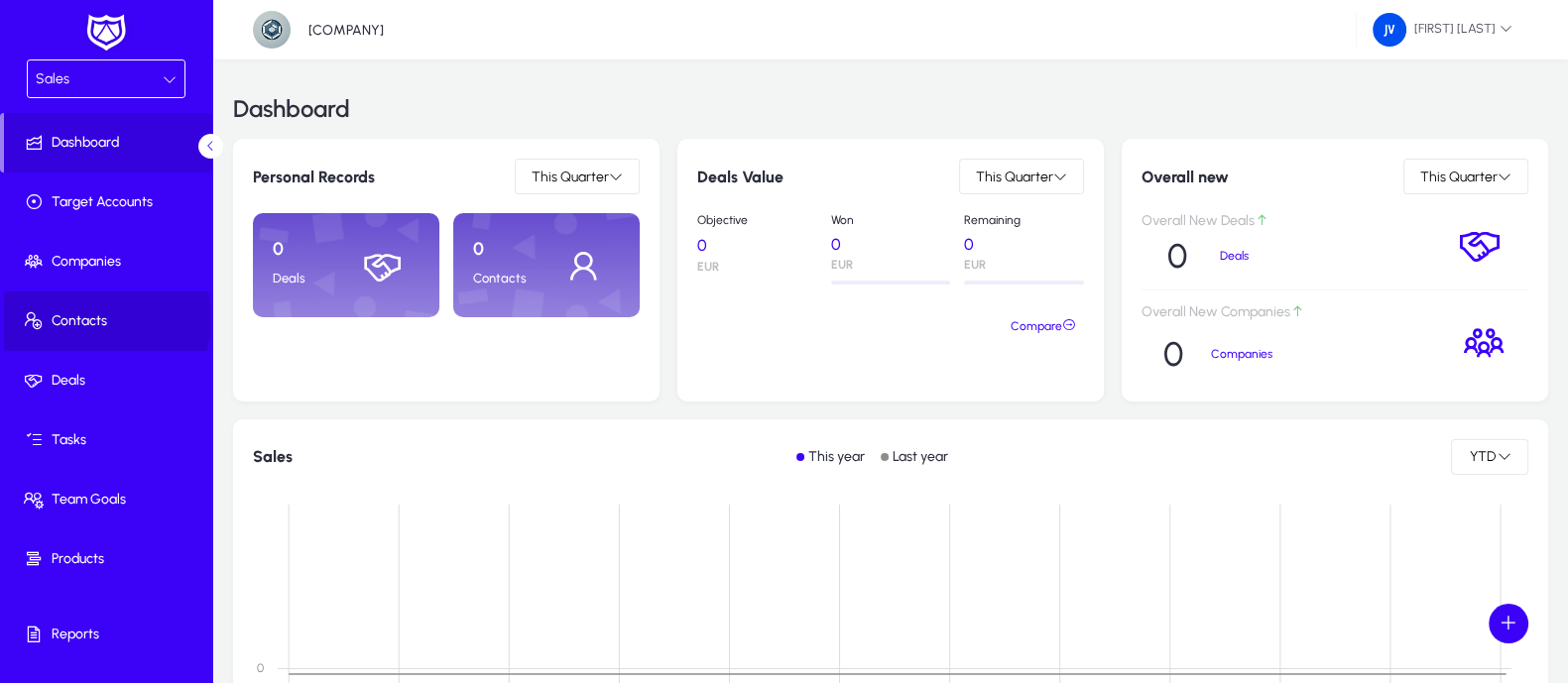 click on "Contacts" 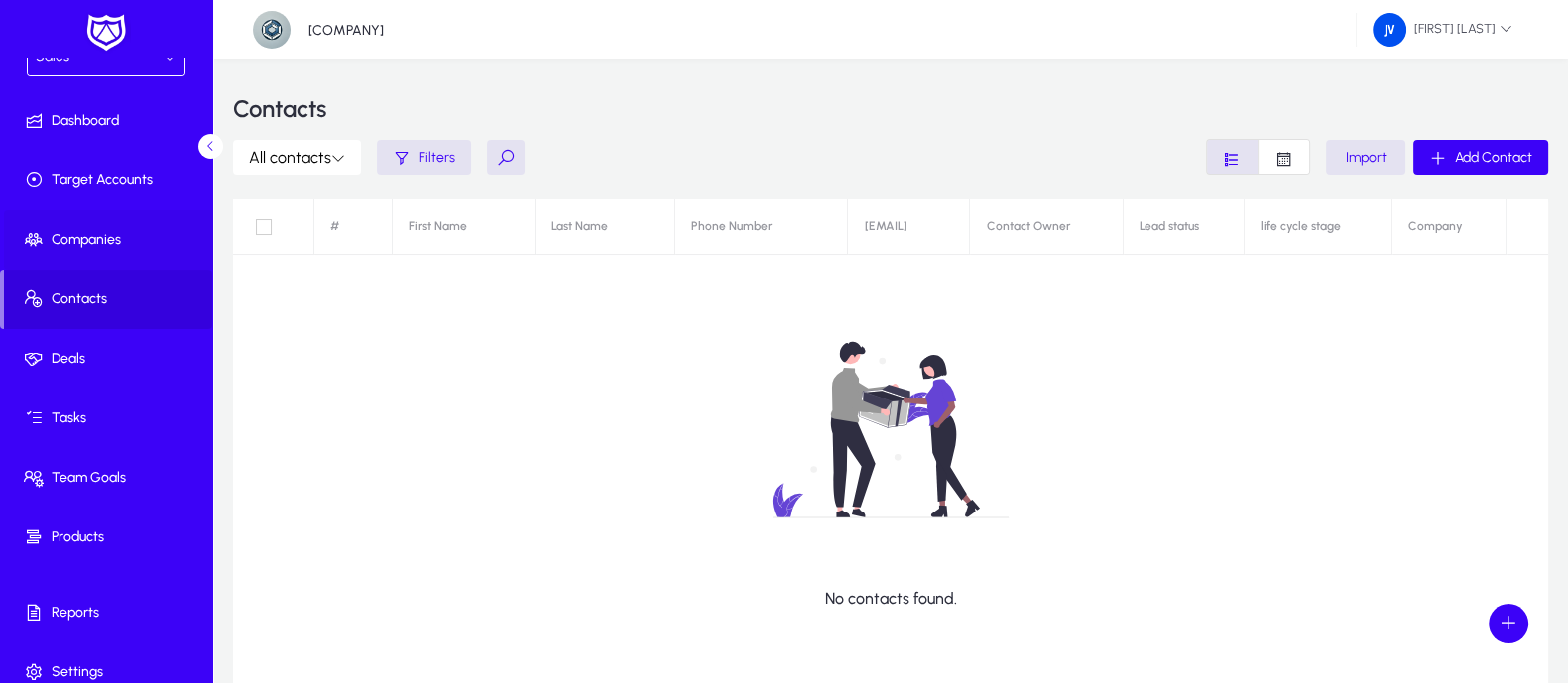 scroll, scrollTop: 40, scrollLeft: 0, axis: vertical 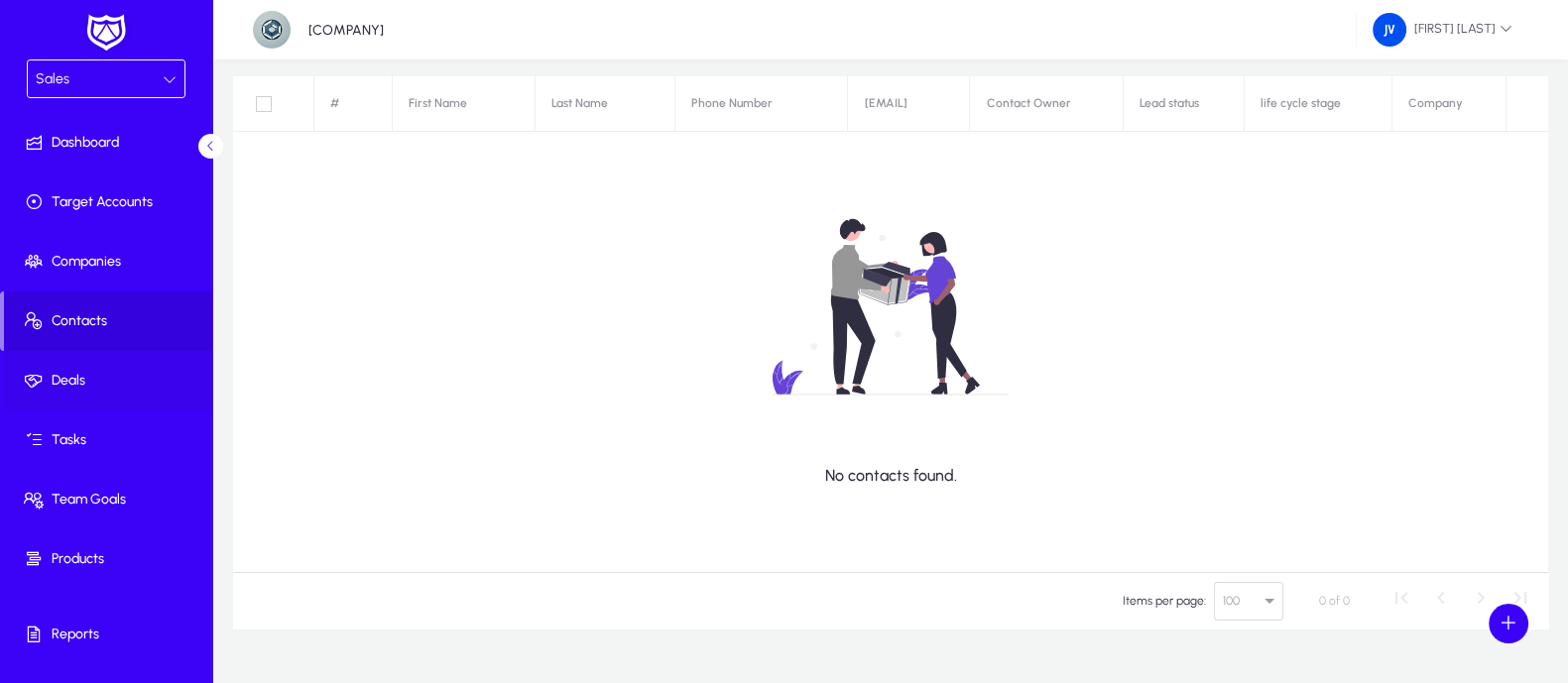 click 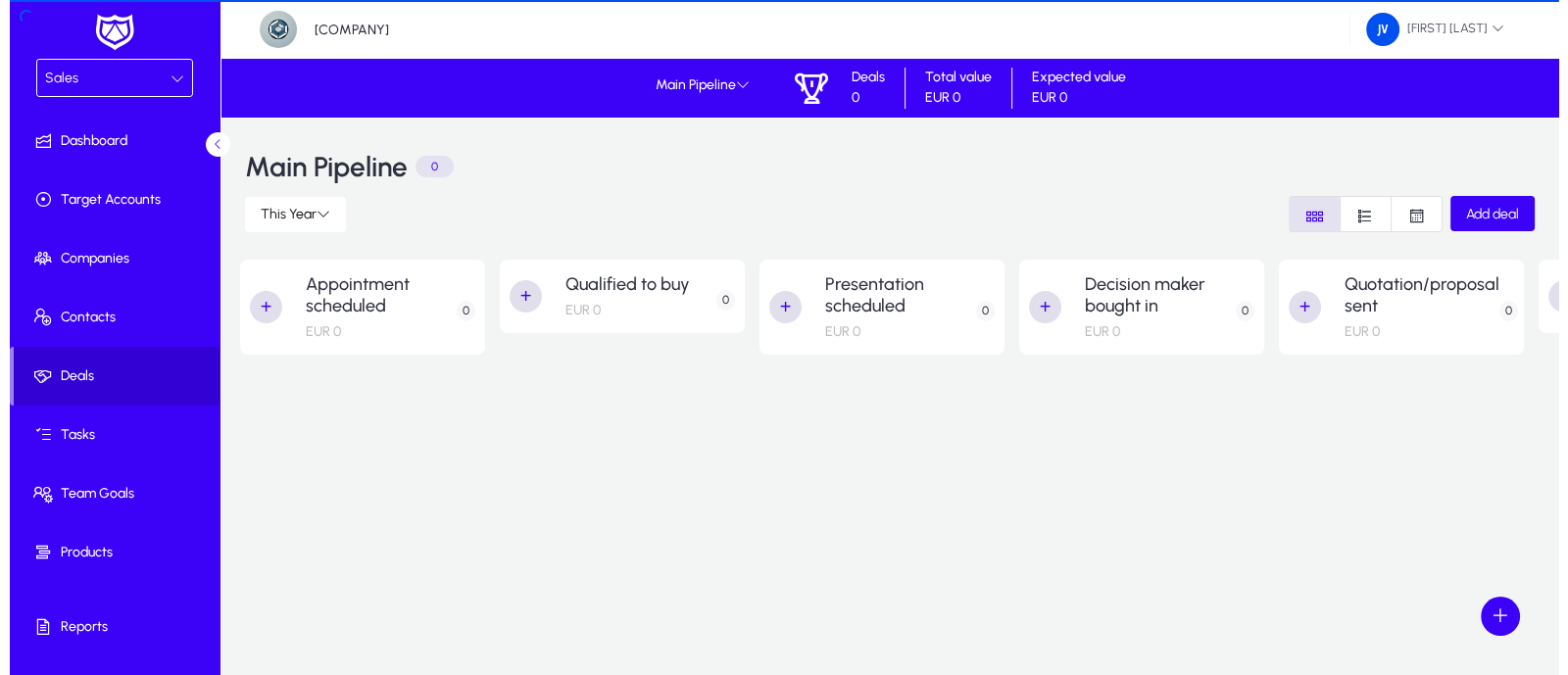 scroll, scrollTop: 0, scrollLeft: 0, axis: both 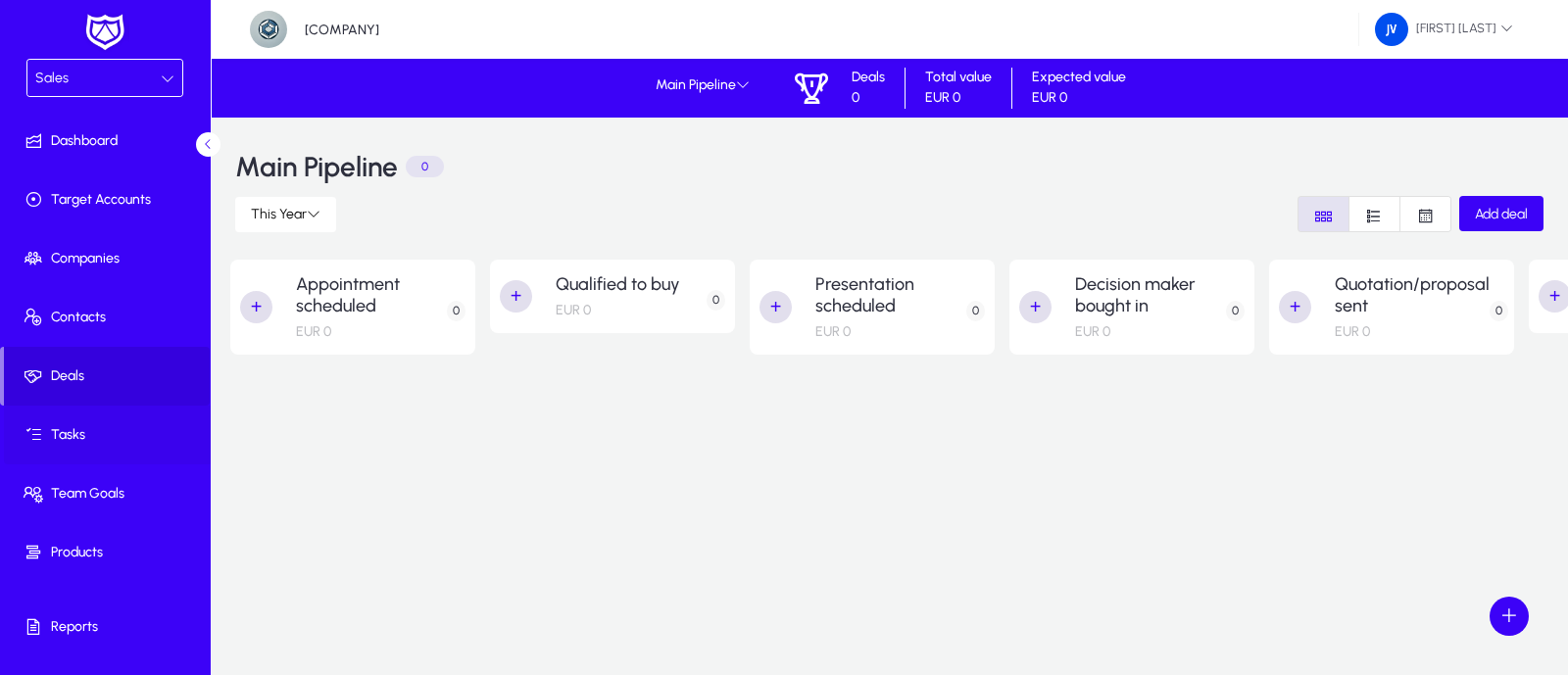 click on "Tasks" 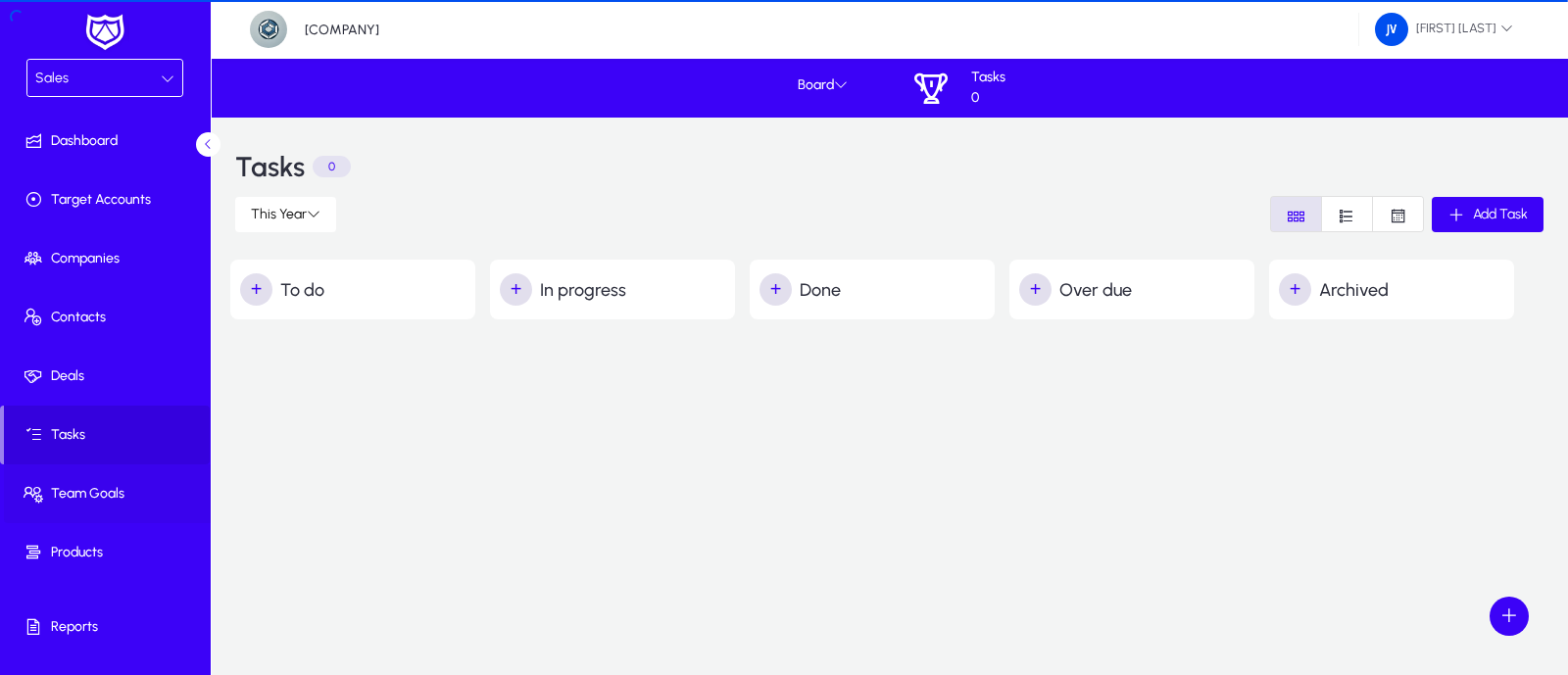 click on "Team Goals" 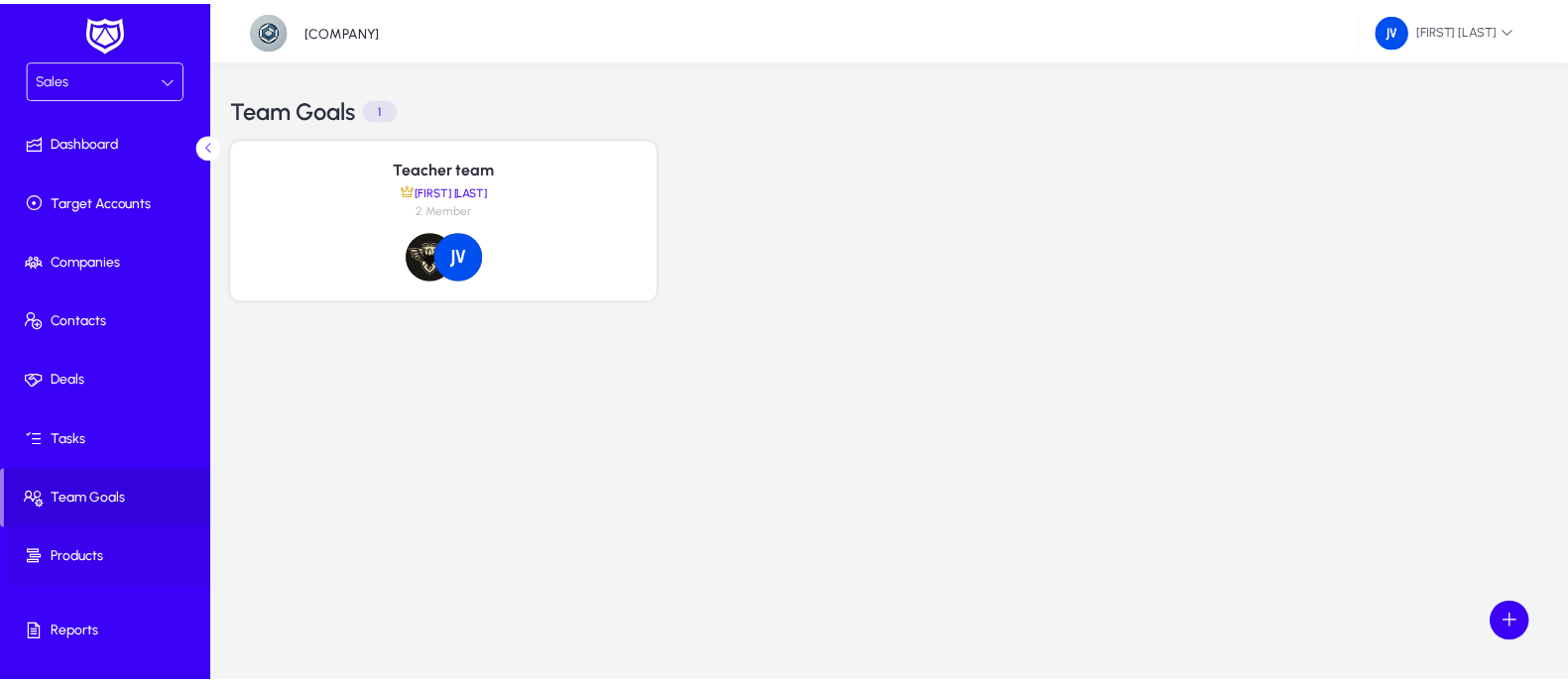 scroll, scrollTop: 40, scrollLeft: 0, axis: vertical 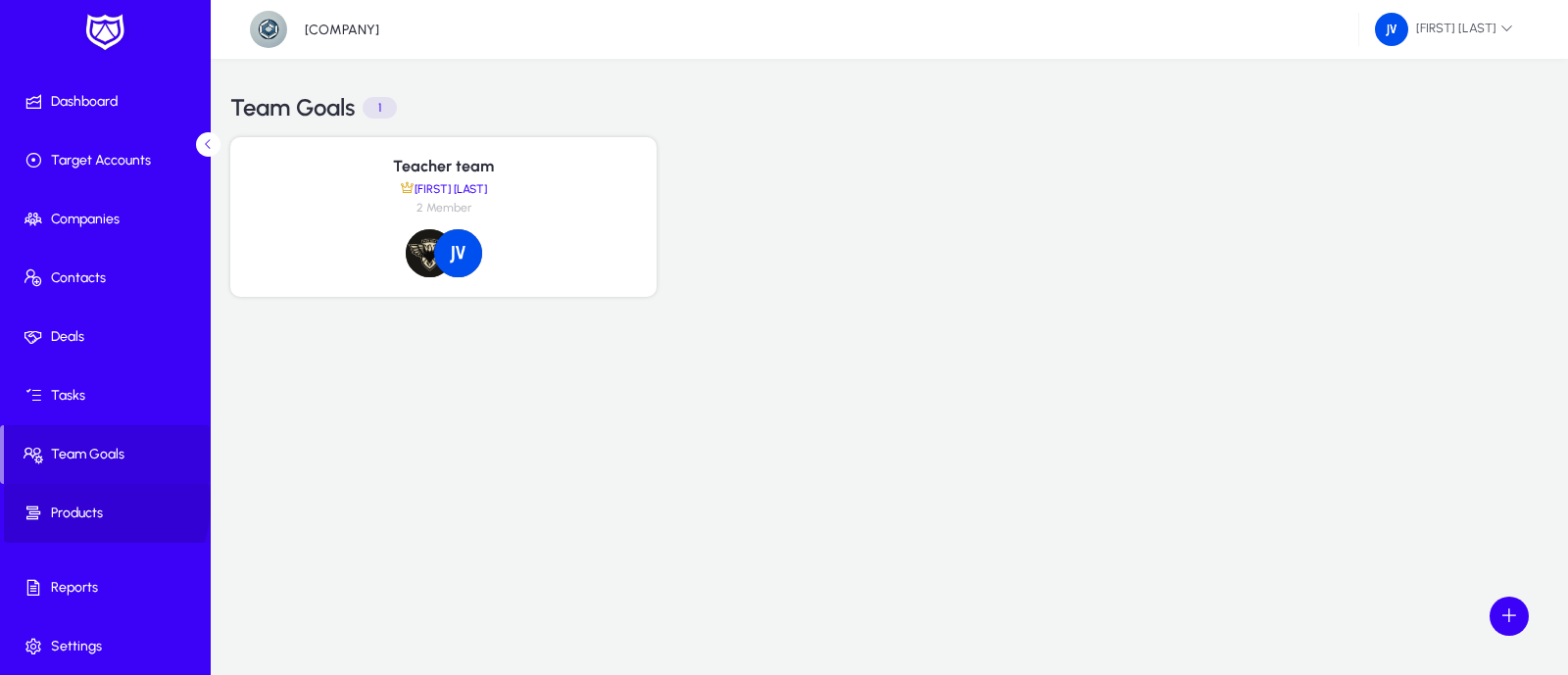 click on "Products" 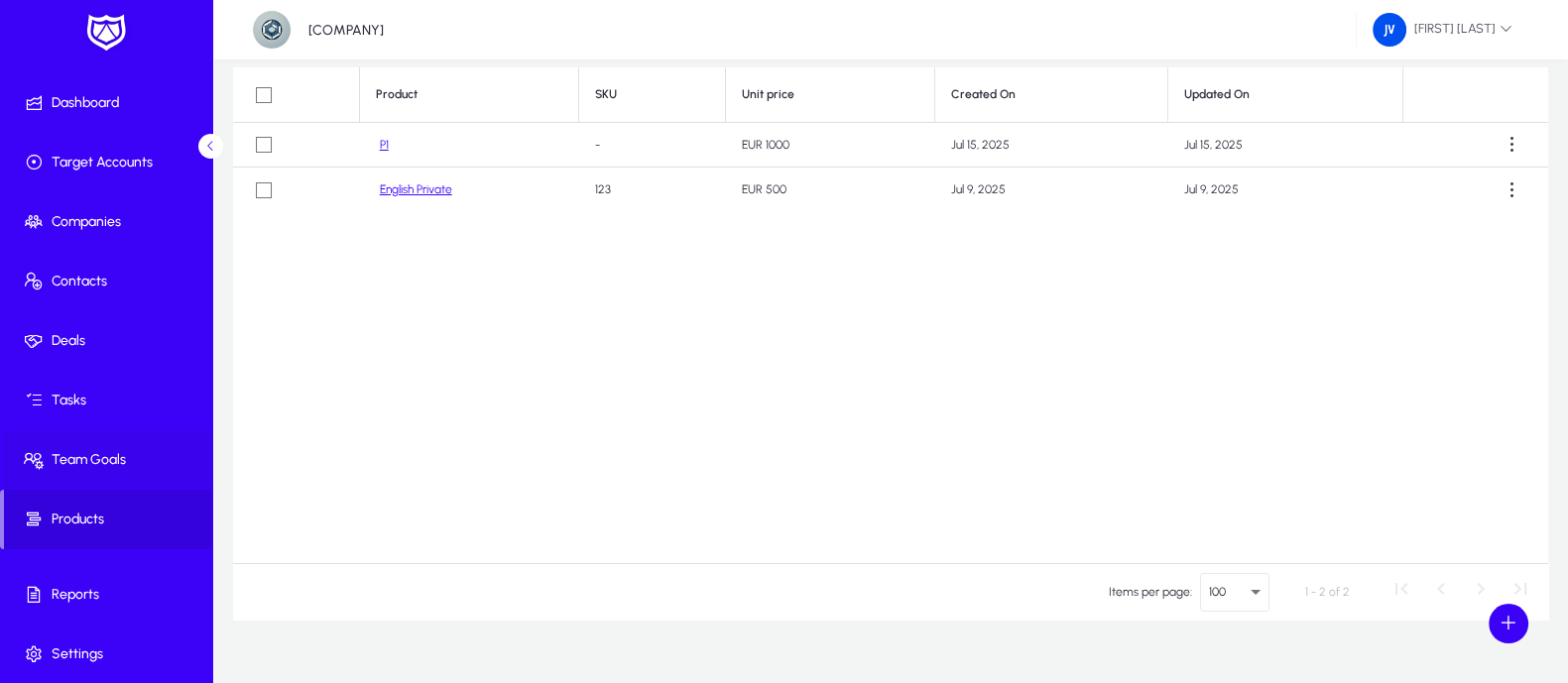 scroll, scrollTop: 167, scrollLeft: 0, axis: vertical 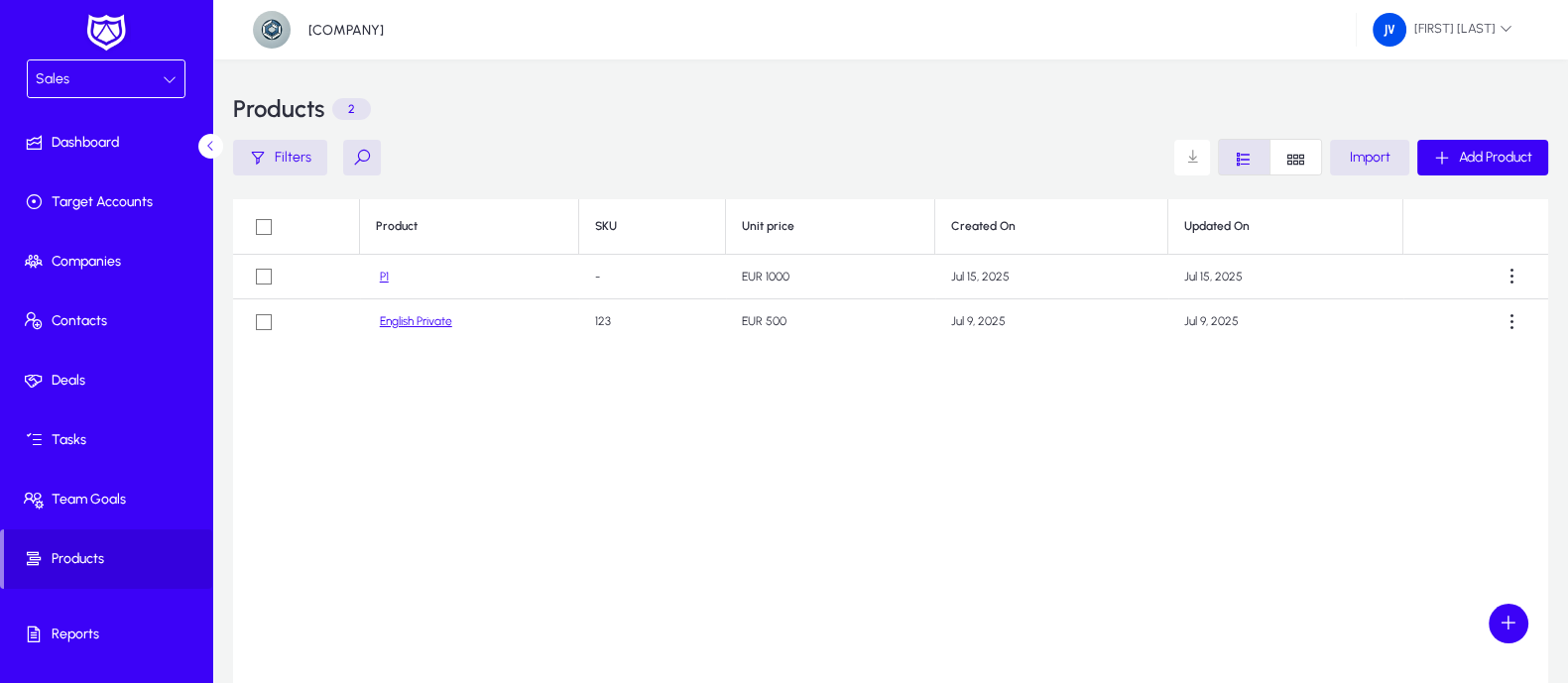 click on "Sales" at bounding box center (99, 79) 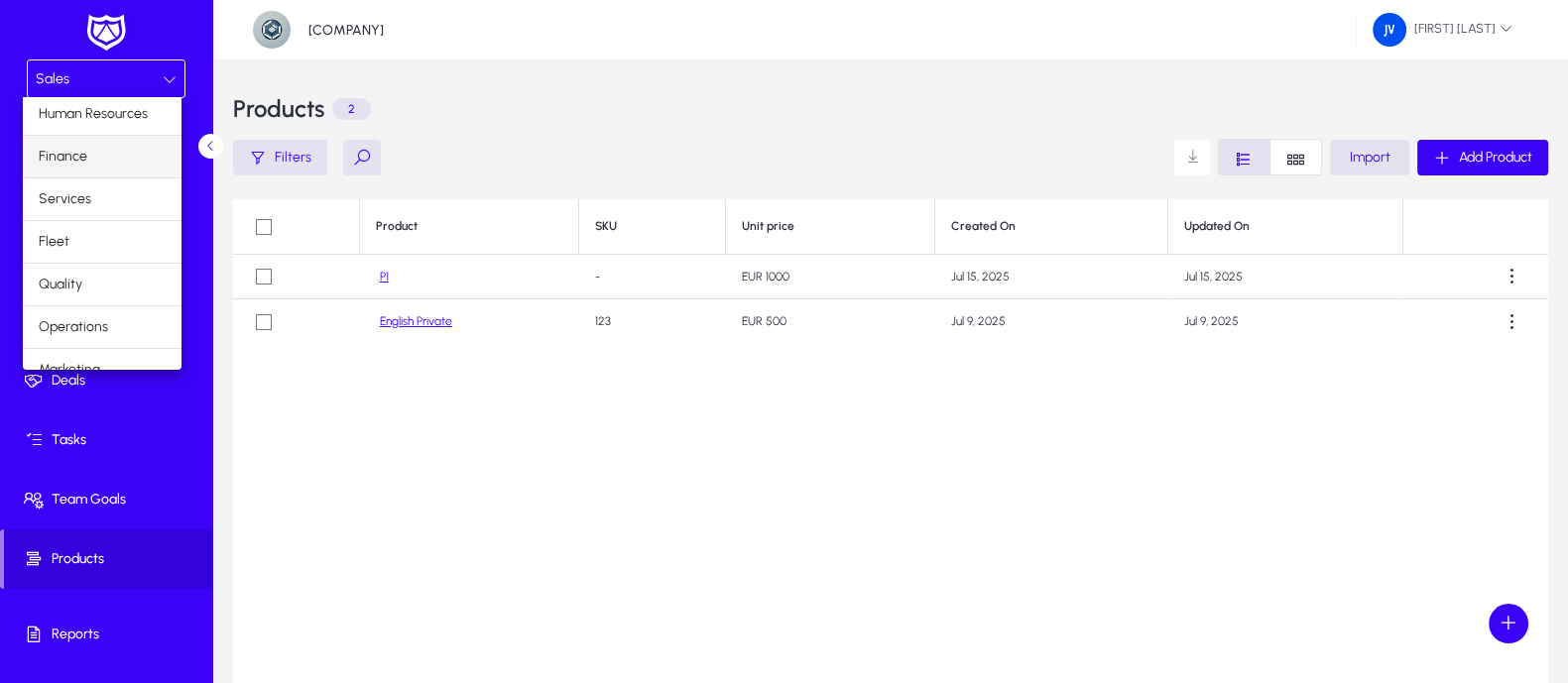 scroll, scrollTop: 65, scrollLeft: 0, axis: vertical 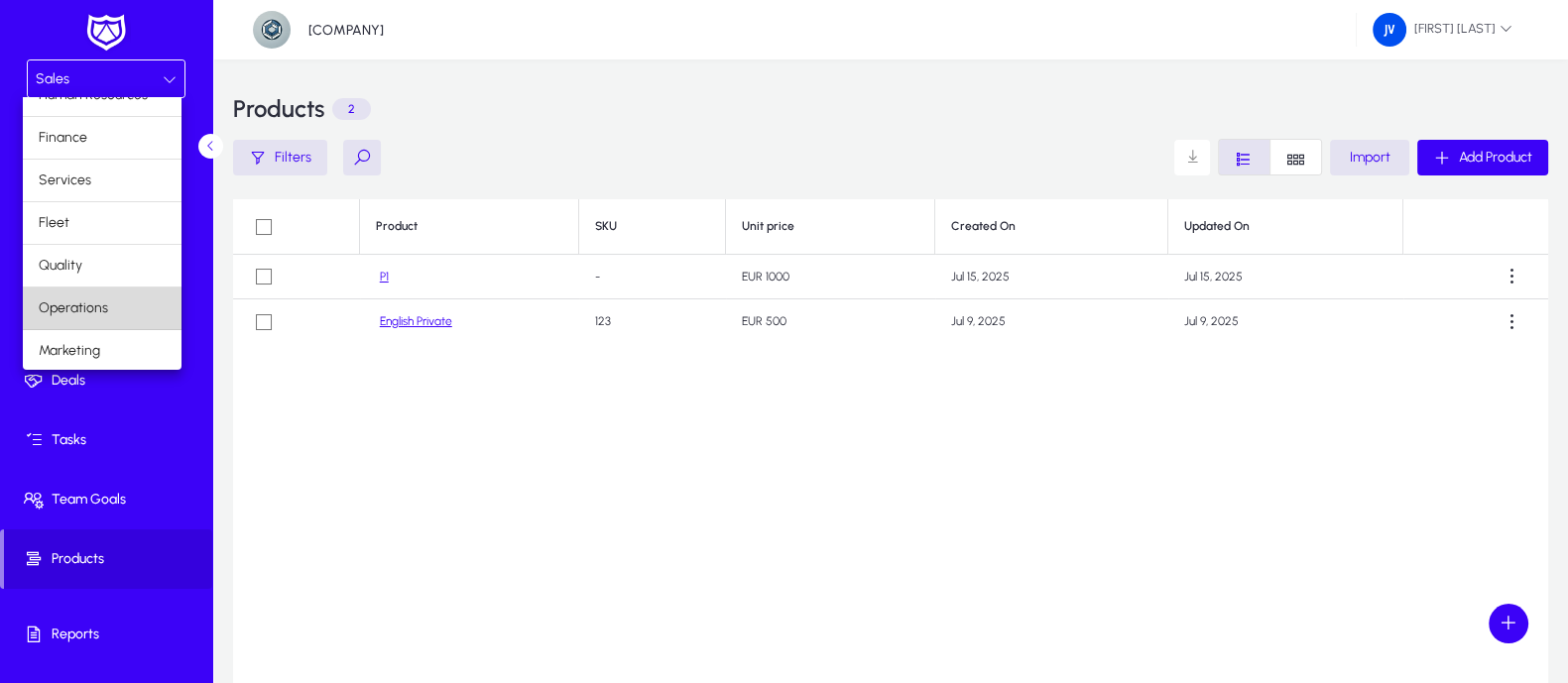 click on "Operations" at bounding box center [102, 308] 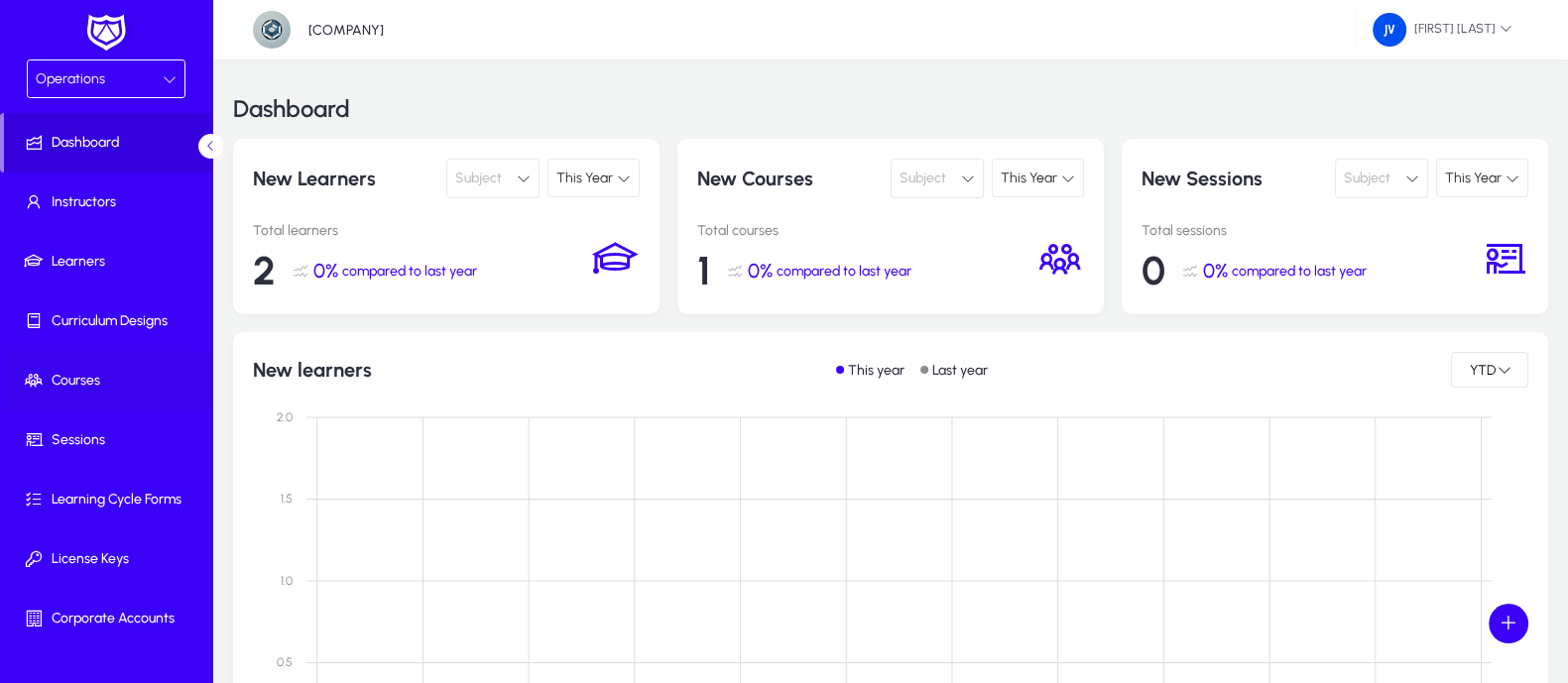 click on "Courses" 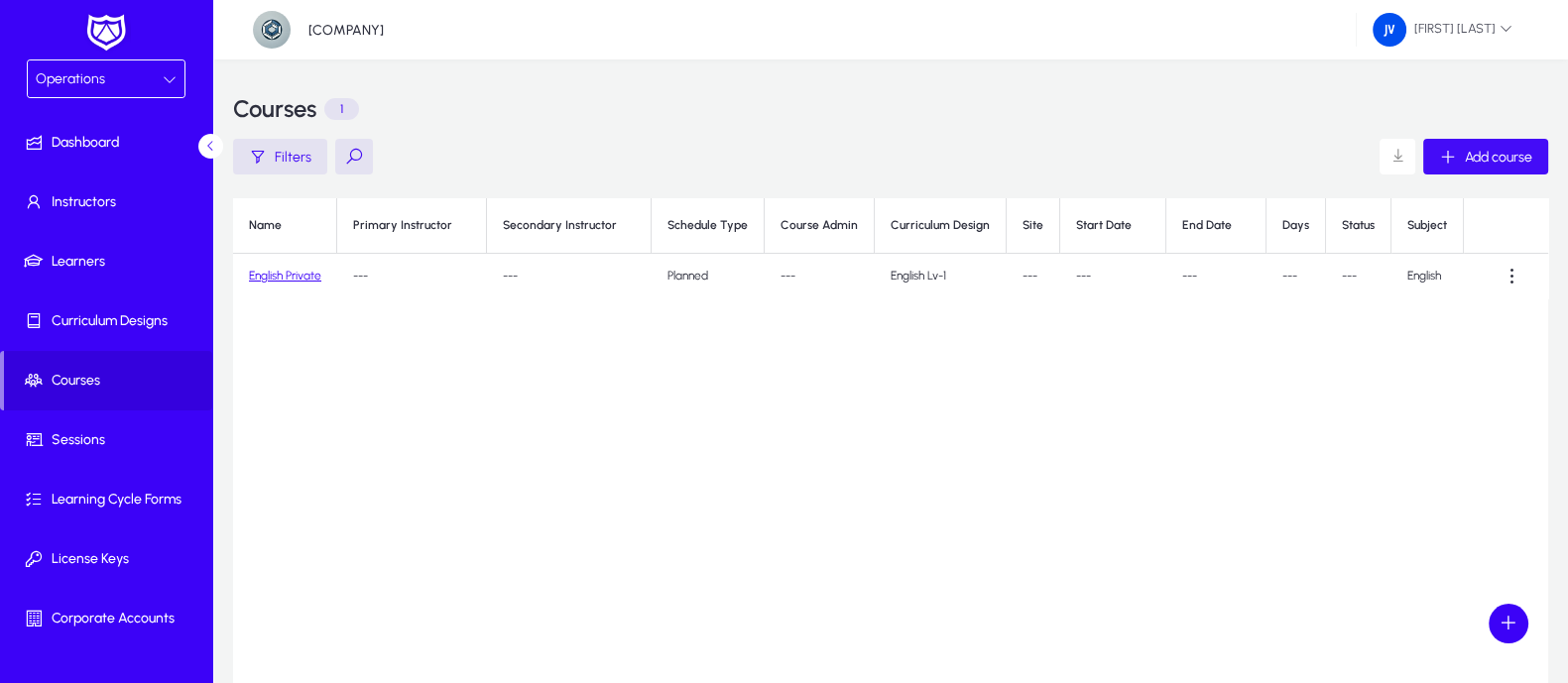 click on "Add course" 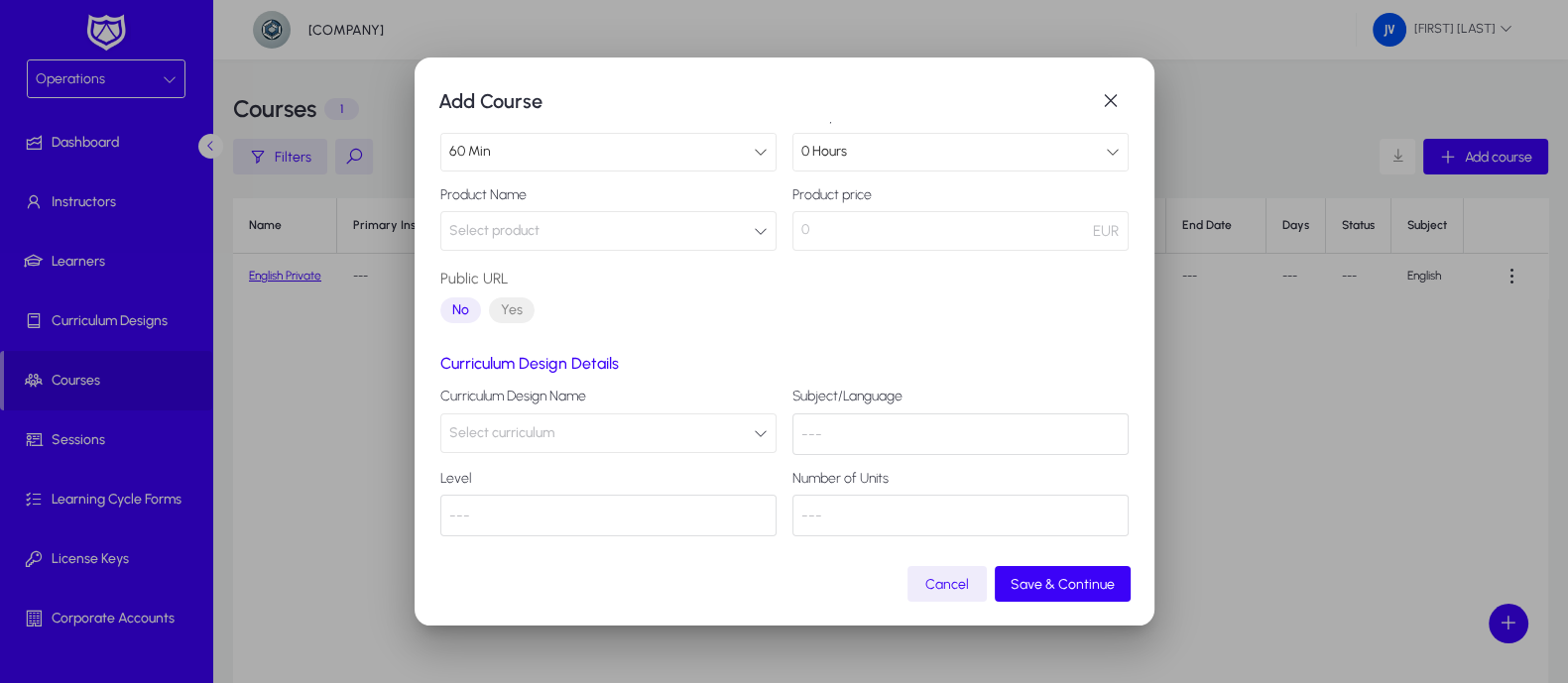 scroll, scrollTop: 0, scrollLeft: 0, axis: both 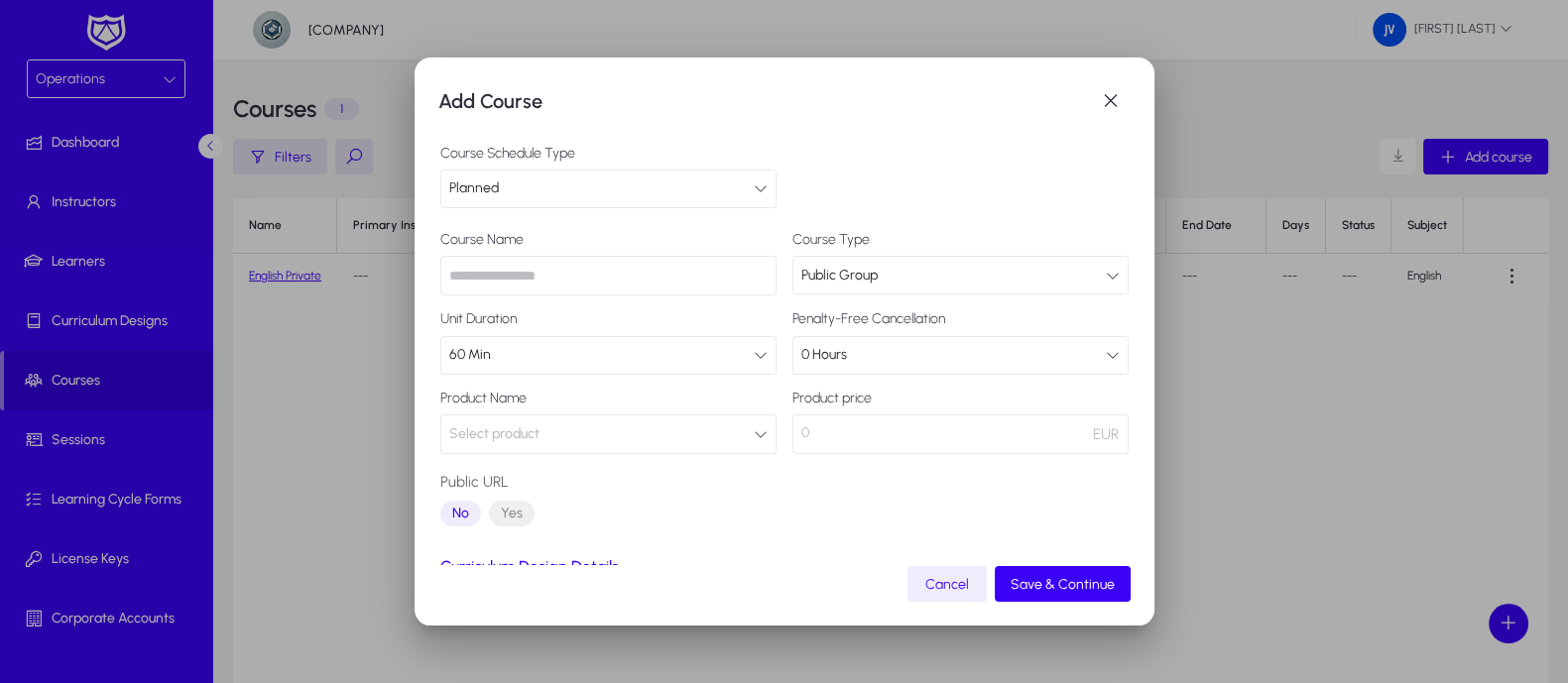 click at bounding box center [608, 276] 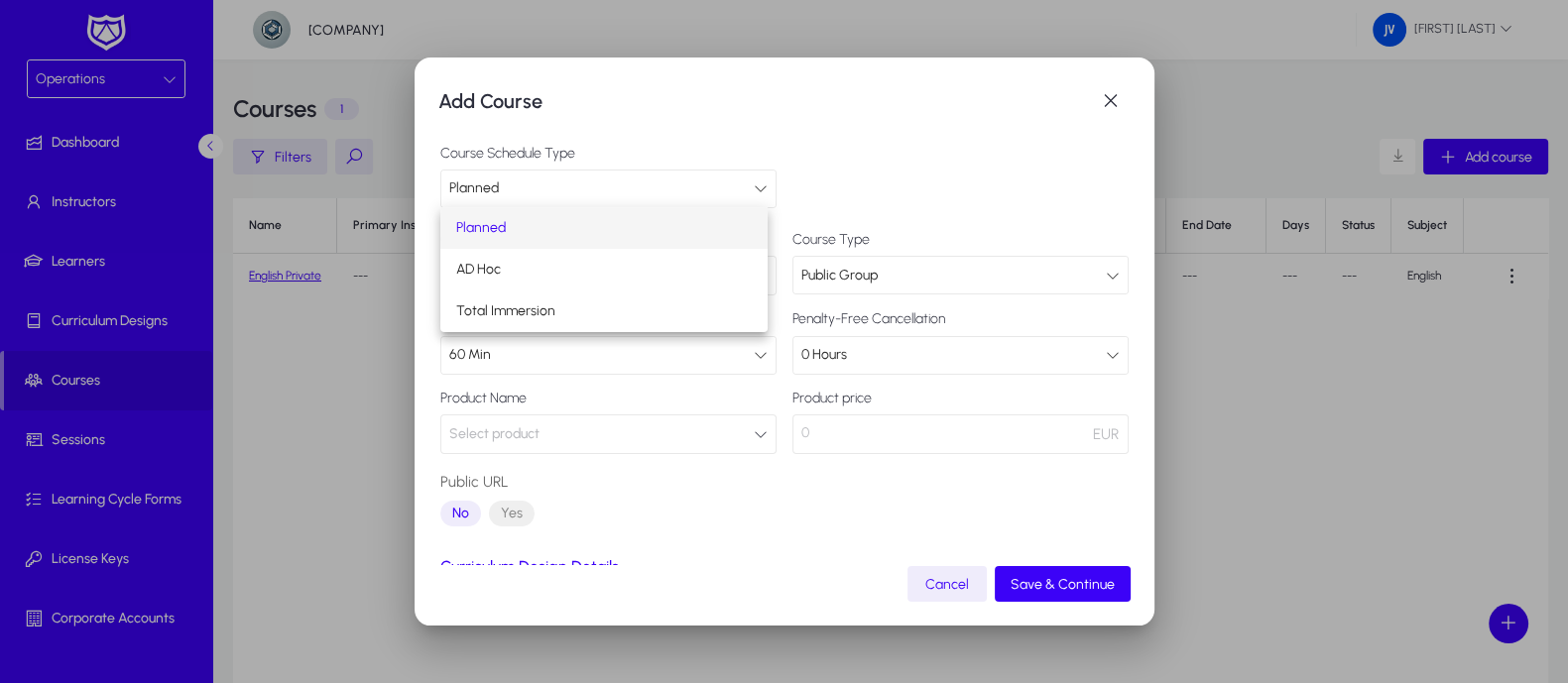 click at bounding box center (784, 341) 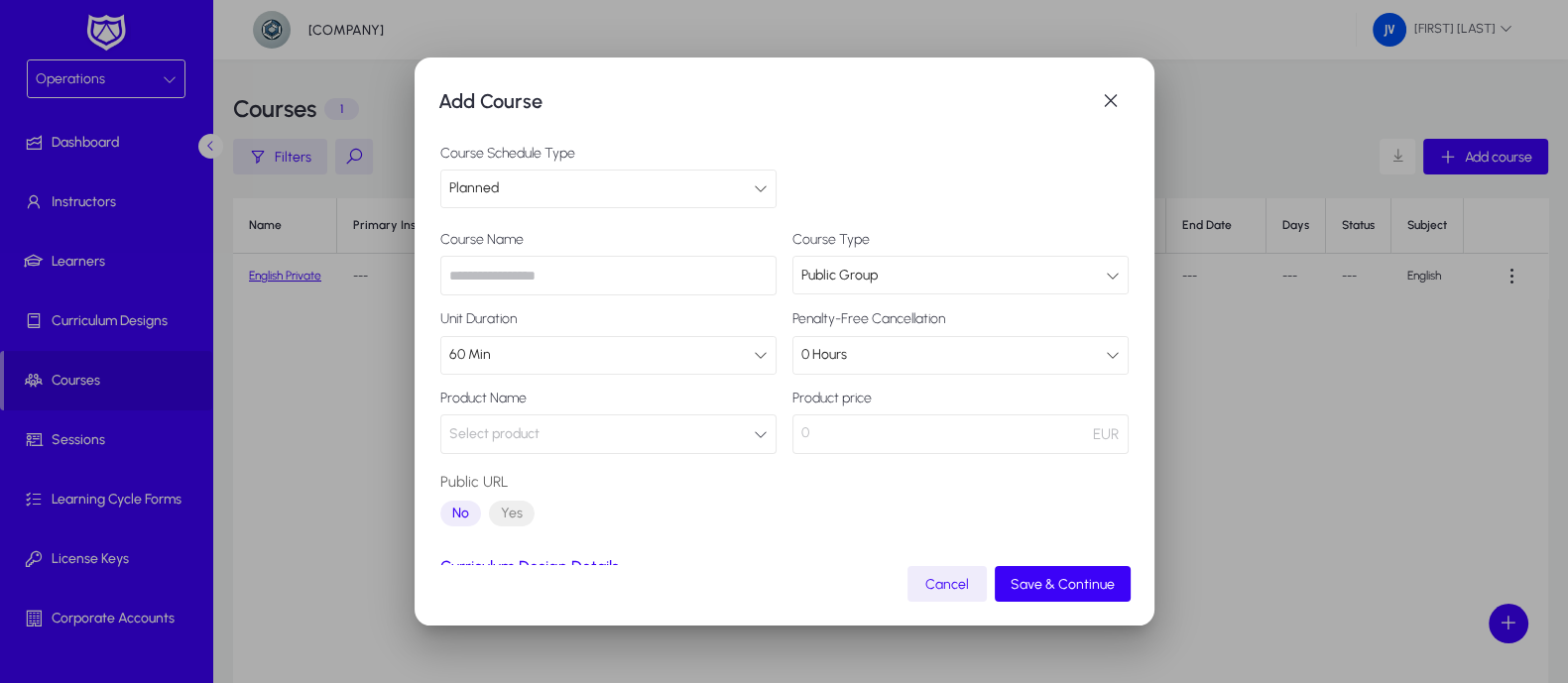 click at bounding box center (608, 276) 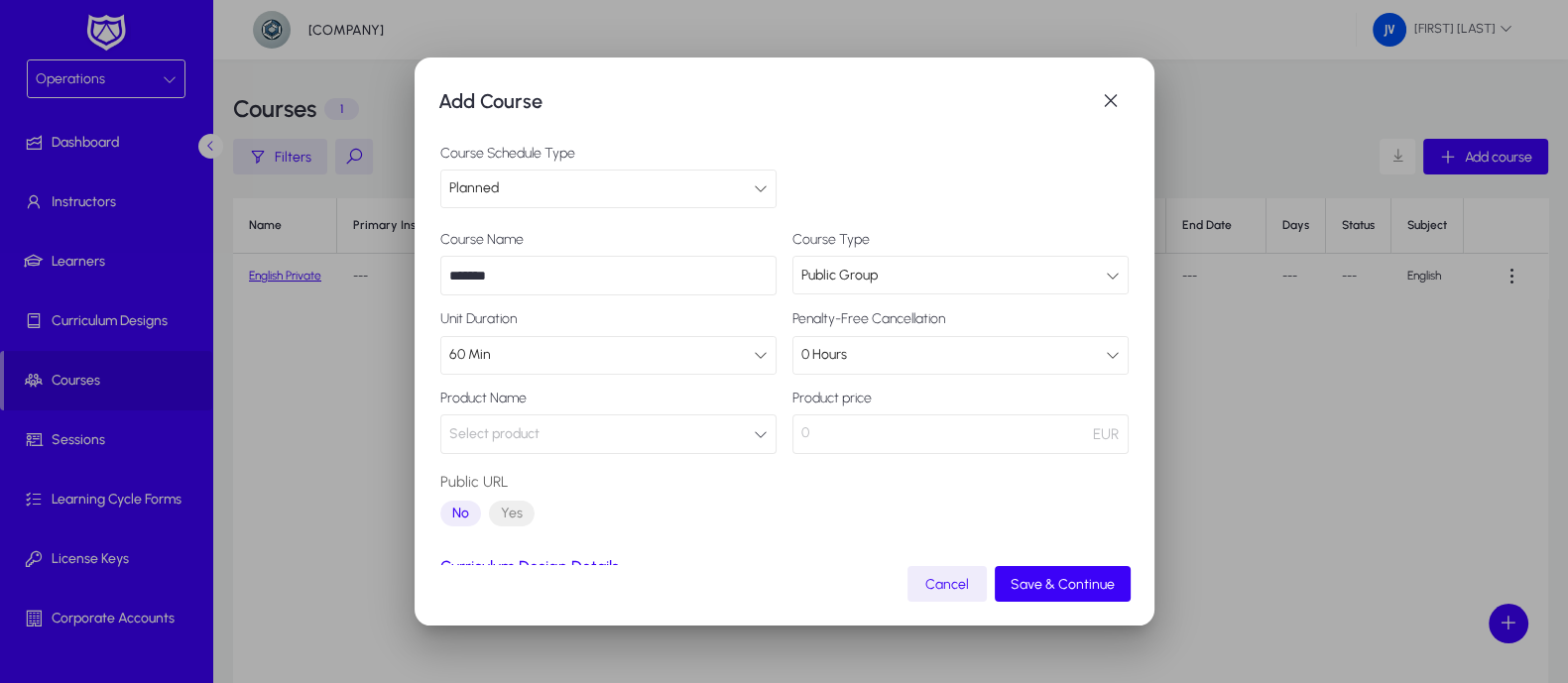 click on "Unit Duration" at bounding box center (608, 319) 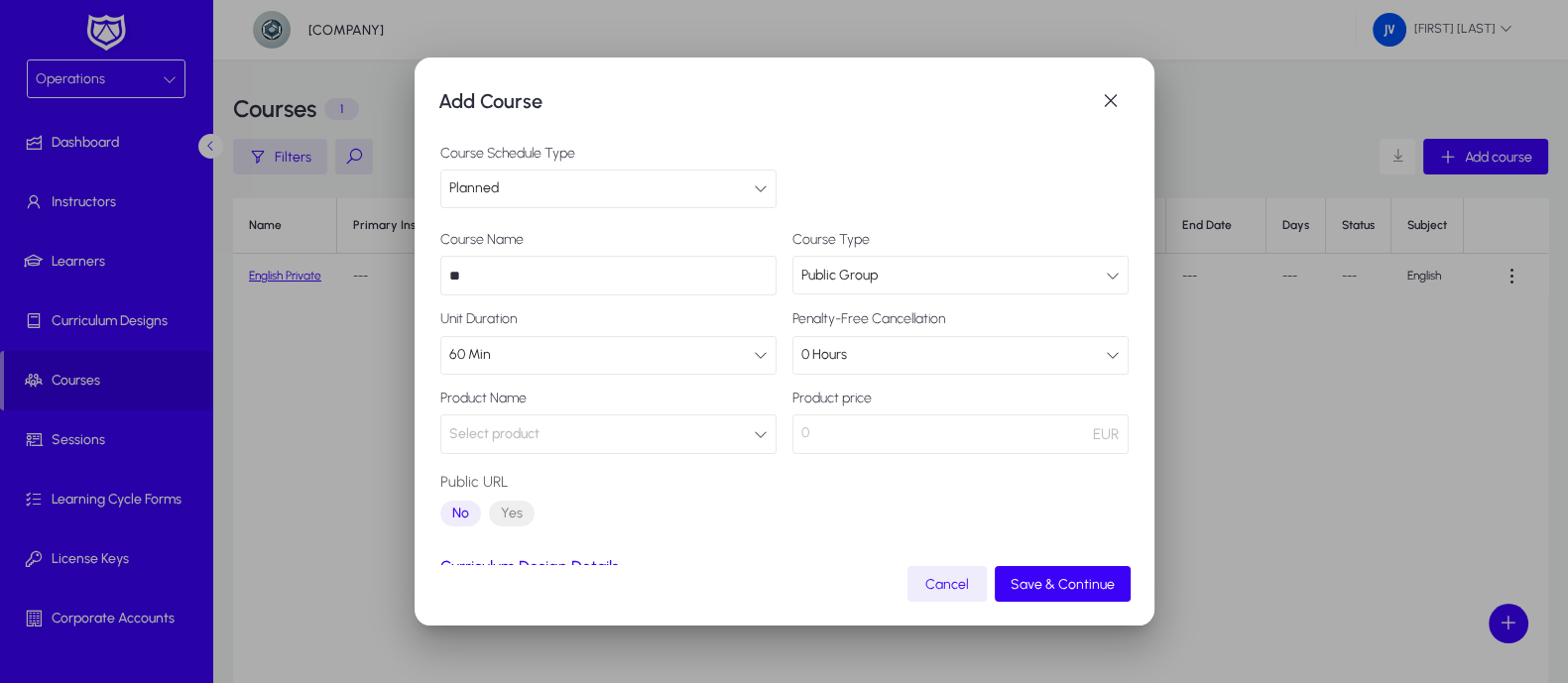 type on "*" 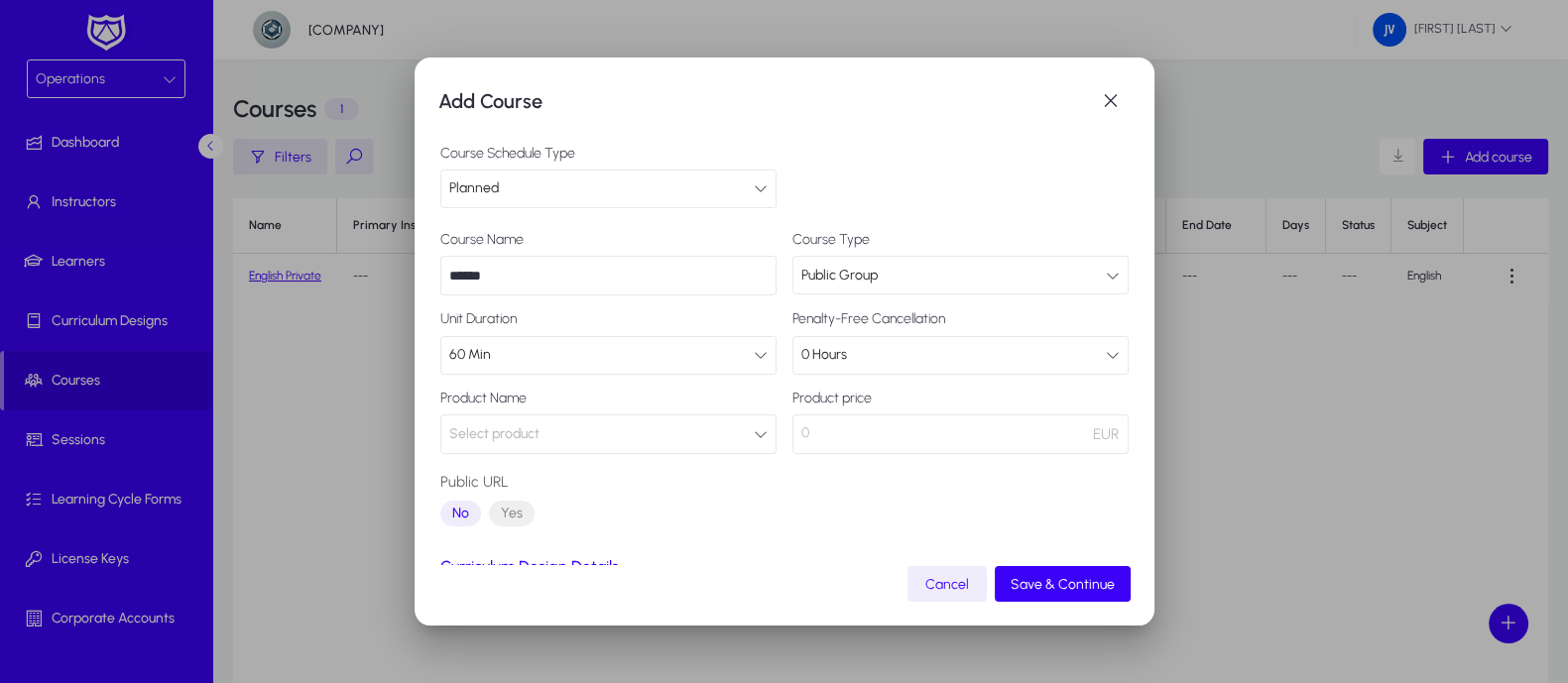 type on "******" 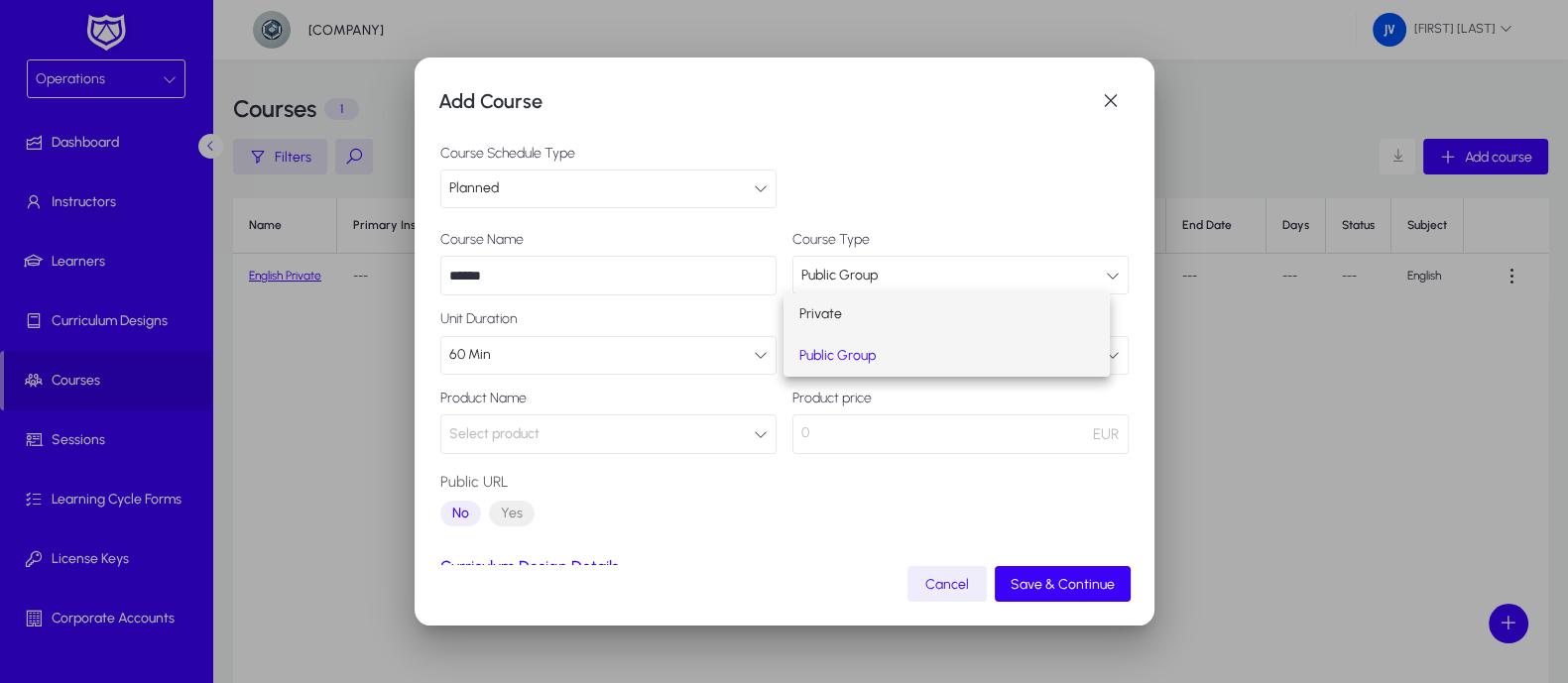 click on "Private" at bounding box center [946, 314] 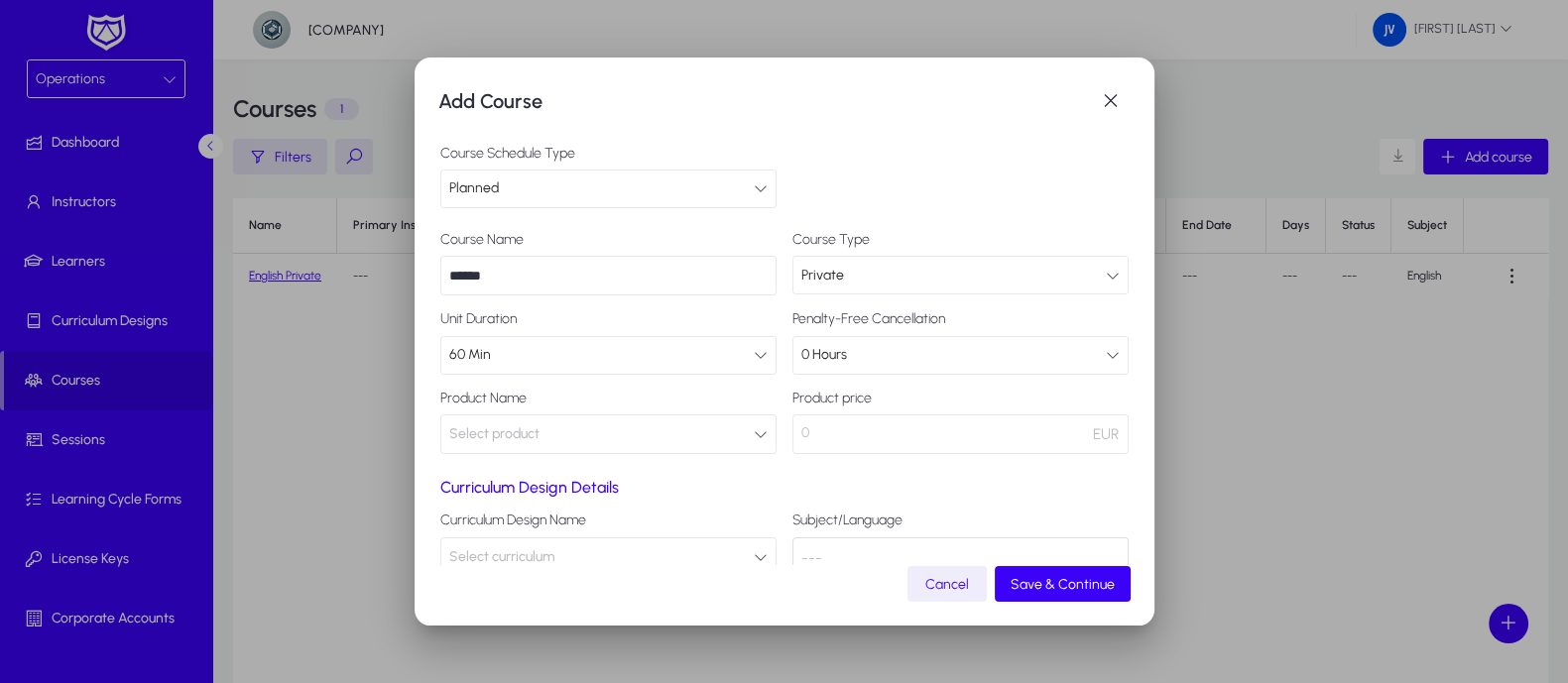 click at bounding box center [761, 434] 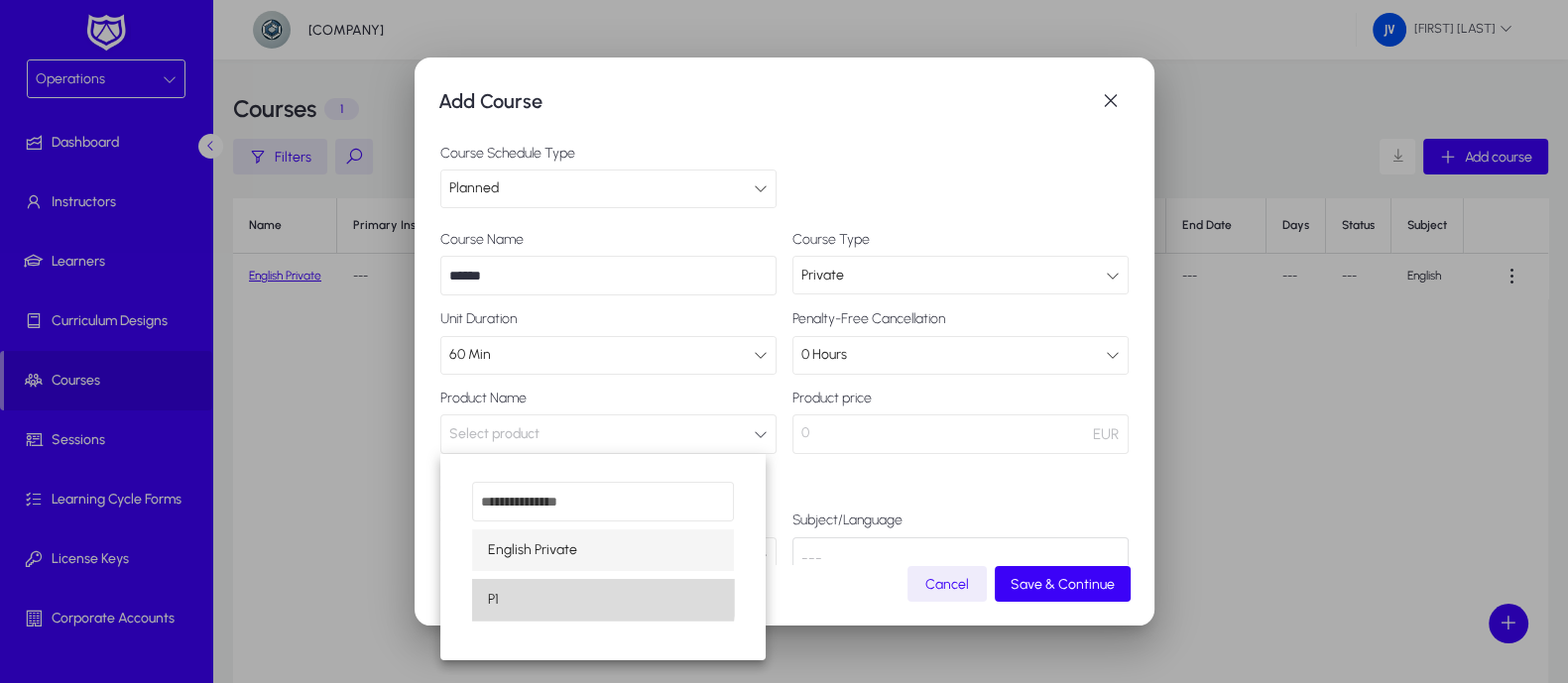 click on "P1" at bounding box center (603, 600) 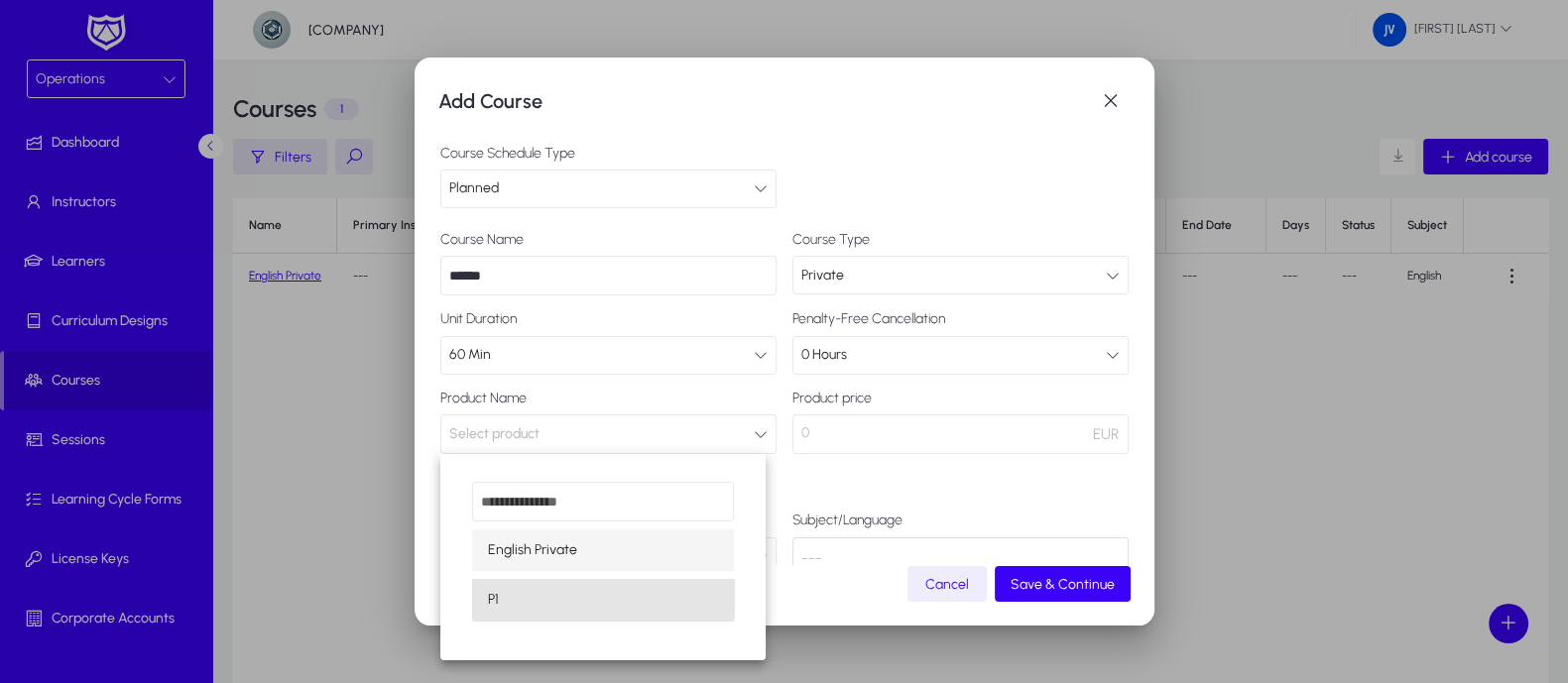 scroll, scrollTop: 0, scrollLeft: 0, axis: both 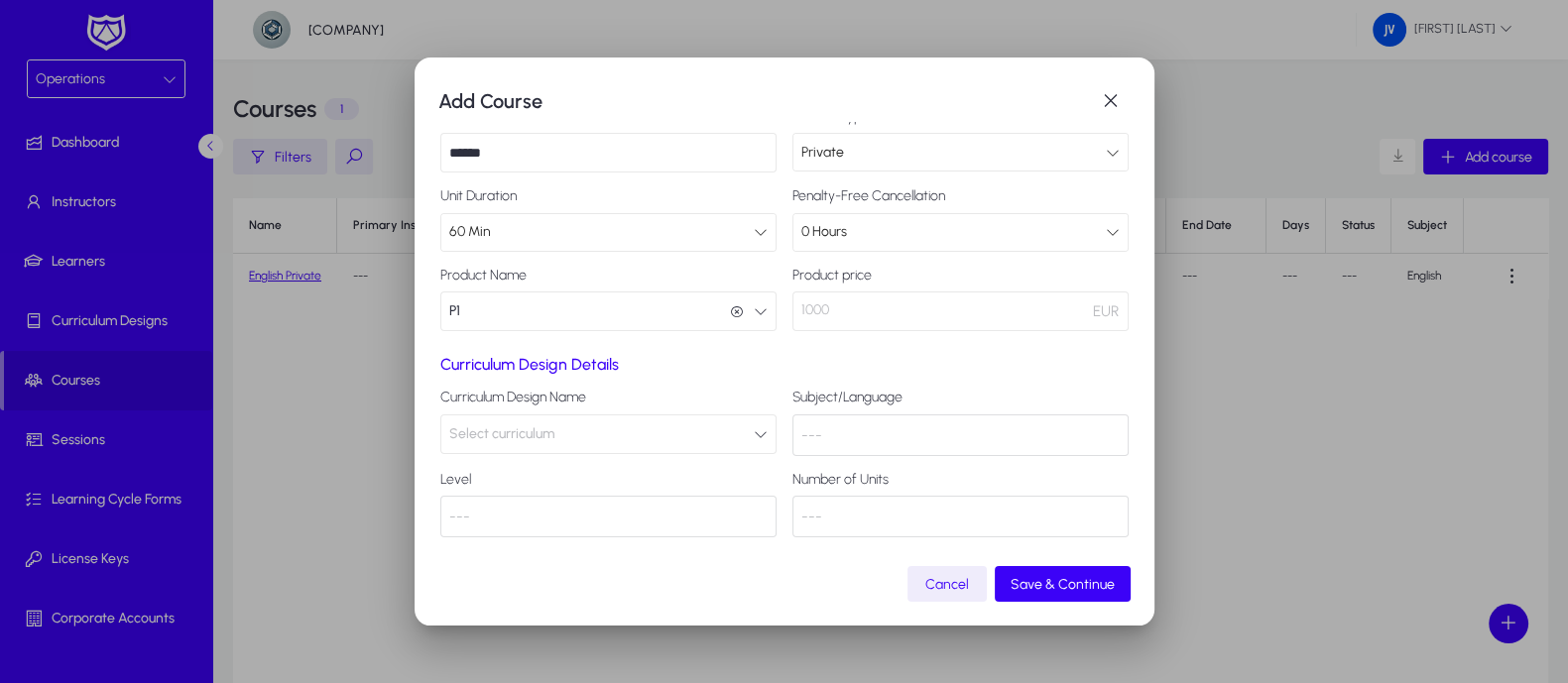 click at bounding box center [761, 434] 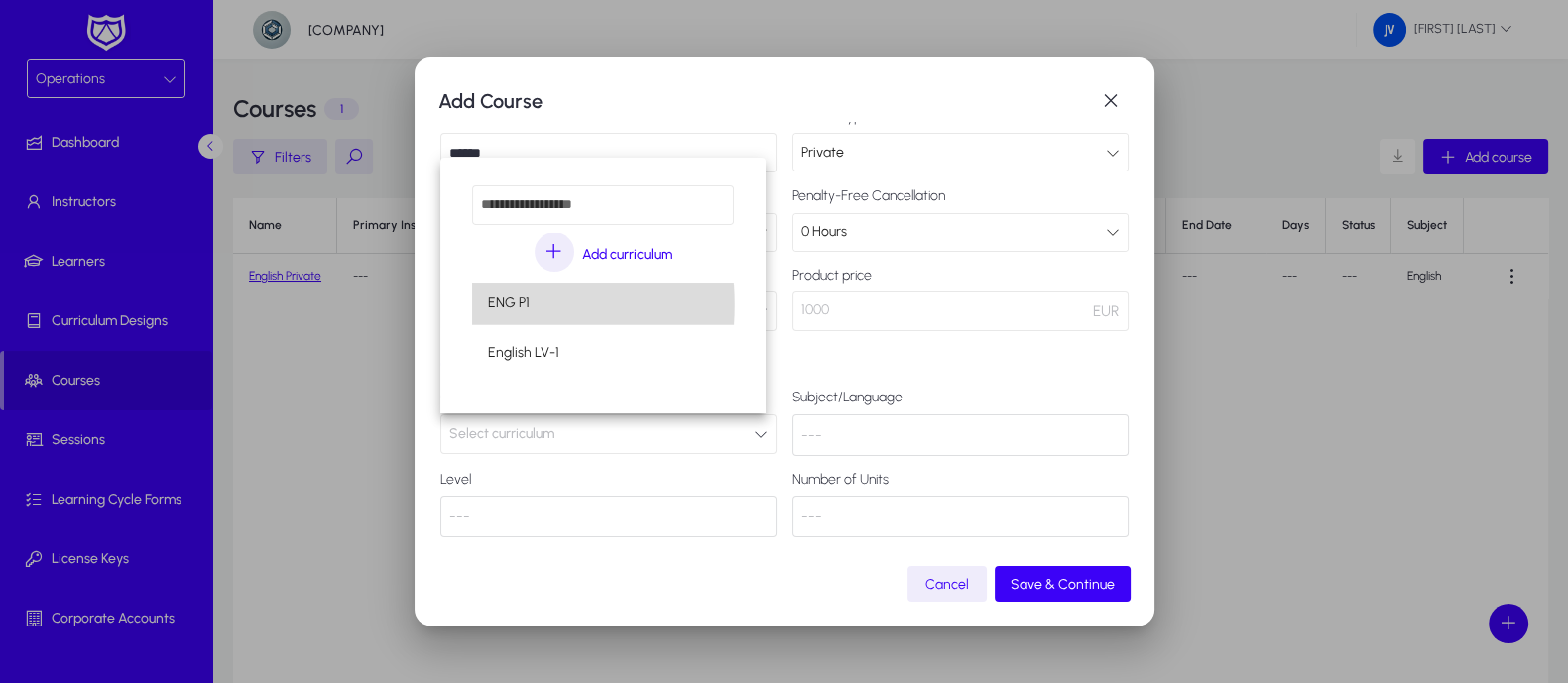 click on "ENG P1" at bounding box center (603, 303) 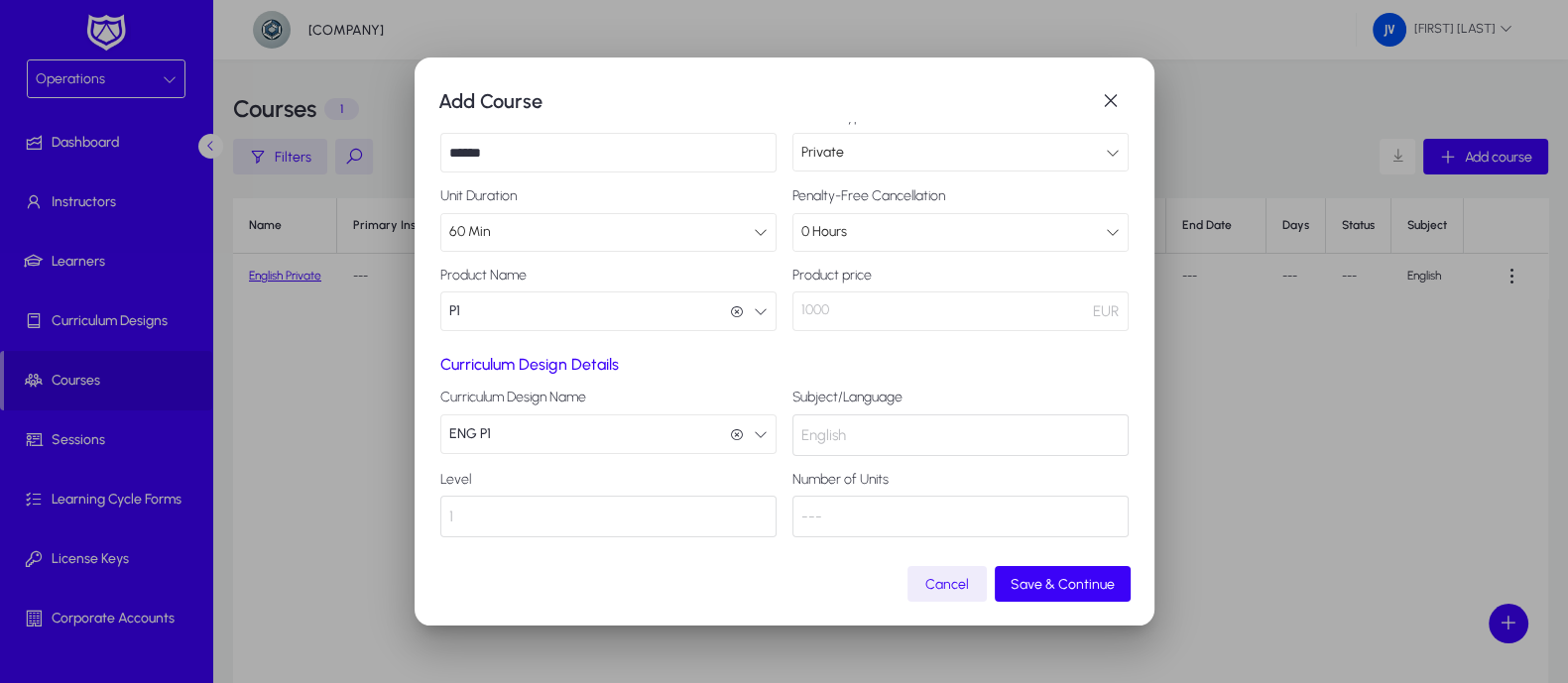 click on "English" at bounding box center [960, 435] 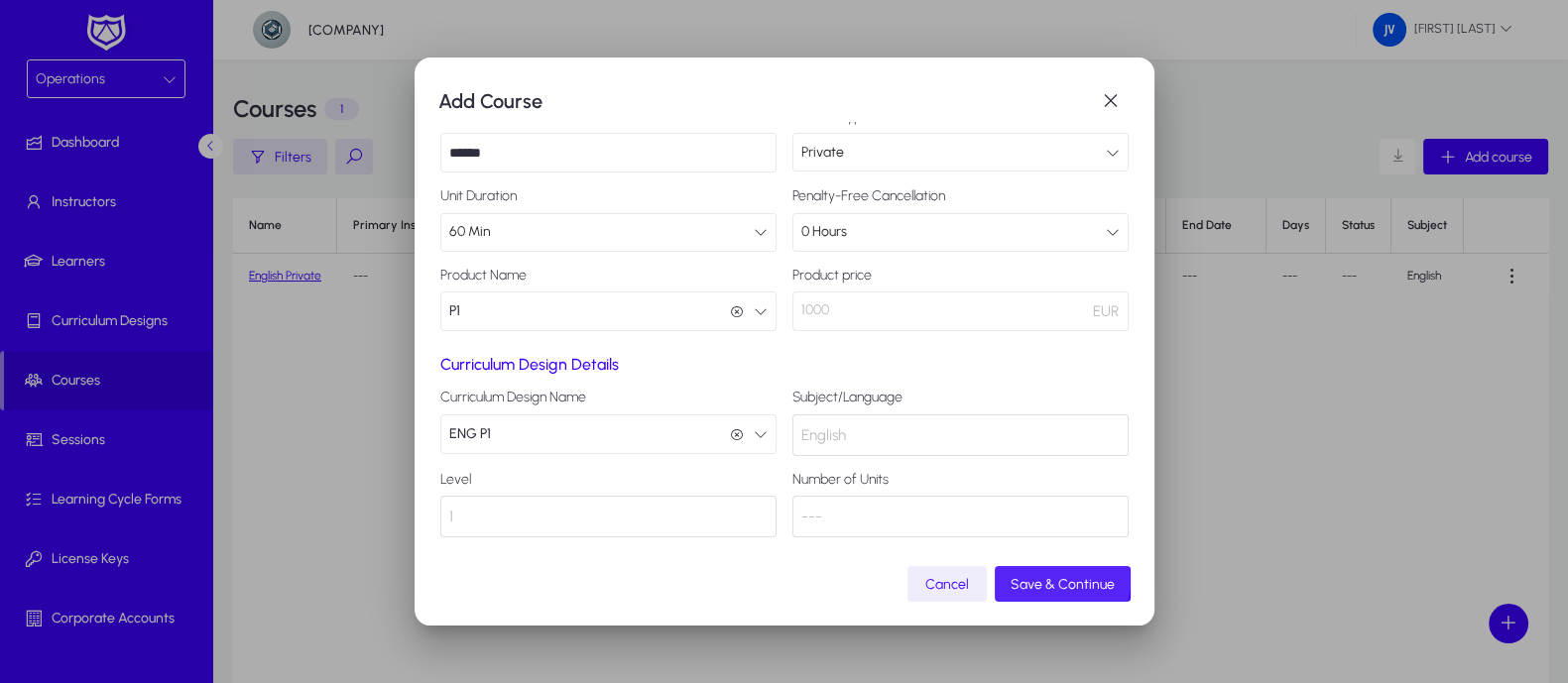click on "Save & Continue" 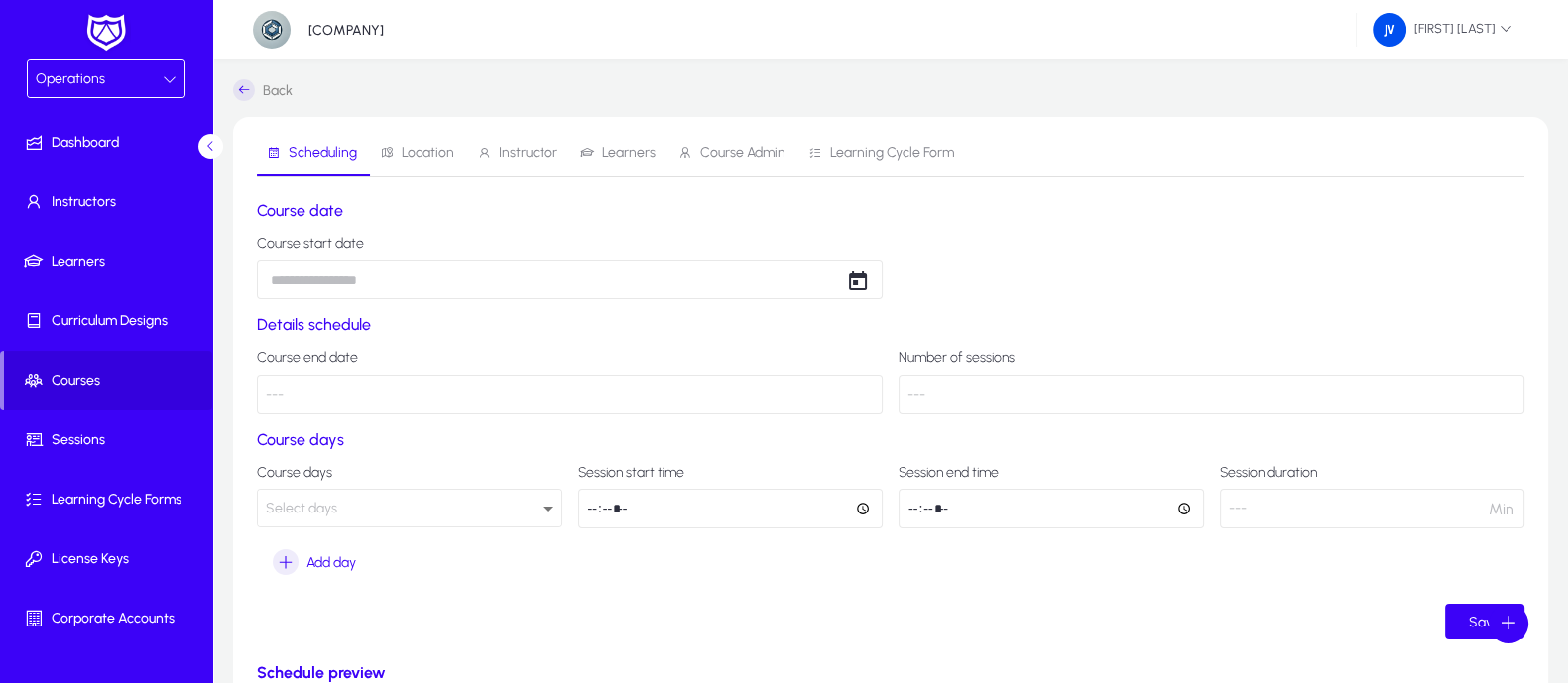 scroll, scrollTop: 123, scrollLeft: 0, axis: vertical 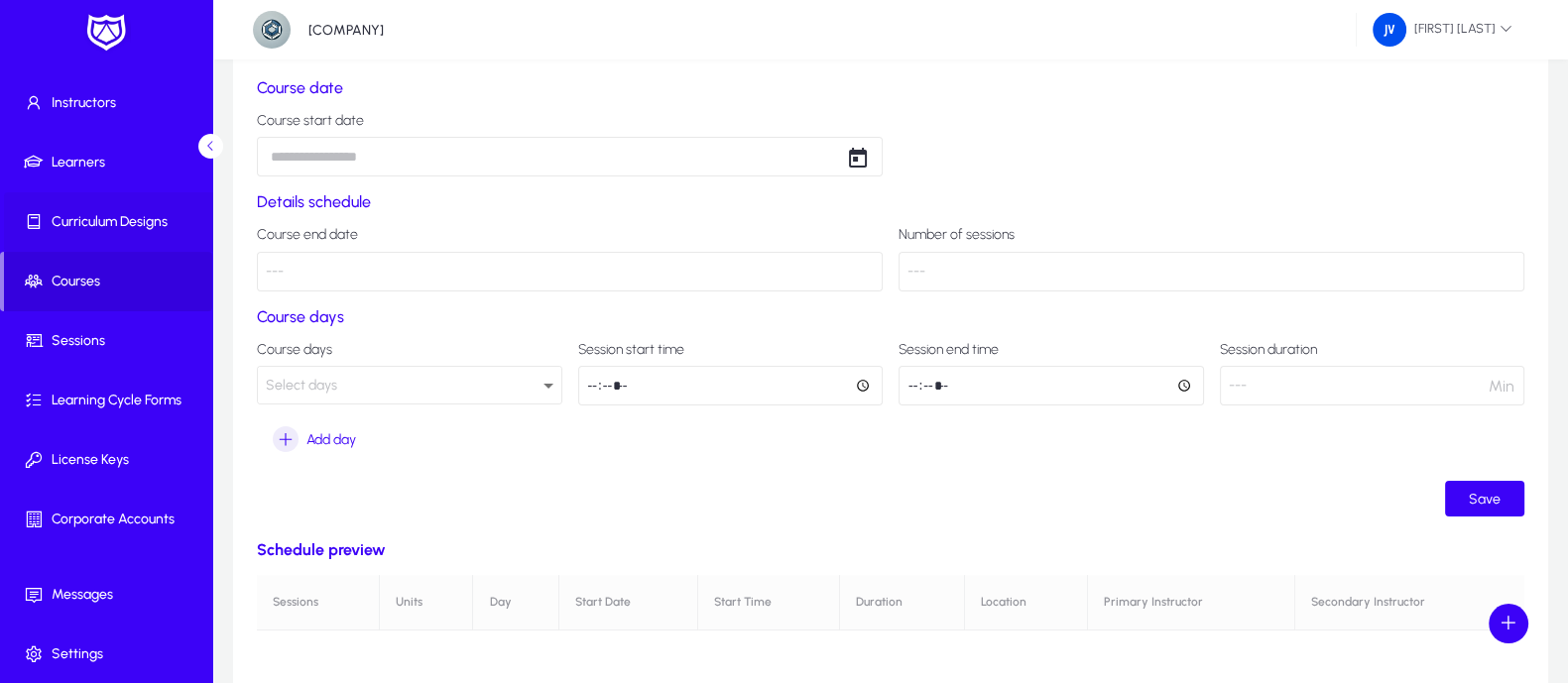 click on "Curriculum Designs" 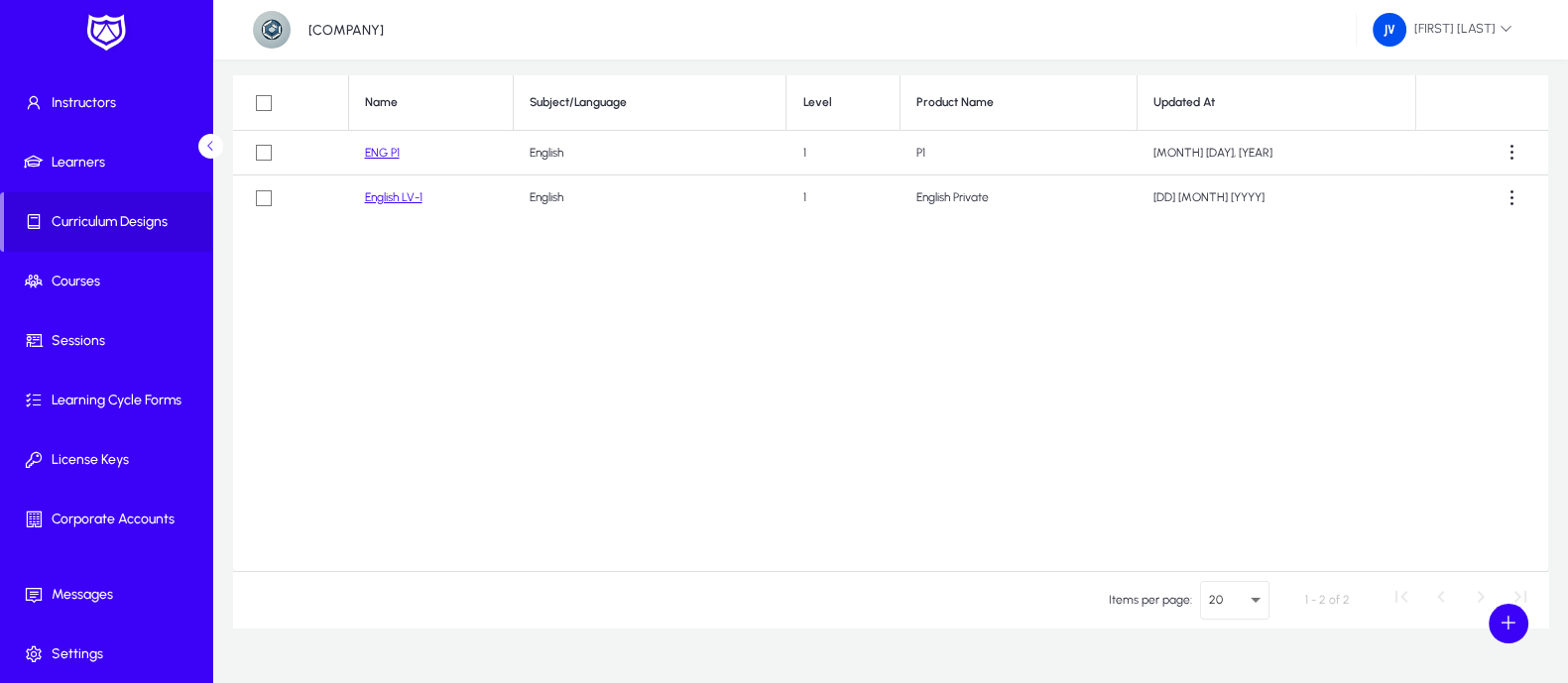 click on "ENG P1" 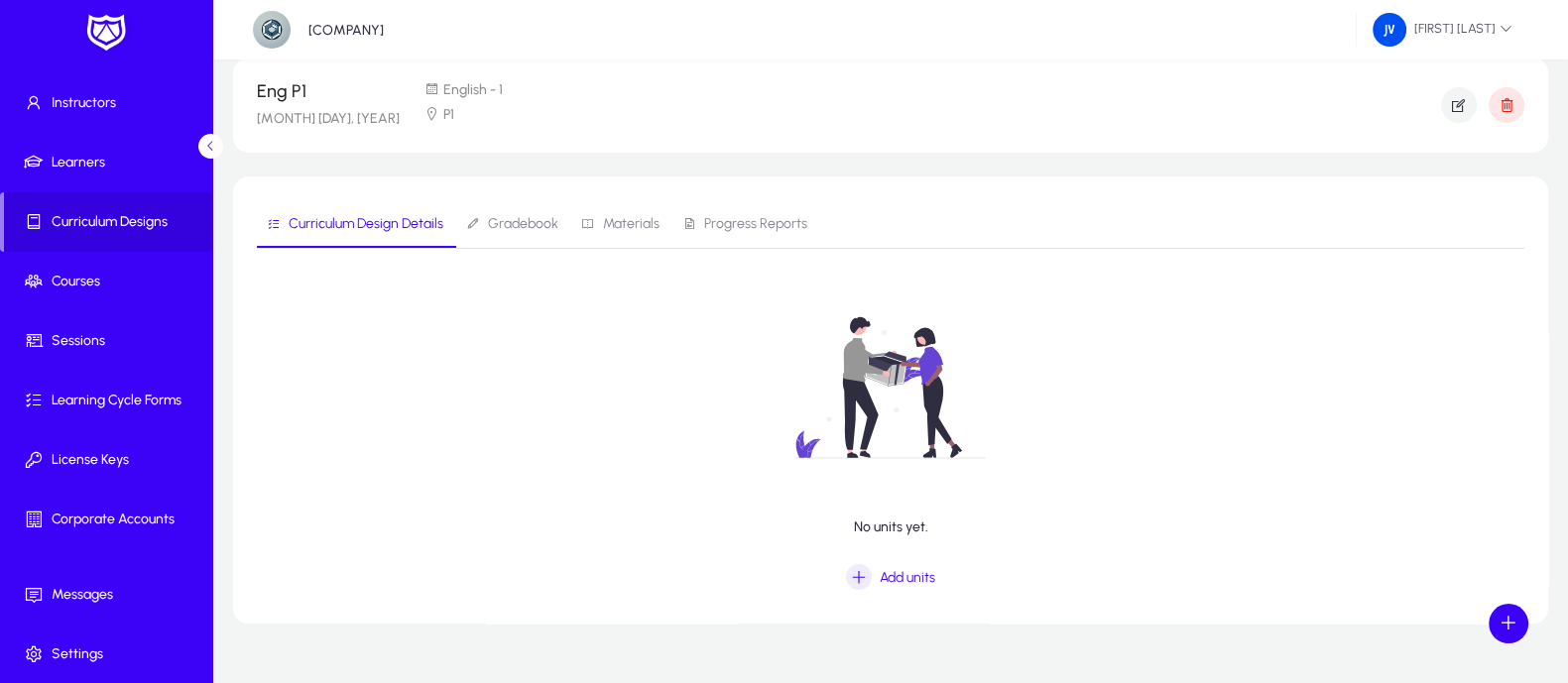 scroll, scrollTop: 93, scrollLeft: 0, axis: vertical 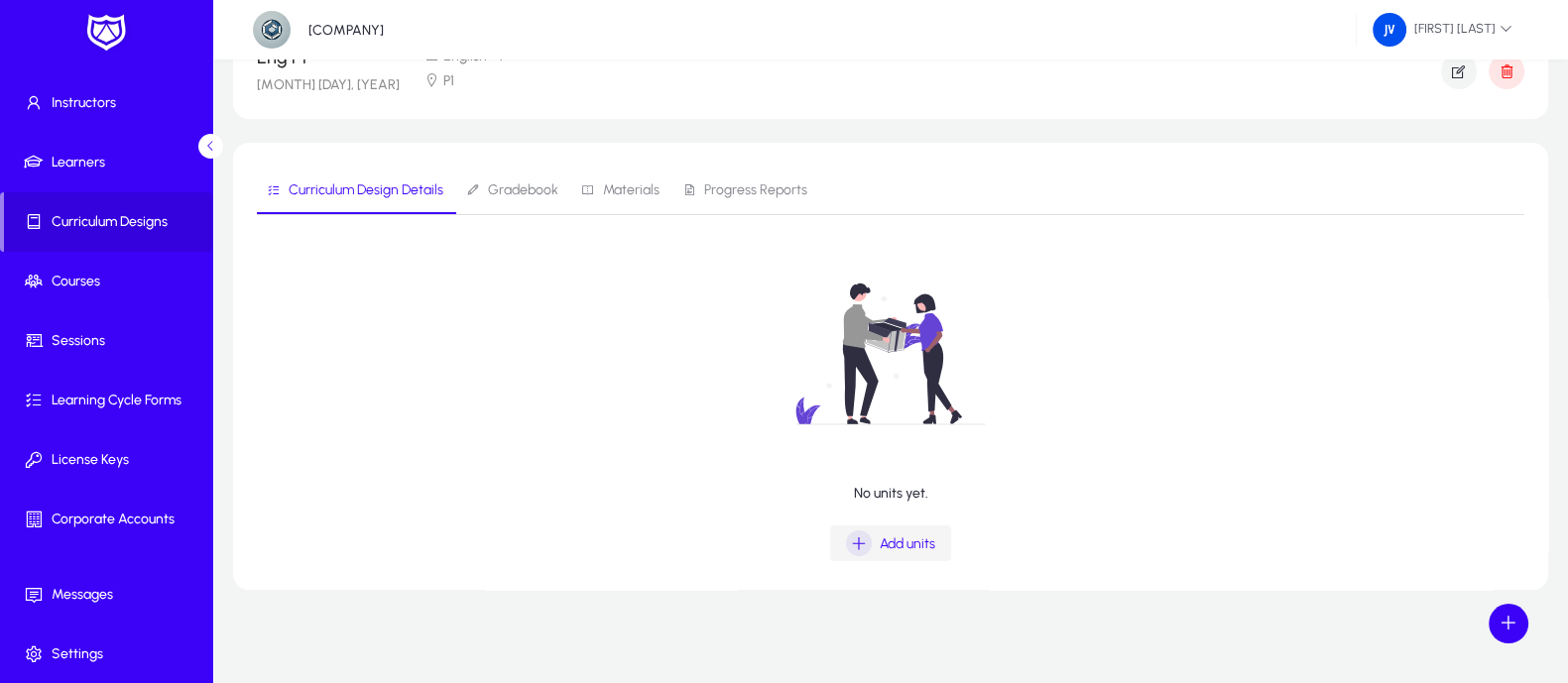 click 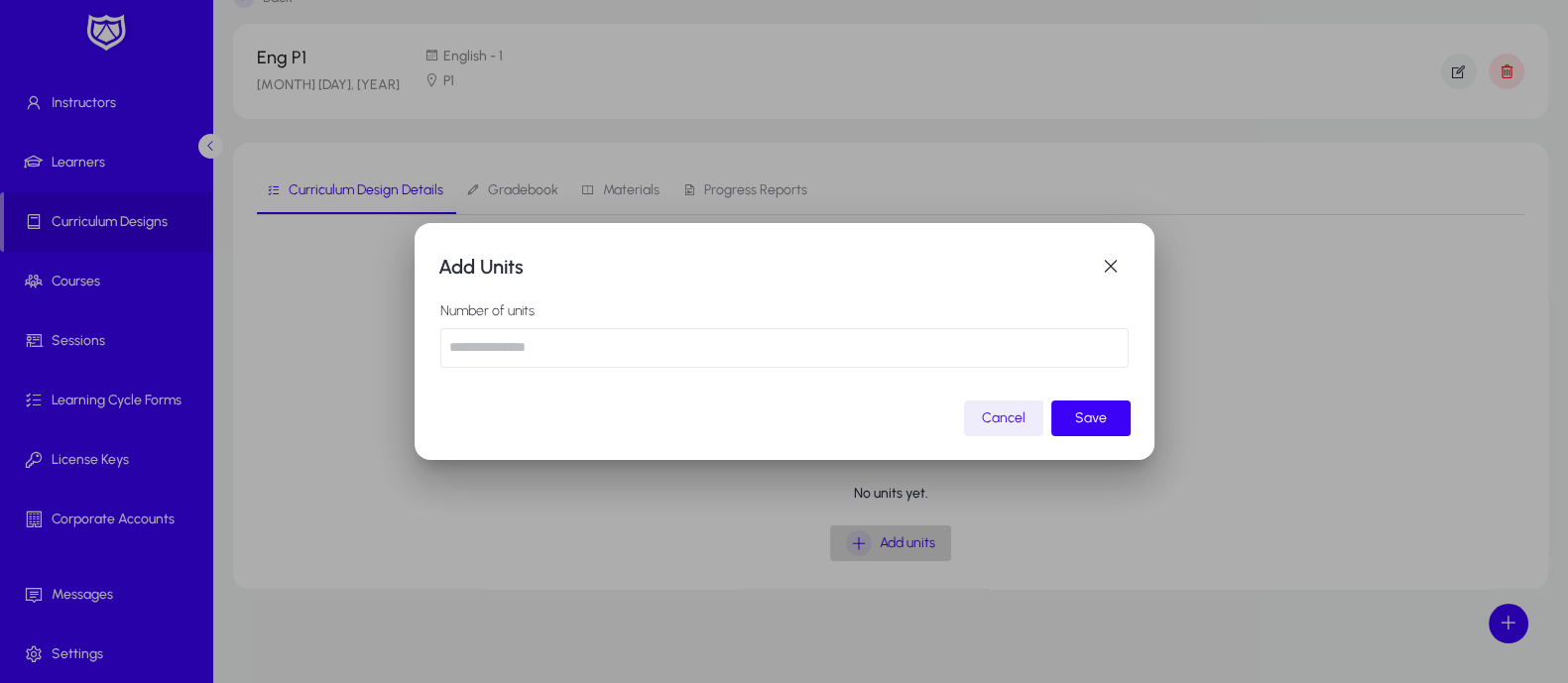 scroll, scrollTop: 0, scrollLeft: 0, axis: both 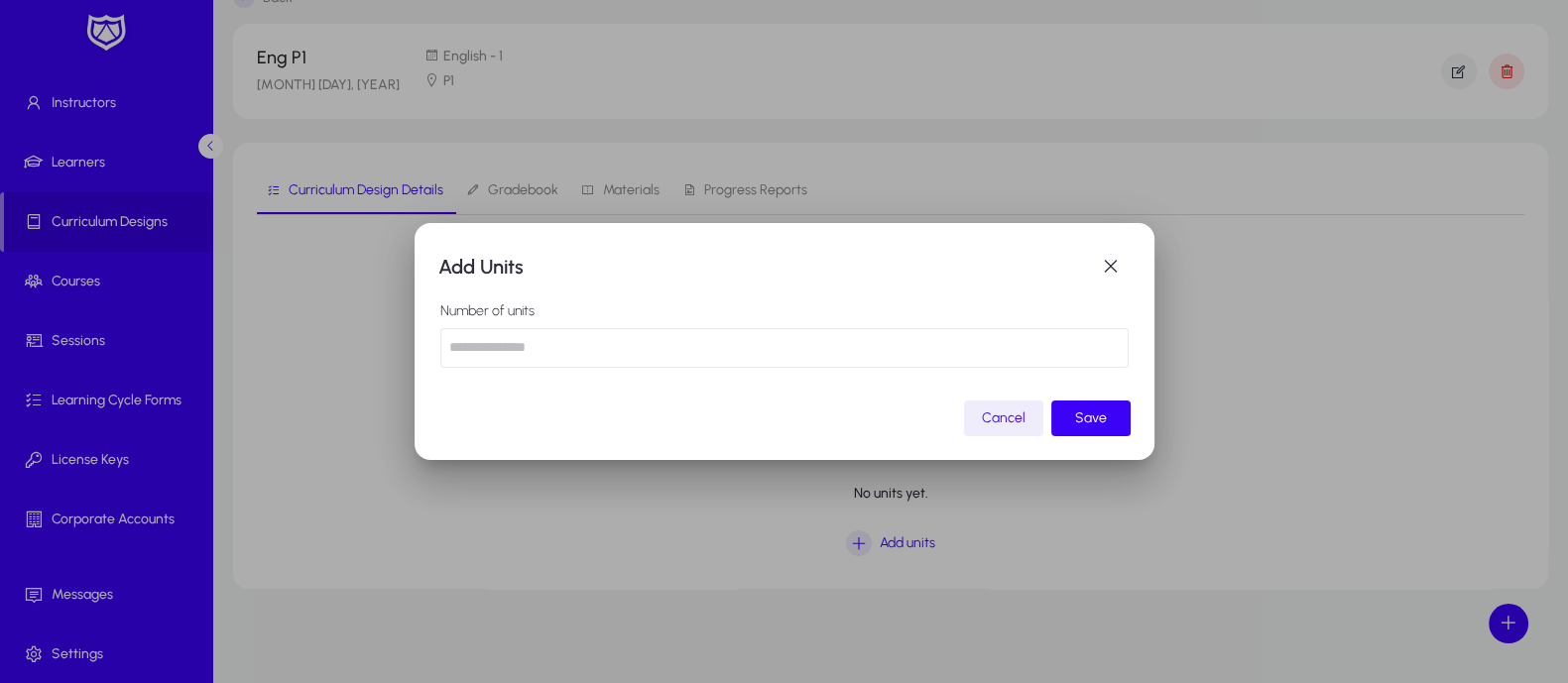 click at bounding box center (784, 348) 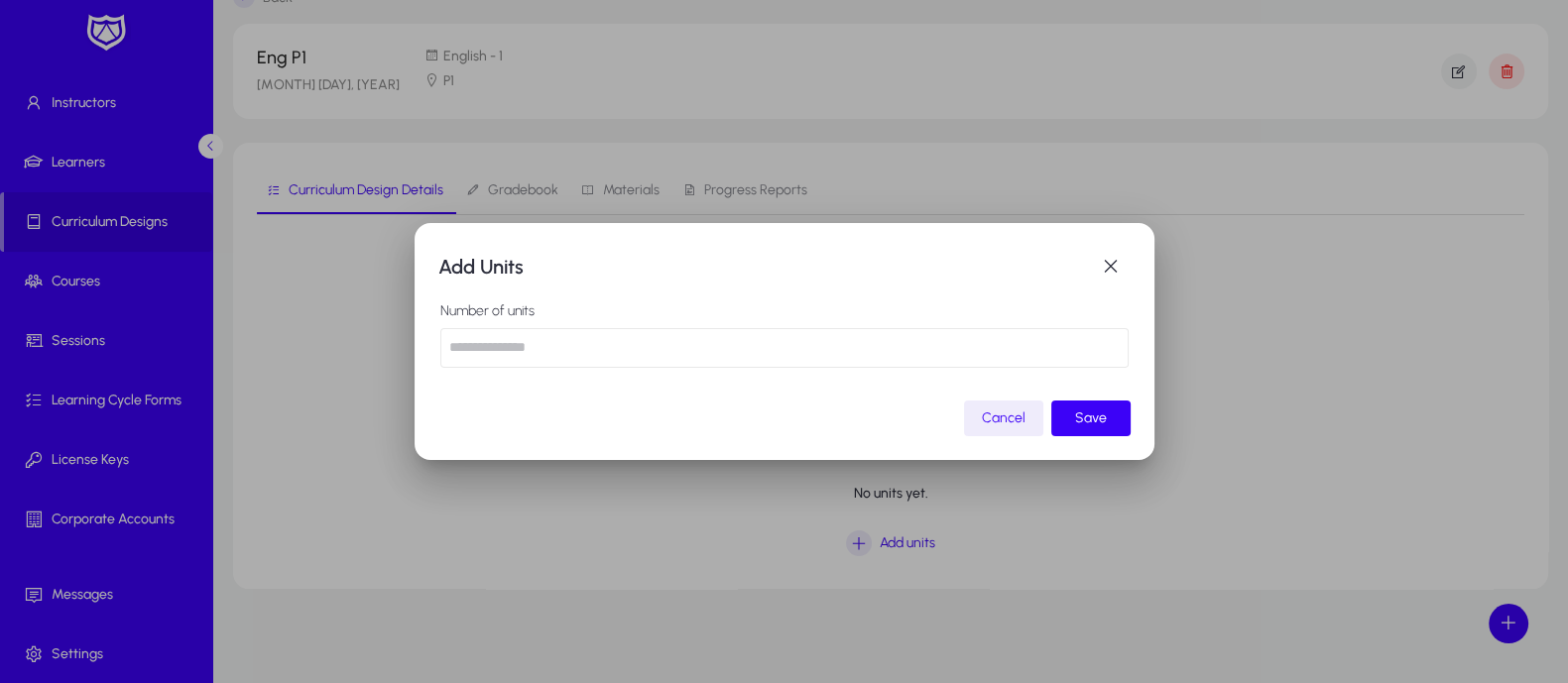 type on "*" 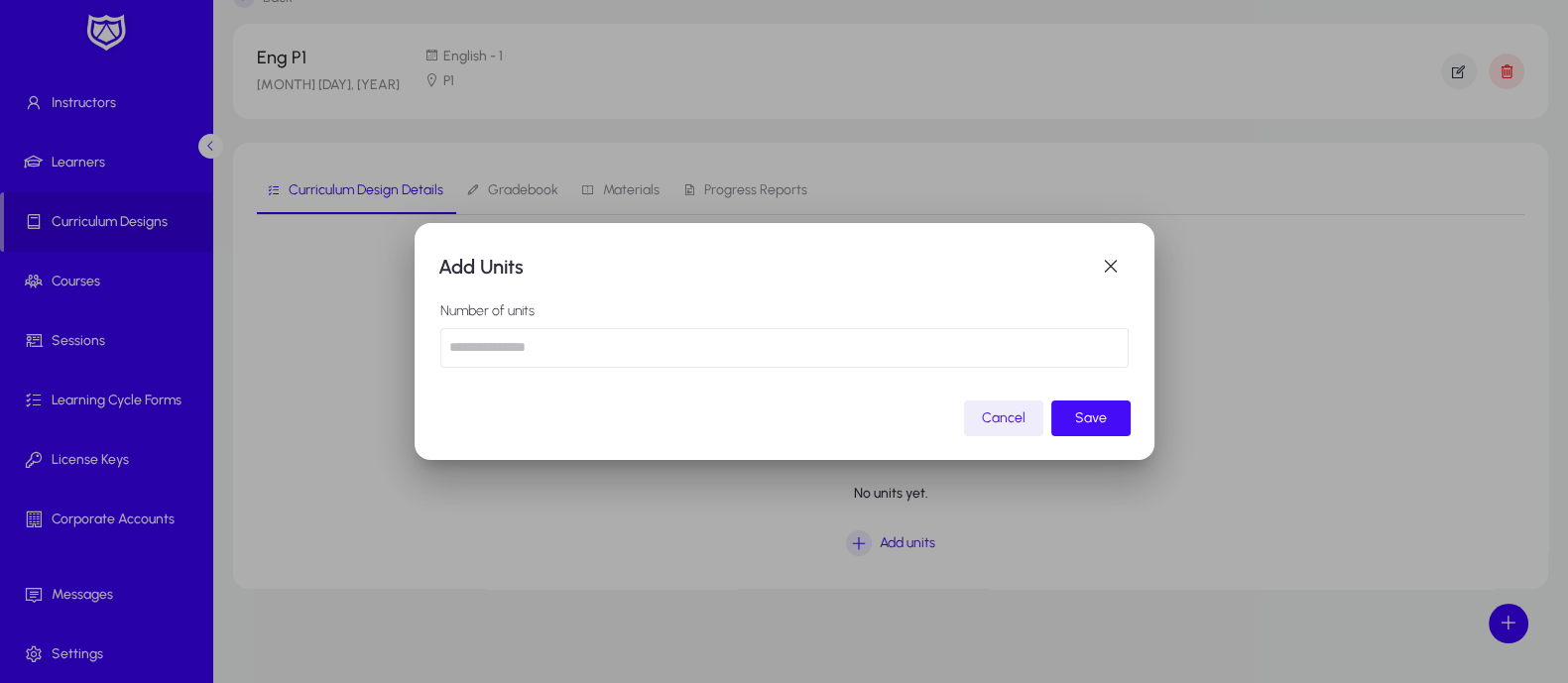 type on "**" 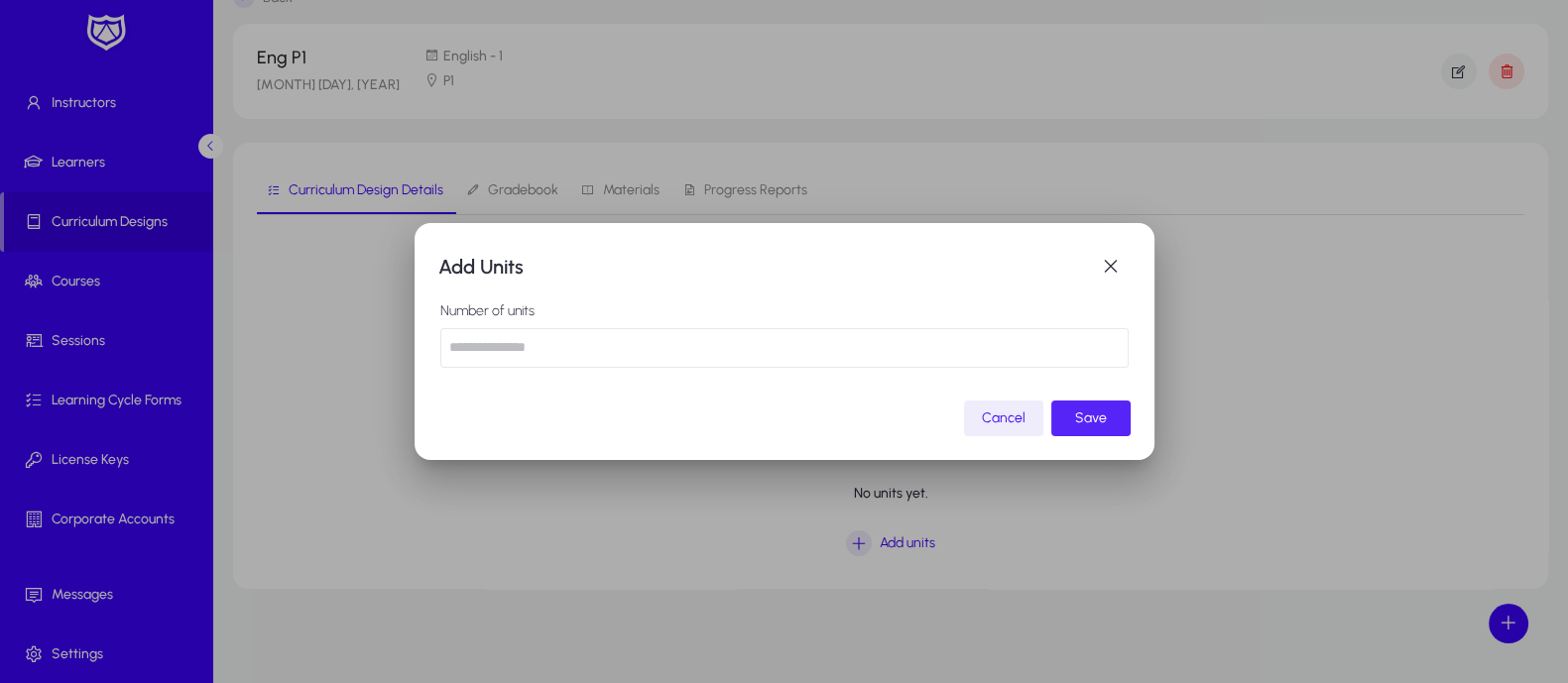 click on "Save" 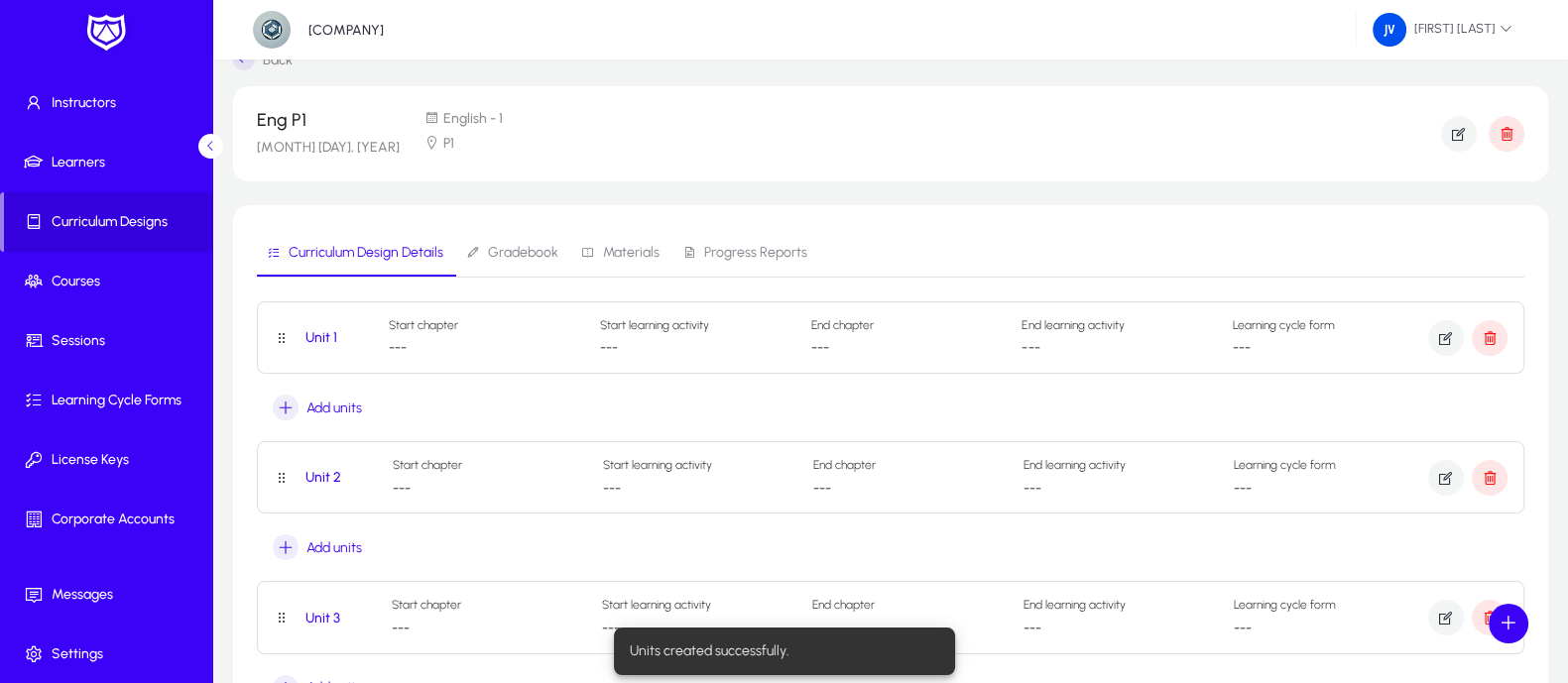 scroll, scrollTop: 0, scrollLeft: 0, axis: both 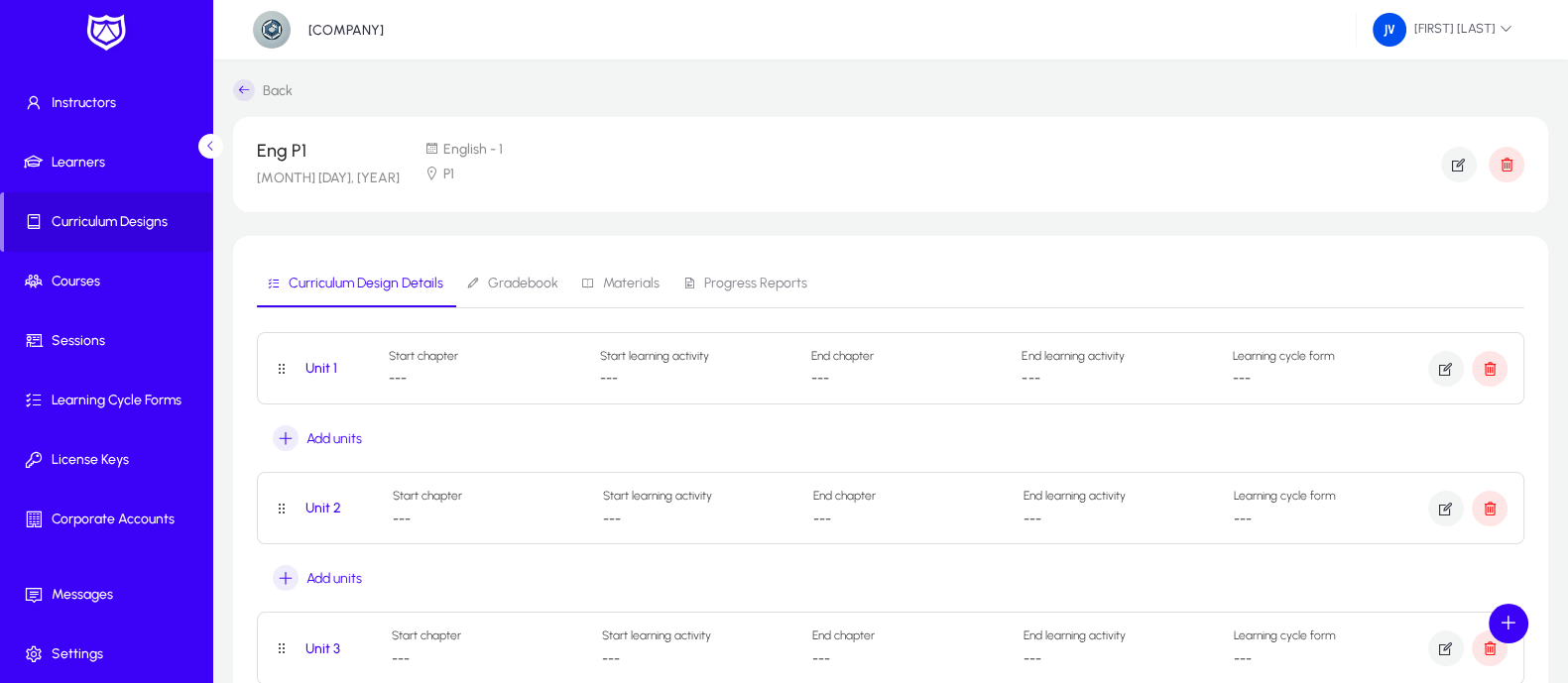 click on "---" at bounding box center [398, 379] 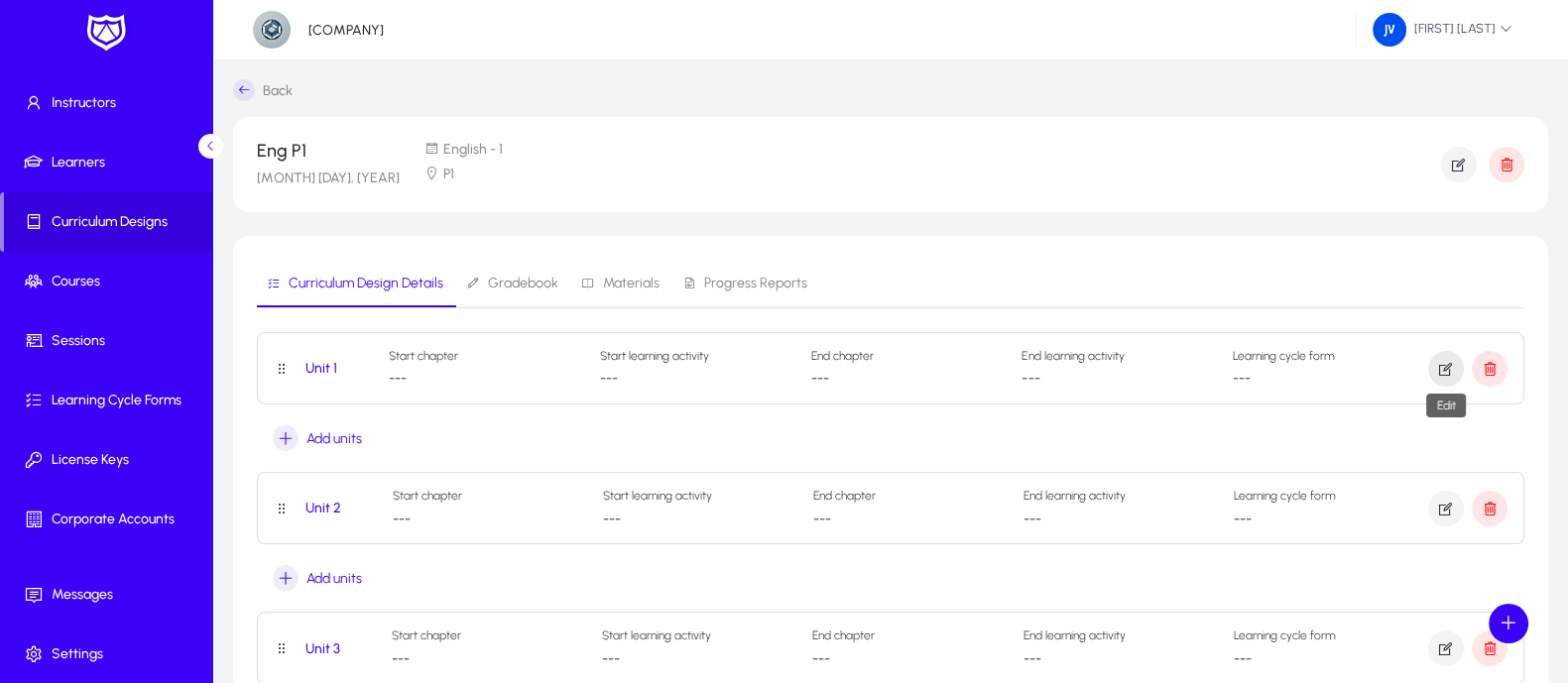 click at bounding box center (1446, 369) 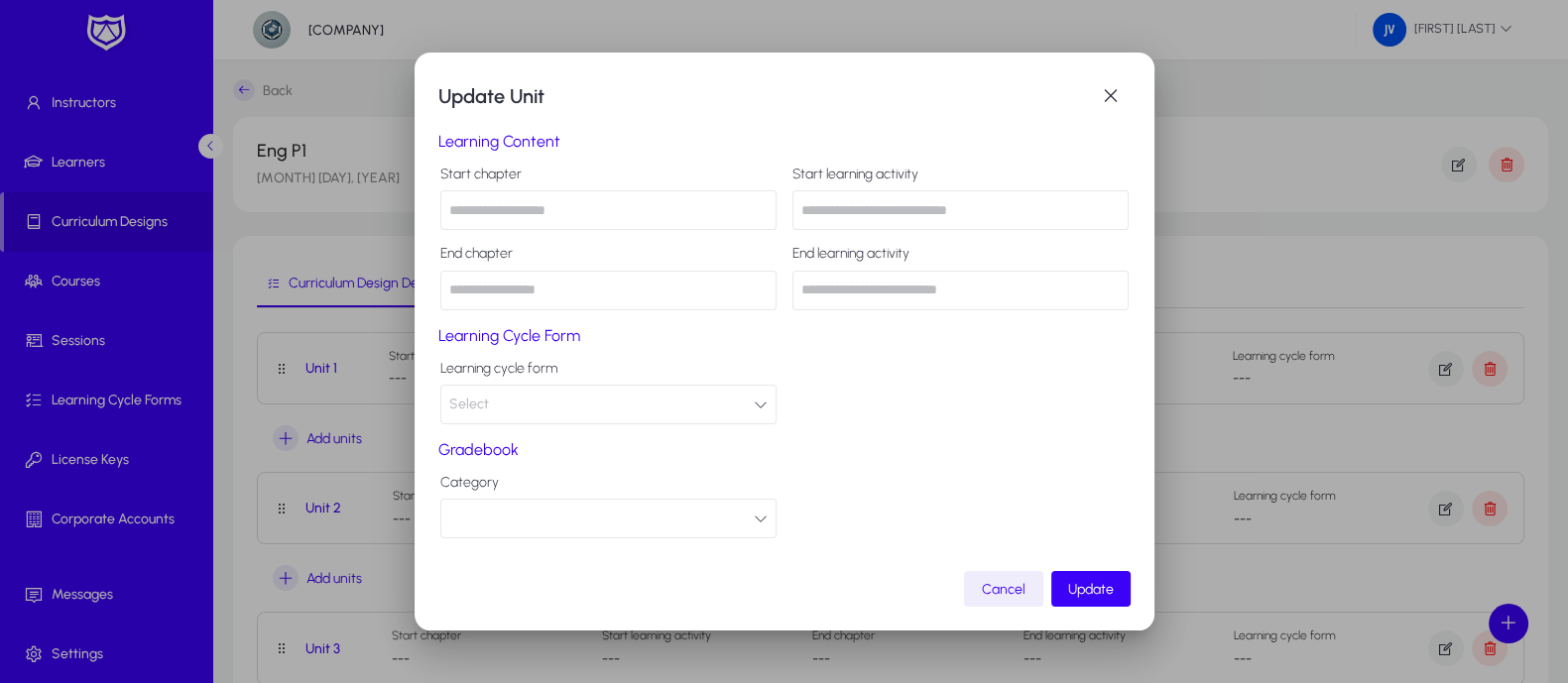 click at bounding box center [608, 210] 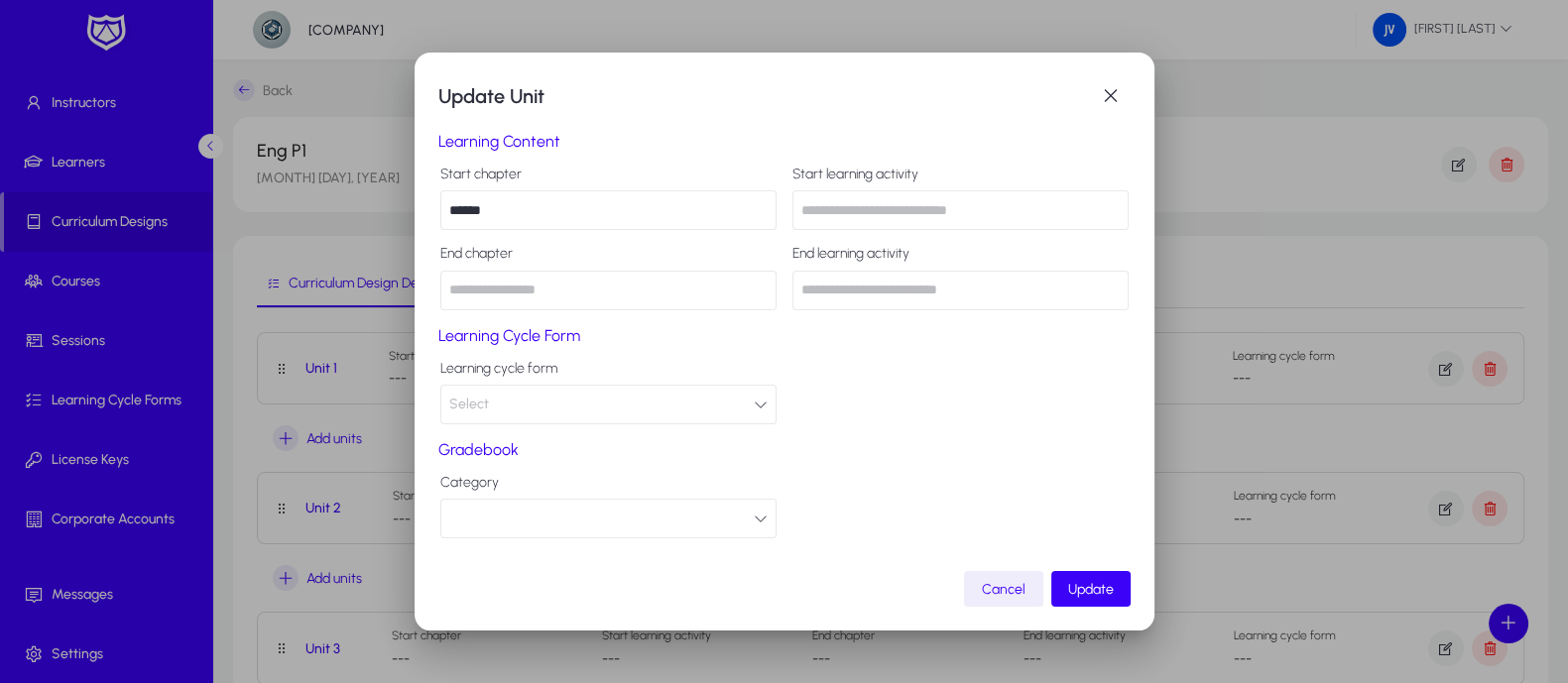 type on "******" 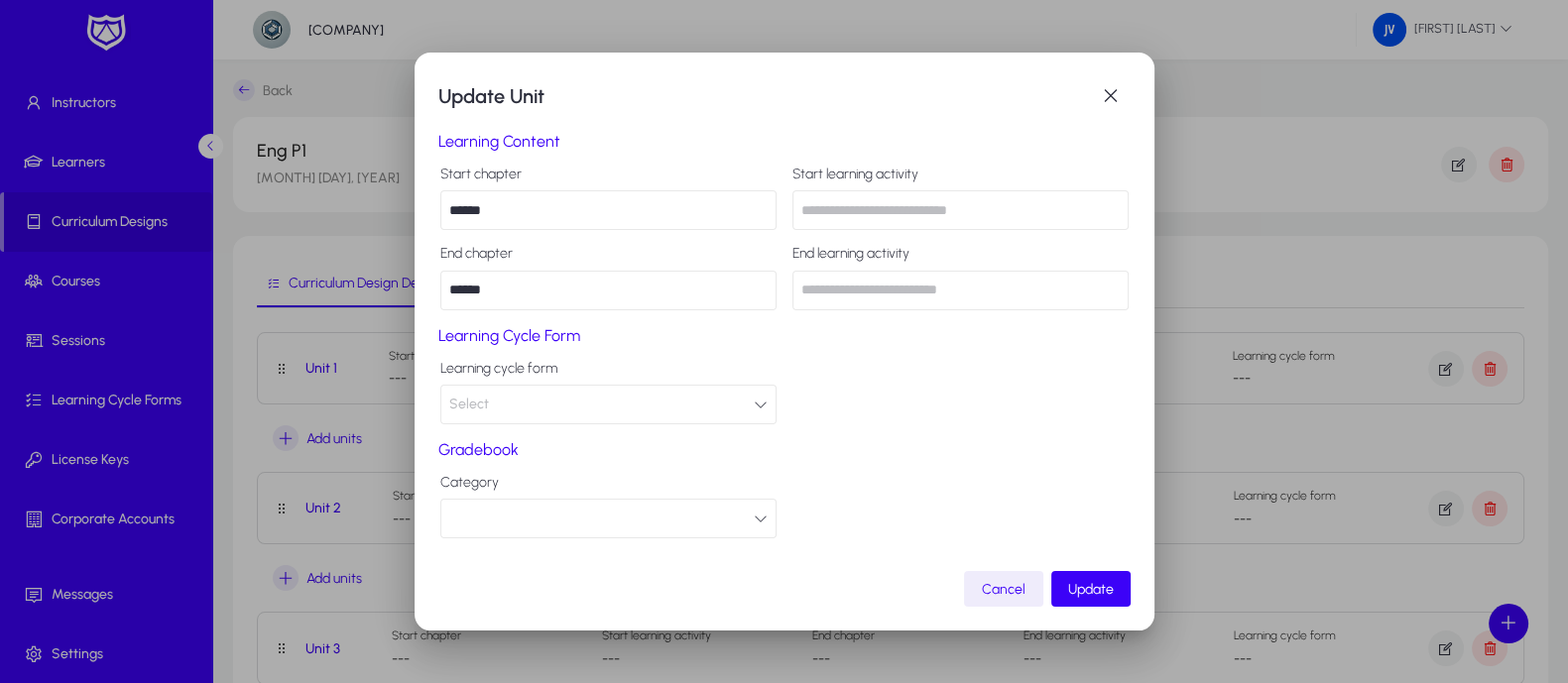 type on "******" 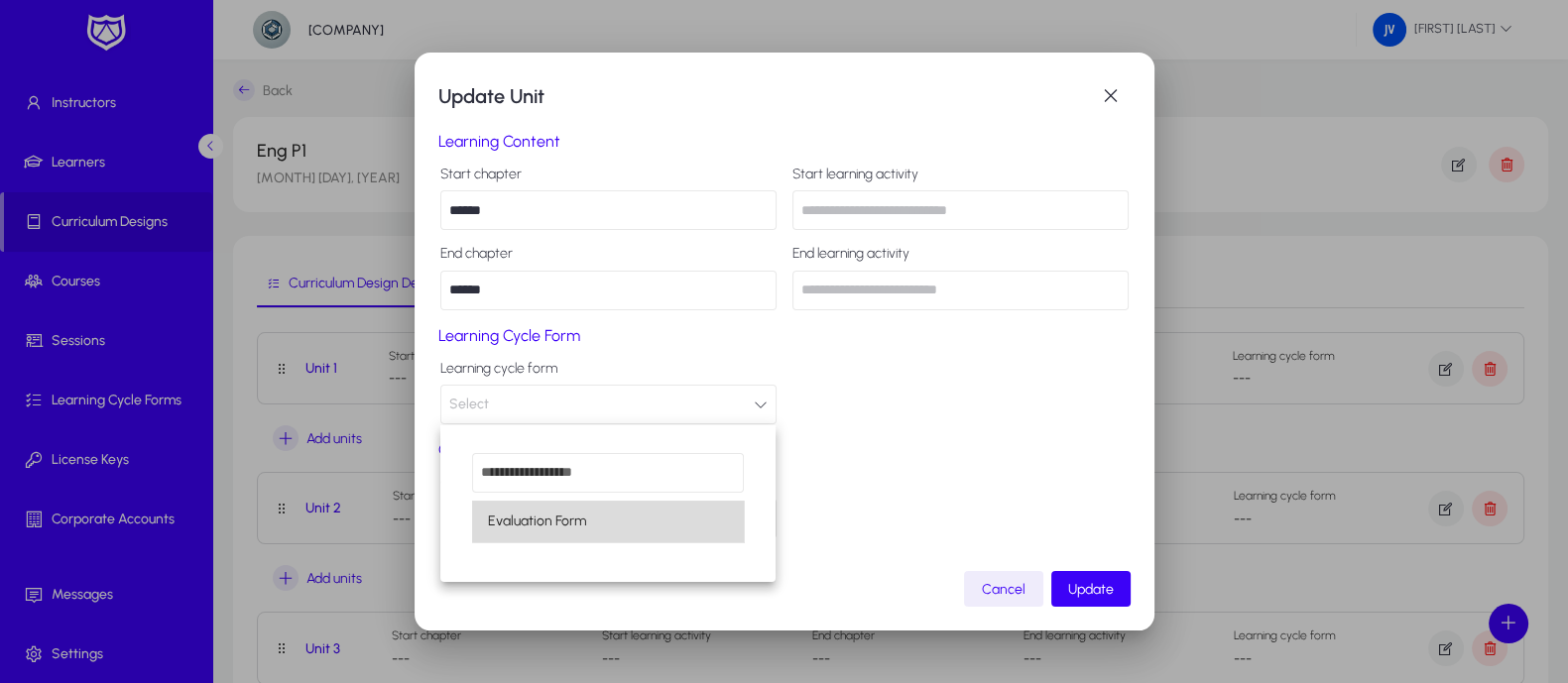 click on "Evaluation Form" at bounding box center (607, 521) 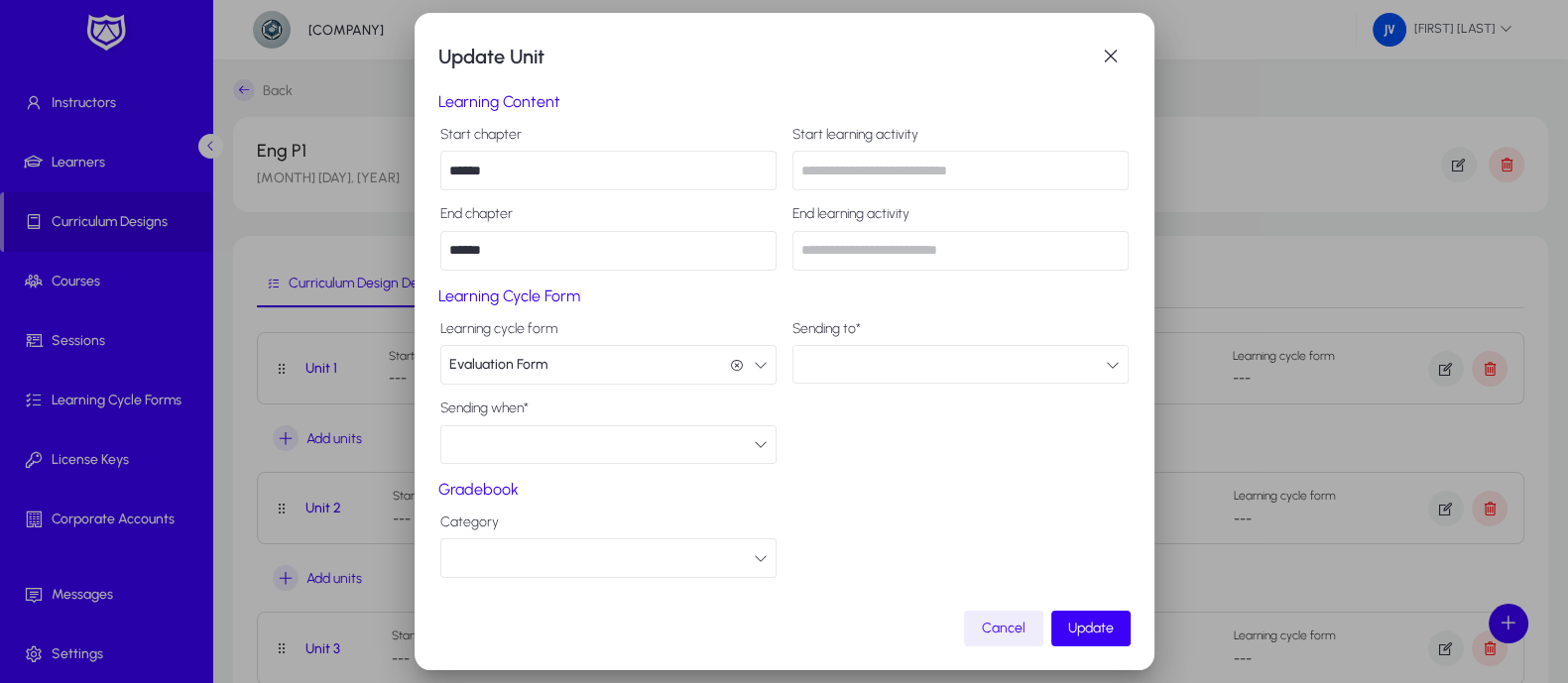click at bounding box center [761, 444] 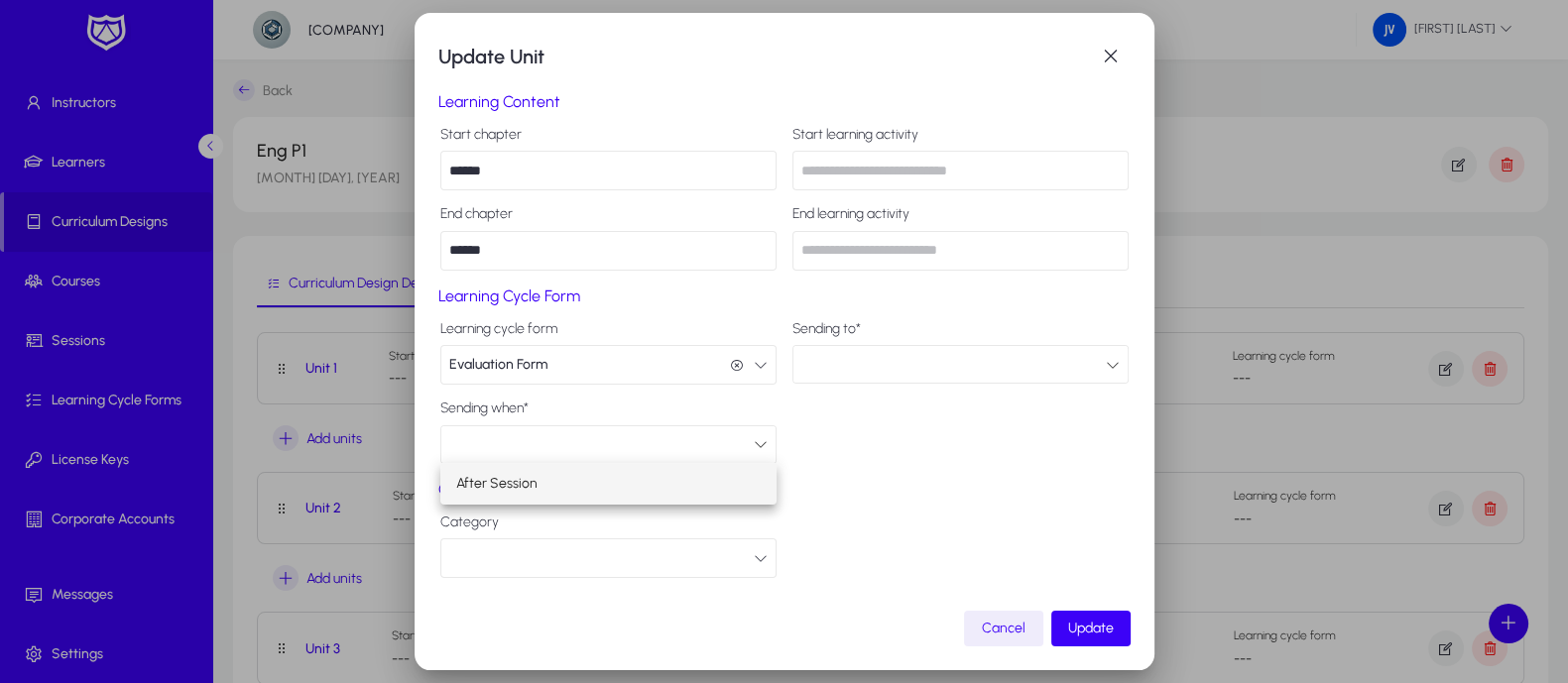 click at bounding box center (784, 341) 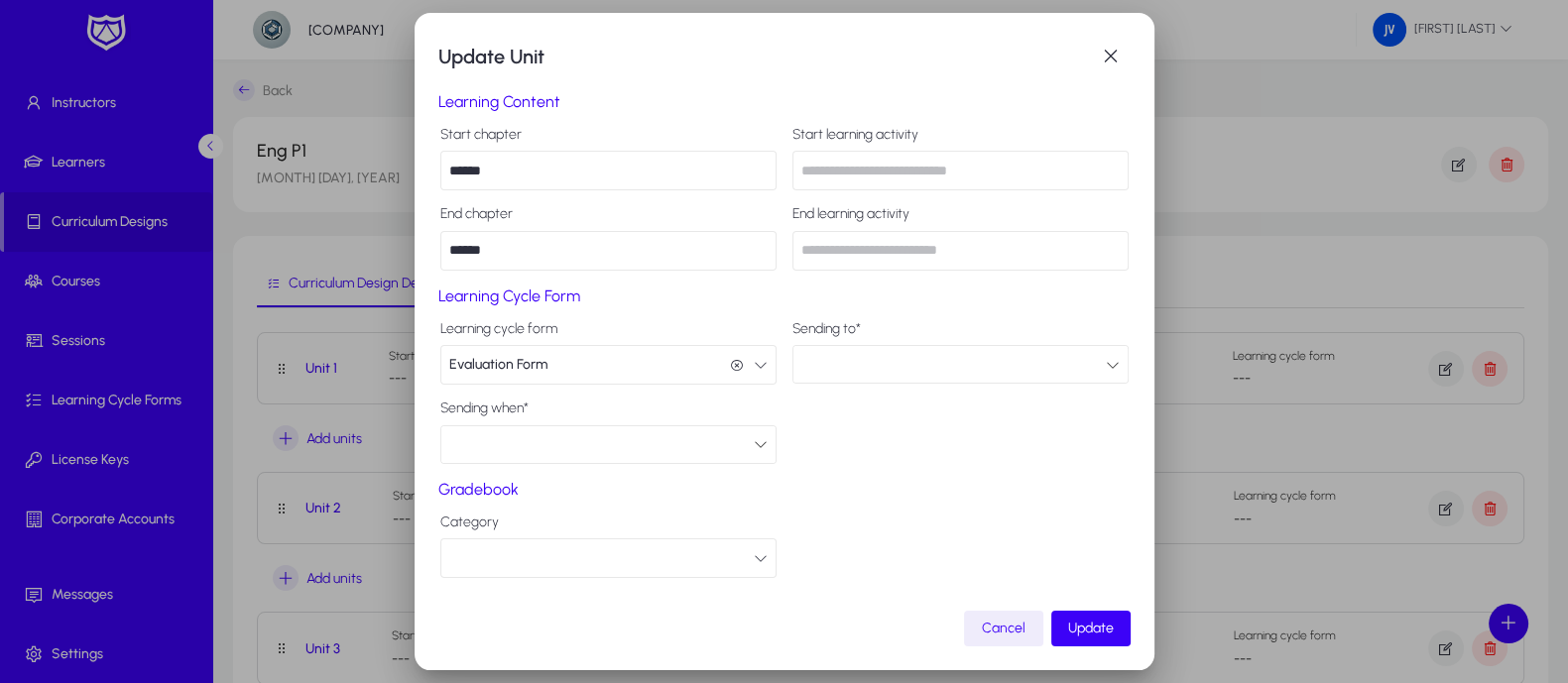 click at bounding box center (761, 365) 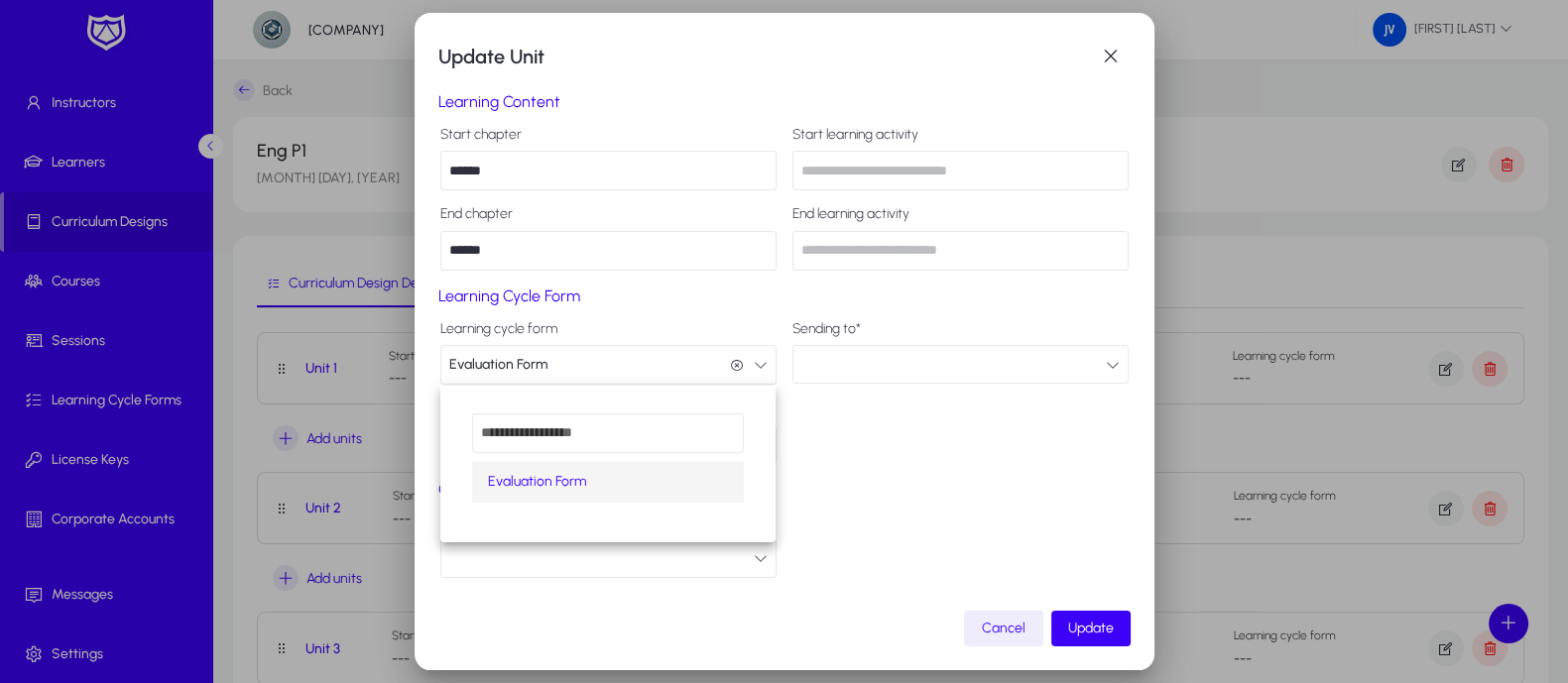 click at bounding box center (784, 341) 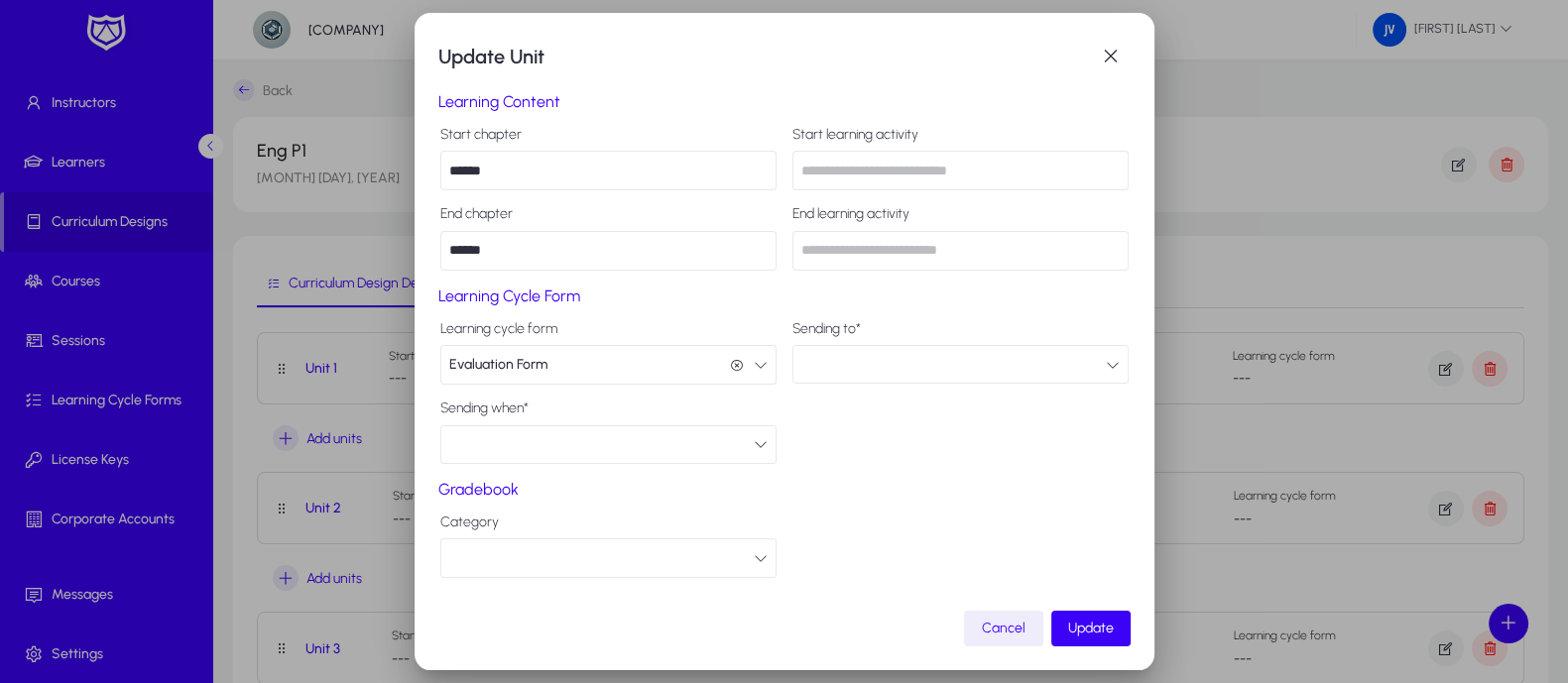 click at bounding box center (737, 366) 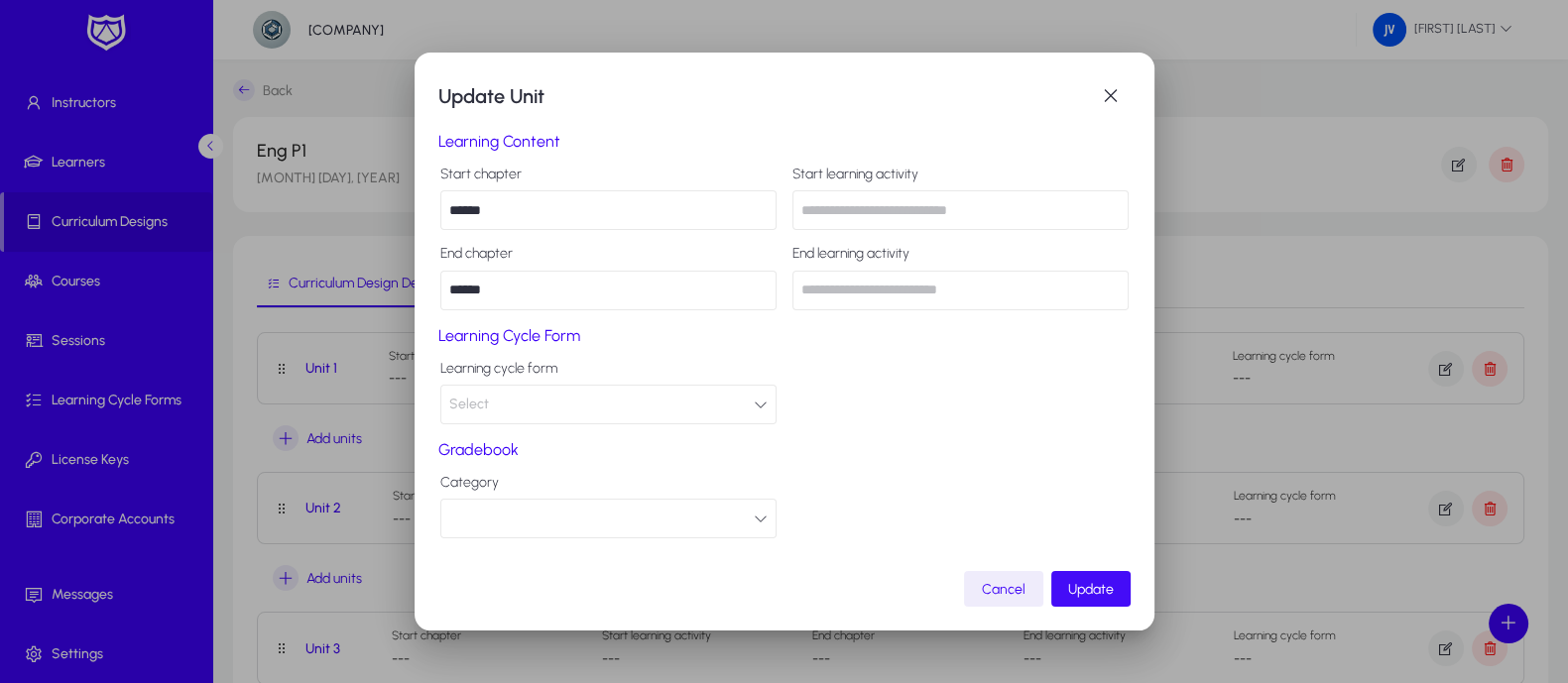 click on "Update" 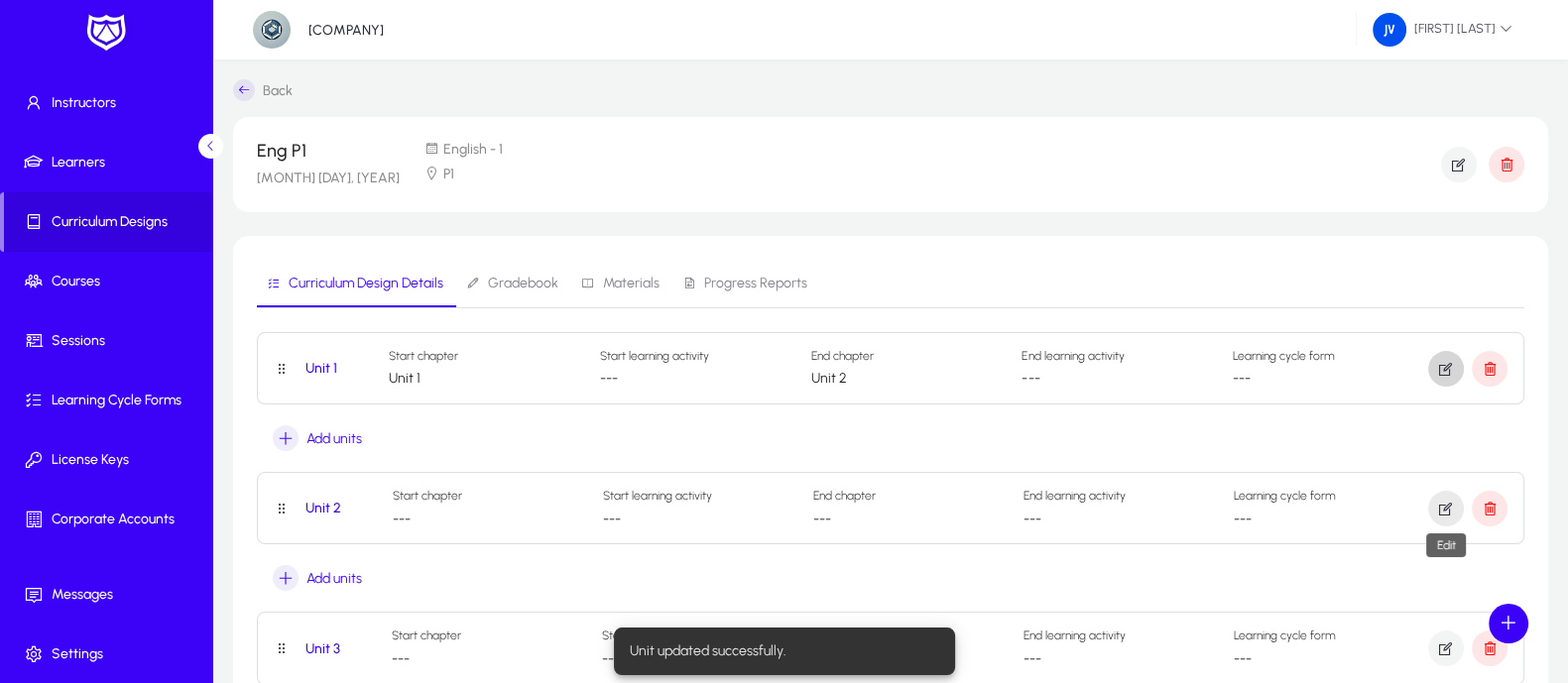 click at bounding box center (1446, 509) 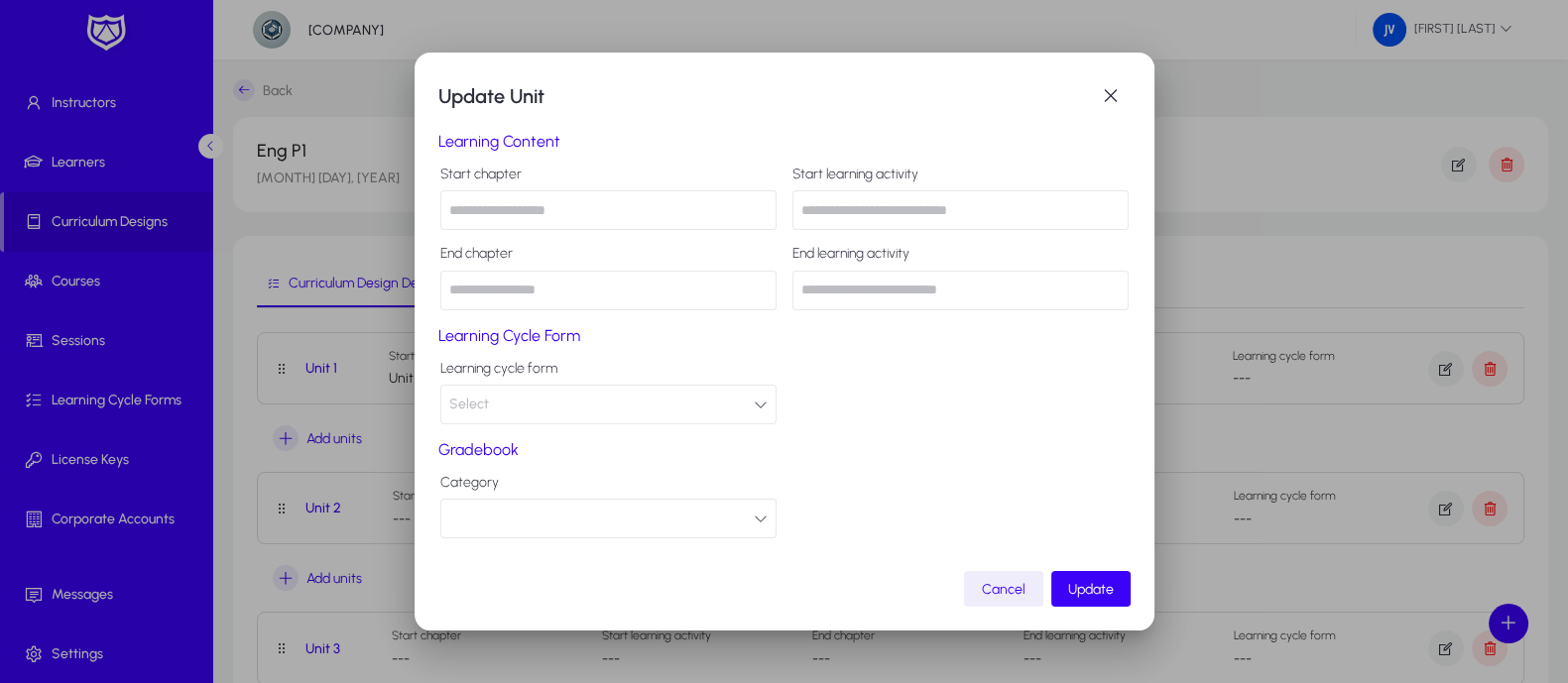 click at bounding box center (608, 210) 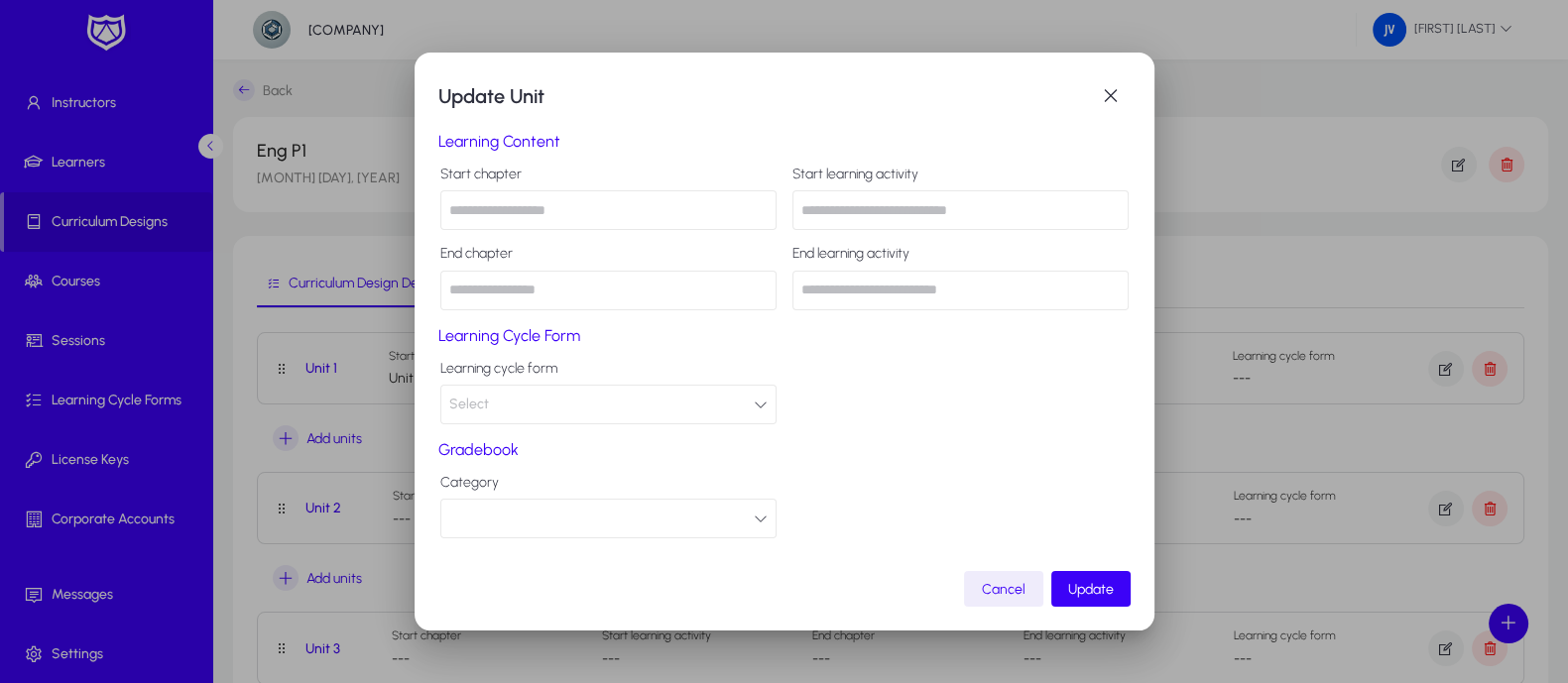 type on "*" 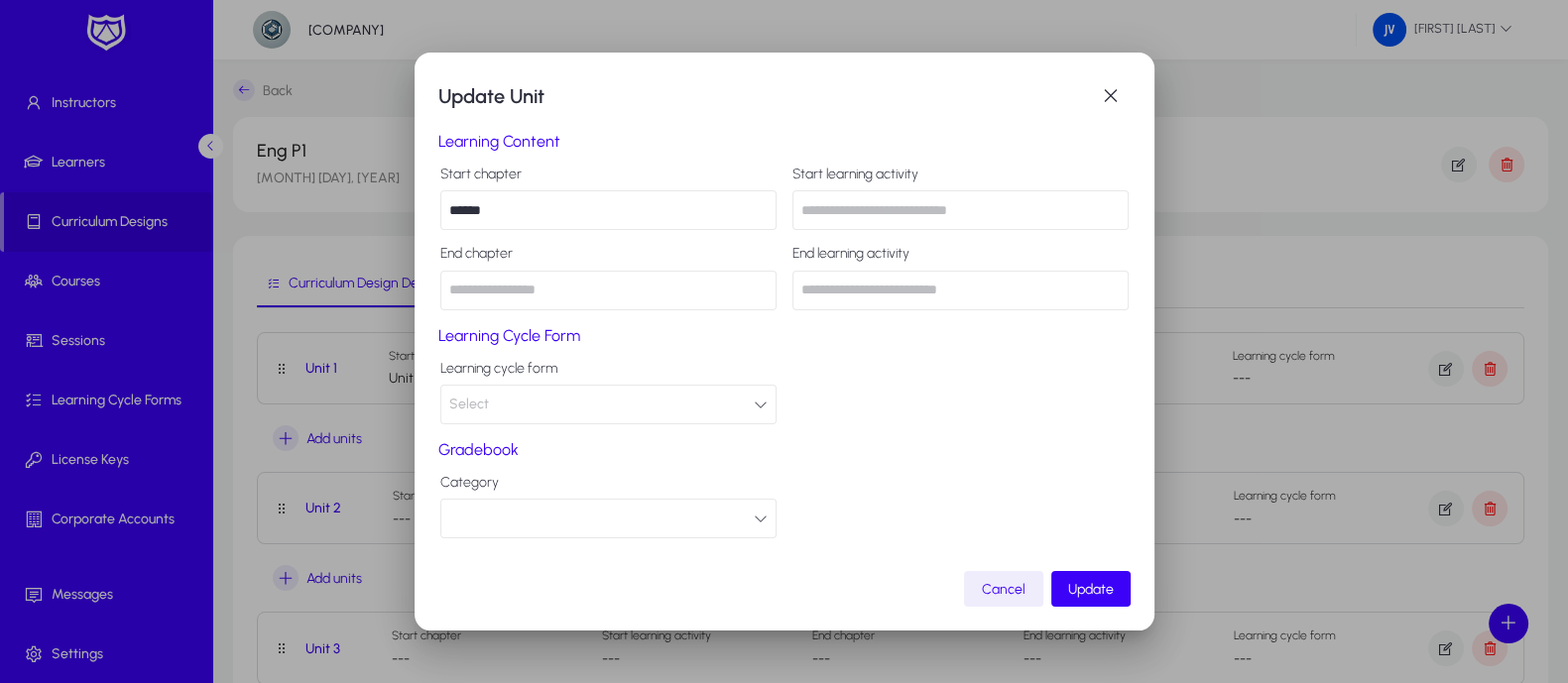 type on "******" 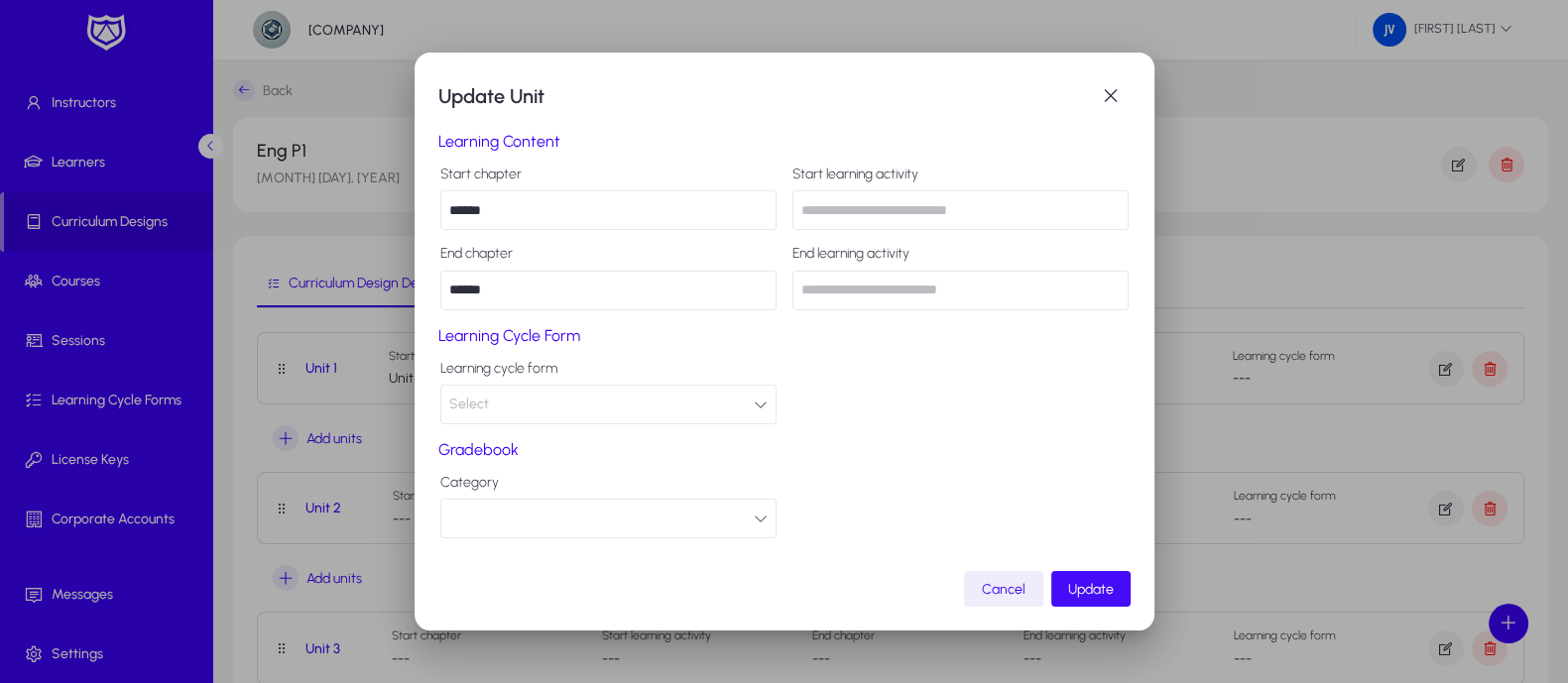 type on "******" 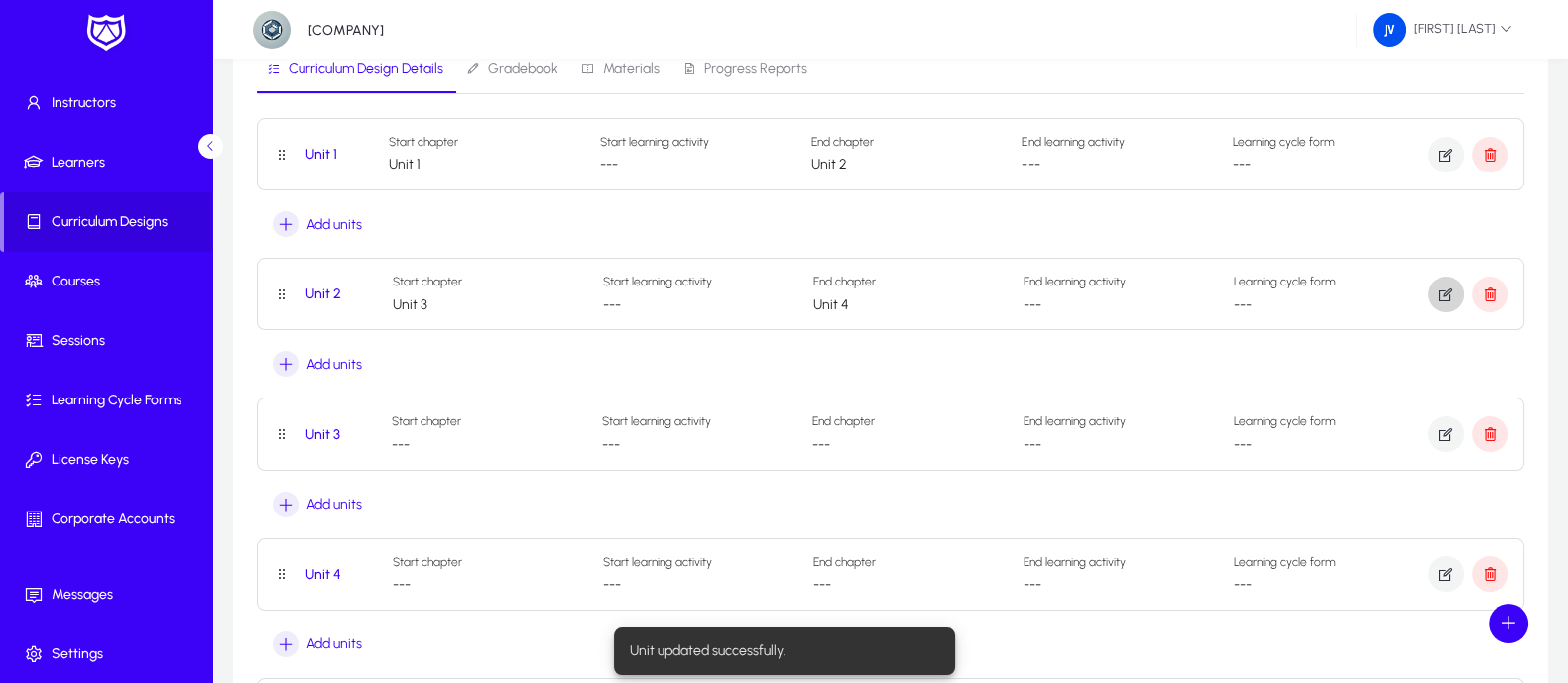 scroll, scrollTop: 247, scrollLeft: 0, axis: vertical 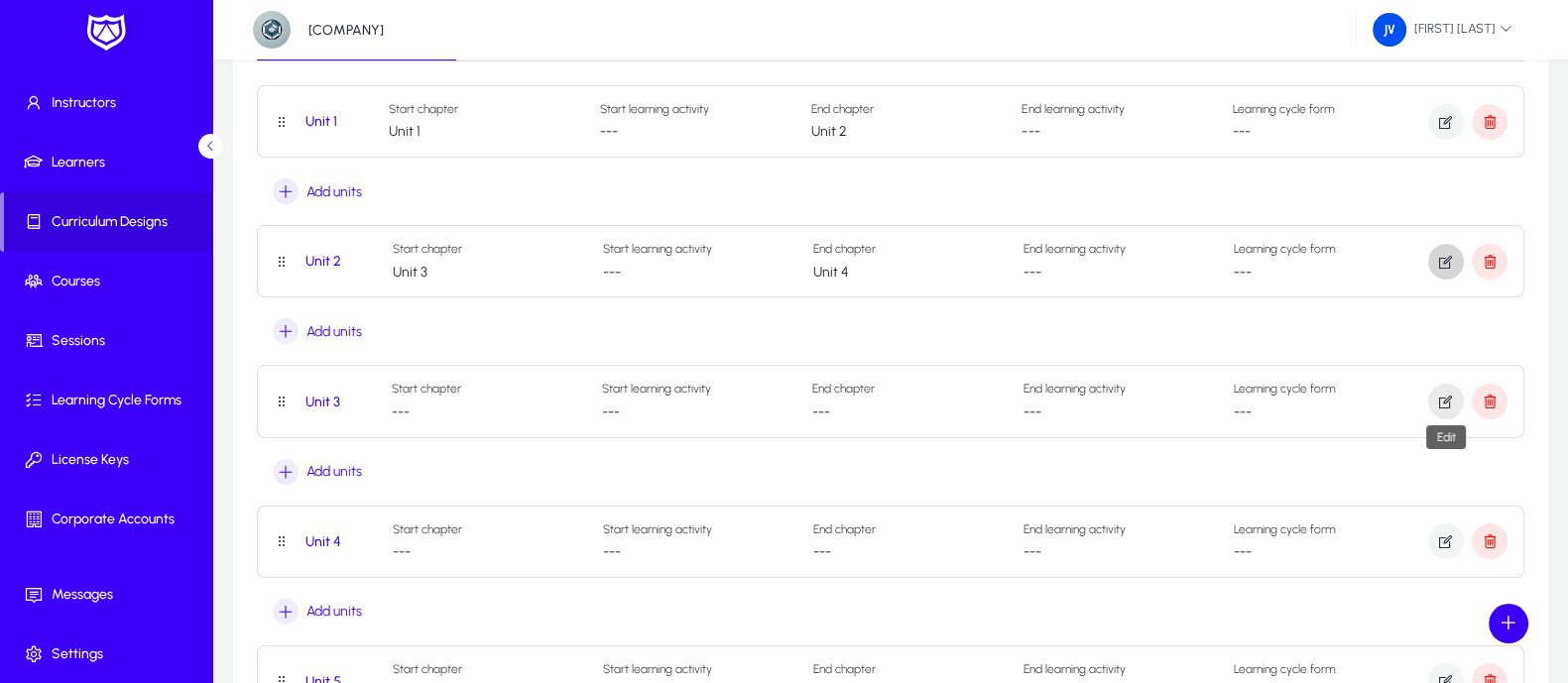 click at bounding box center (1446, 401) 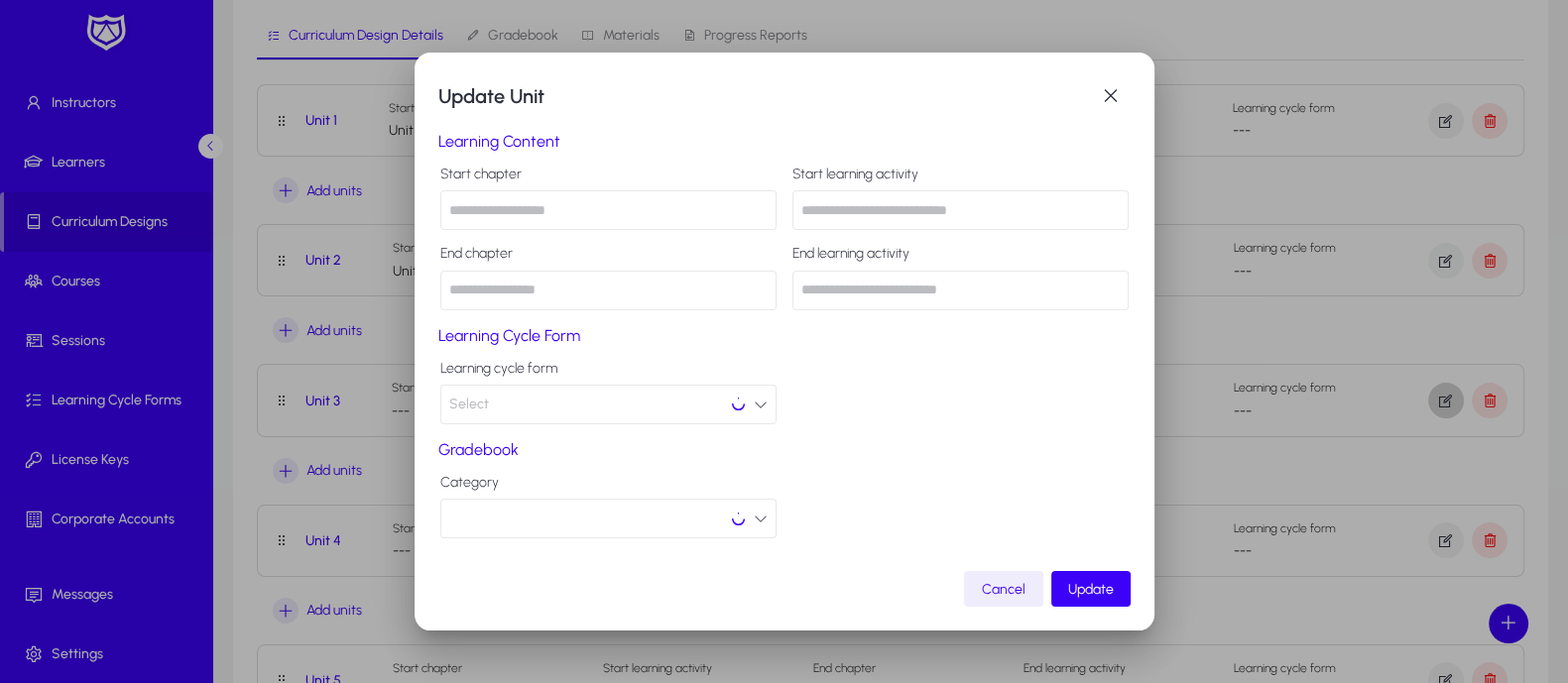 scroll, scrollTop: 0, scrollLeft: 0, axis: both 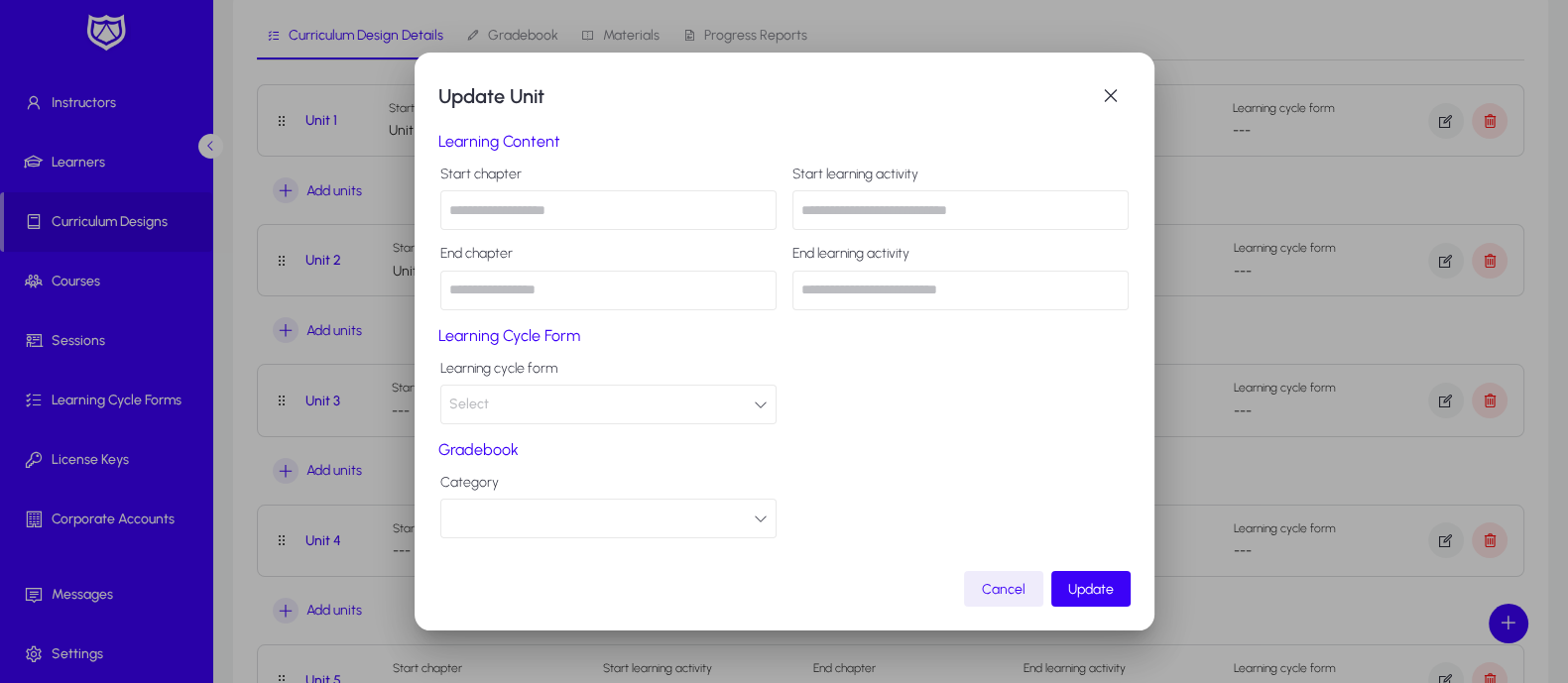click at bounding box center (608, 210) 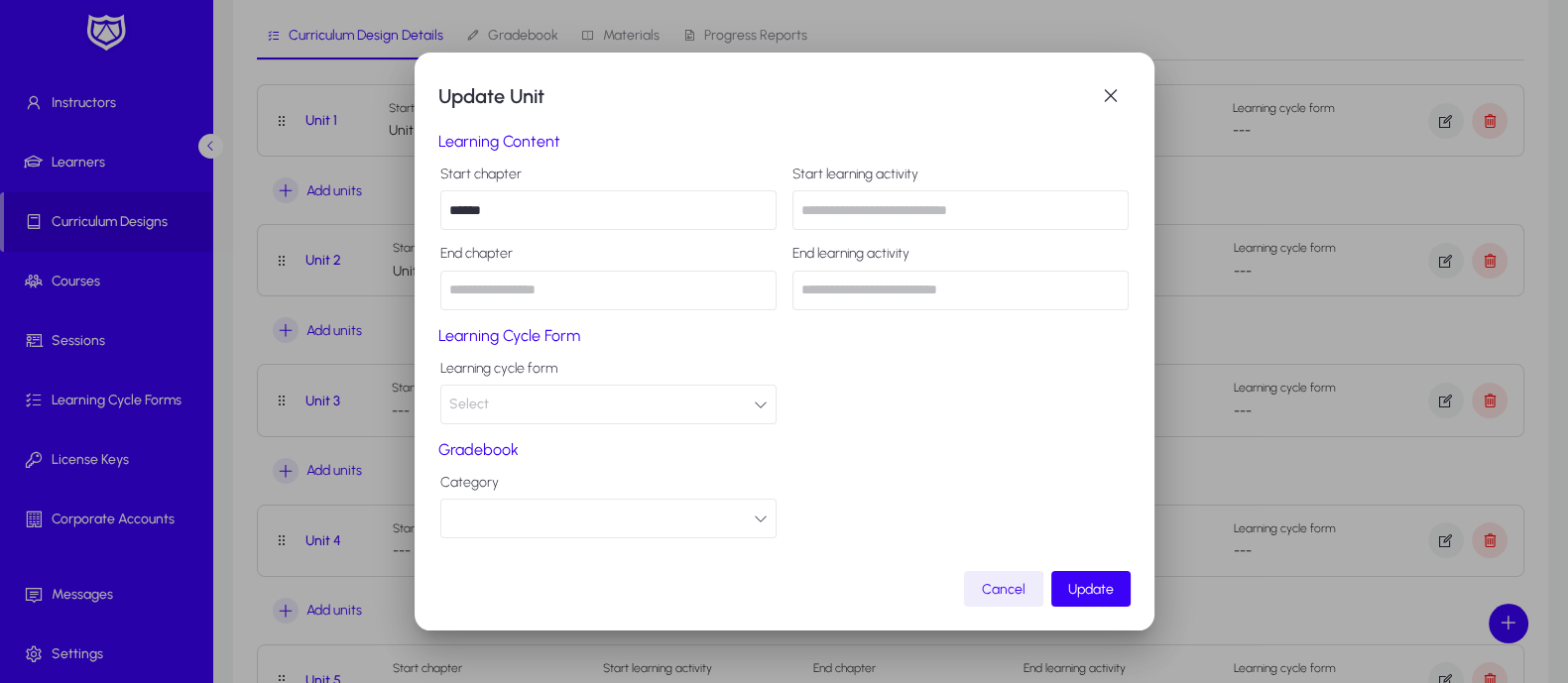 type on "******" 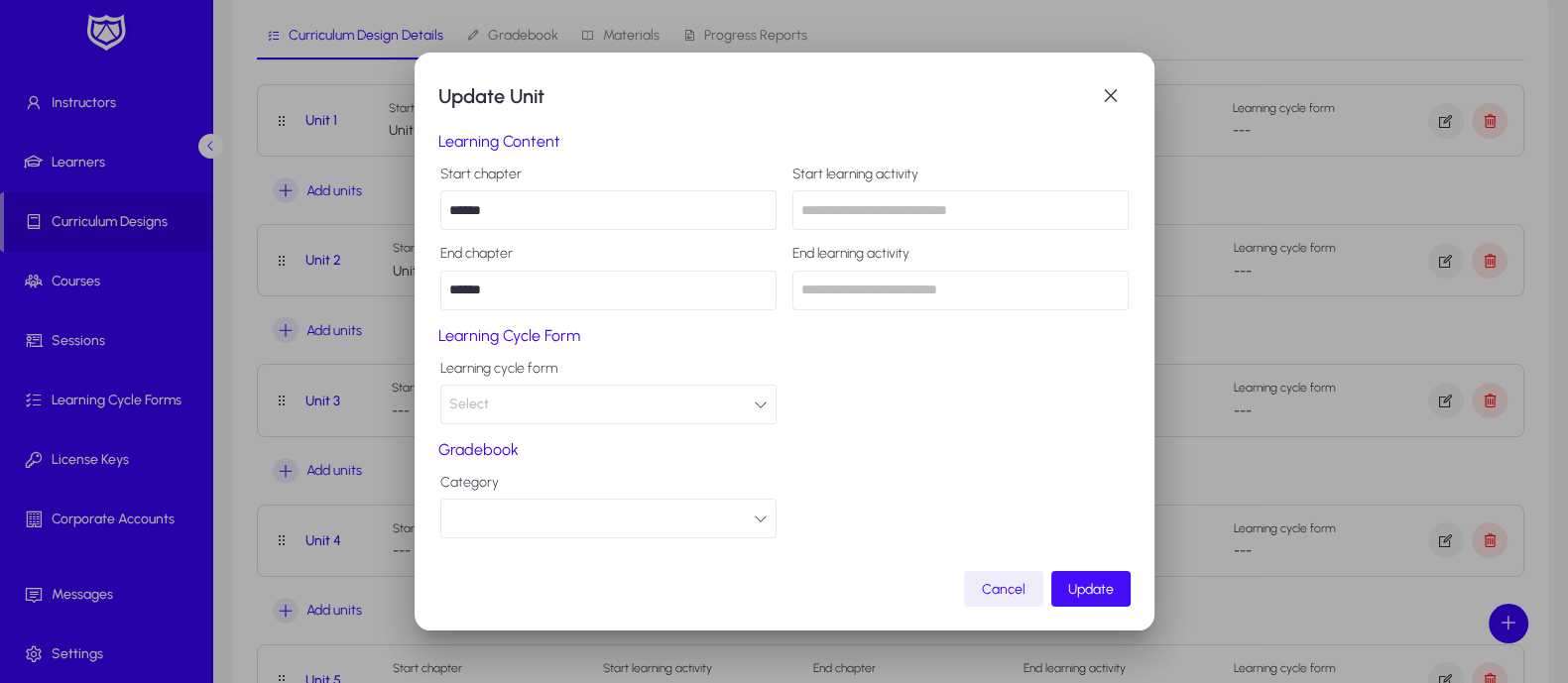type on "******" 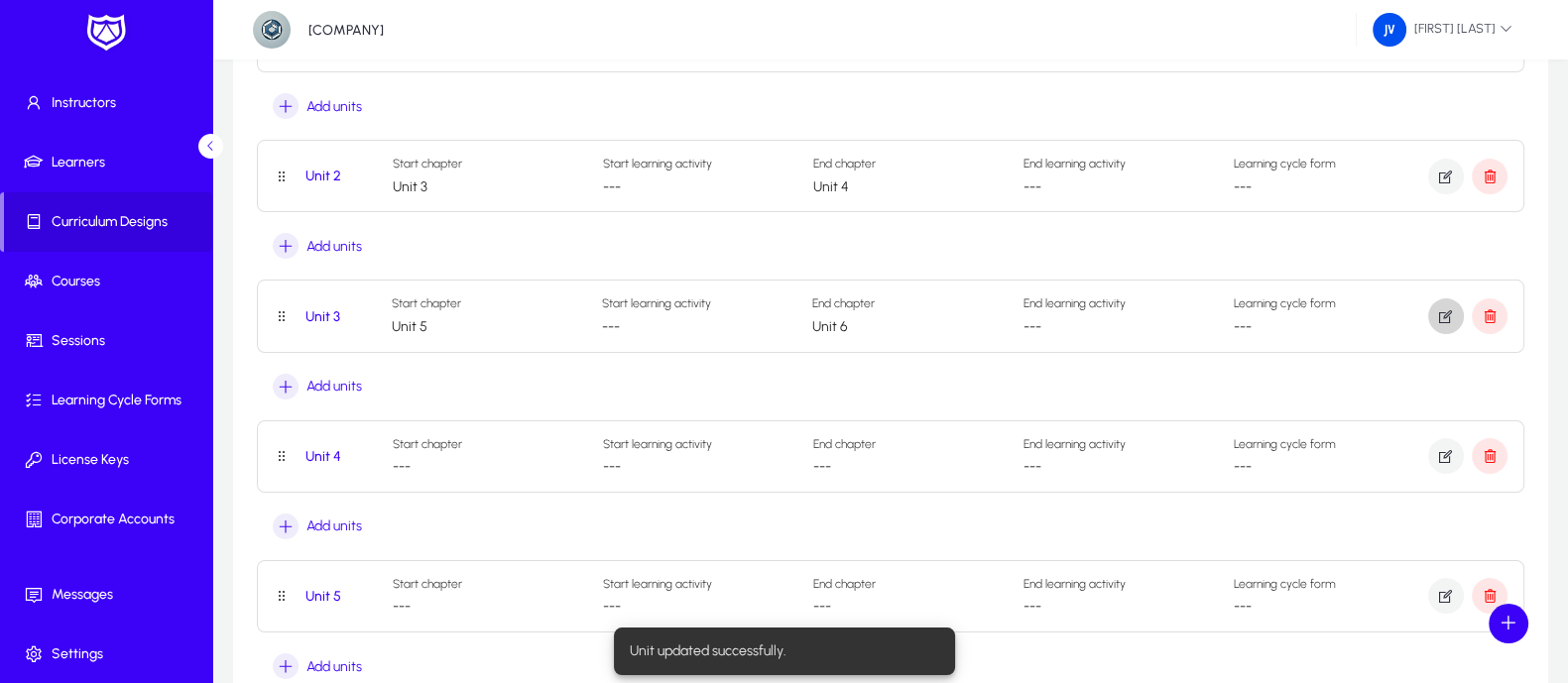 scroll, scrollTop: 372, scrollLeft: 0, axis: vertical 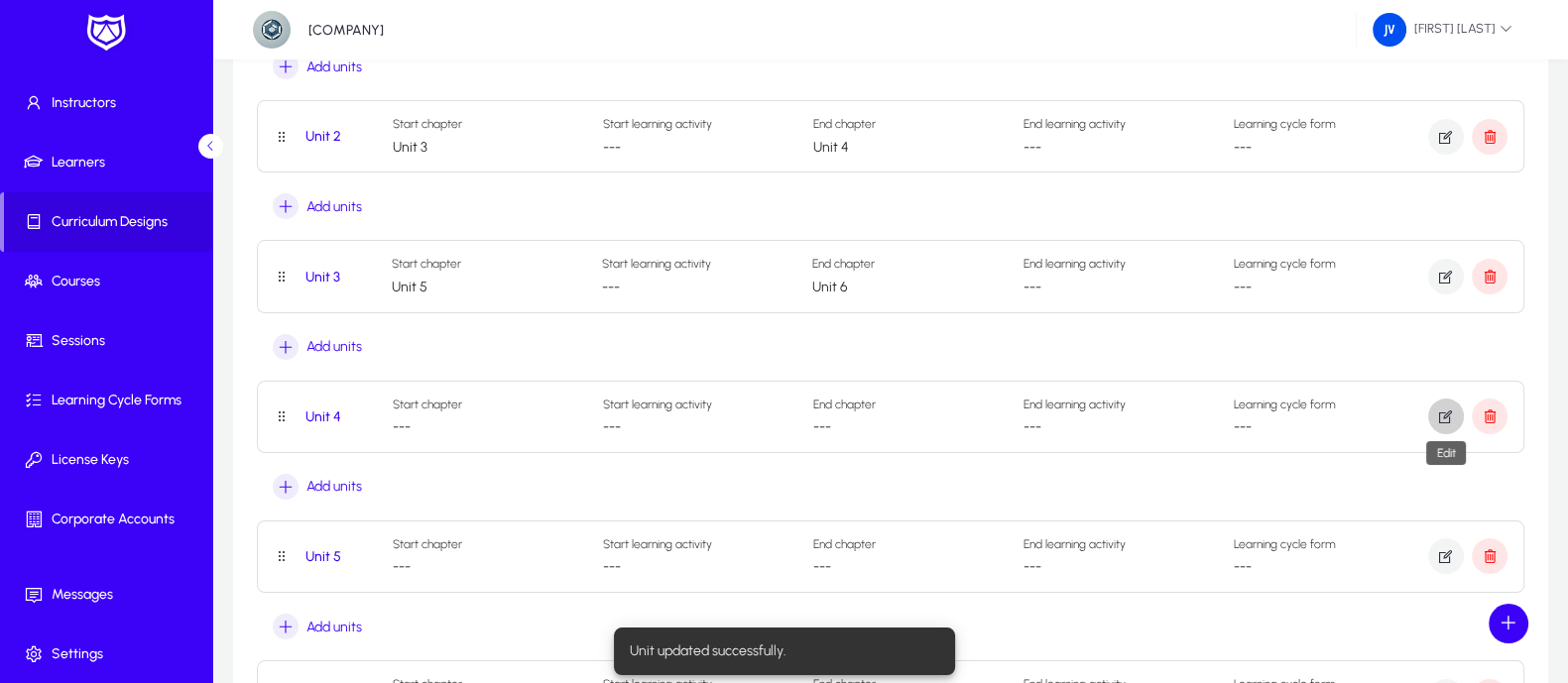 click at bounding box center [1446, 416] 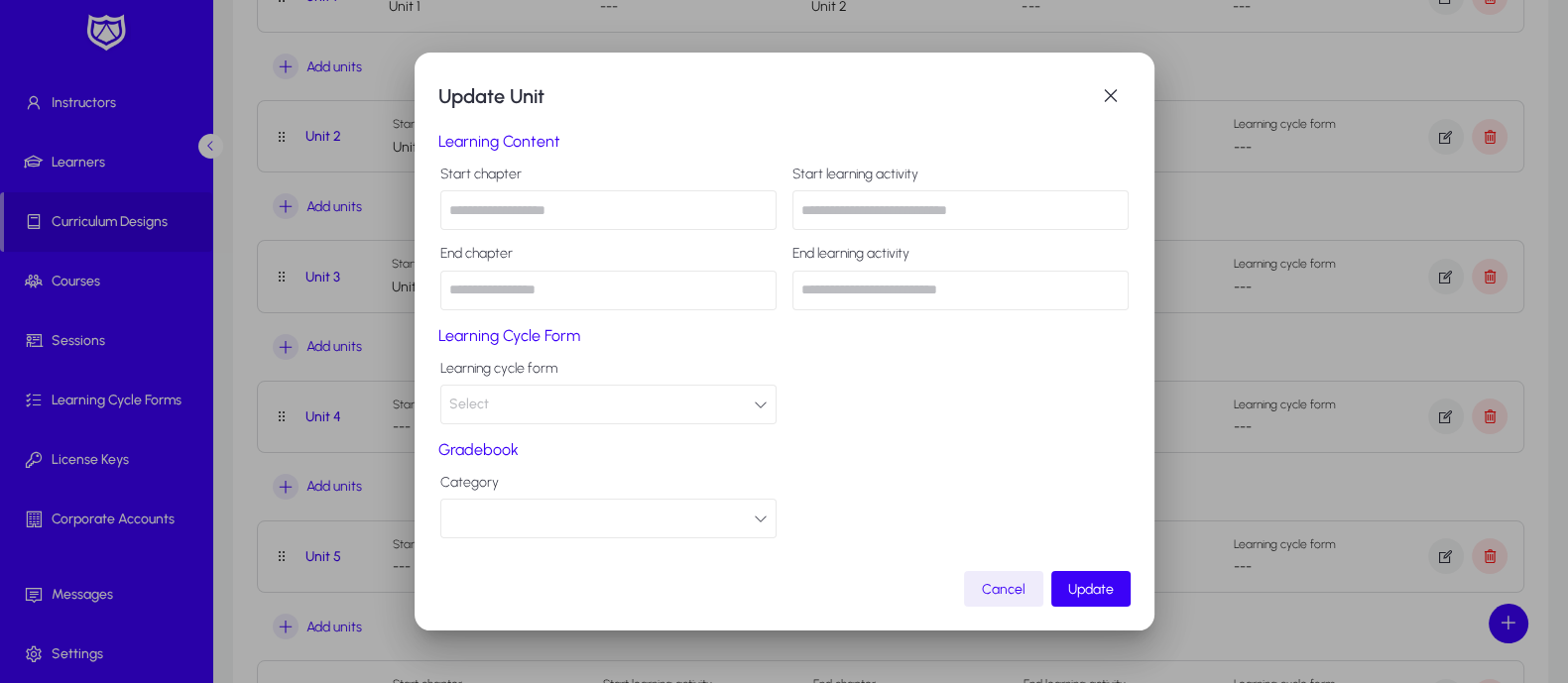 click at bounding box center [608, 210] 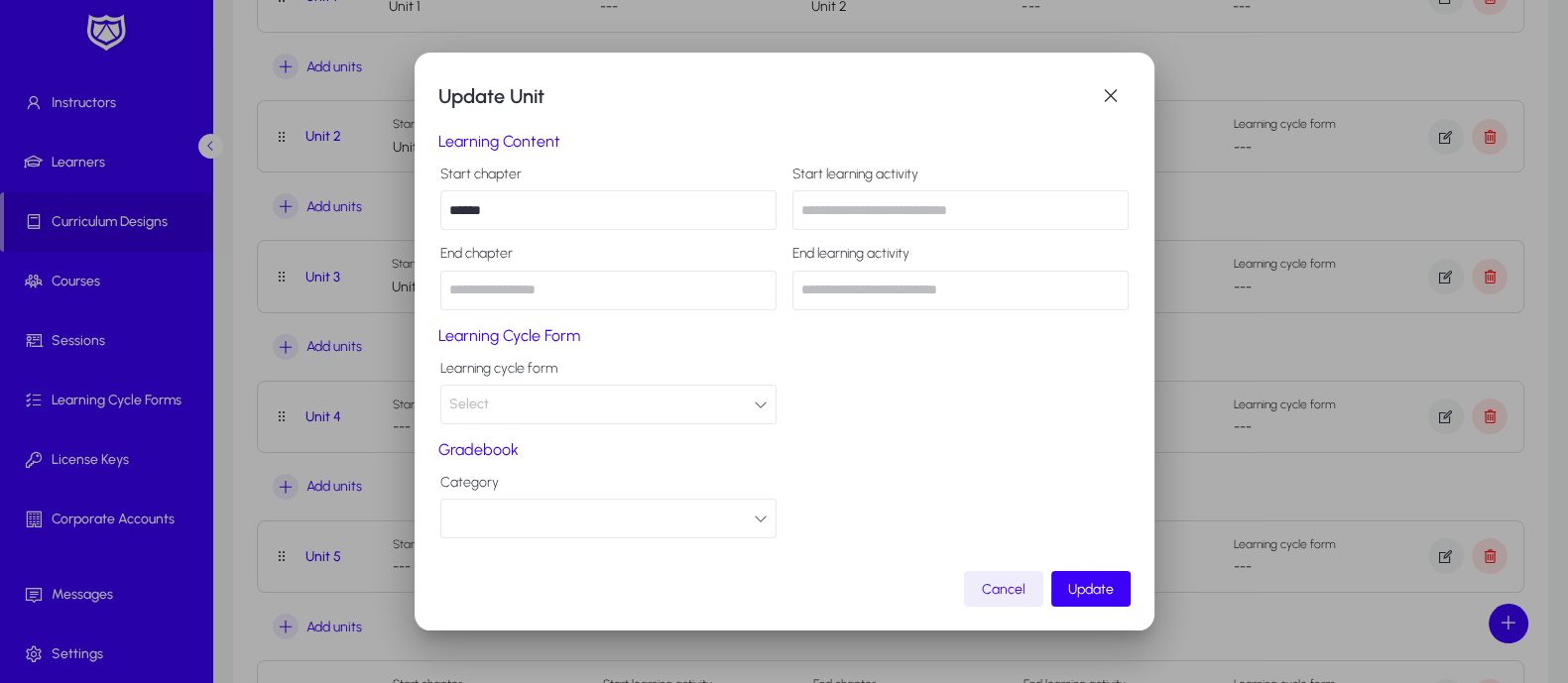 type on "******" 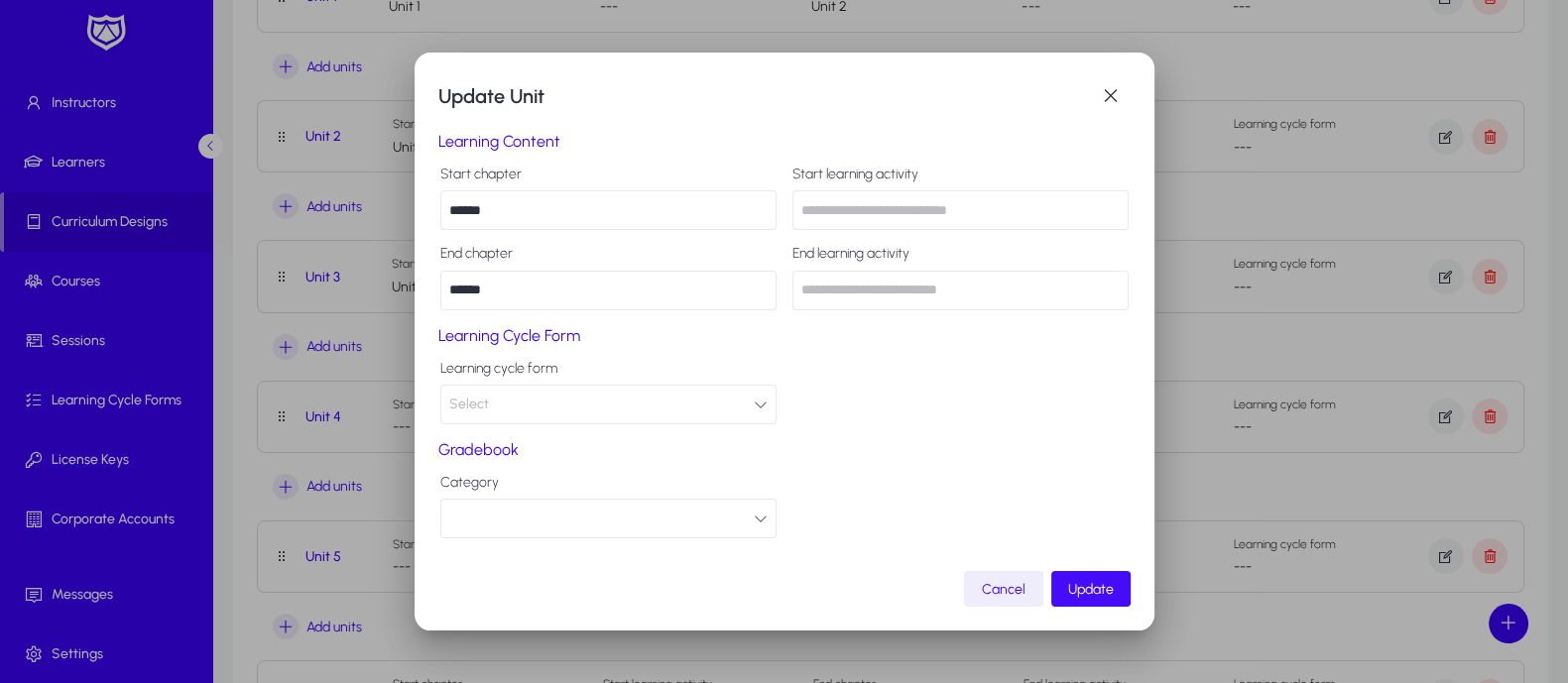 type on "******" 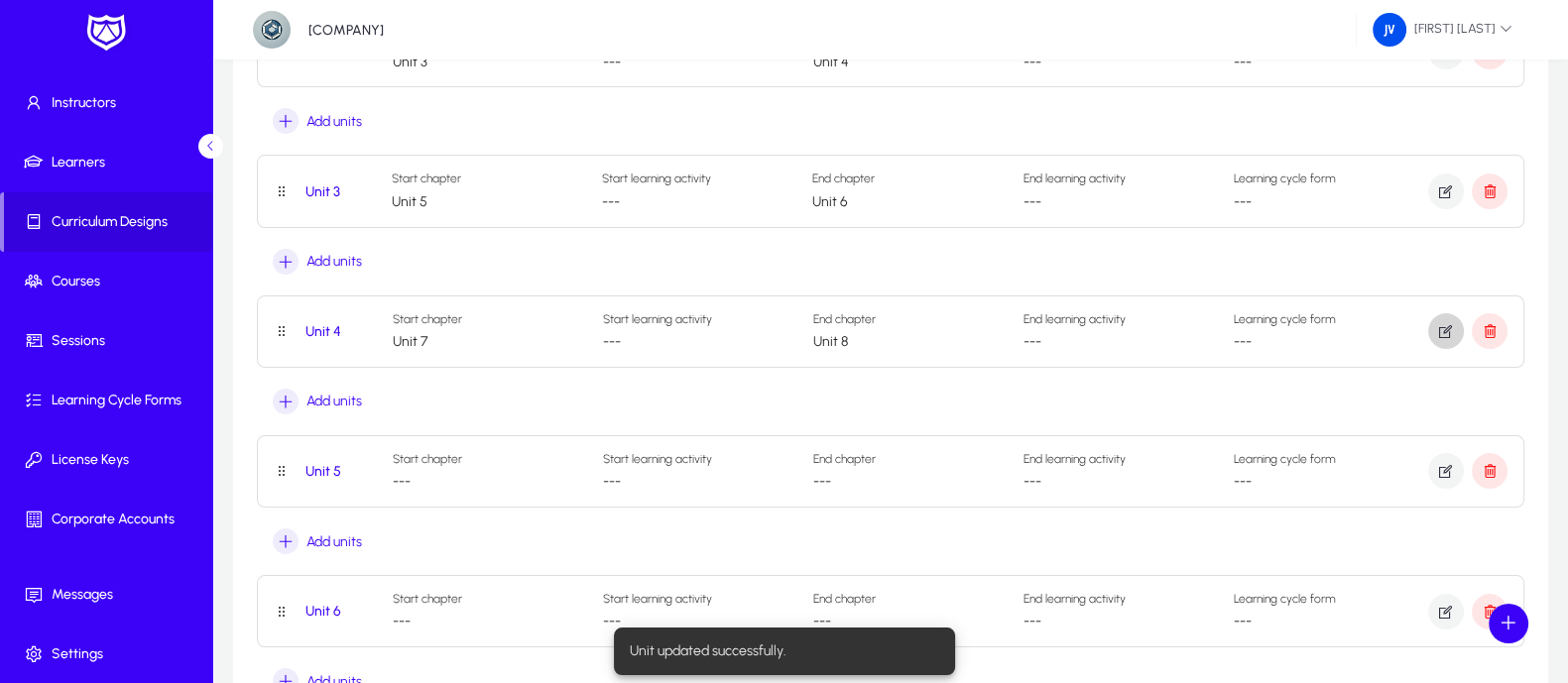 scroll, scrollTop: 495, scrollLeft: 0, axis: vertical 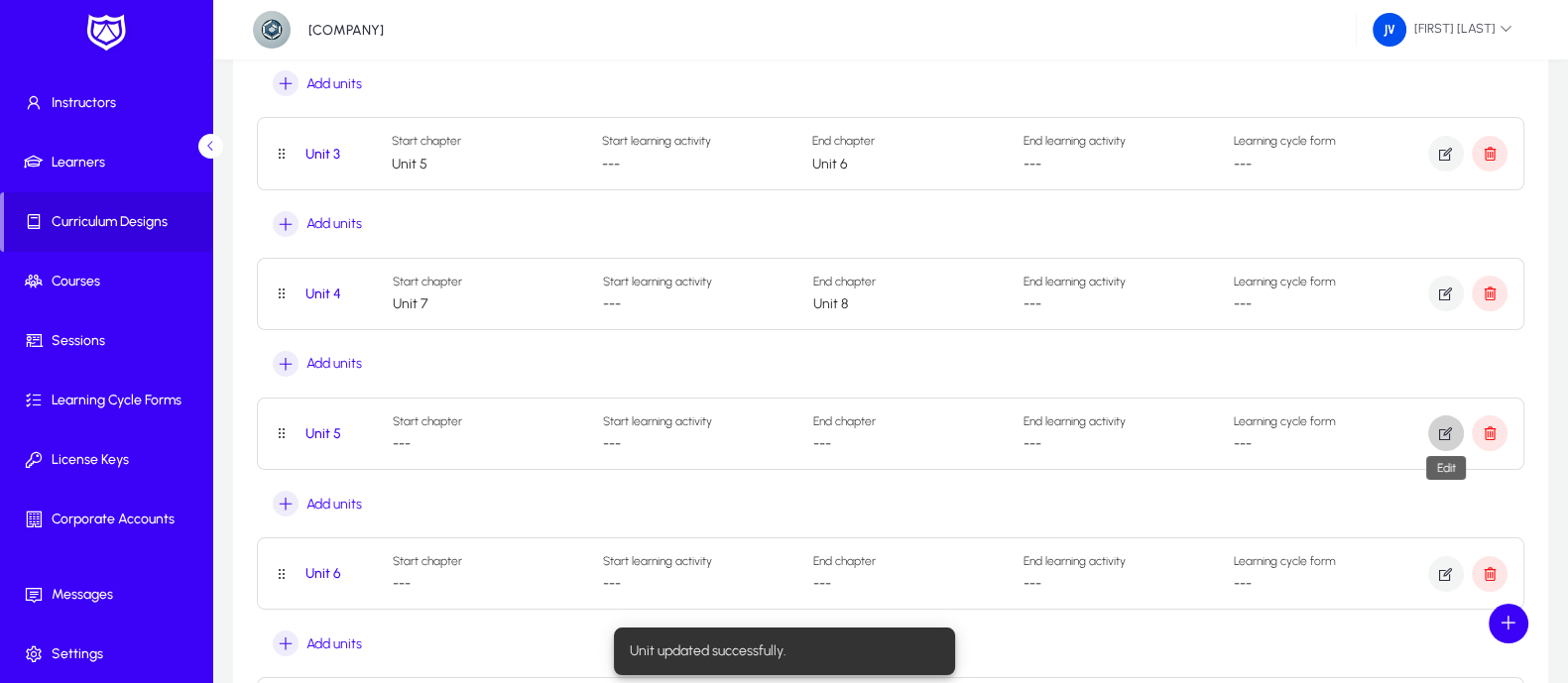 click at bounding box center (1446, 433) 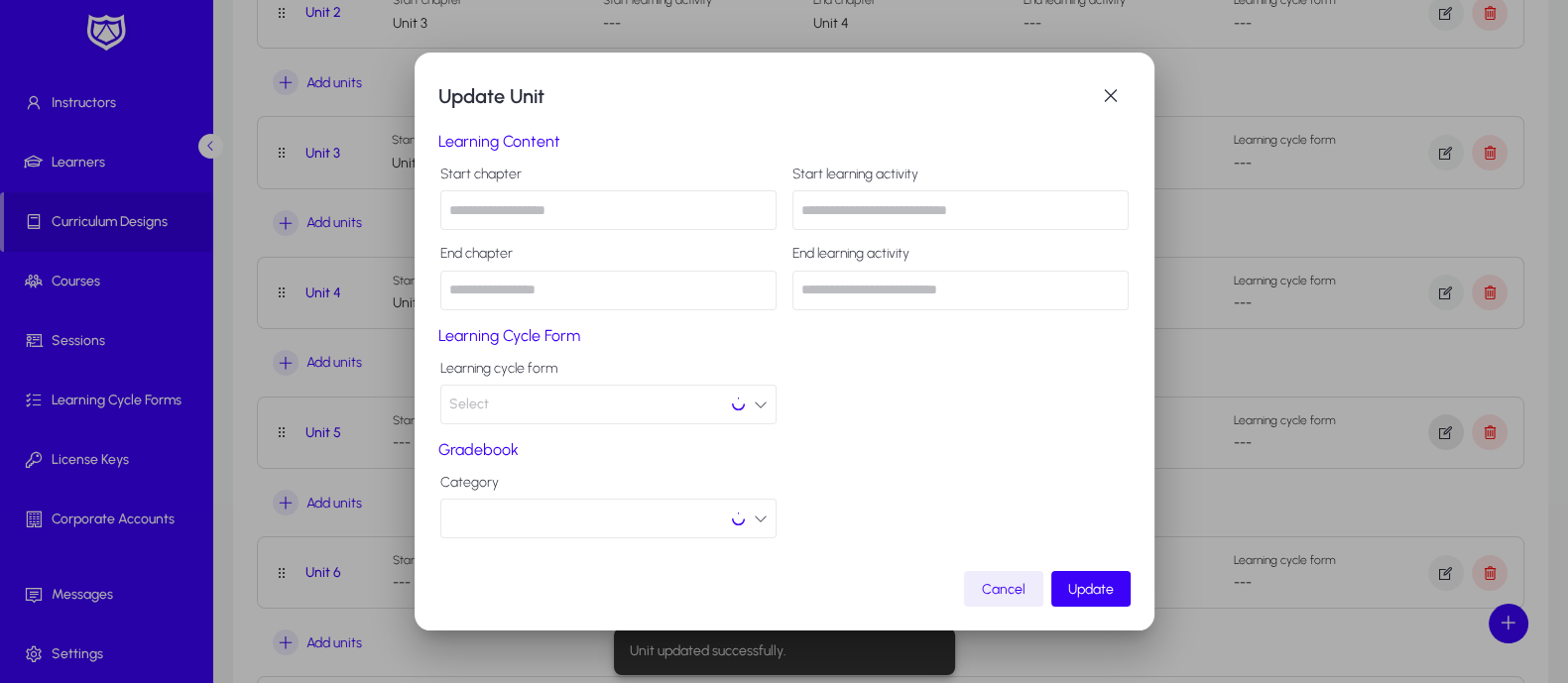 scroll, scrollTop: 0, scrollLeft: 0, axis: both 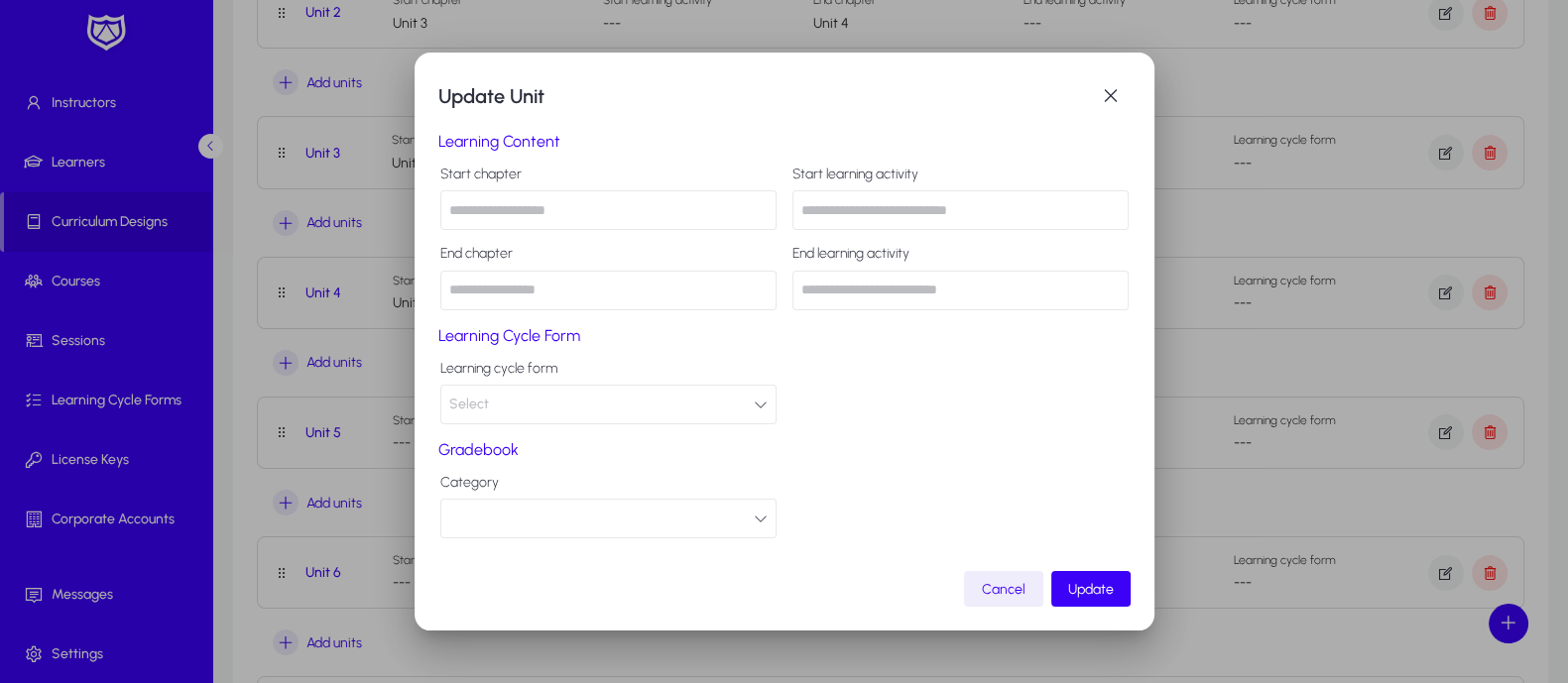 click at bounding box center [608, 210] 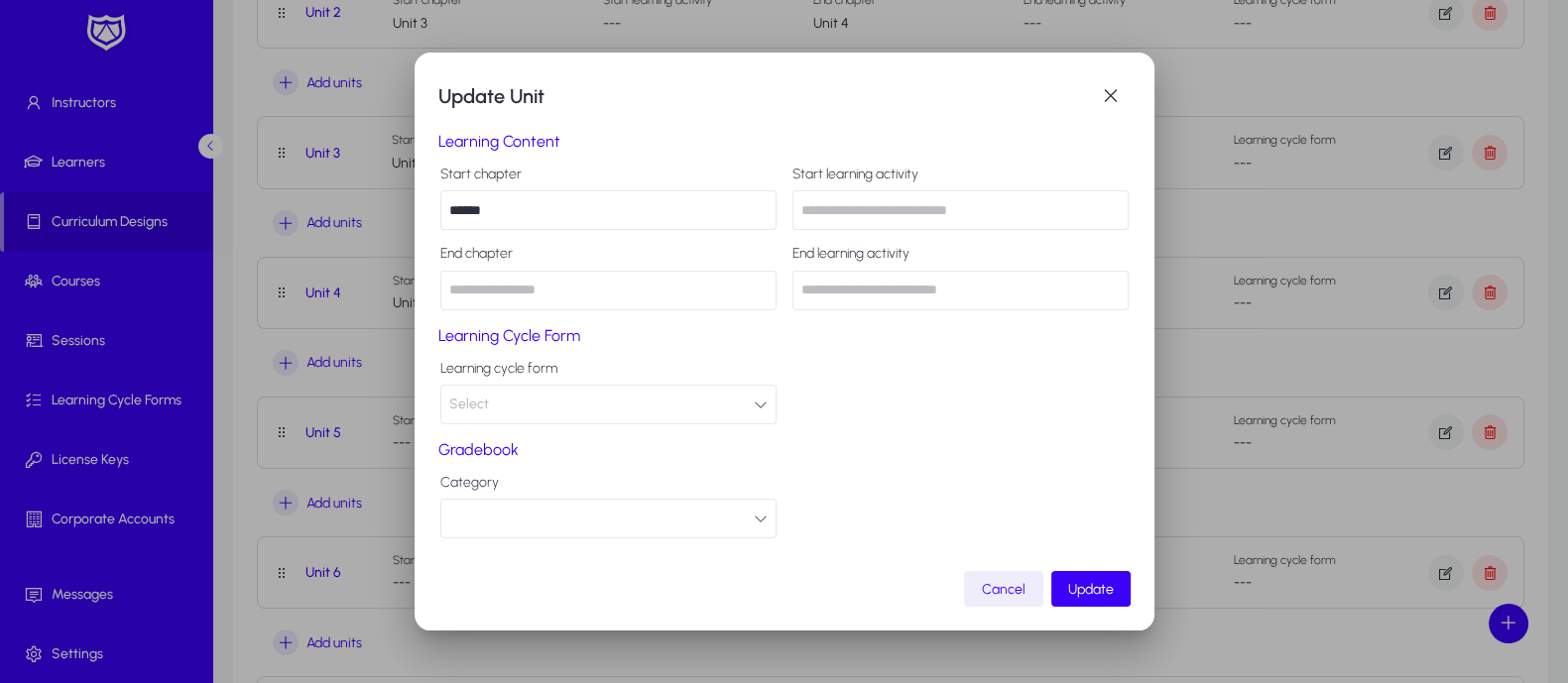 type on "******" 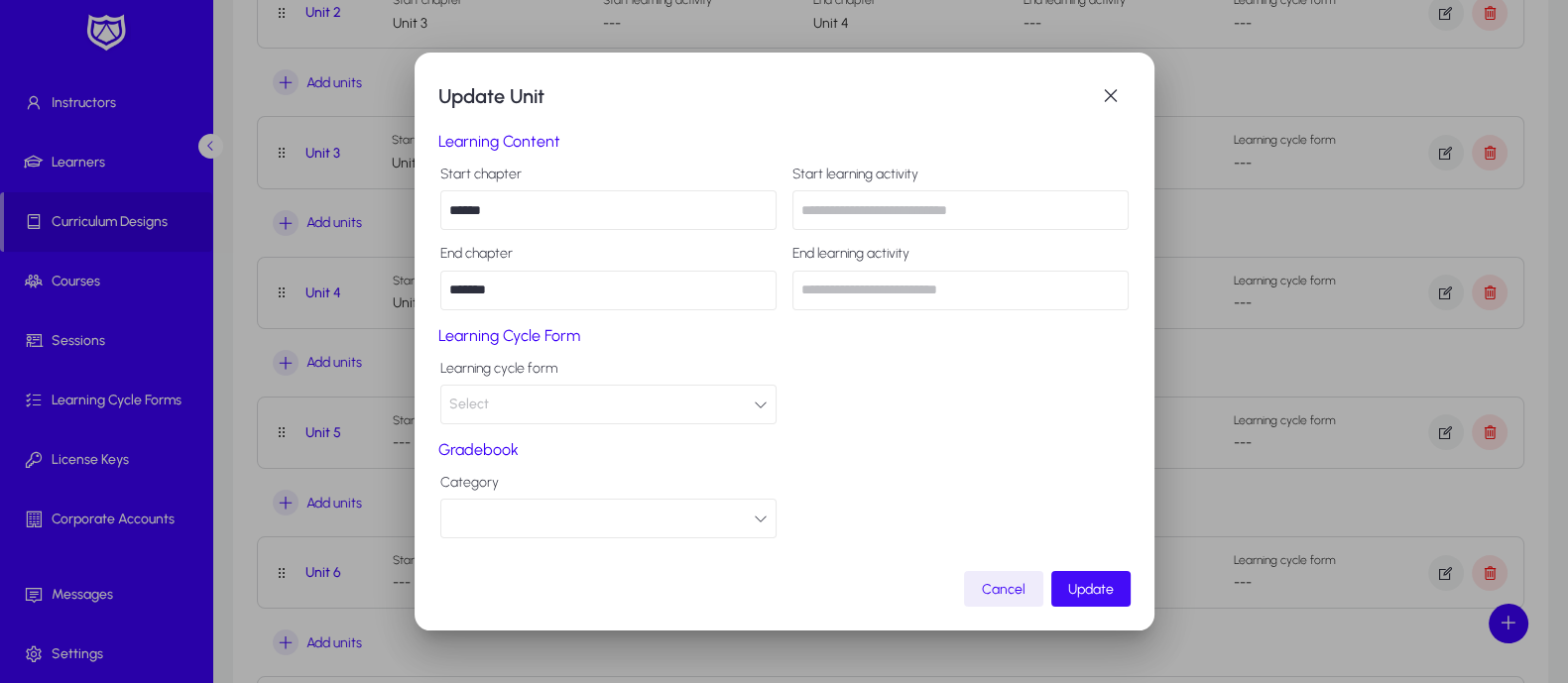 type on "*******" 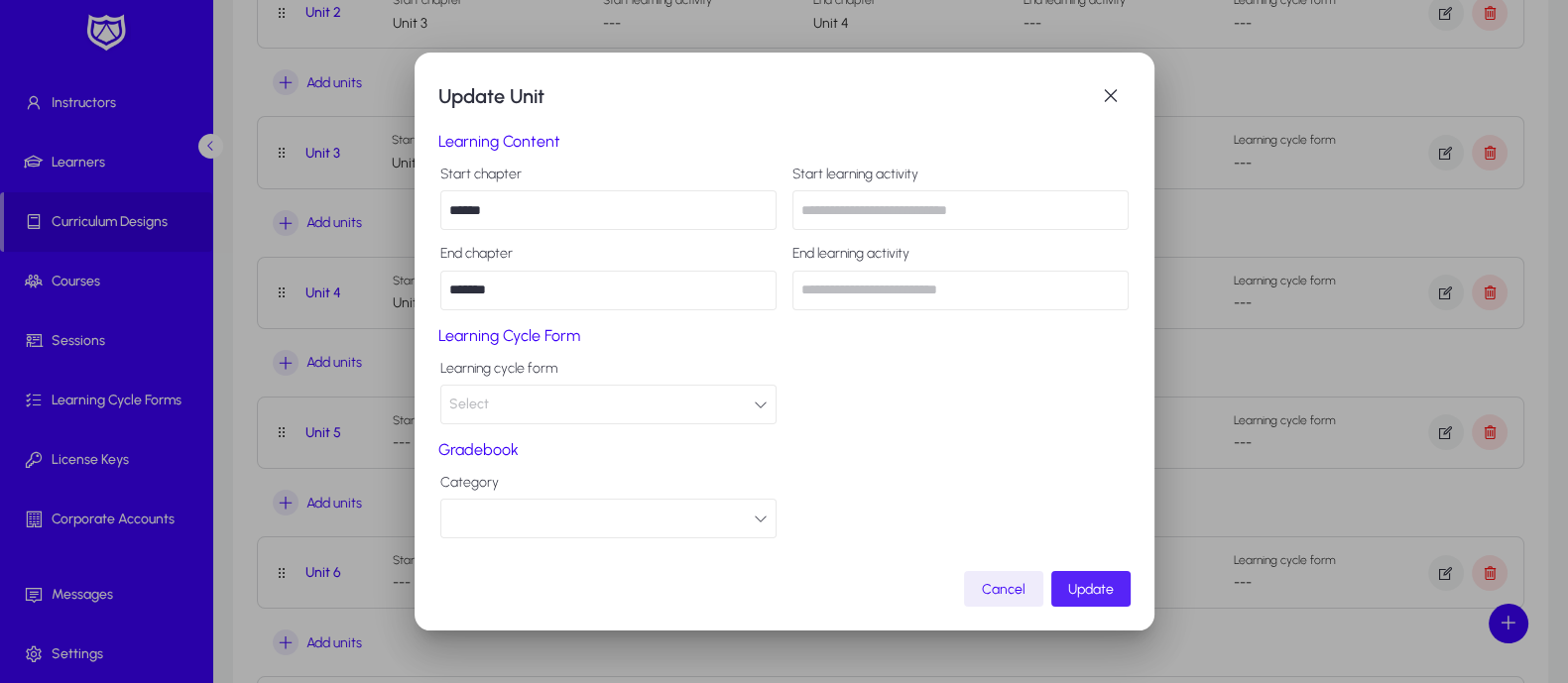 click on "Update" 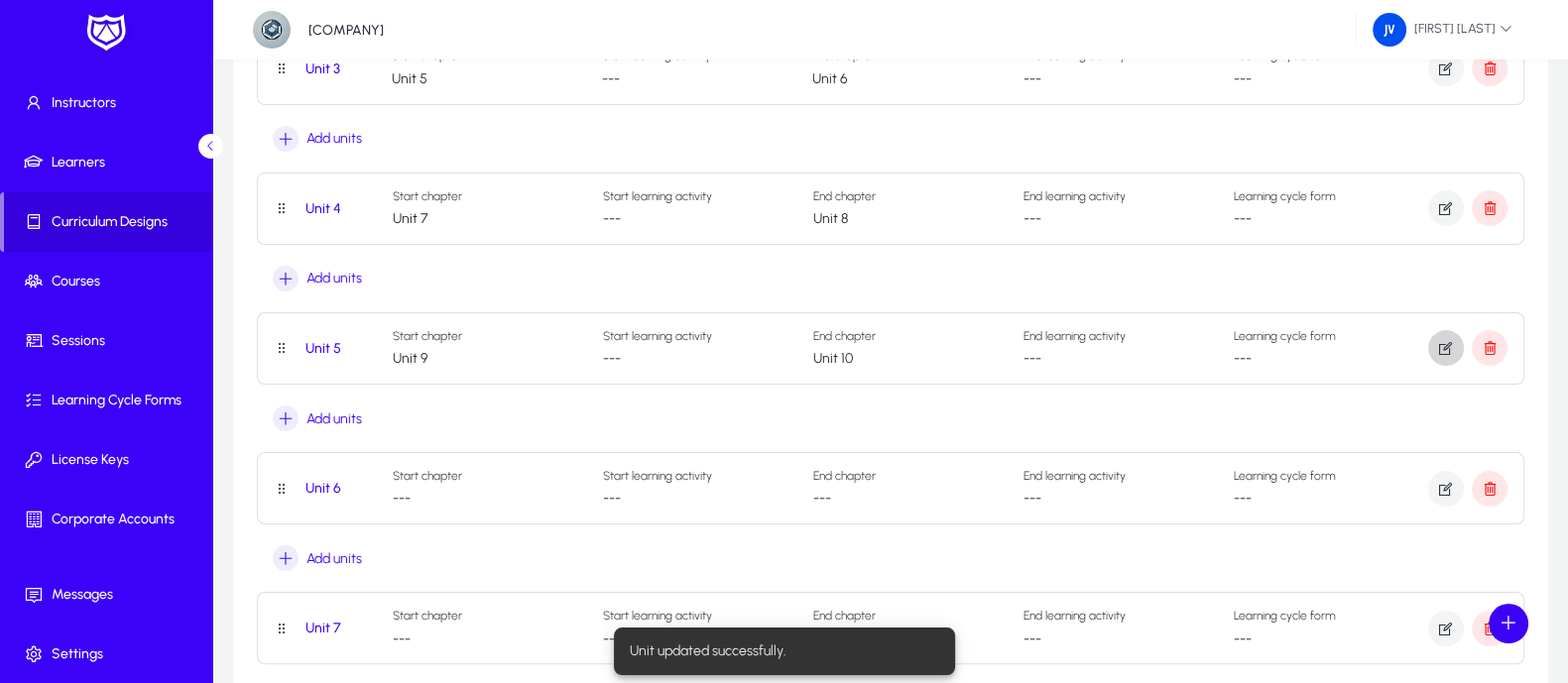 scroll, scrollTop: 620, scrollLeft: 0, axis: vertical 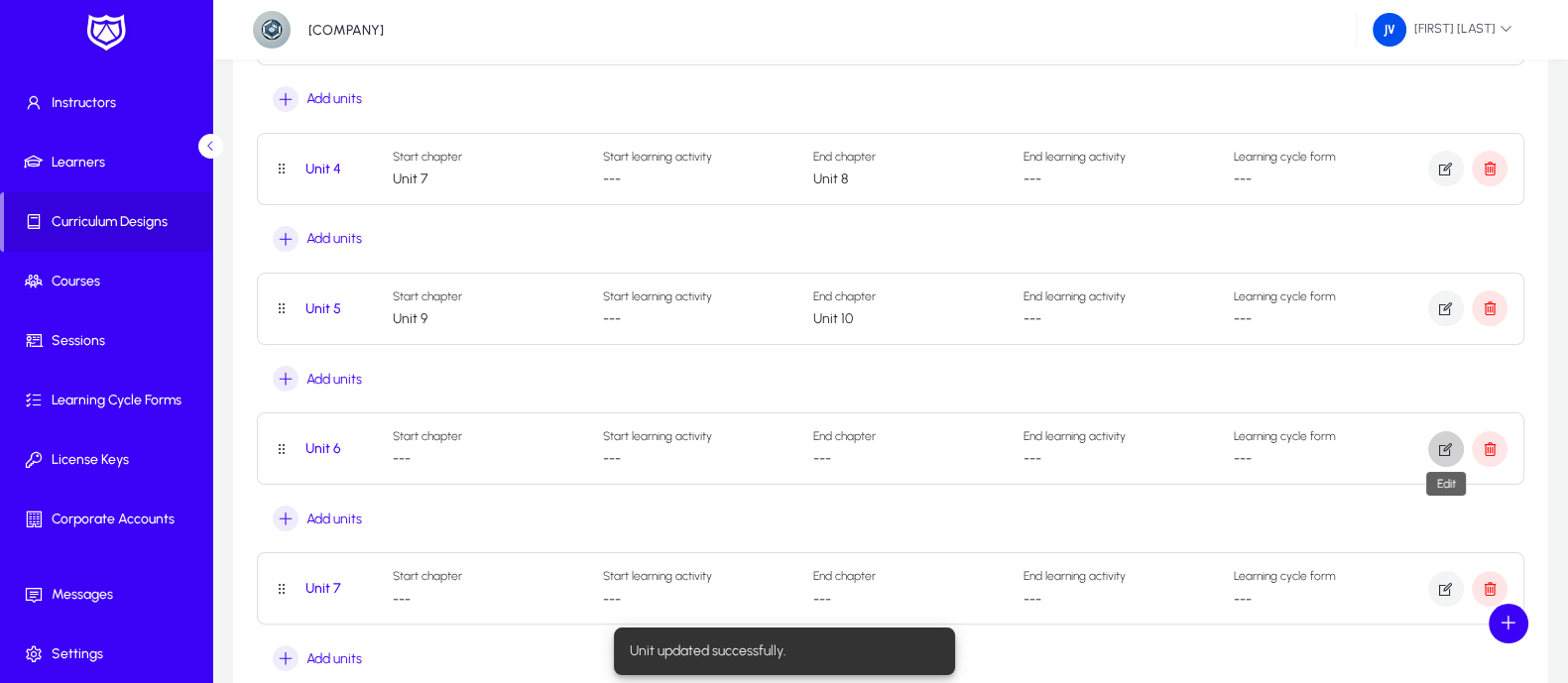 click at bounding box center (1446, 449) 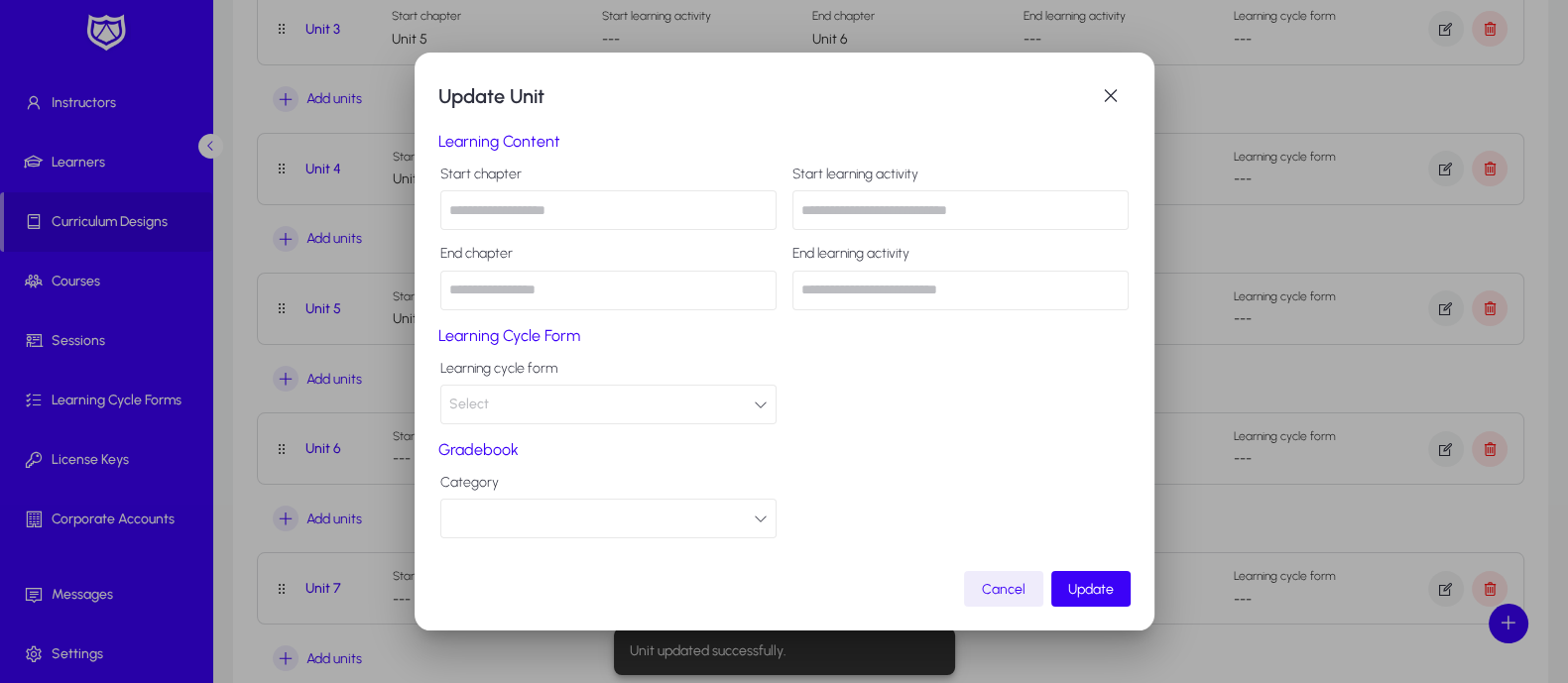 click at bounding box center [608, 210] 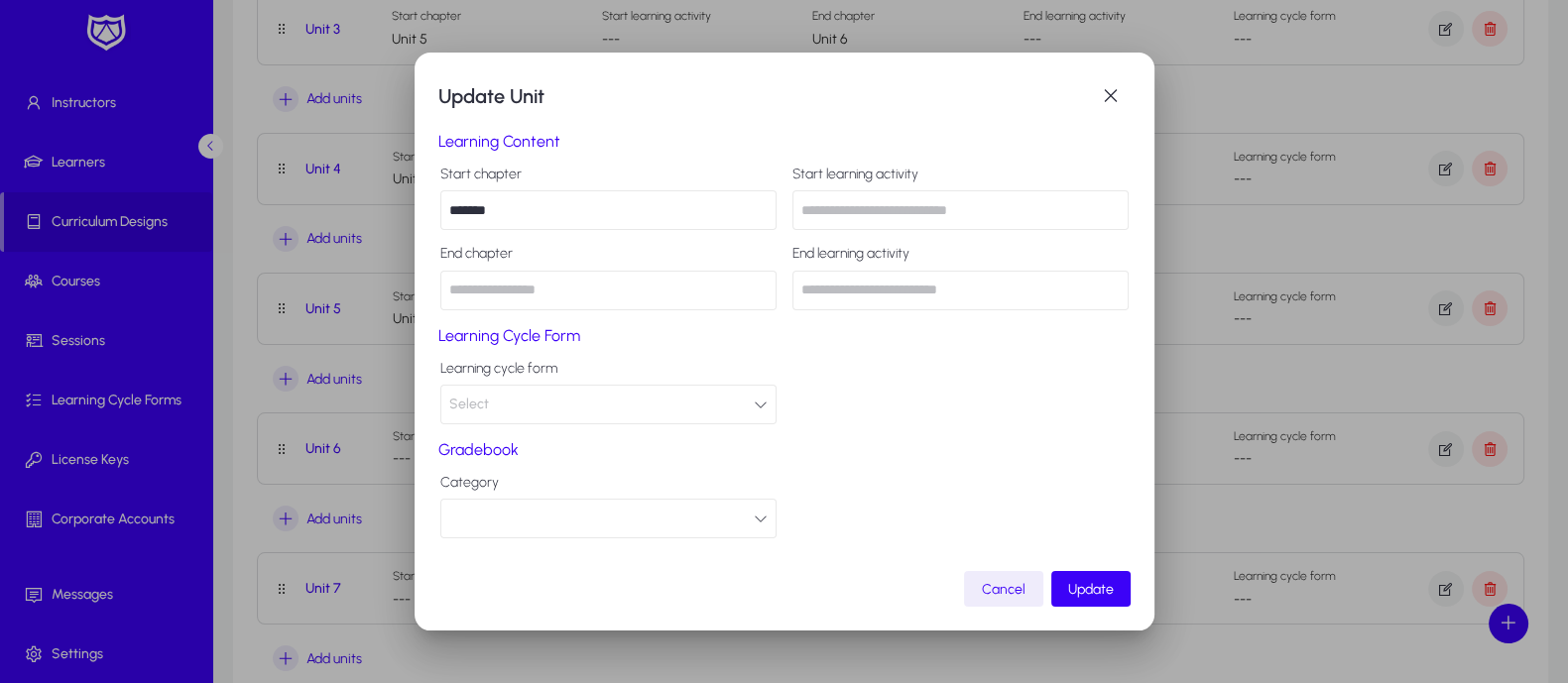 type on "*******" 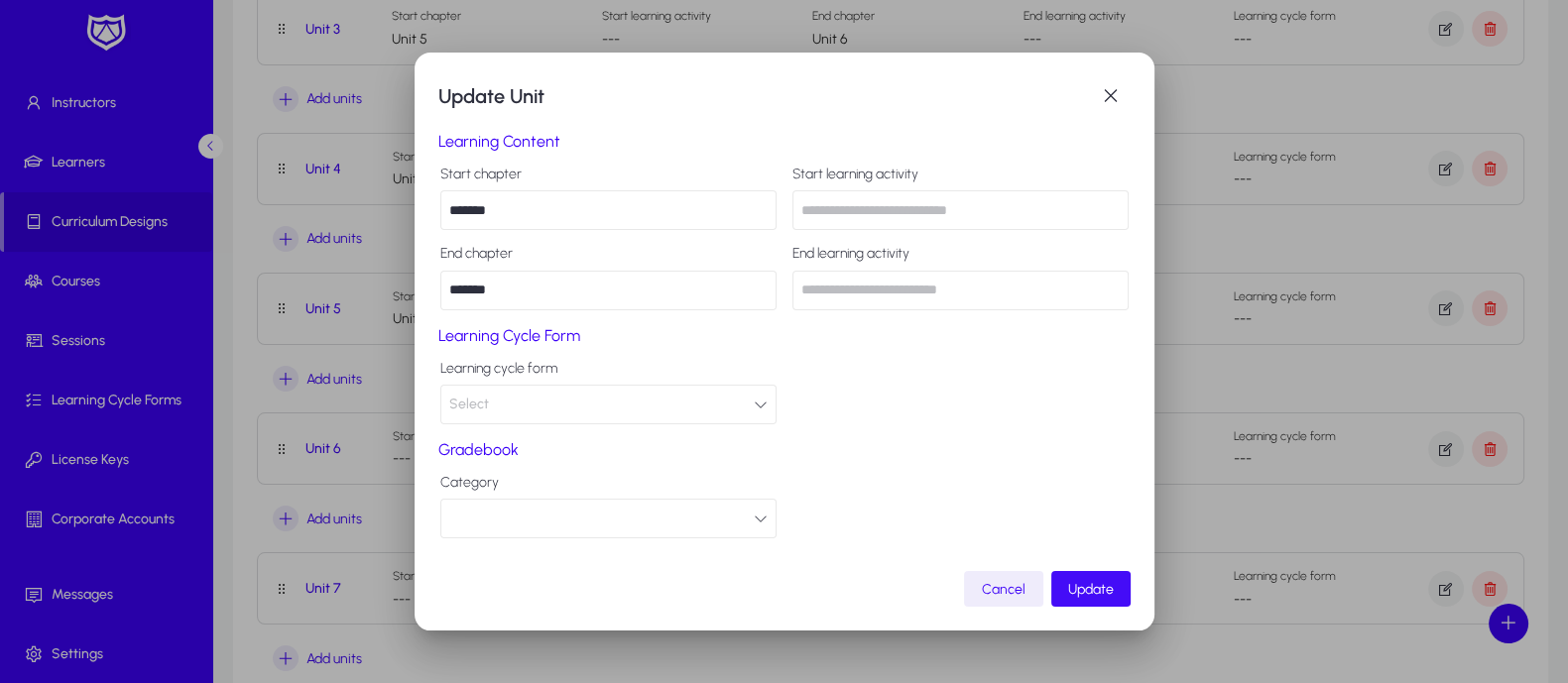 type on "*******" 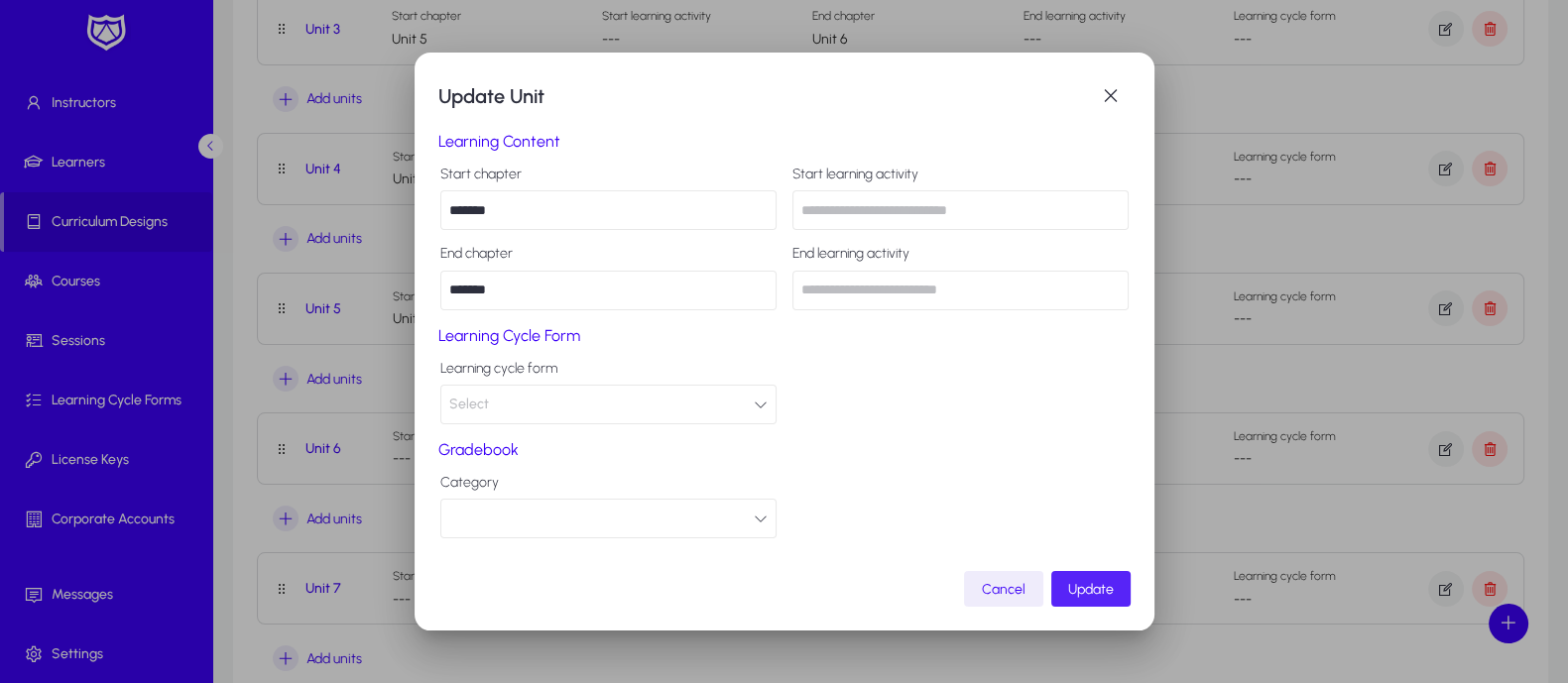 click 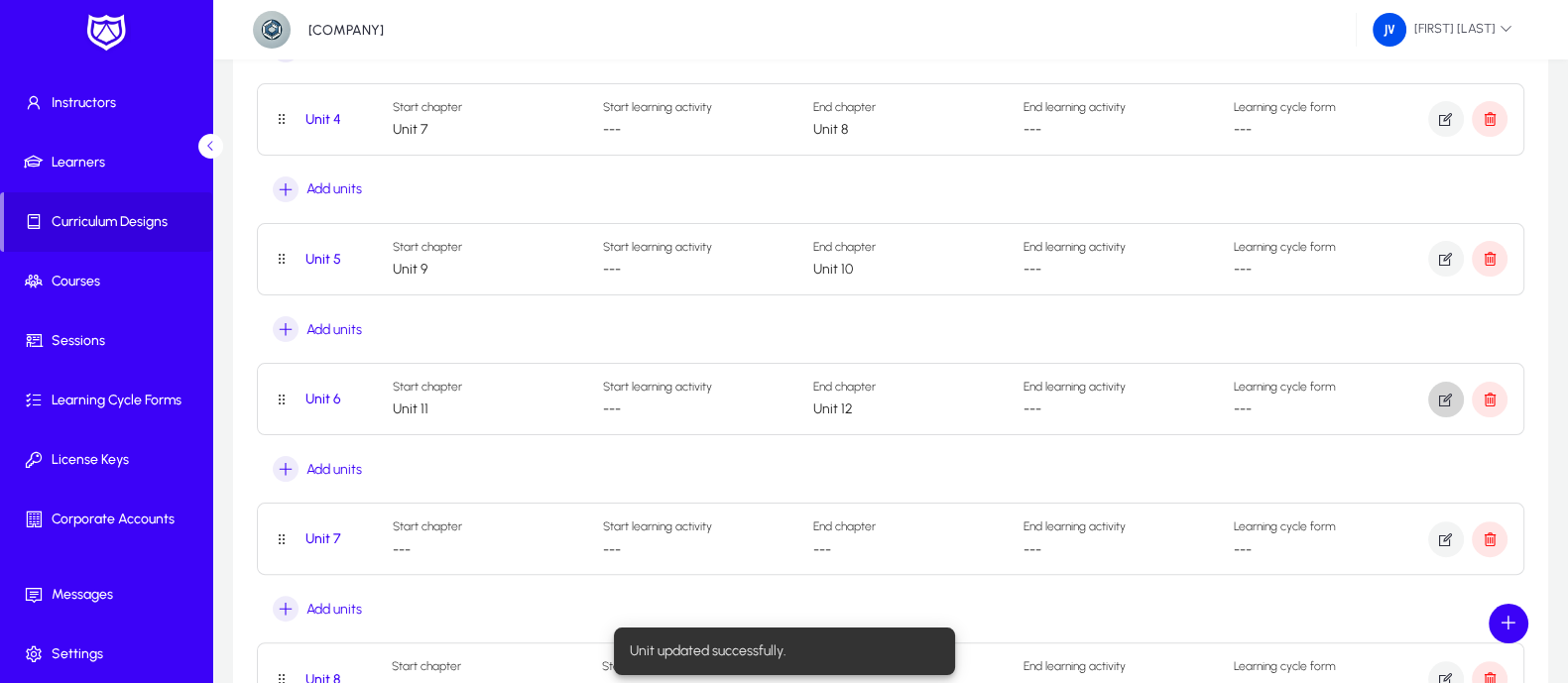 scroll, scrollTop: 743, scrollLeft: 0, axis: vertical 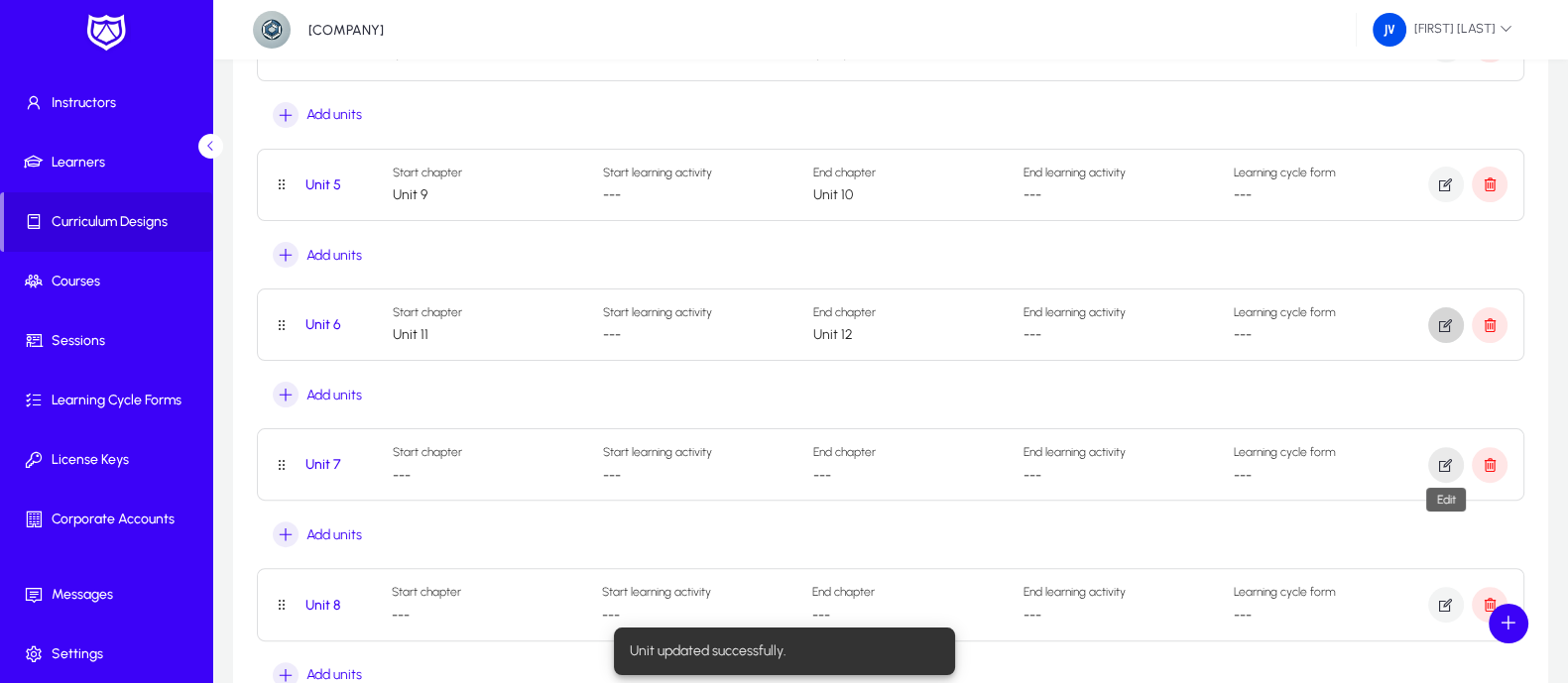 click at bounding box center [1446, 465] 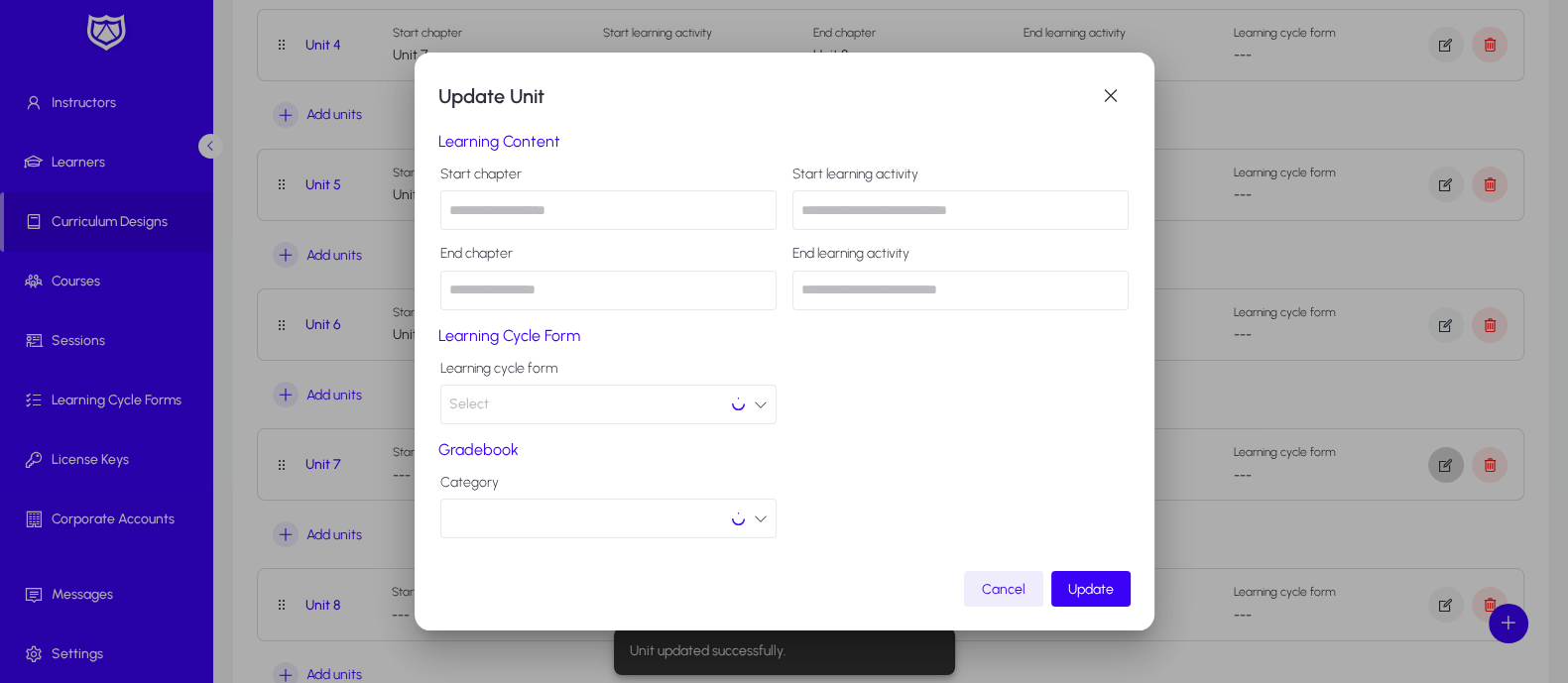 scroll, scrollTop: 0, scrollLeft: 0, axis: both 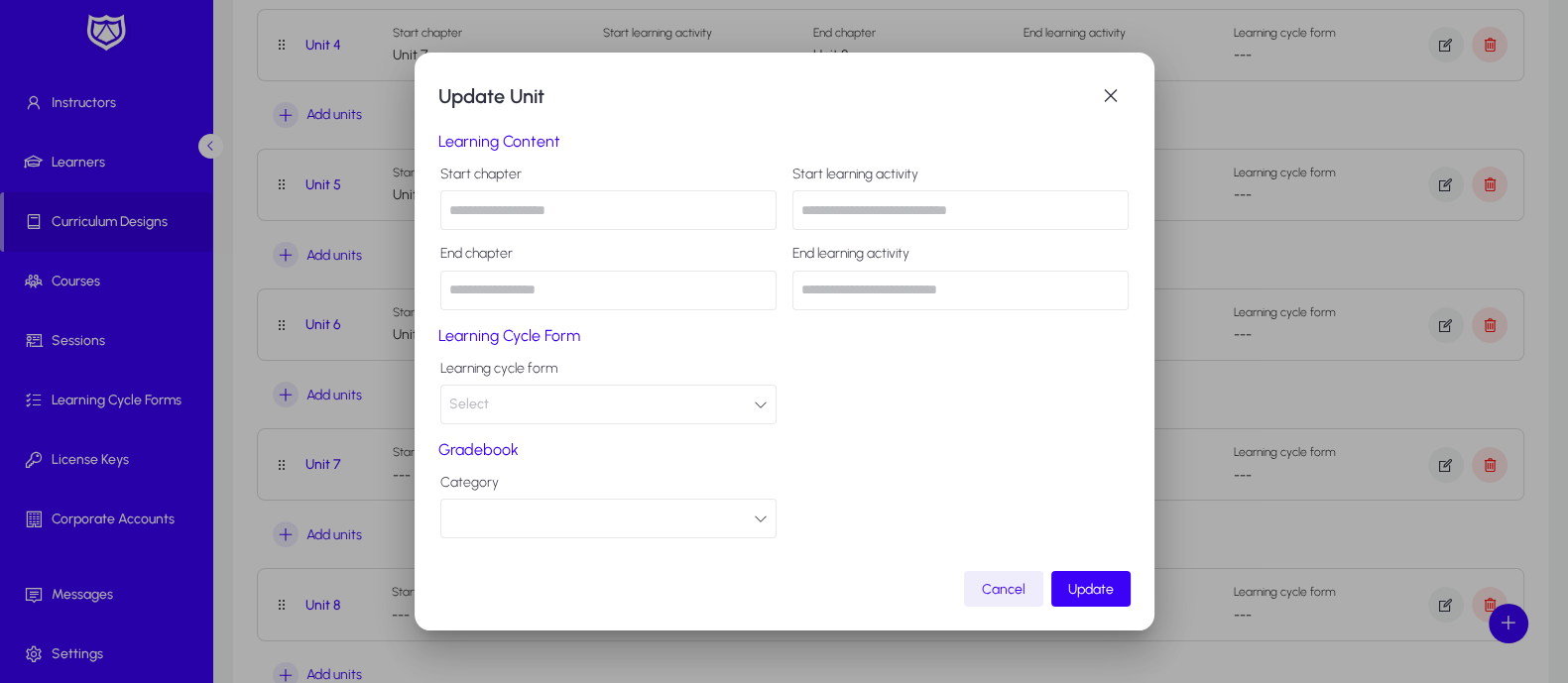 click at bounding box center (608, 210) 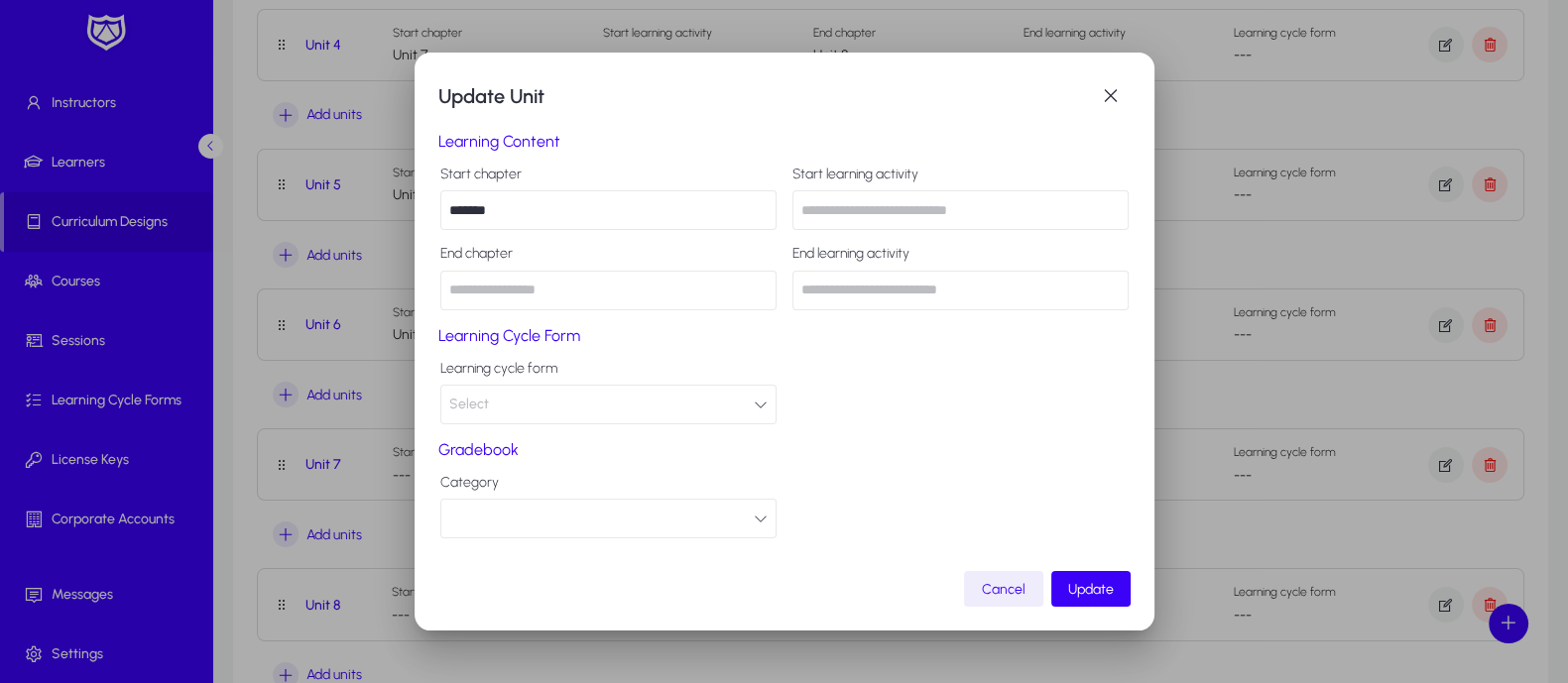 type on "*******" 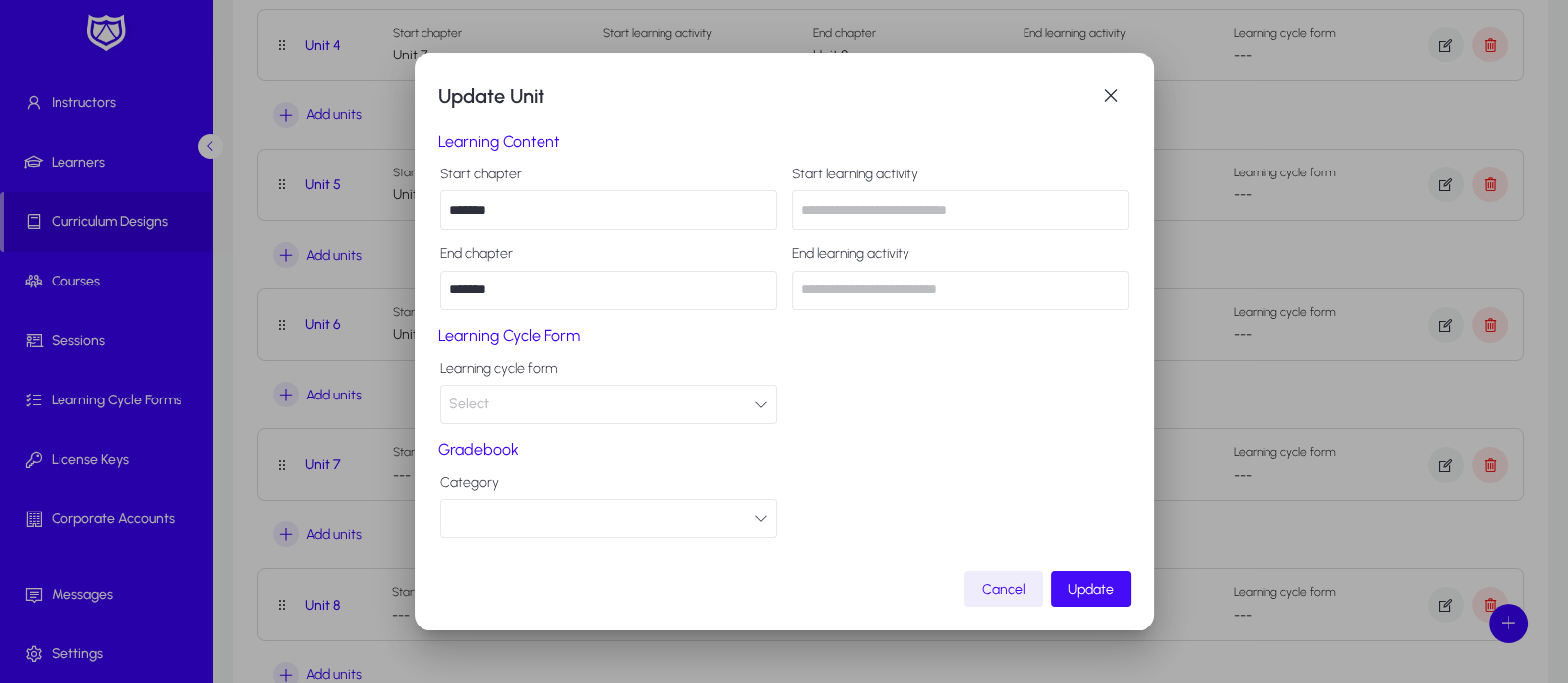 type on "*******" 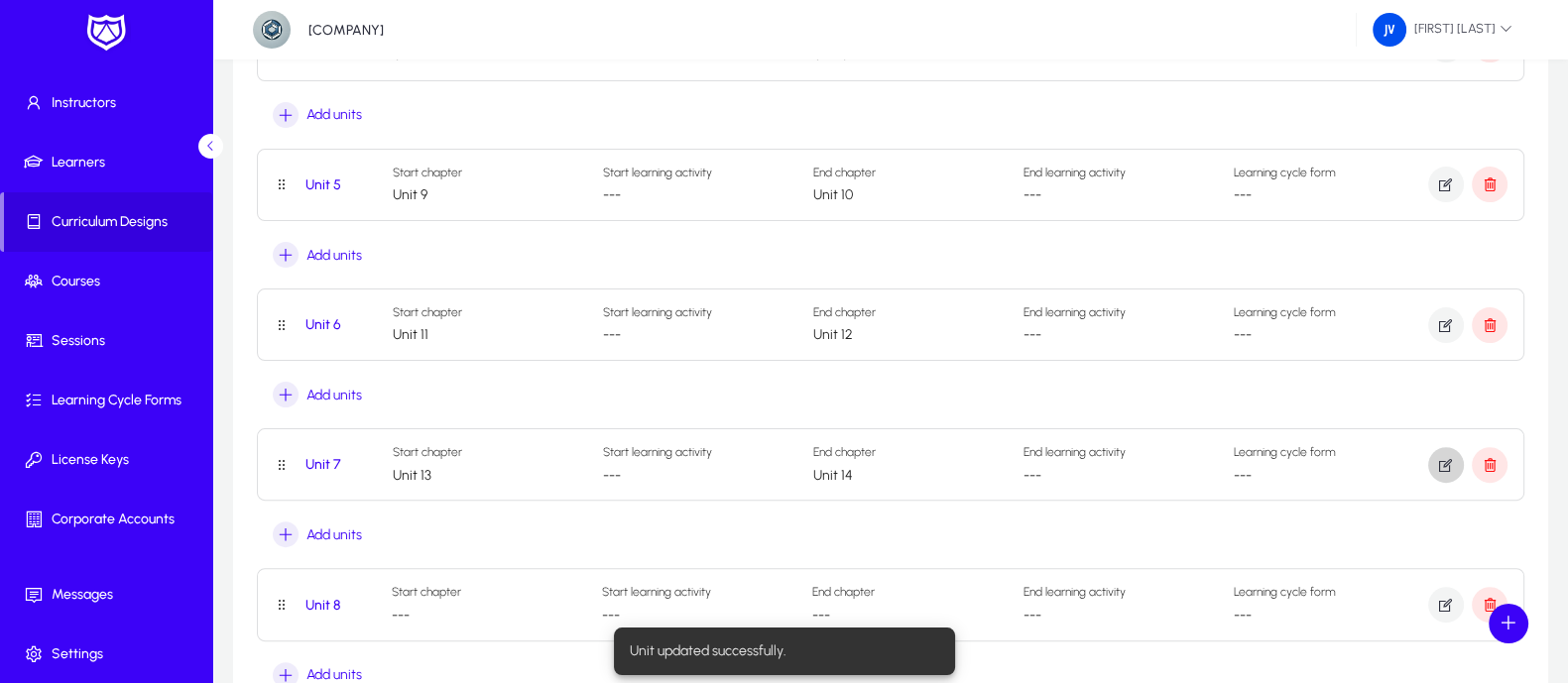 scroll, scrollTop: 866, scrollLeft: 0, axis: vertical 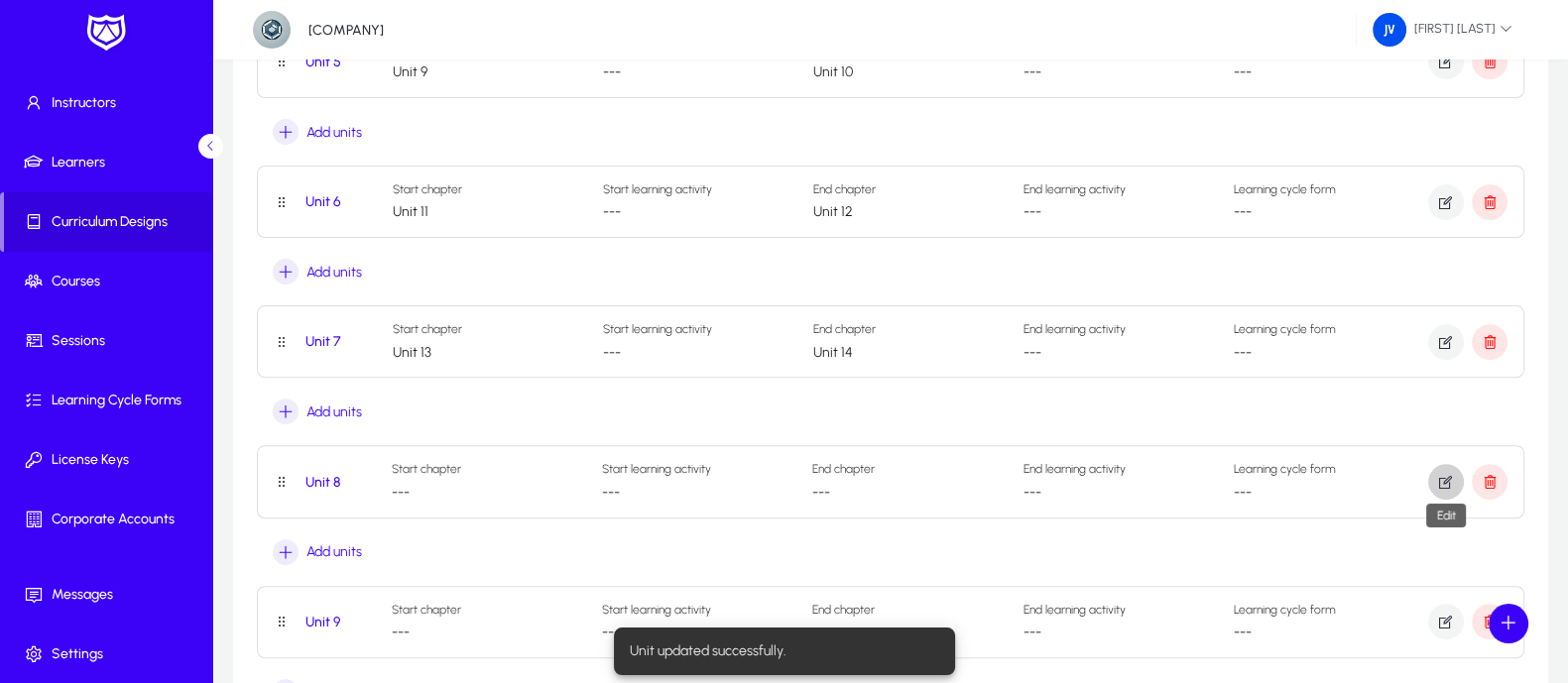 click at bounding box center [1446, 482] 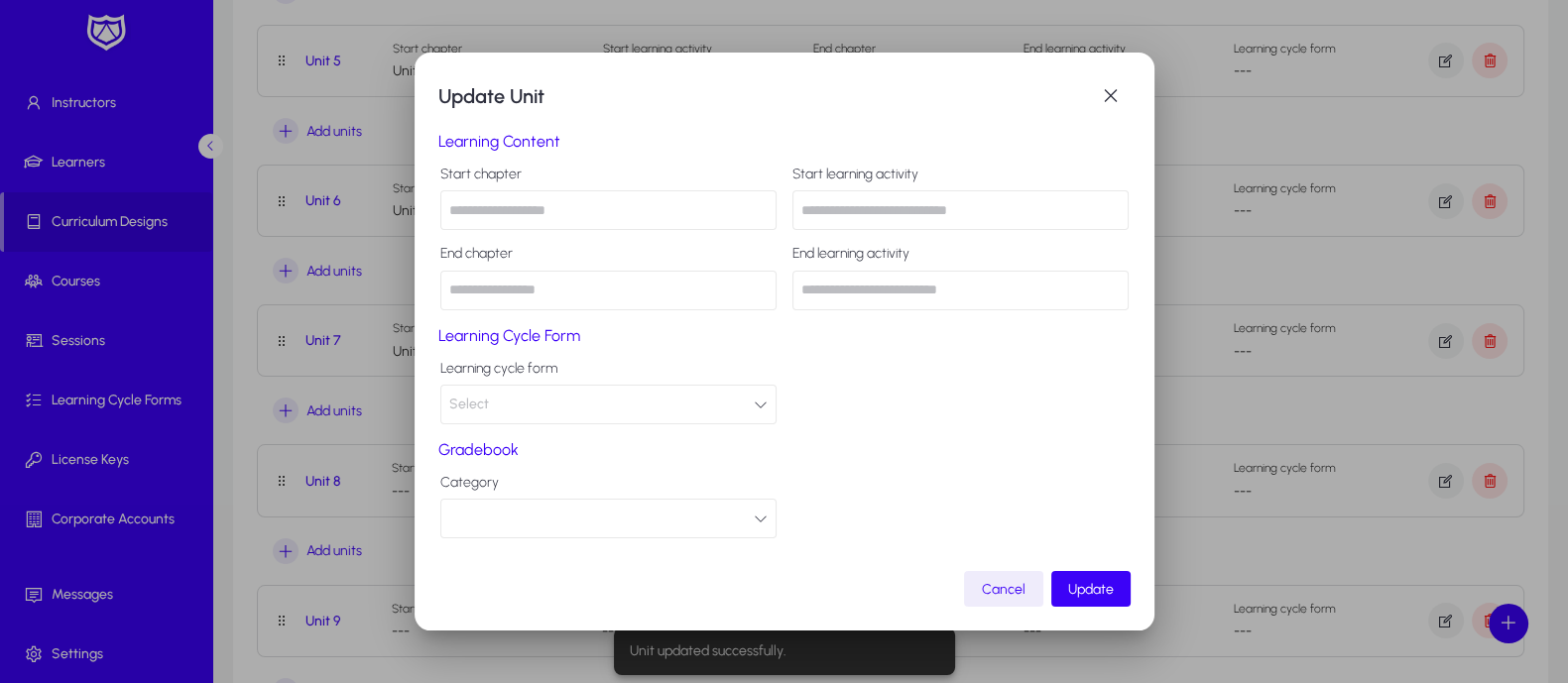 click at bounding box center [608, 210] 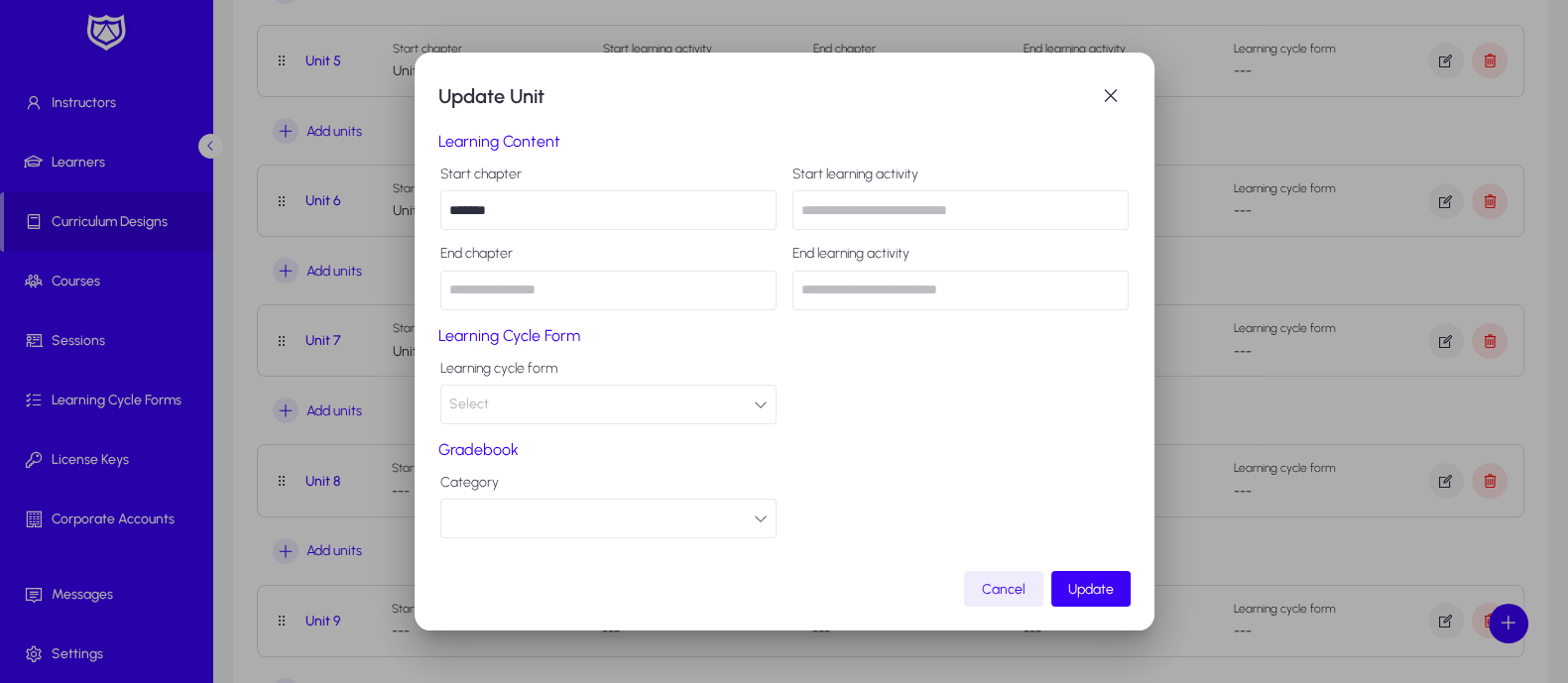 type on "*******" 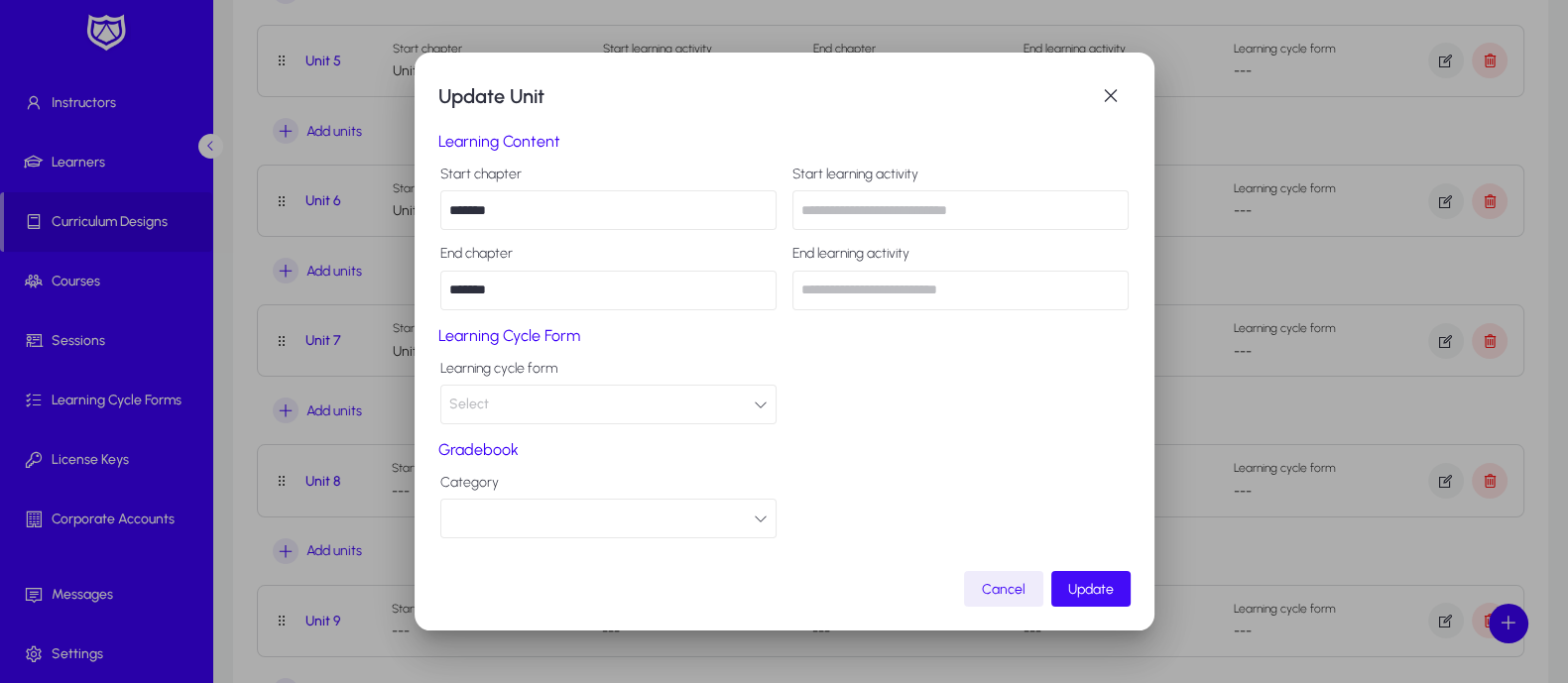 type on "*******" 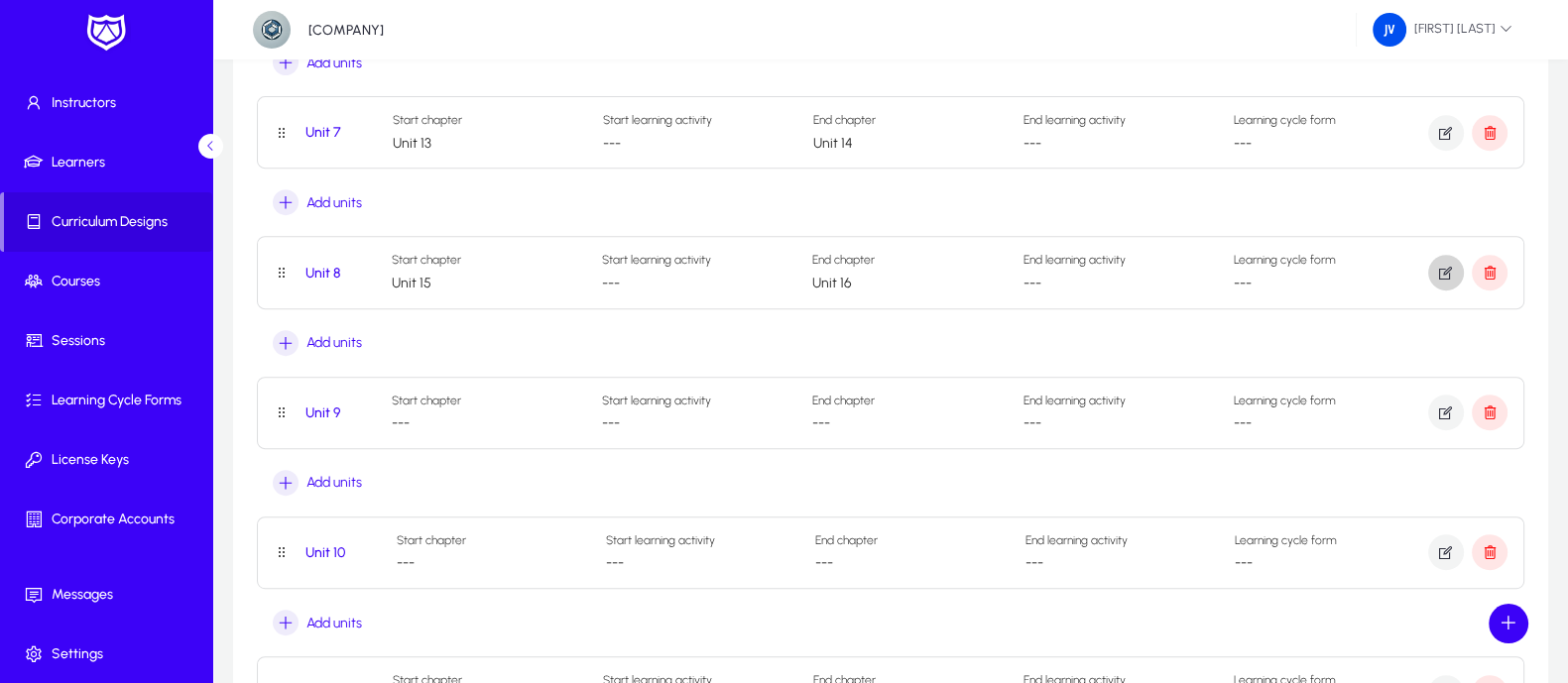 scroll, scrollTop: 1115, scrollLeft: 0, axis: vertical 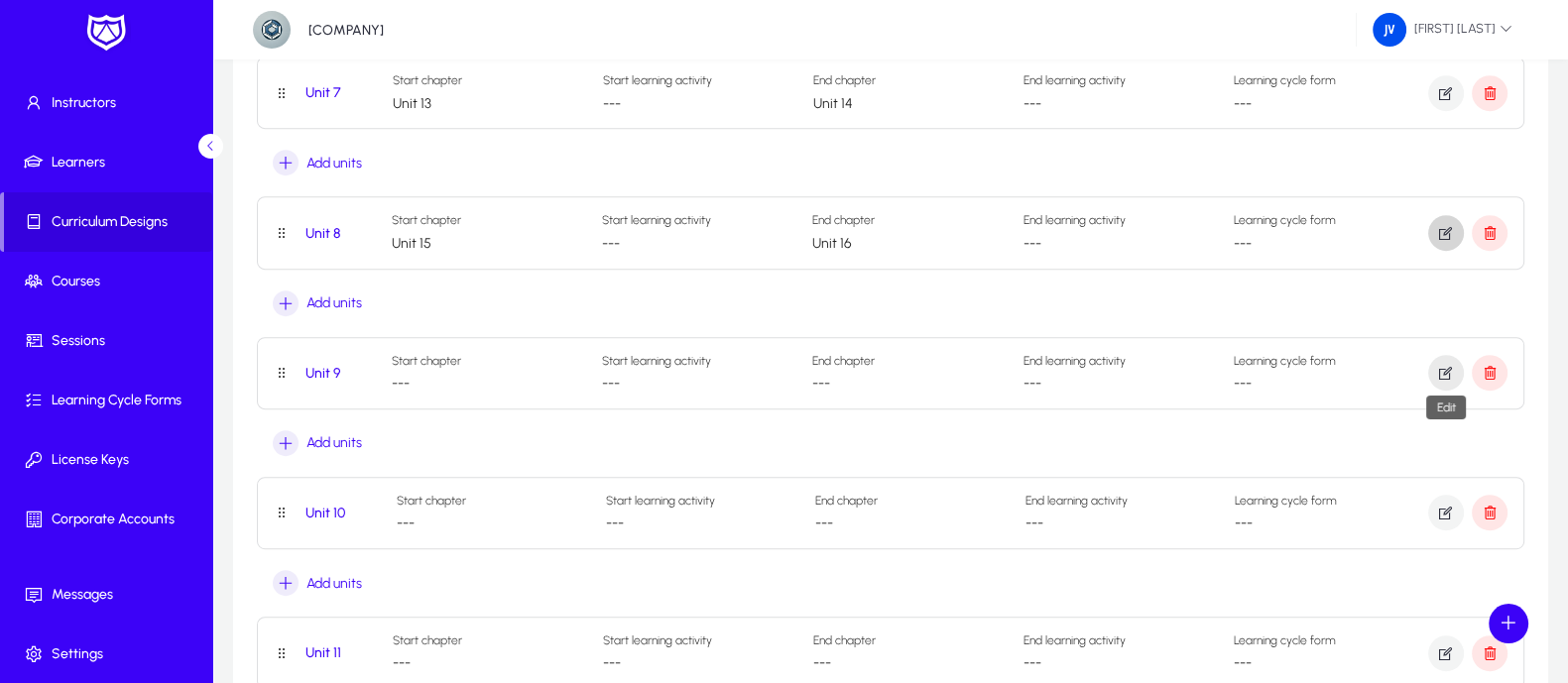 click at bounding box center [1446, 373] 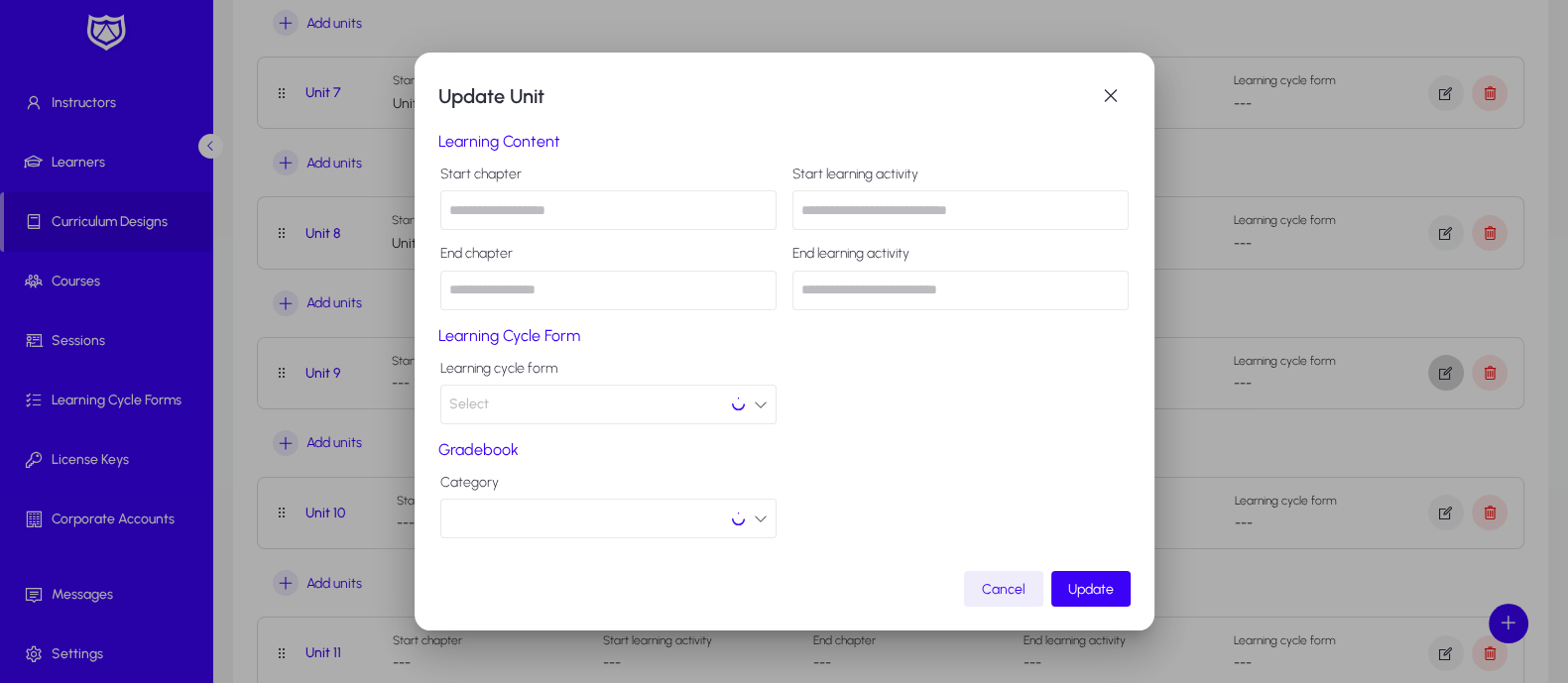 scroll, scrollTop: 0, scrollLeft: 0, axis: both 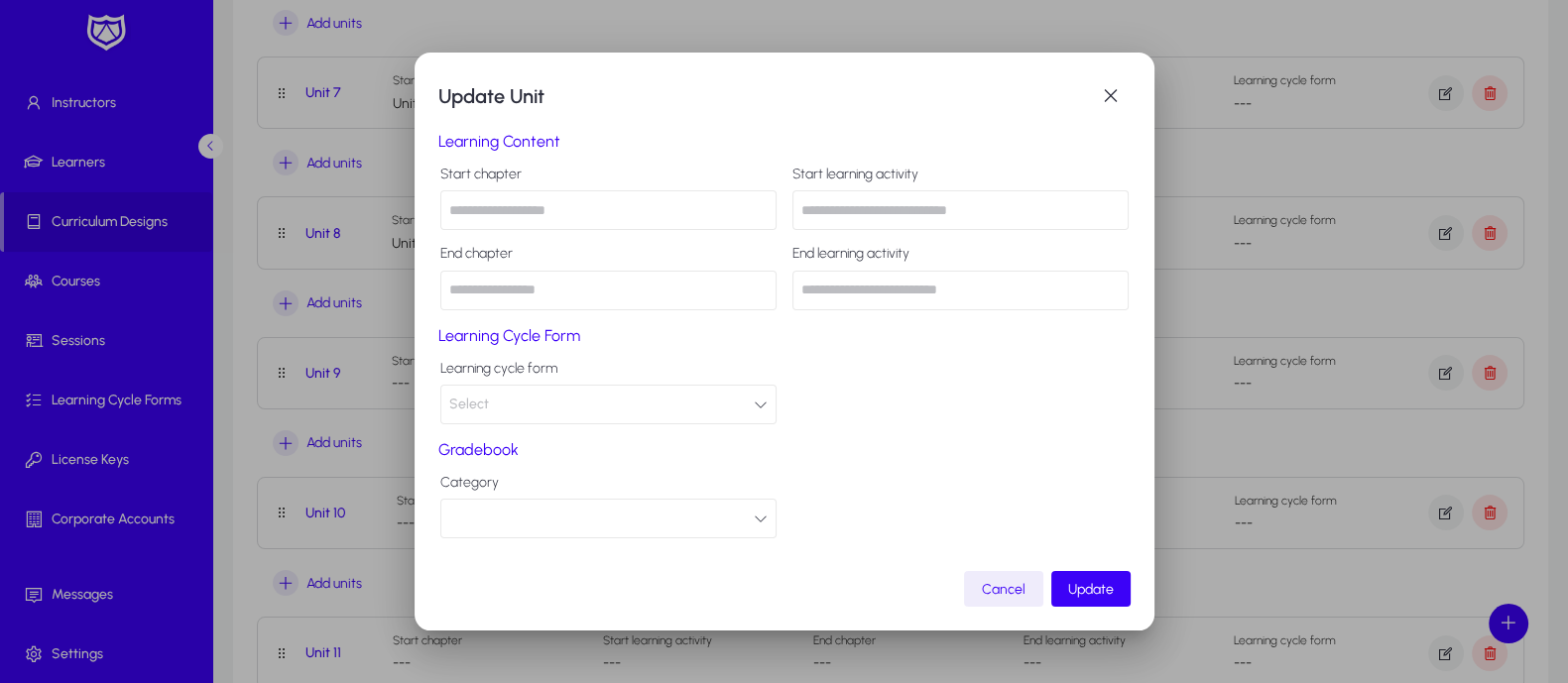 click at bounding box center [608, 210] 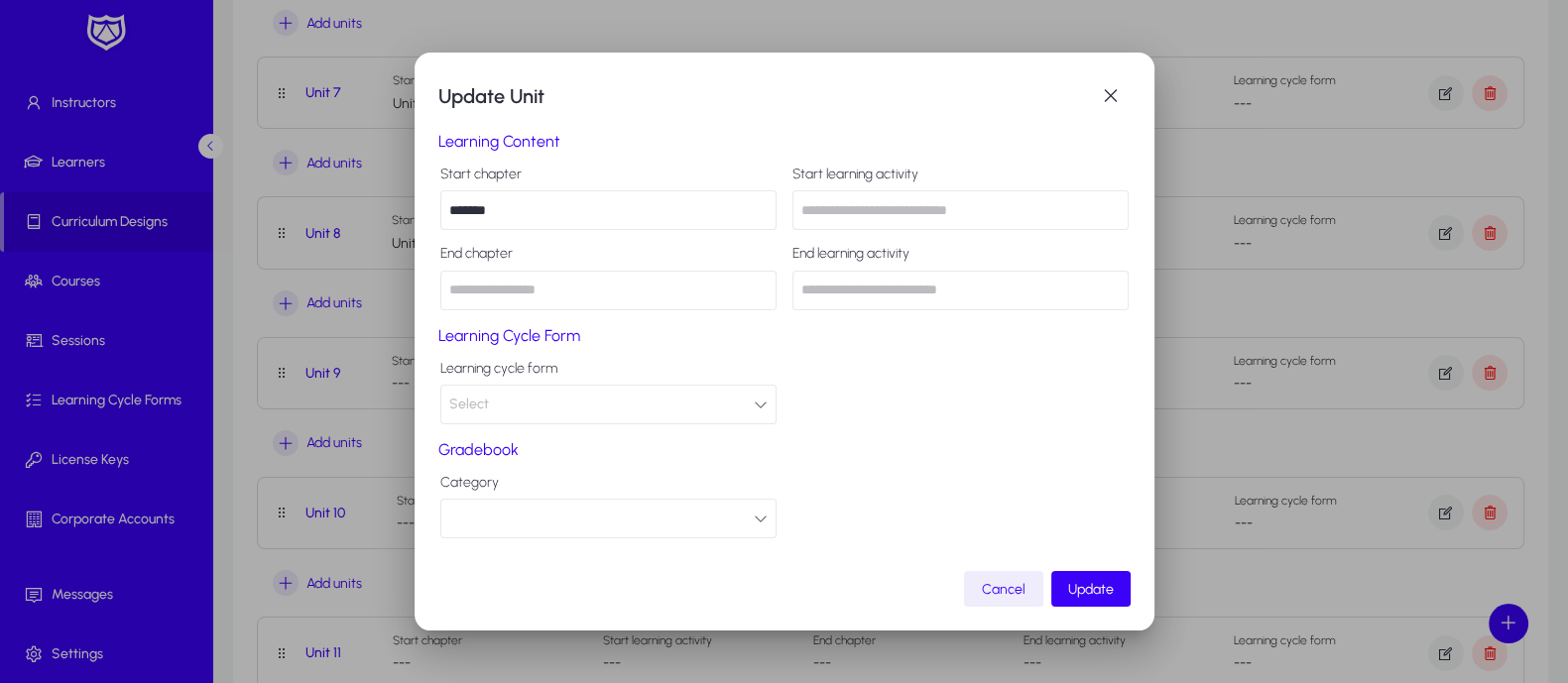 type on "*******" 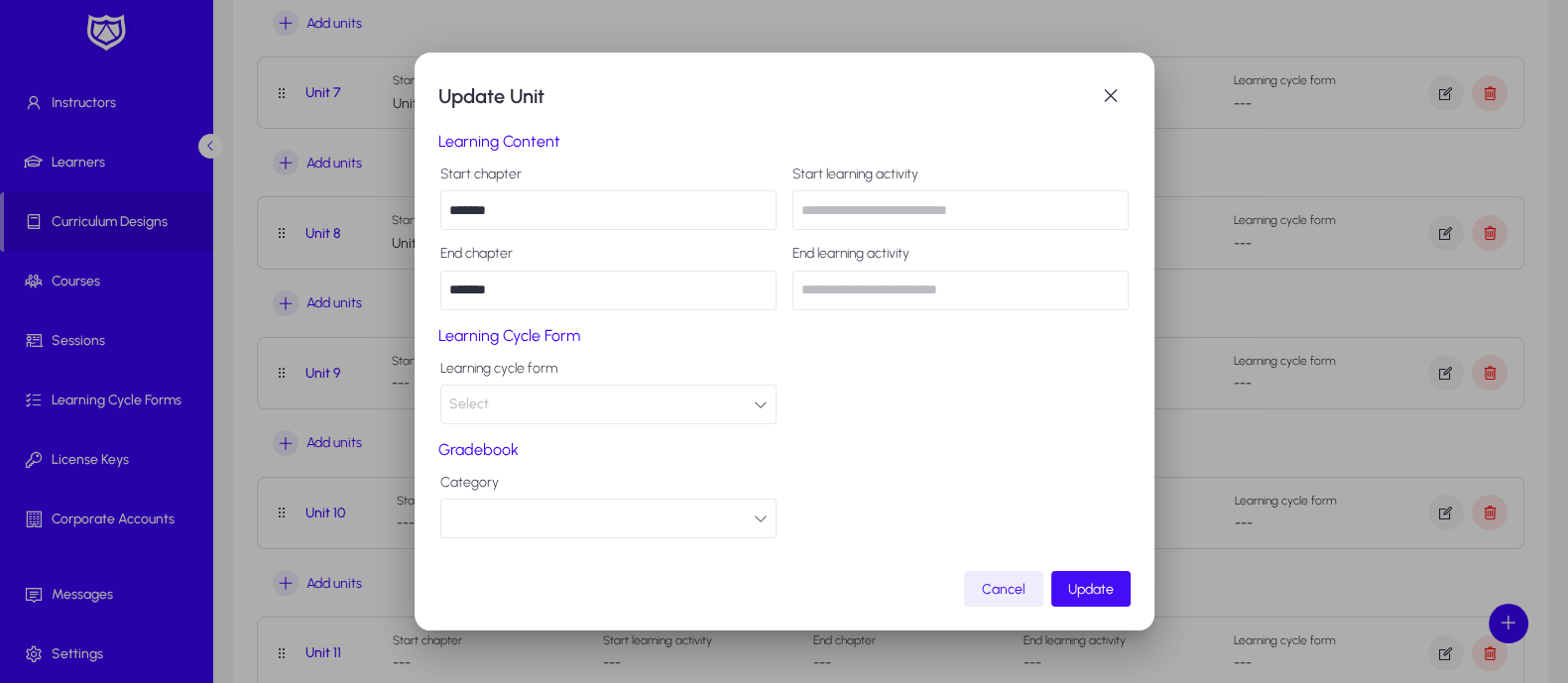 type on "*******" 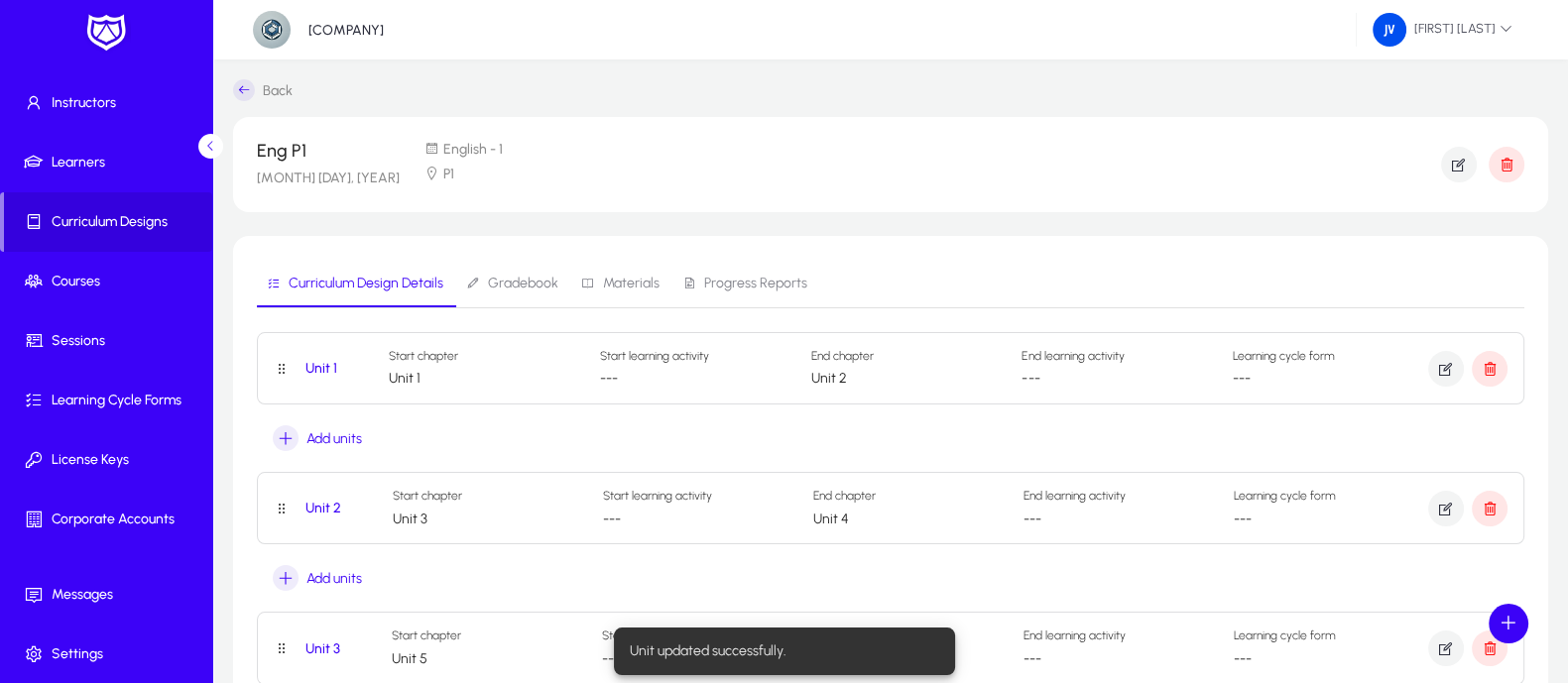 scroll, scrollTop: 1115, scrollLeft: 0, axis: vertical 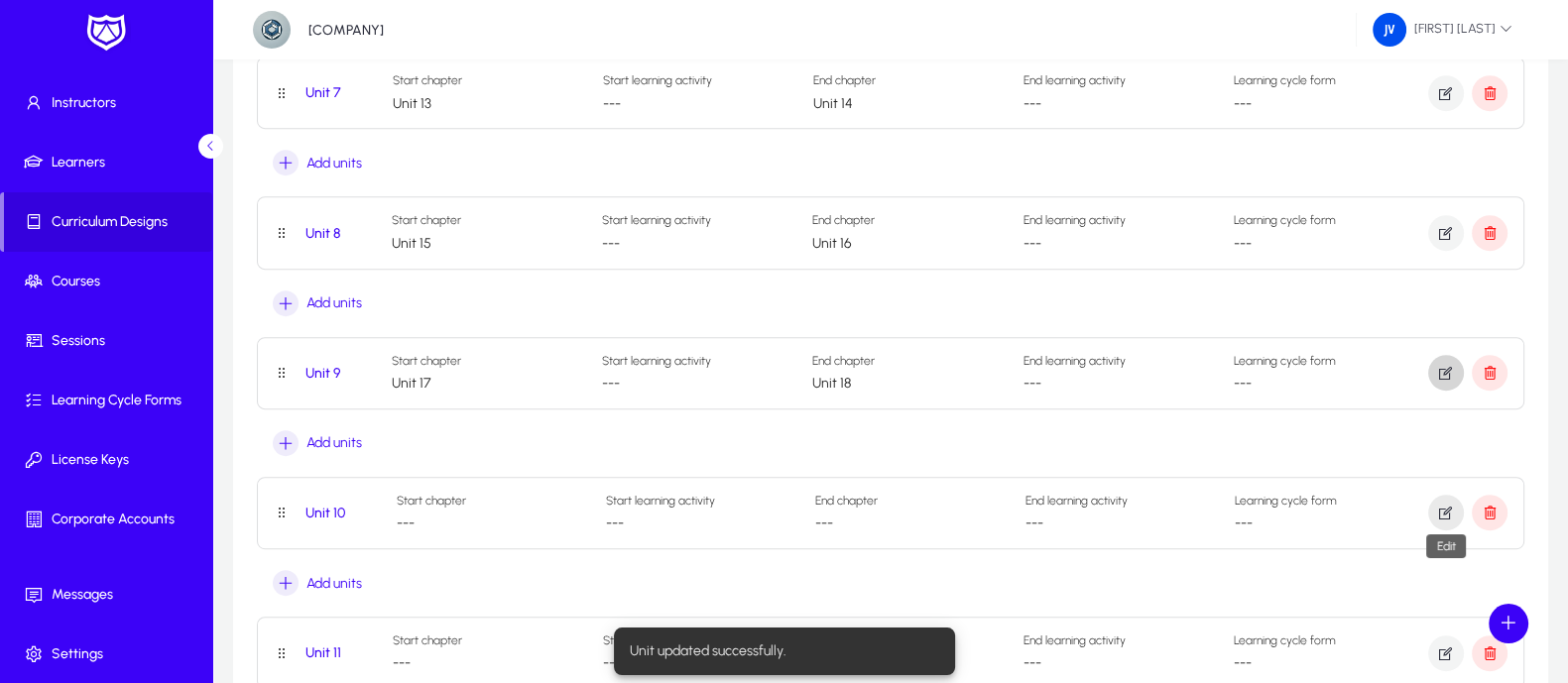 click at bounding box center [1446, 512] 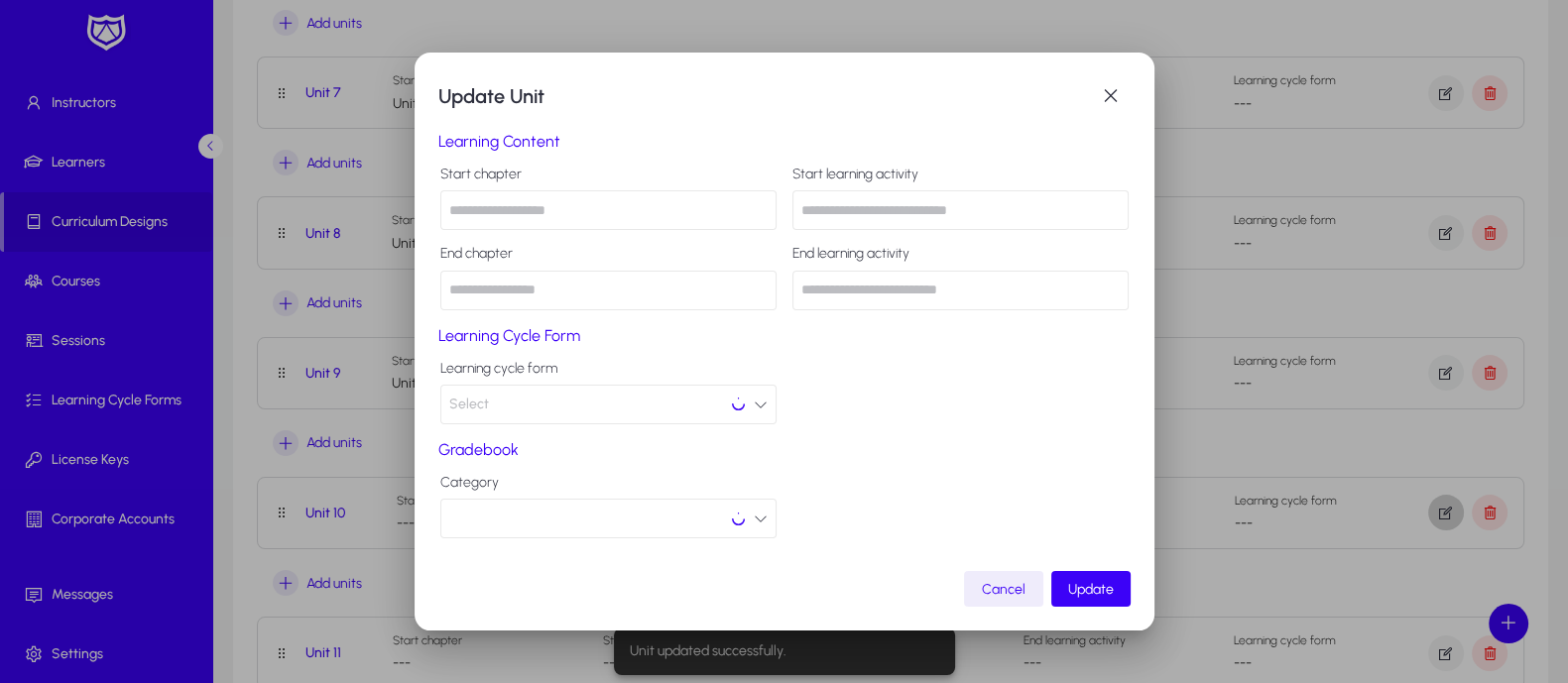 scroll, scrollTop: 0, scrollLeft: 0, axis: both 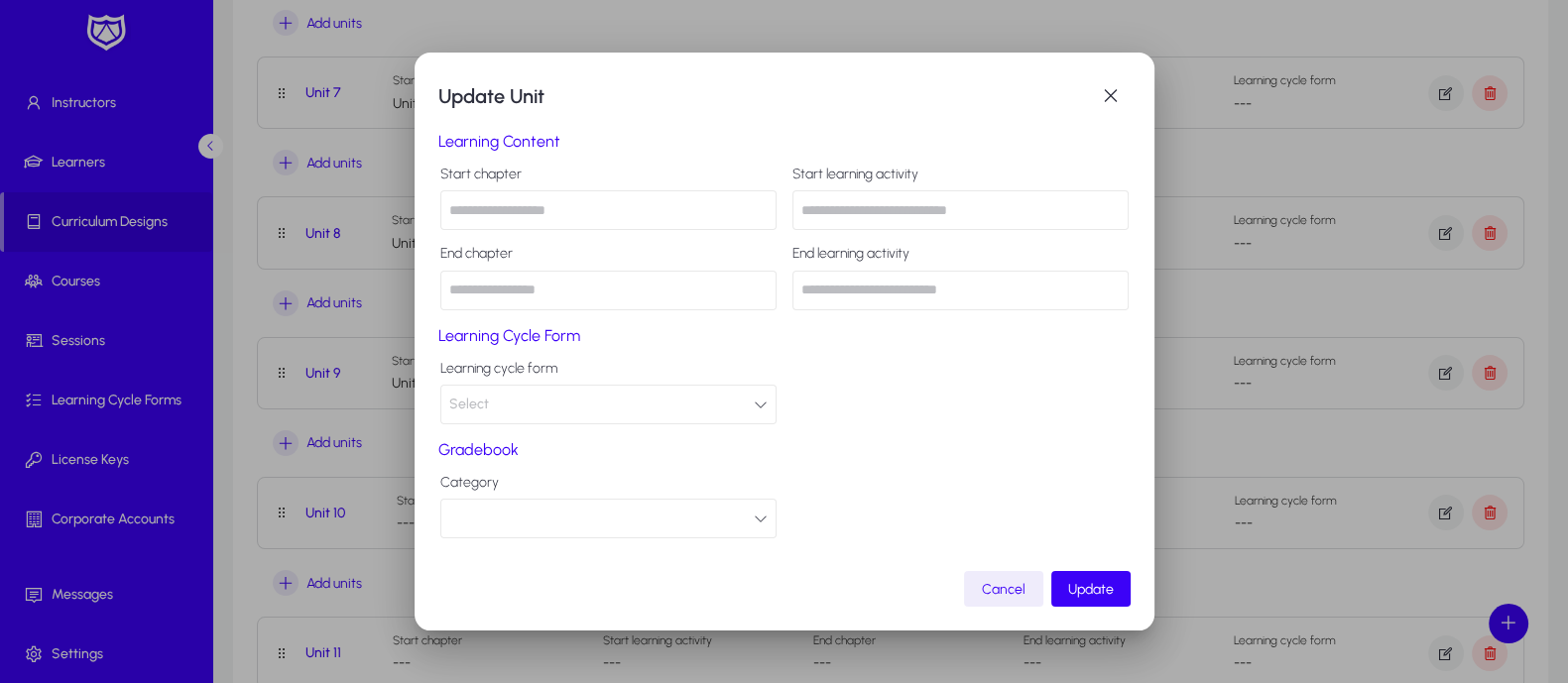 click at bounding box center [608, 210] 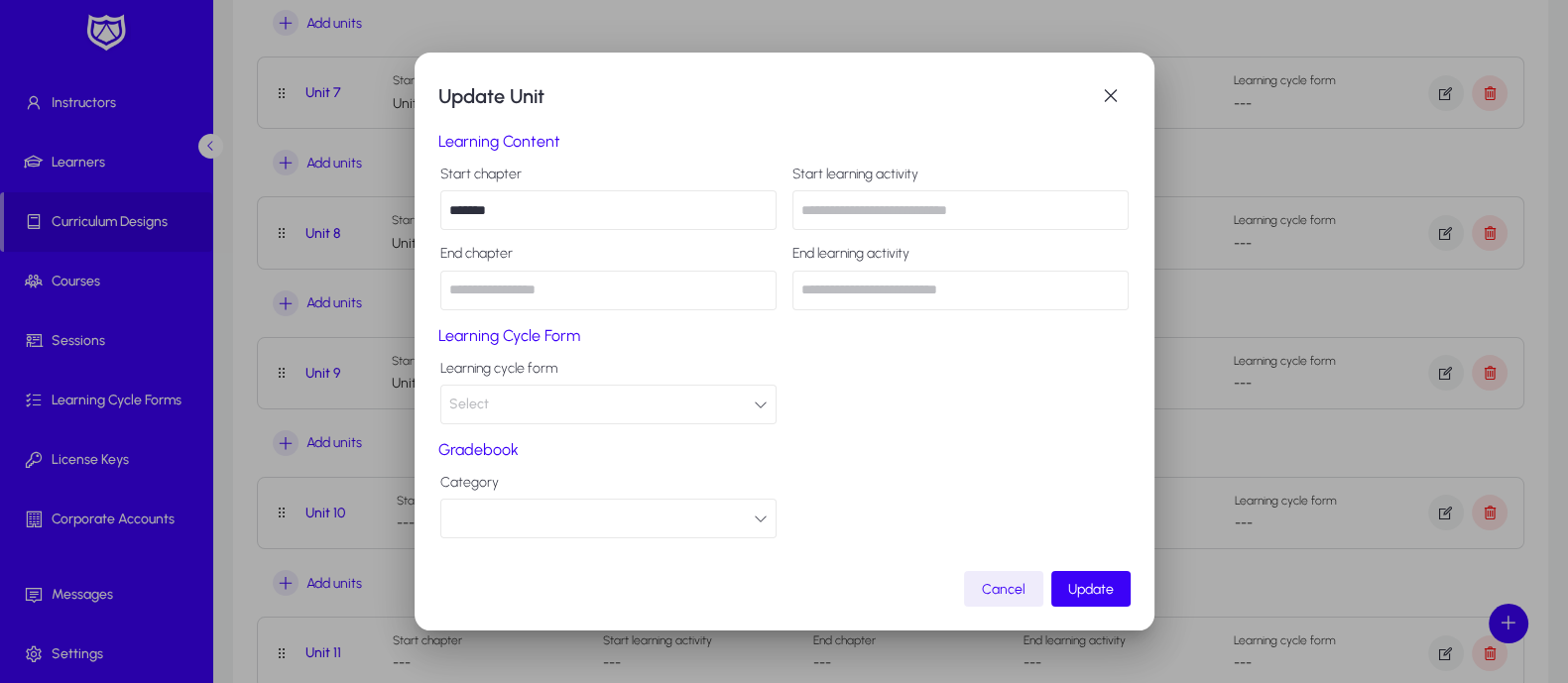 type on "*******" 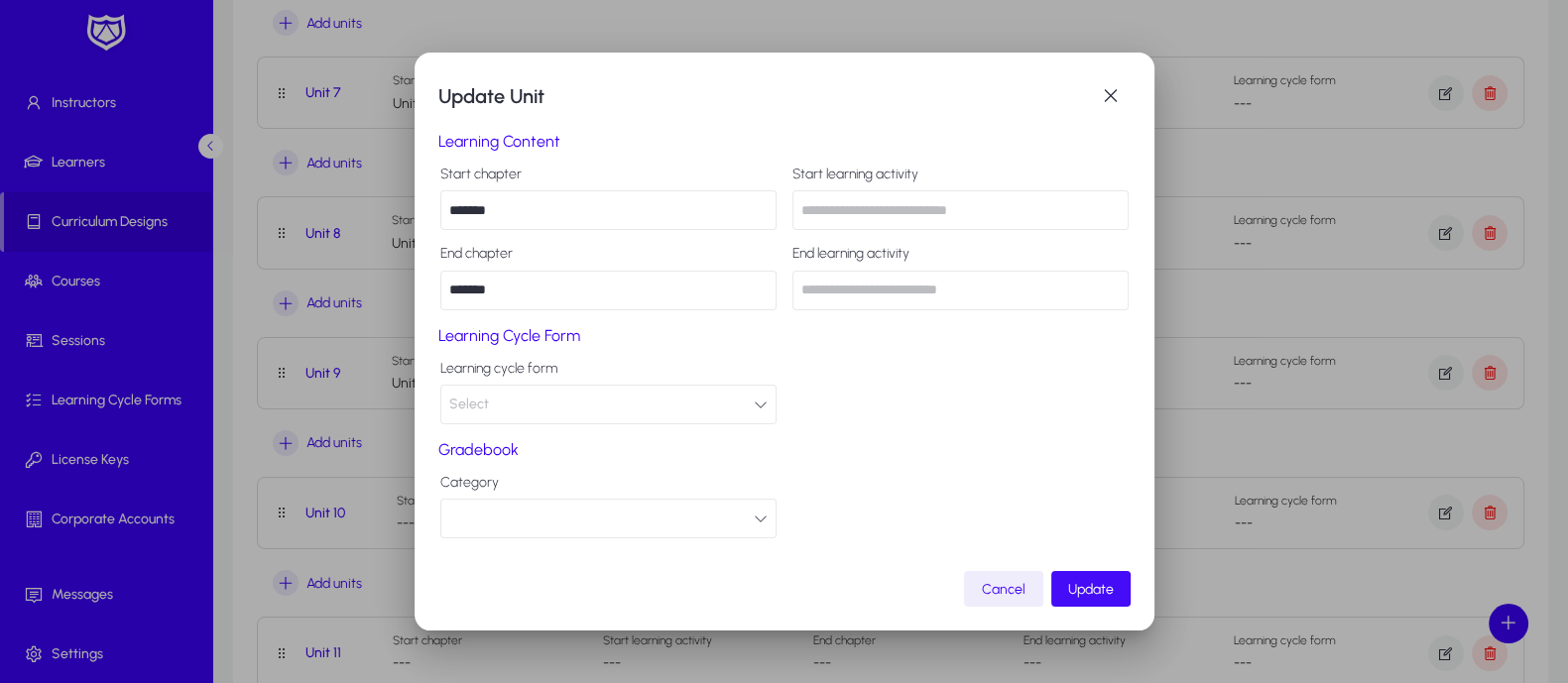 type on "*******" 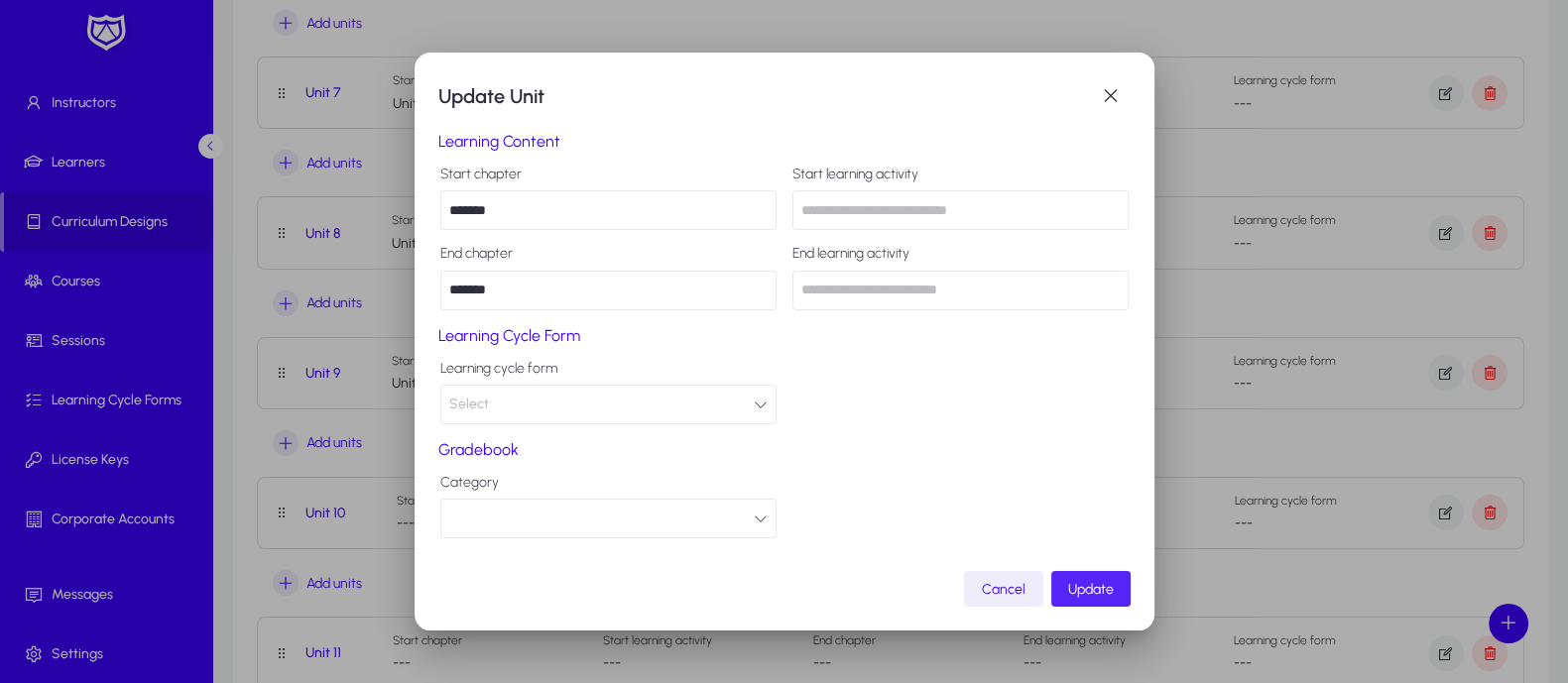 click 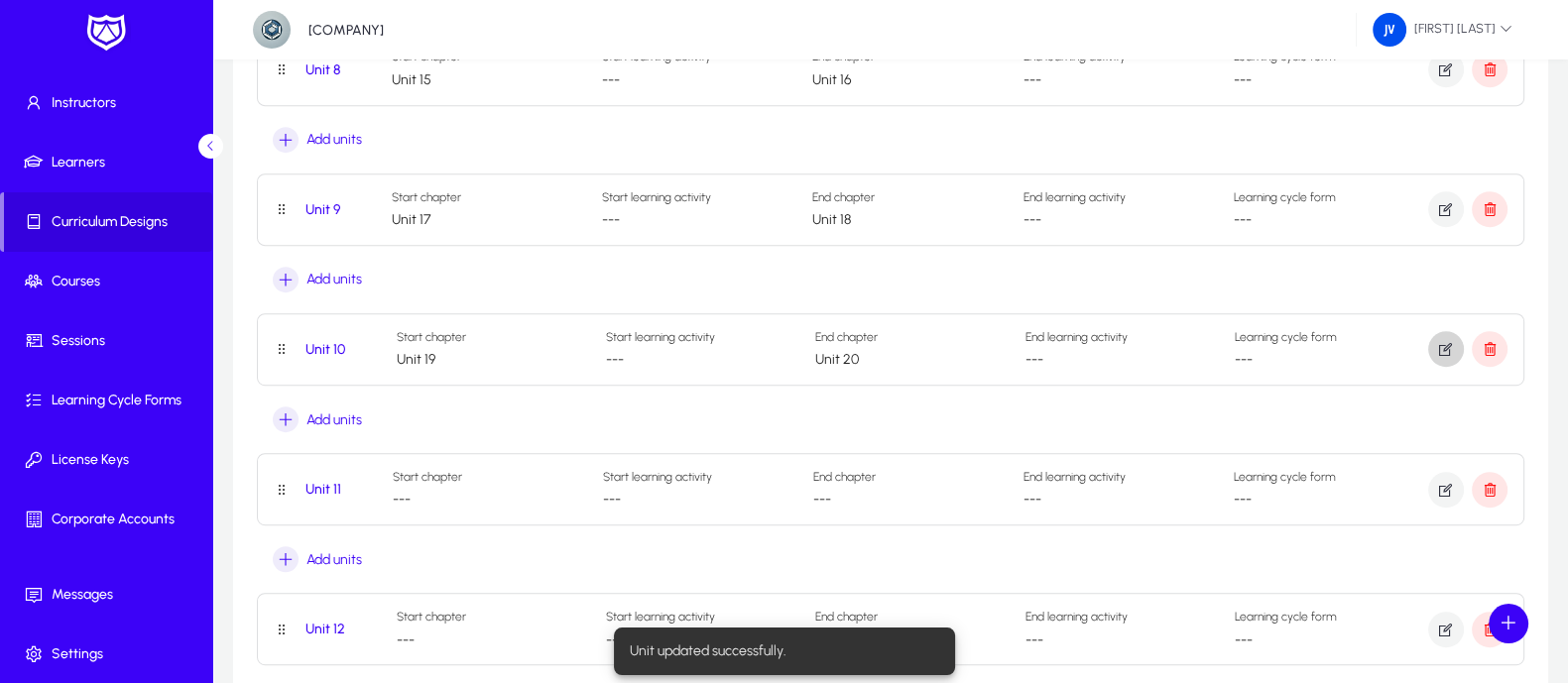 scroll, scrollTop: 1363, scrollLeft: 0, axis: vertical 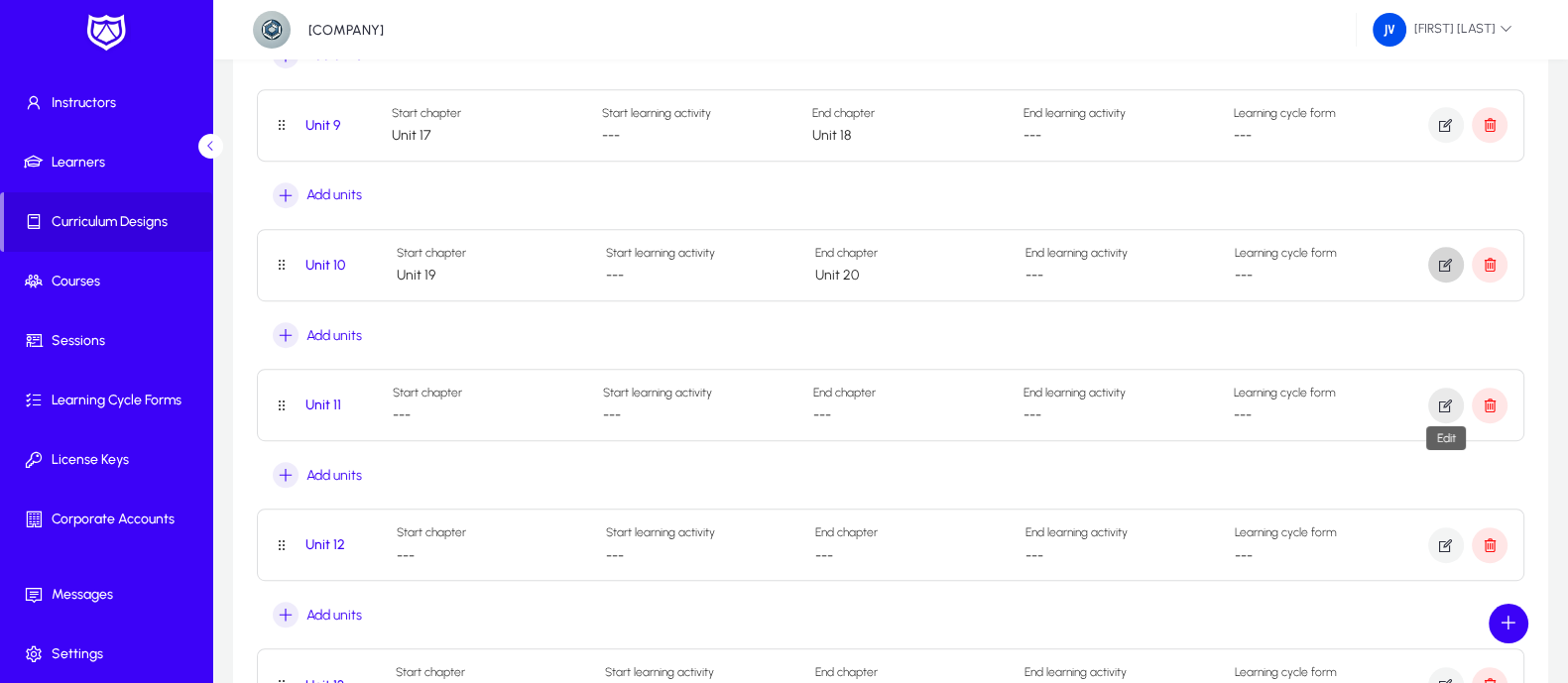 click at bounding box center (1446, 405) 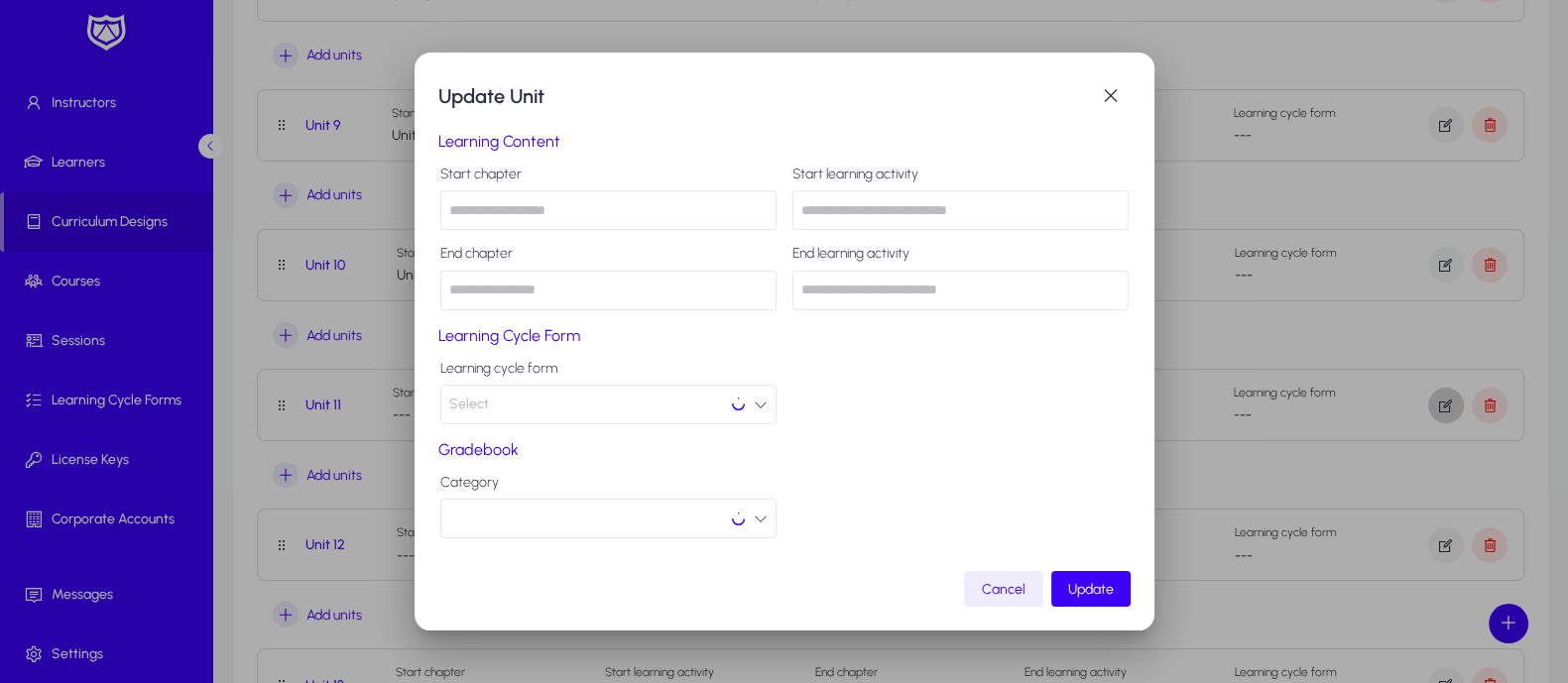 scroll, scrollTop: 0, scrollLeft: 0, axis: both 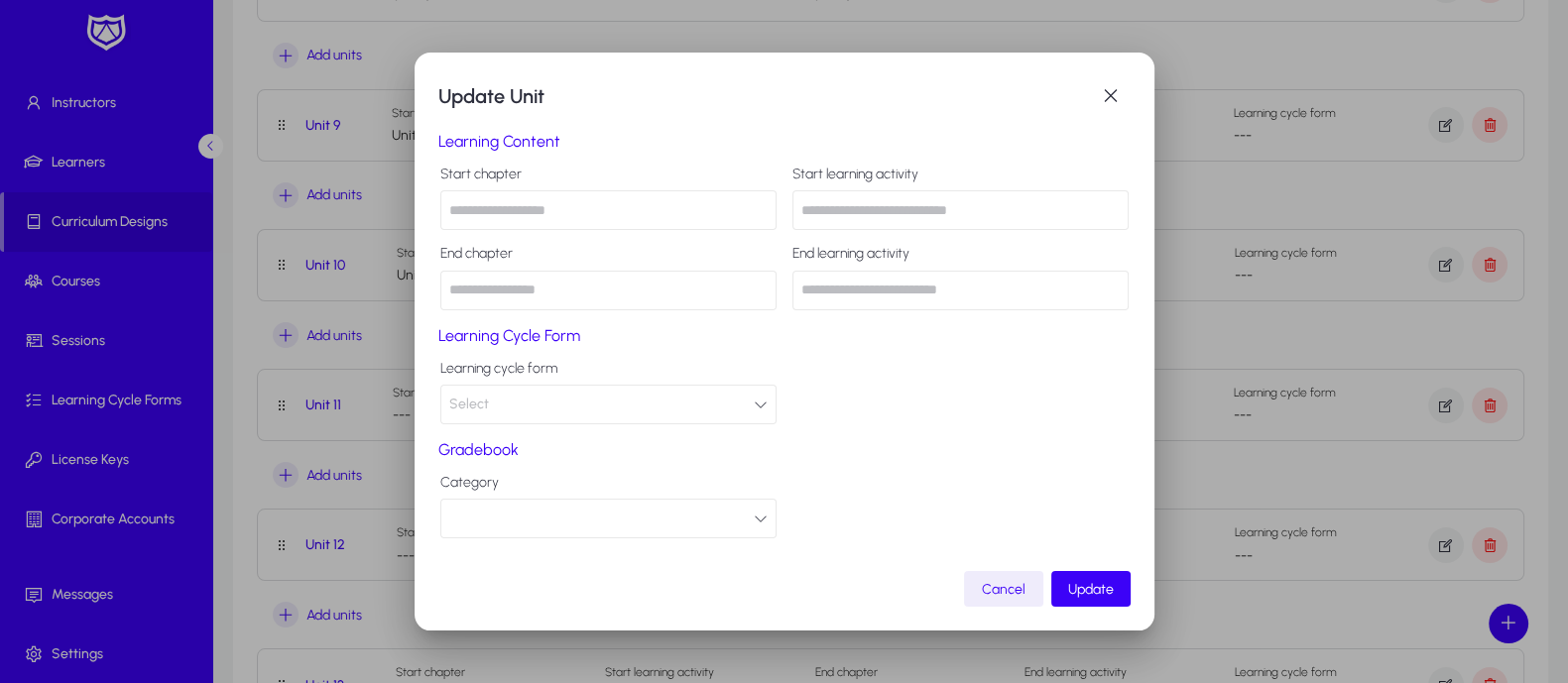 click at bounding box center [608, 210] 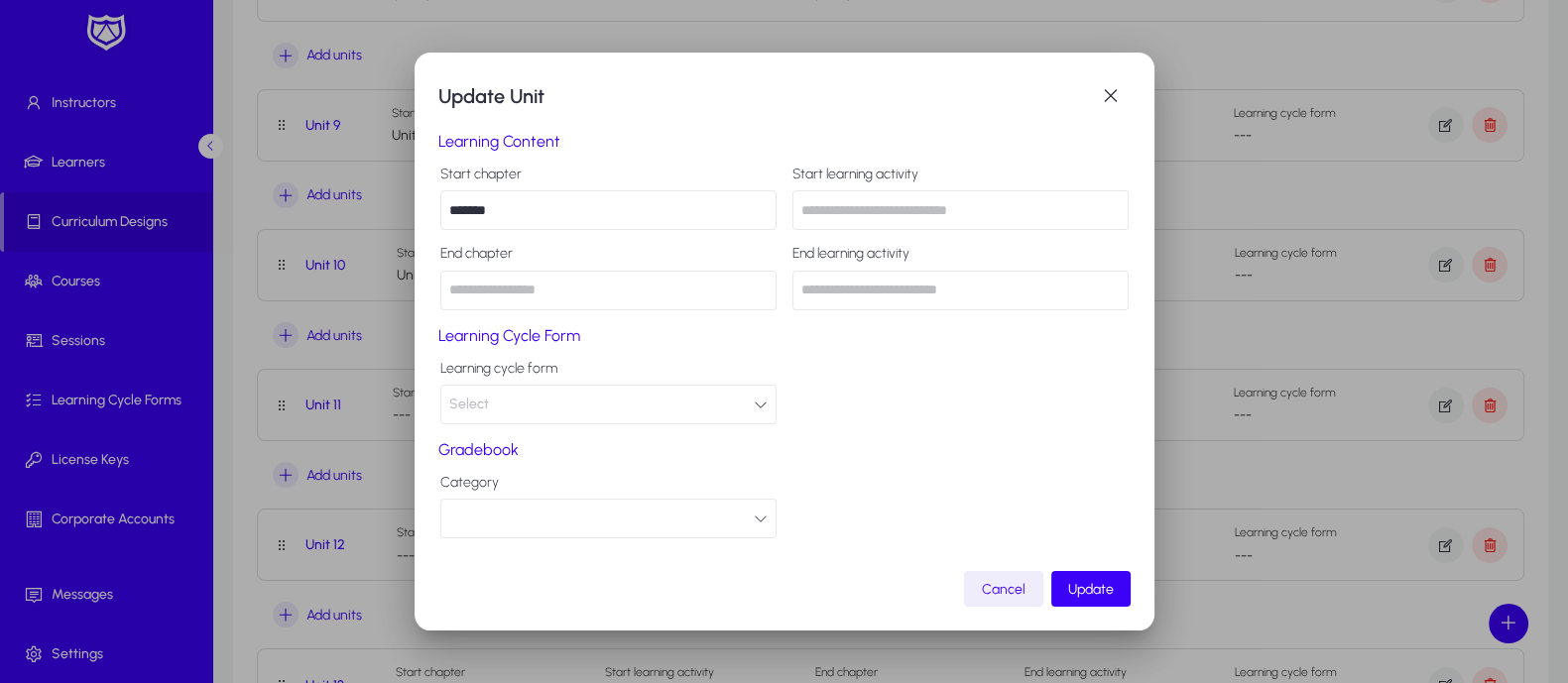 type on "*******" 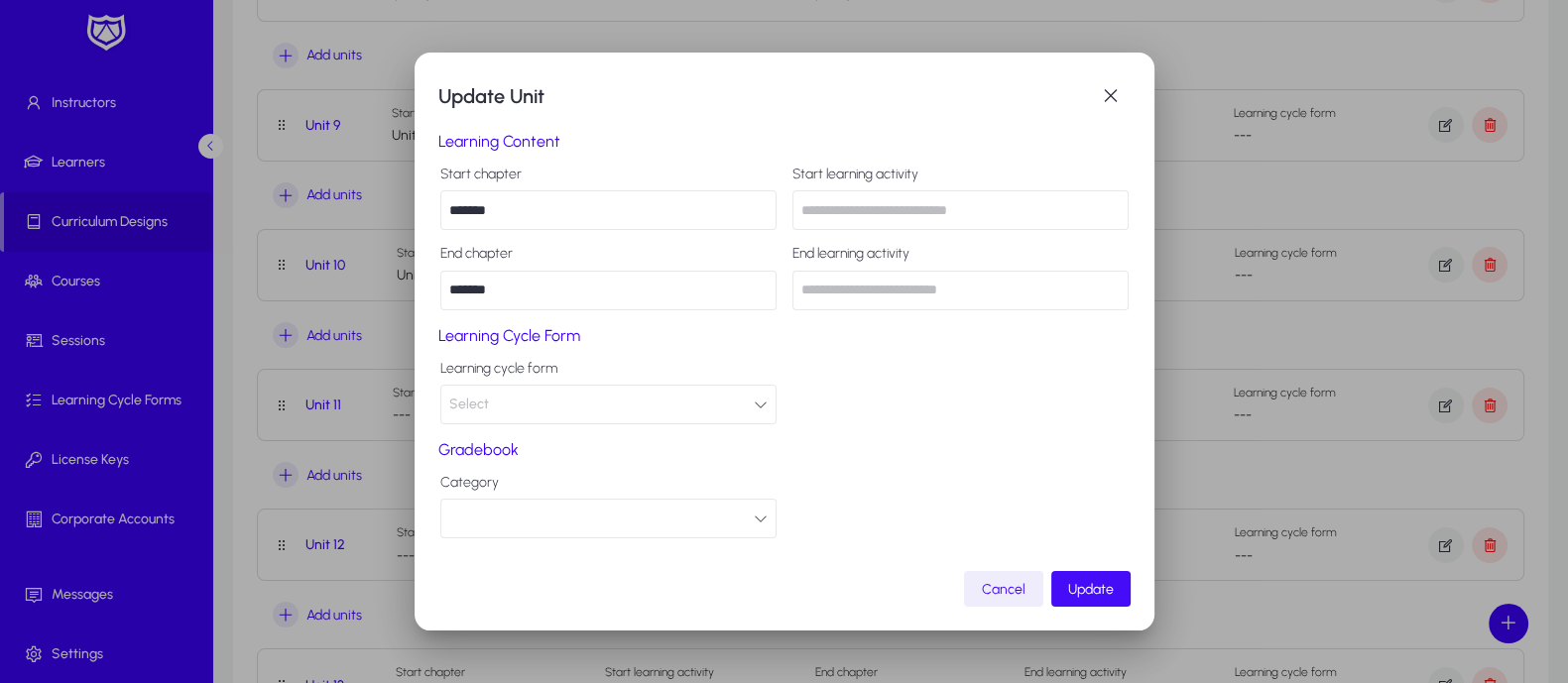 type on "*******" 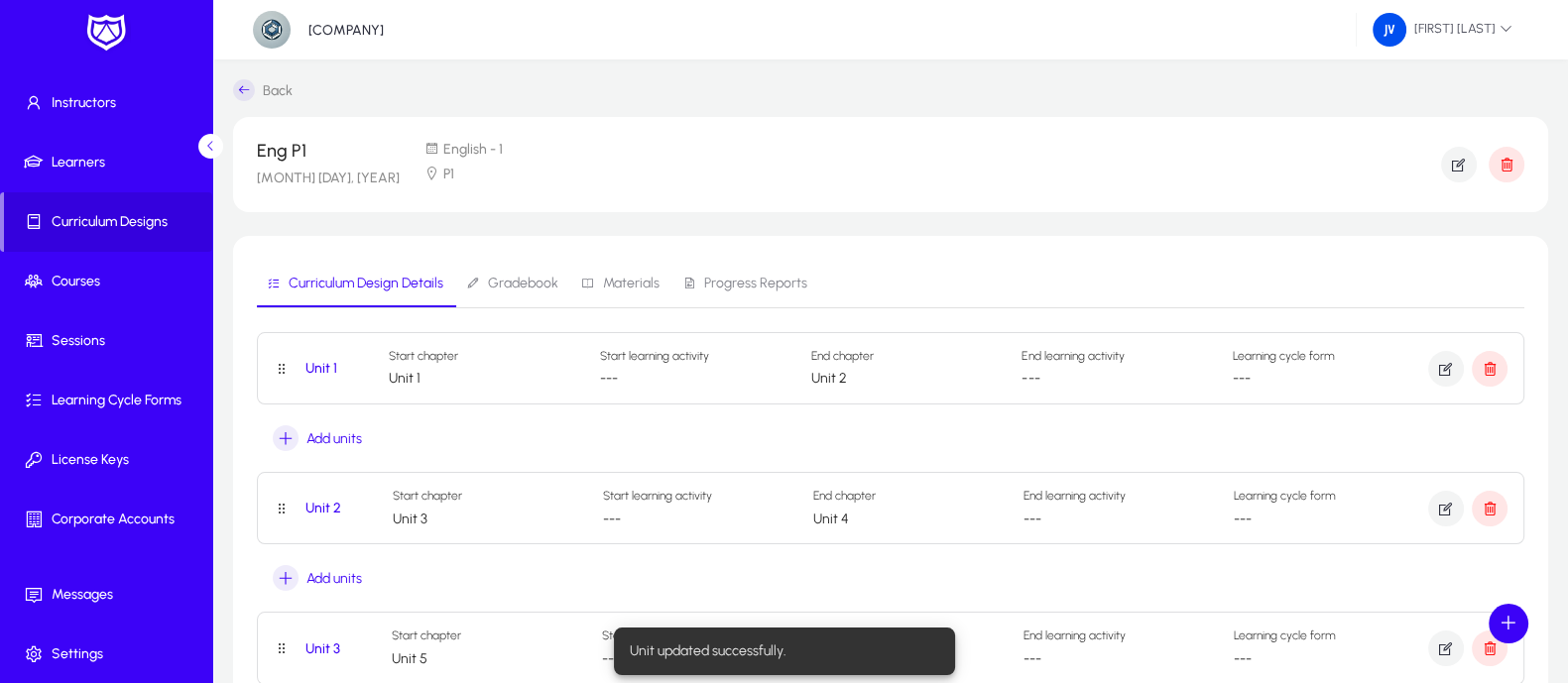 scroll, scrollTop: 1363, scrollLeft: 0, axis: vertical 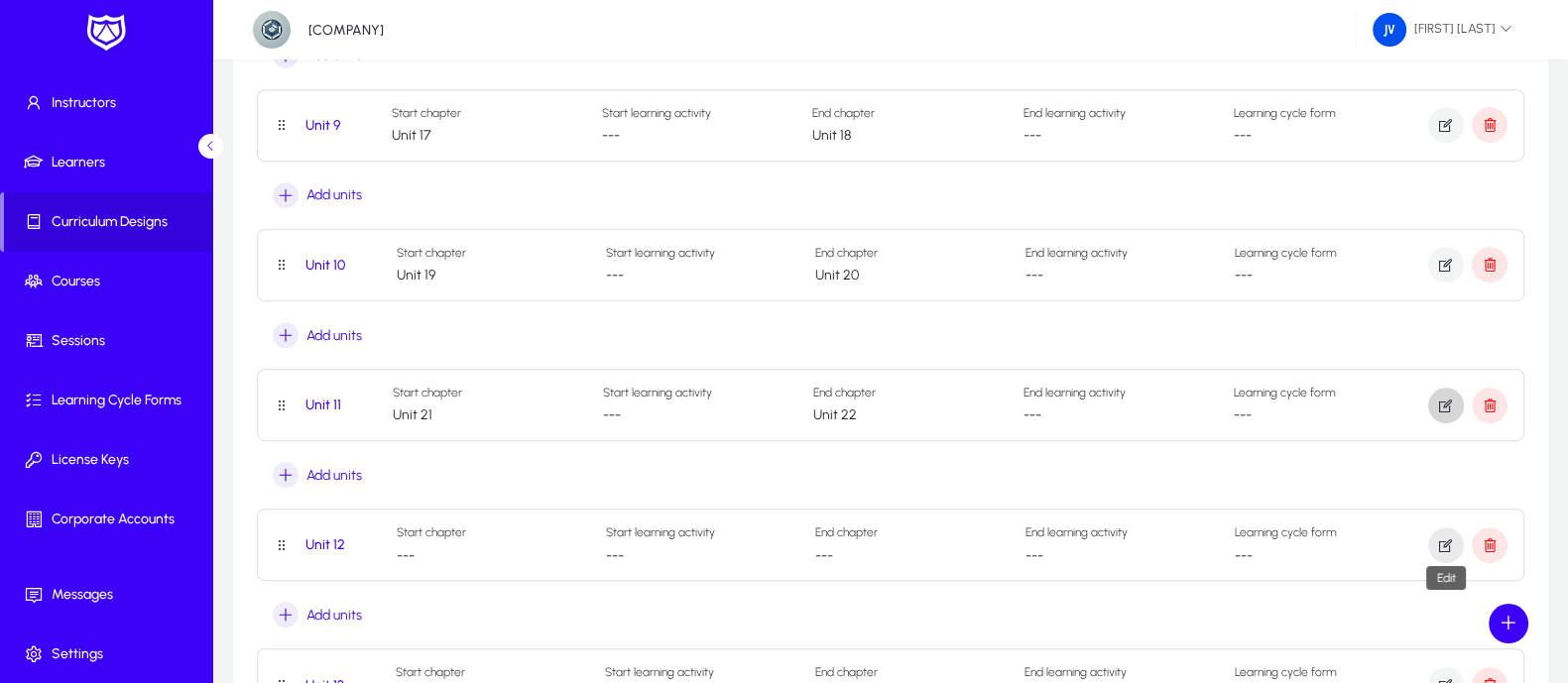 click at bounding box center [1446, 545] 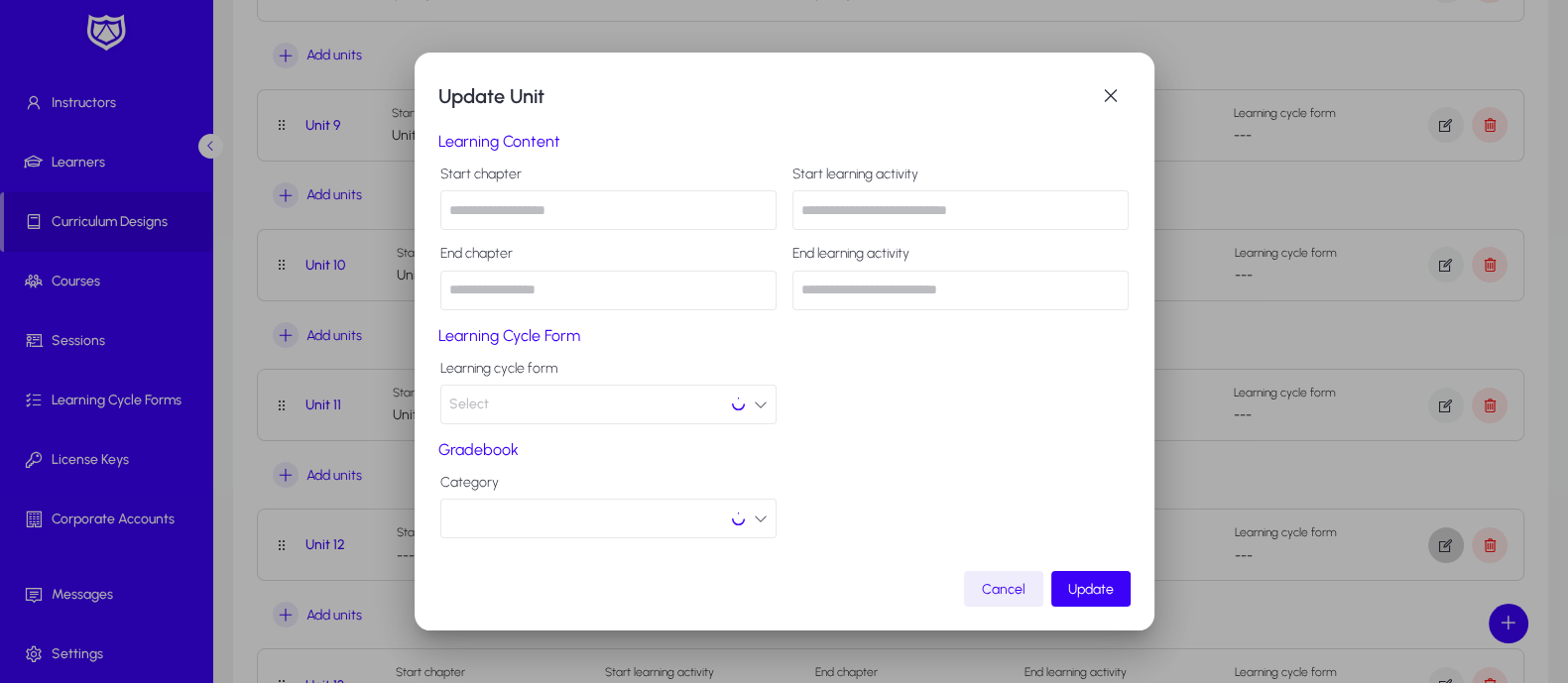 scroll, scrollTop: 0, scrollLeft: 0, axis: both 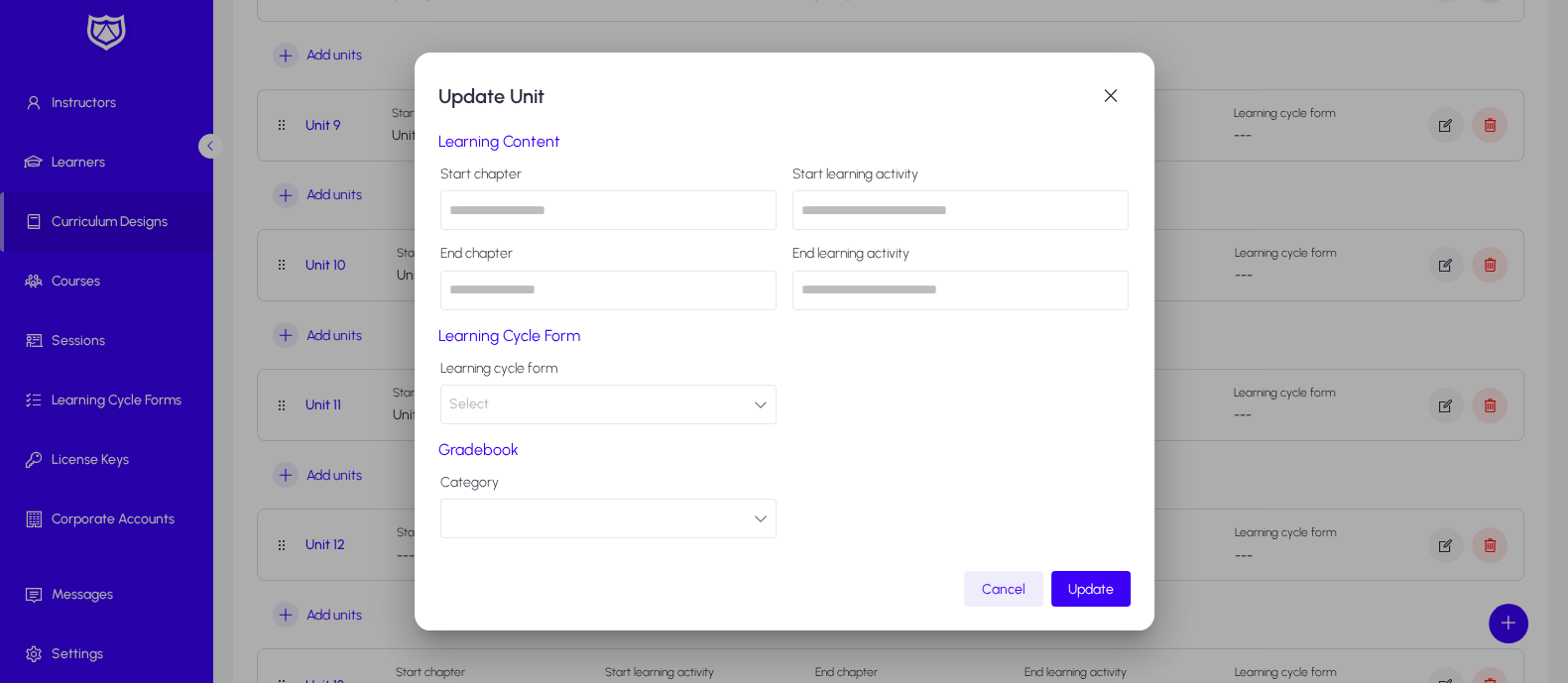 click at bounding box center [608, 210] 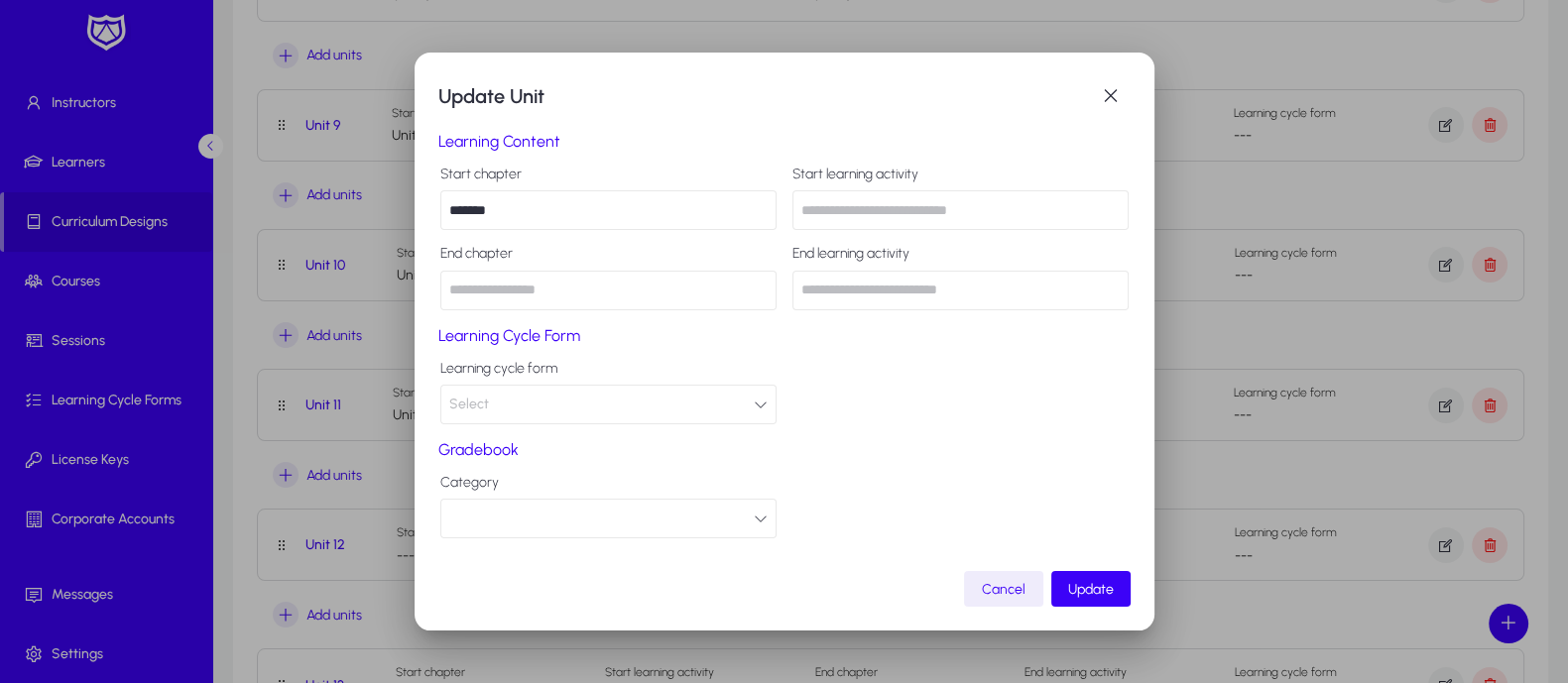 type on "*******" 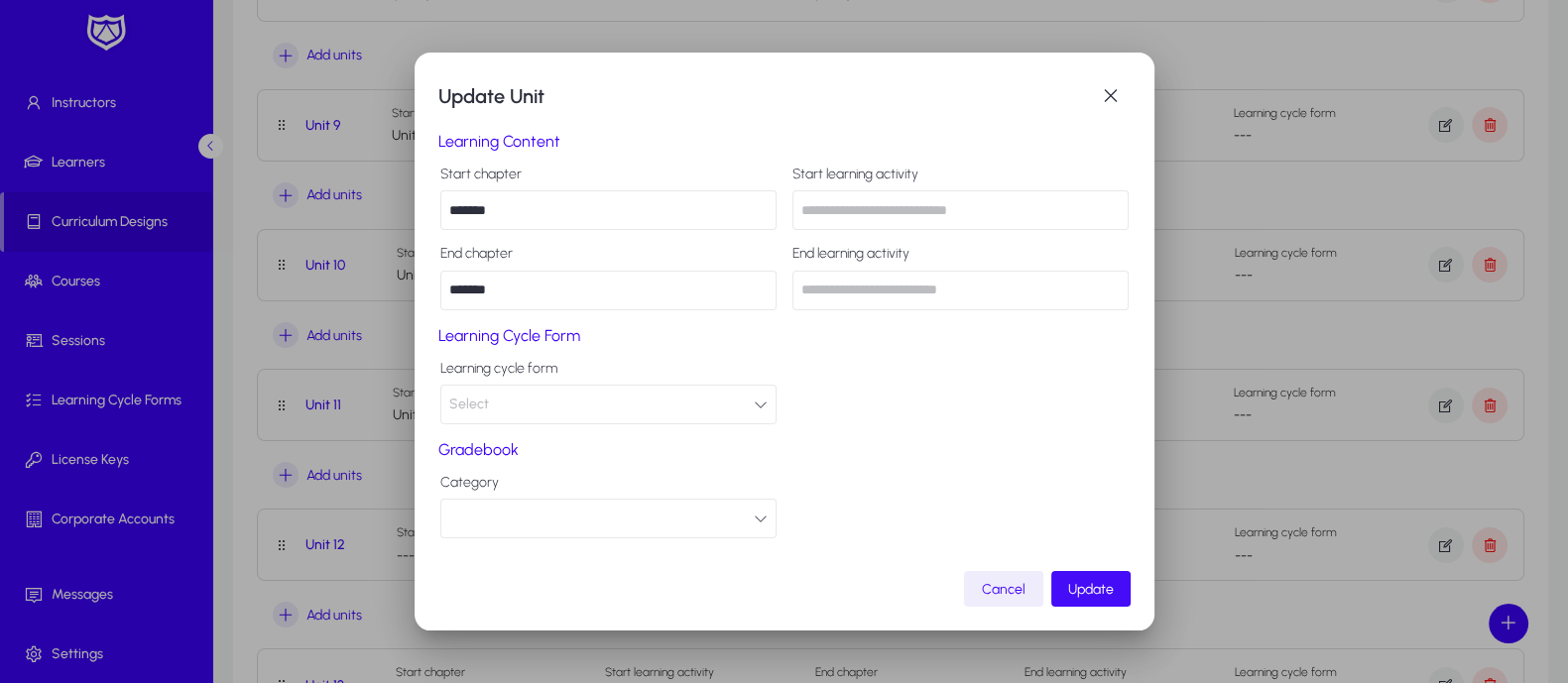 type on "*******" 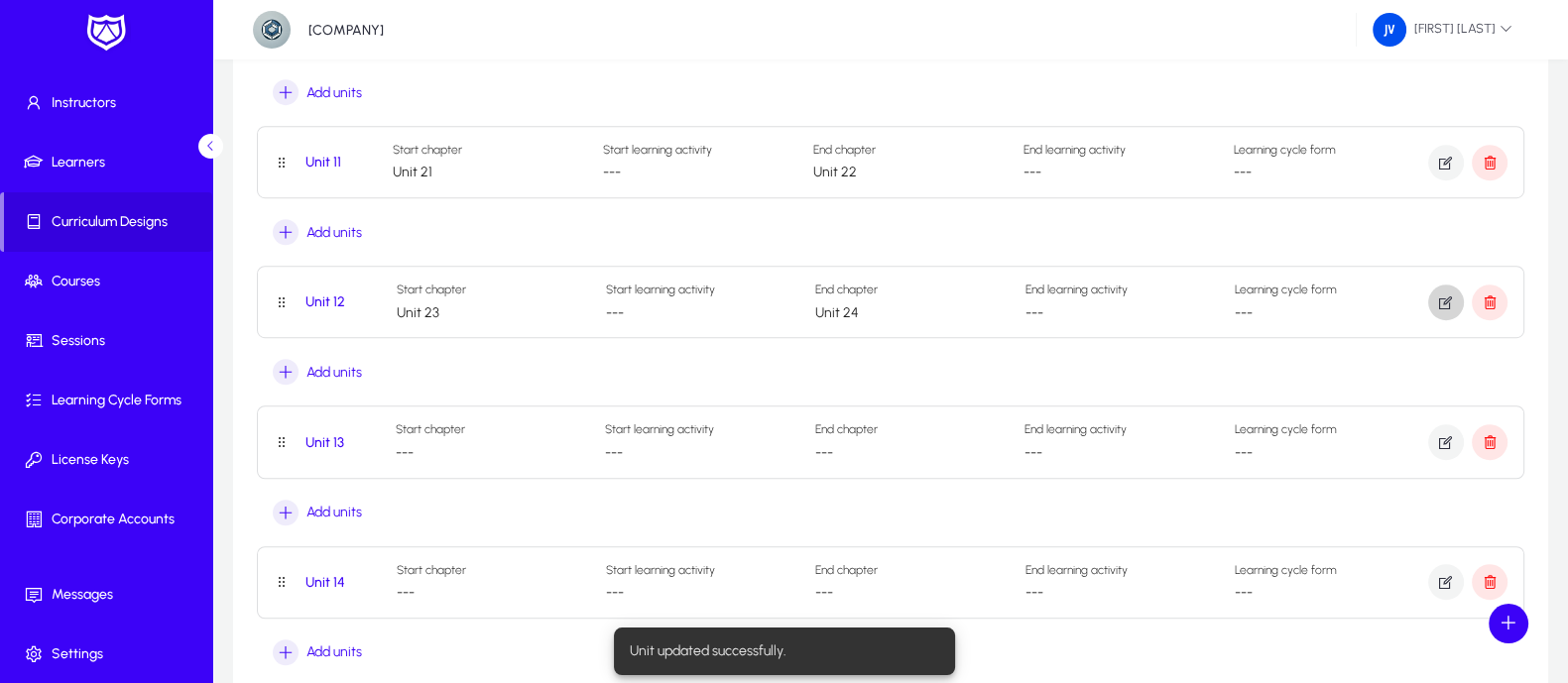 scroll, scrollTop: 1610, scrollLeft: 0, axis: vertical 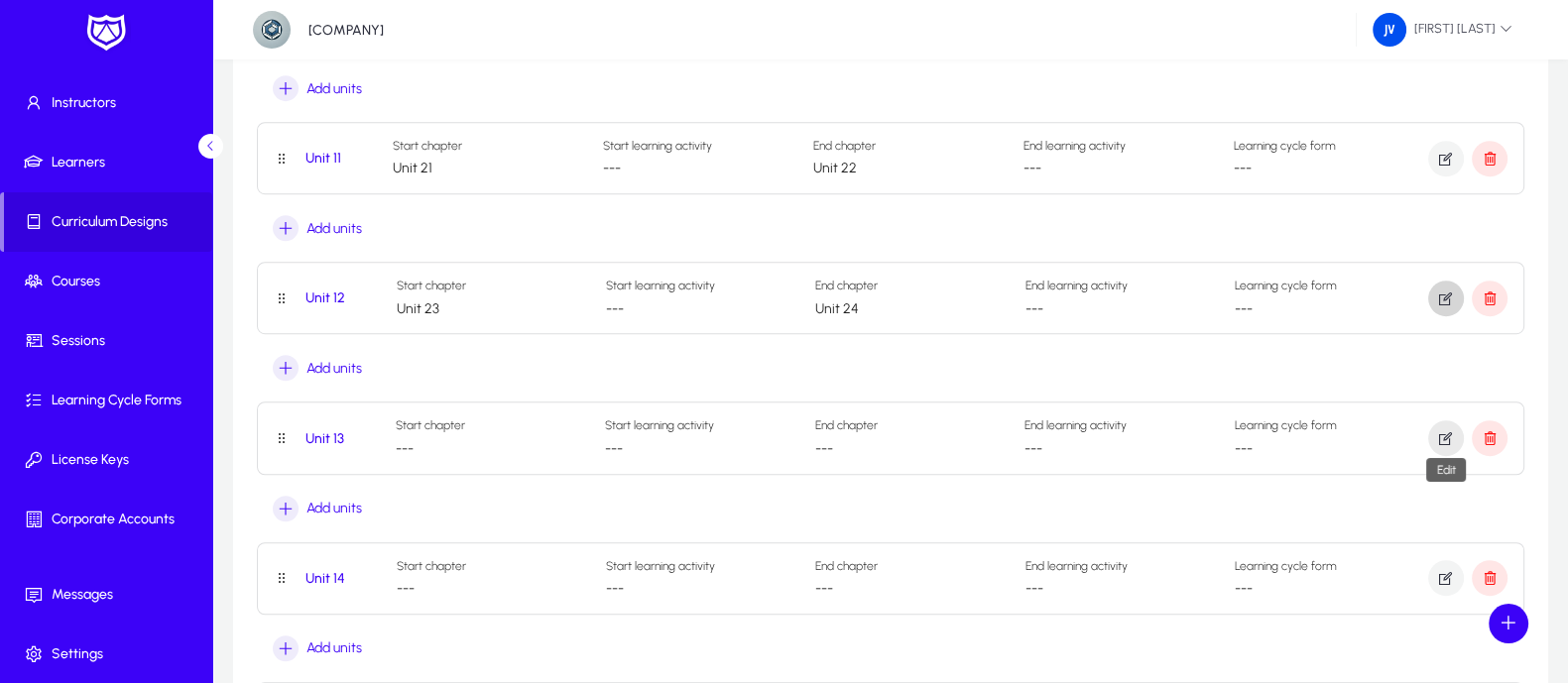 click at bounding box center (1446, 438) 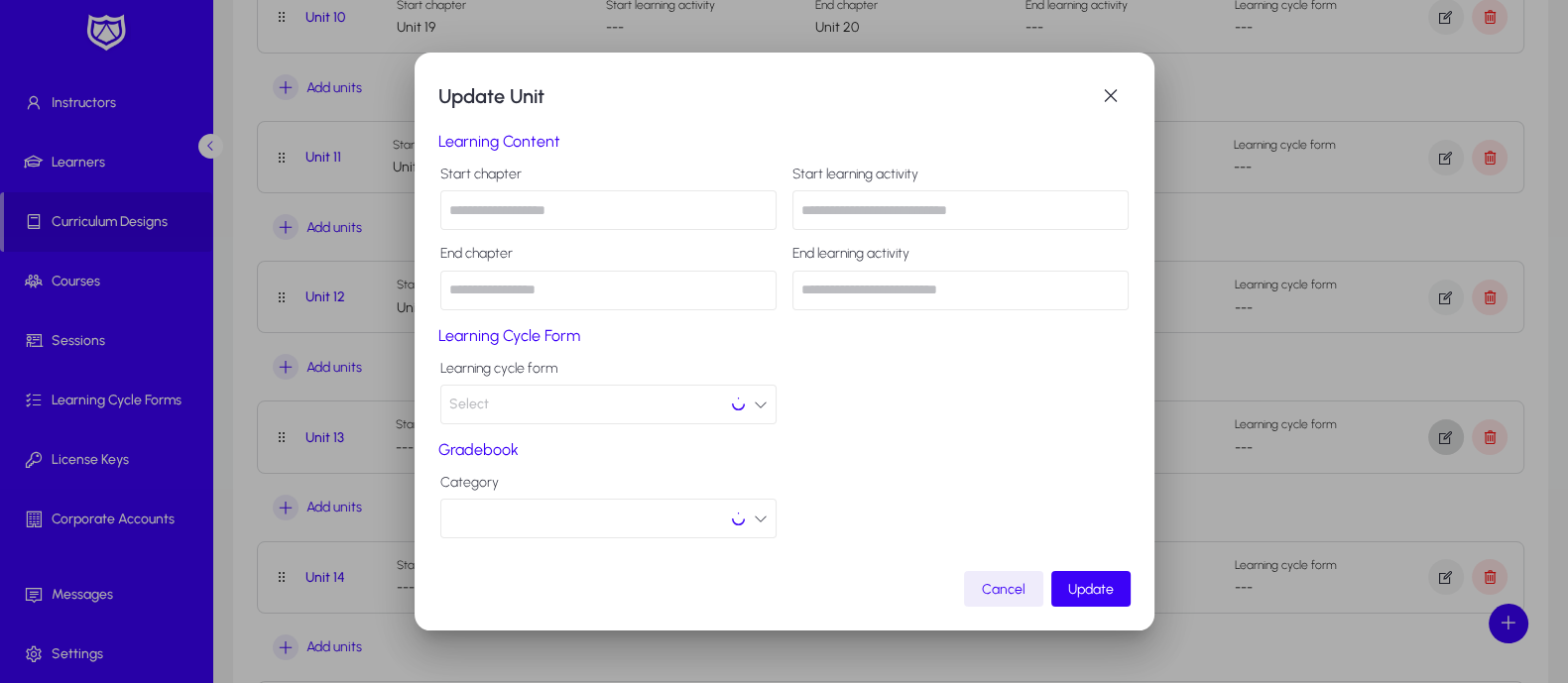 scroll, scrollTop: 0, scrollLeft: 0, axis: both 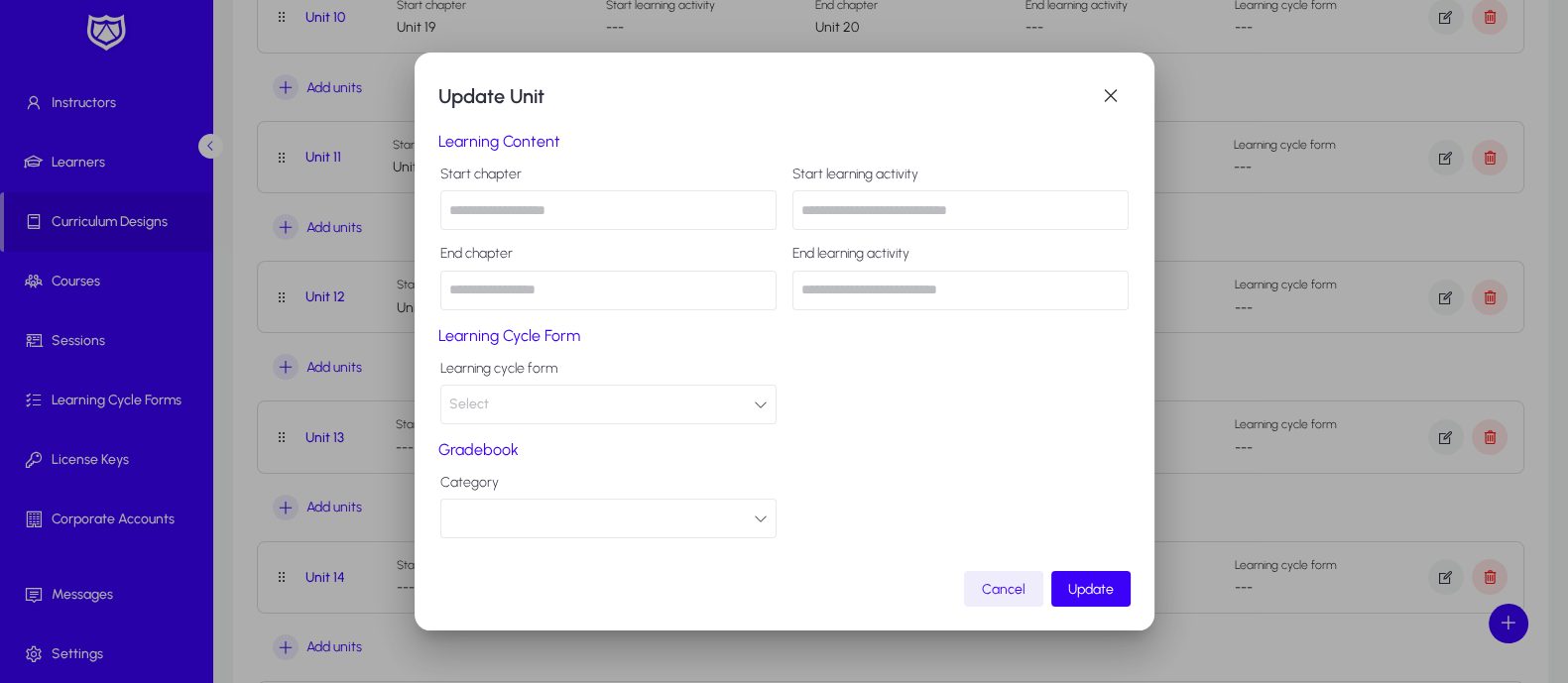 click at bounding box center [608, 210] 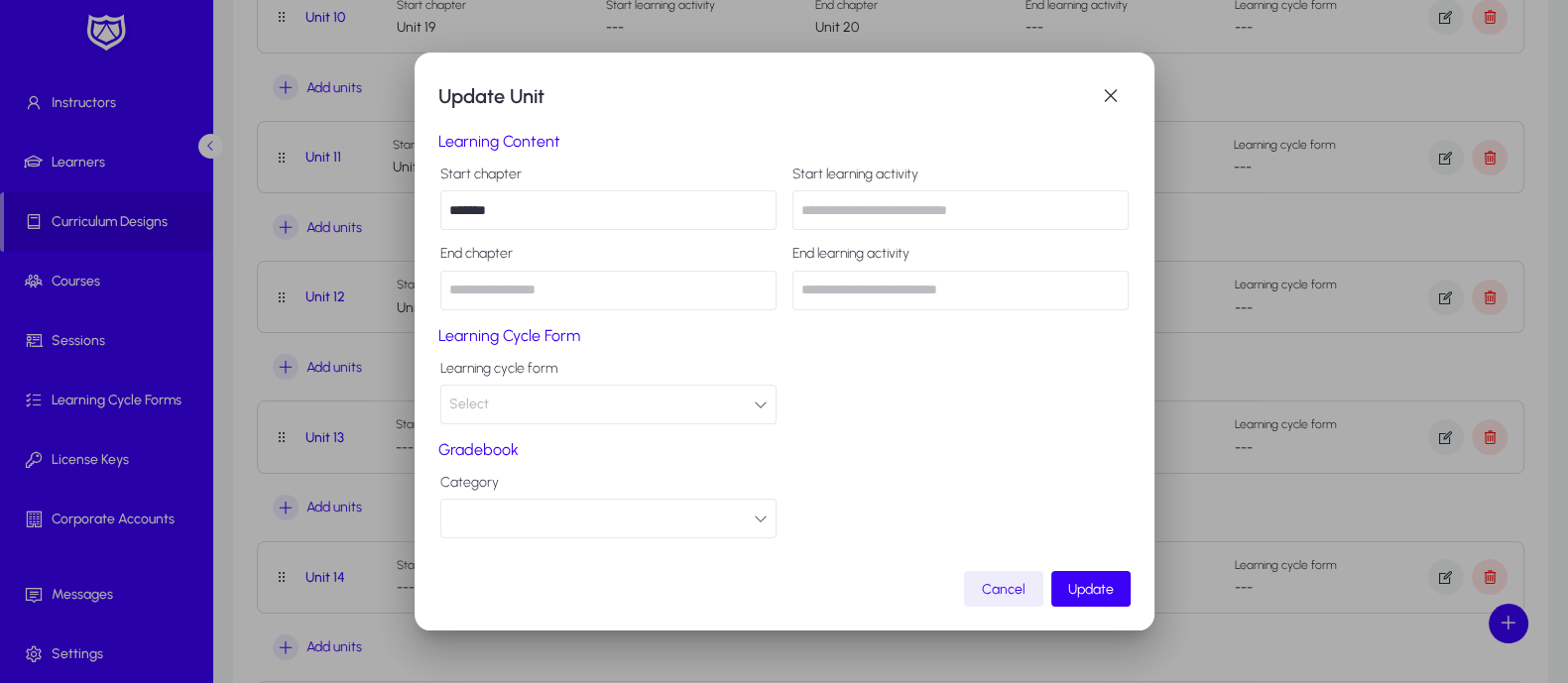 type on "*******" 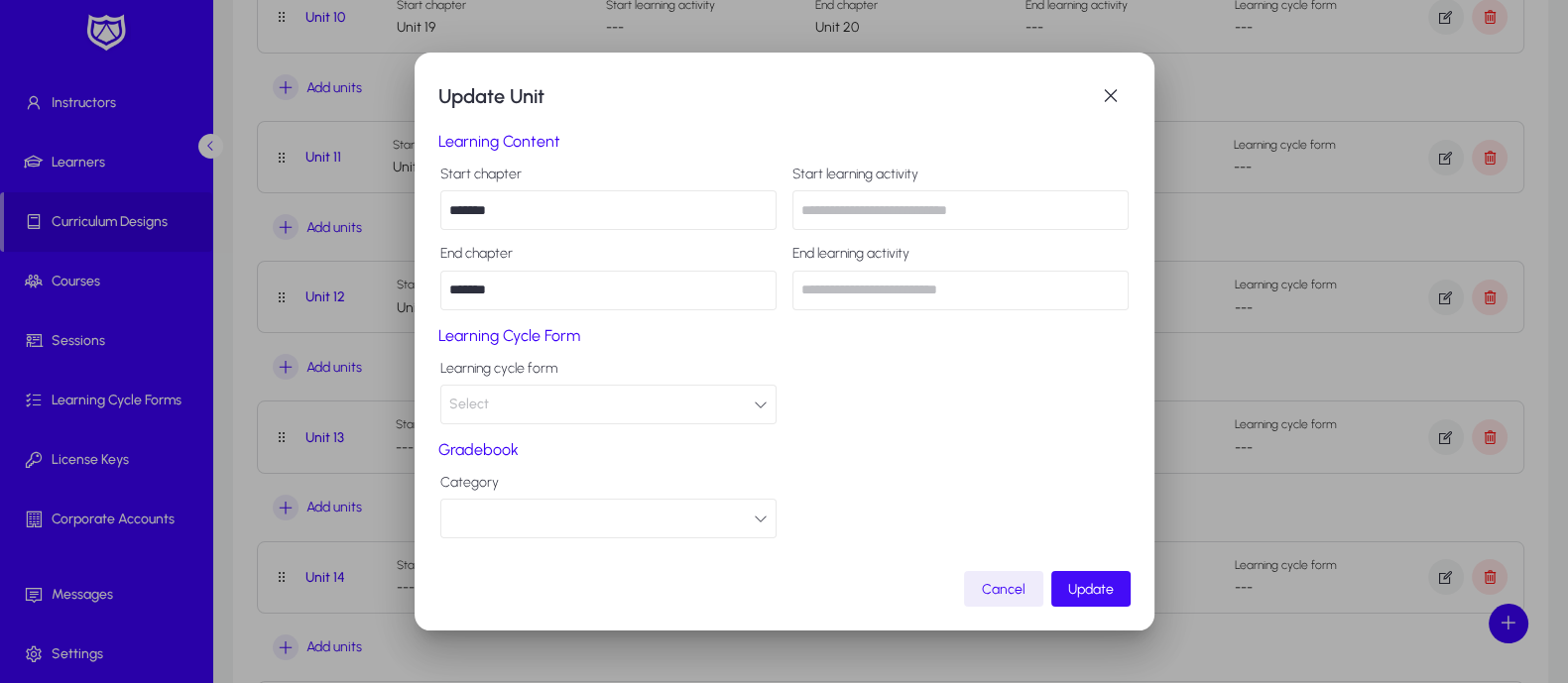type on "*******" 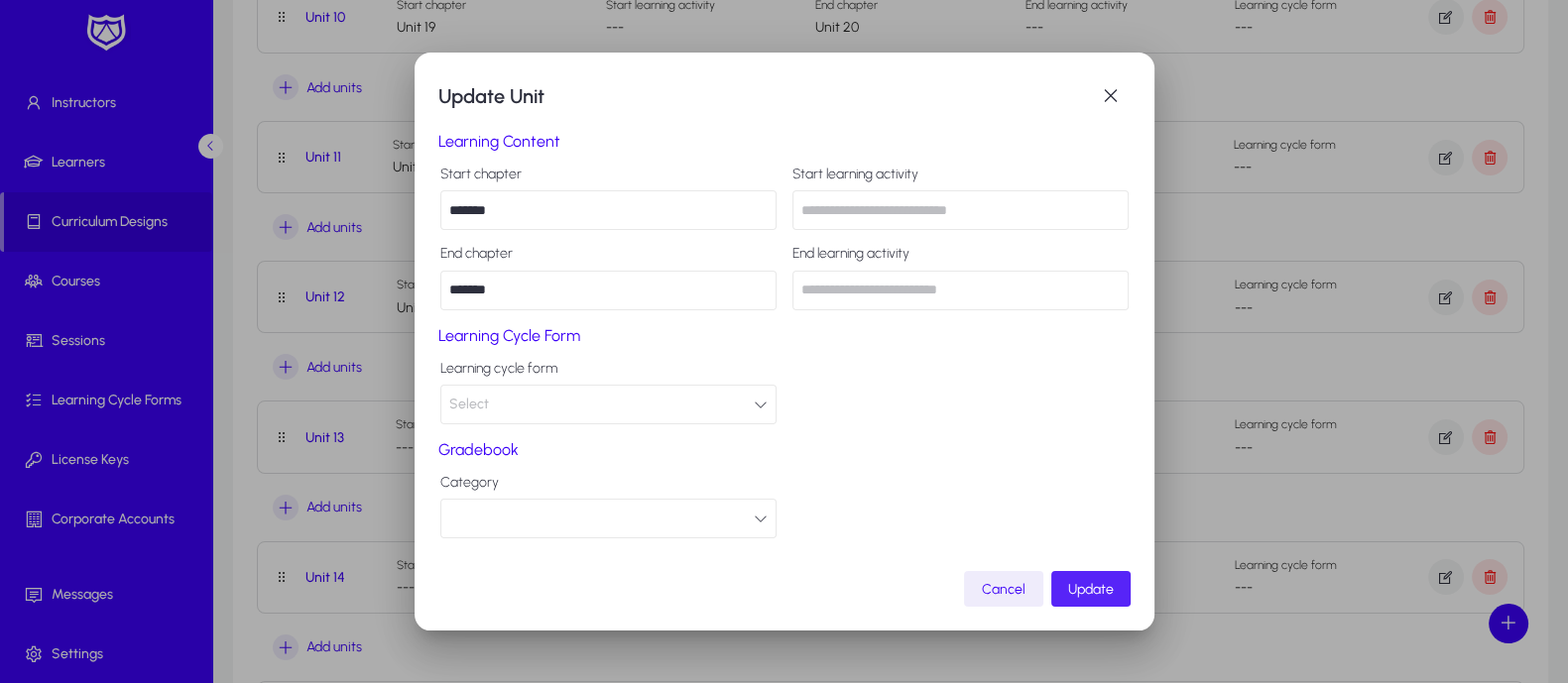 click on "Update" 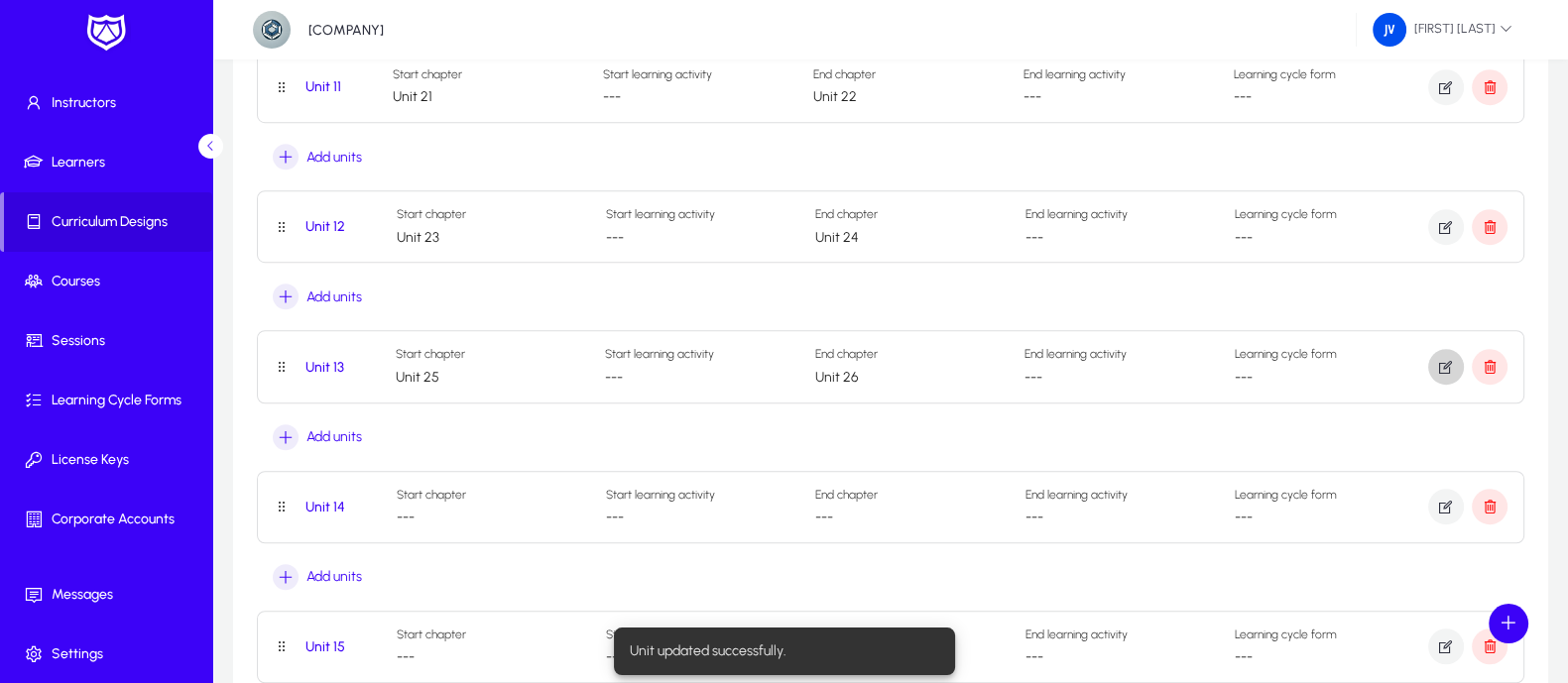 scroll, scrollTop: 1734, scrollLeft: 0, axis: vertical 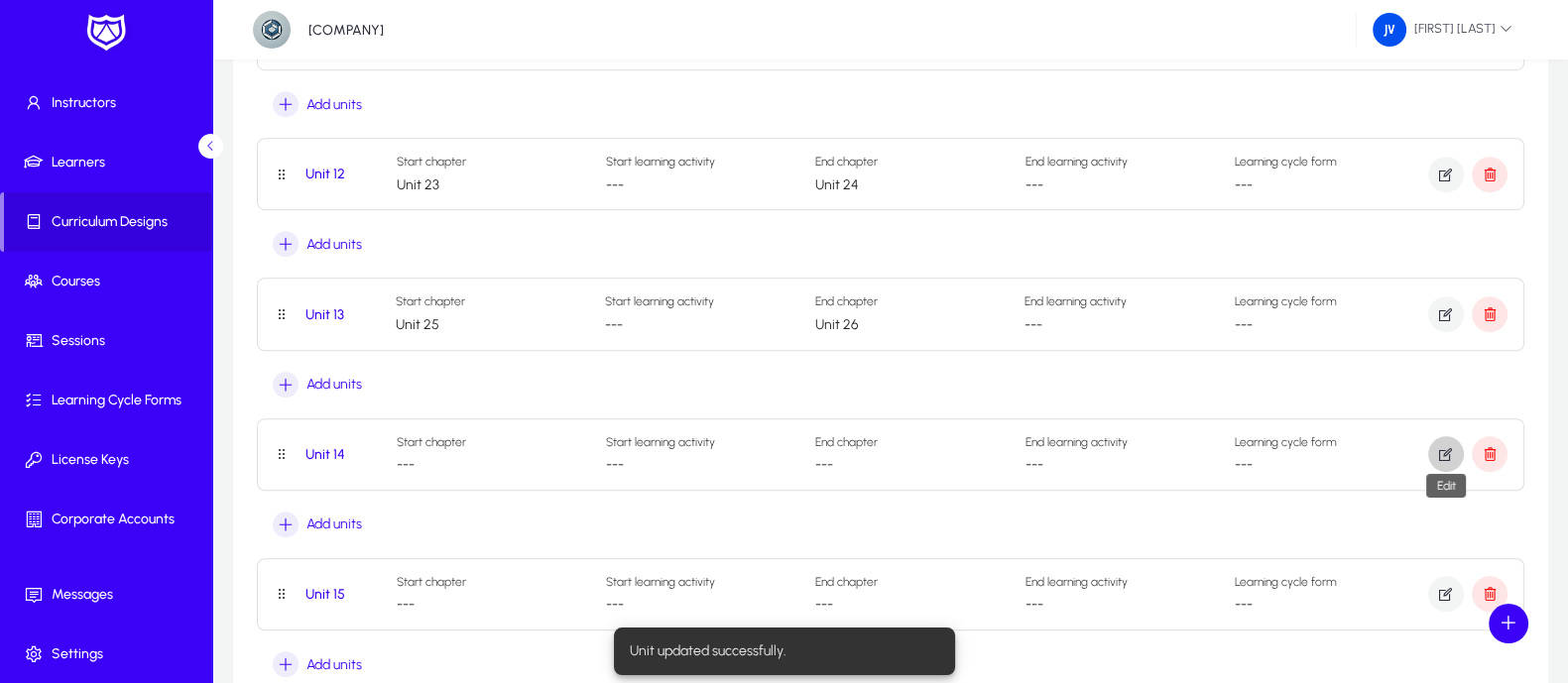 click at bounding box center [1446, 454] 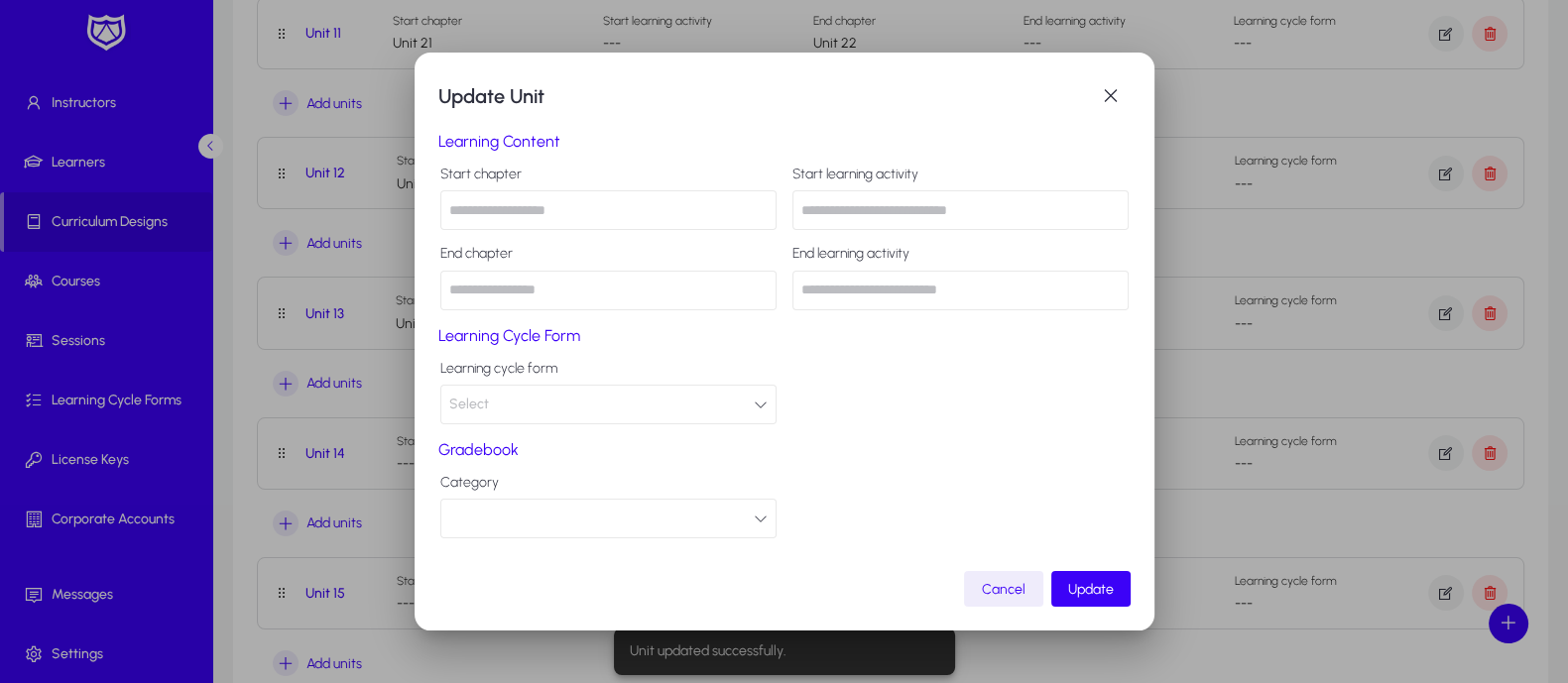 click at bounding box center (608, 210) 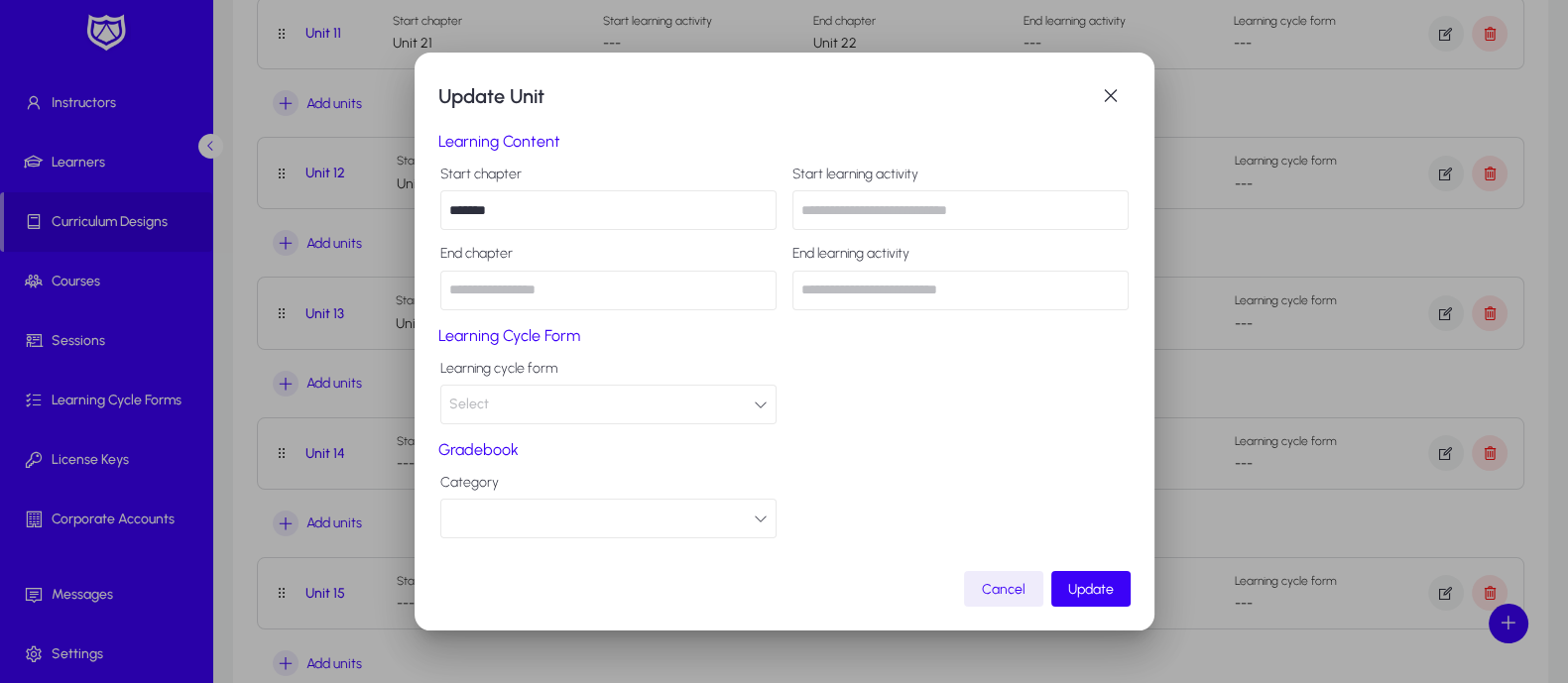 type on "*******" 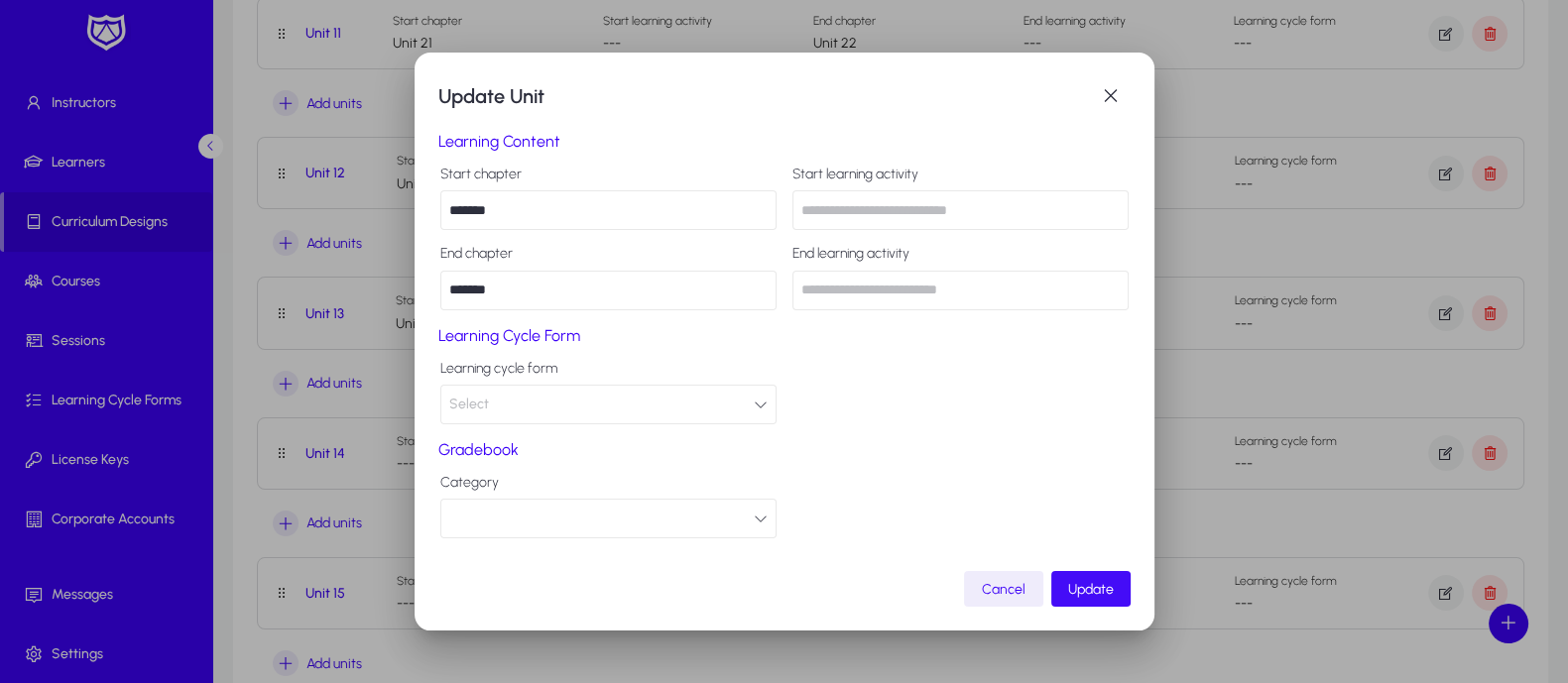 type on "*******" 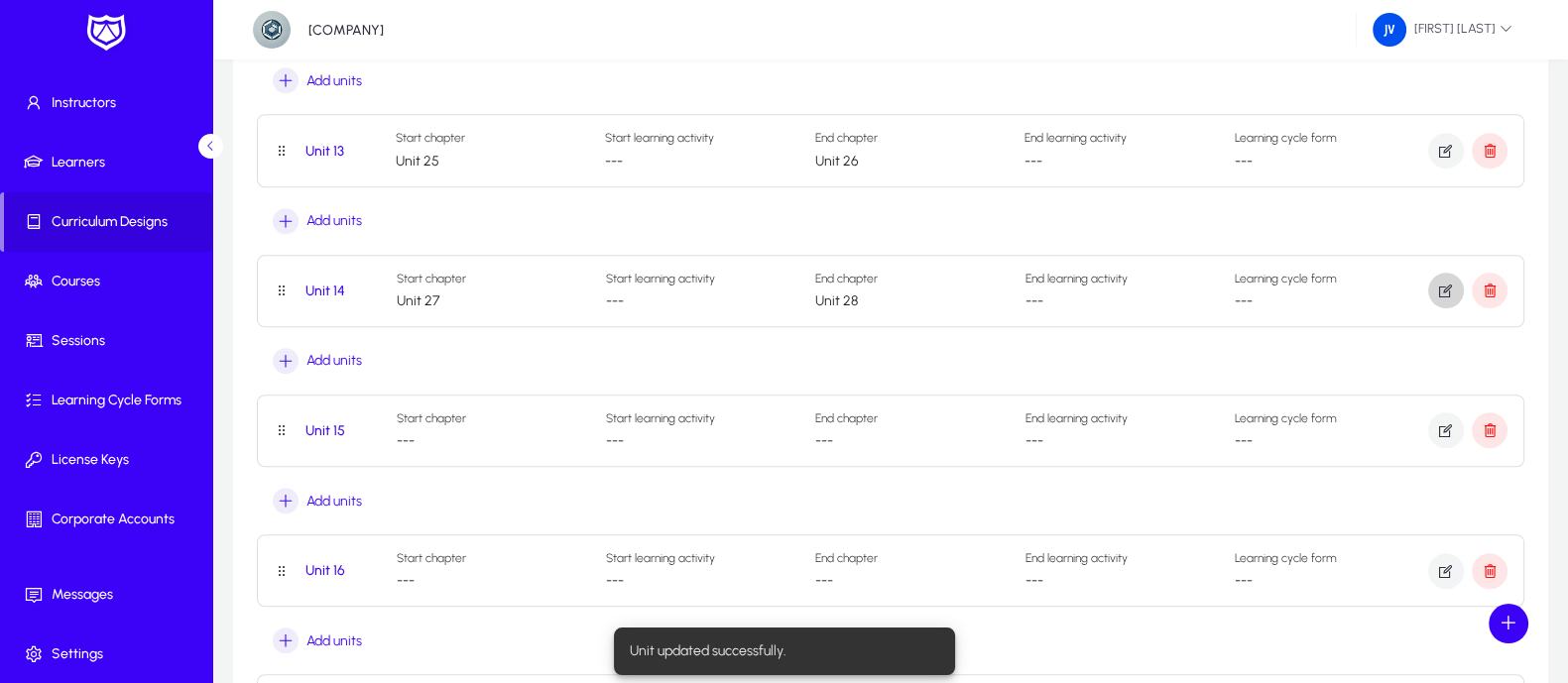 scroll, scrollTop: 1858, scrollLeft: 0, axis: vertical 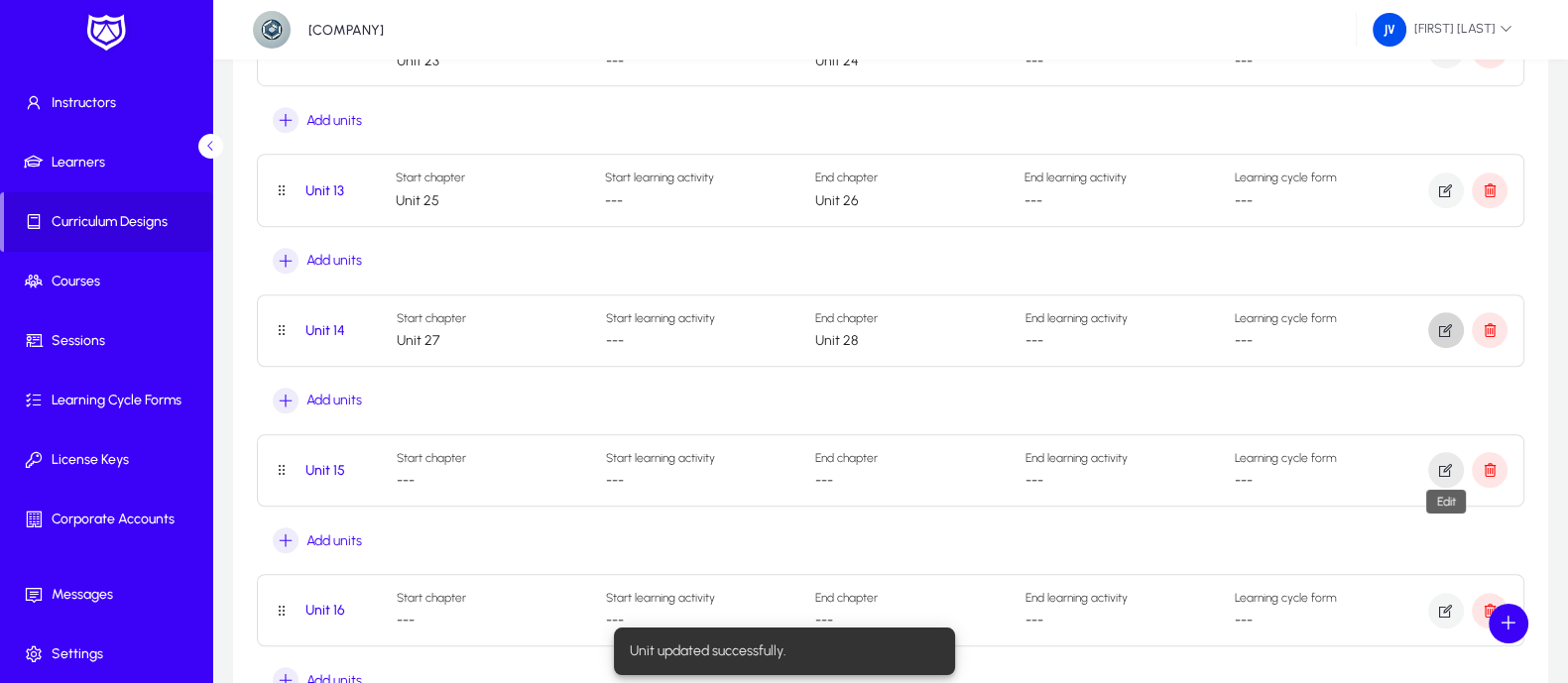 click at bounding box center [1446, 470] 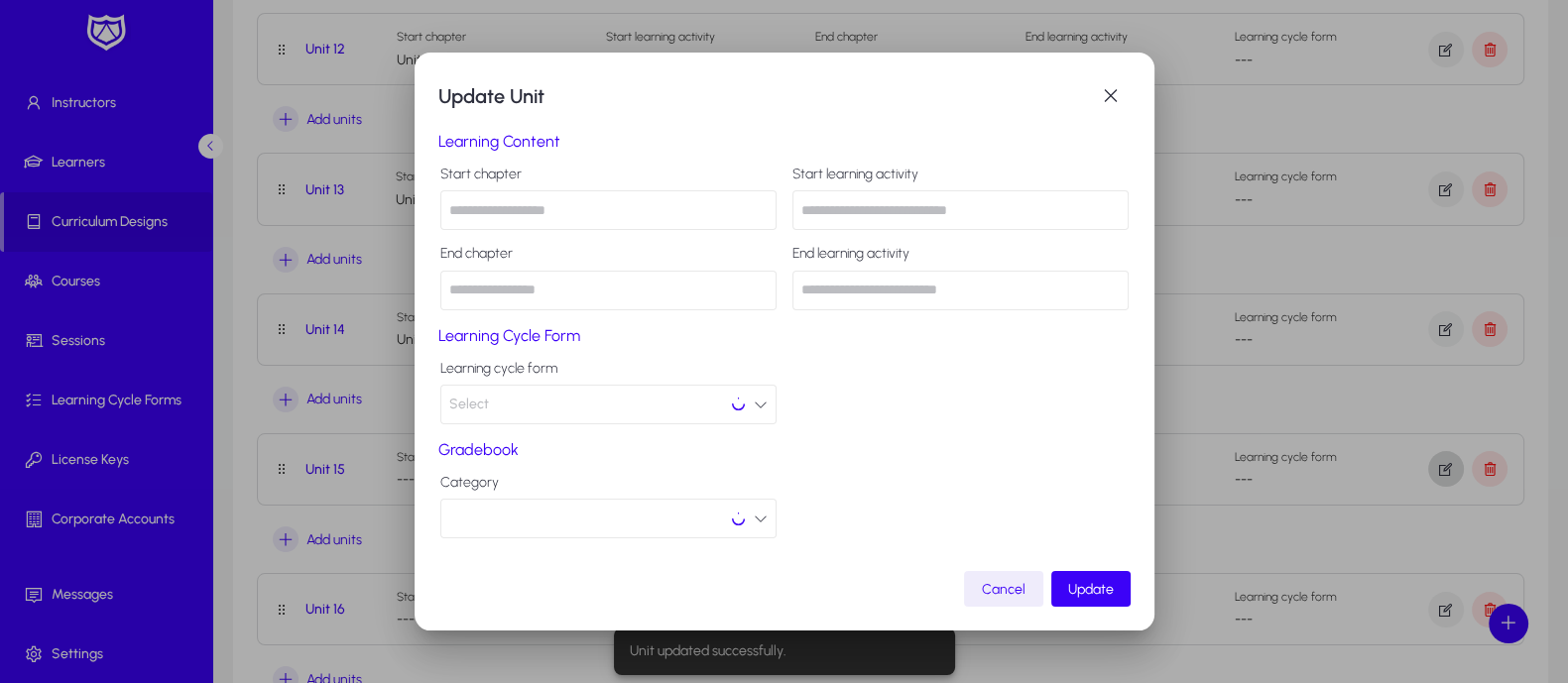 scroll, scrollTop: 0, scrollLeft: 0, axis: both 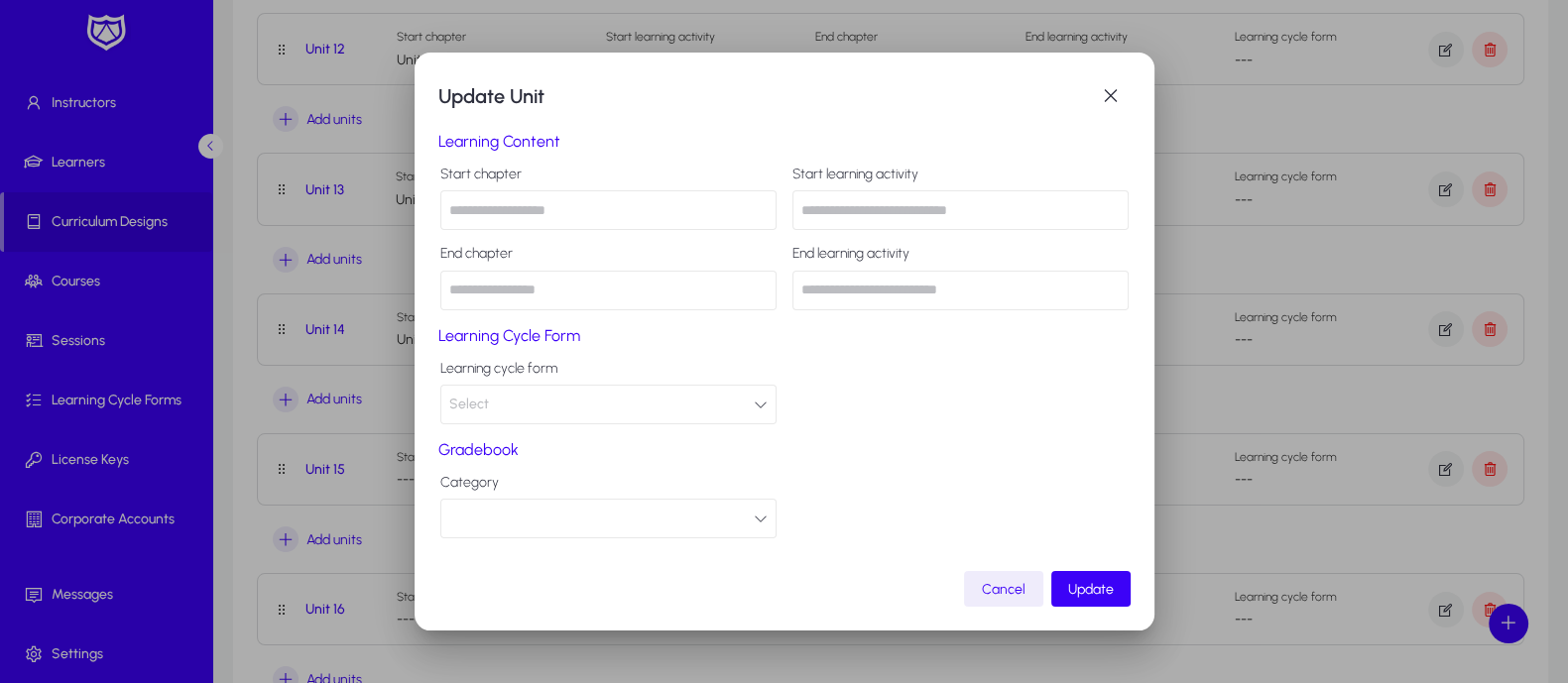 click at bounding box center [608, 210] 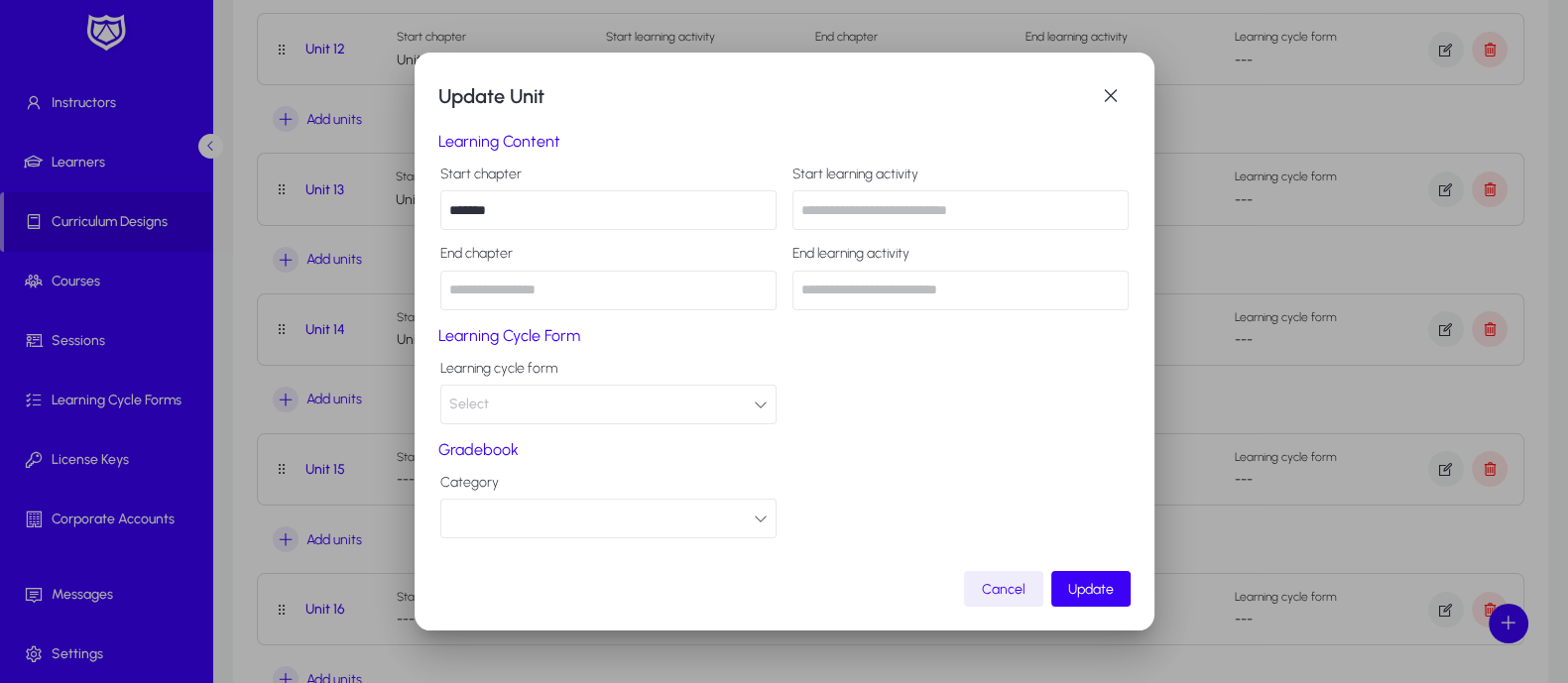 type on "*******" 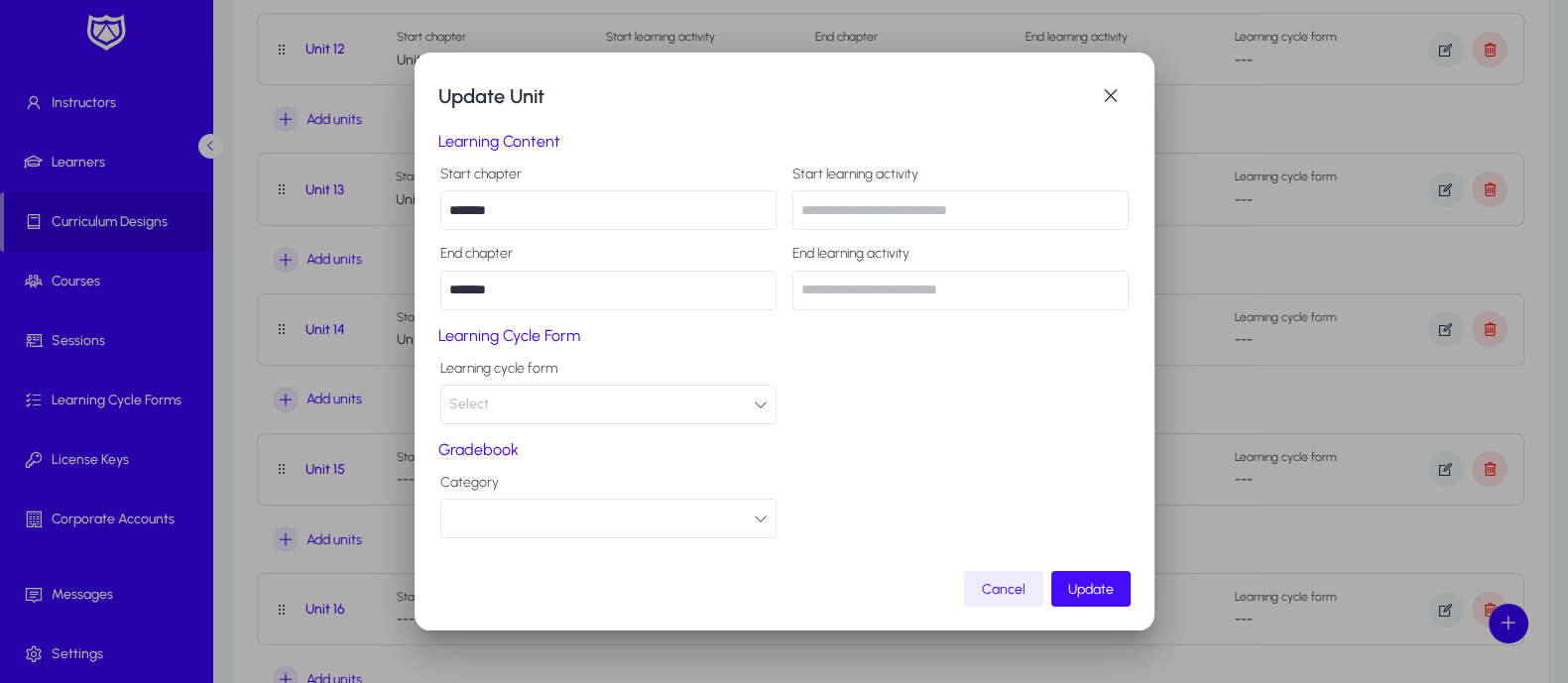 type on "*******" 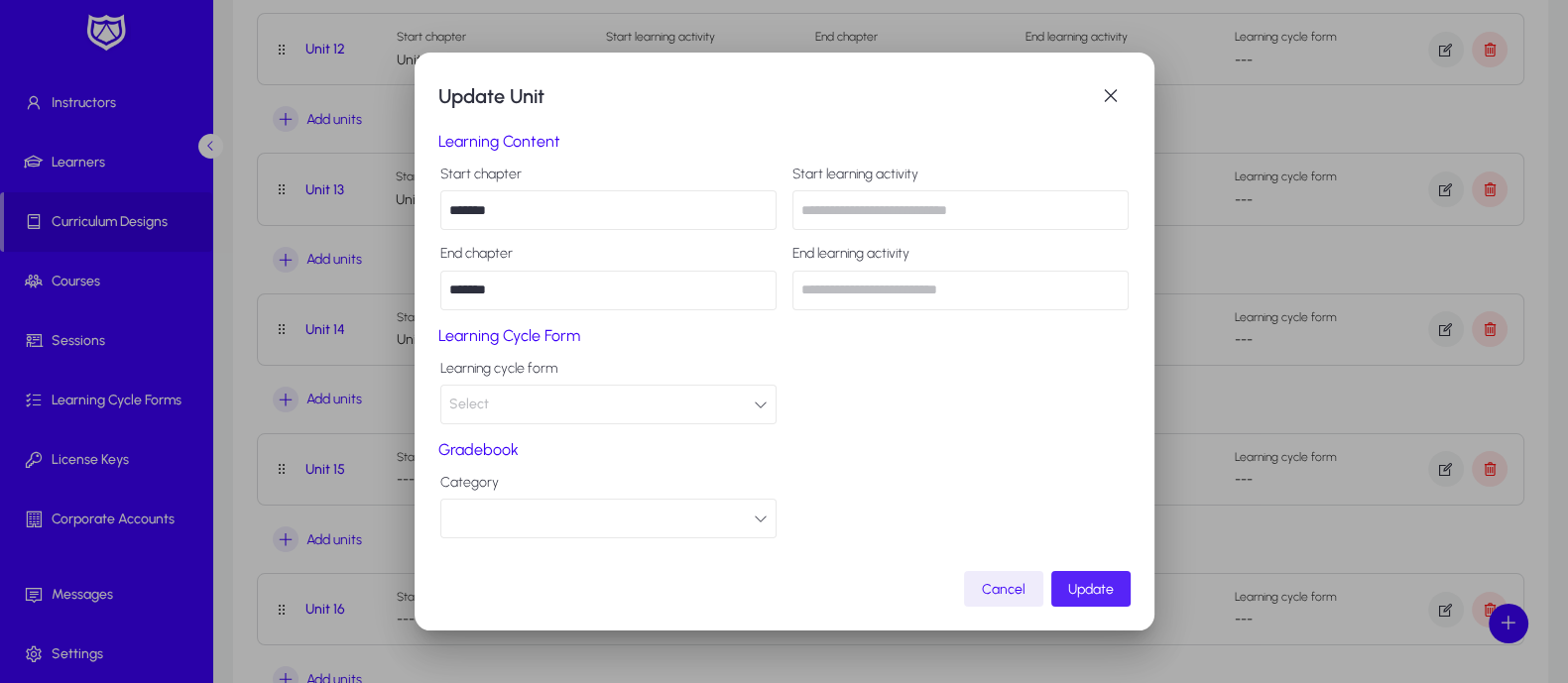 click on "Update" 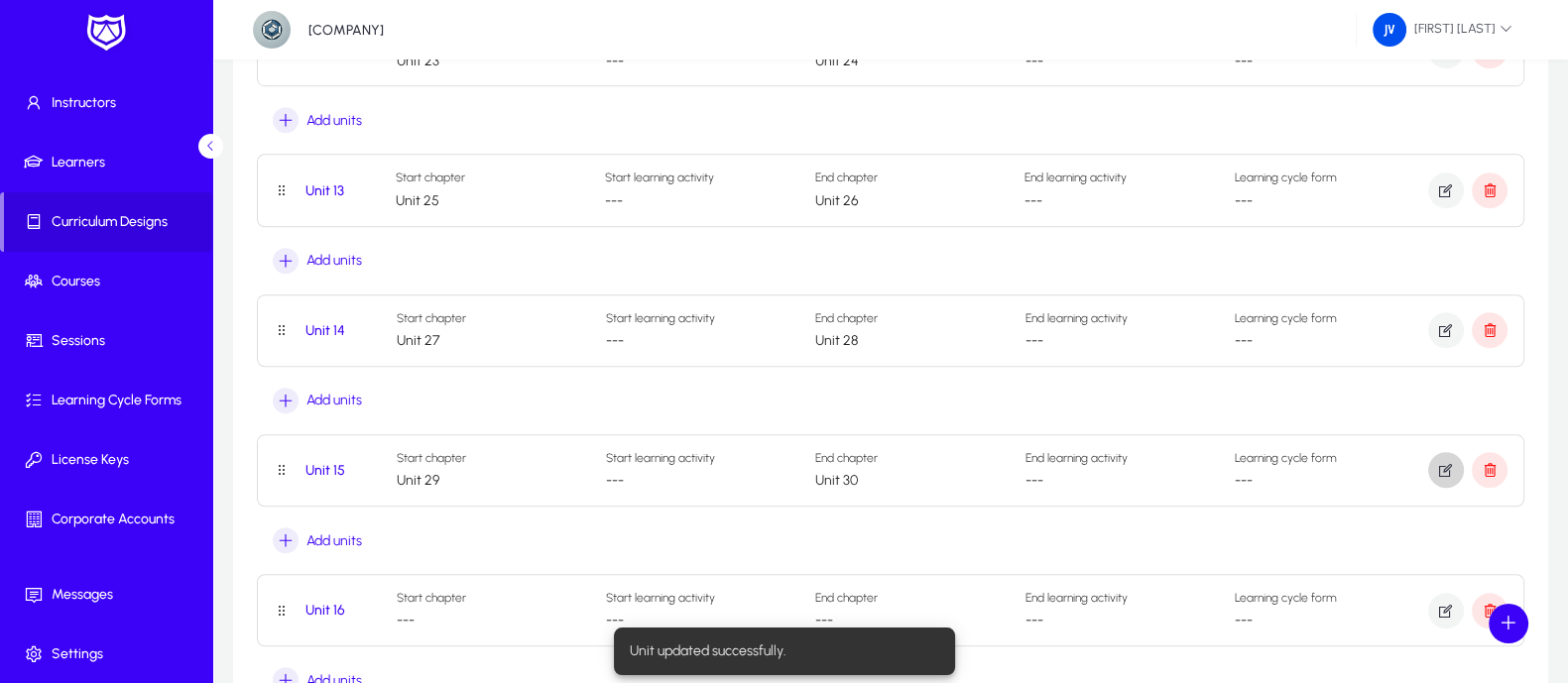 scroll, scrollTop: 1982, scrollLeft: 0, axis: vertical 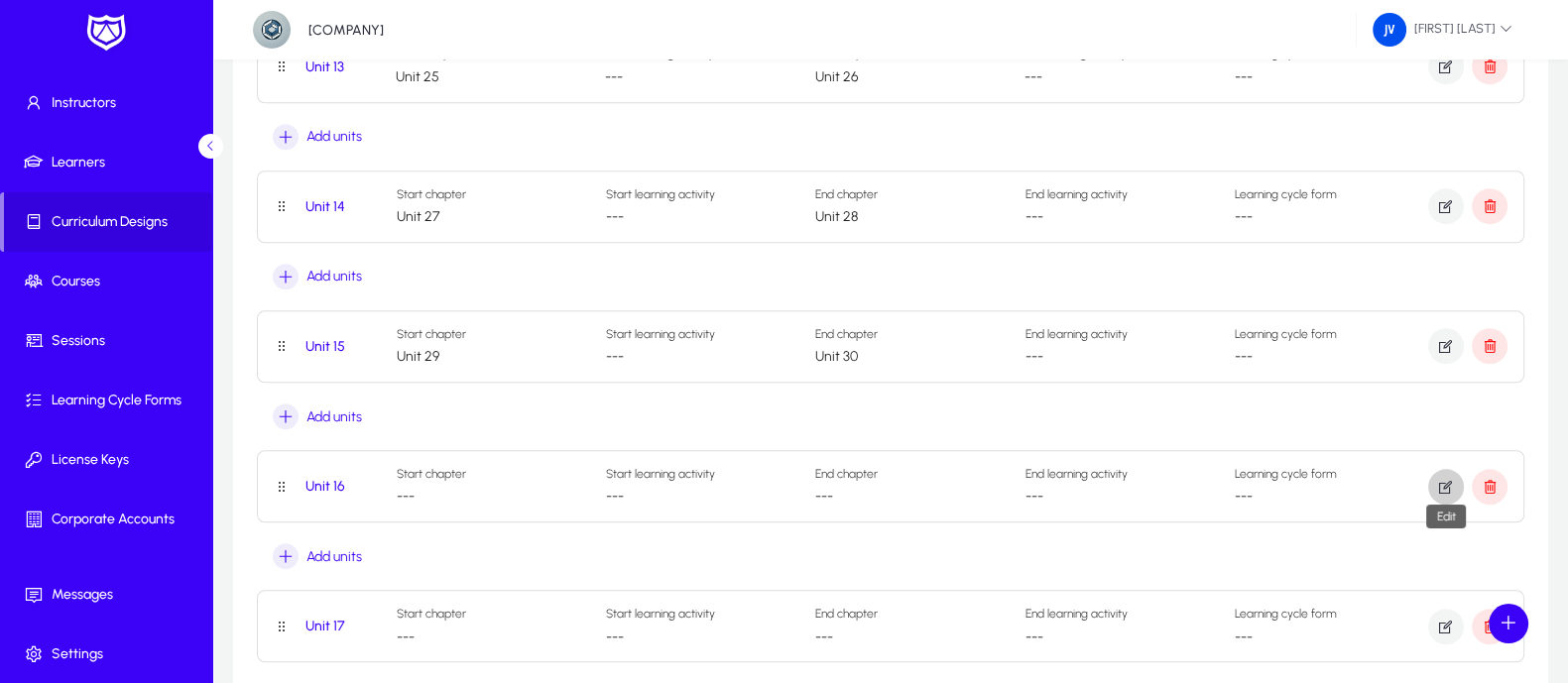 click at bounding box center (1446, 487) 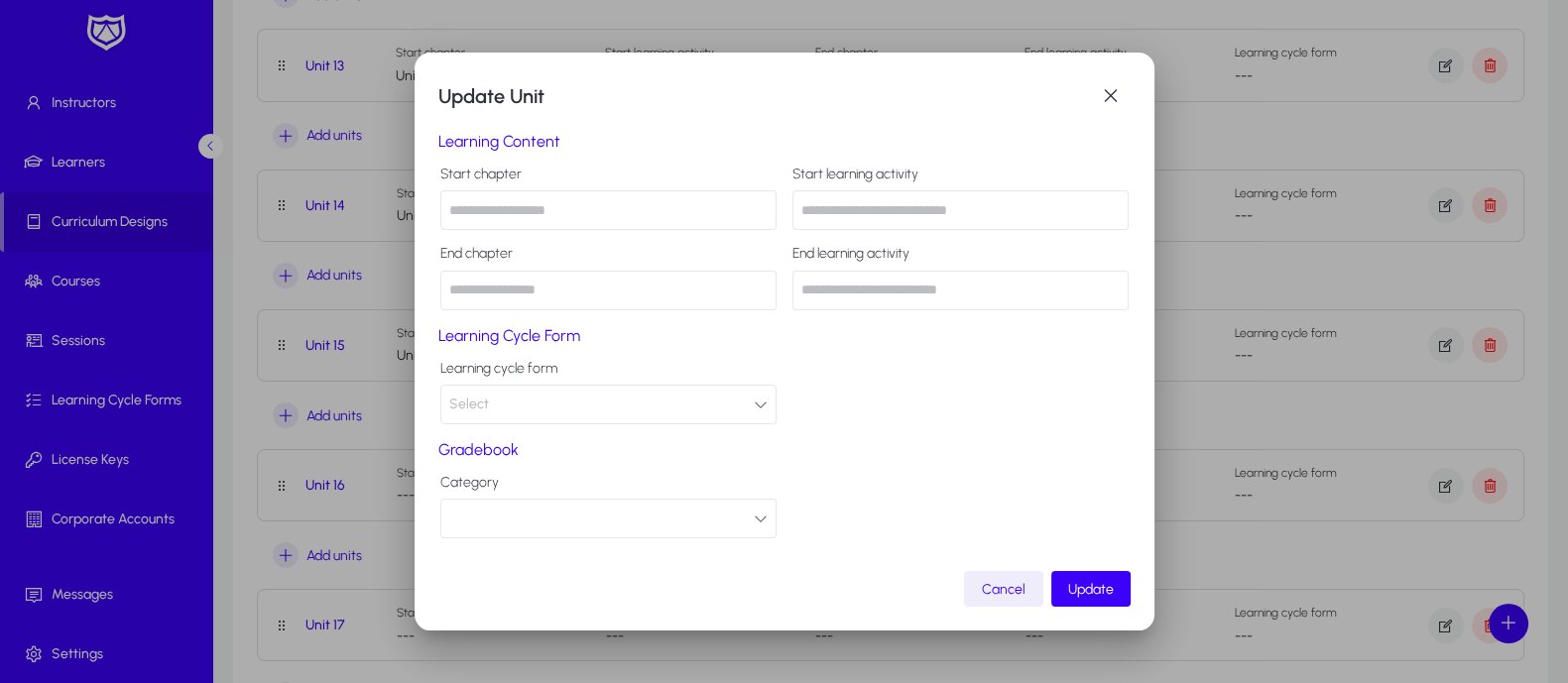 click at bounding box center (608, 210) 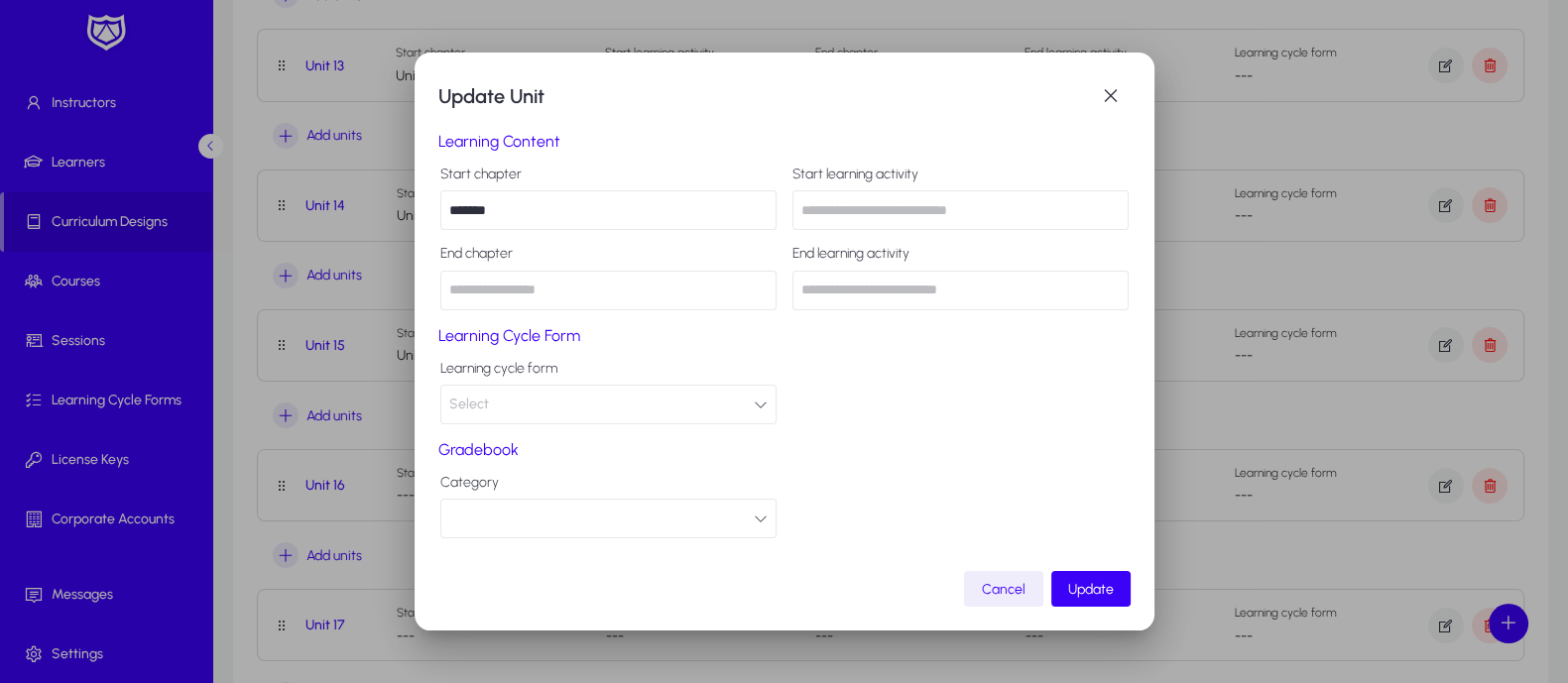 type on "*******" 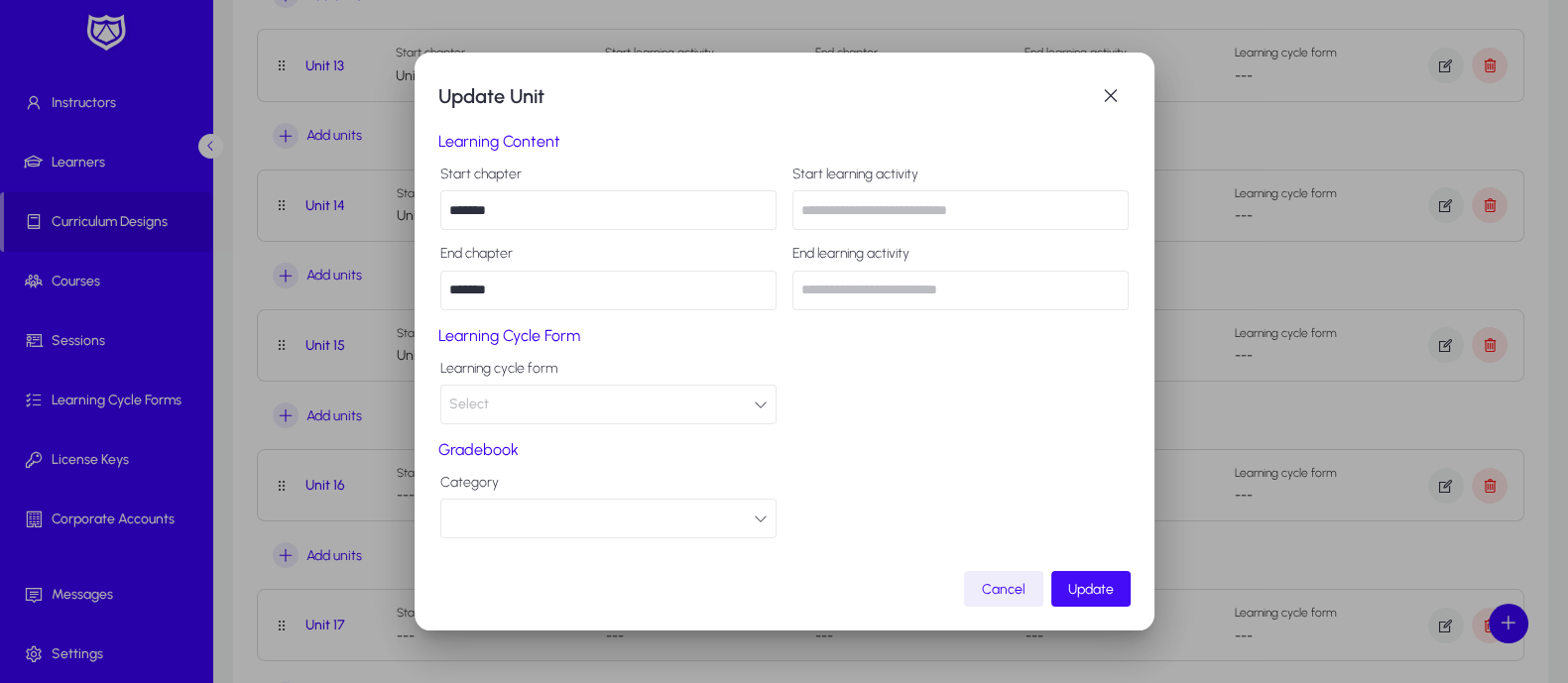 type on "*******" 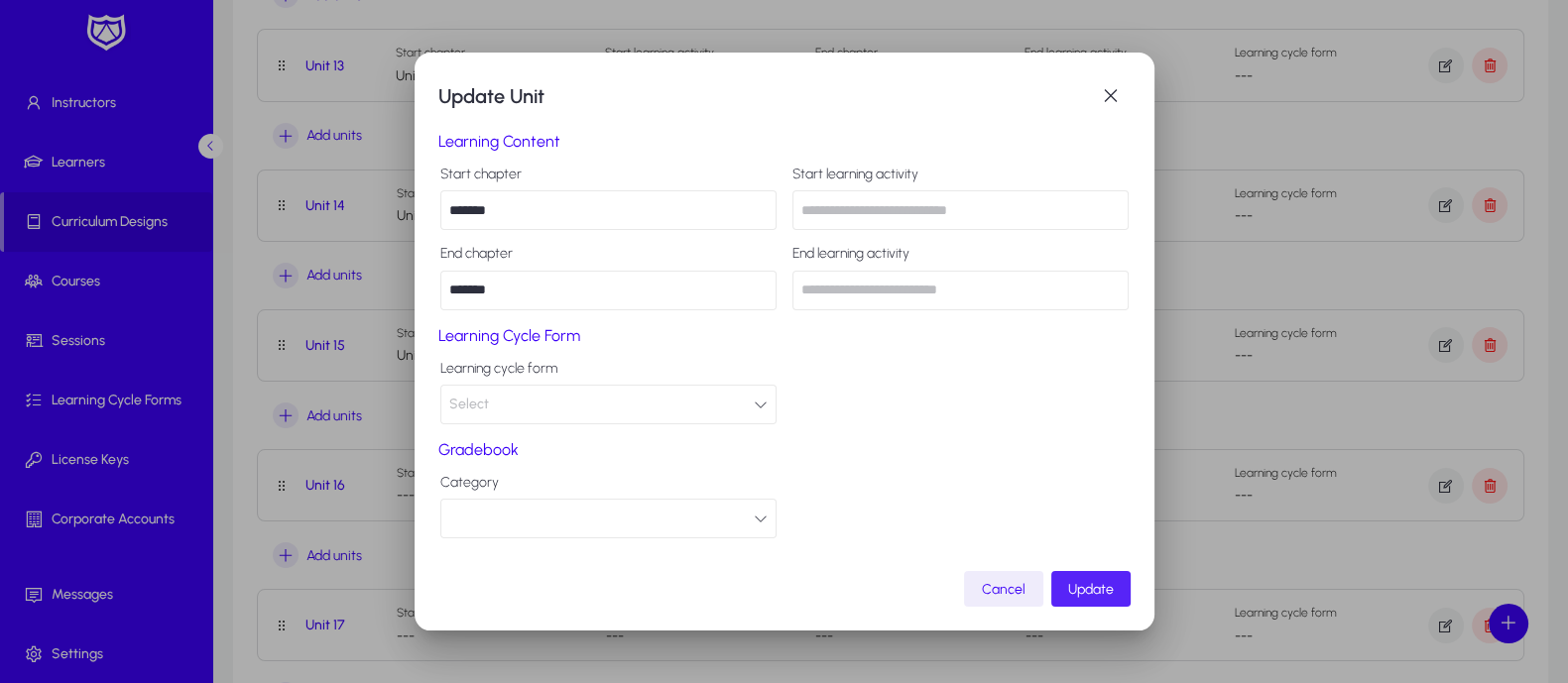 click on "Update" 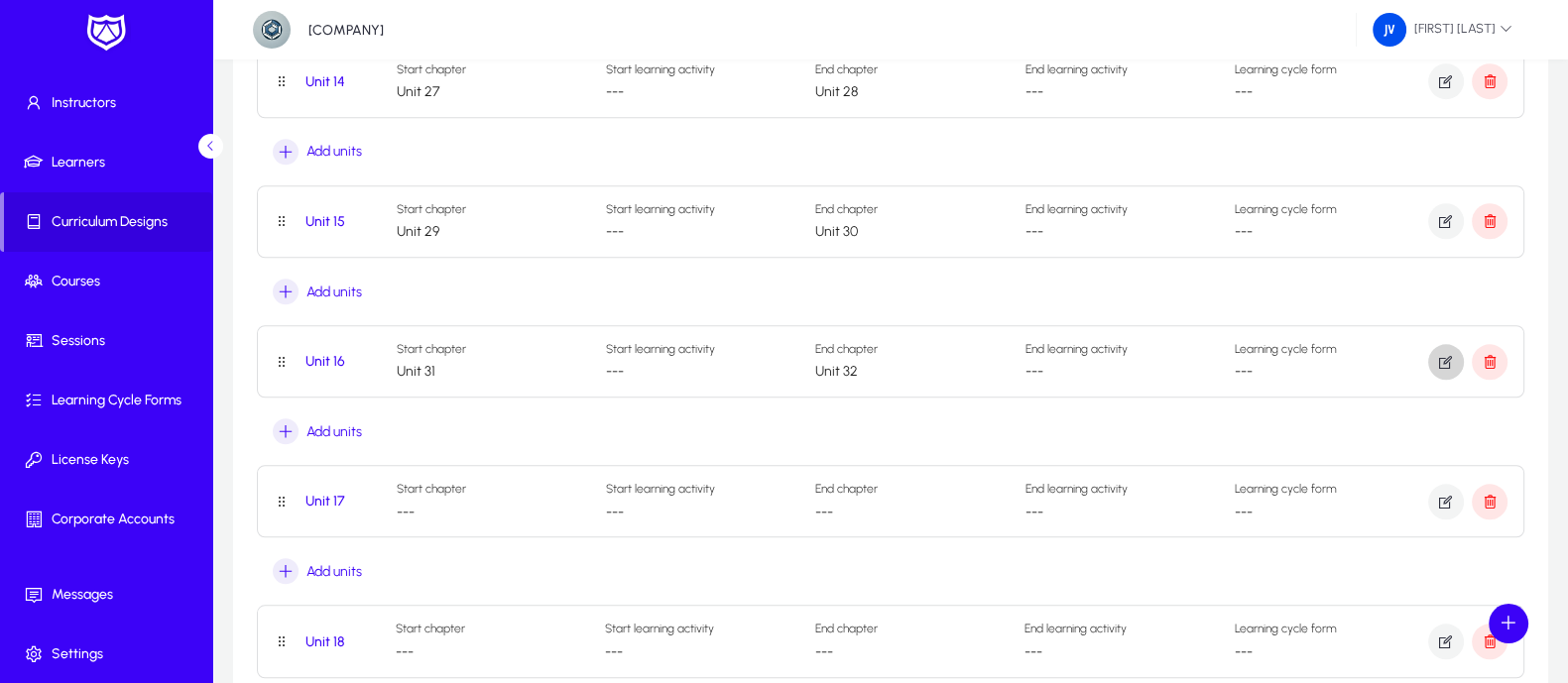 scroll, scrollTop: 2230, scrollLeft: 0, axis: vertical 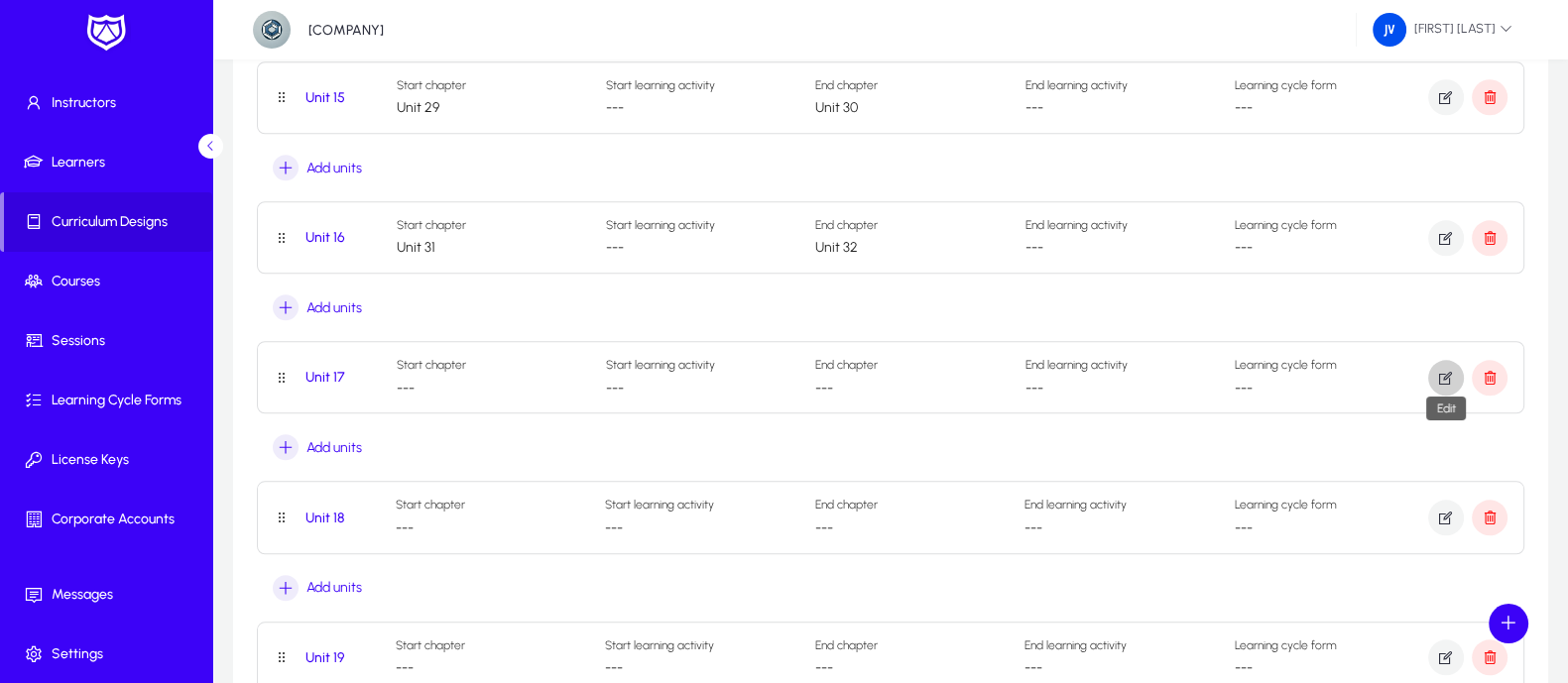 click at bounding box center (1446, 378) 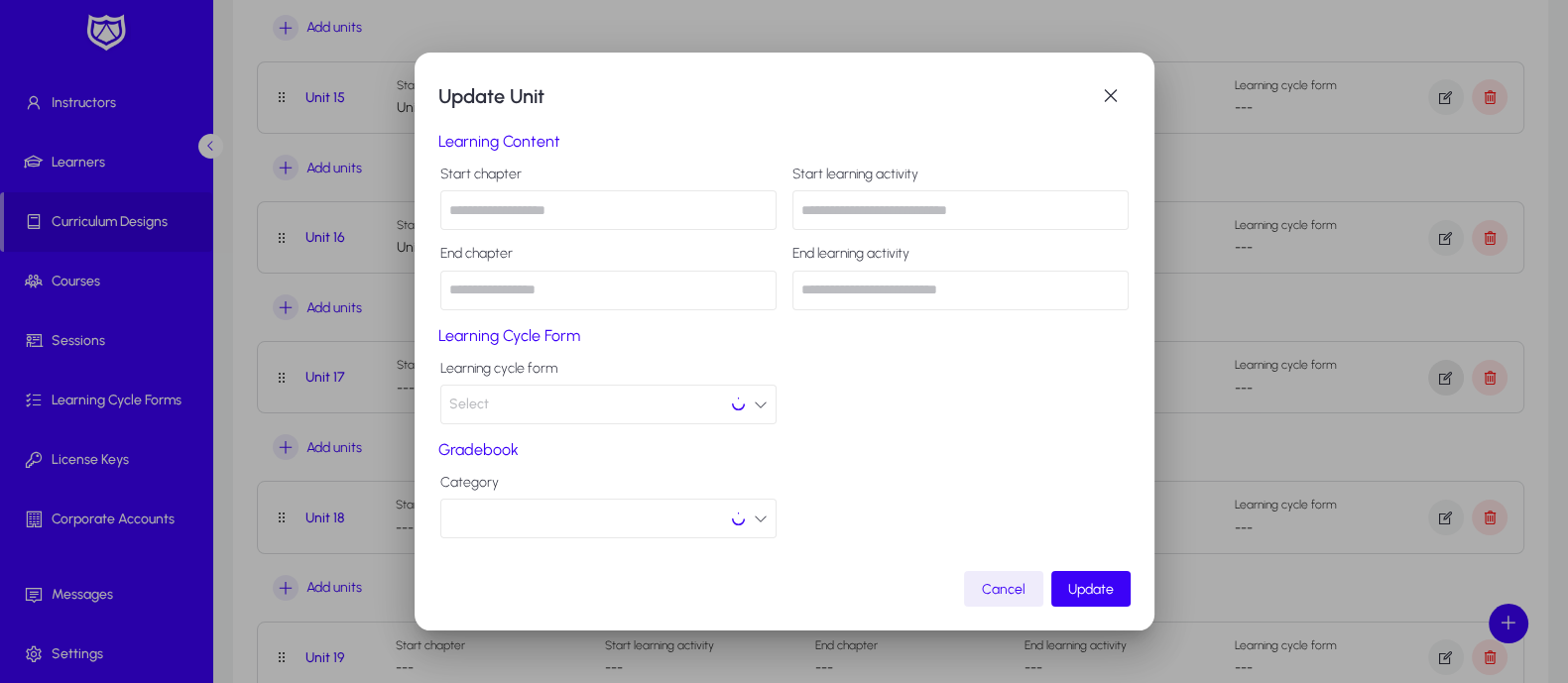 scroll, scrollTop: 0, scrollLeft: 0, axis: both 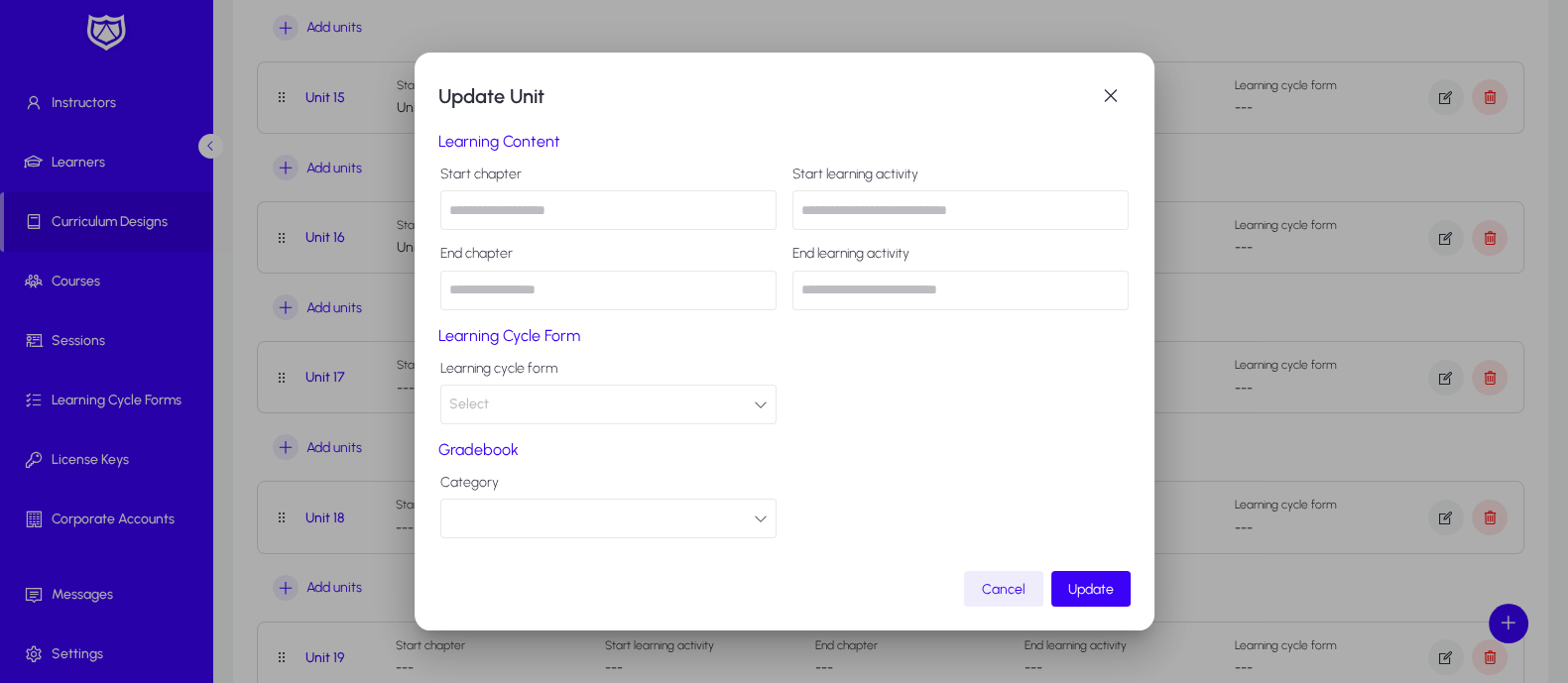 click at bounding box center (608, 210) 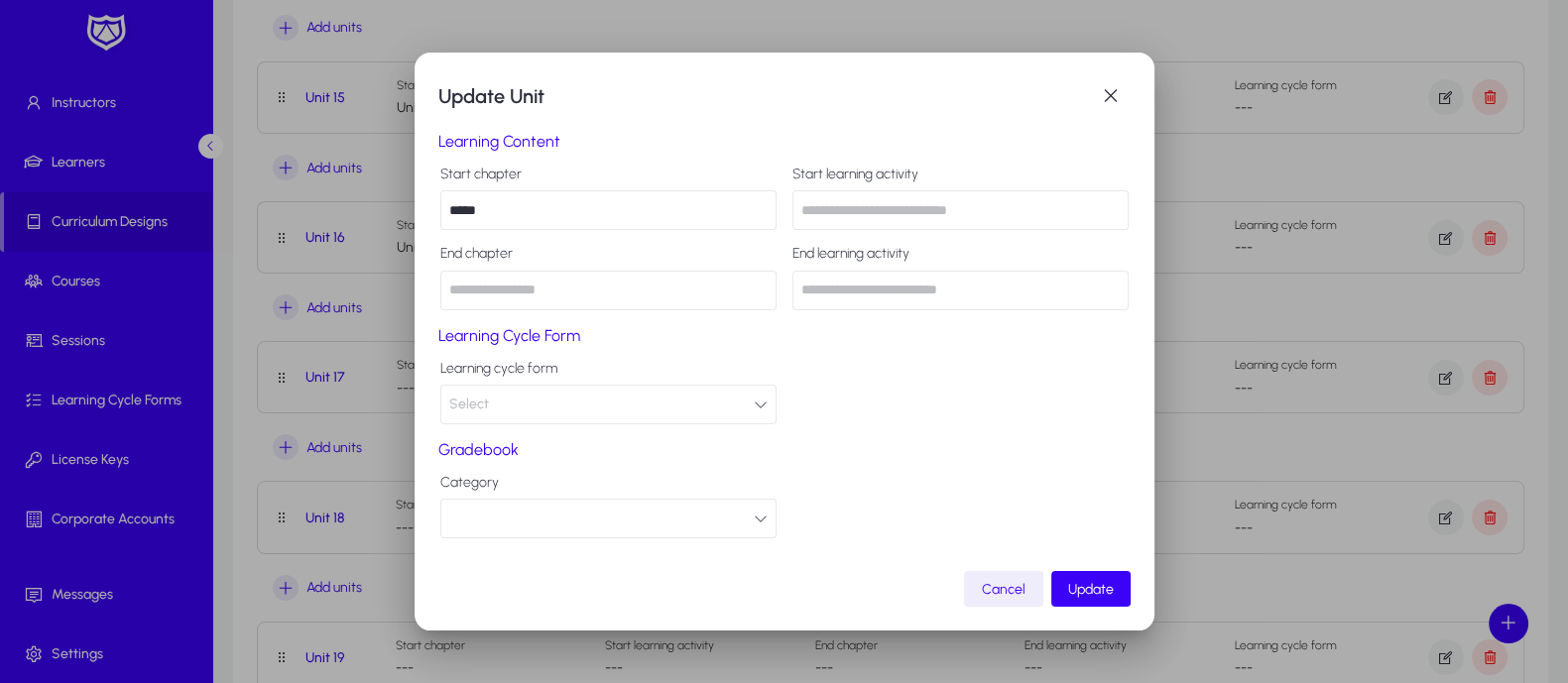 type on "****" 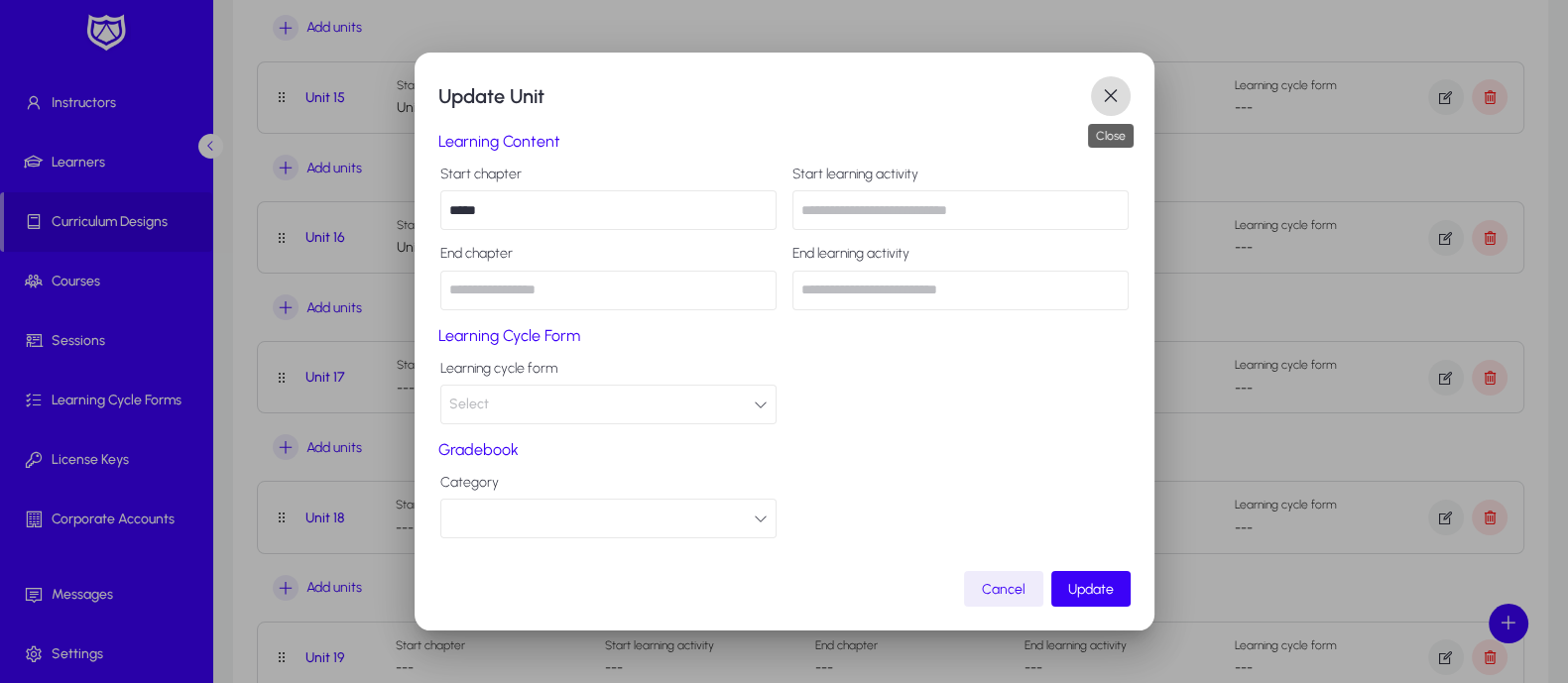 click at bounding box center (1111, 96) 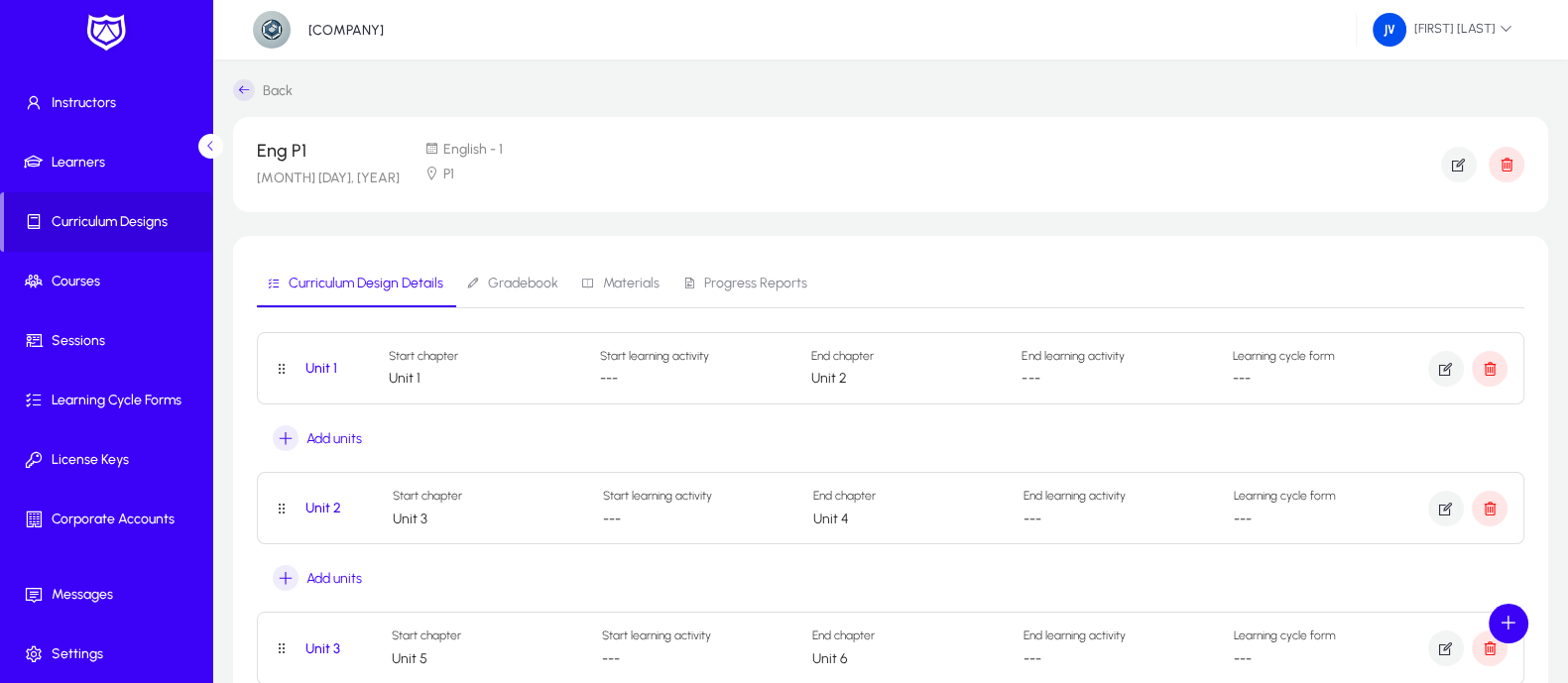 scroll, scrollTop: 2230, scrollLeft: 0, axis: vertical 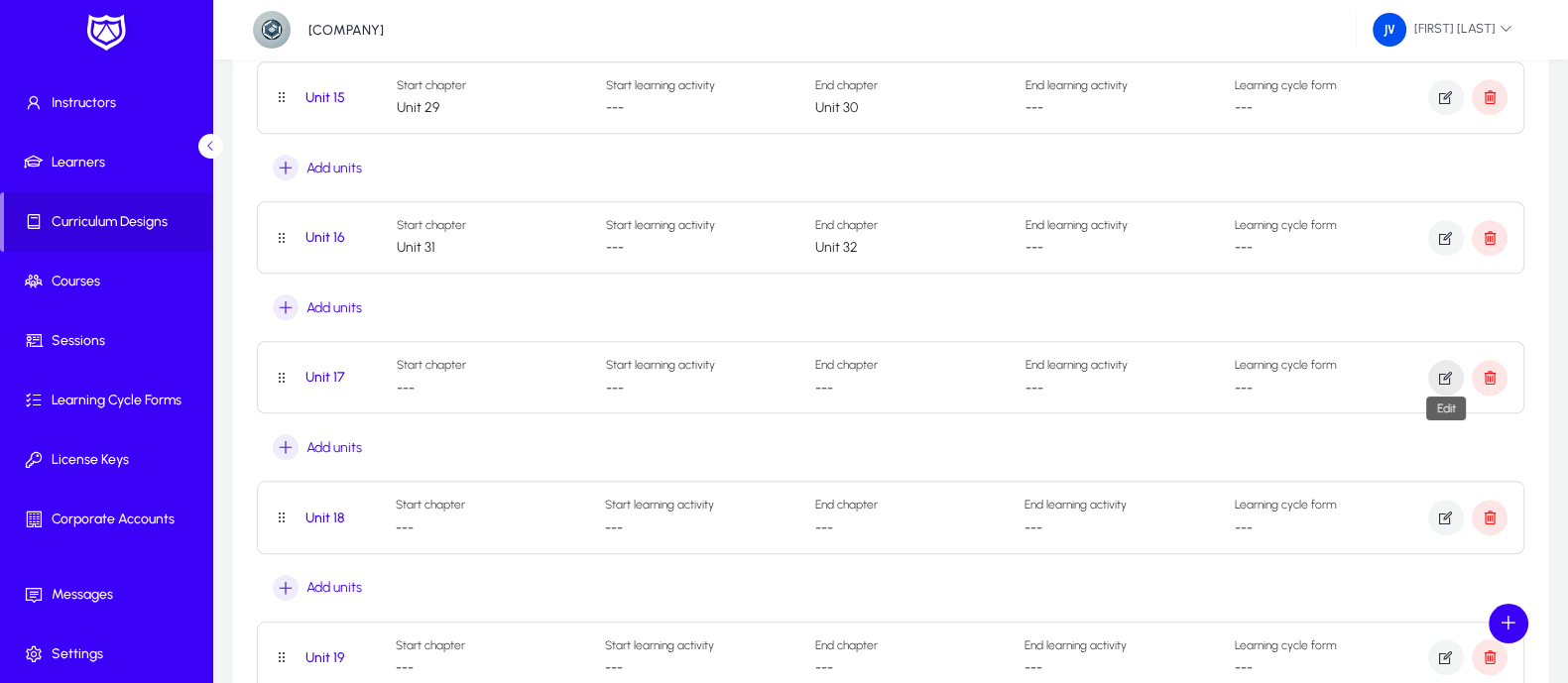 click at bounding box center [1446, 378] 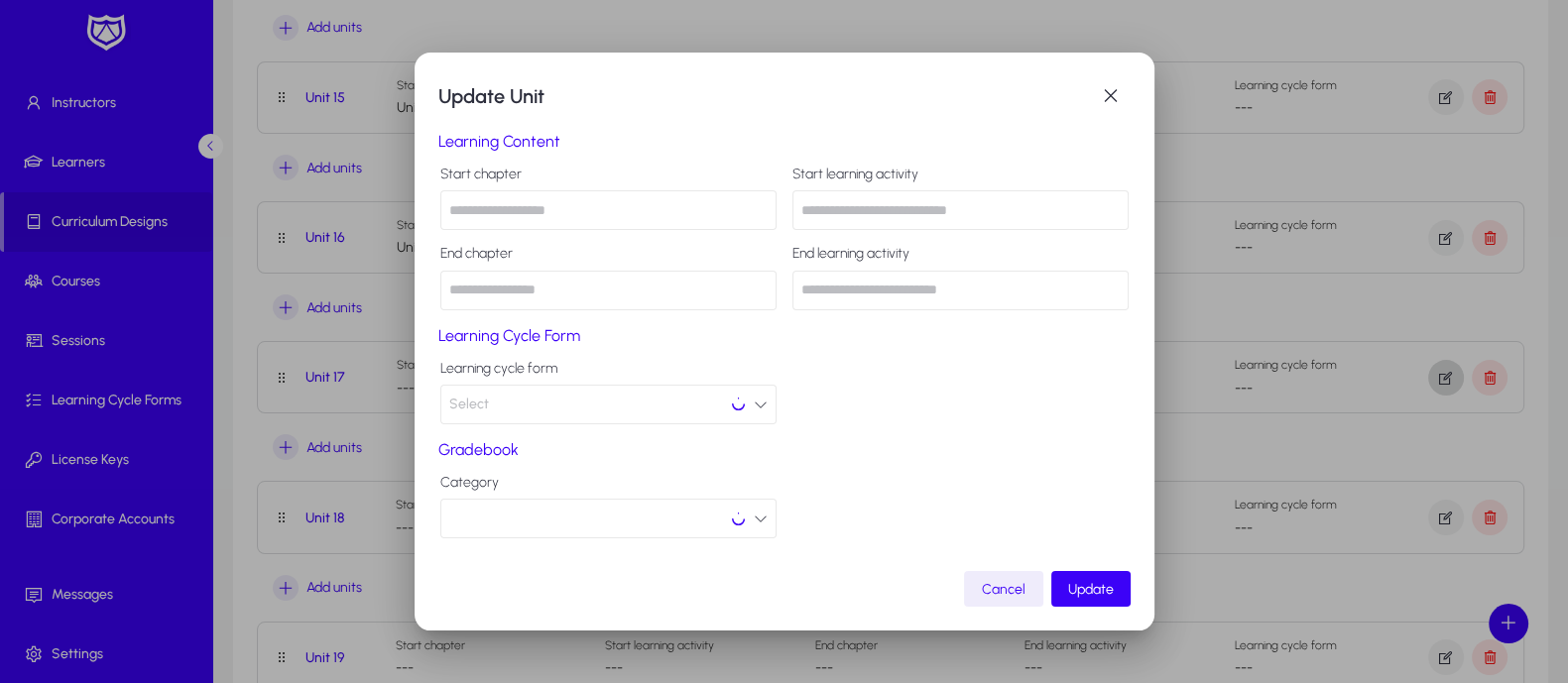 scroll, scrollTop: 0, scrollLeft: 0, axis: both 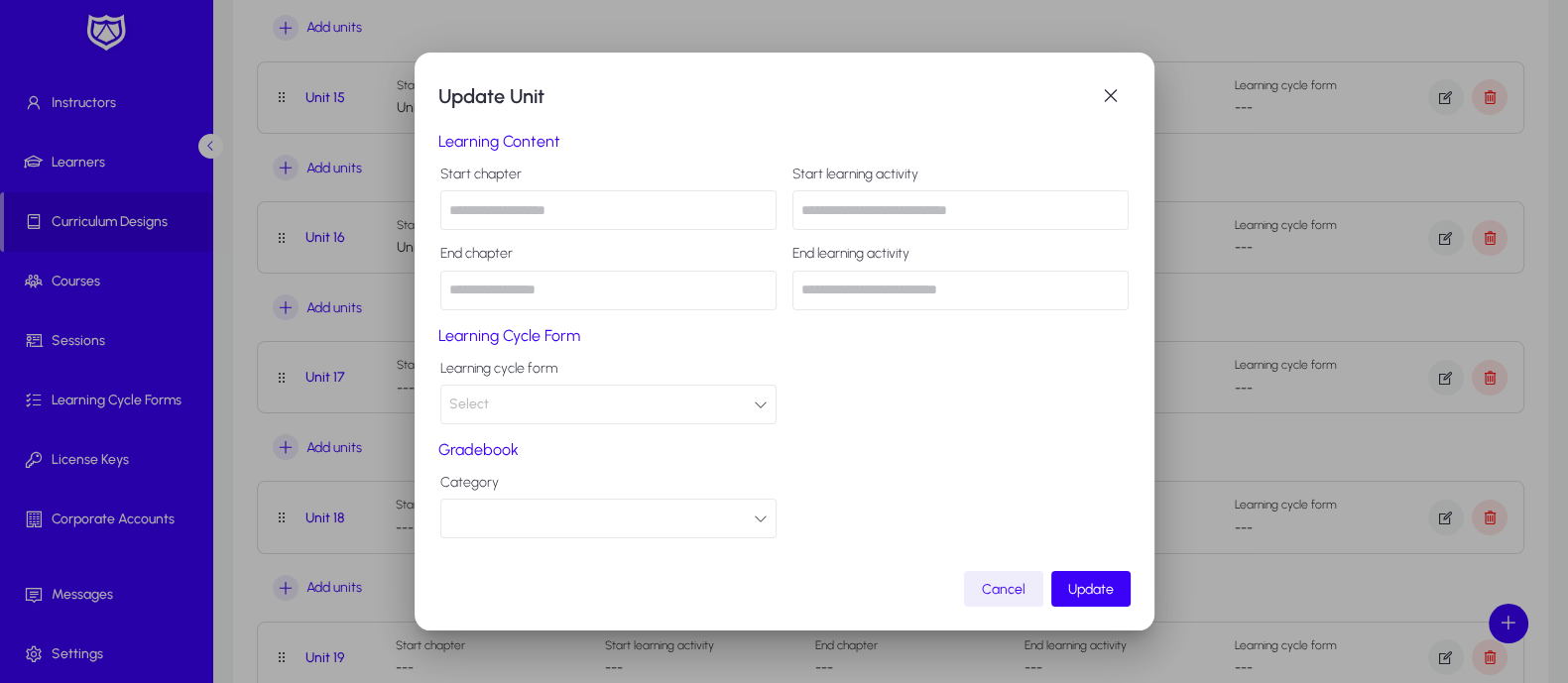 click at bounding box center (608, 210) 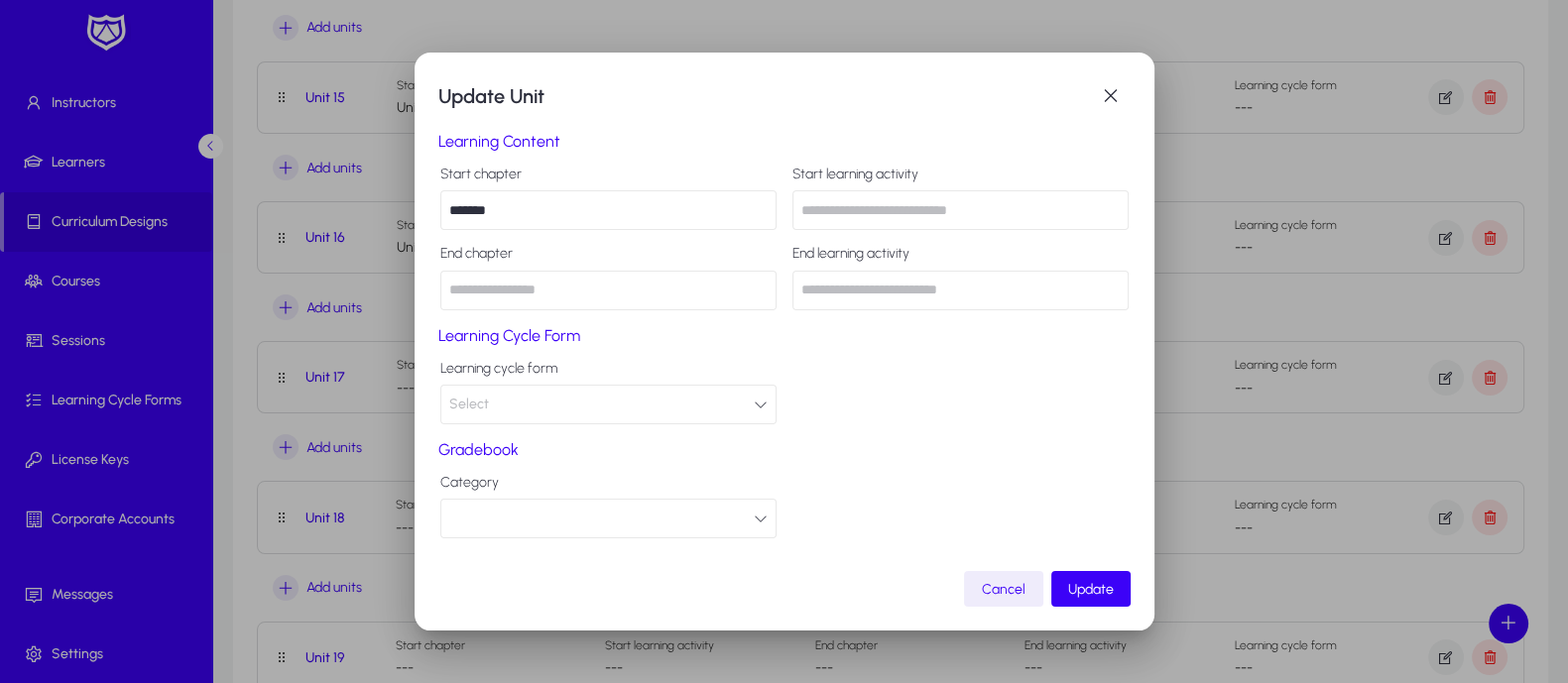 type on "*******" 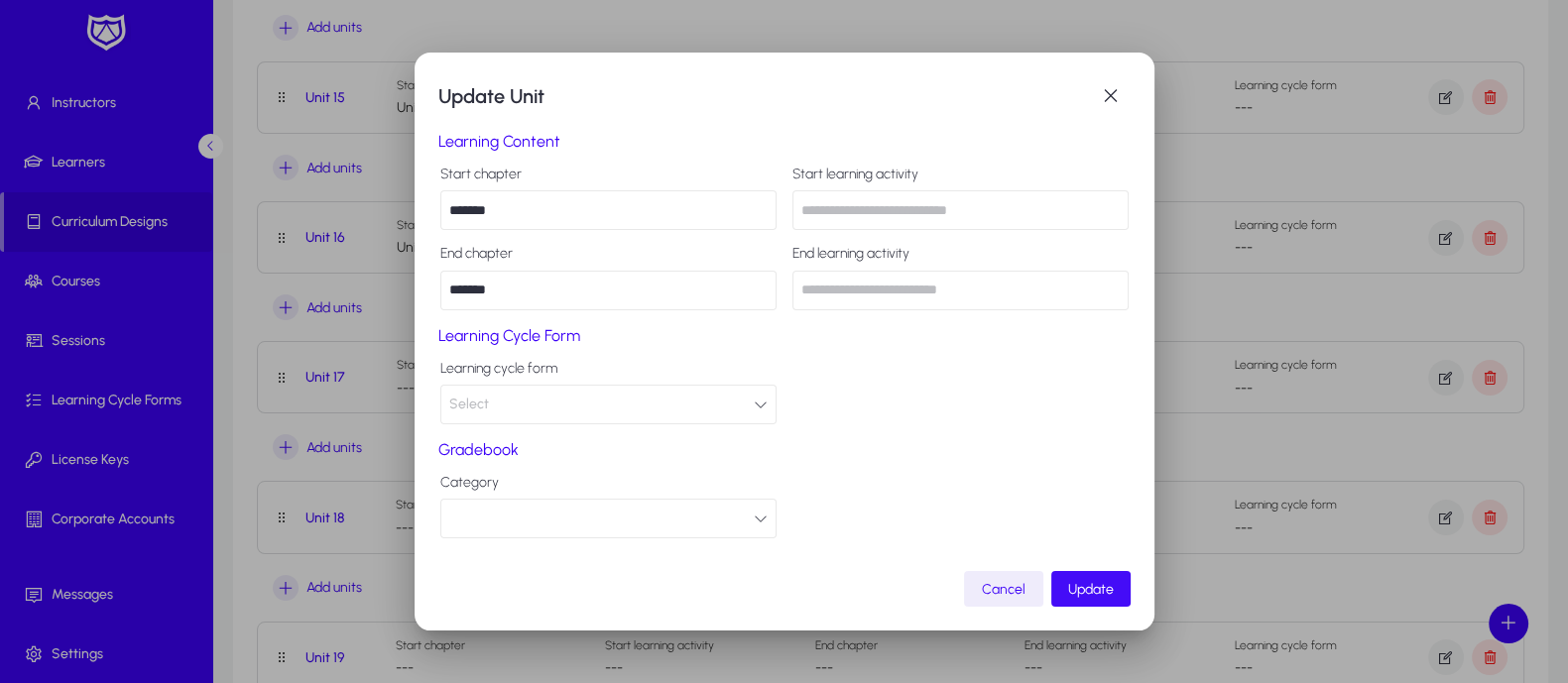 type on "*******" 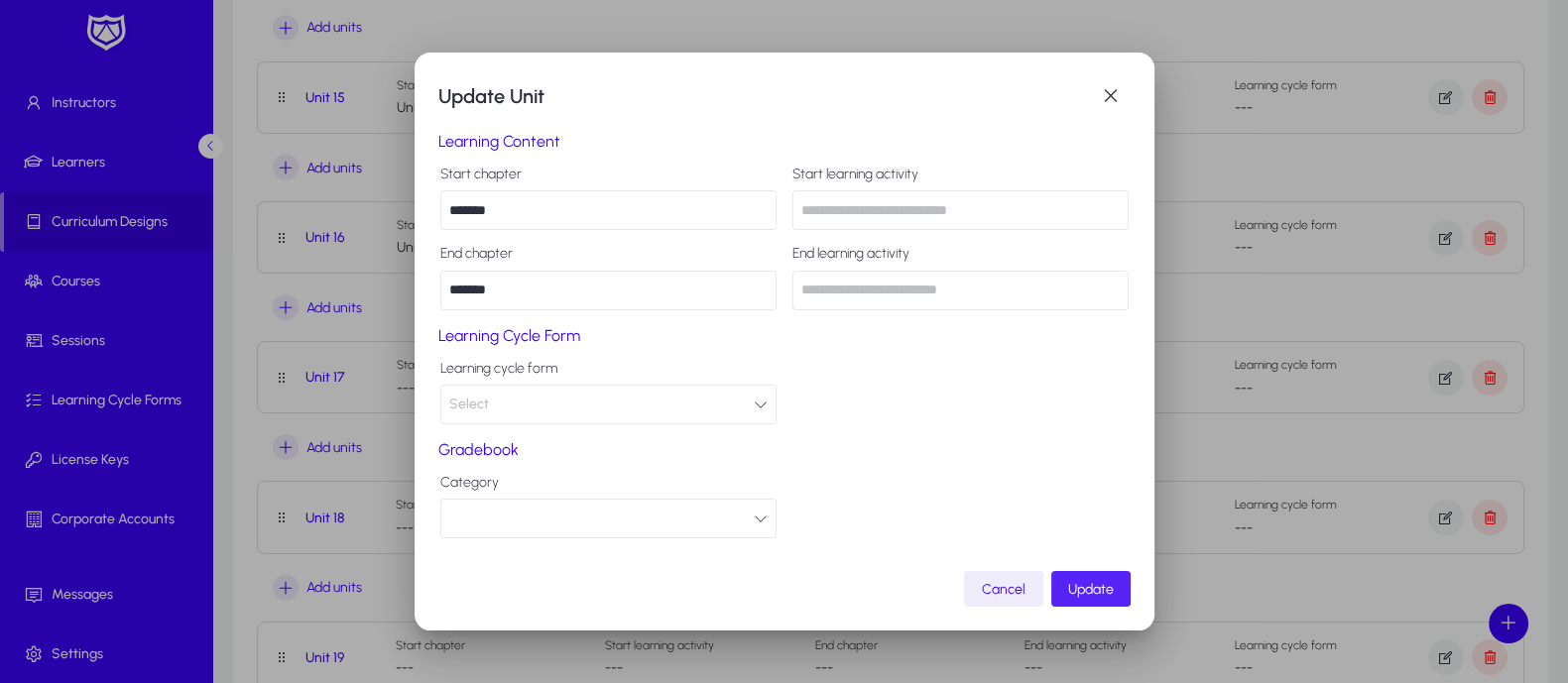 click on "Update" 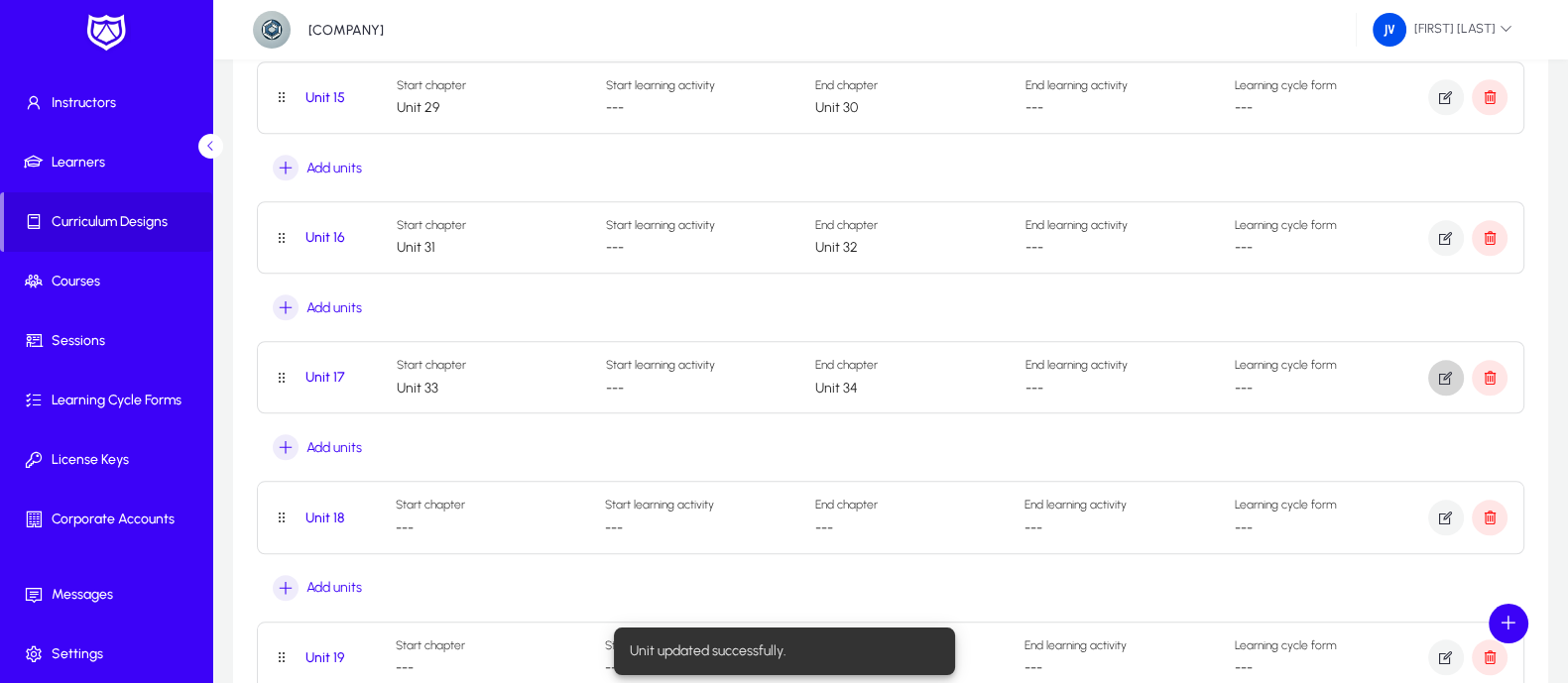 scroll, scrollTop: 2354, scrollLeft: 0, axis: vertical 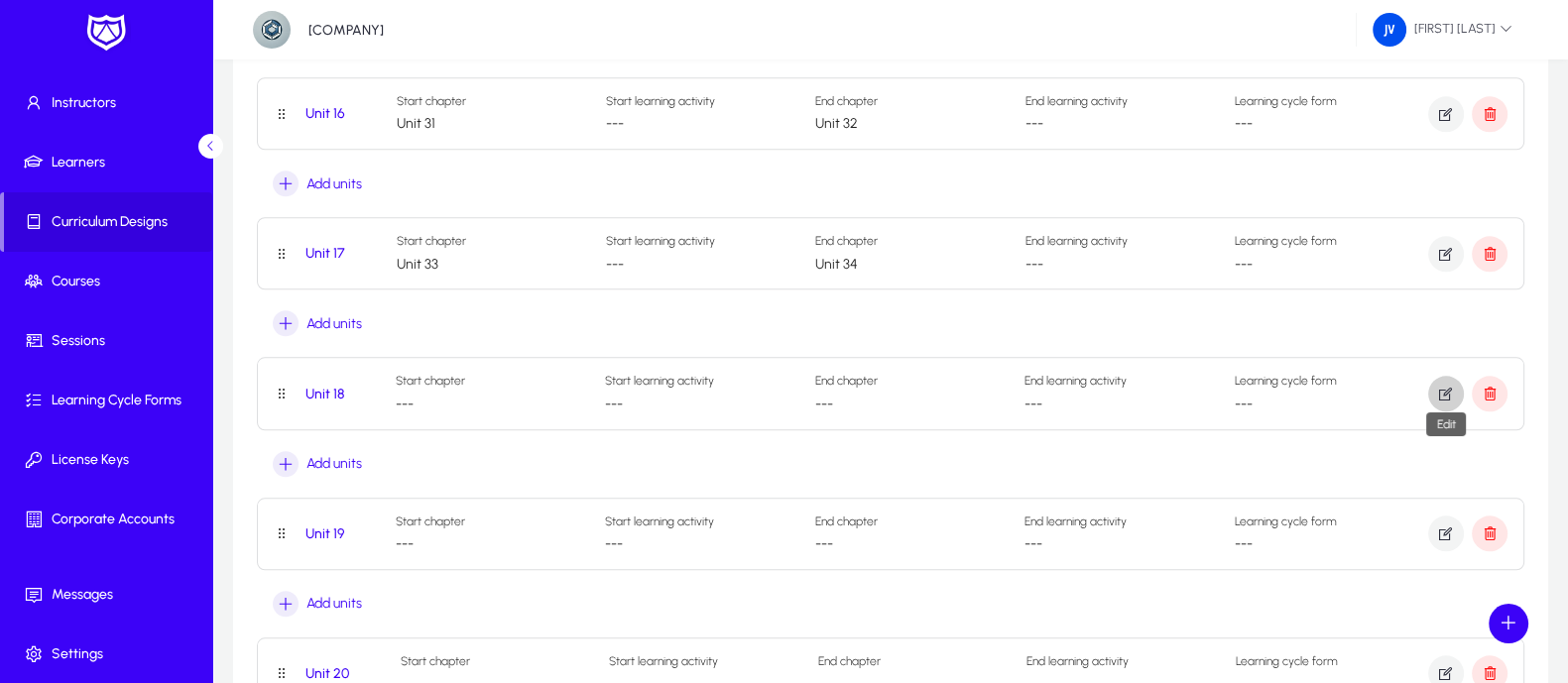 click at bounding box center [1446, 394] 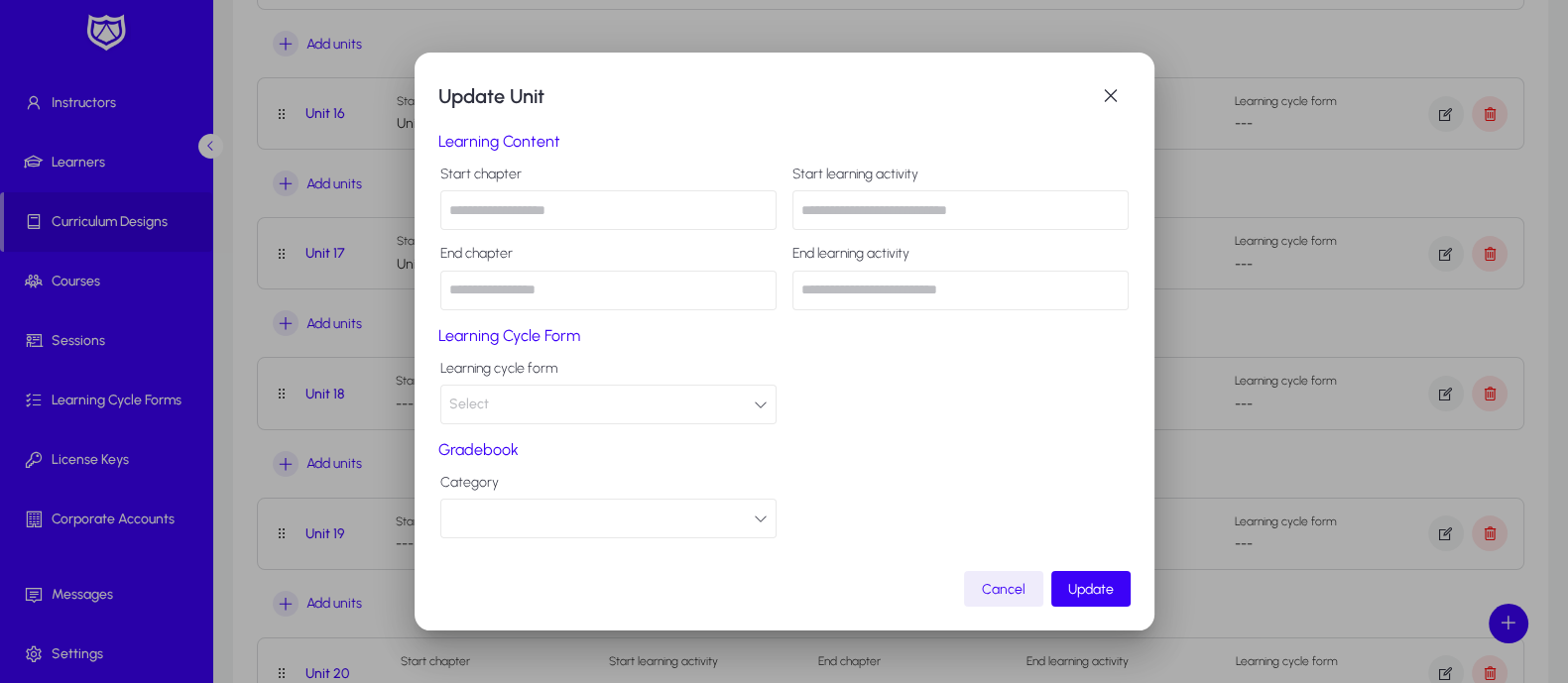 click at bounding box center (608, 210) 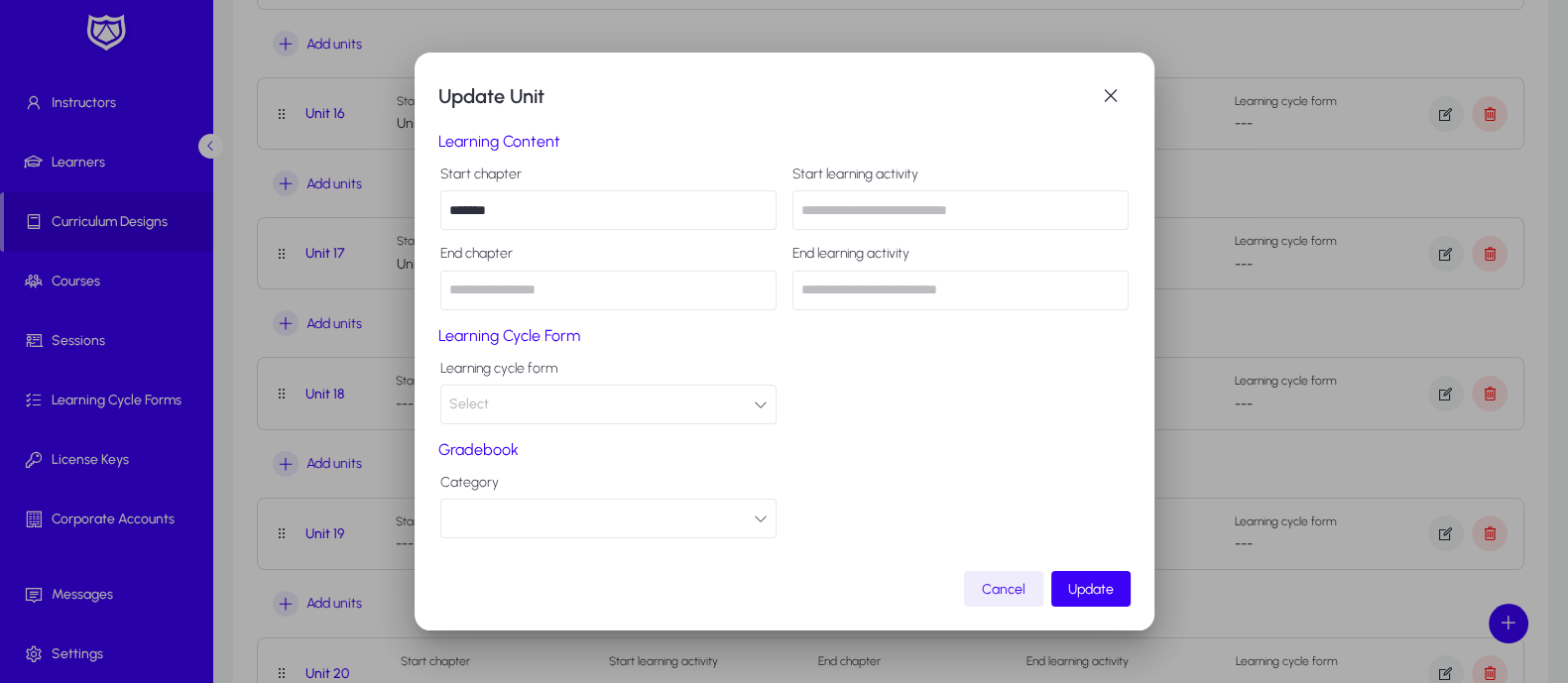 type on "*******" 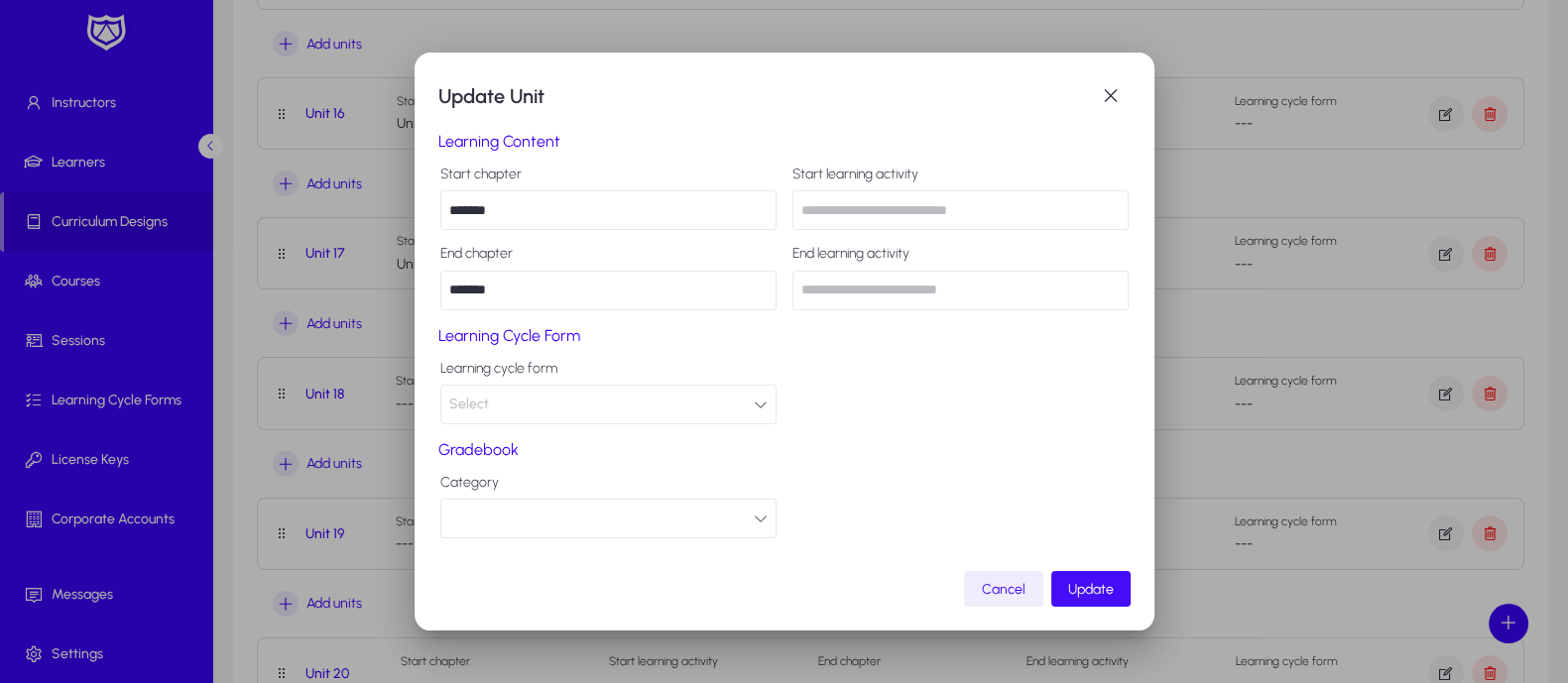 type on "*******" 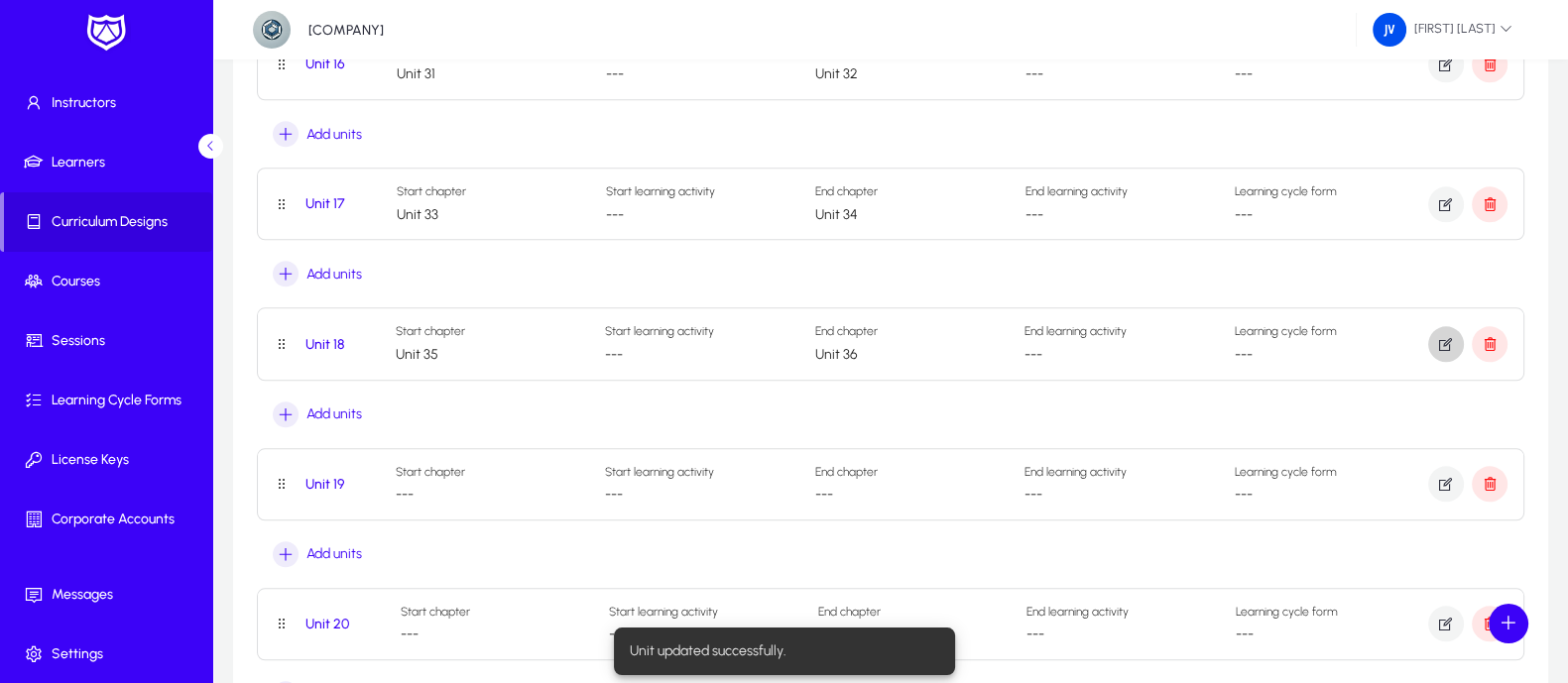 scroll, scrollTop: 2478, scrollLeft: 0, axis: vertical 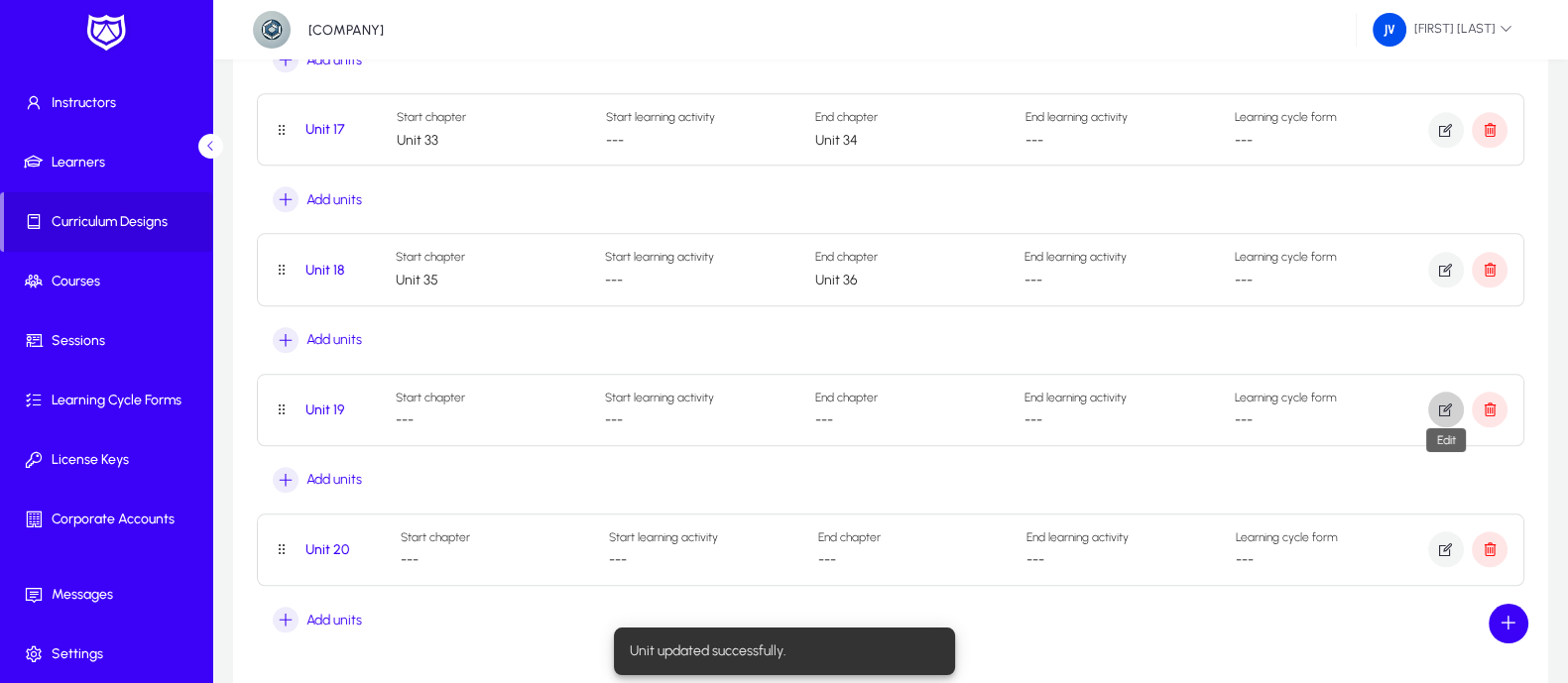 click at bounding box center (1446, 409) 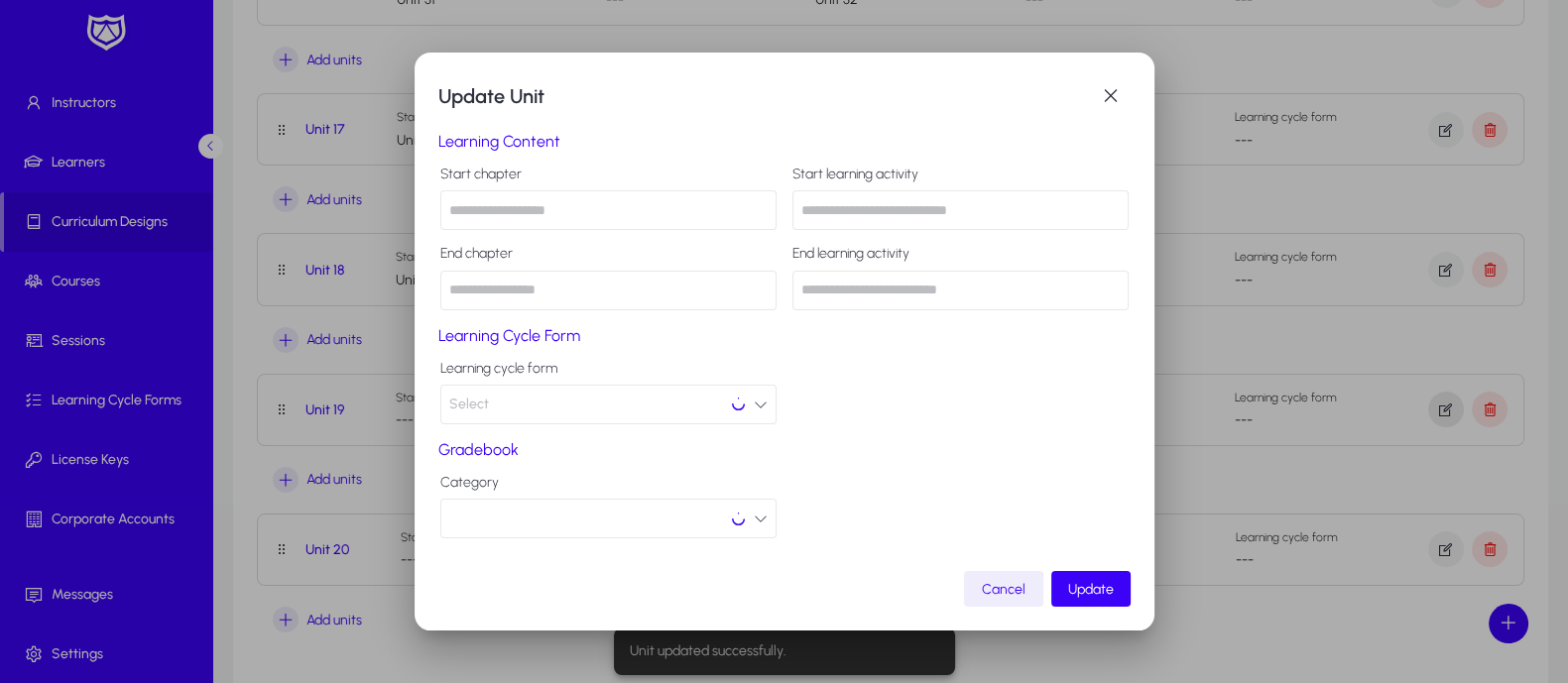 scroll, scrollTop: 0, scrollLeft: 0, axis: both 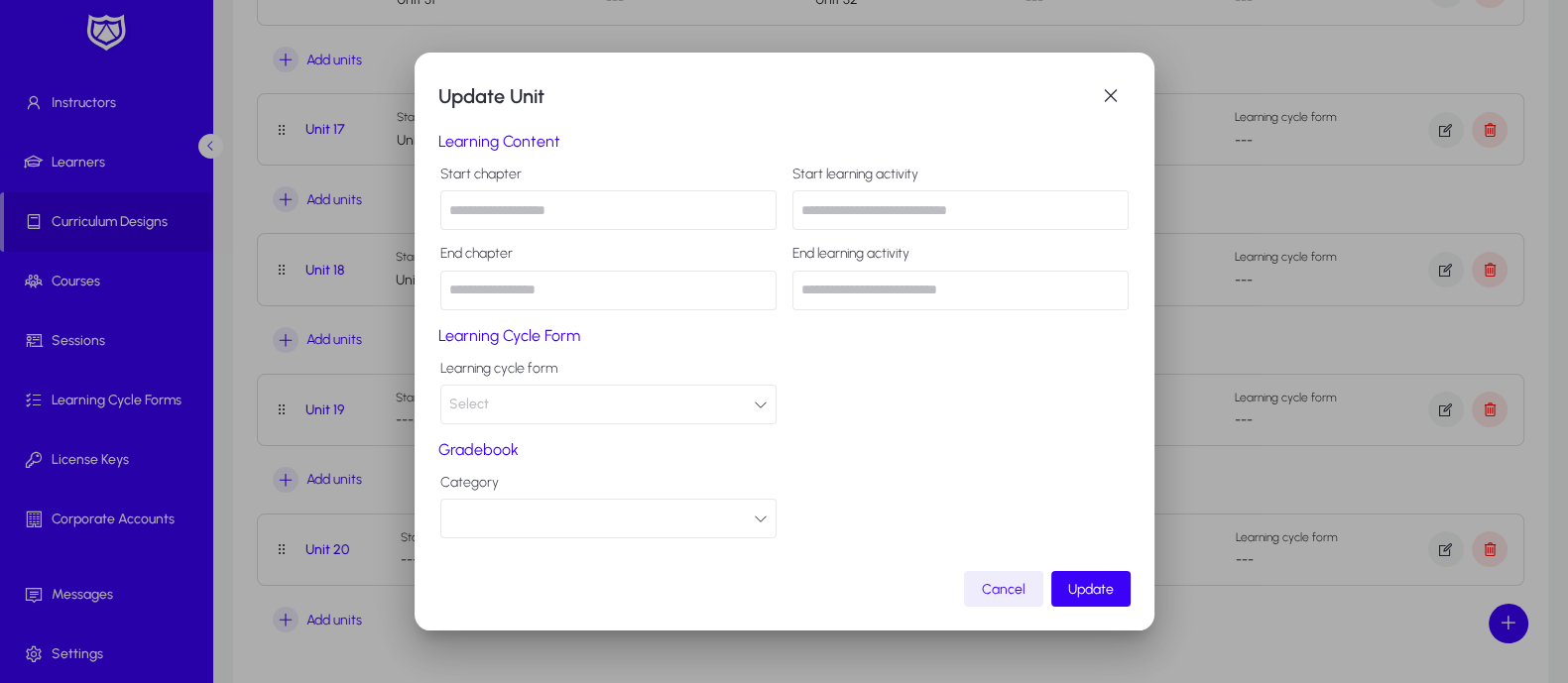 click at bounding box center (608, 210) 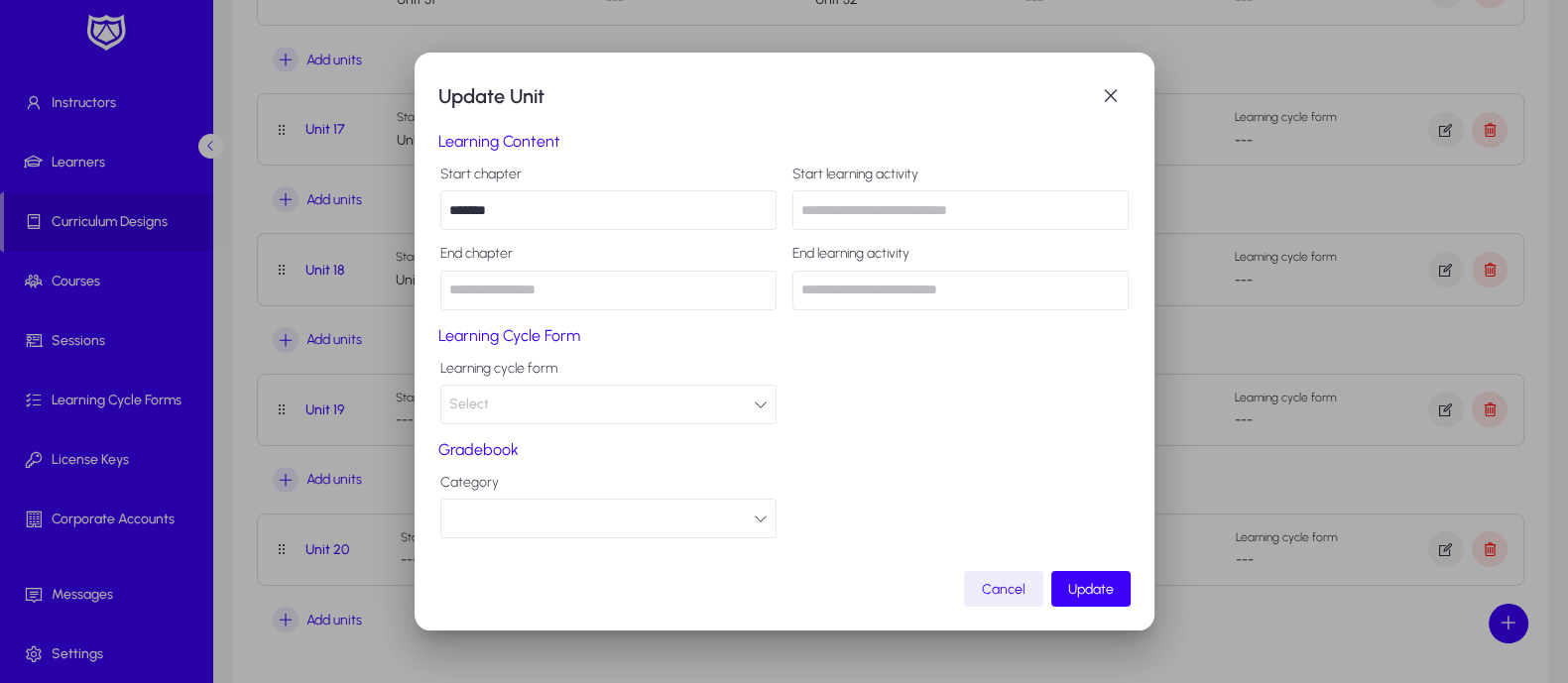type on "*******" 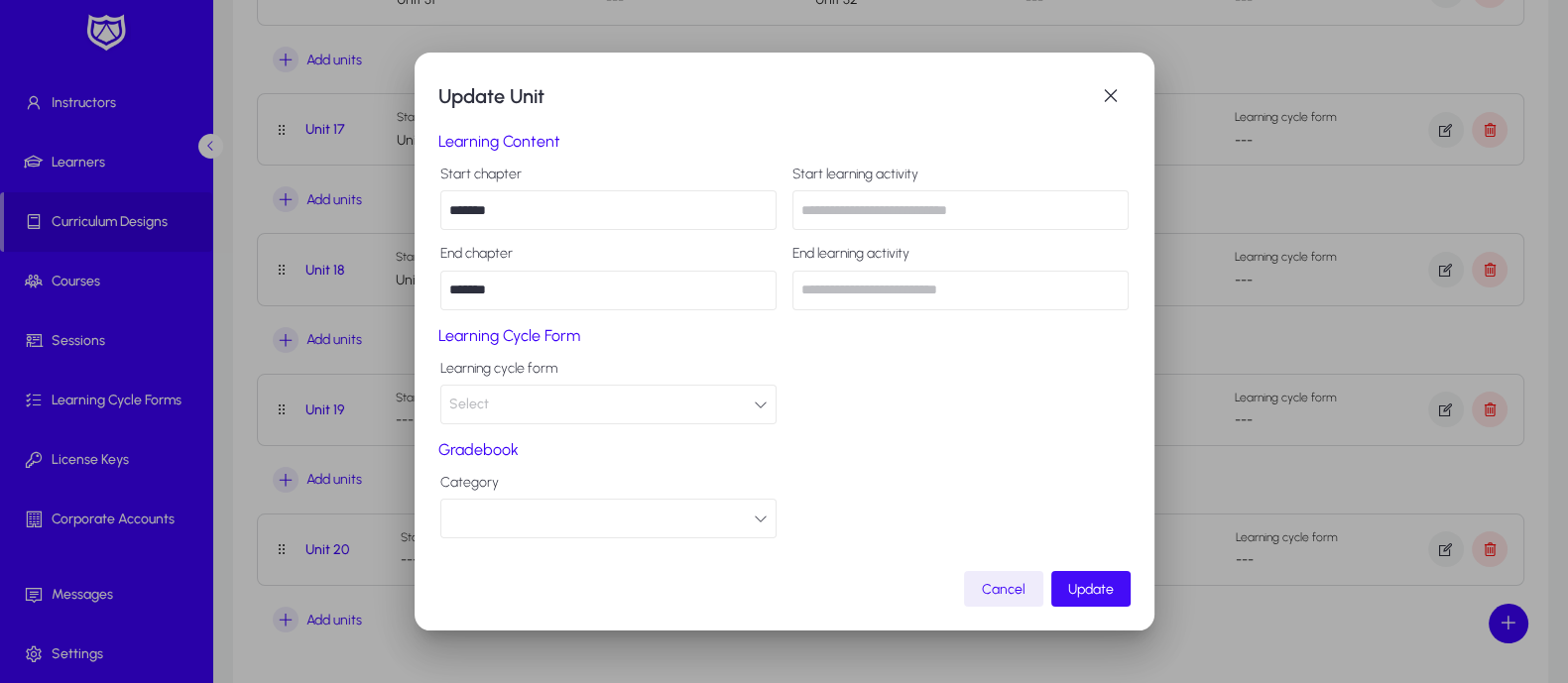 type on "*******" 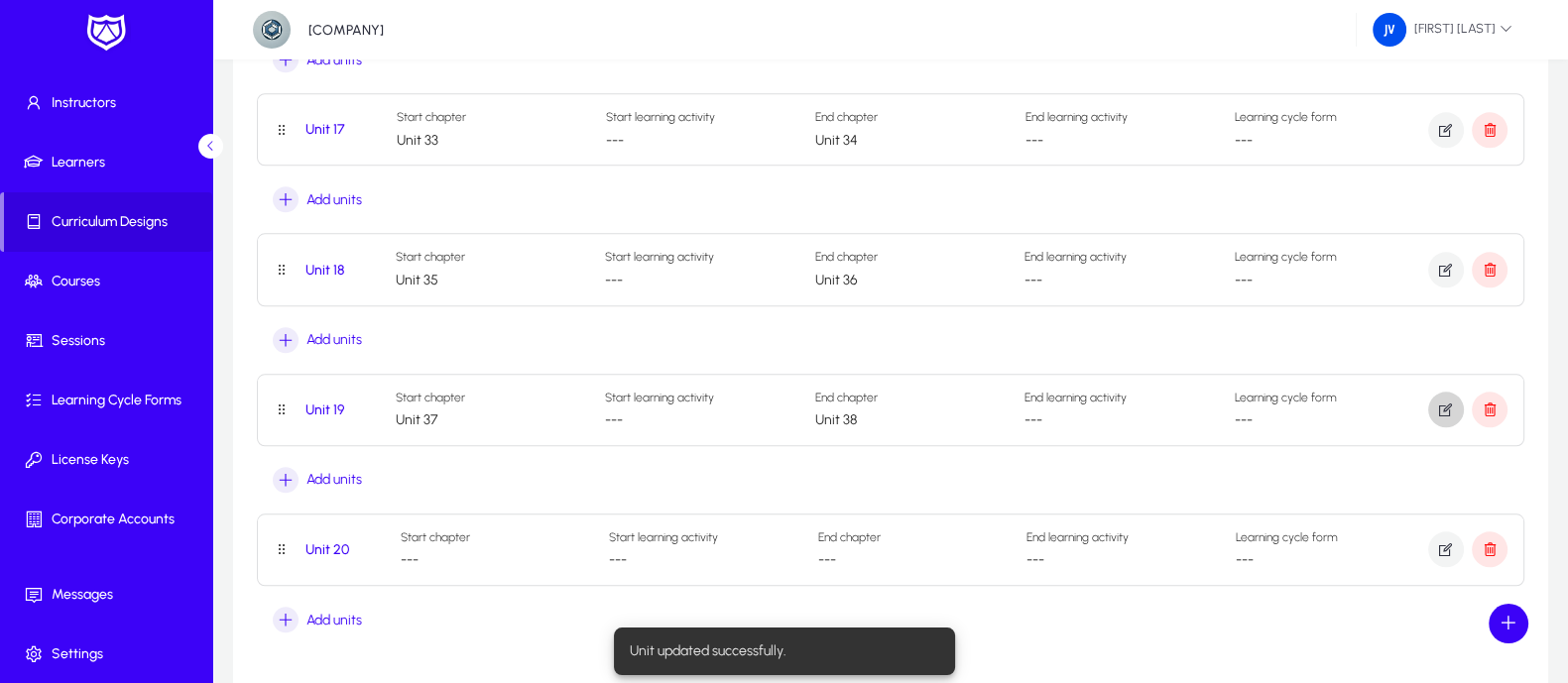 scroll, scrollTop: 2571, scrollLeft: 0, axis: vertical 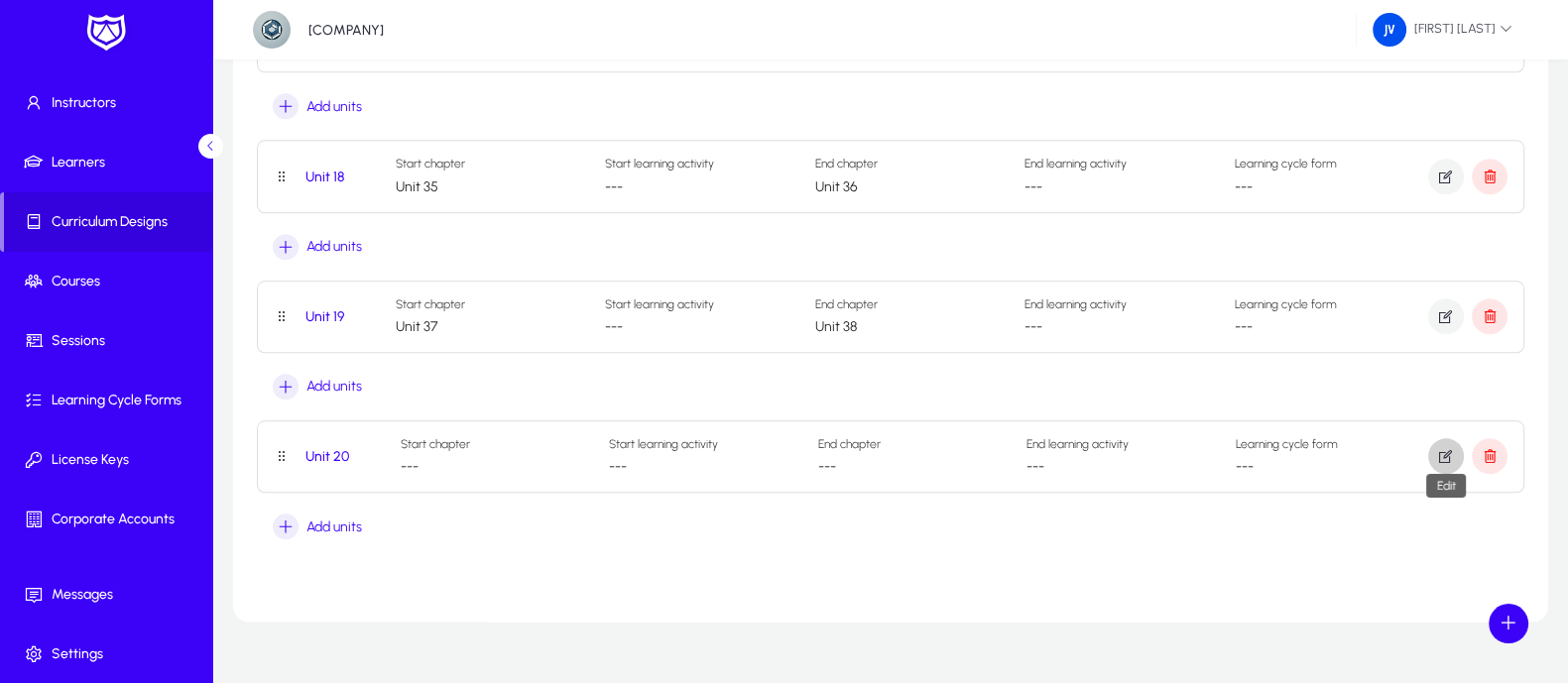 click at bounding box center (1446, 456) 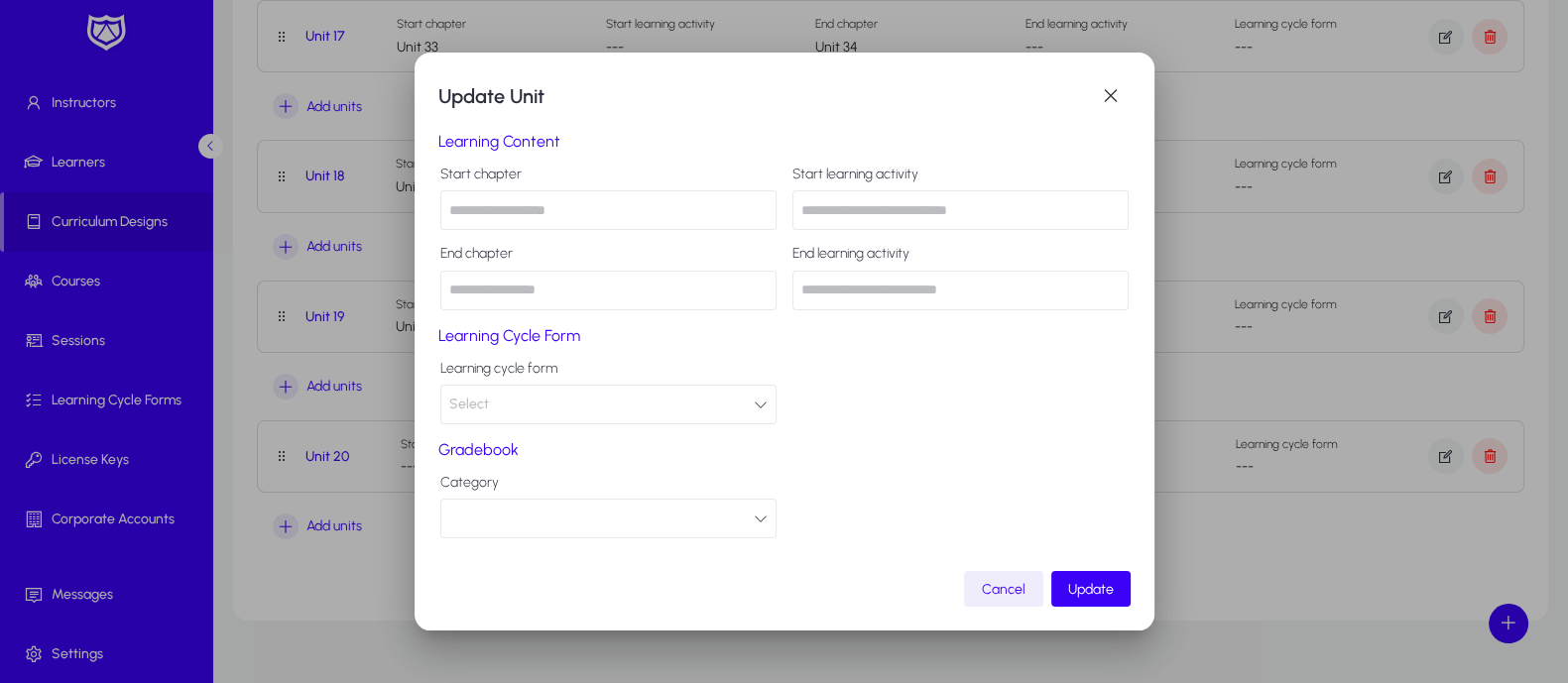 click at bounding box center (608, 210) 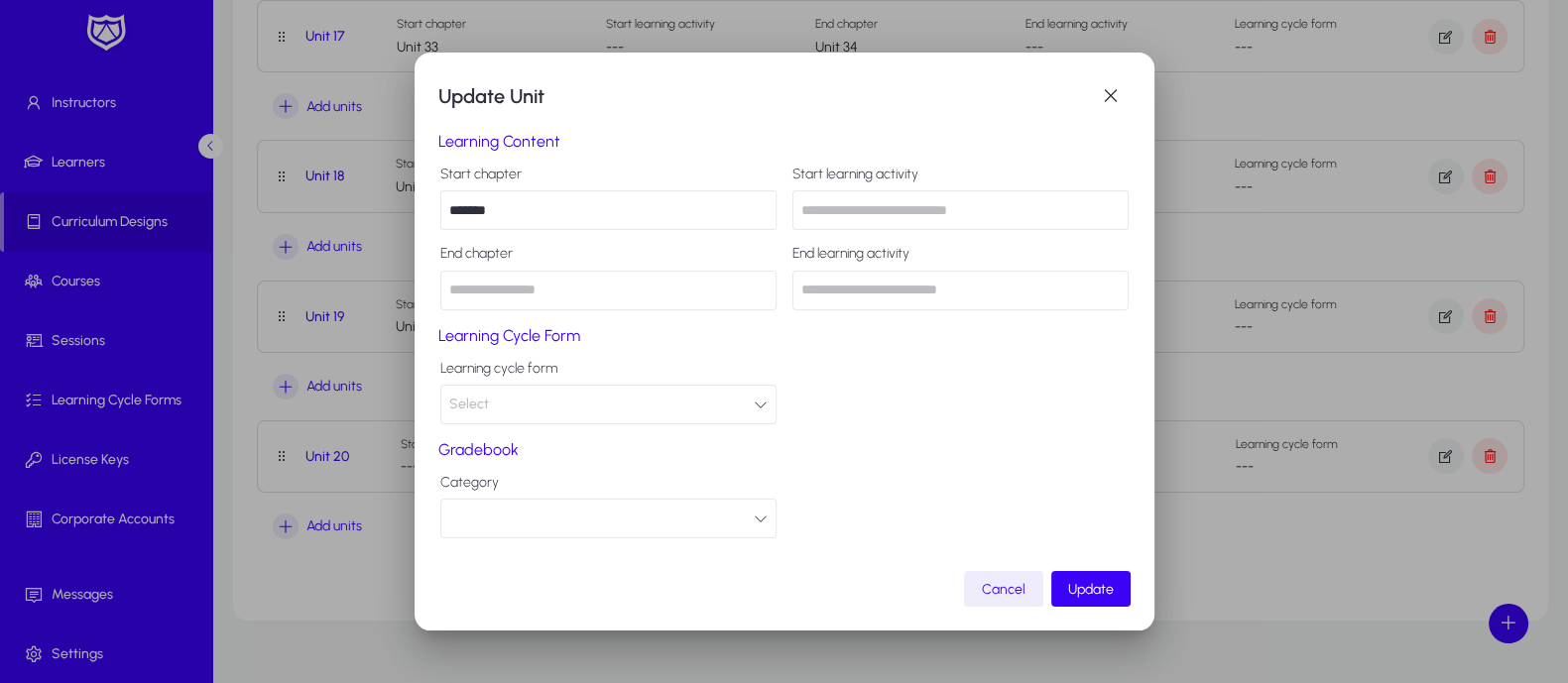 type on "*******" 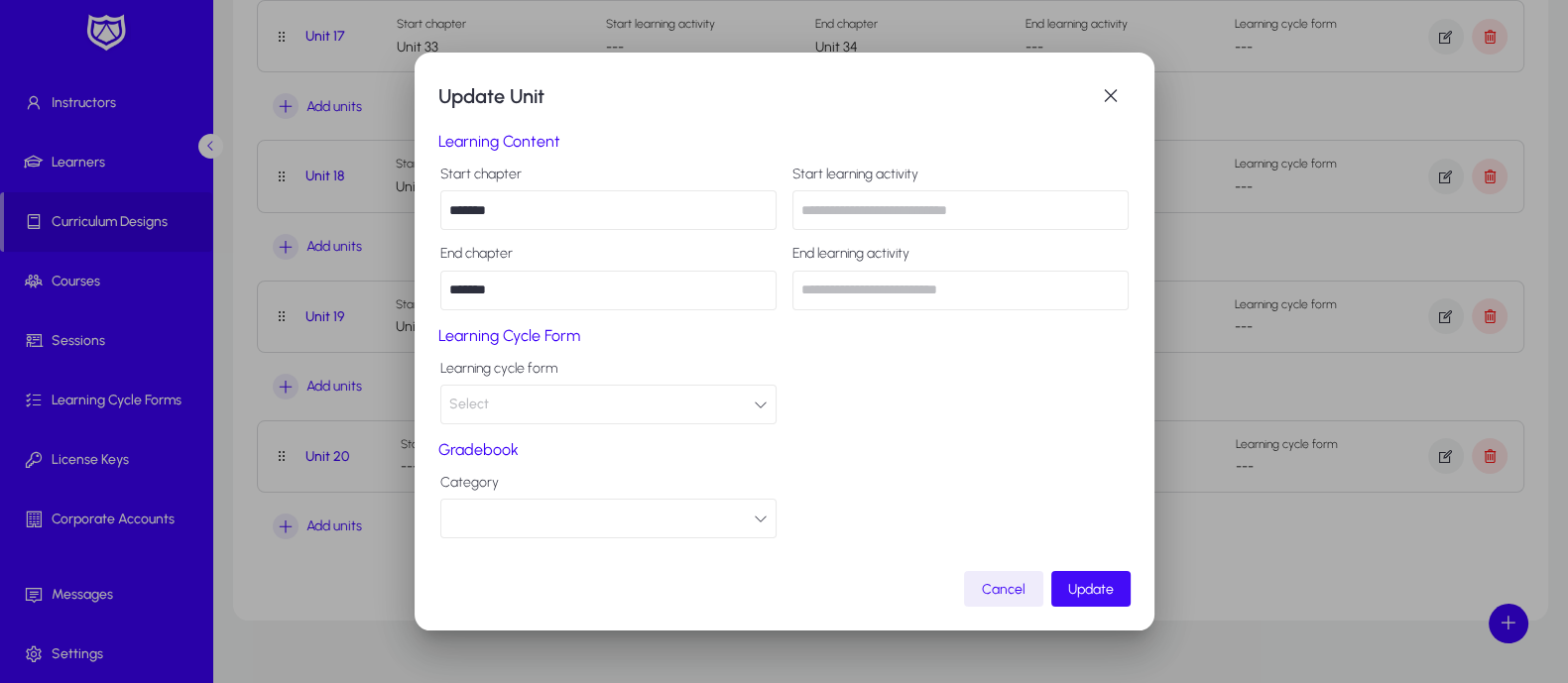 type on "*******" 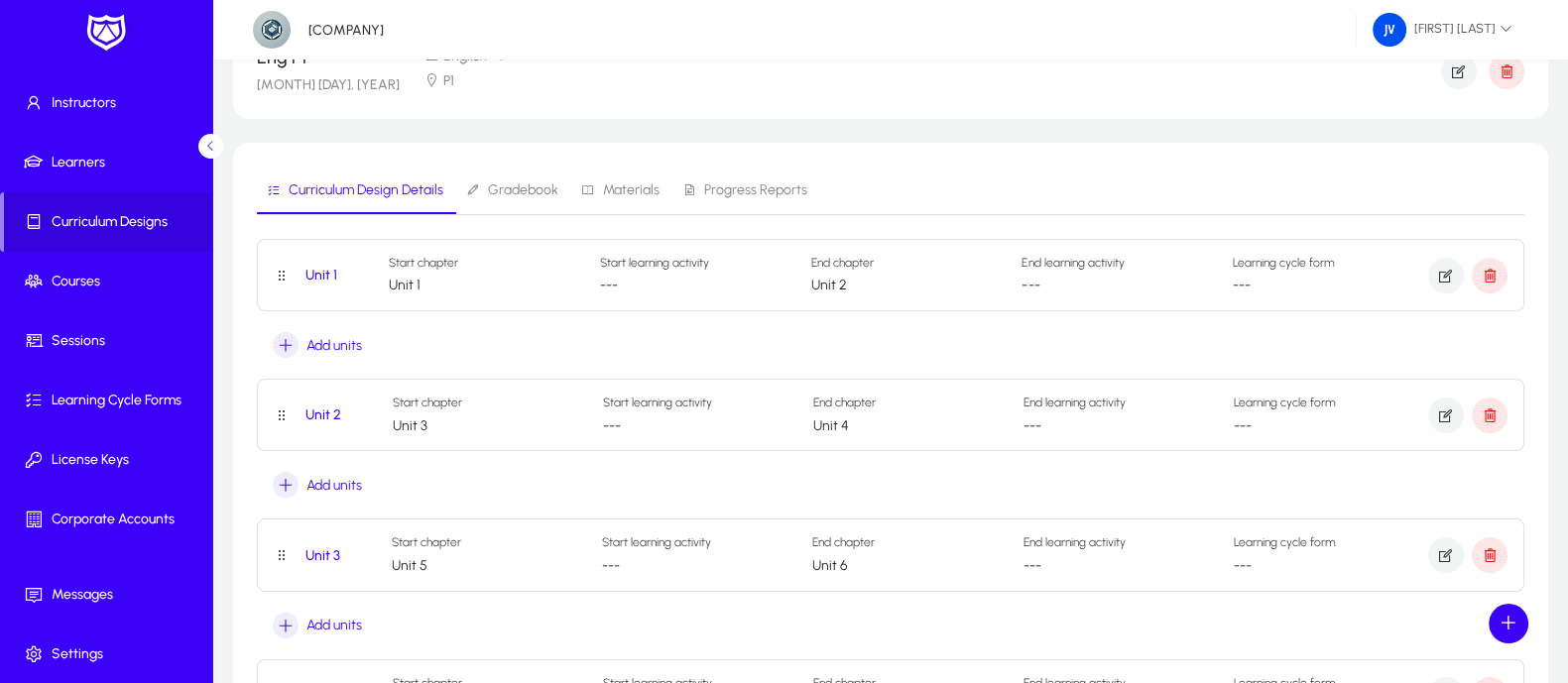 scroll, scrollTop: 0, scrollLeft: 0, axis: both 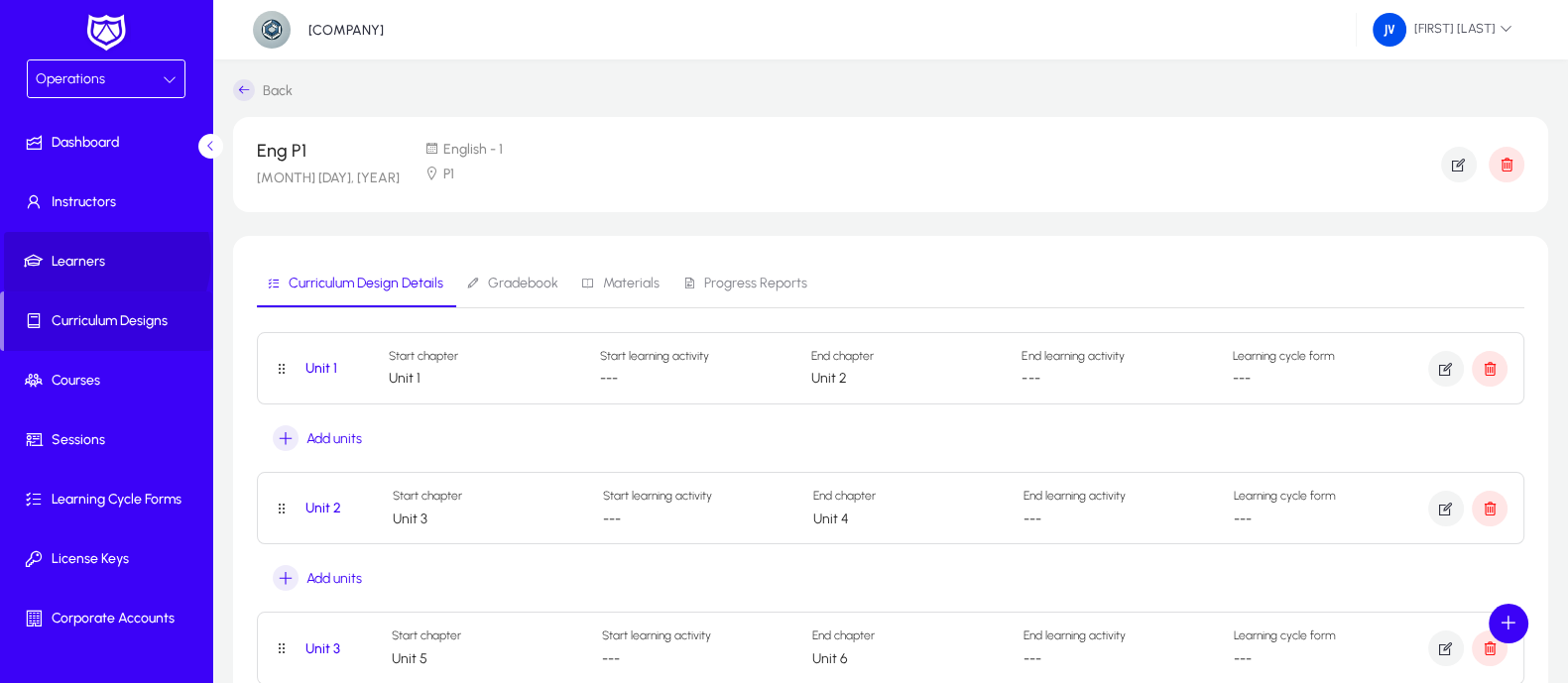 click on "Learners" 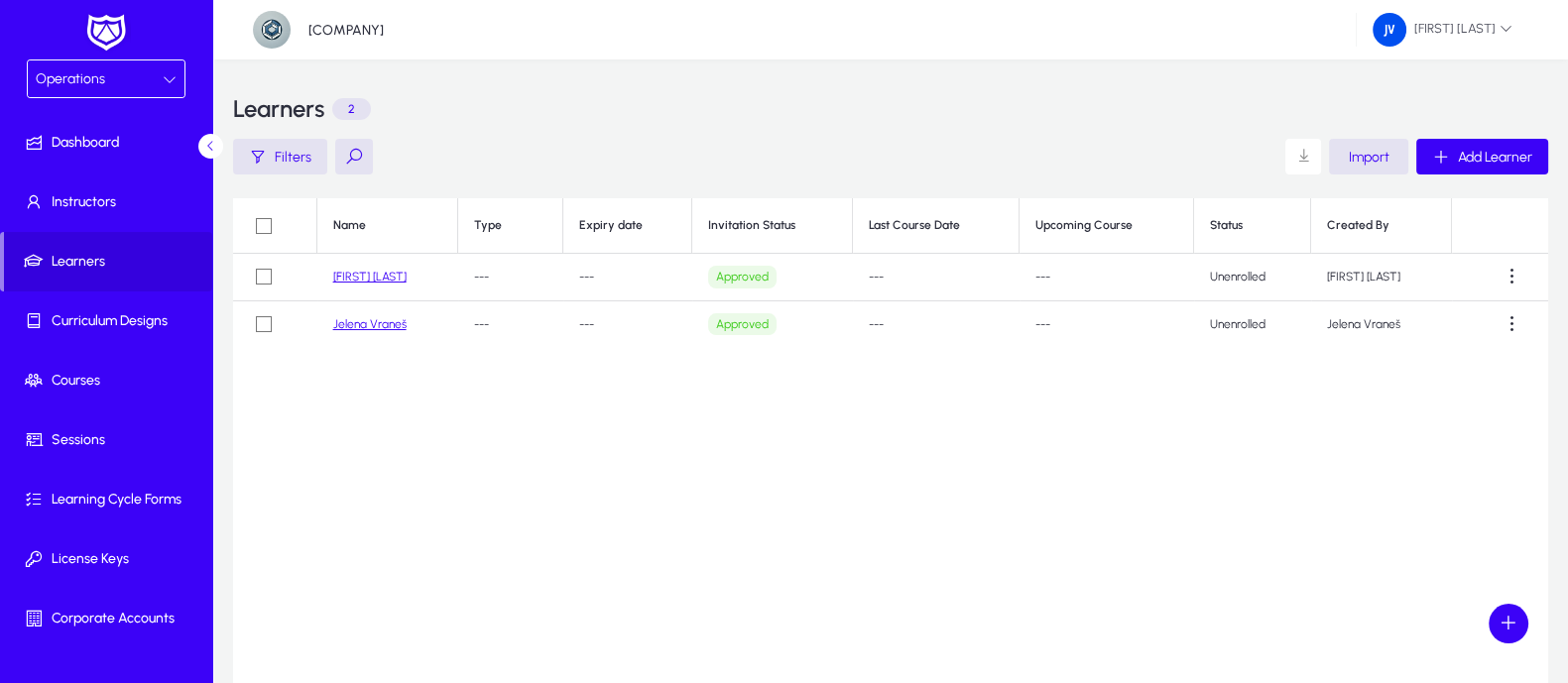 click on "Maja Todic" 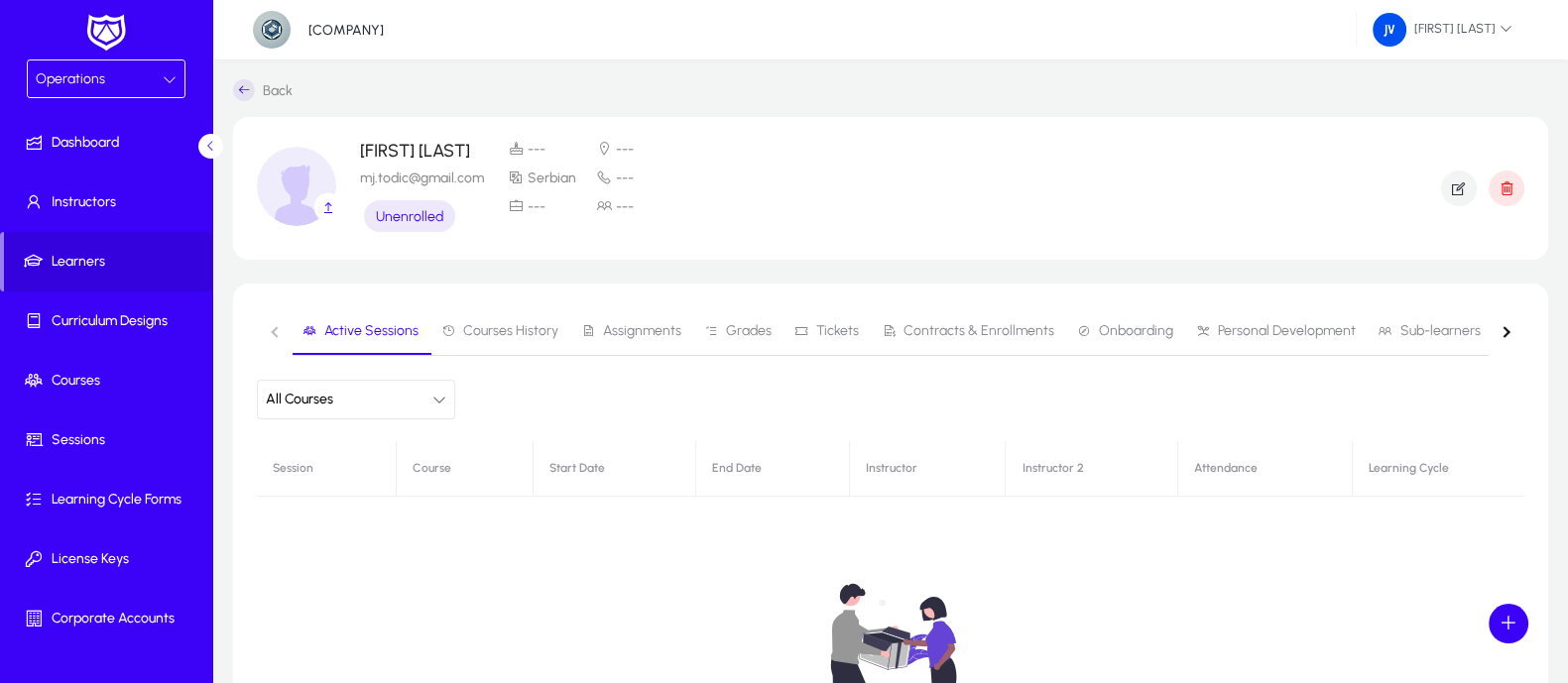 click 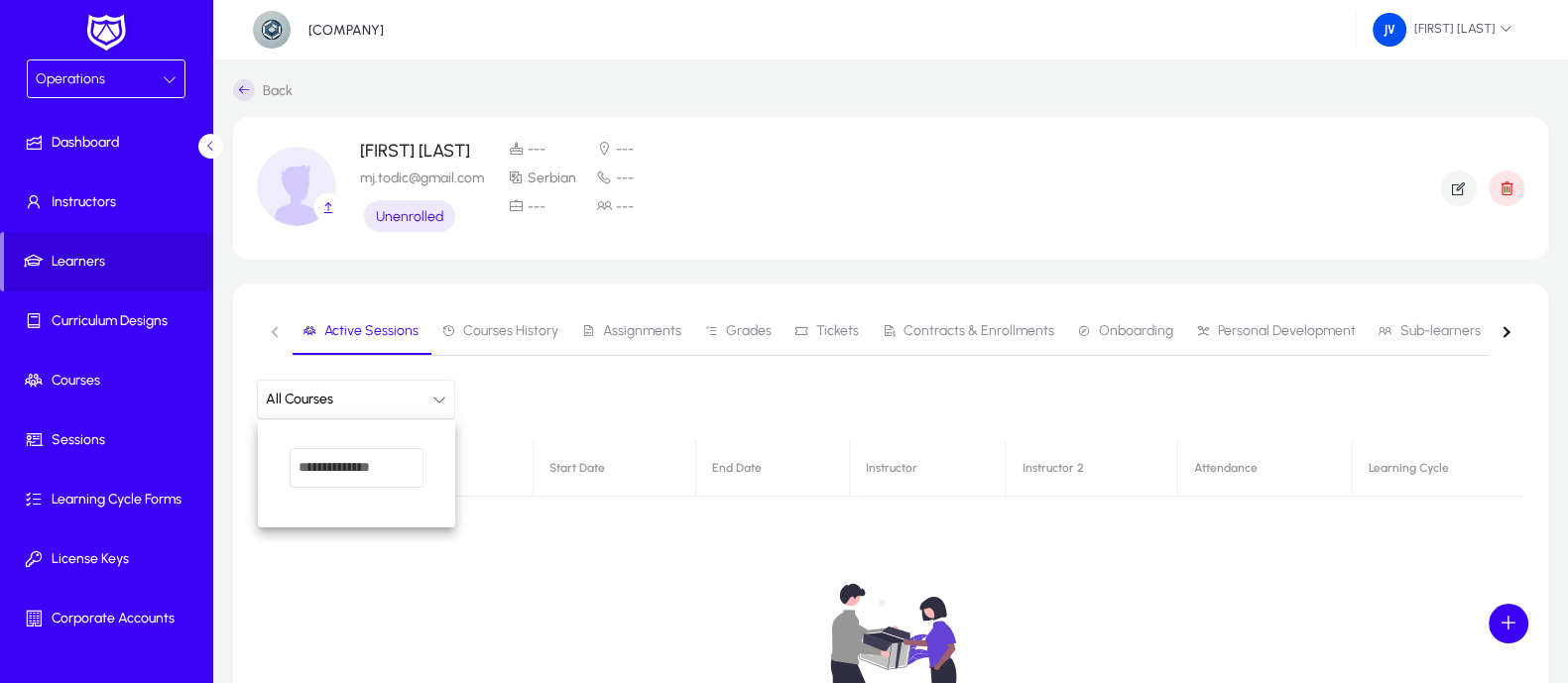 click at bounding box center (356, 468) 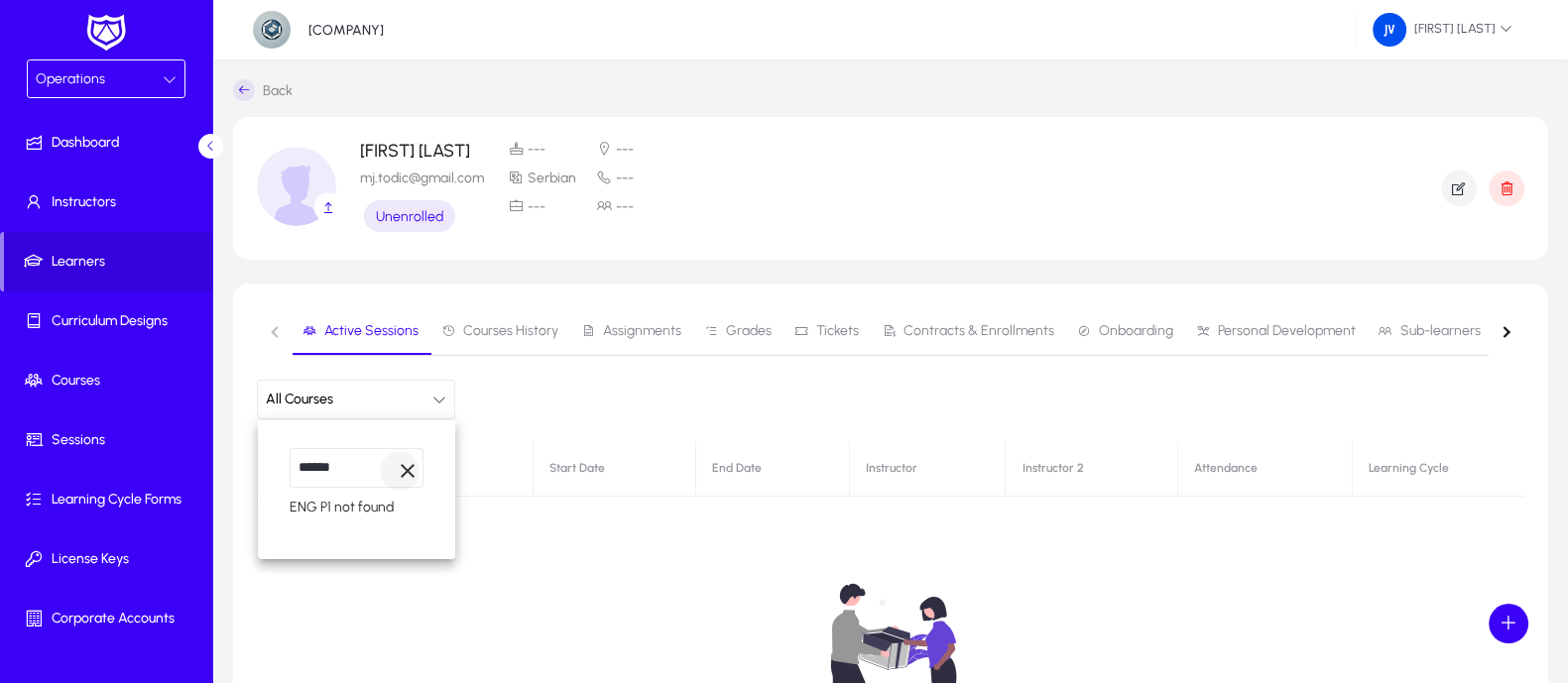 type on "******" 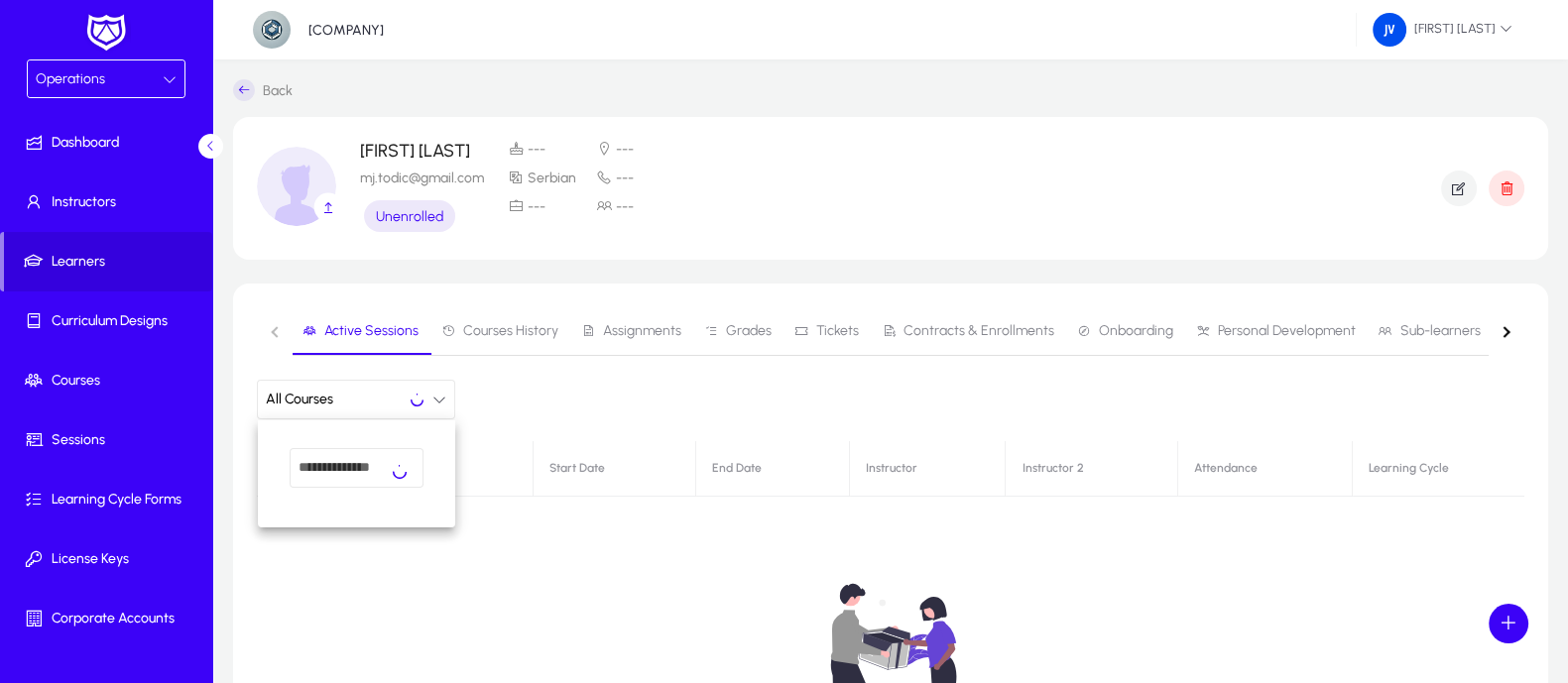 click at bounding box center (784, 341) 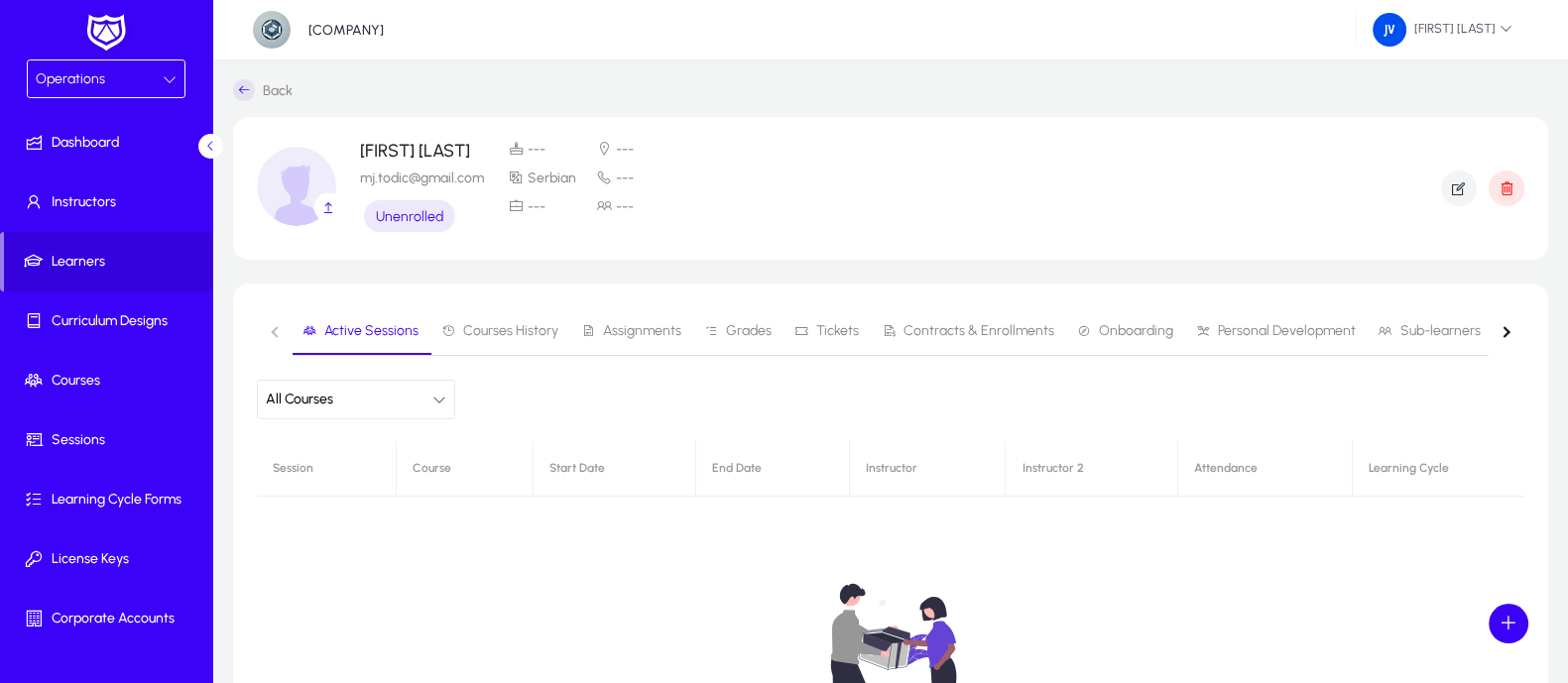 click on "Contracts & Enrollments" at bounding box center [979, 331] 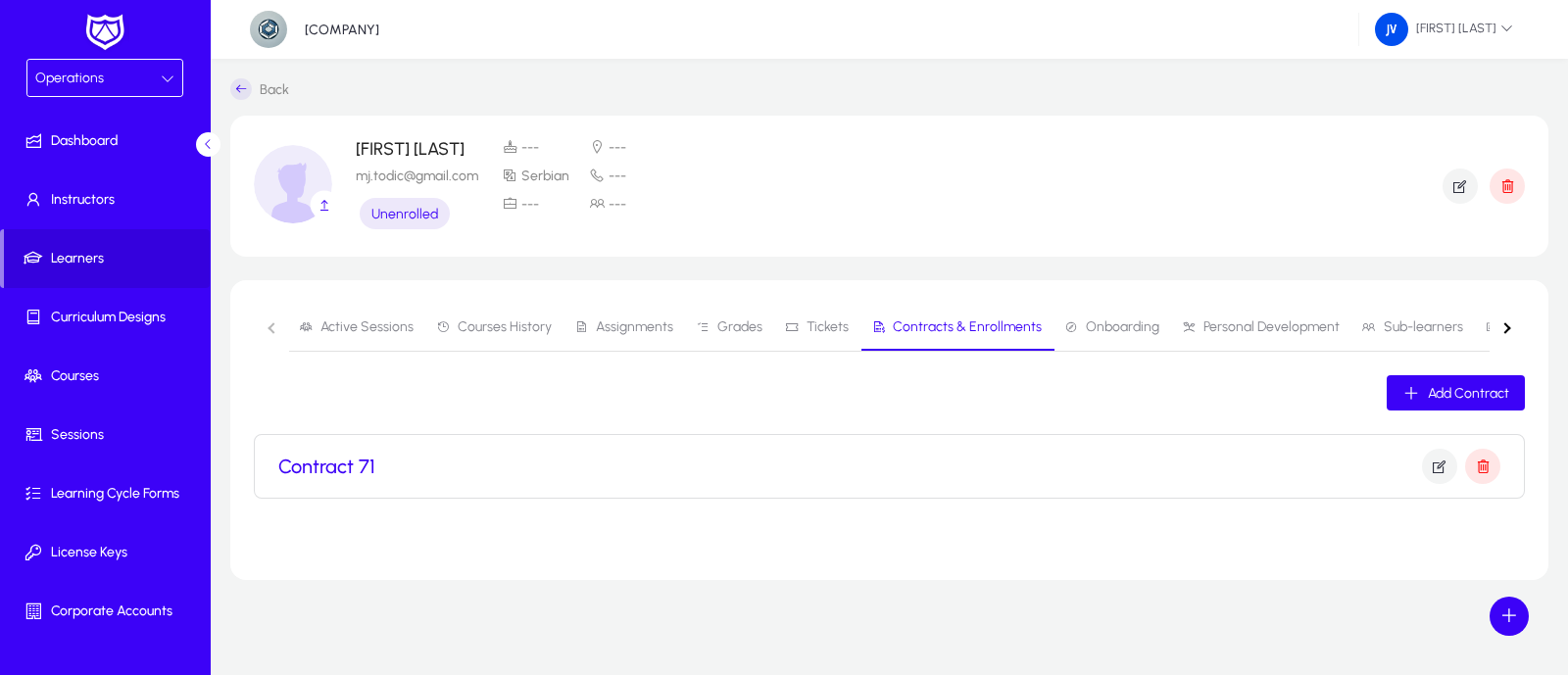 click on "Contract 71" 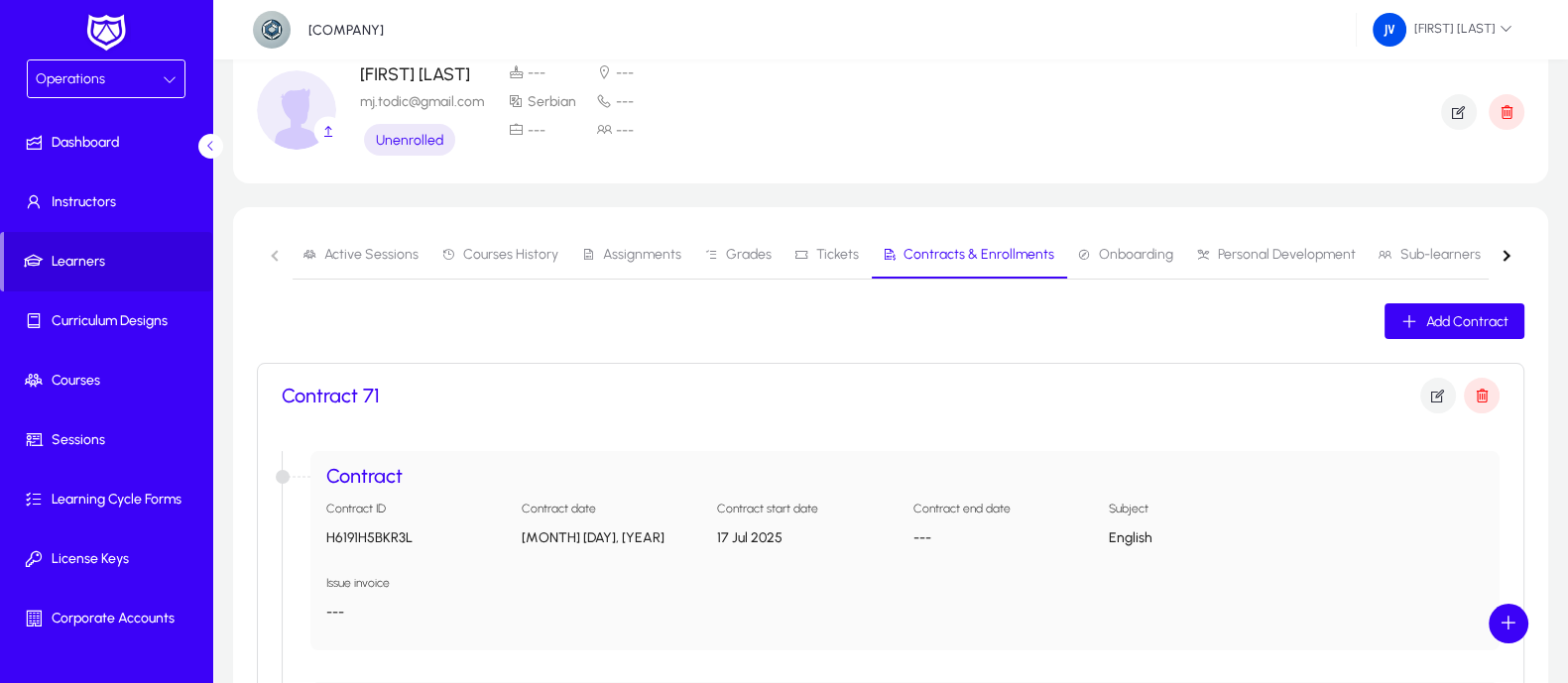 scroll, scrollTop: 0, scrollLeft: 0, axis: both 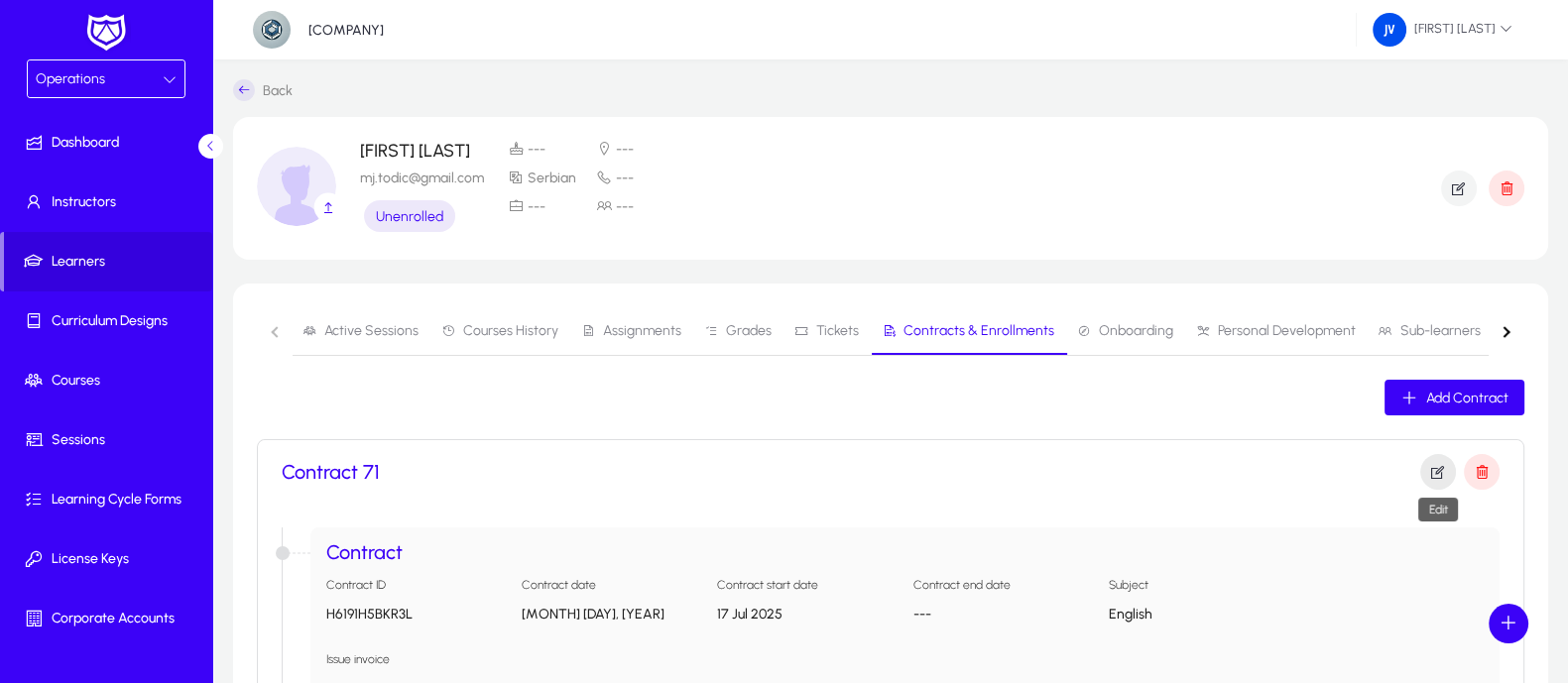 click at bounding box center [1438, 472] 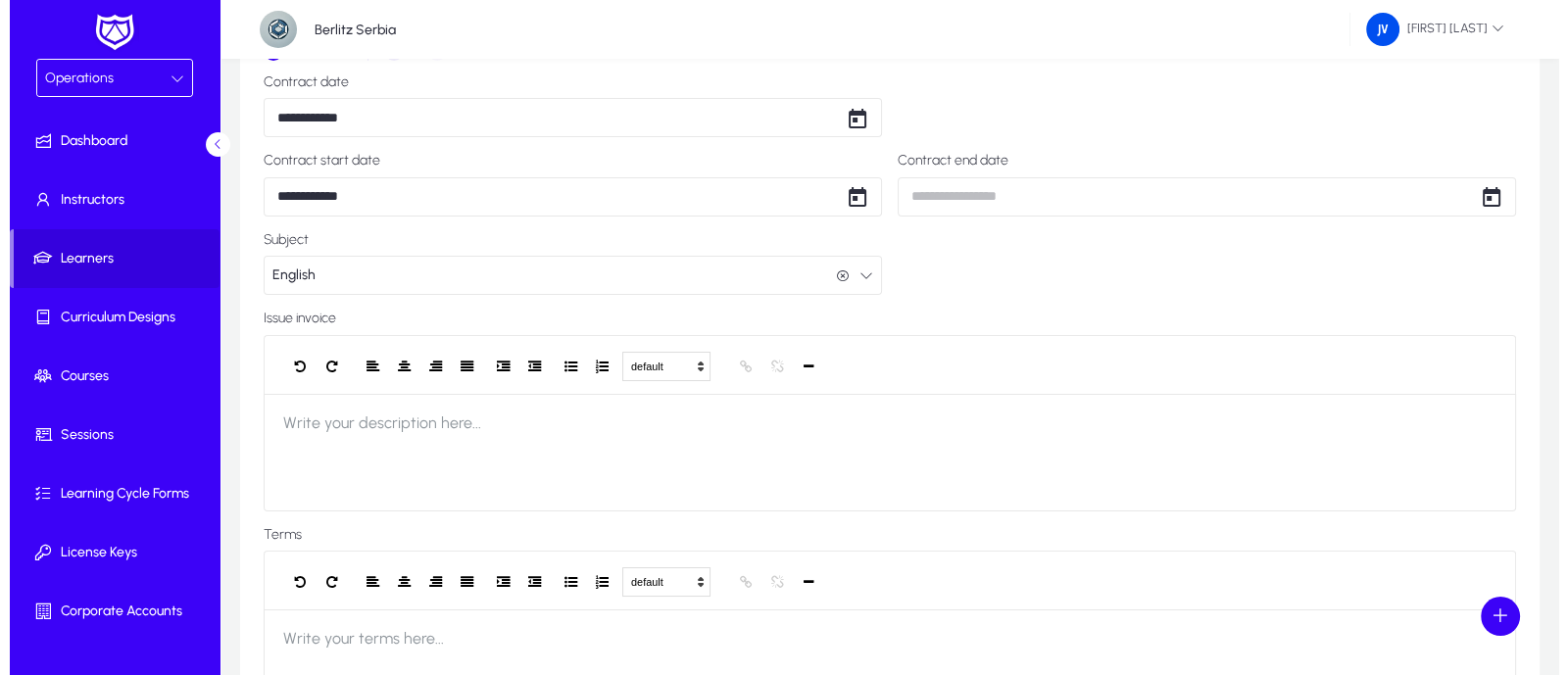 scroll, scrollTop: 0, scrollLeft: 0, axis: both 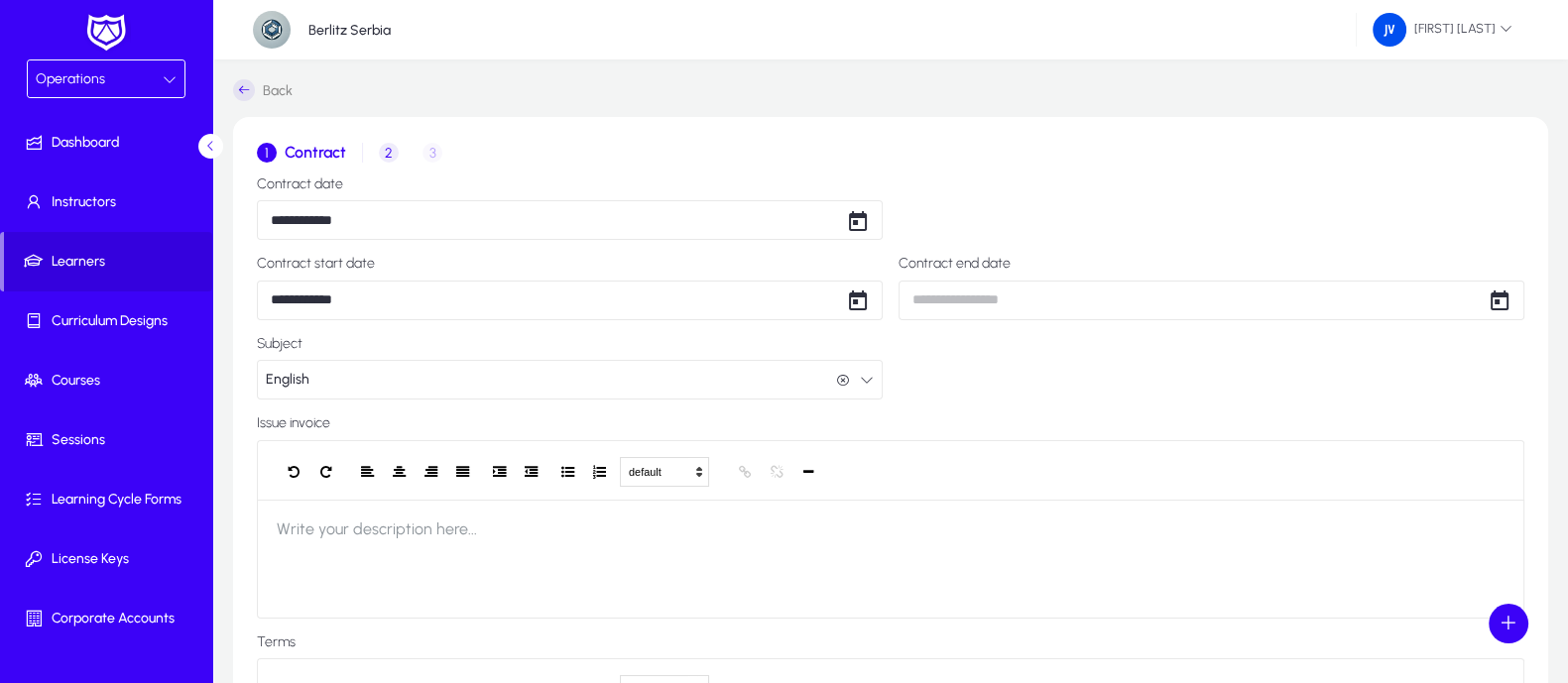 click on "2" at bounding box center (389, 153) 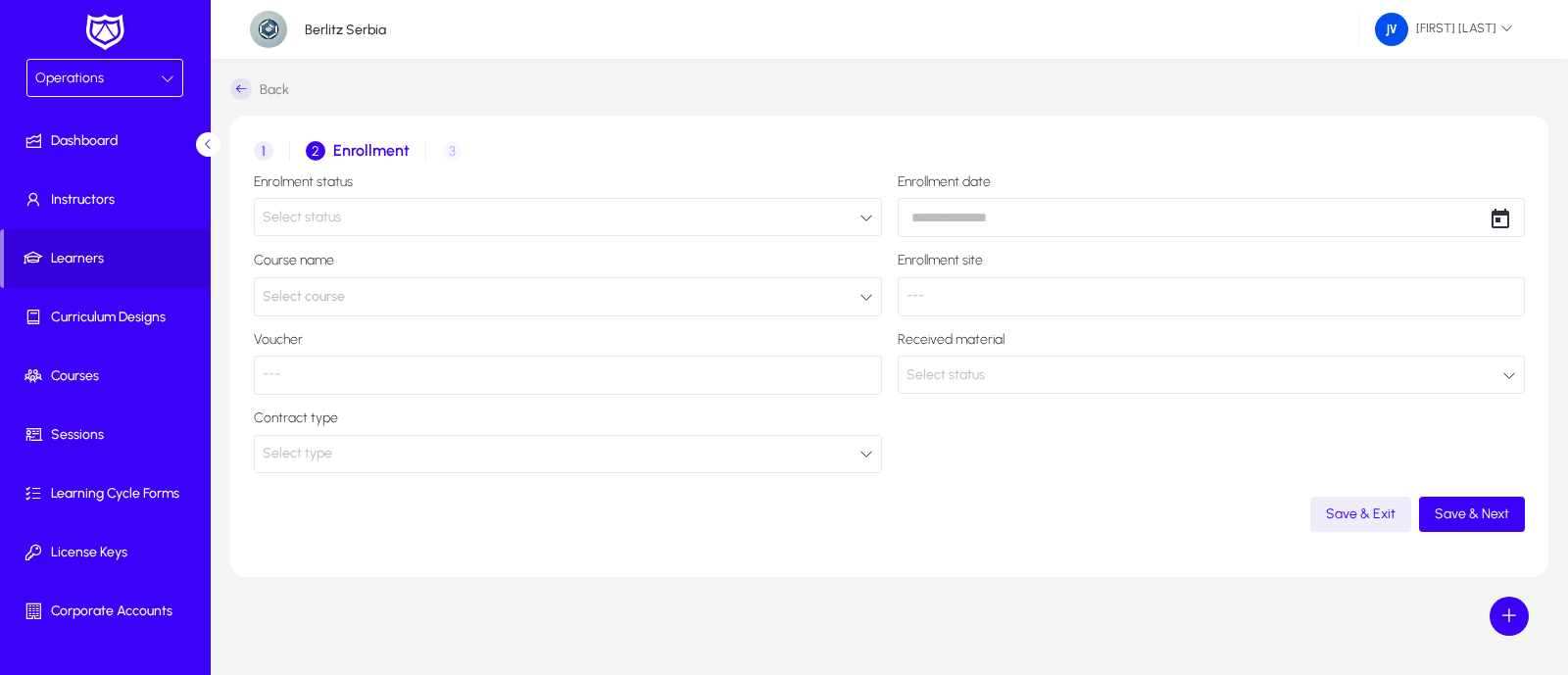 click at bounding box center [866, 217] 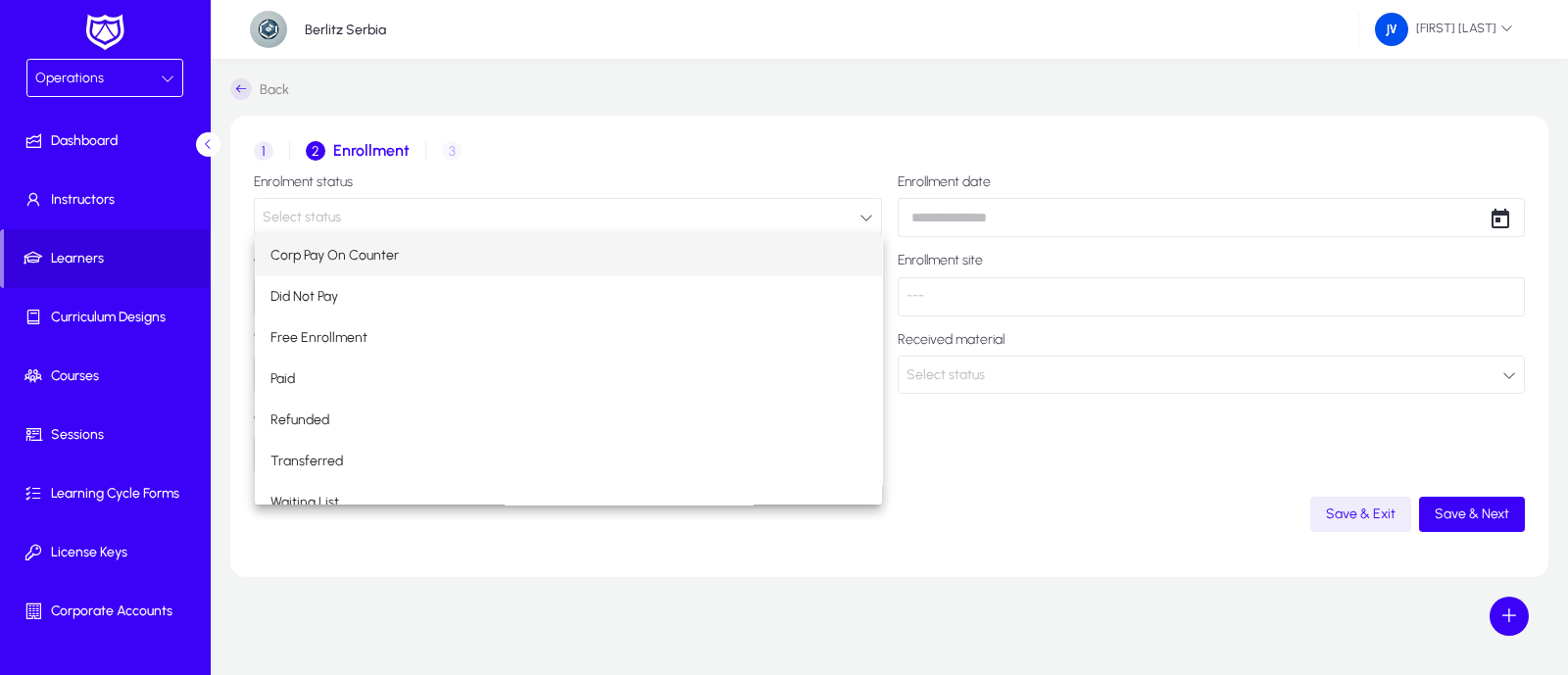 click at bounding box center [784, 337] 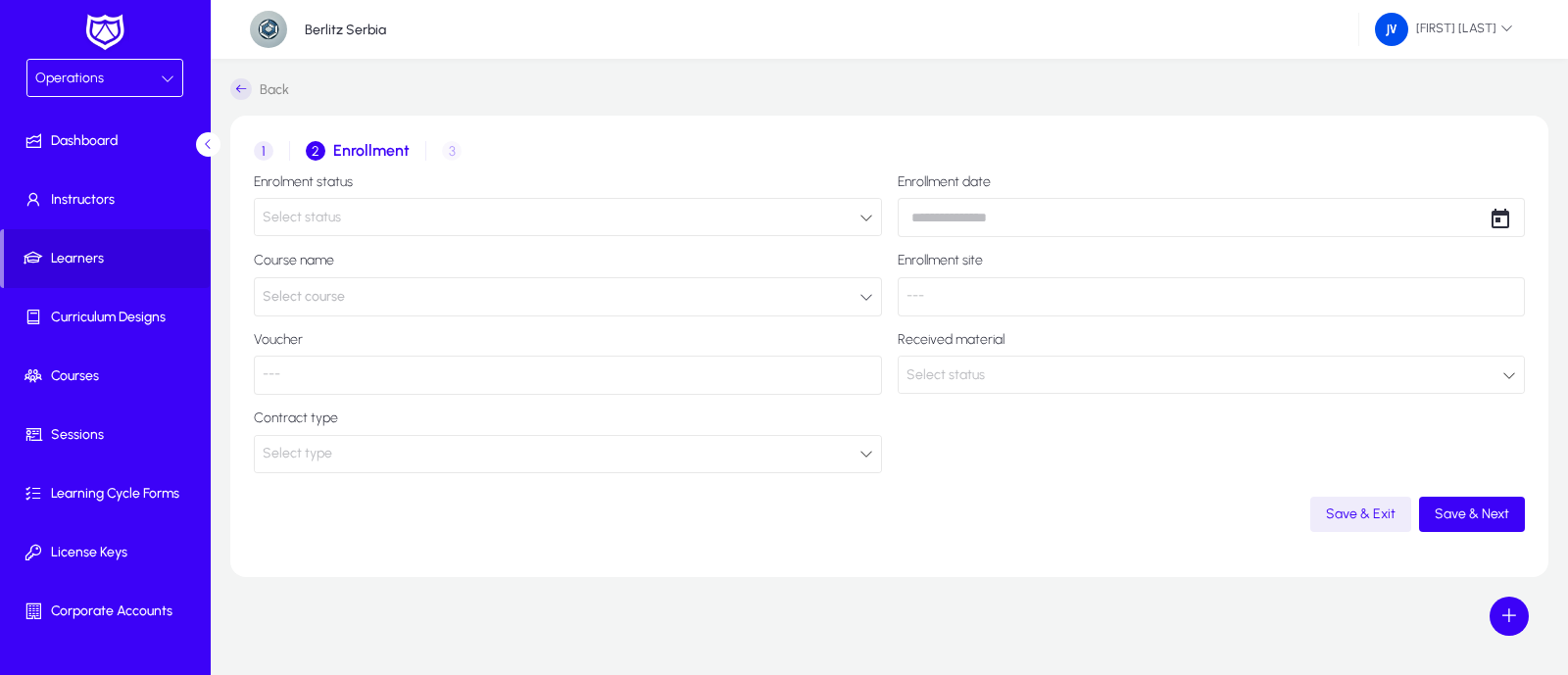 click 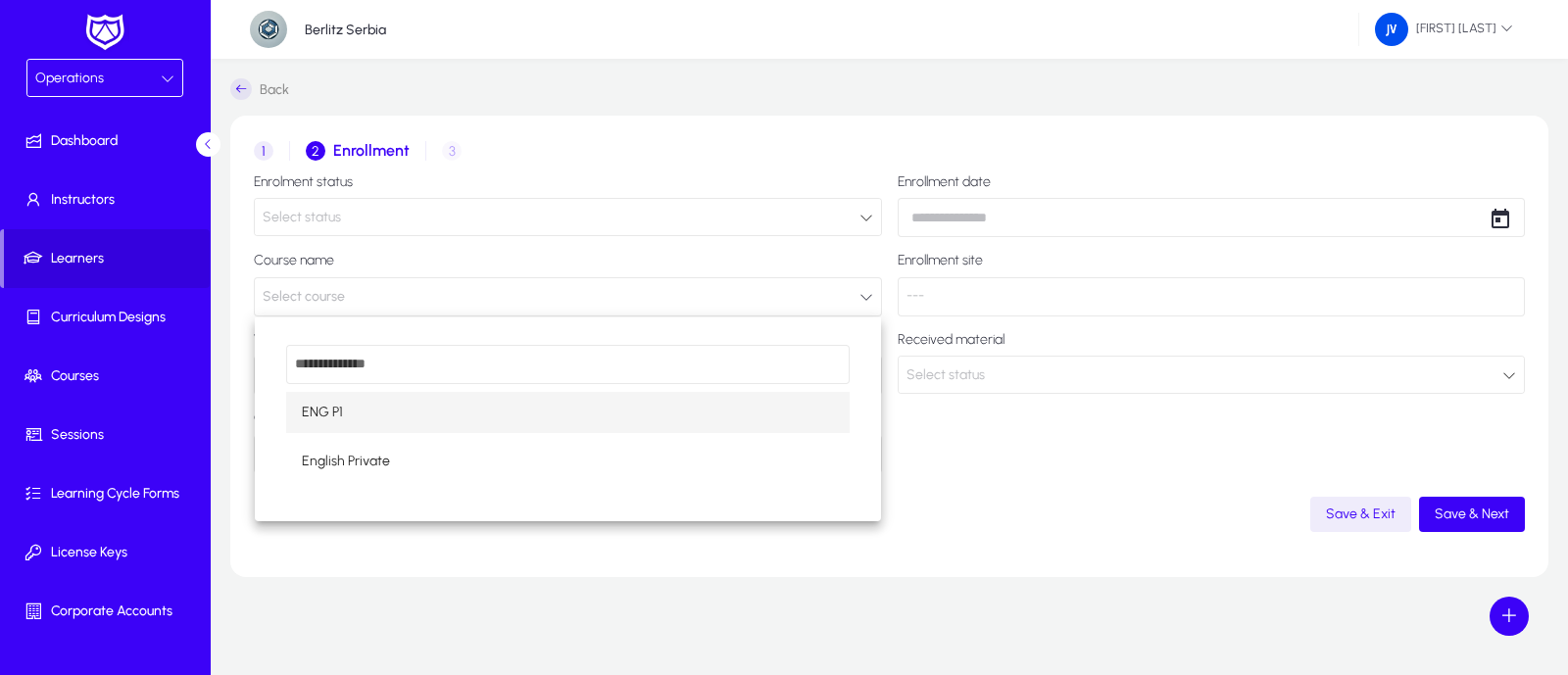 click on "ENG P1" at bounding box center [567, 412] 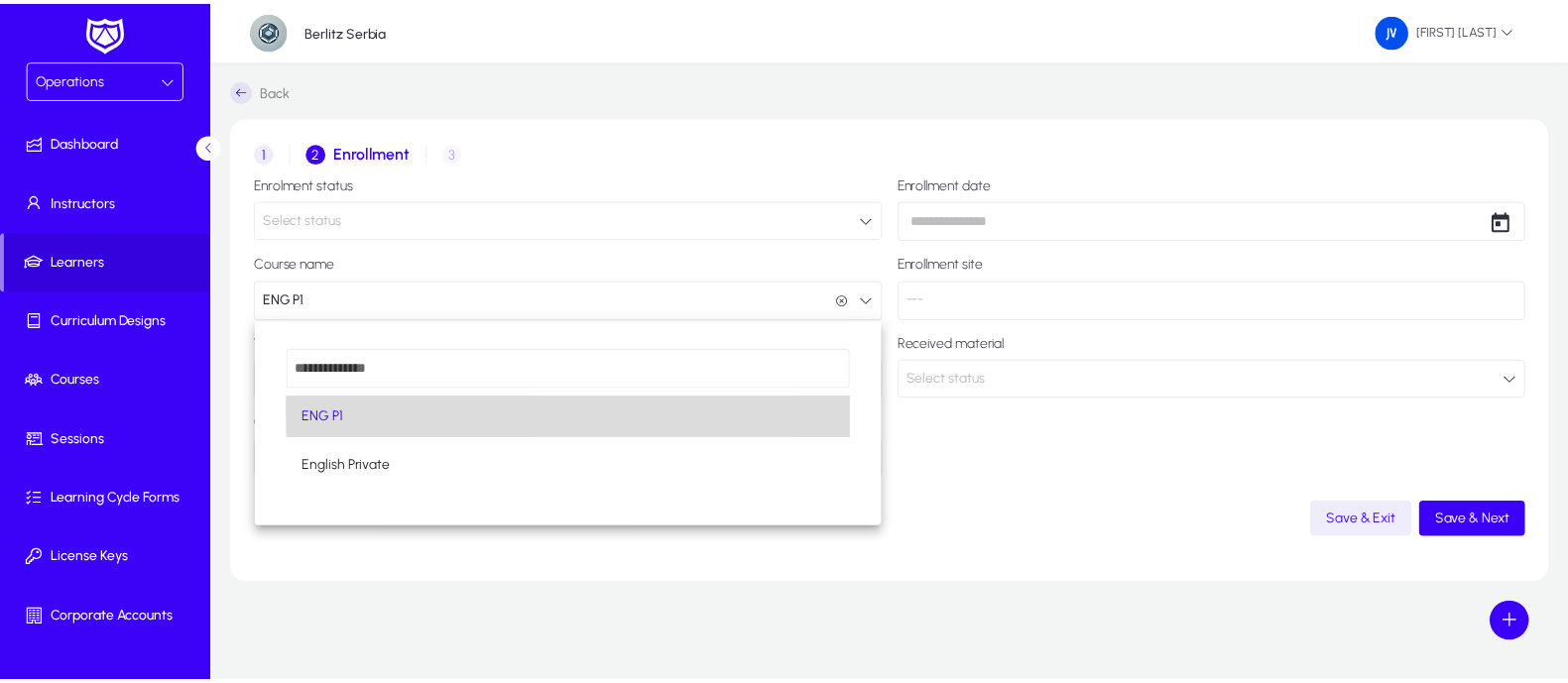 scroll, scrollTop: 0, scrollLeft: 0, axis: both 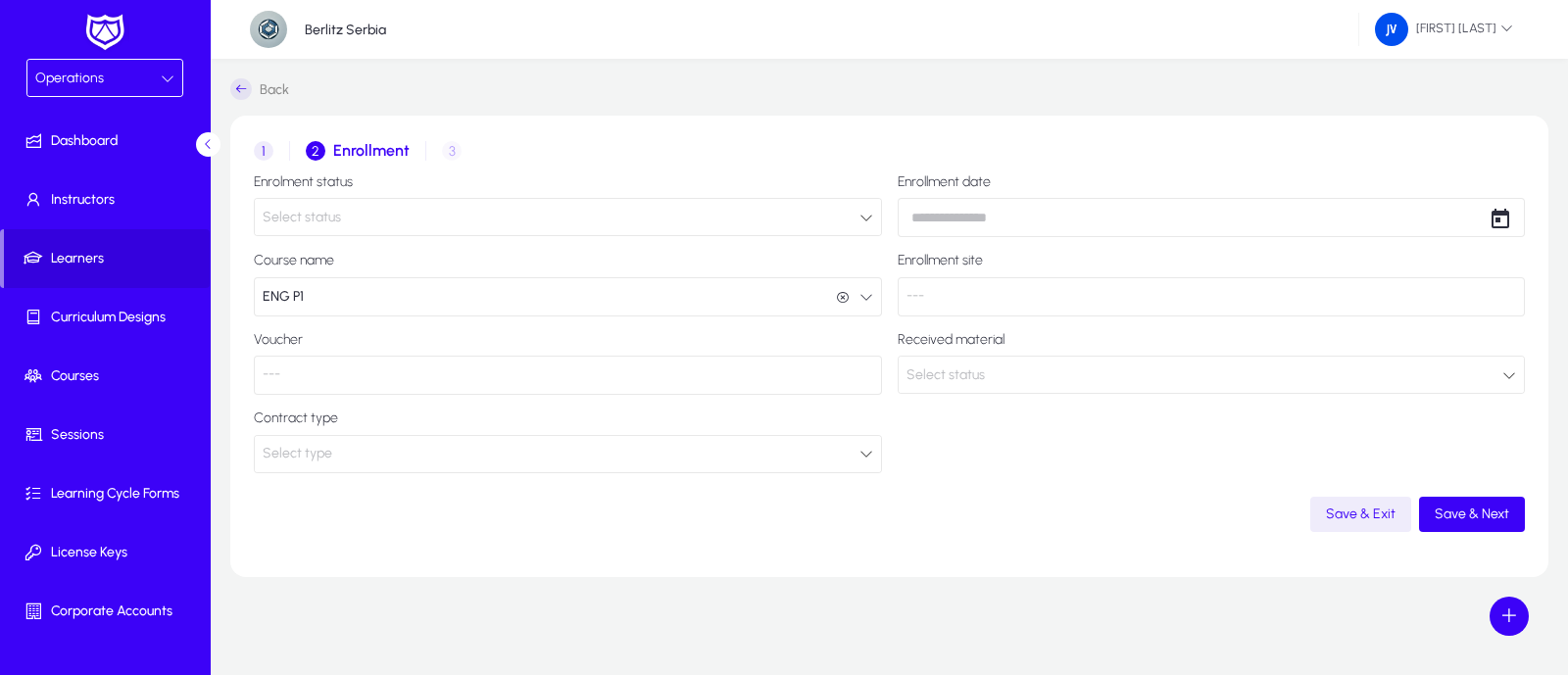 click at bounding box center (866, 217) 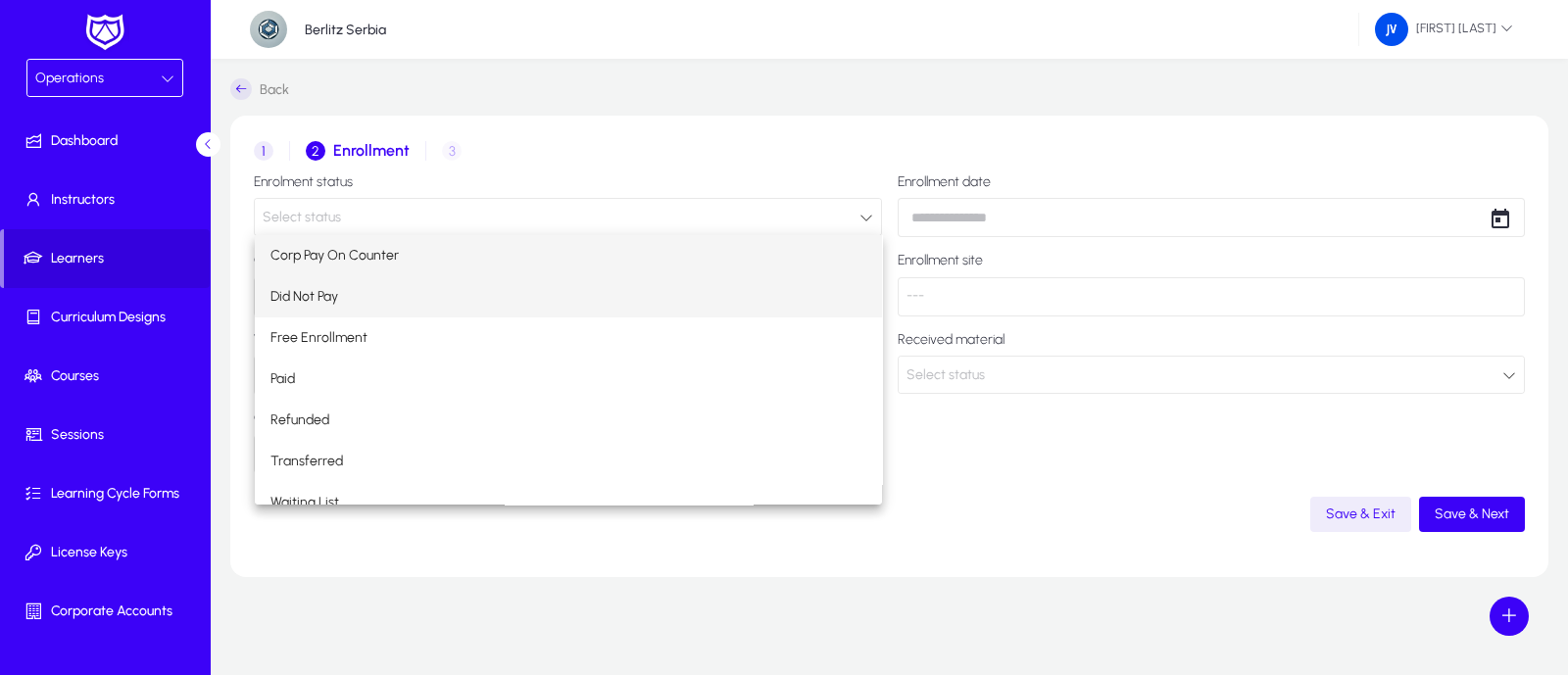 click on "Did Not Pay" at bounding box center [568, 297] 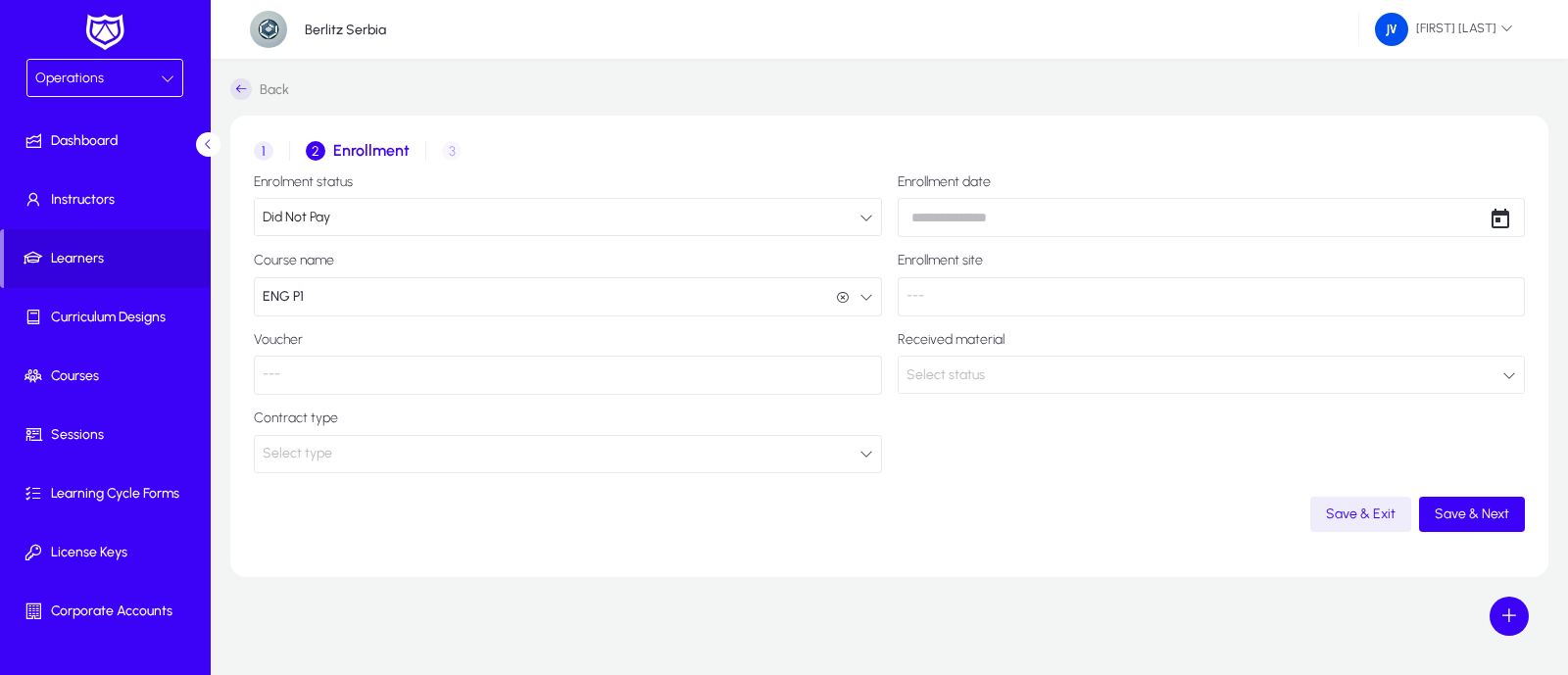 click at bounding box center [866, 454] 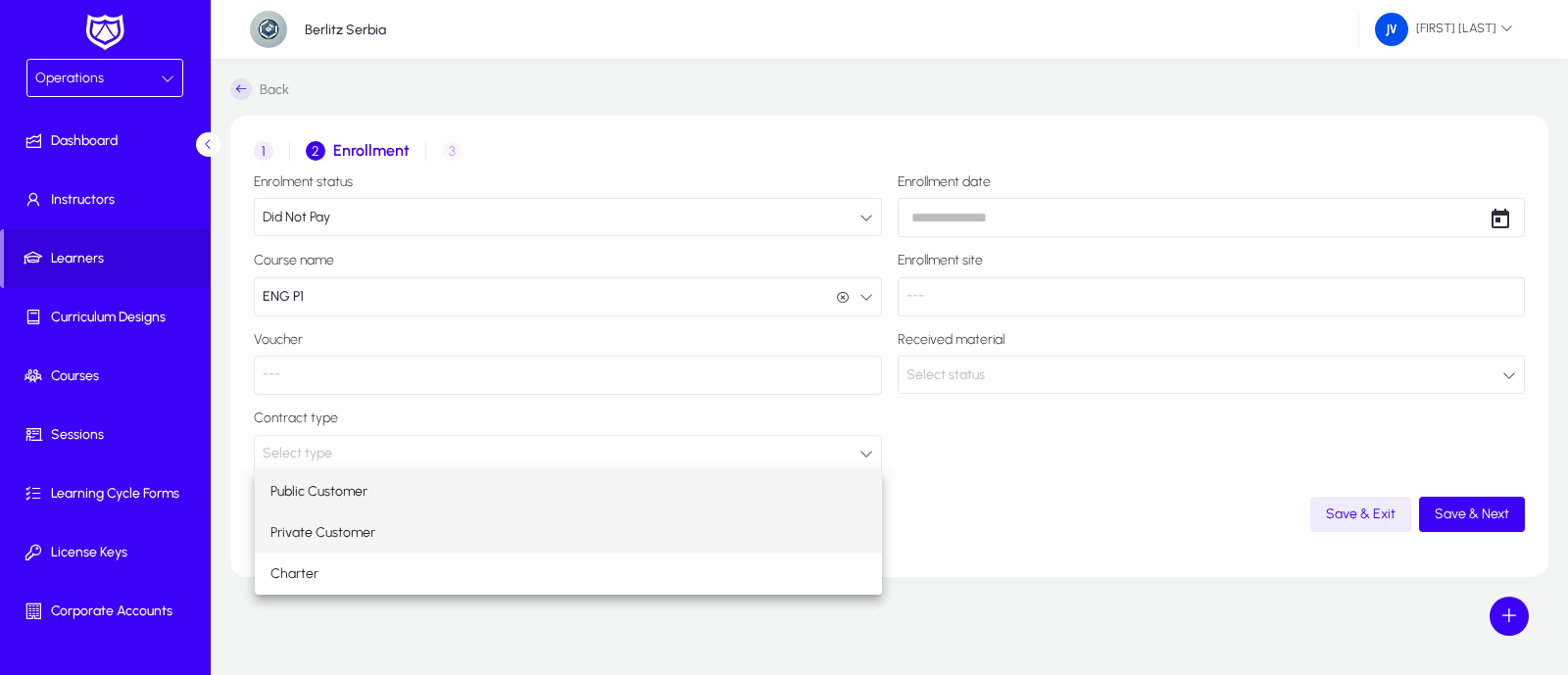 click on "Private Customer" at bounding box center [568, 533] 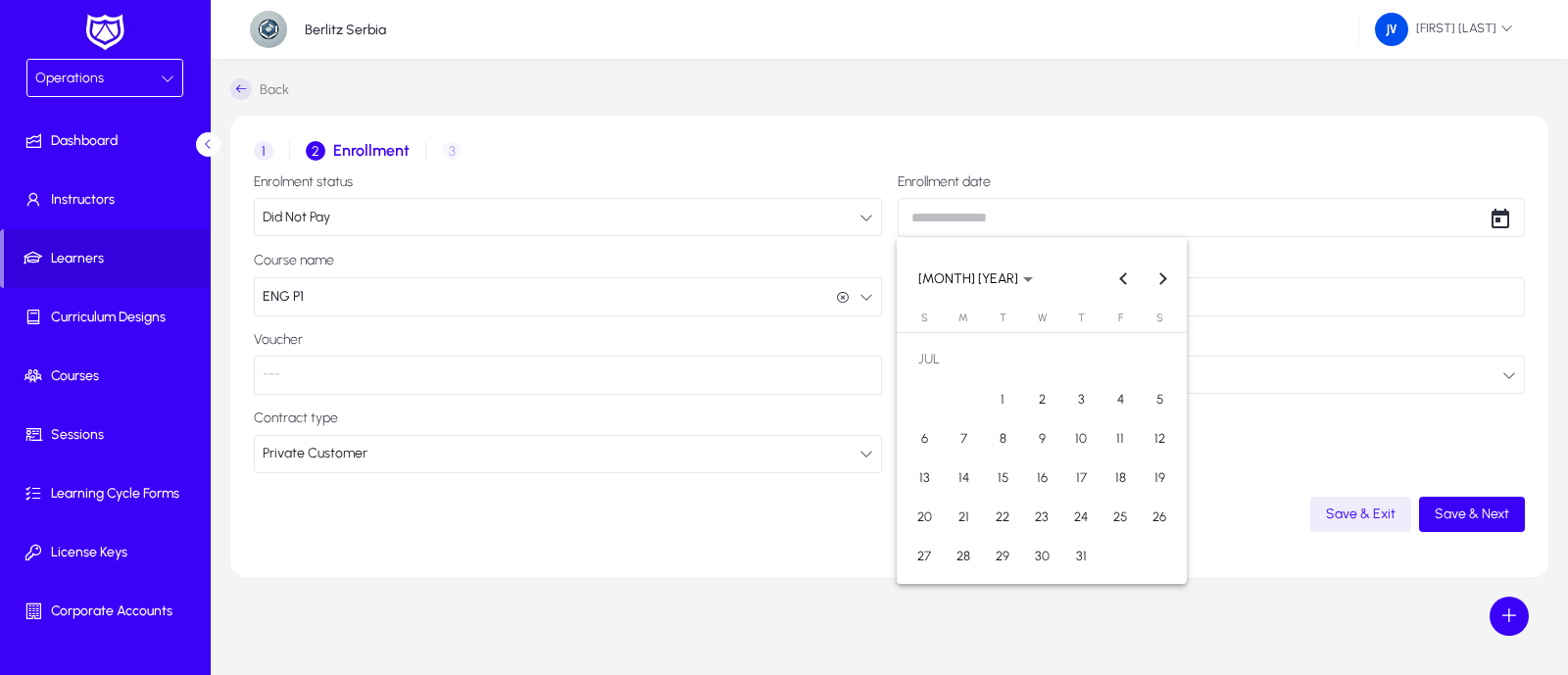 click on "Operations  Dashboard   Instructors   Learners   Curriculum Designs   Courses   Sessions   Learning Cycle Forms   License Keys   Corporate Accounts   Messages   Settings  Berlitz Serbia  Jelena  Vesnic   Back  1 Contract 2 Enrollment 3 Invoice details Enrolment status  Did Not Pay Enrollment date  Course name   ENG P1  ENG P1     Enrollment site   ---  Voucher   ---  Received material  Select status Contract type  Private Customer  Save & Exit   Save & Next
Settings Logout Create Meeting Log Create Call Log Create Target Account Create Deal Create Company Create Contact JULY 2025 JULY 2025 Sunday S Monday M Tuesday T Wednesday W Thursday T Friday F Saturday S  JUL      1   2   3   4   5   6   7   8   9   10   11   12   13   14   15   16   17   18   19   20   21   22   23   24   25   26   27   28   29   30   31
Close calendar" at bounding box center [784, 337] 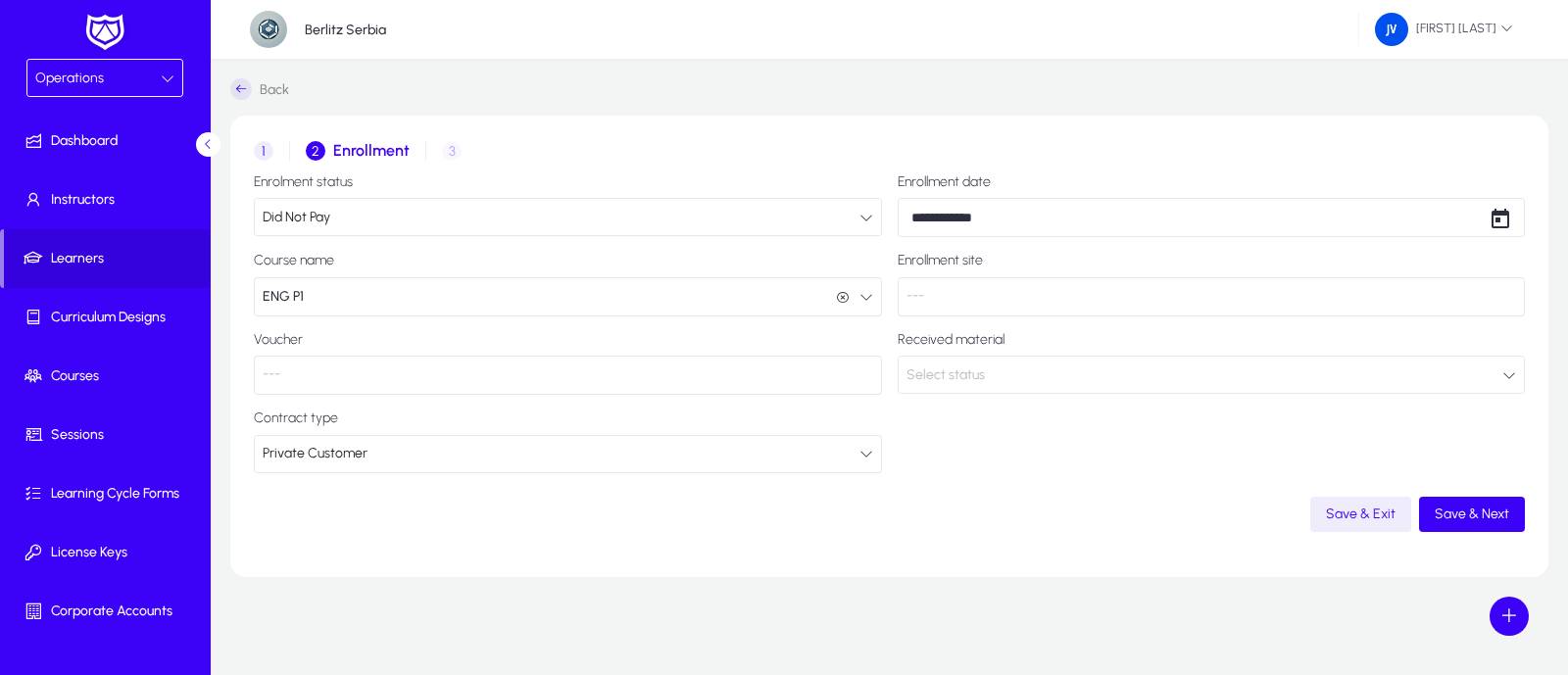 click at bounding box center (1509, 375) 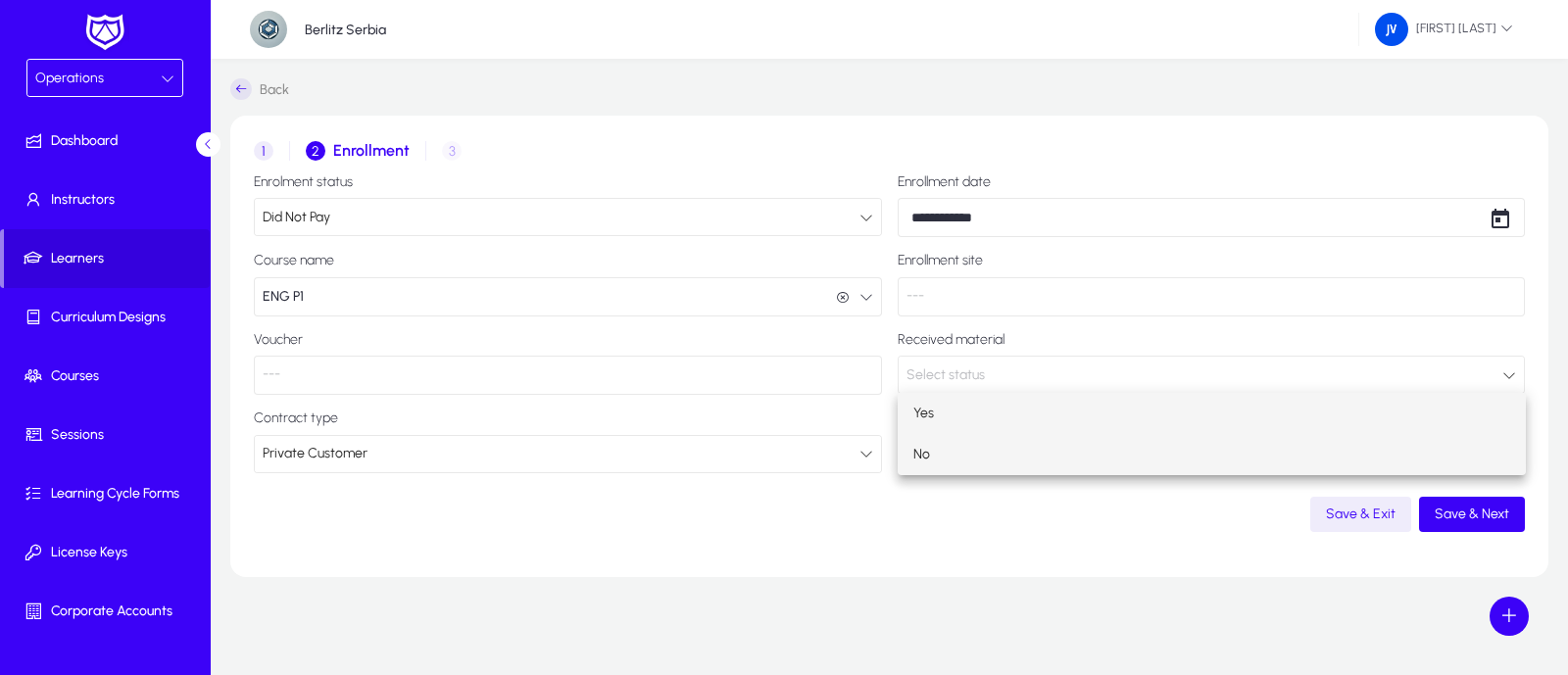 click on "No" at bounding box center [1211, 455] 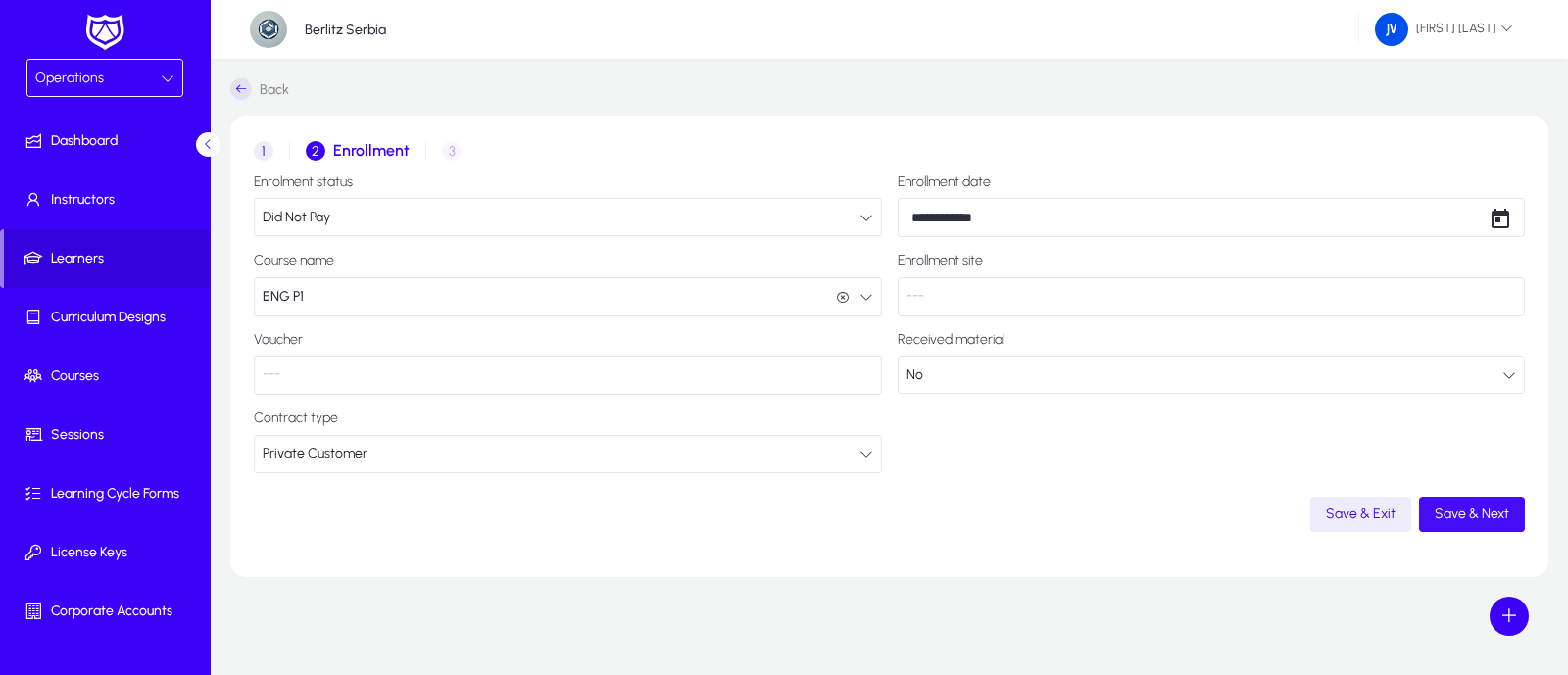 click on "Save & Next" 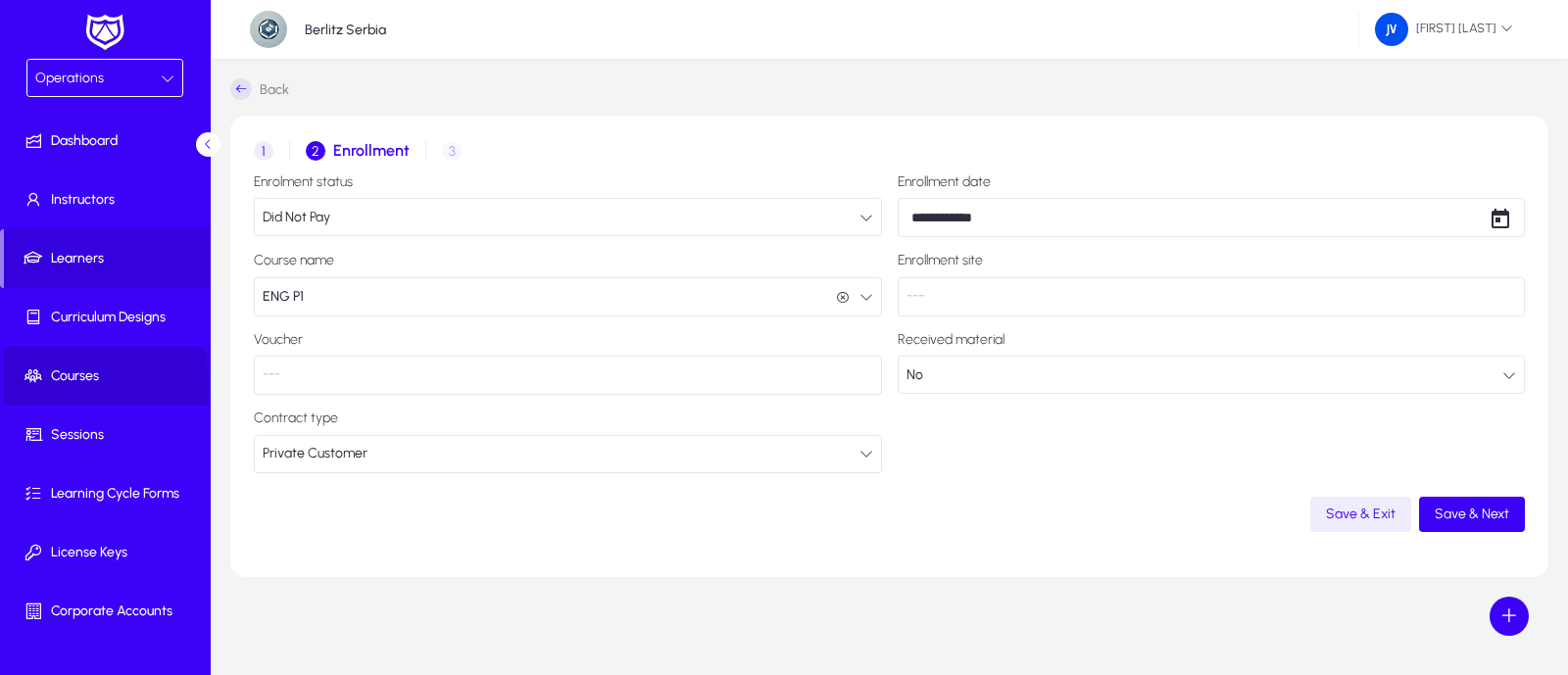 click on "Courses" 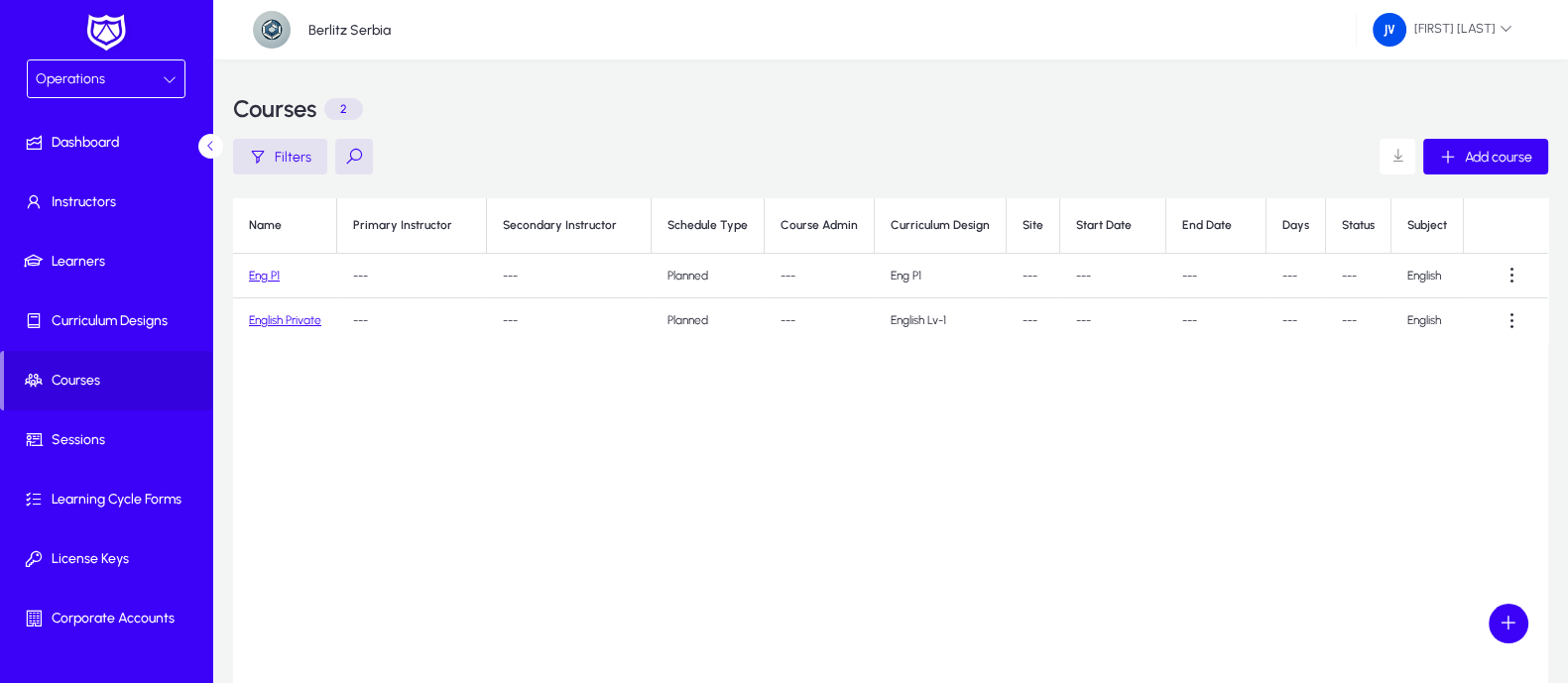click on "Eng P1" 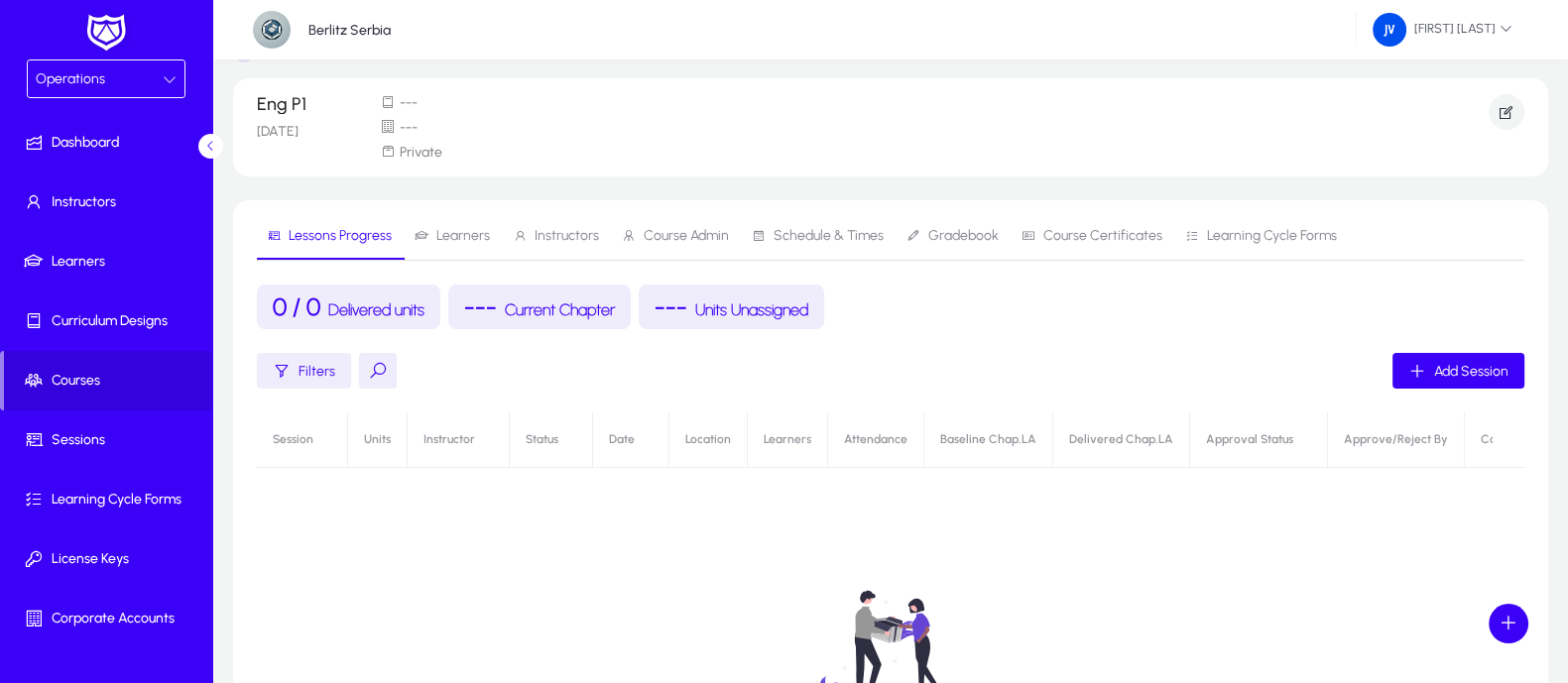 scroll, scrollTop: 0, scrollLeft: 0, axis: both 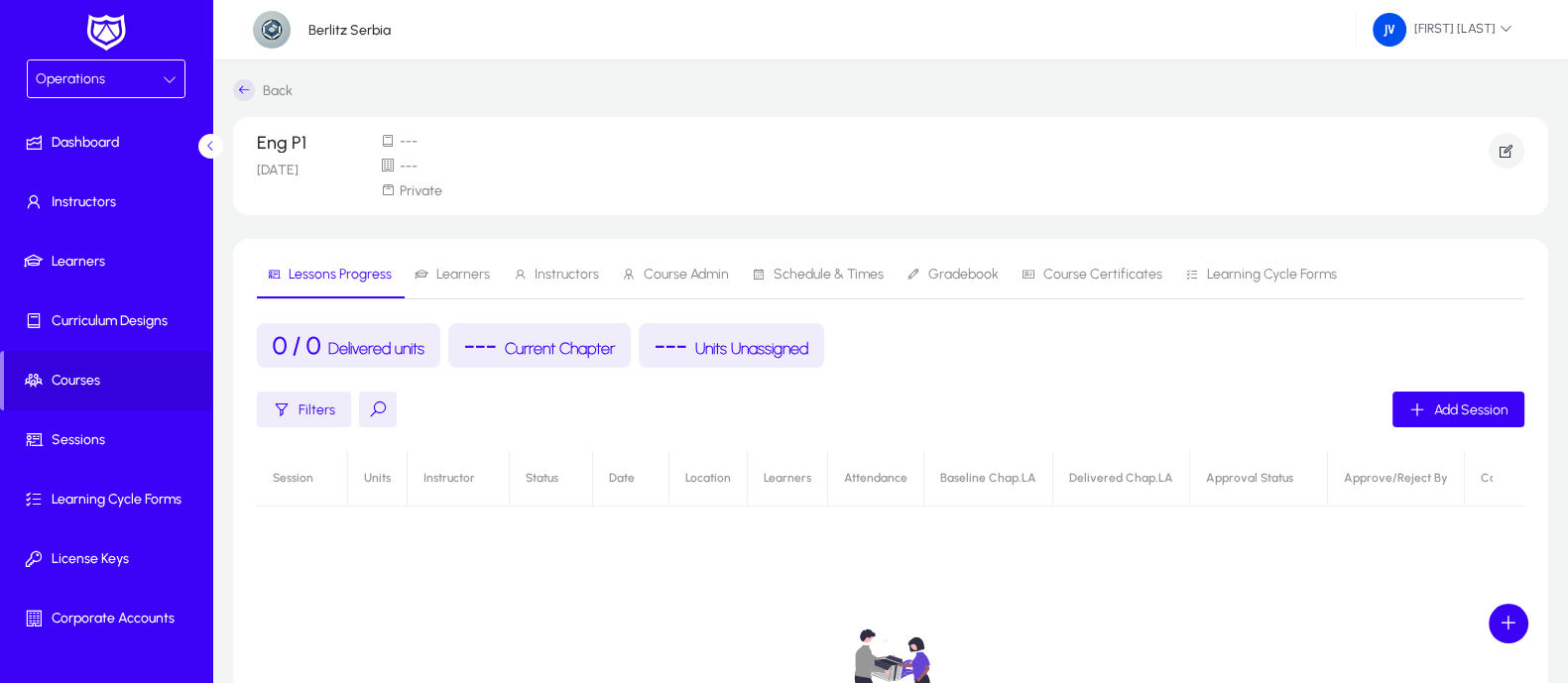 click on "Learners" at bounding box center [463, 275] 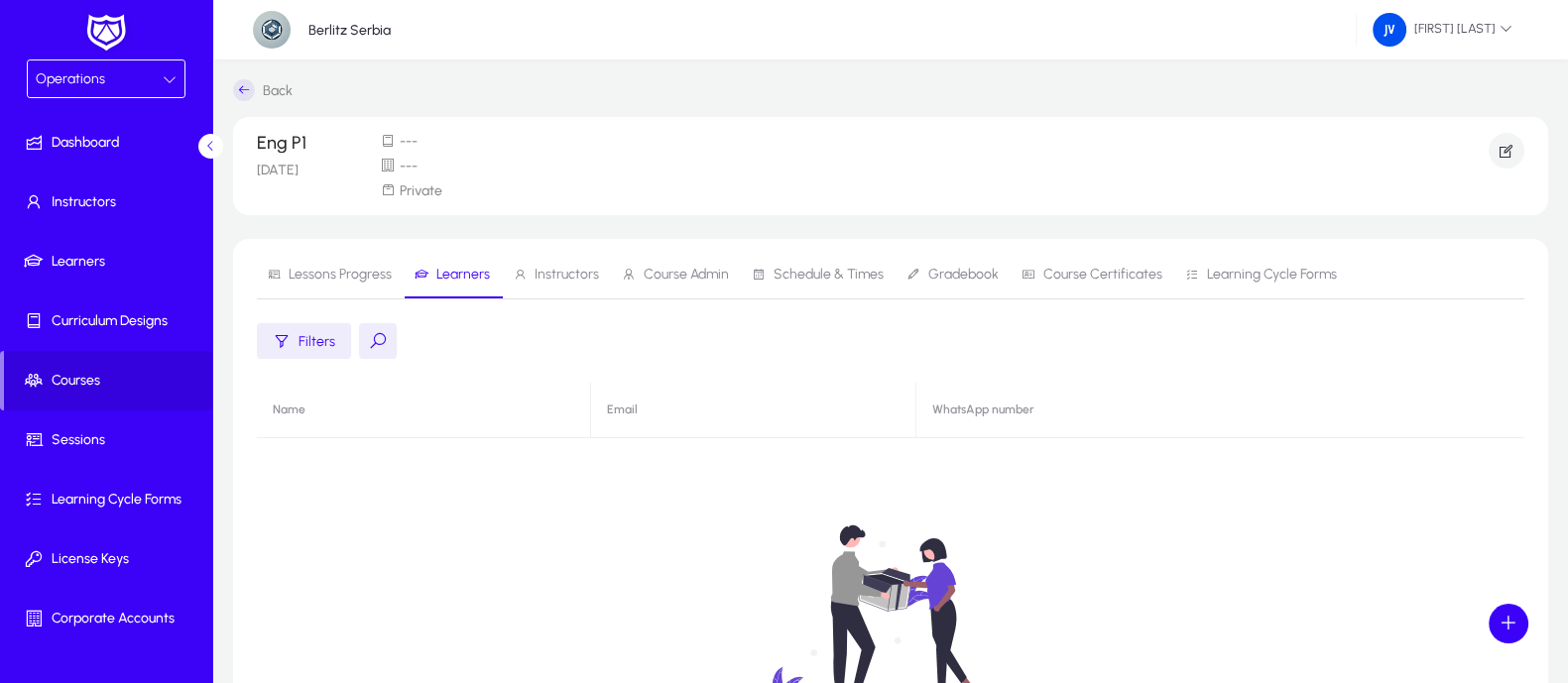 click on "Lessons Progress" at bounding box center (340, 275) 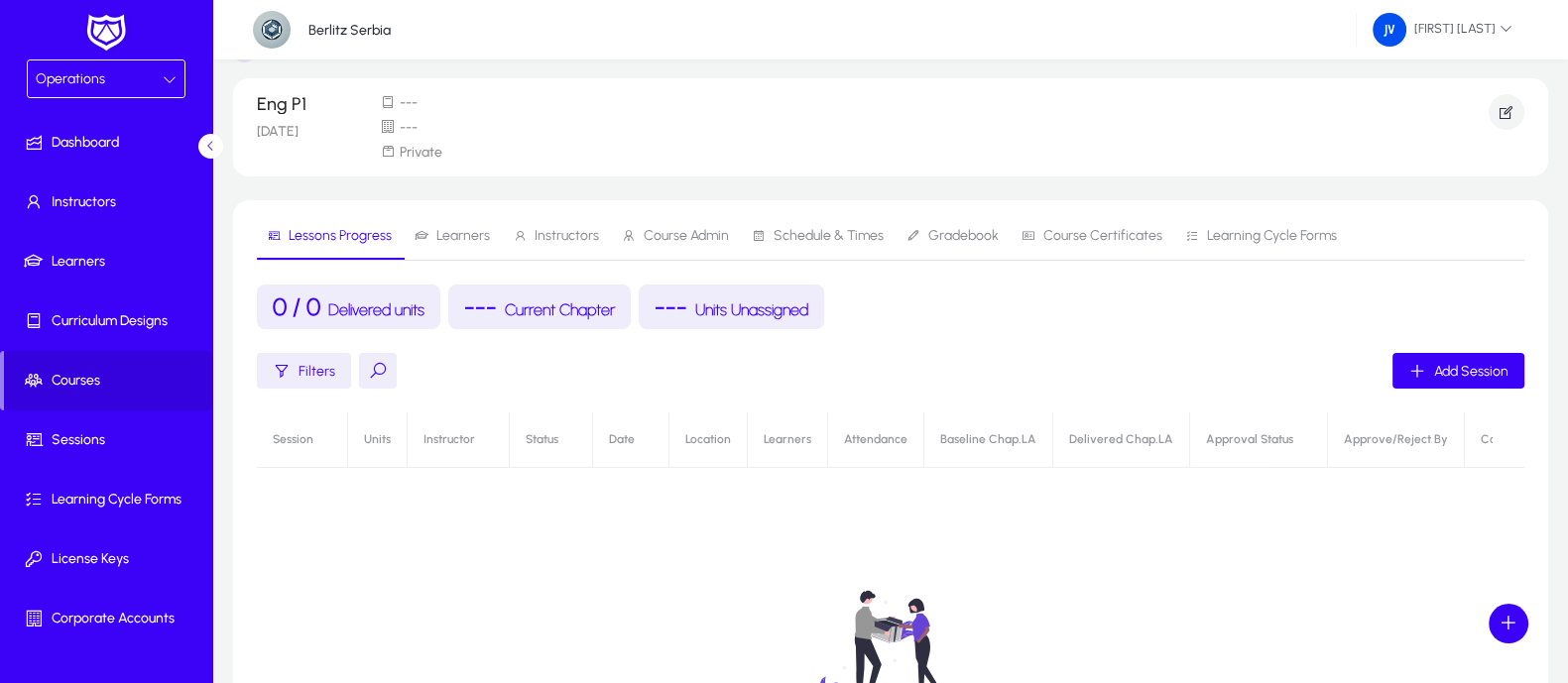 scroll, scrollTop: 0, scrollLeft: 0, axis: both 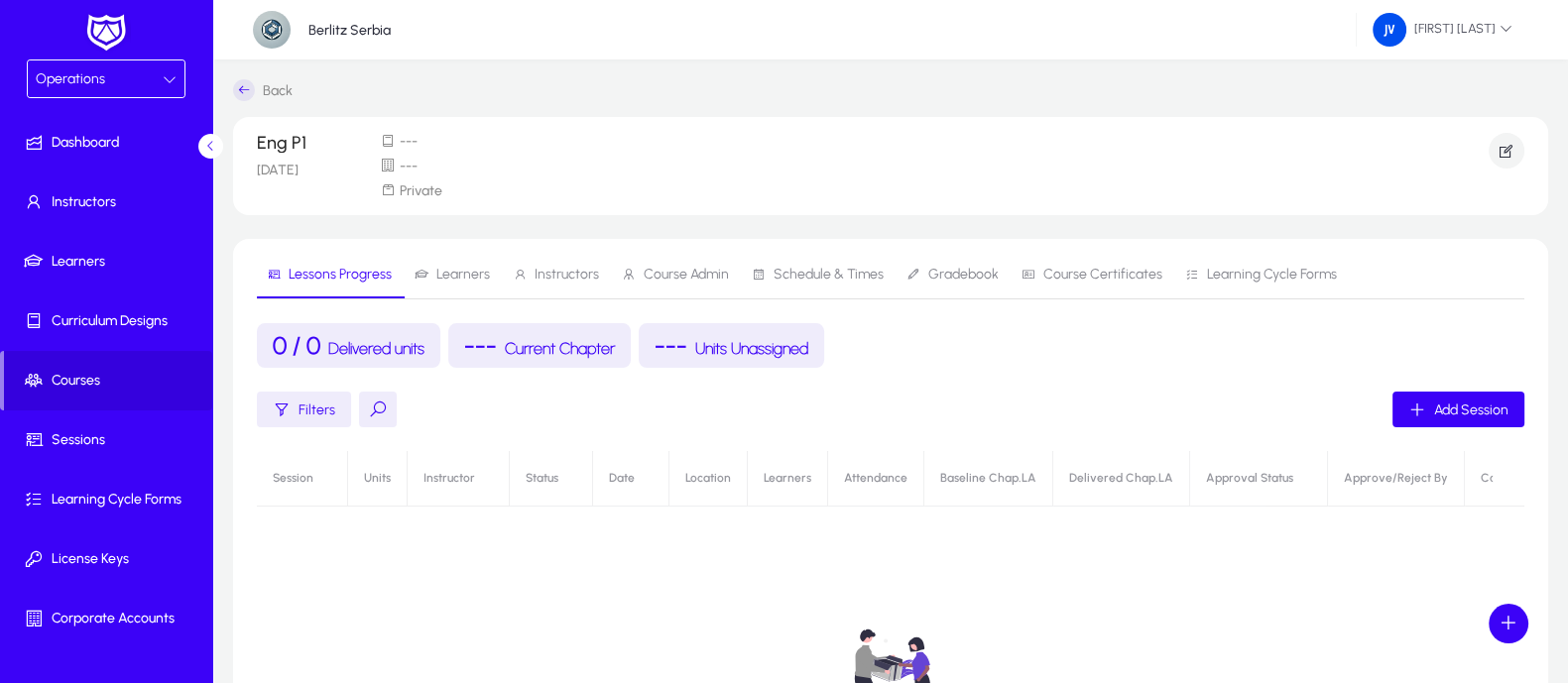 click on "Eng P1" 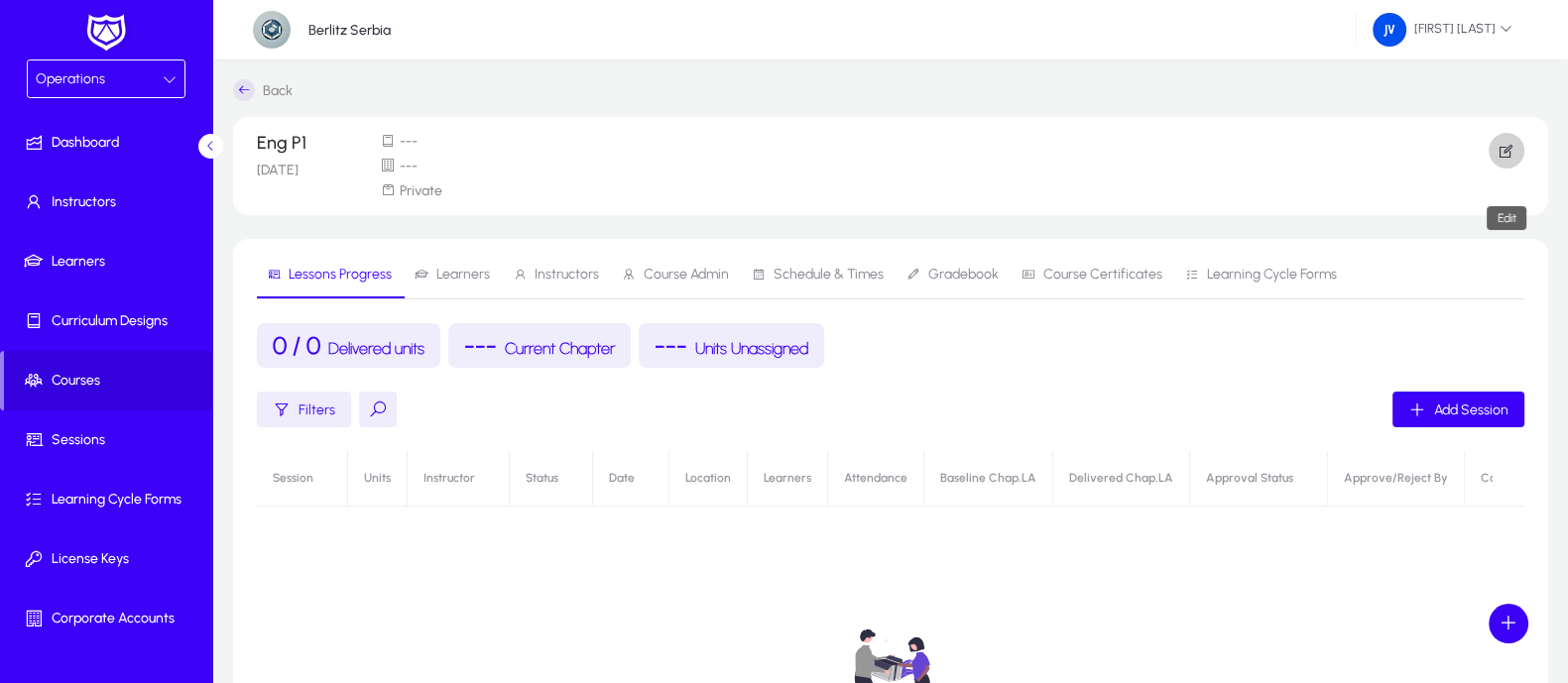 click 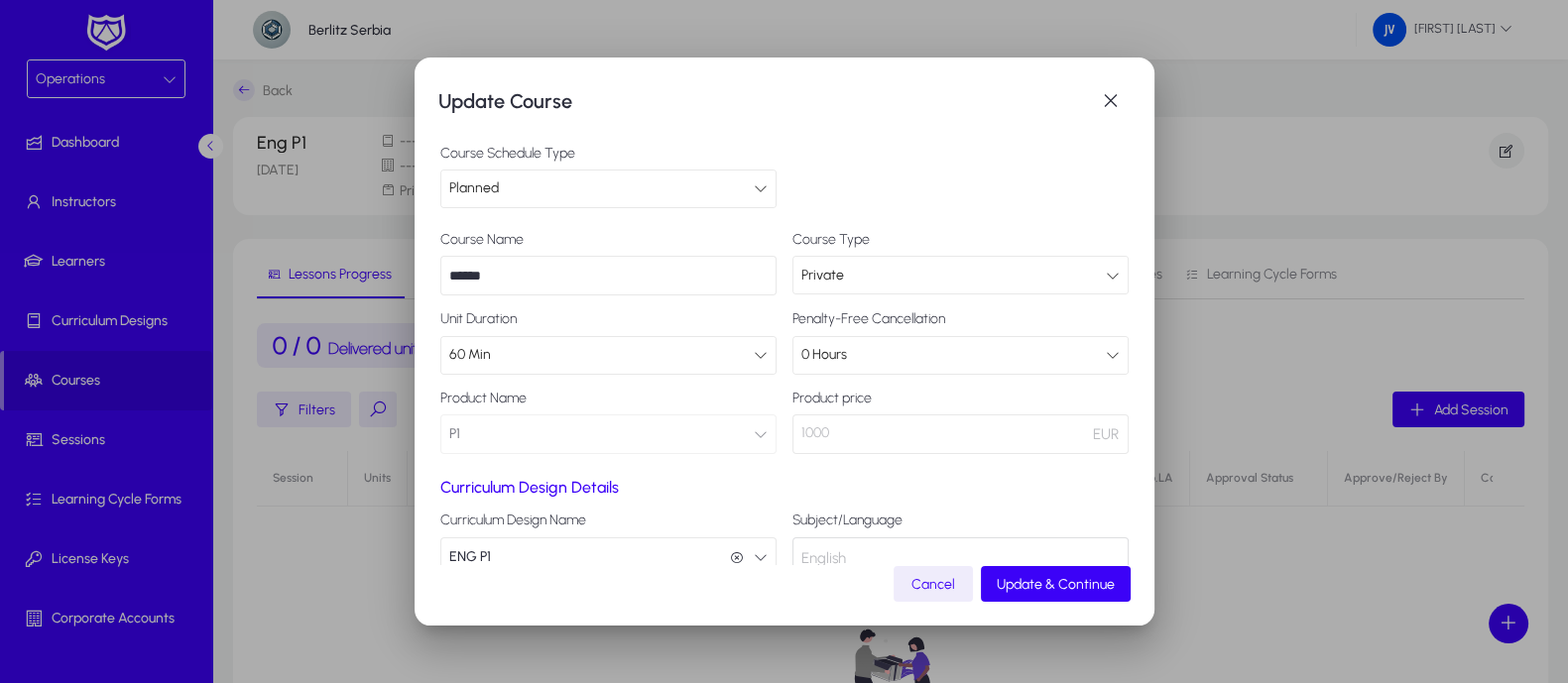 scroll, scrollTop: 124, scrollLeft: 0, axis: vertical 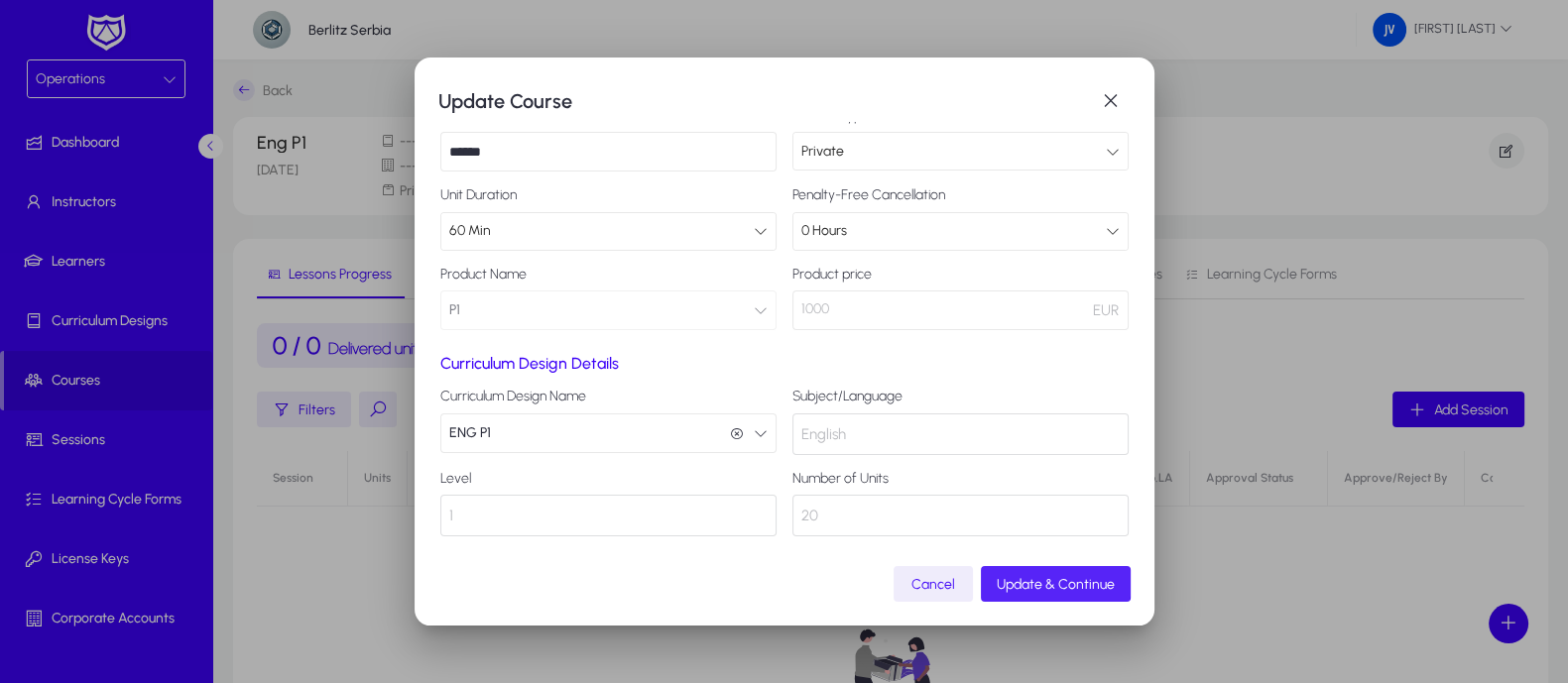 click on "Update & Continue" 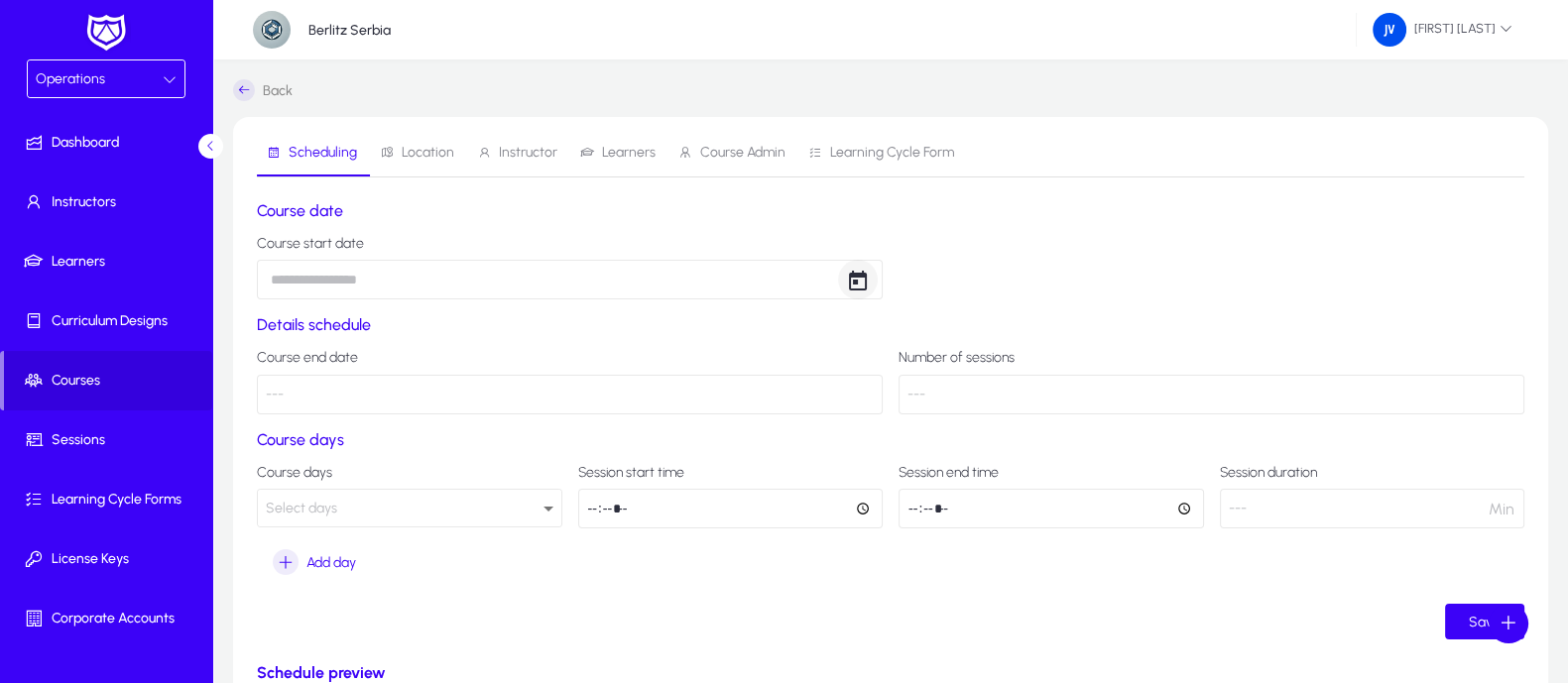 click 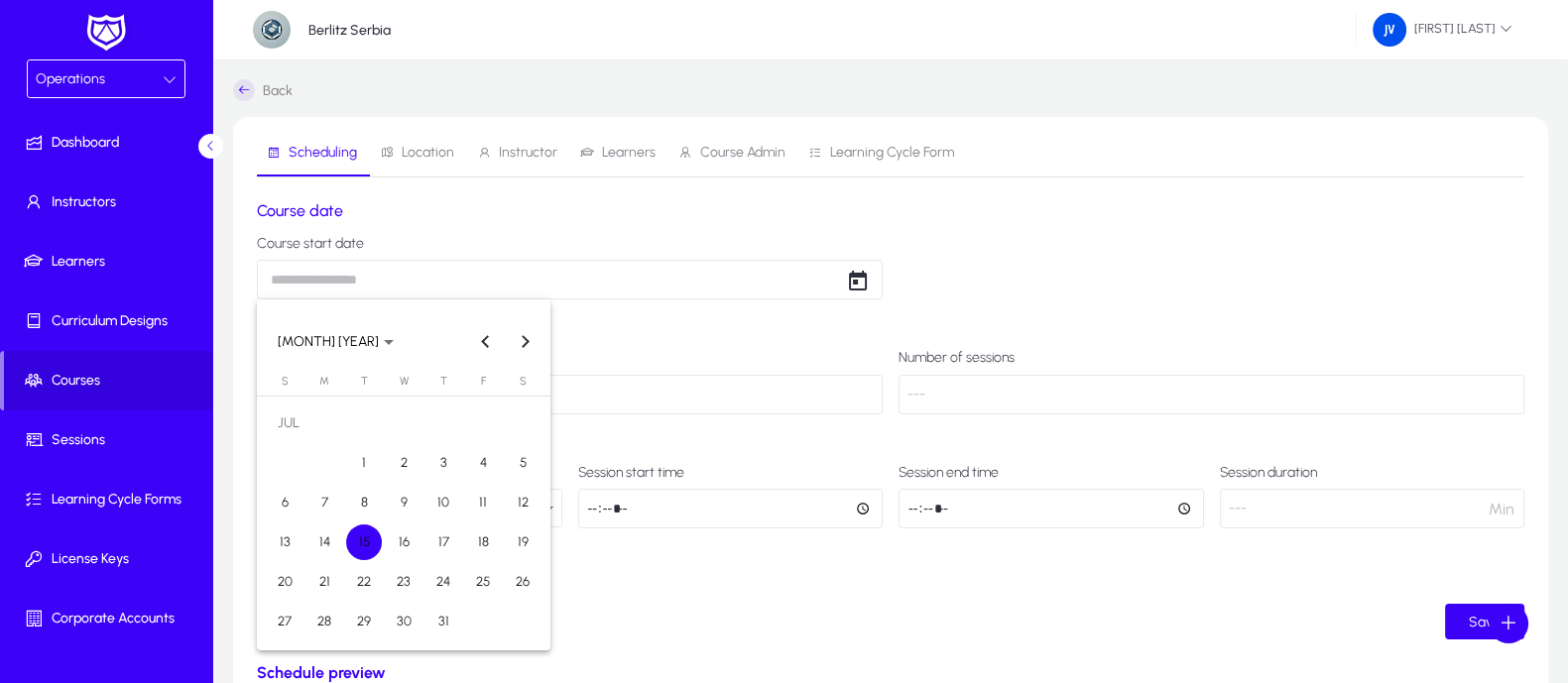 click on "16" at bounding box center (404, 542) 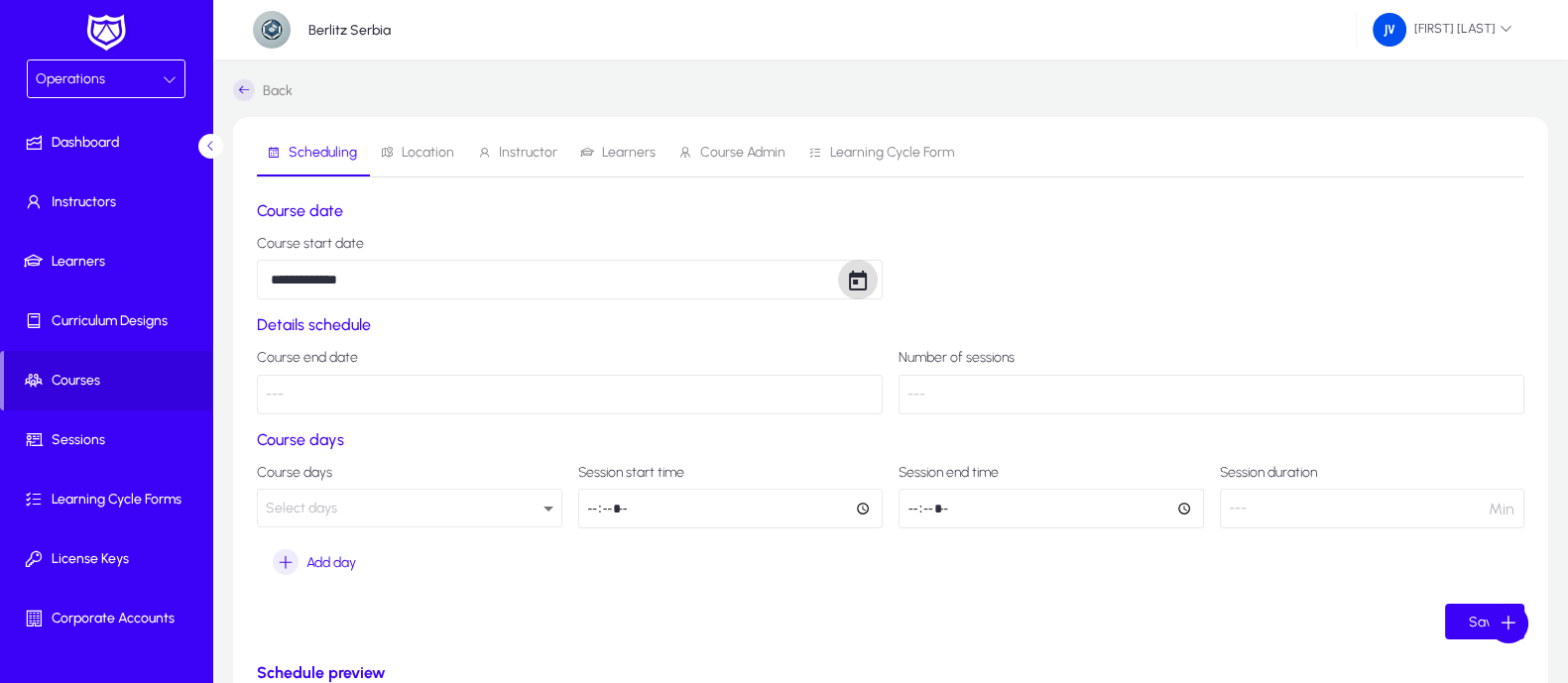 click on "---" 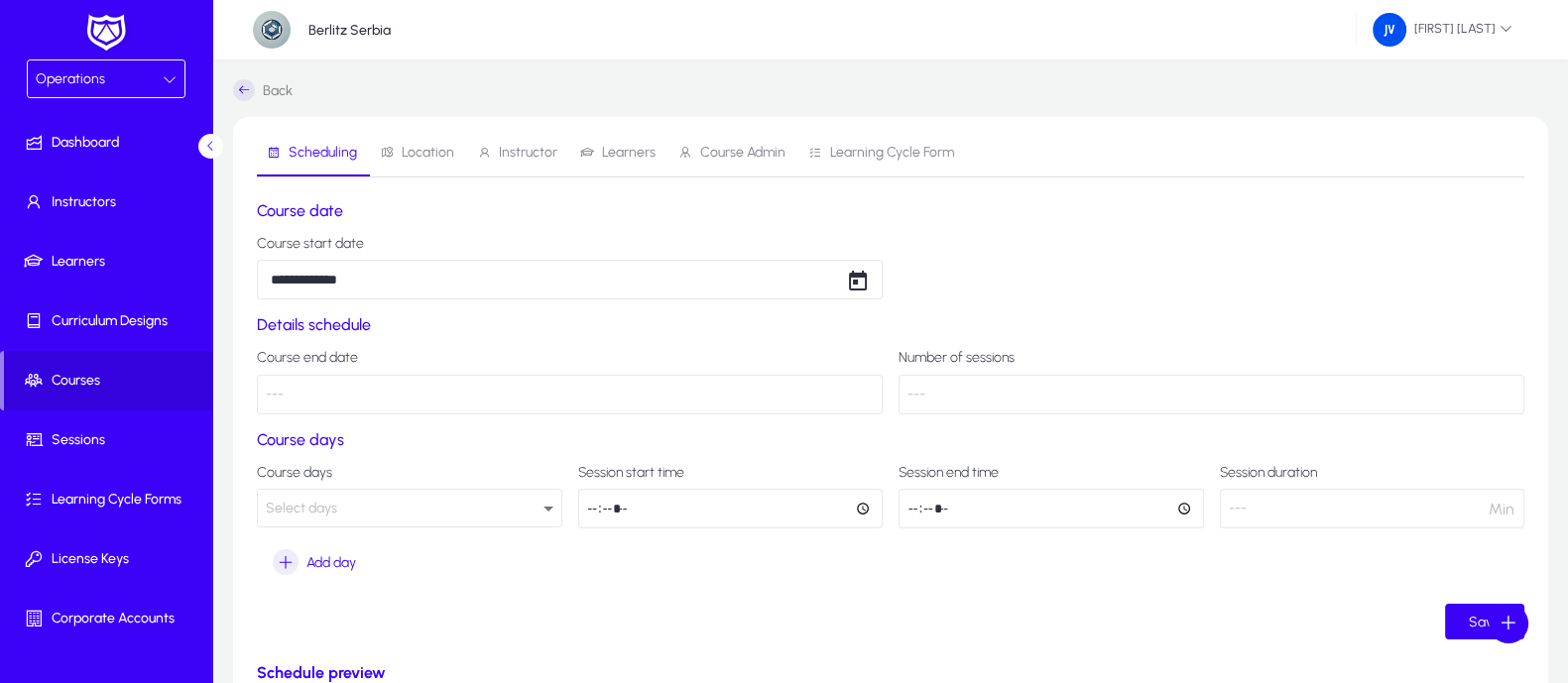 click on "---" 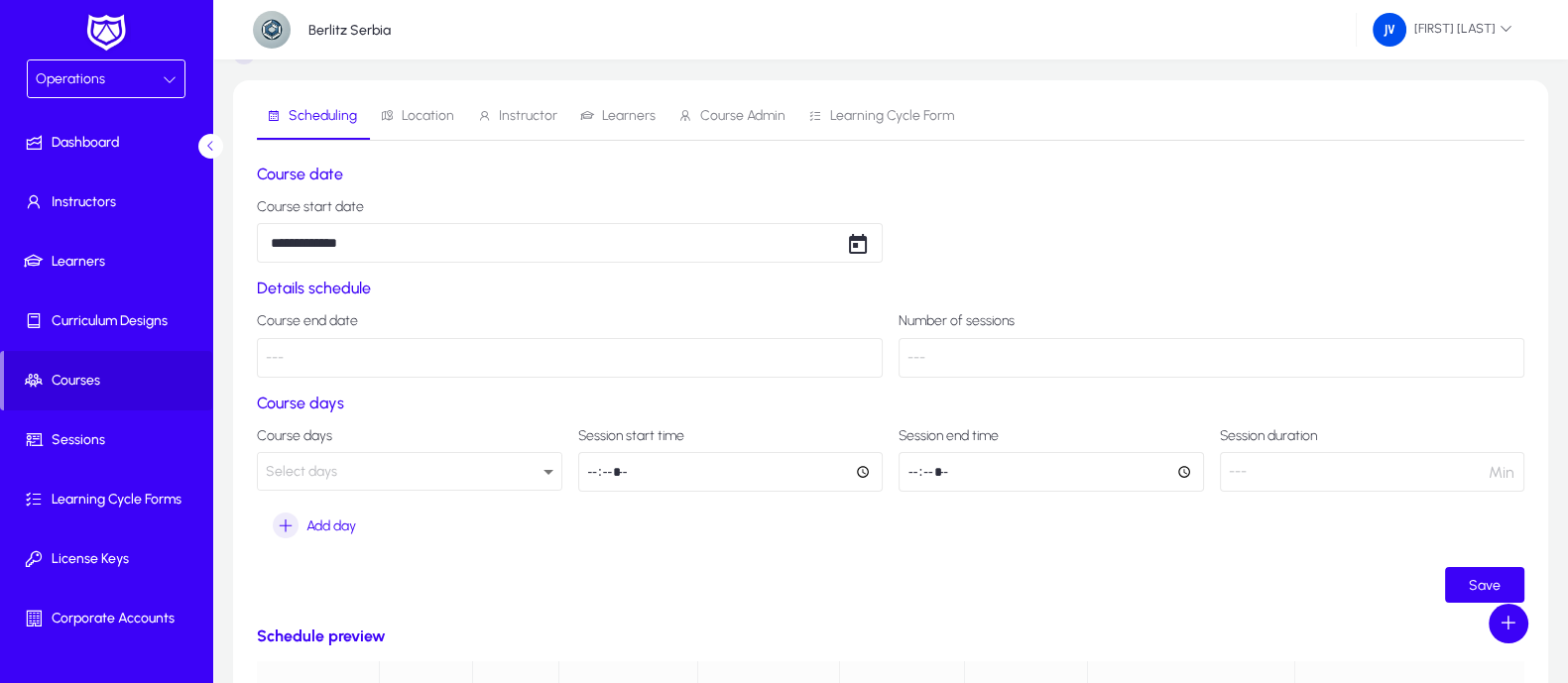 scroll, scrollTop: 0, scrollLeft: 0, axis: both 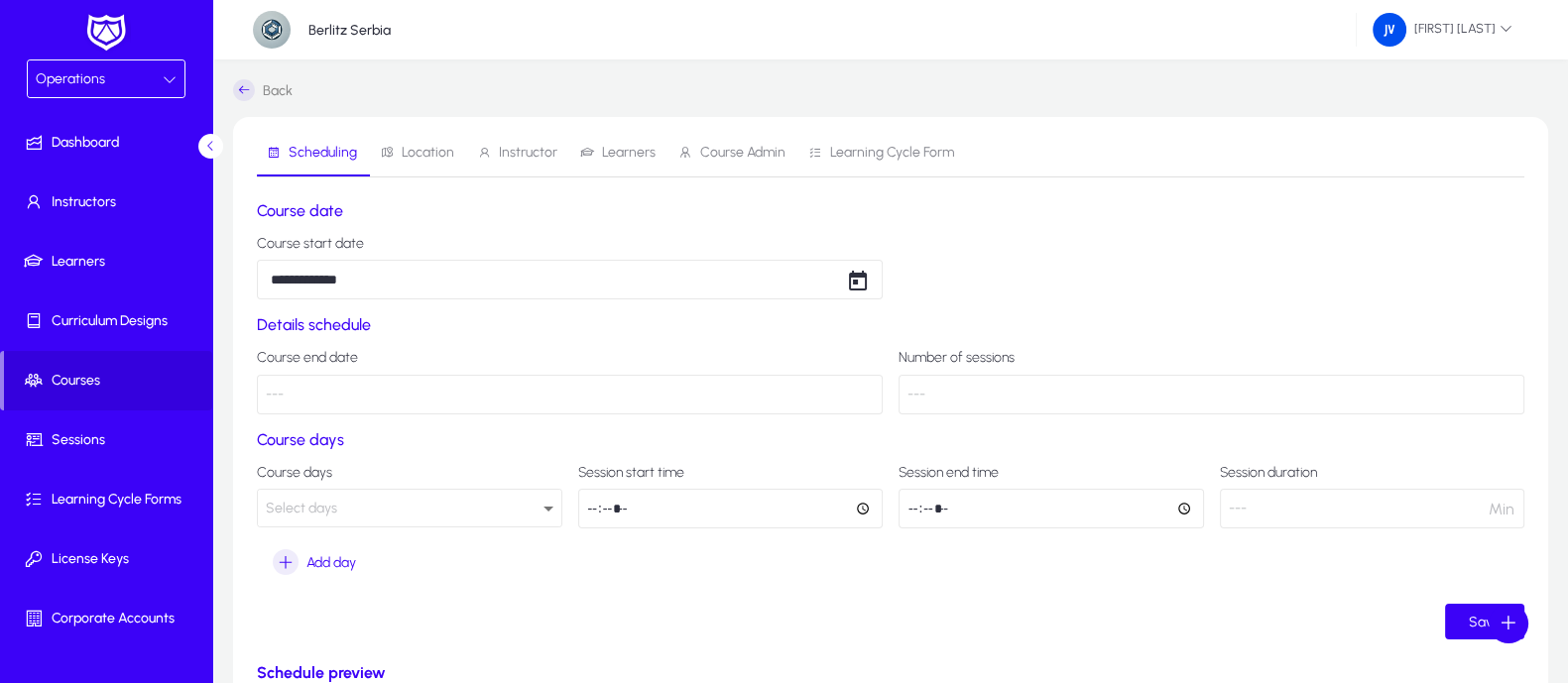 click 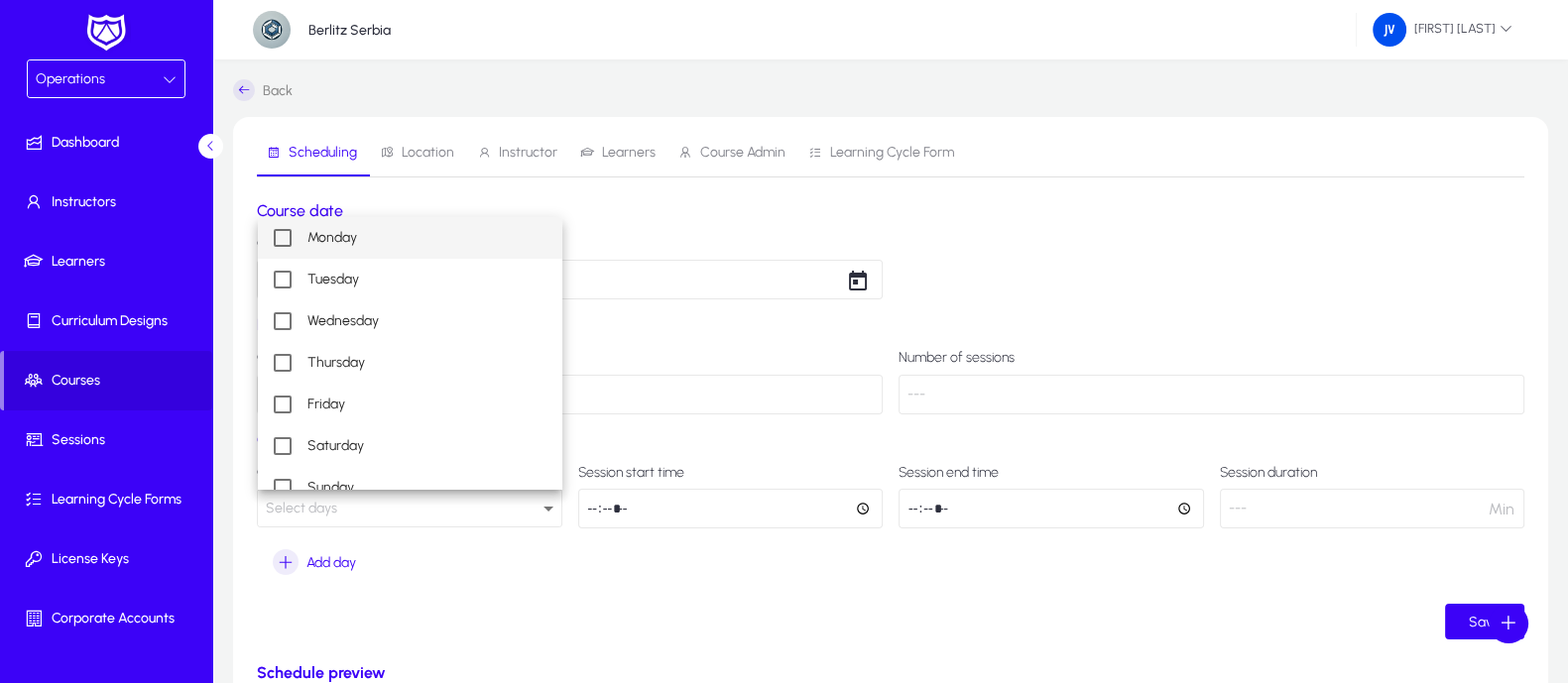 click at bounding box center (283, 238) 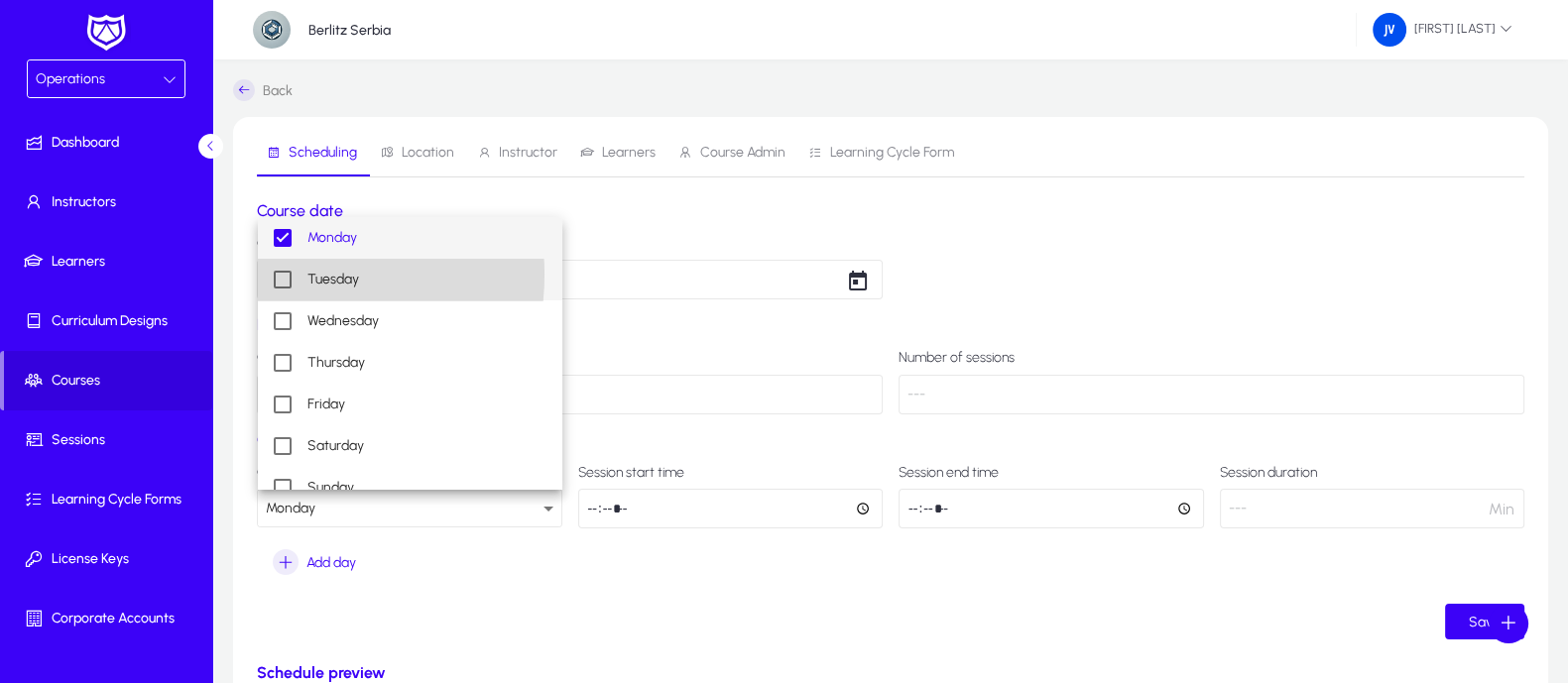 click at bounding box center (283, 280) 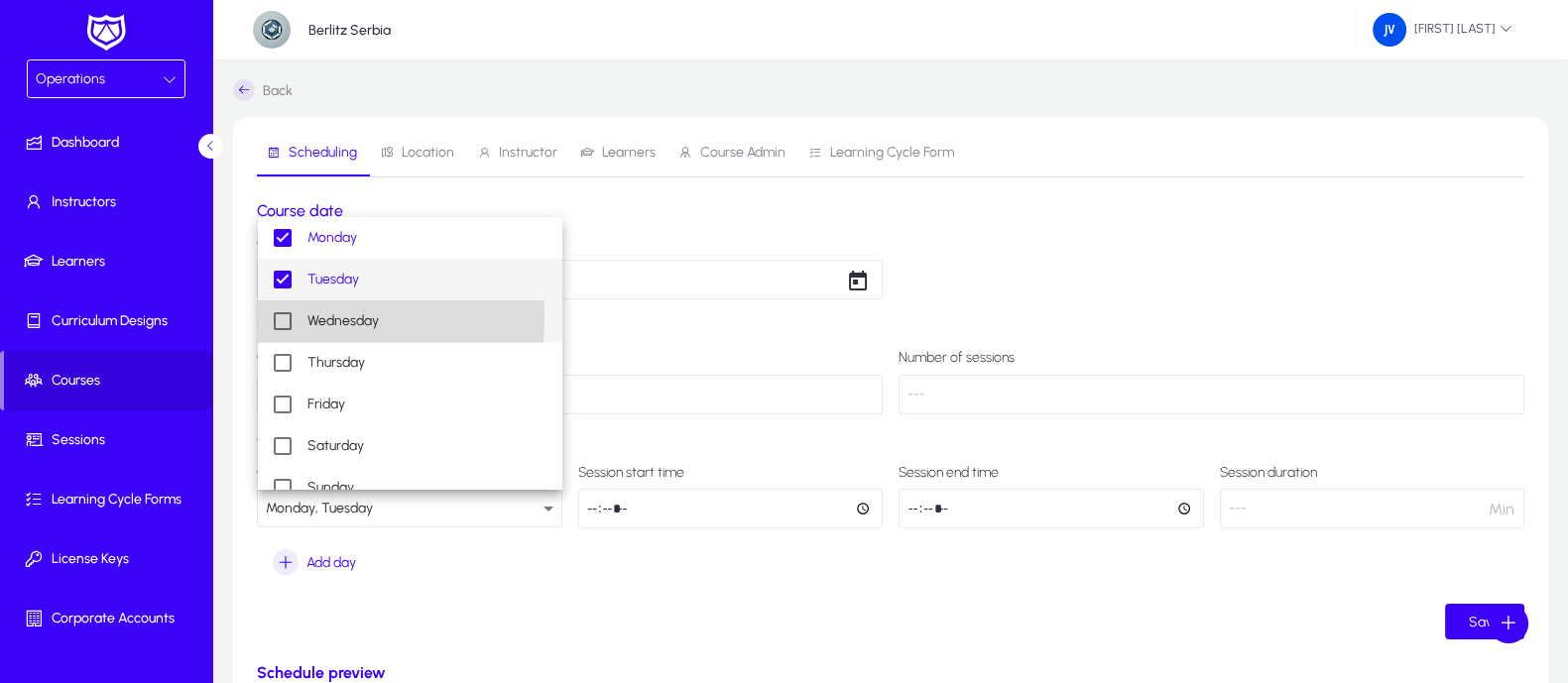 click at bounding box center (283, 321) 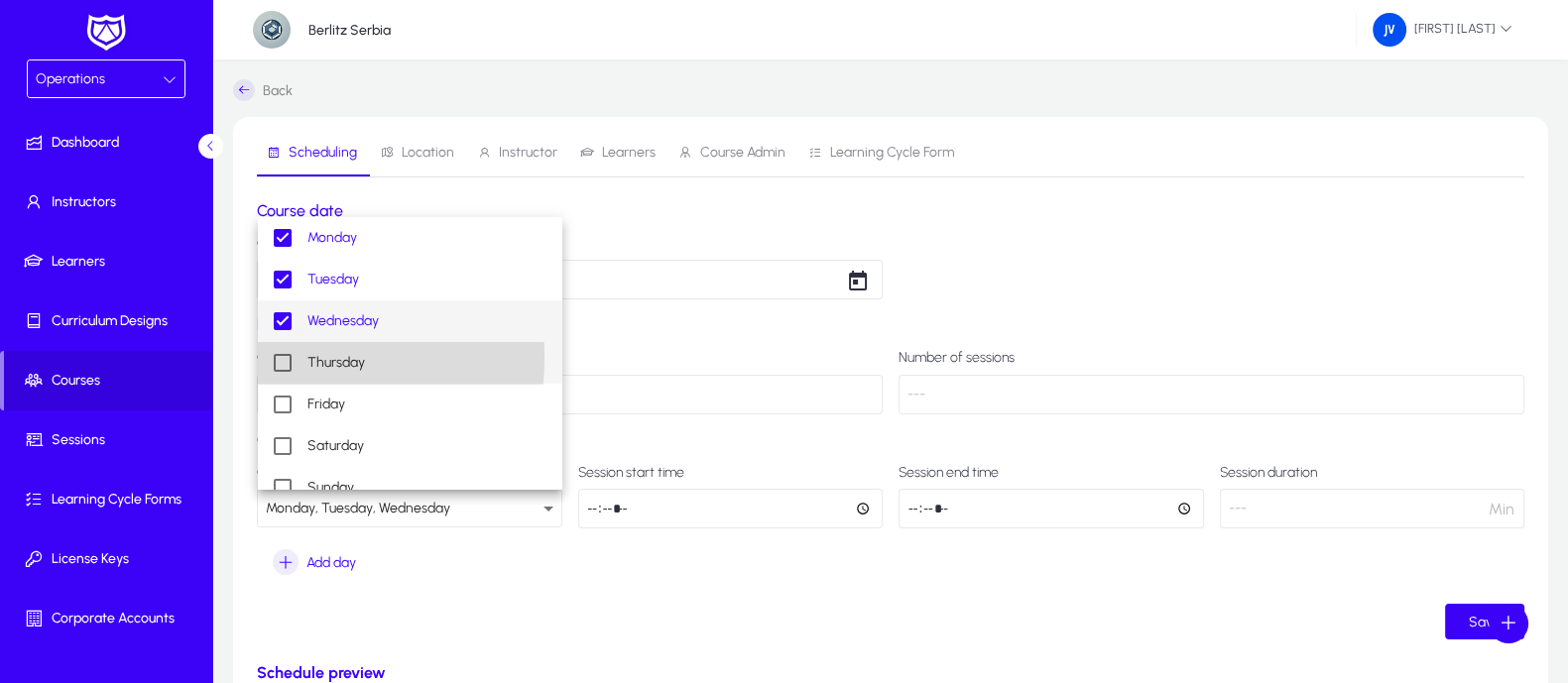 click at bounding box center (283, 363) 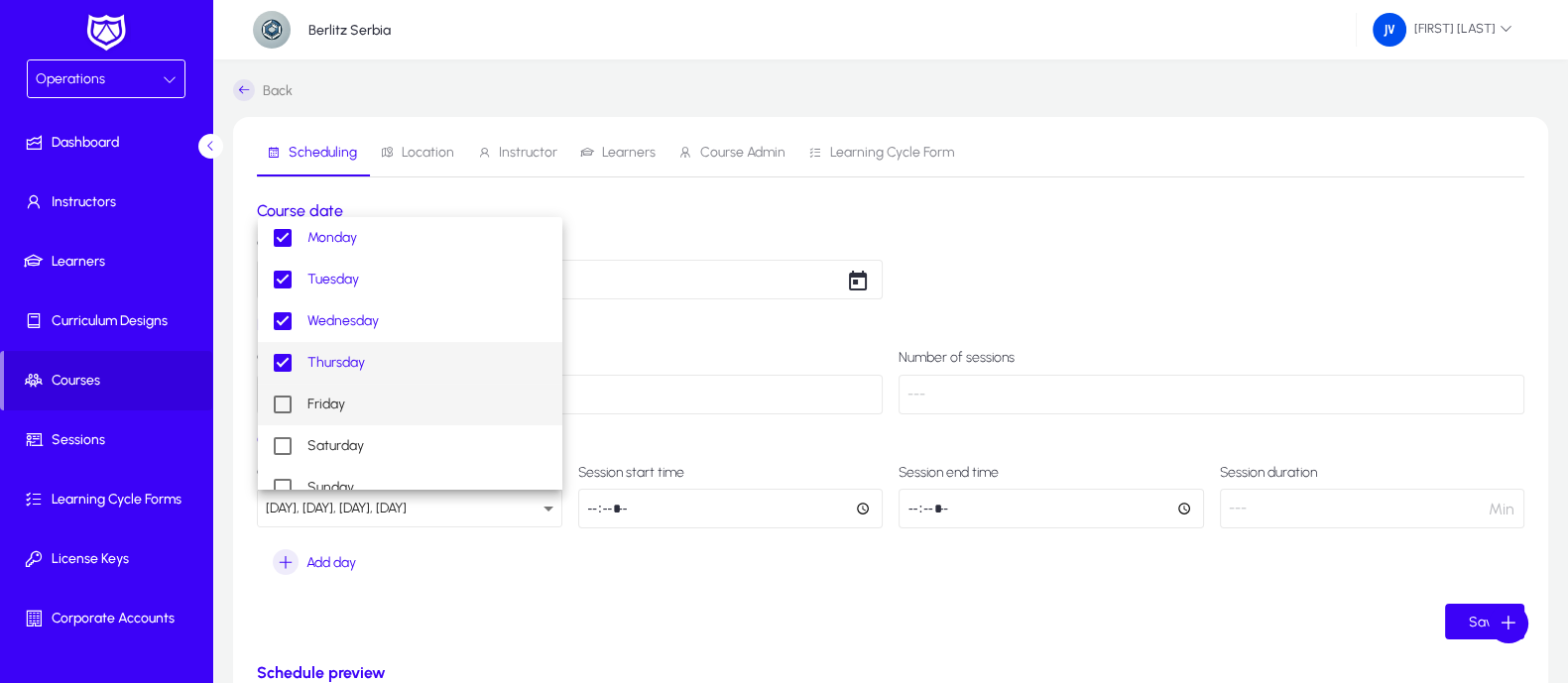 click at bounding box center [283, 404] 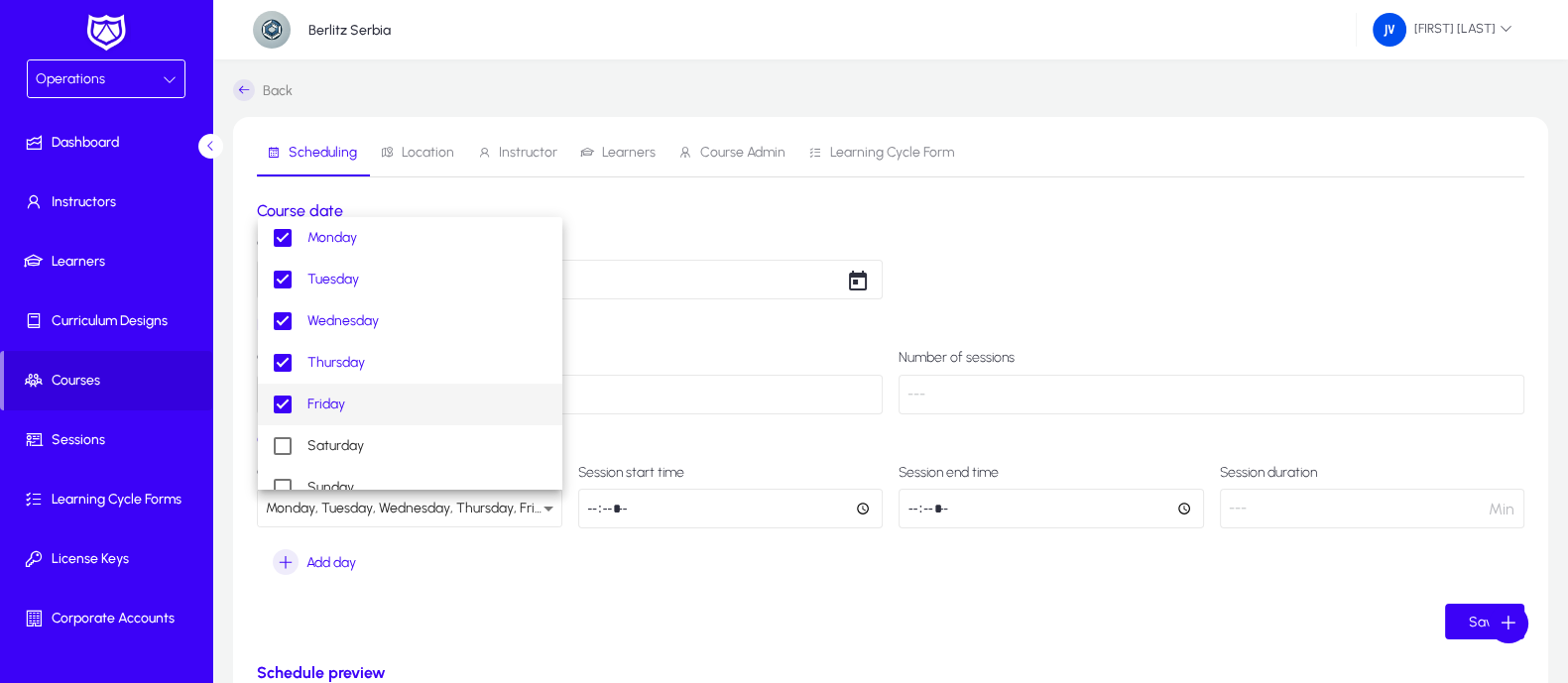 click at bounding box center [784, 341] 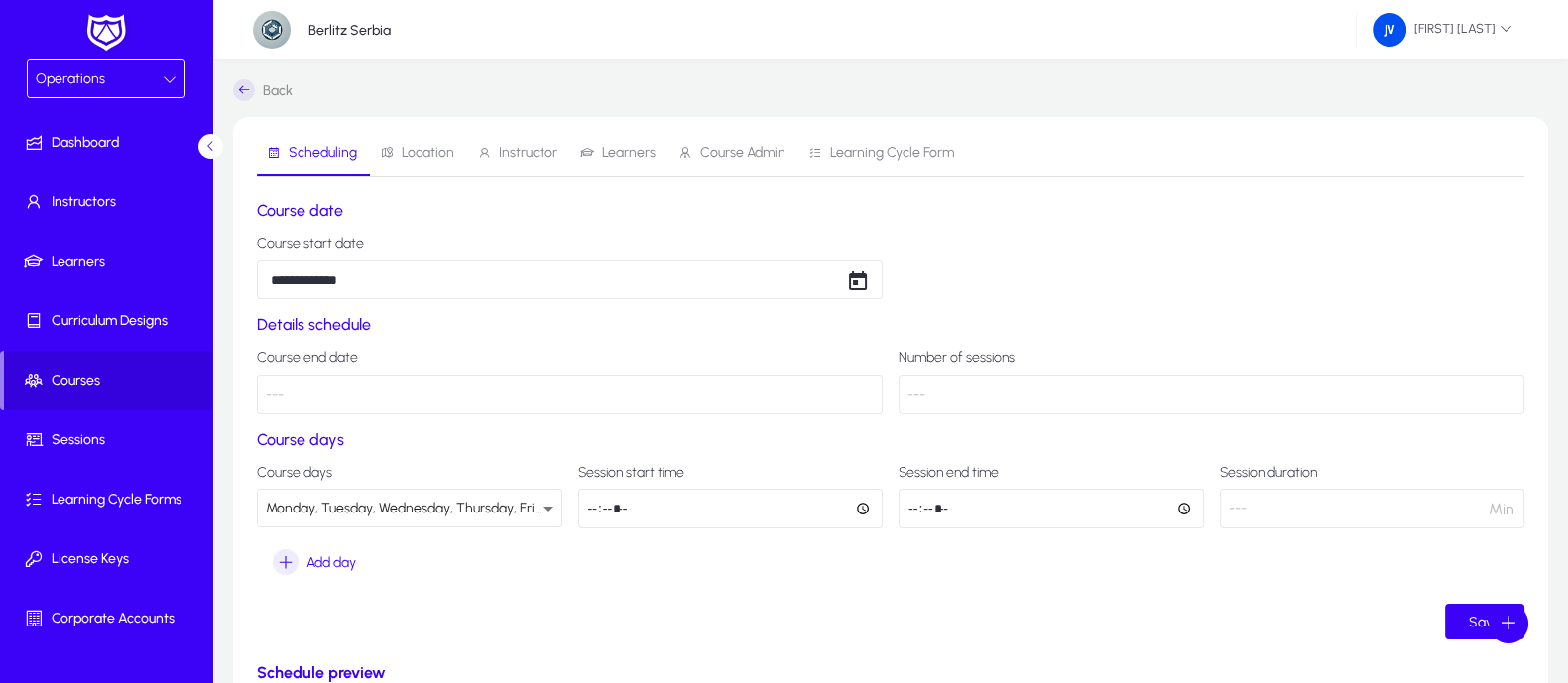 click 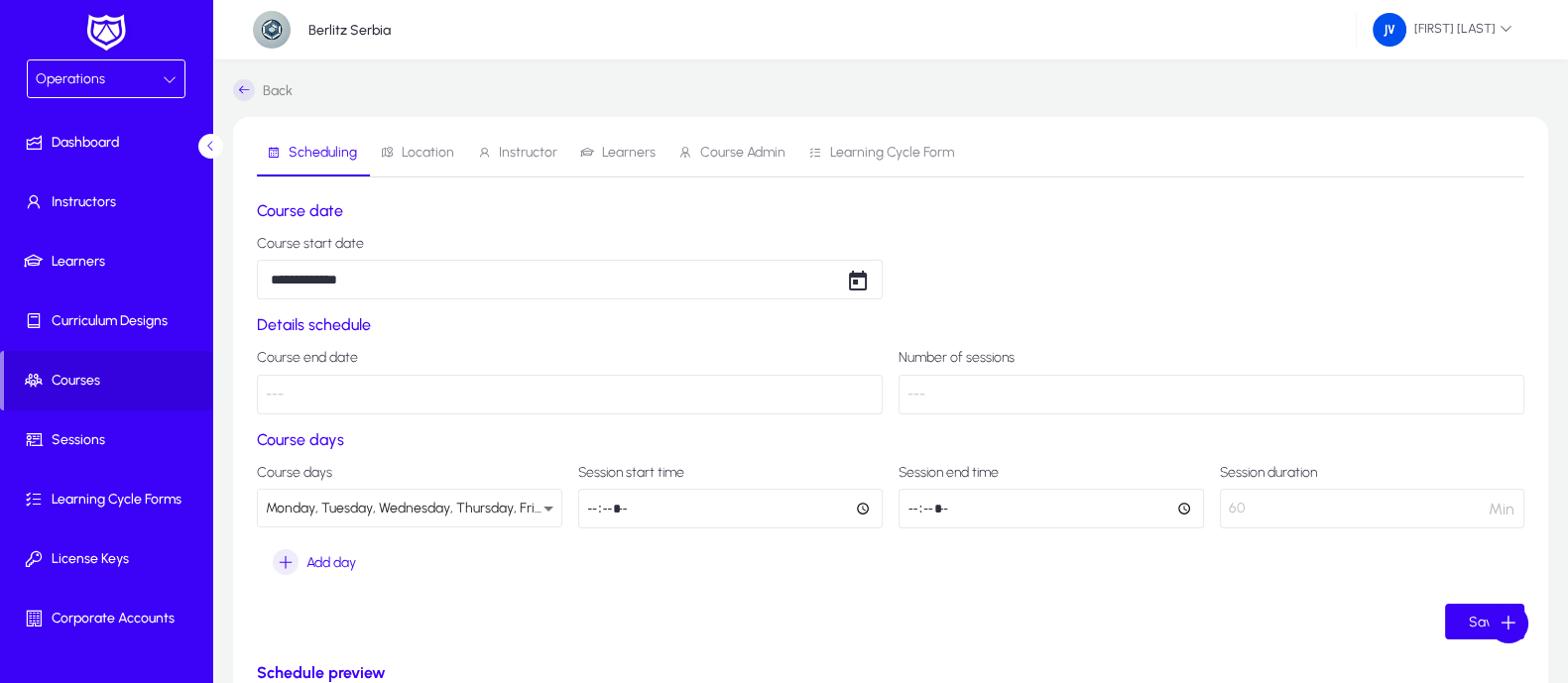 type on "*****" 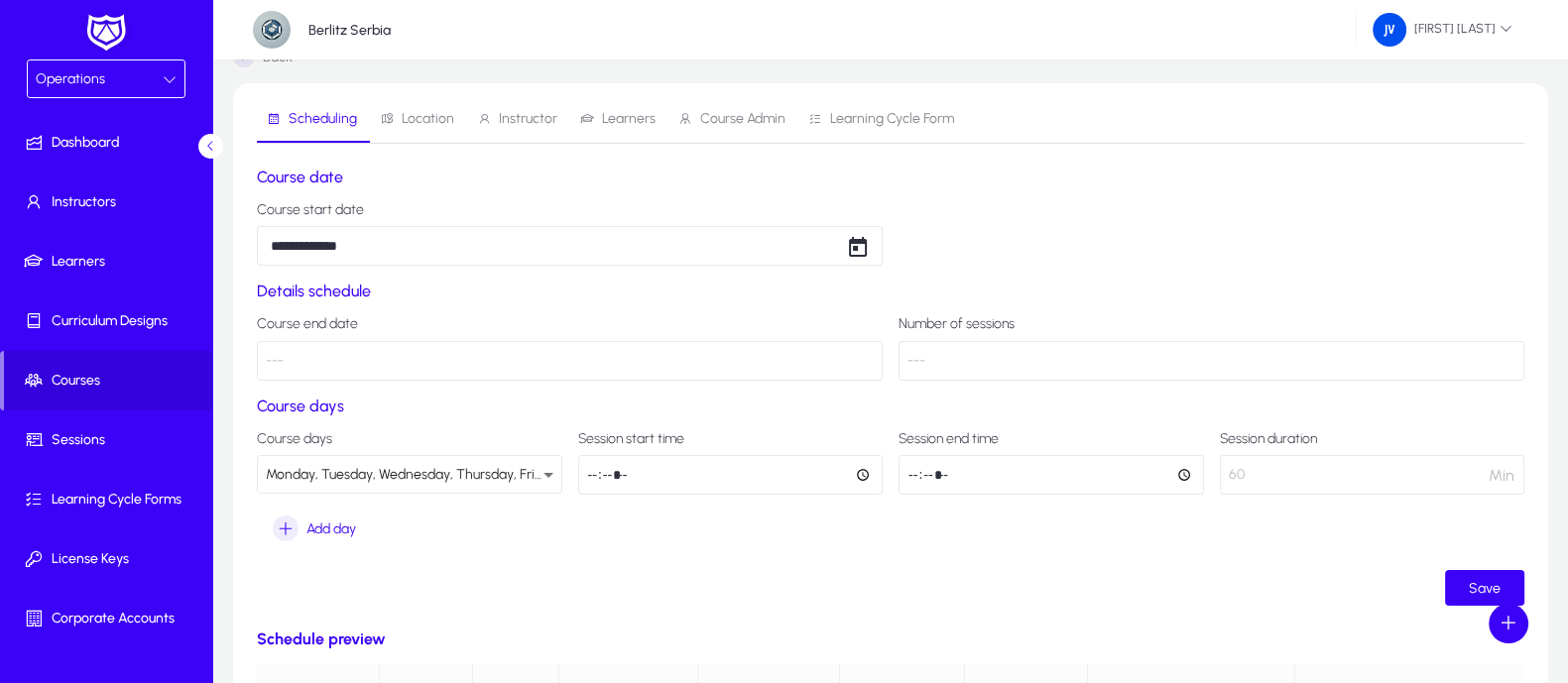 scroll, scrollTop: 0, scrollLeft: 0, axis: both 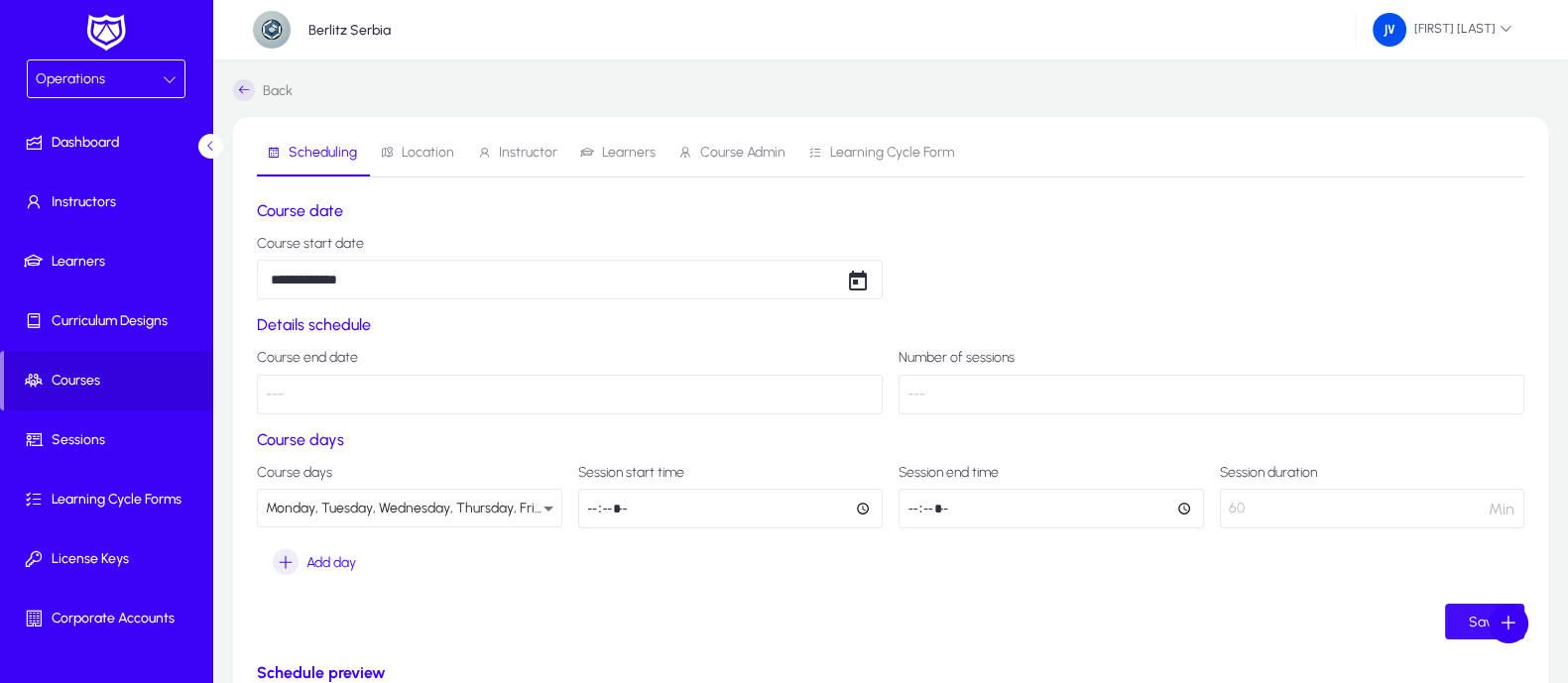 click 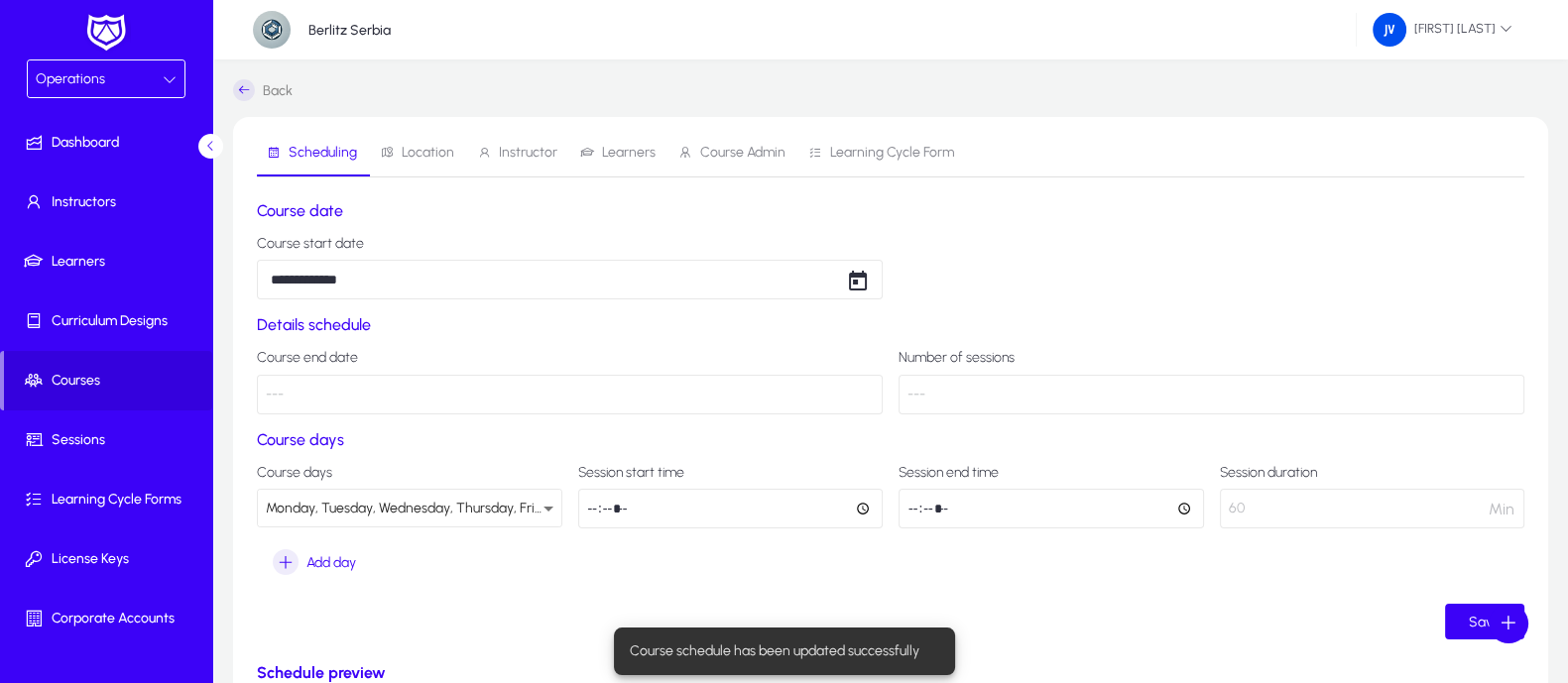 click on "Location" at bounding box center (427, 153) 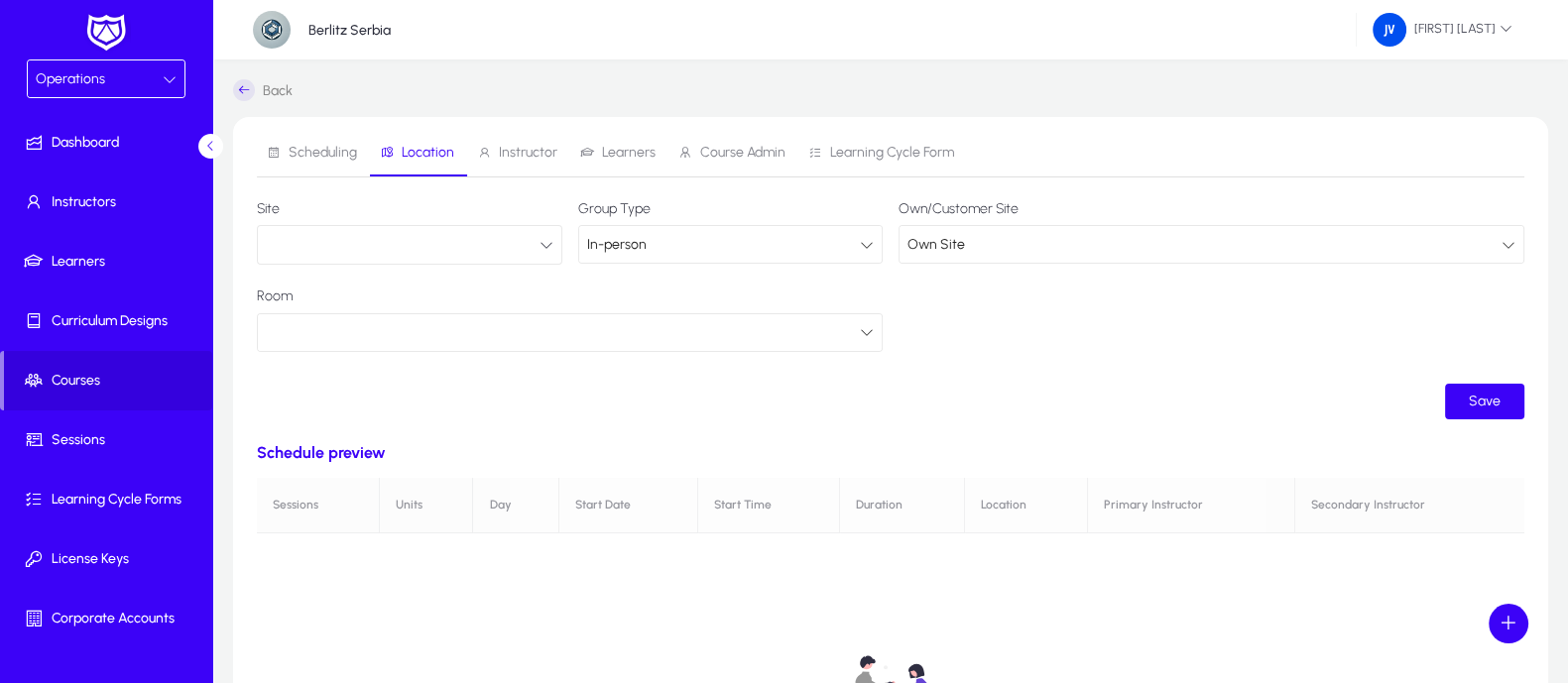click 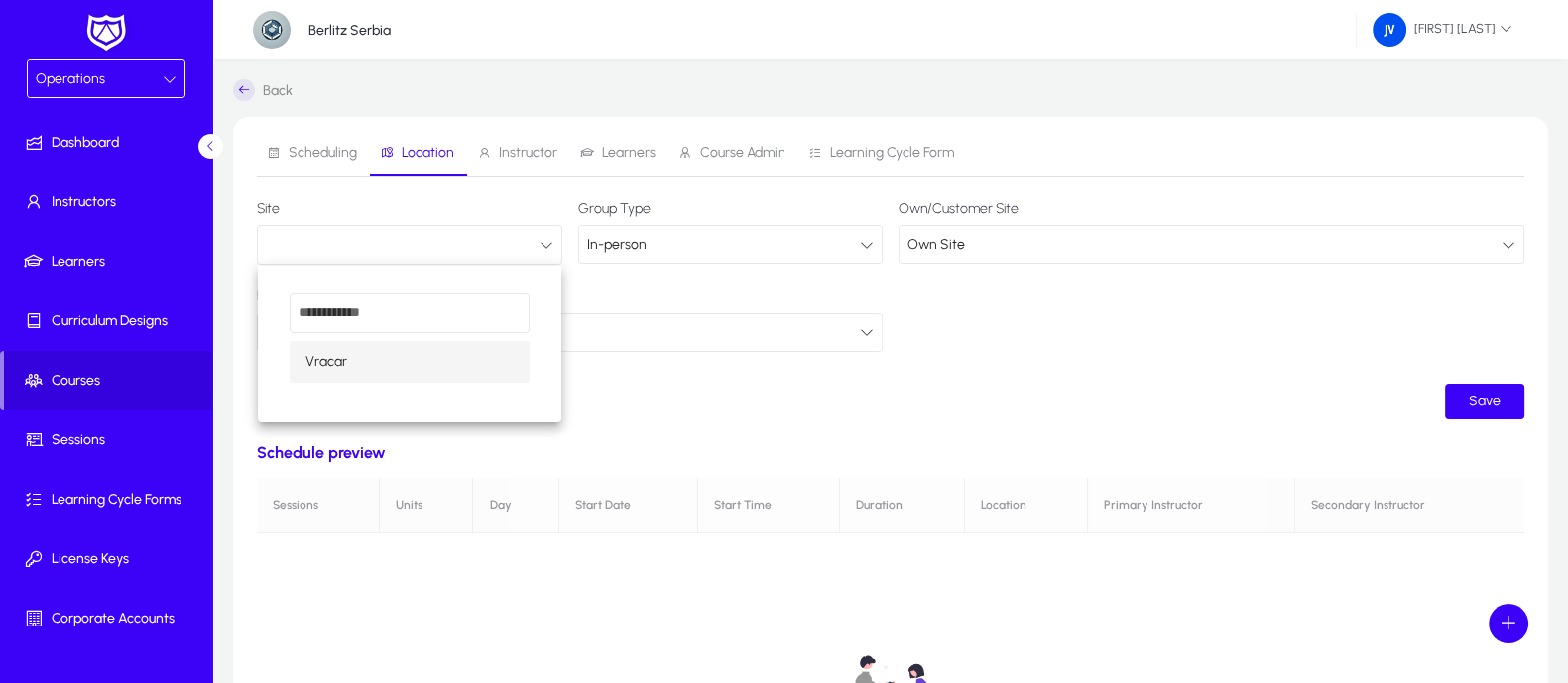click at bounding box center [784, 341] 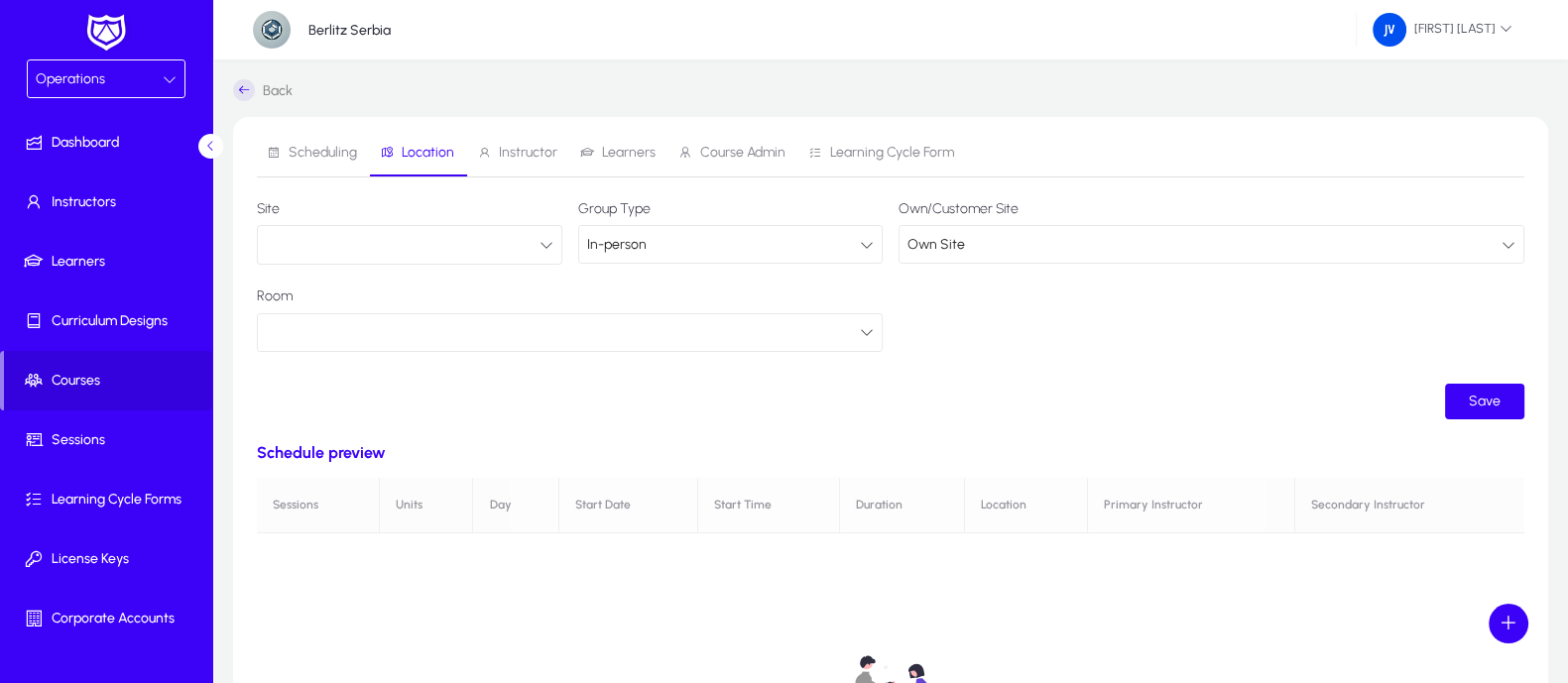 click at bounding box center (867, 245) 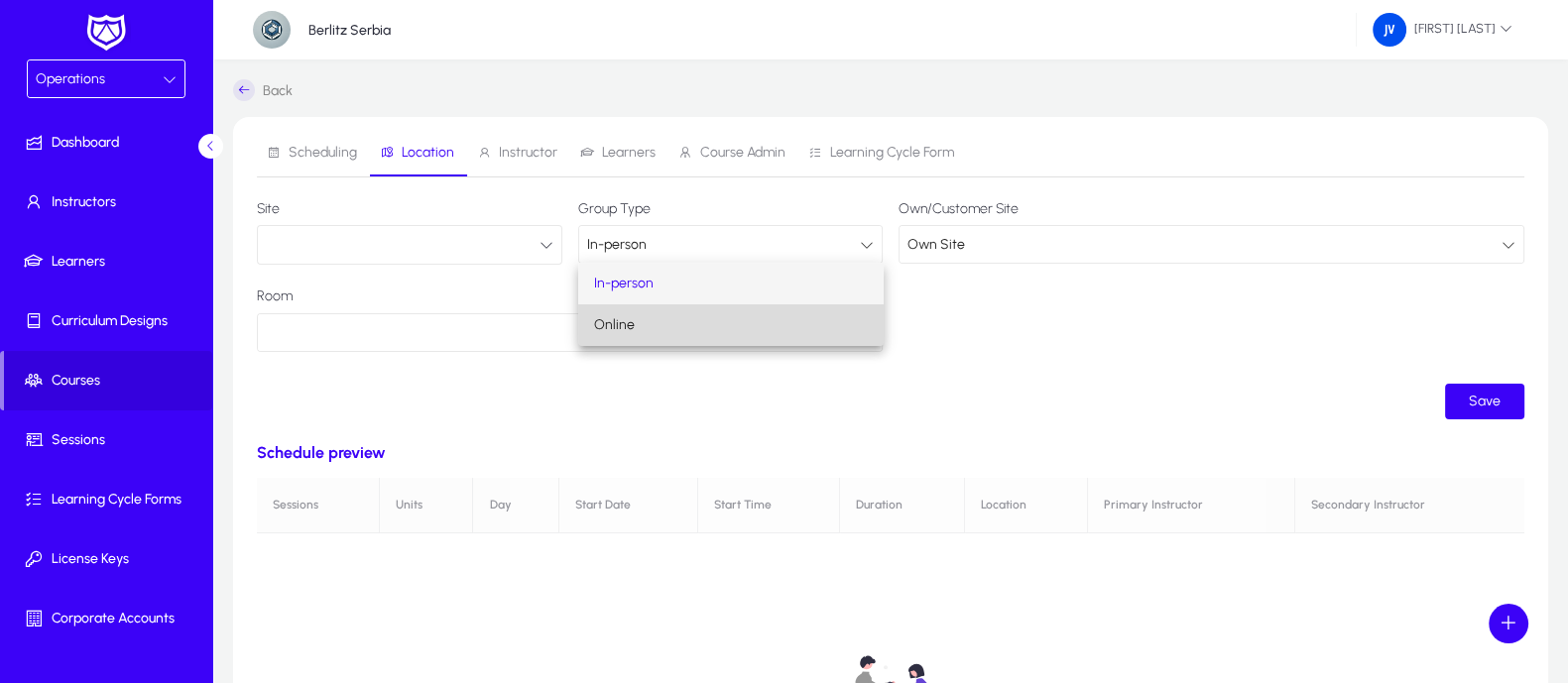 click on "Online" at bounding box center (730, 325) 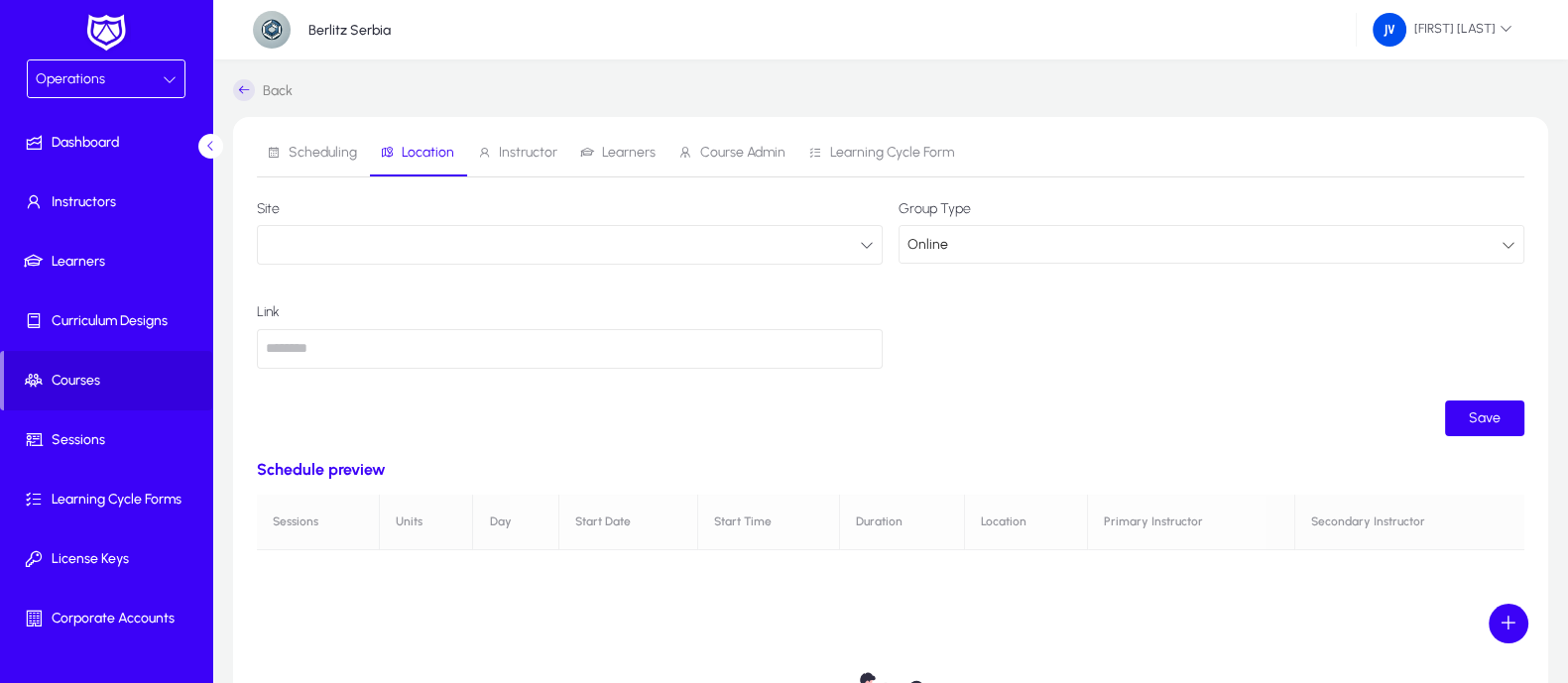 click 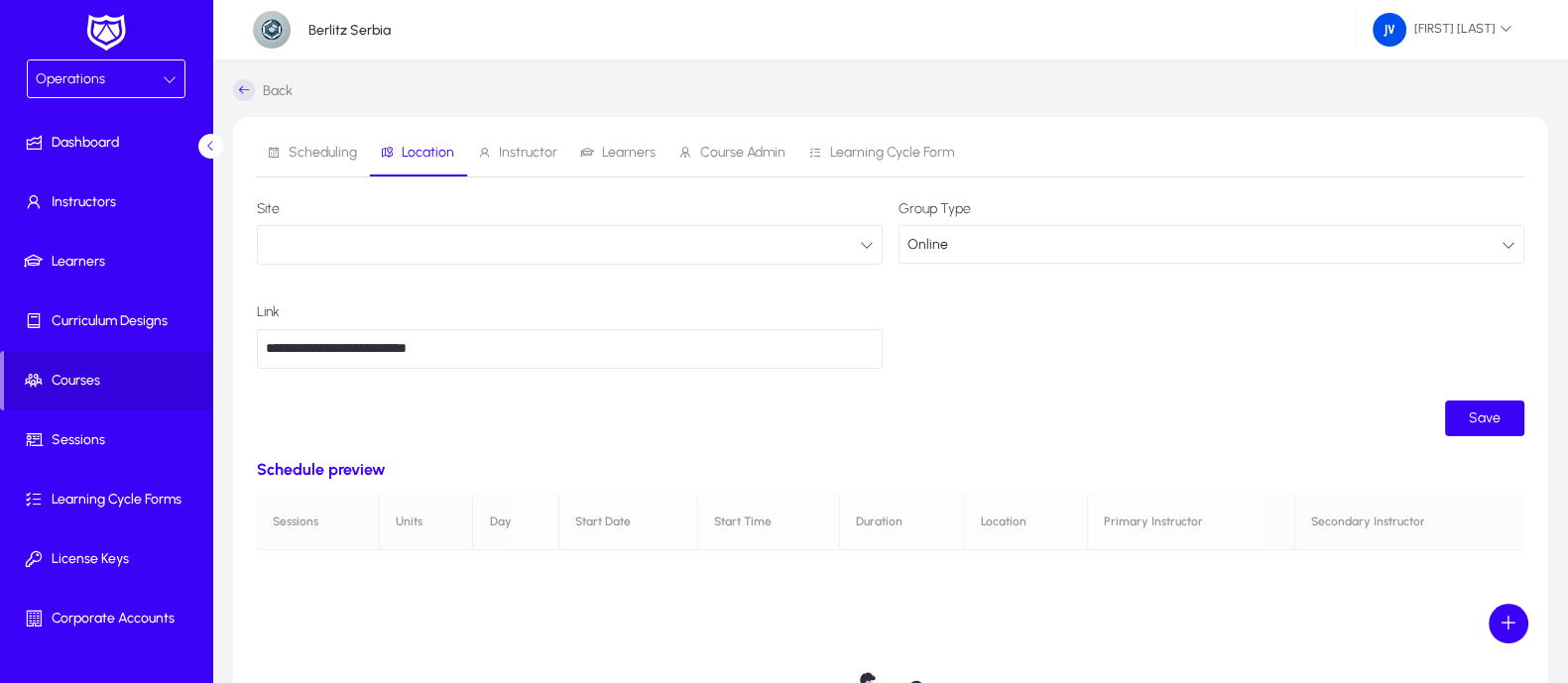 type on "**********" 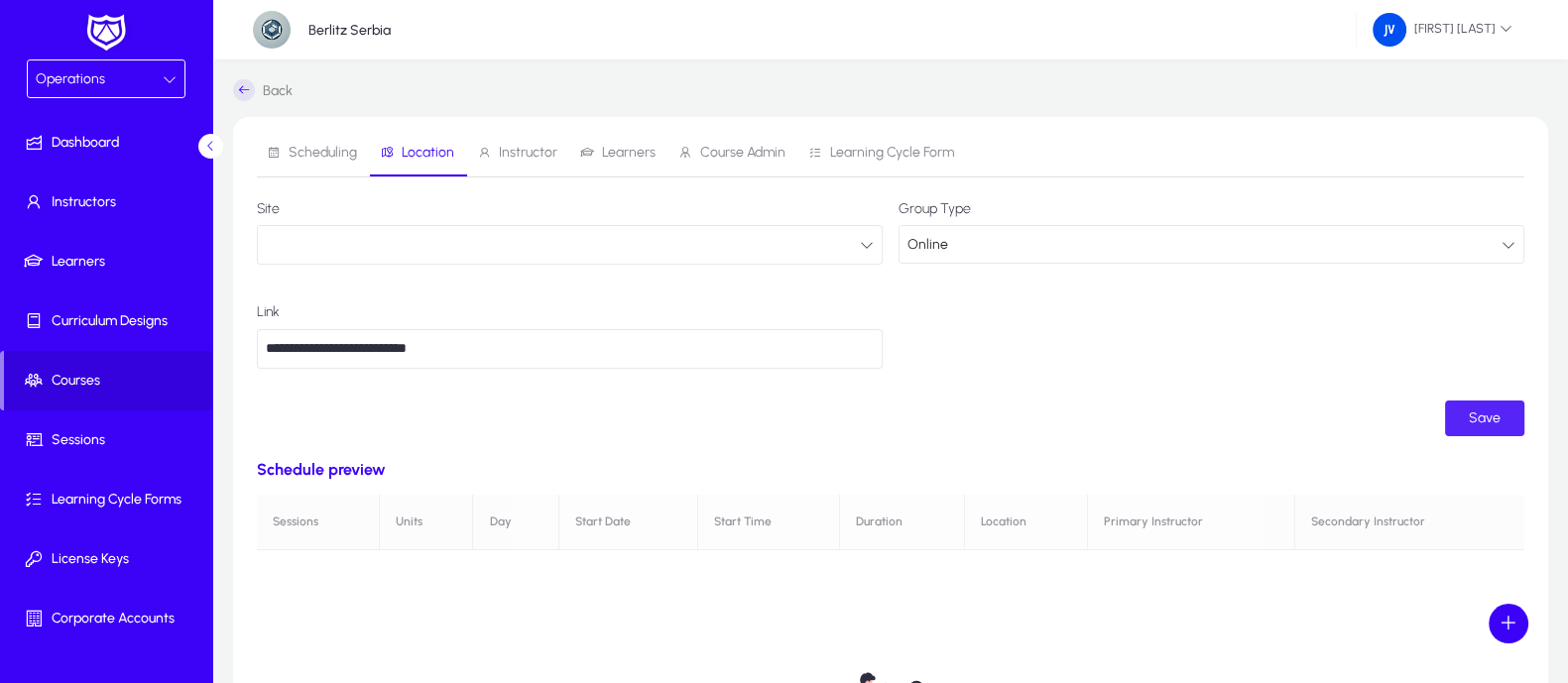 click on "Save" 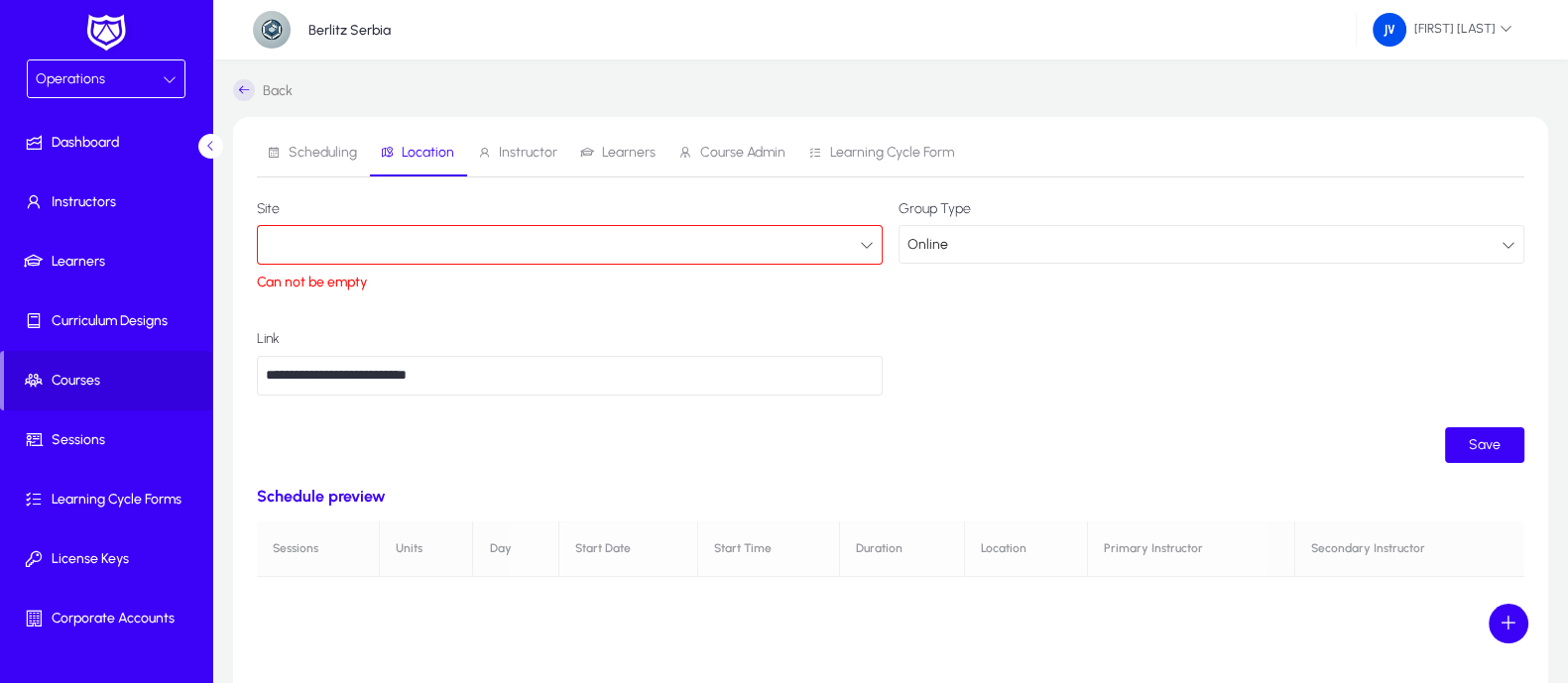 click 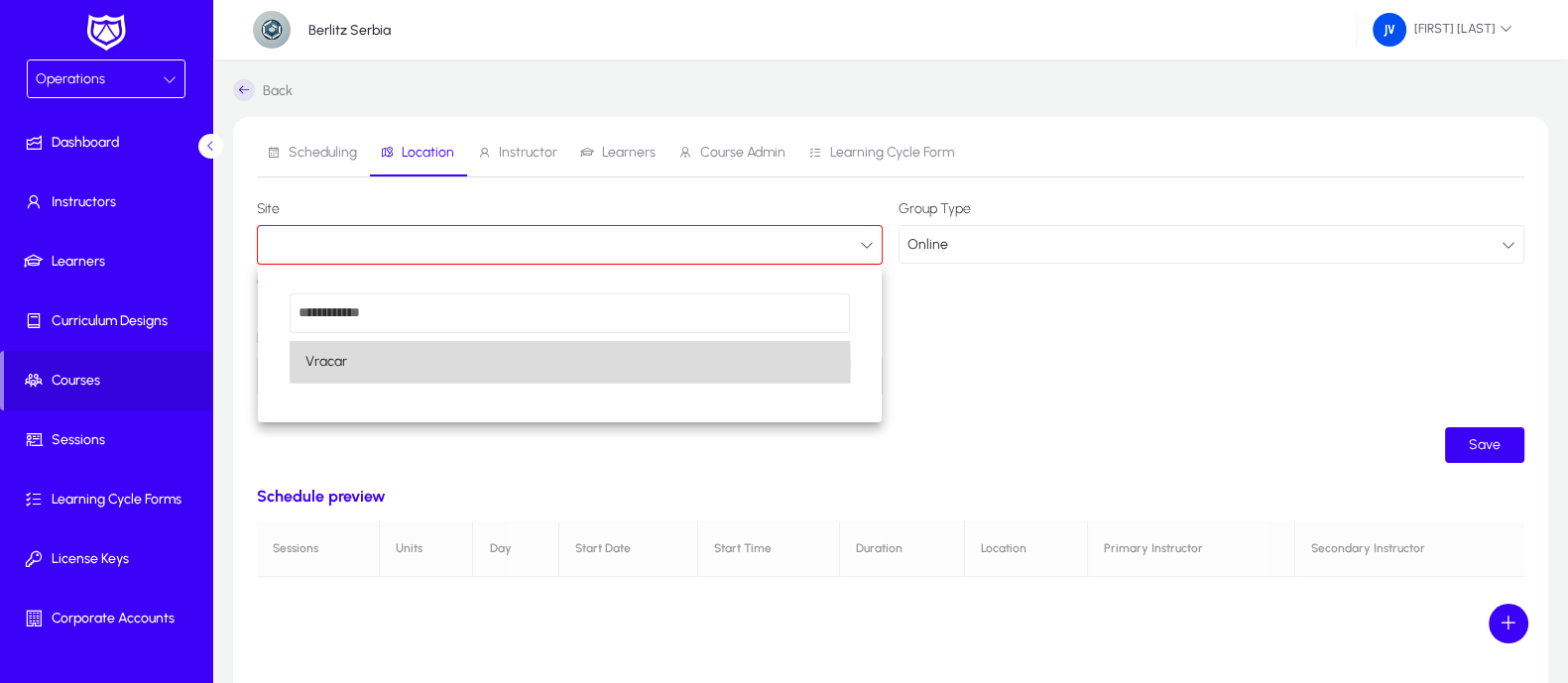 click on "Vracar" at bounding box center [569, 362] 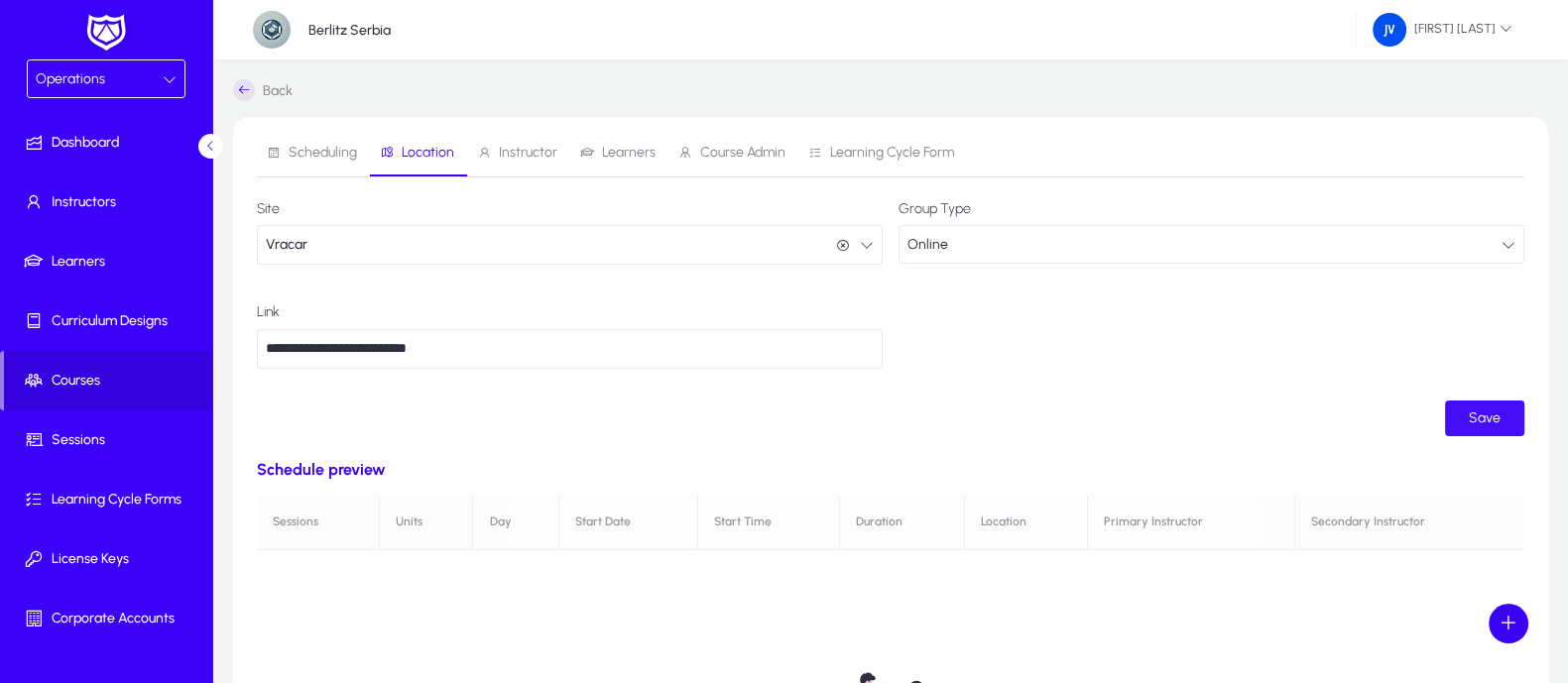 click on "Save" 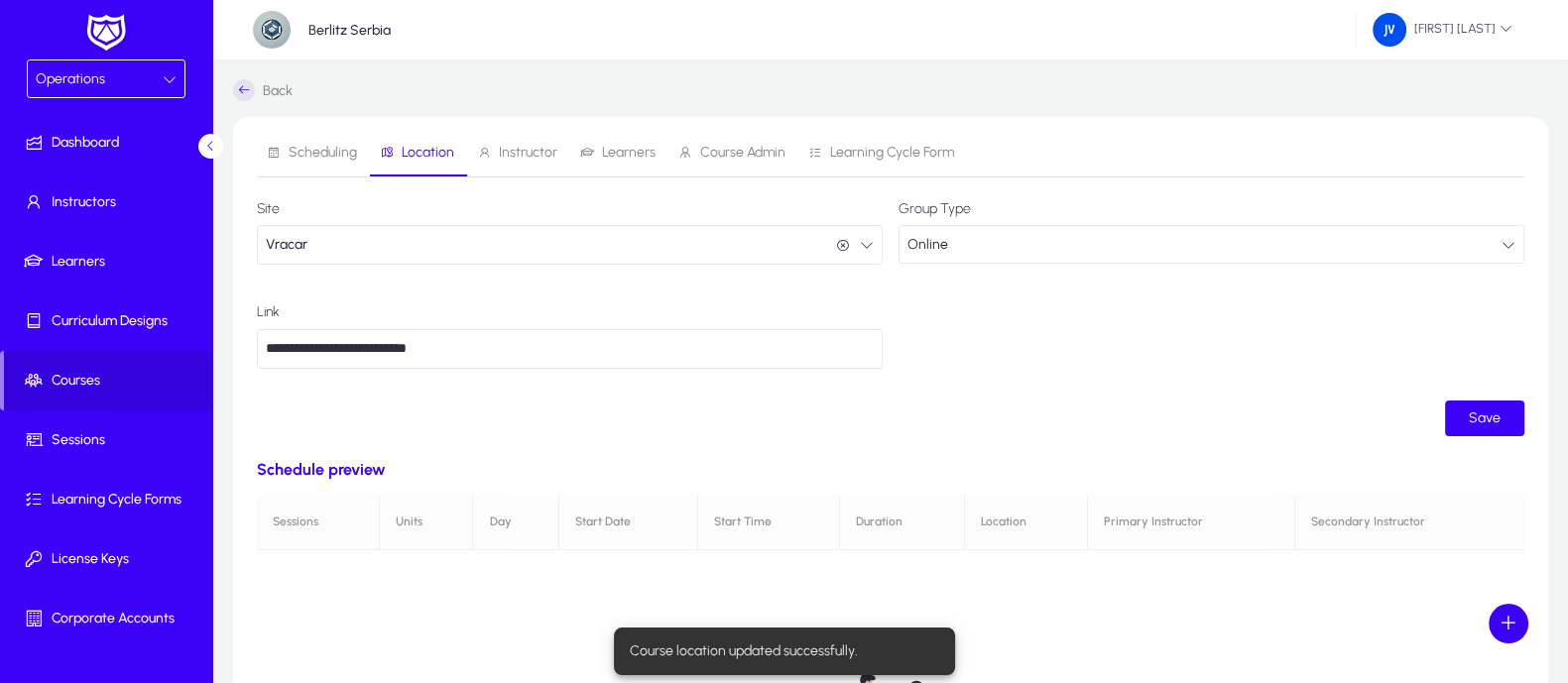 click on "Instructor" at bounding box center (528, 153) 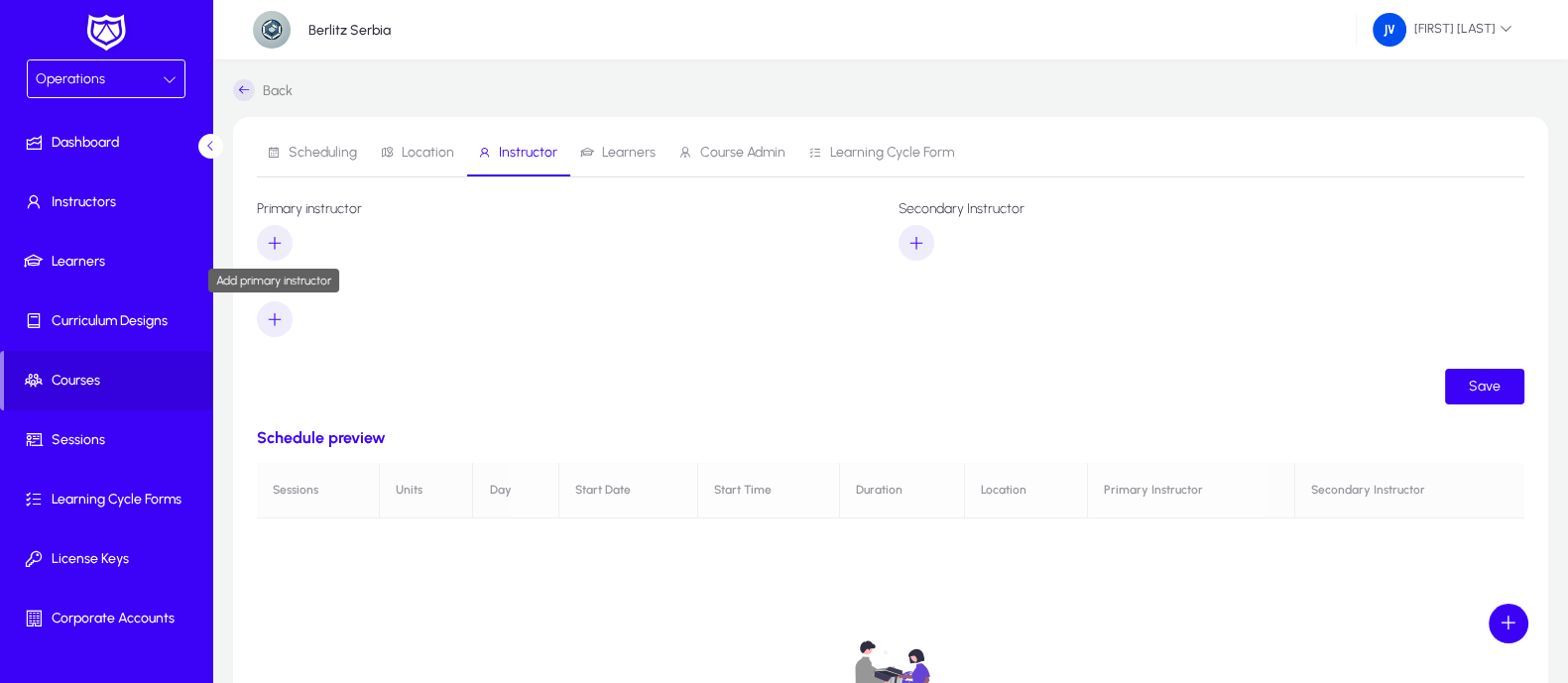 click 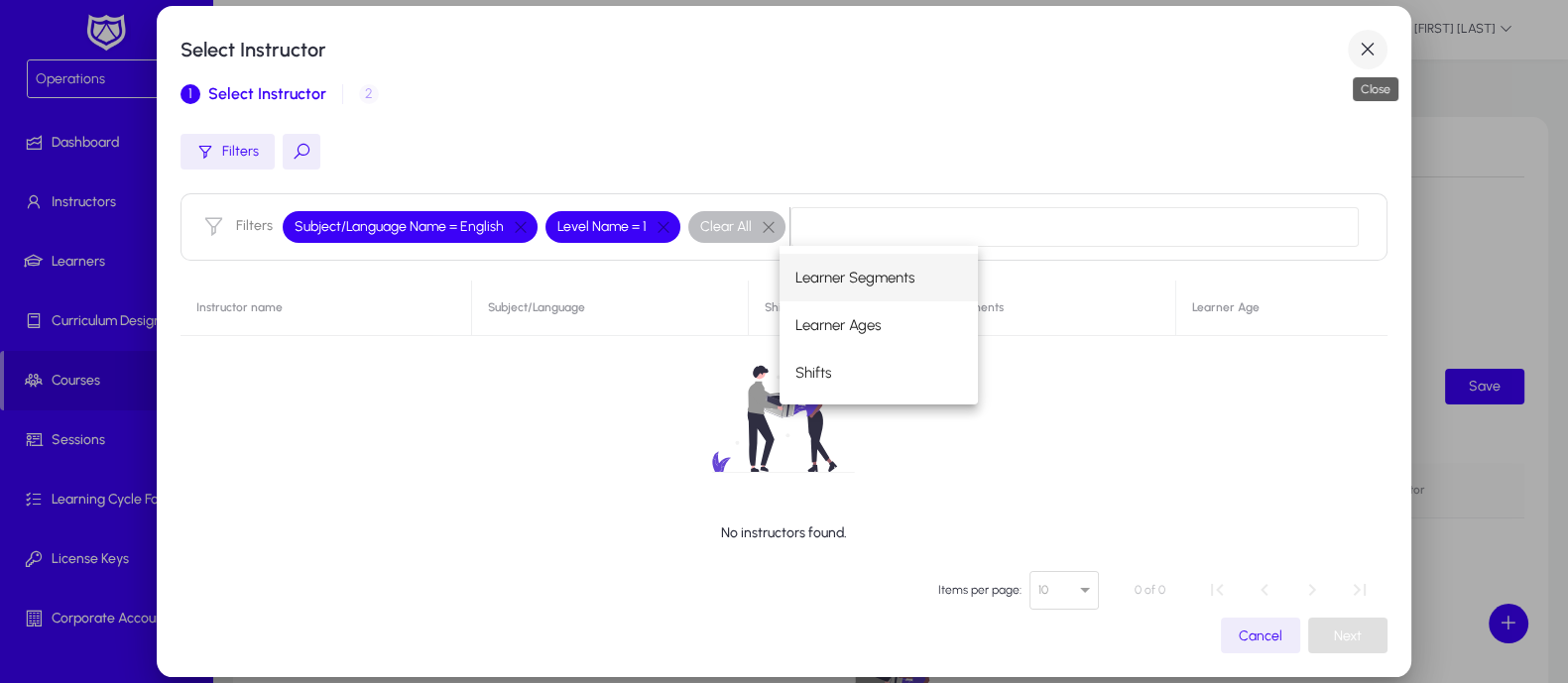 click at bounding box center (1368, 50) 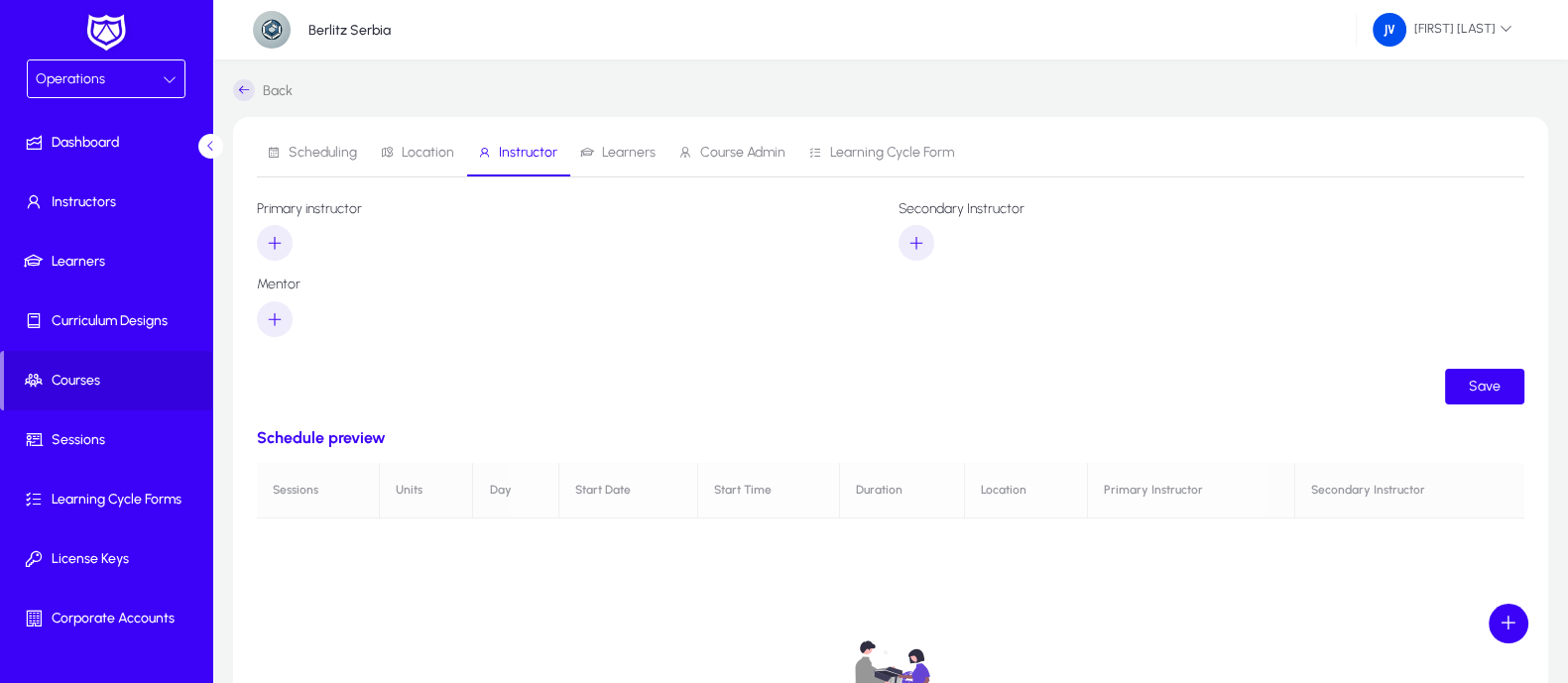click on "Learners" at bounding box center [629, 153] 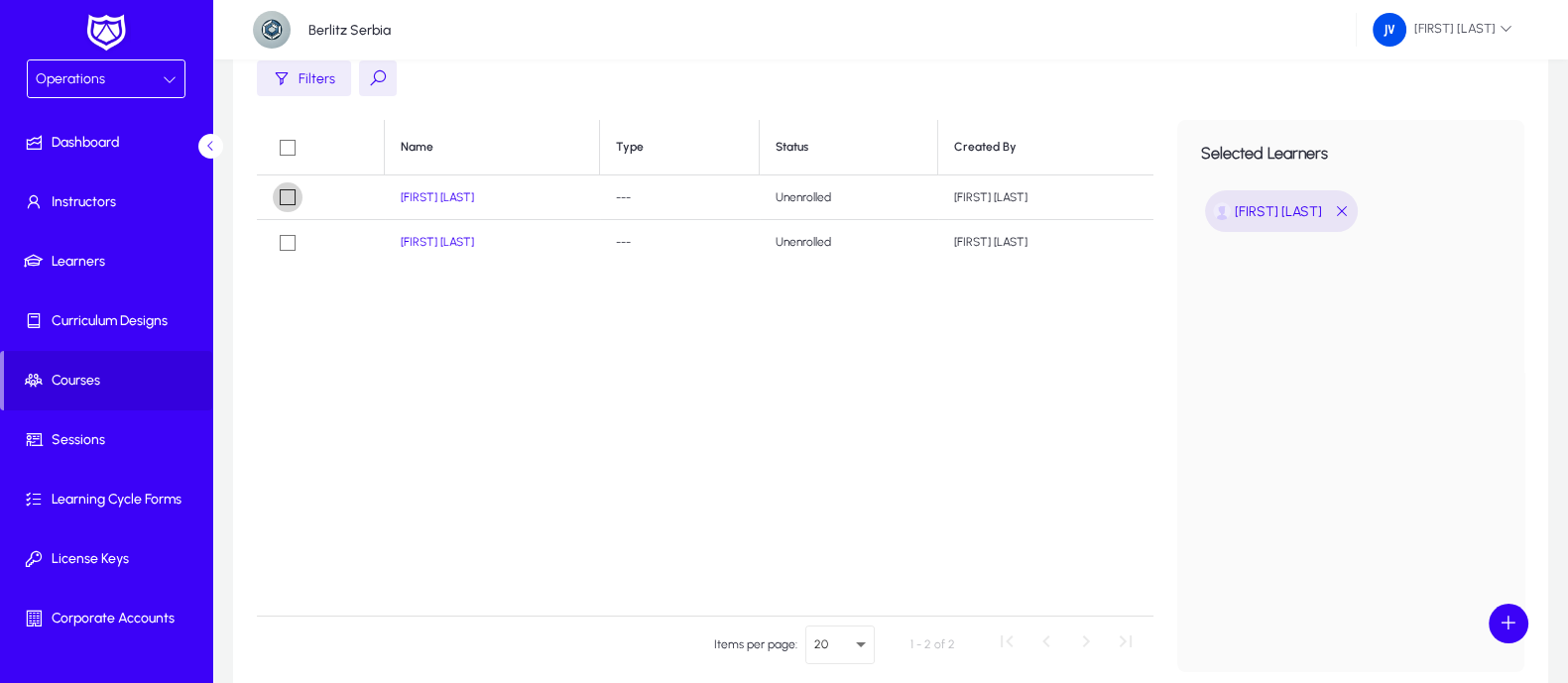 scroll, scrollTop: 355, scrollLeft: 0, axis: vertical 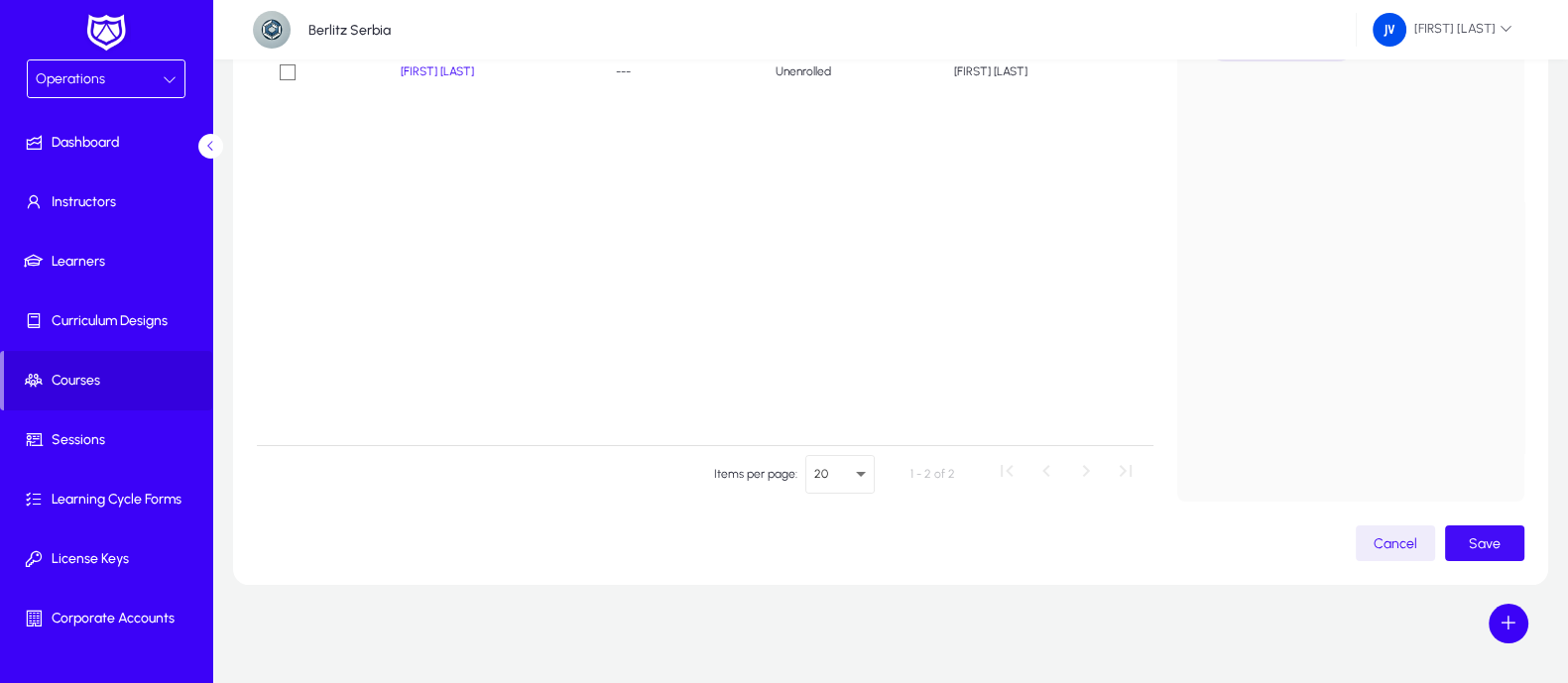 click on "Save" 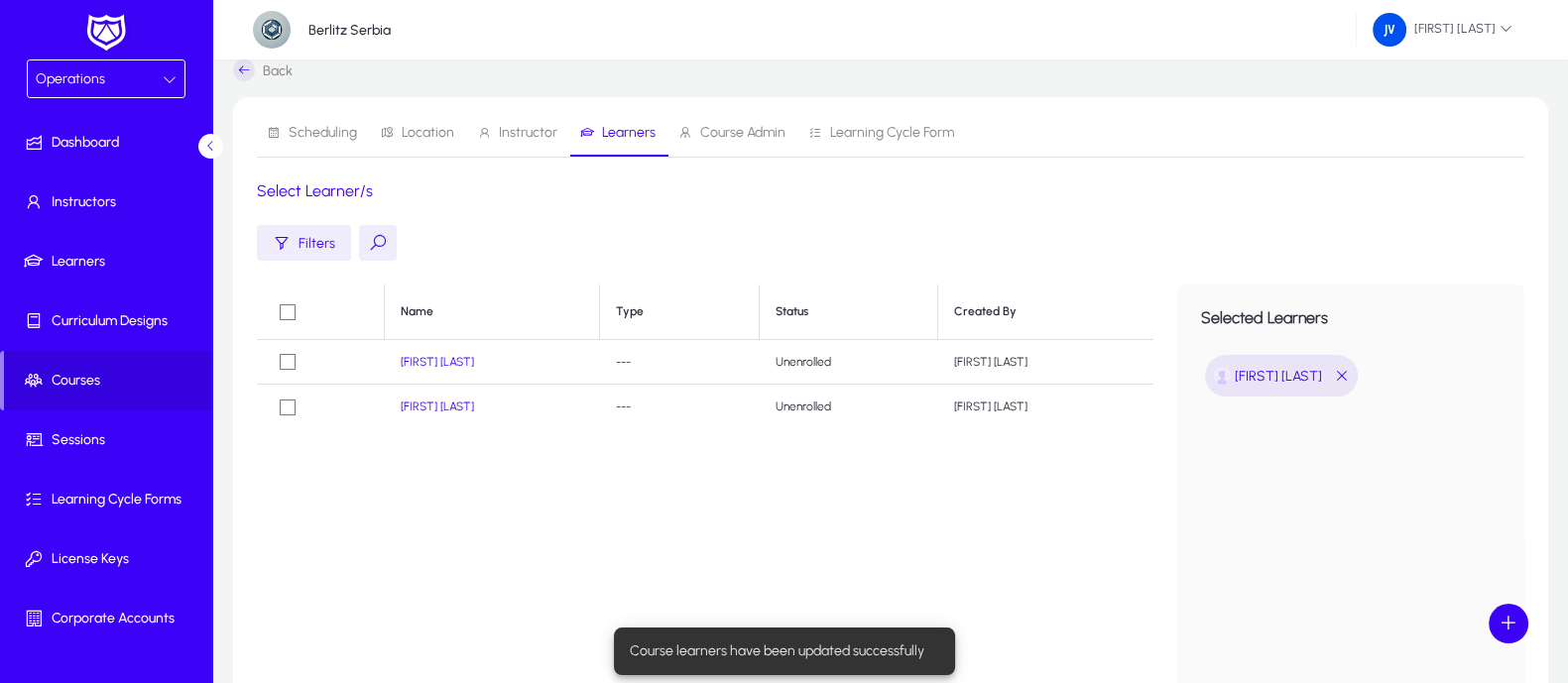 scroll, scrollTop: 0, scrollLeft: 0, axis: both 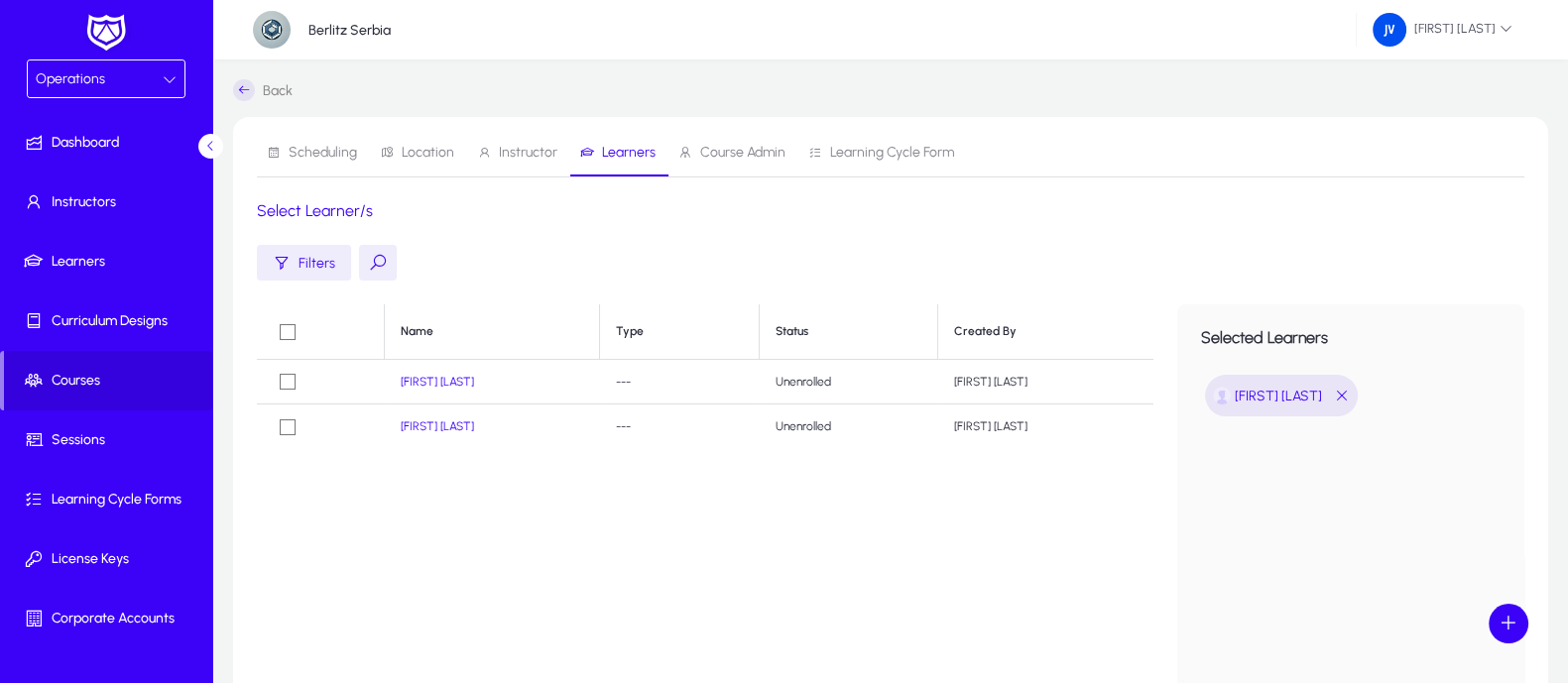 click on "Course Admin" at bounding box center (743, 153) 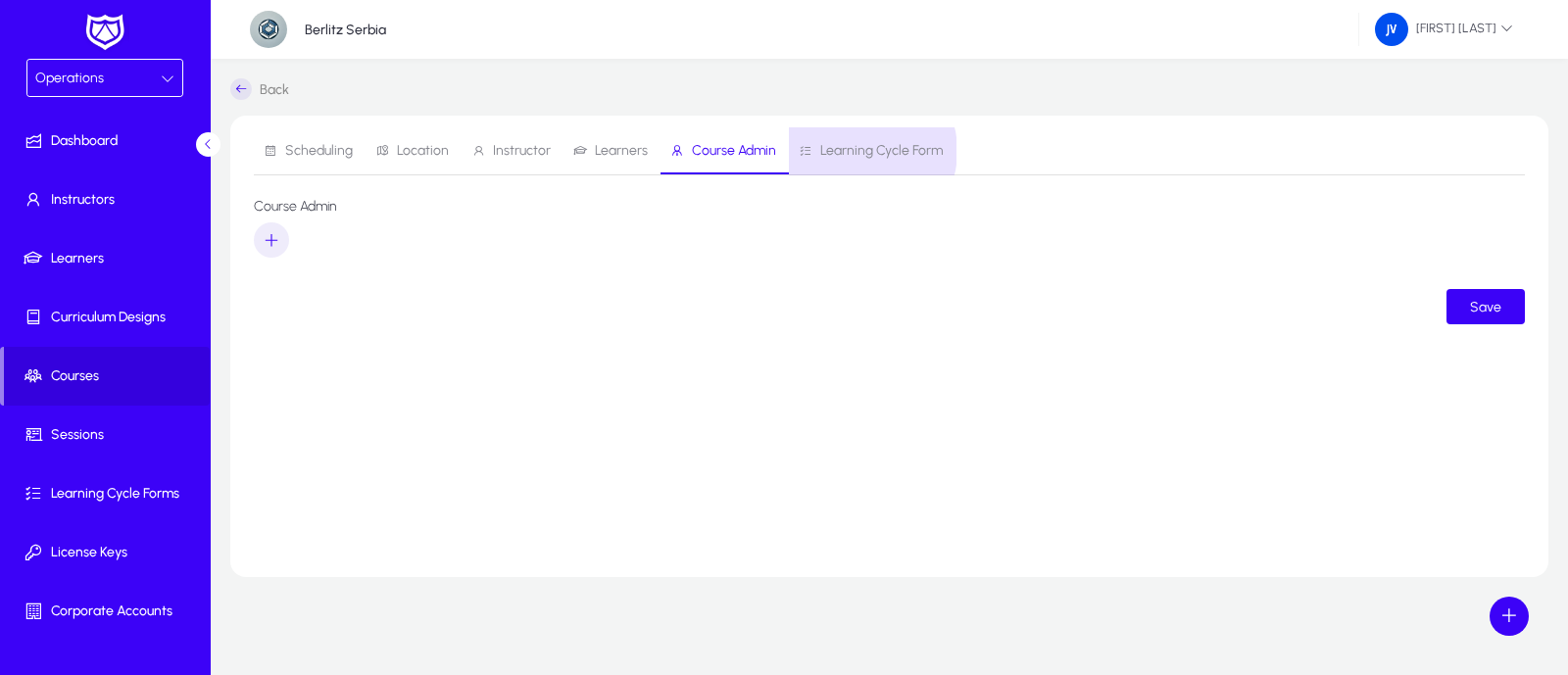 click on "Learning Cycle Form" at bounding box center (881, 151) 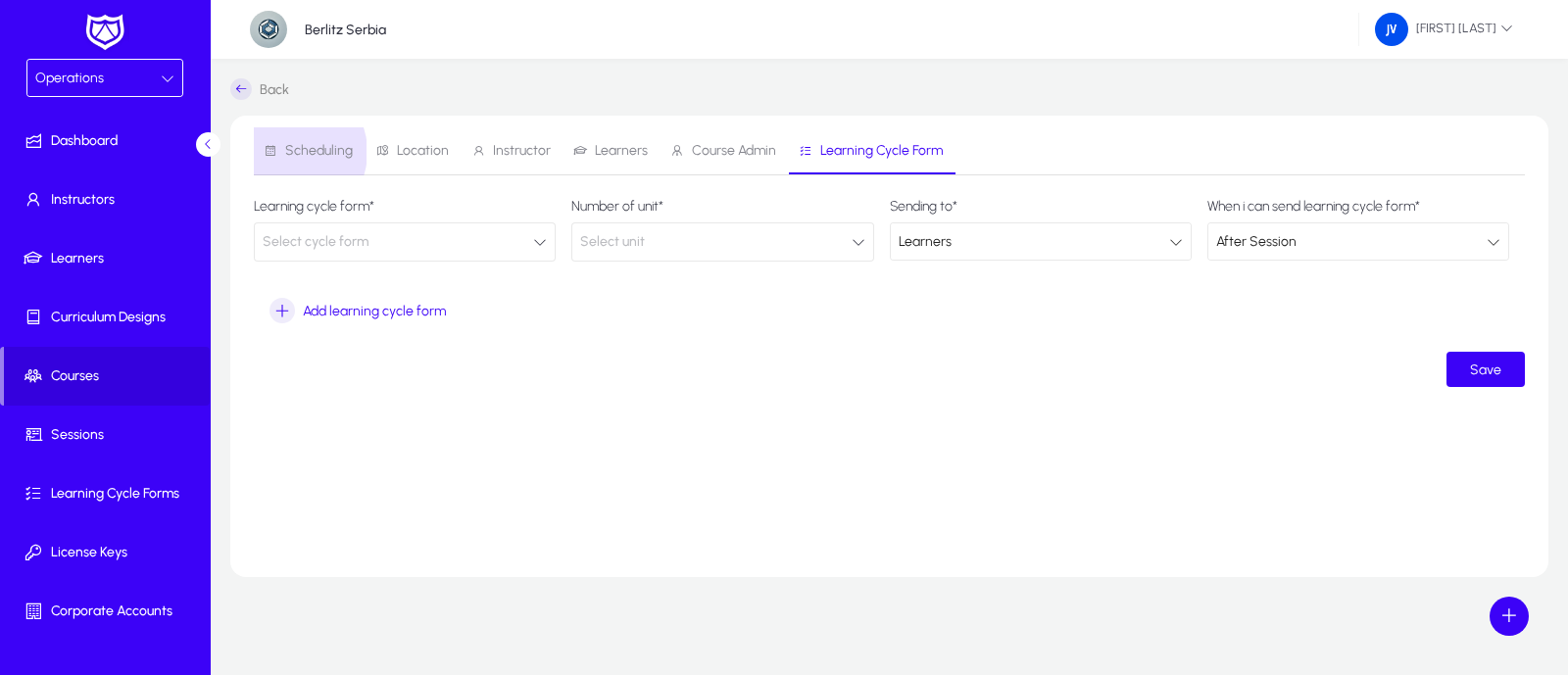 click on "Scheduling" at bounding box center [318, 151] 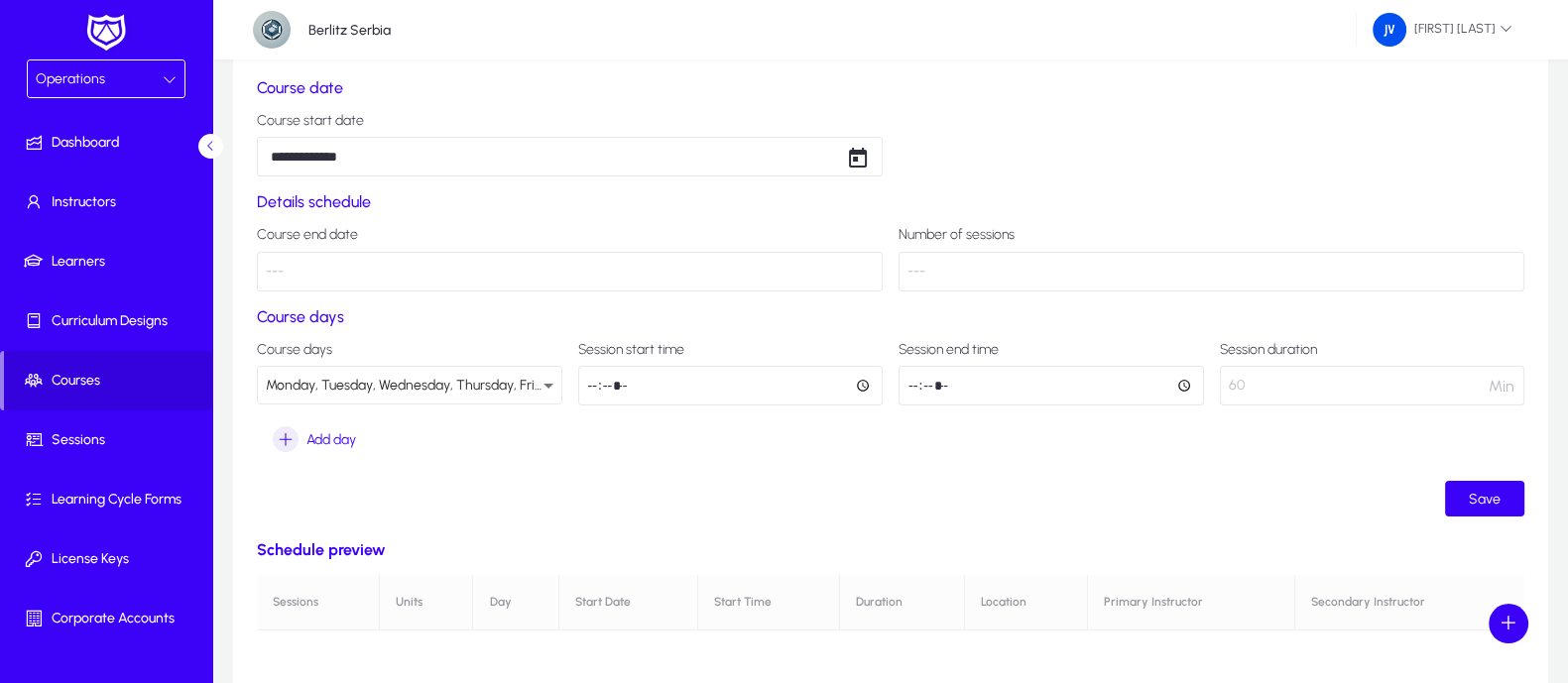 scroll, scrollTop: 0, scrollLeft: 0, axis: both 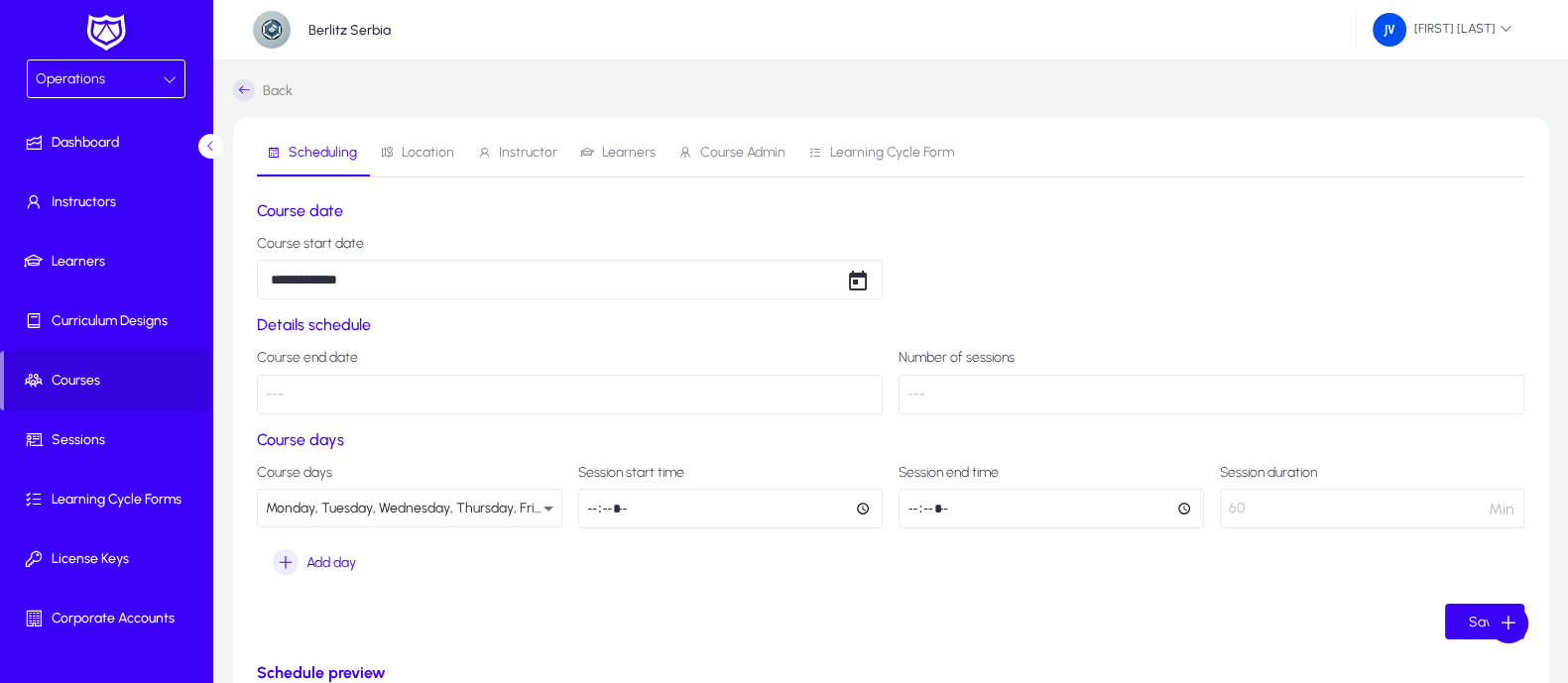 click on "Learners" at bounding box center [618, 153] 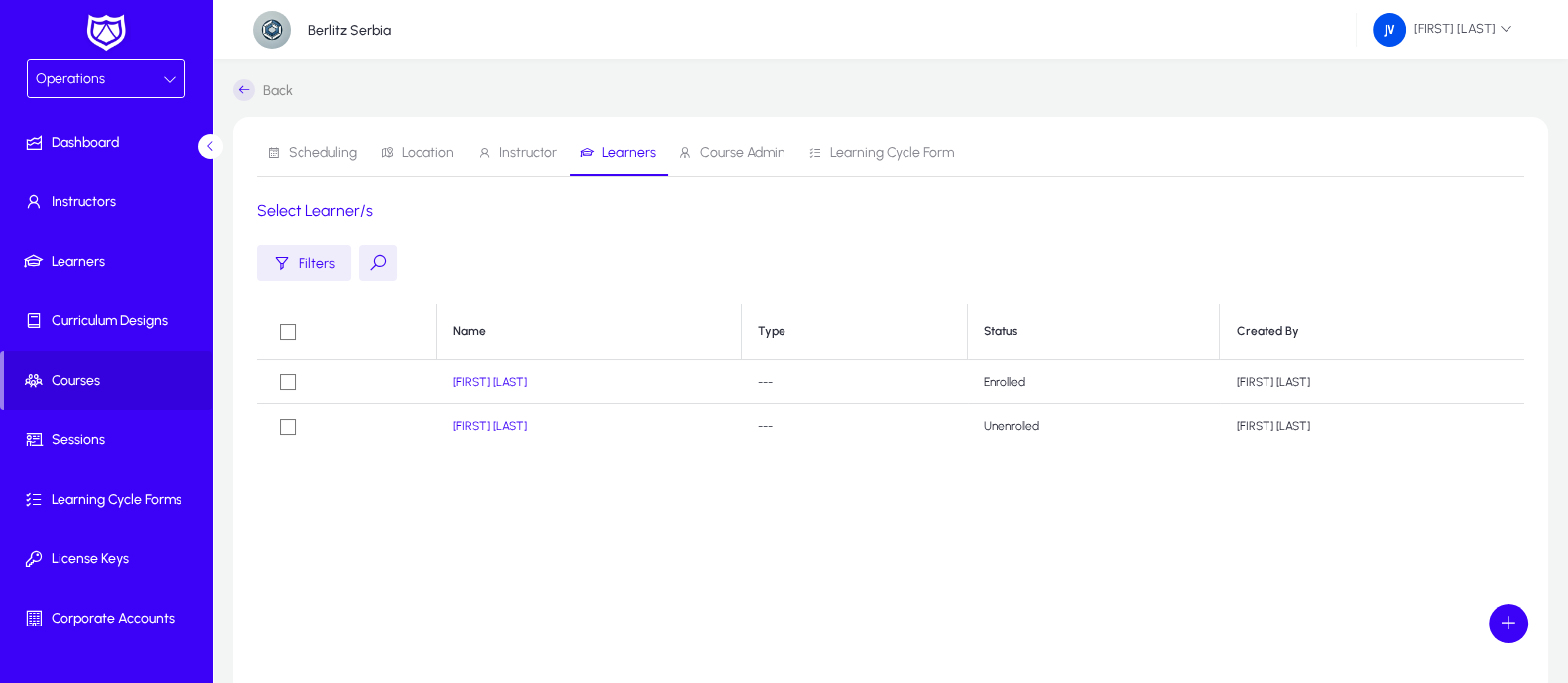 click 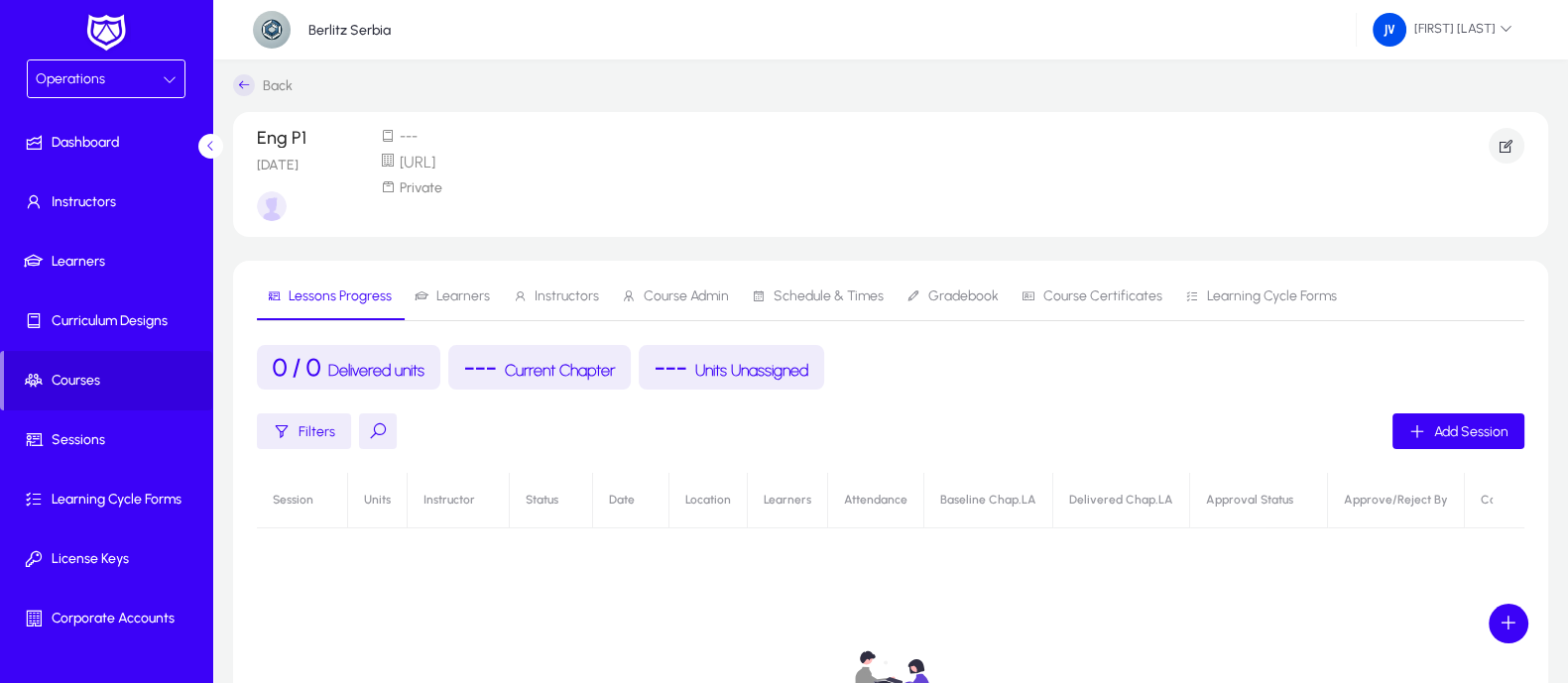 scroll, scrollTop: 0, scrollLeft: 0, axis: both 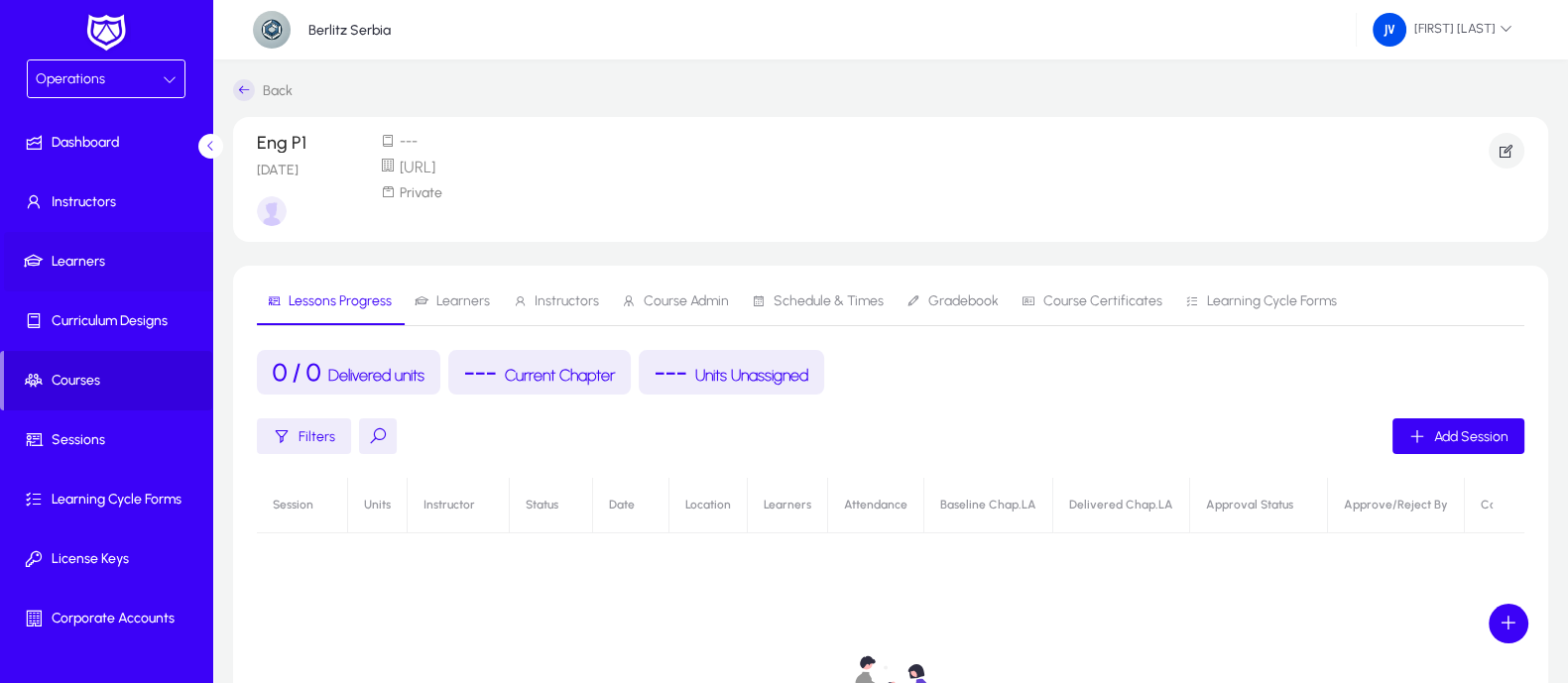 click on "Learners" 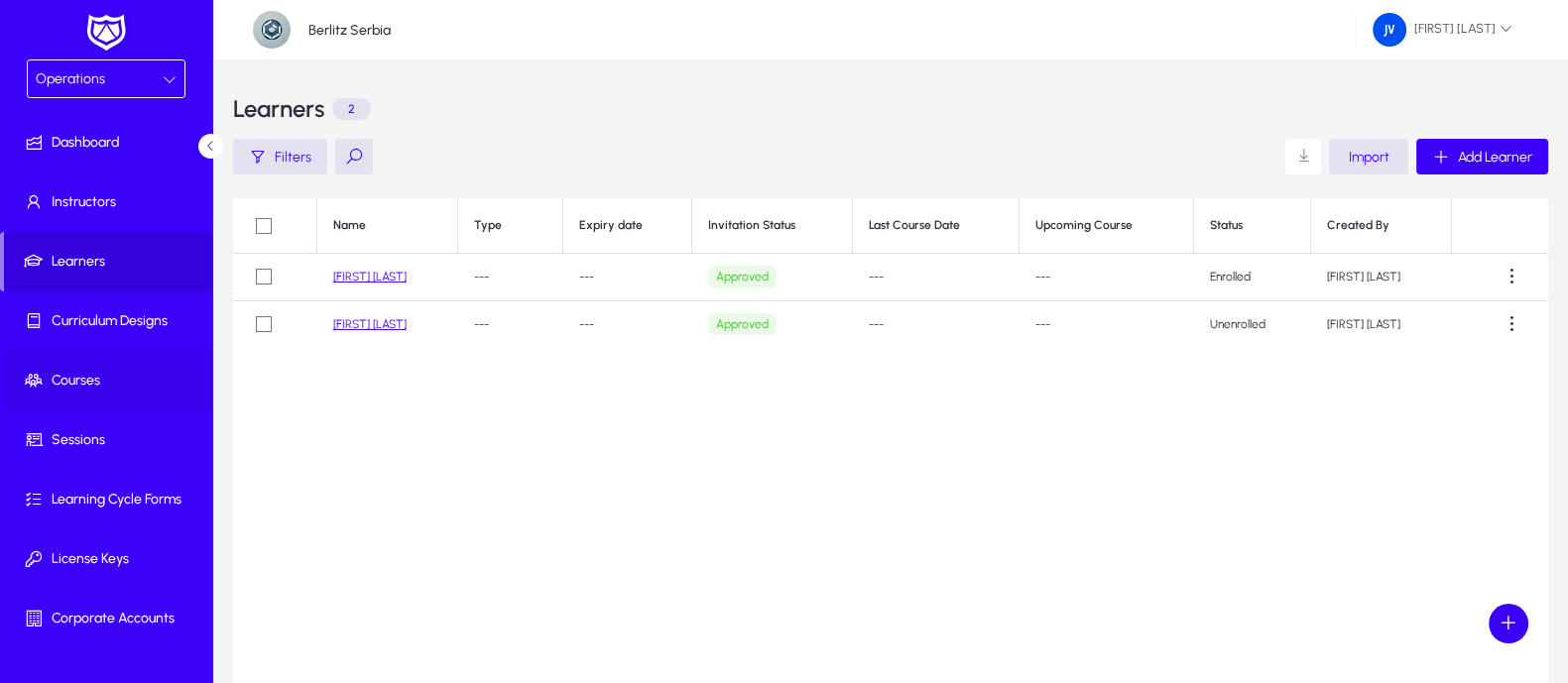 click on "Courses" 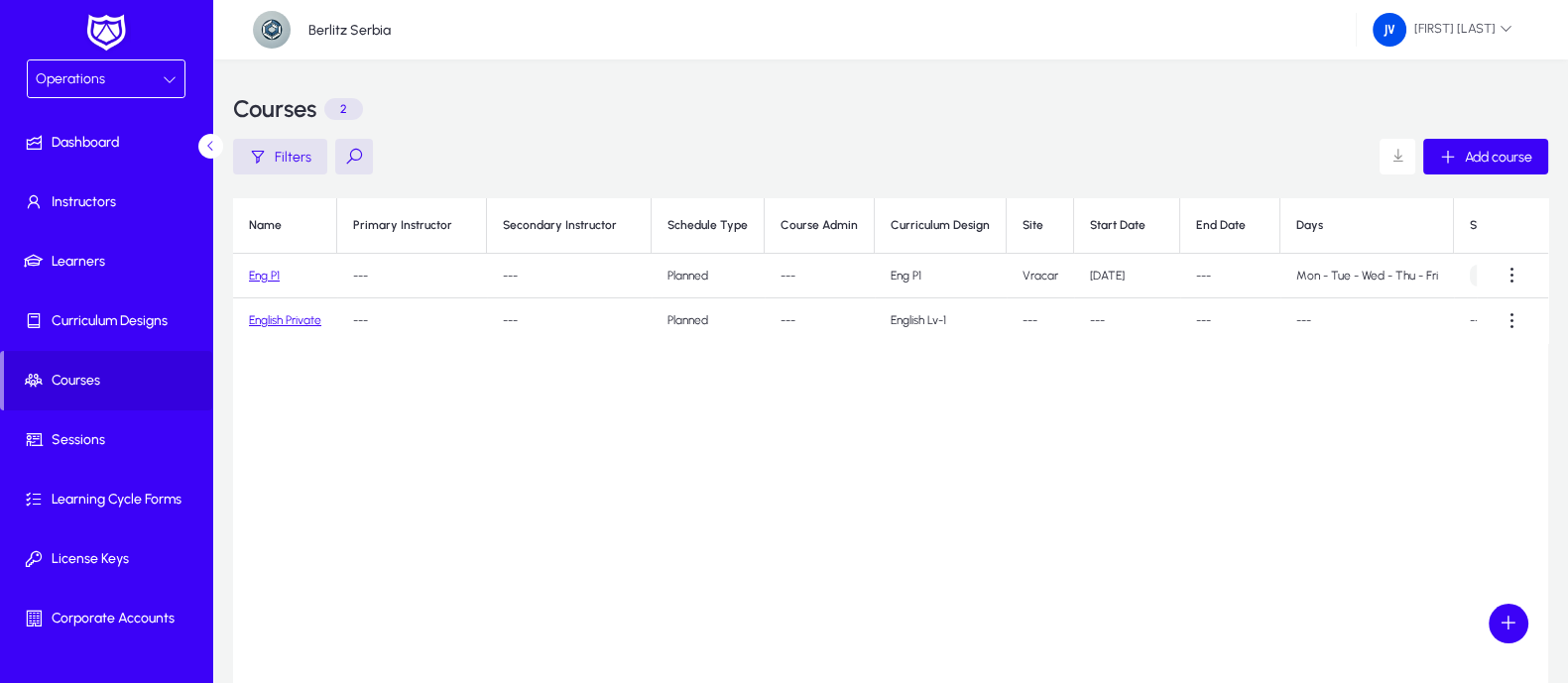 click on "Eng P1" 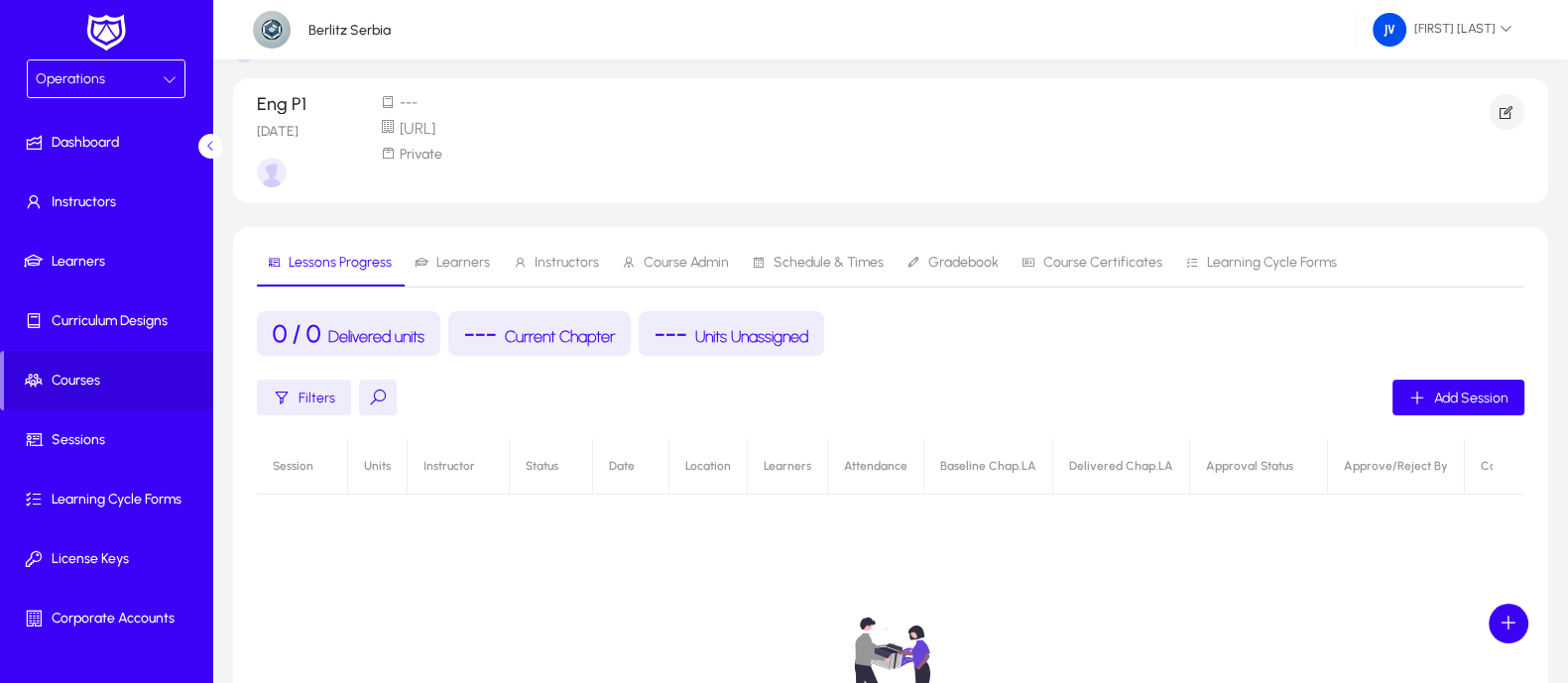 scroll, scrollTop: 0, scrollLeft: 0, axis: both 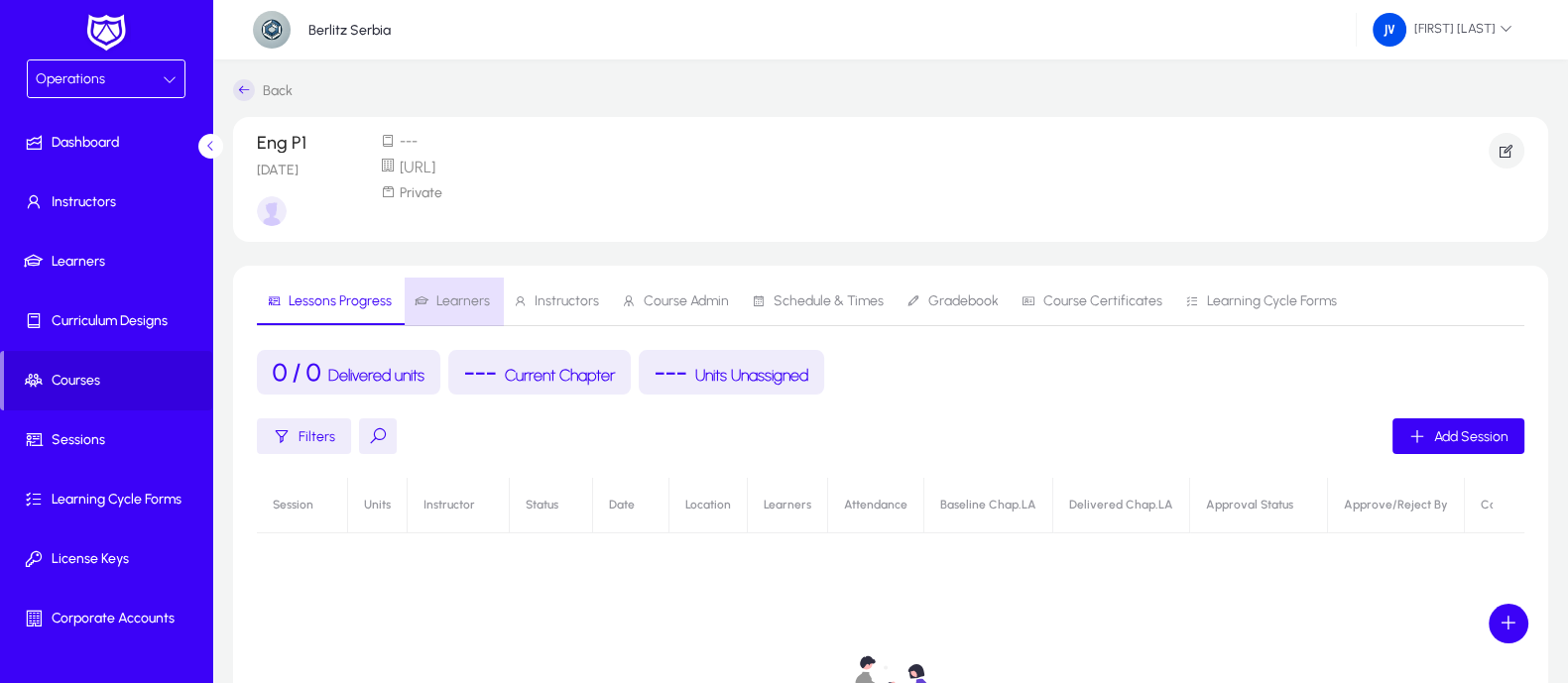 click on "Learners" at bounding box center [463, 301] 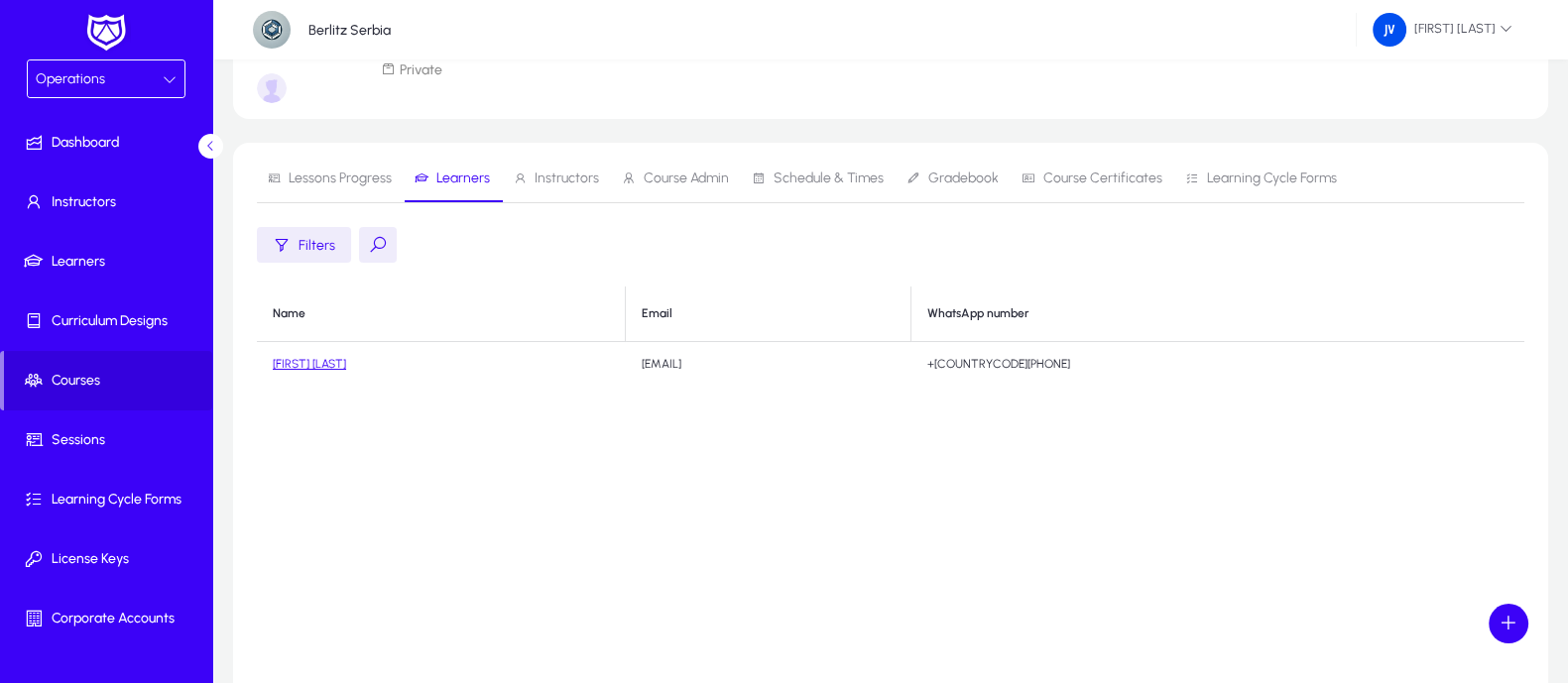 scroll, scrollTop: 0, scrollLeft: 0, axis: both 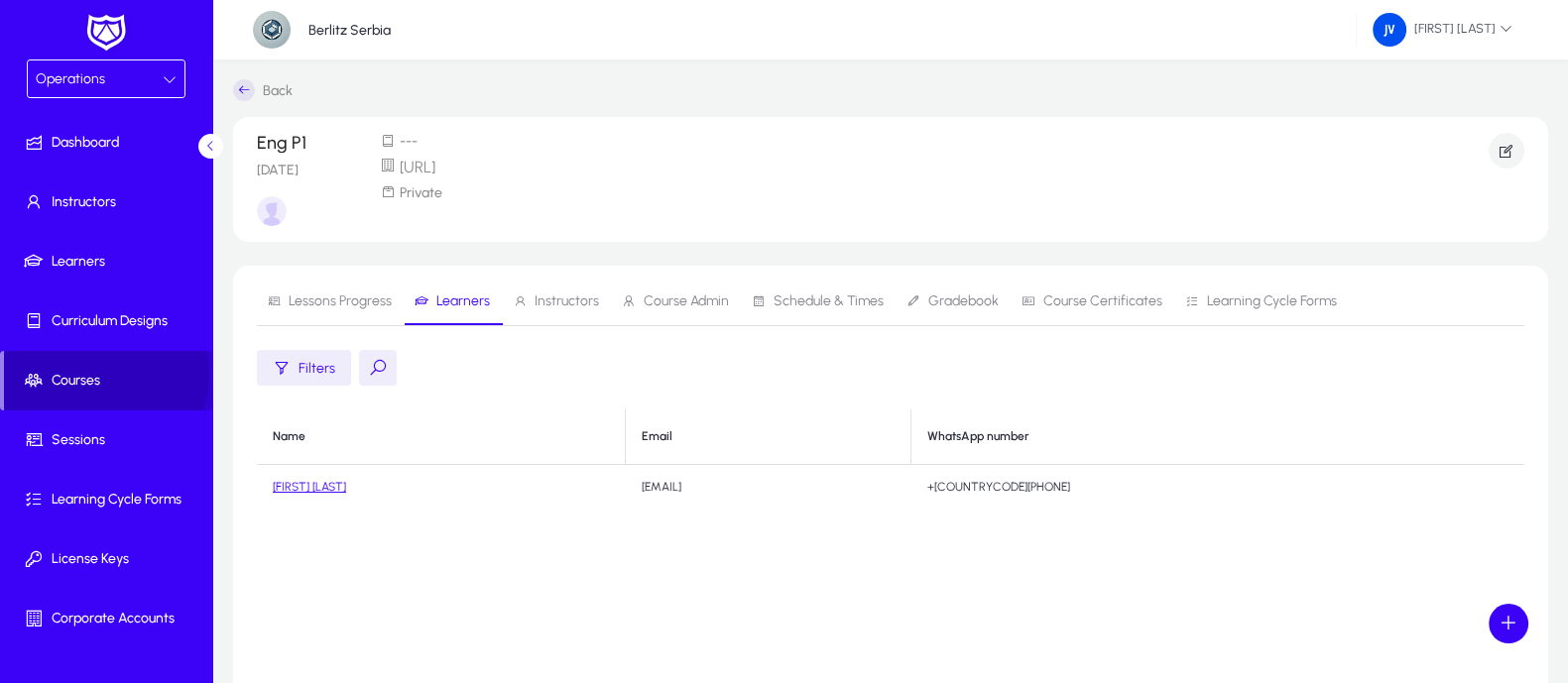 click on "Courses" 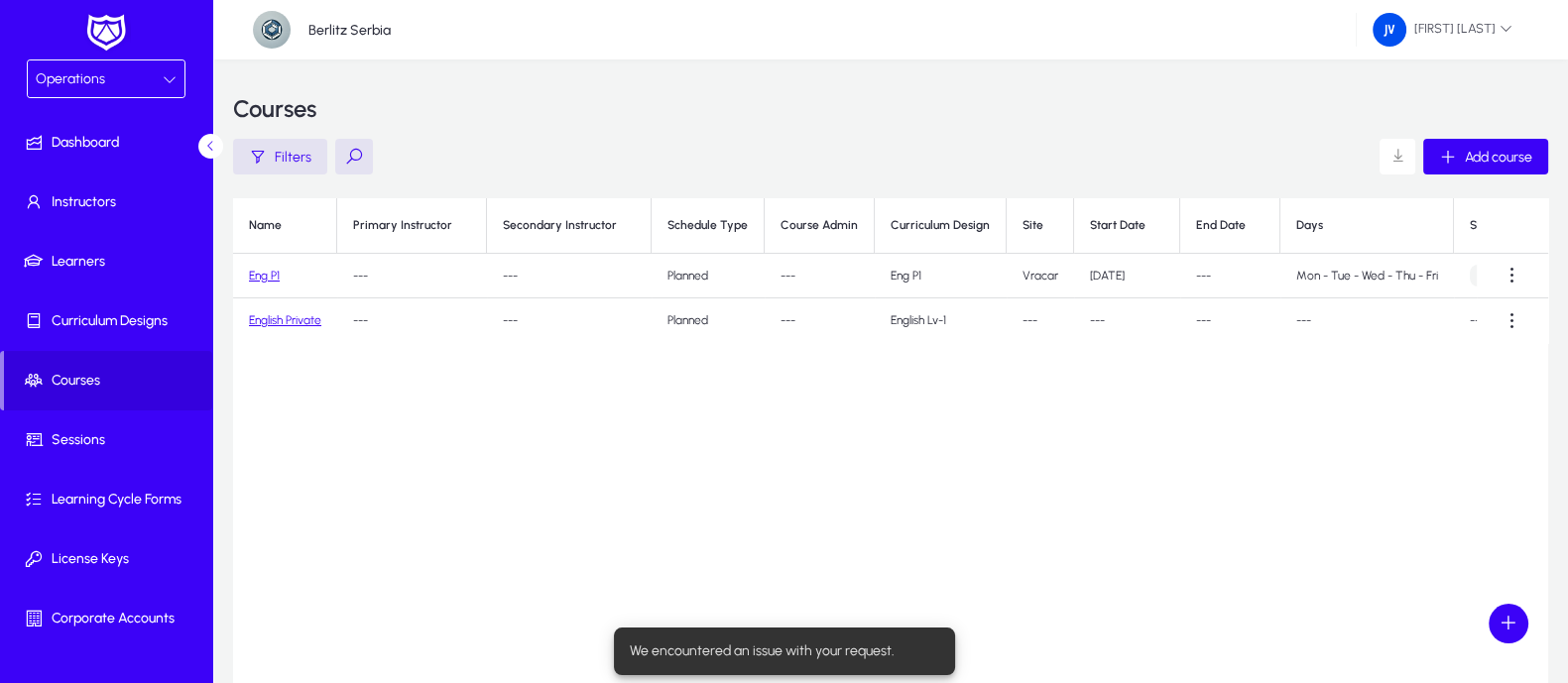 click on "Eng P1" 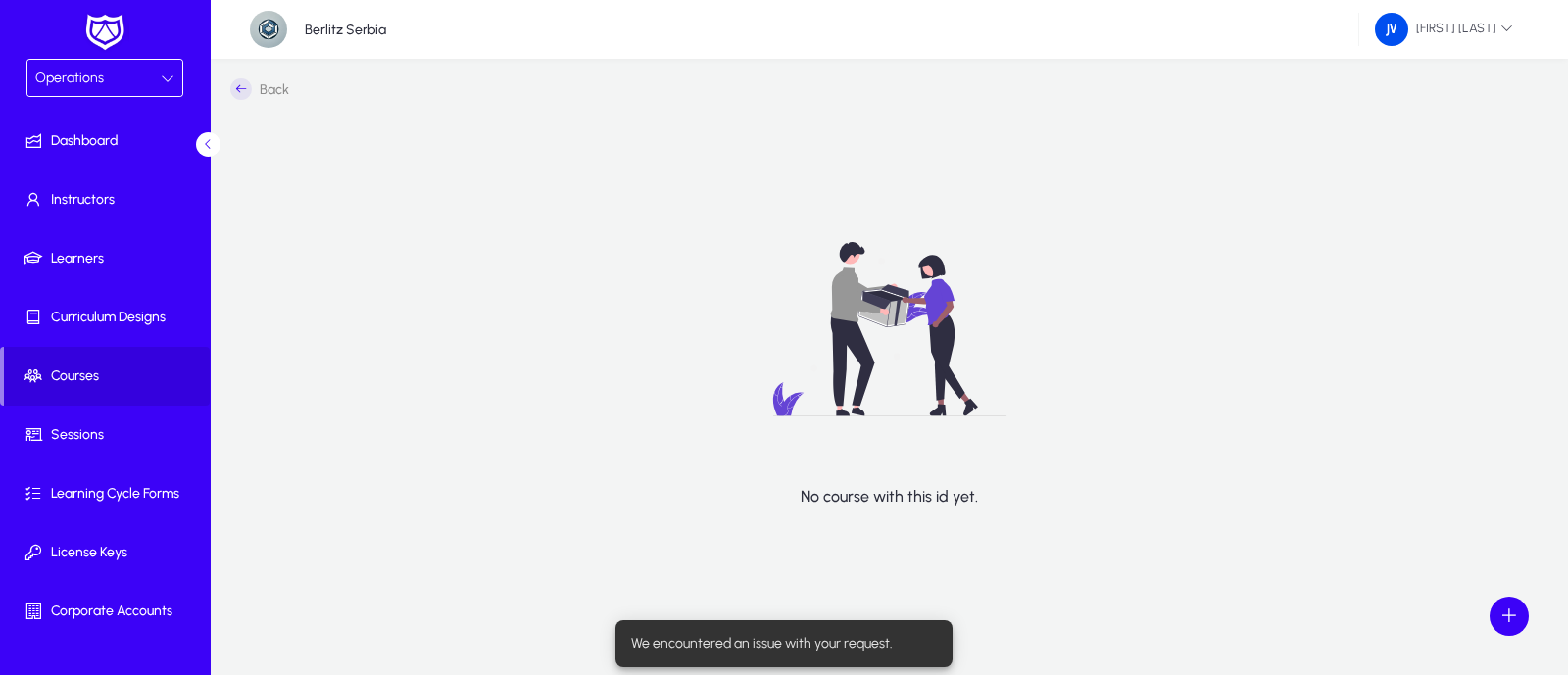 click 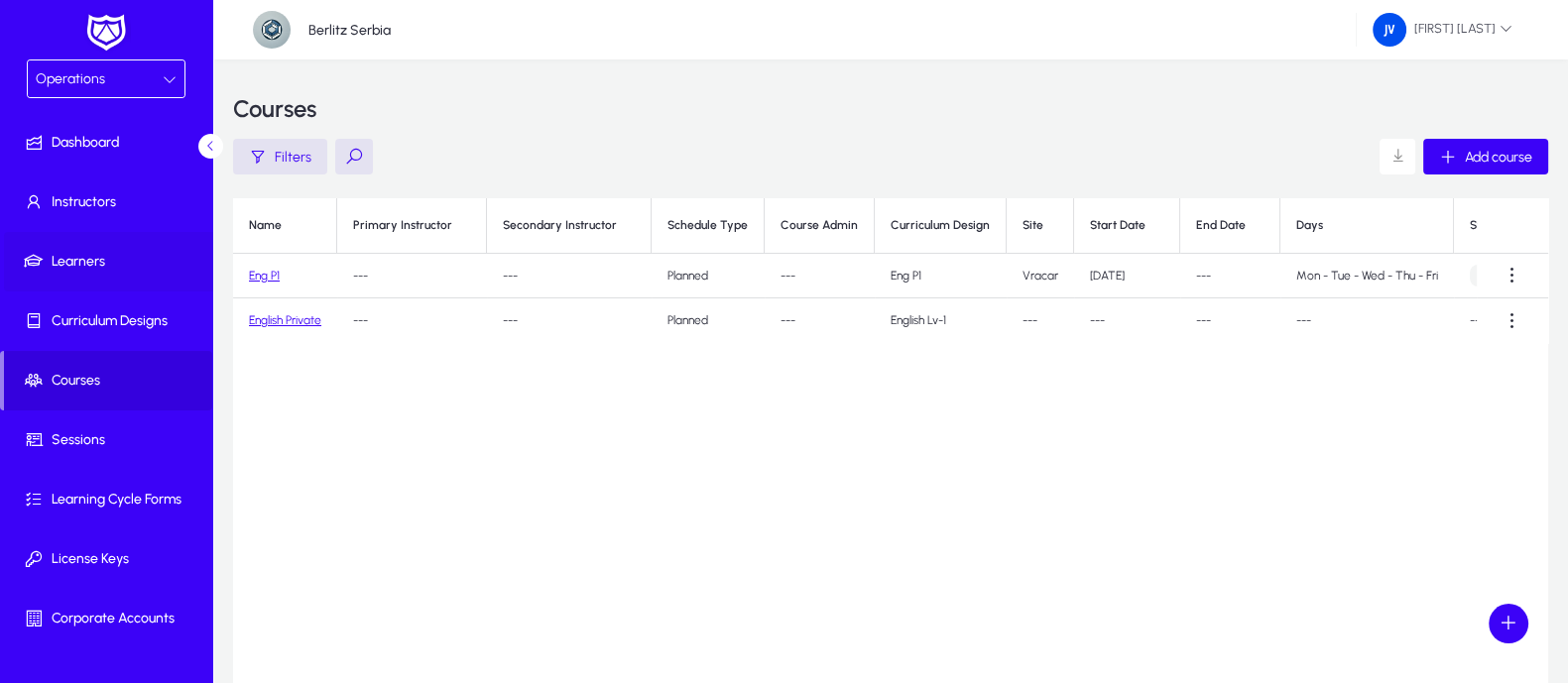 click on "Learners" 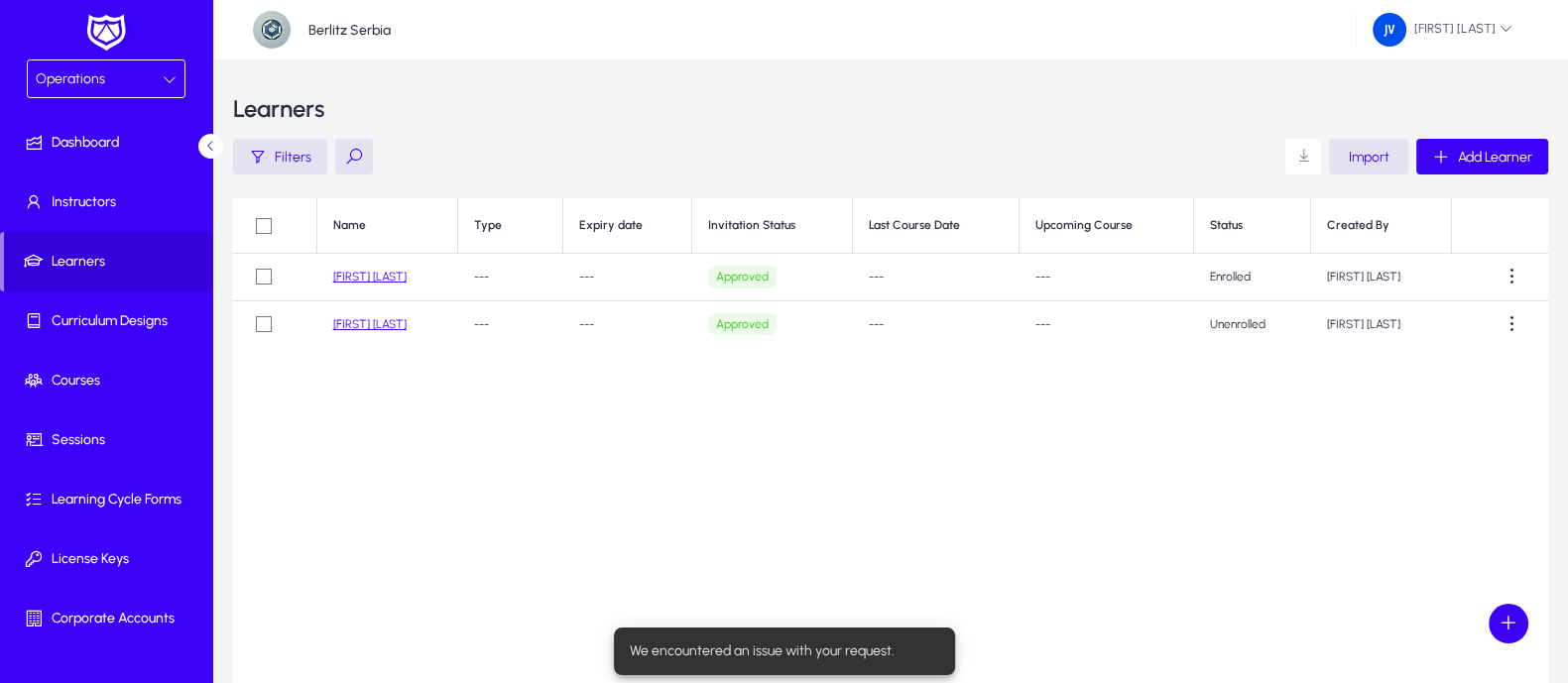 click on "[FIRST] [LAST]" 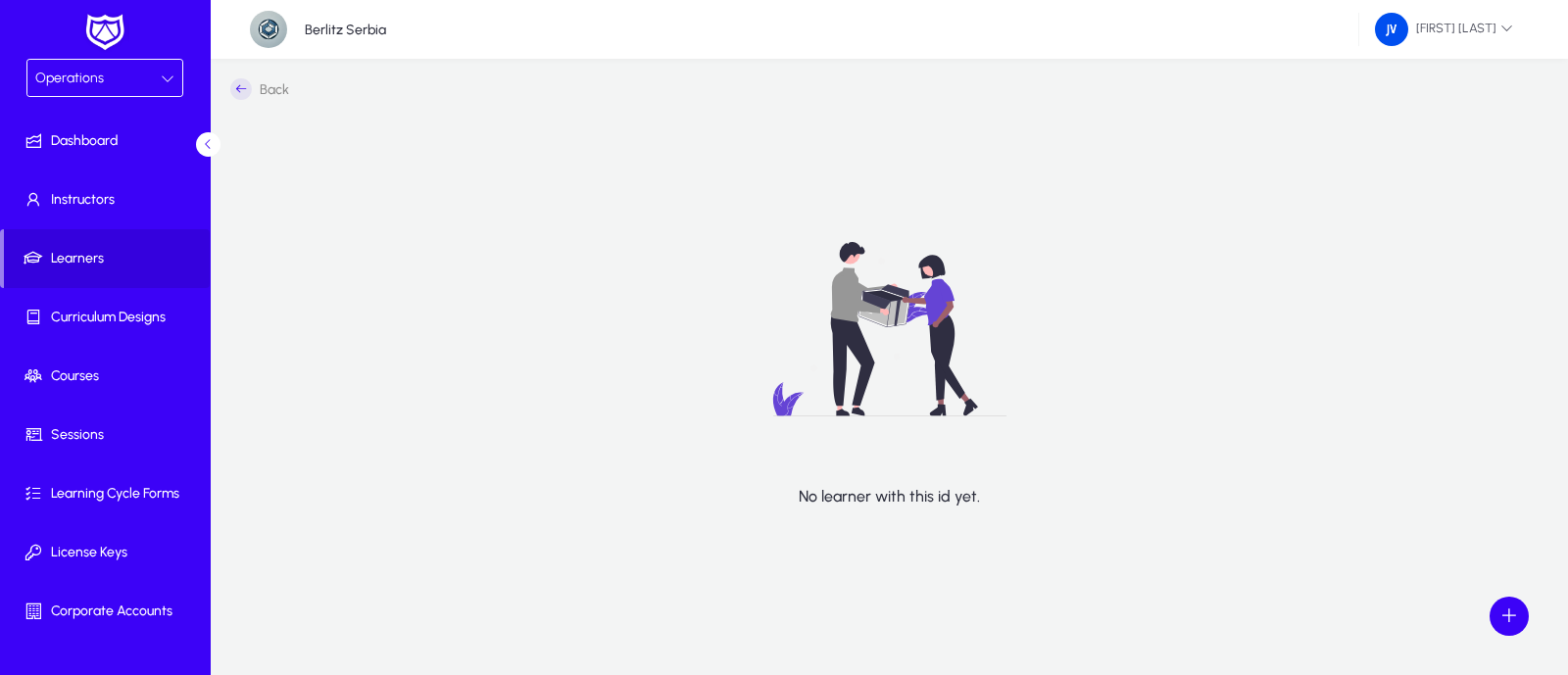click 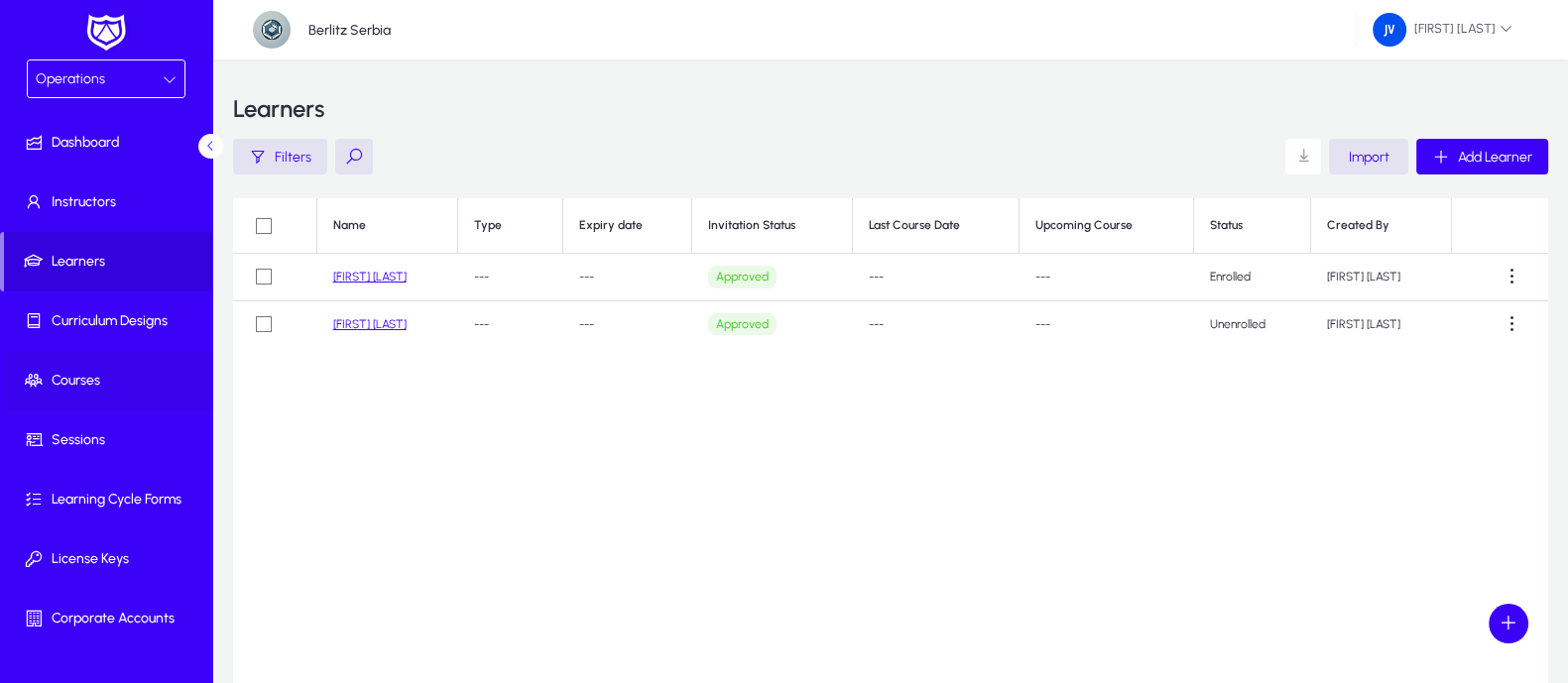 click on "Courses" 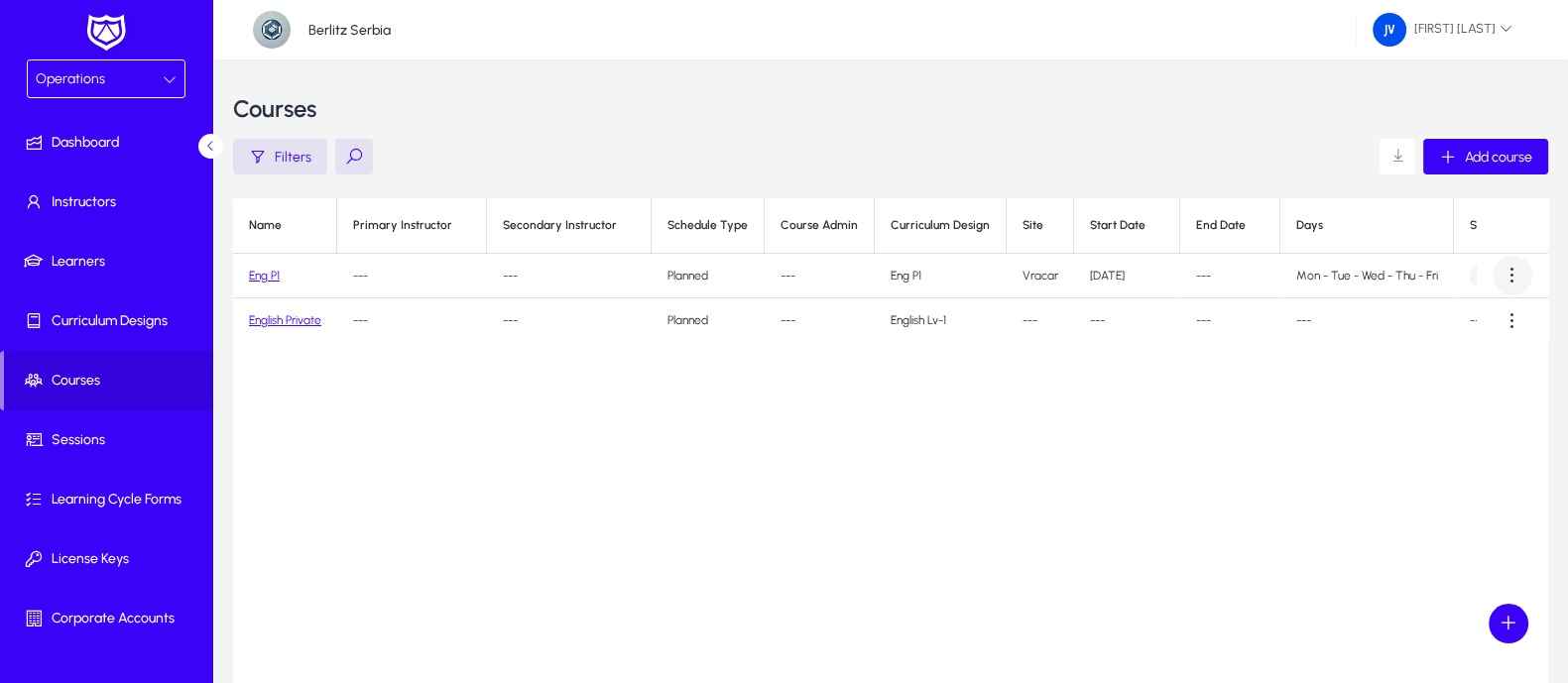 click 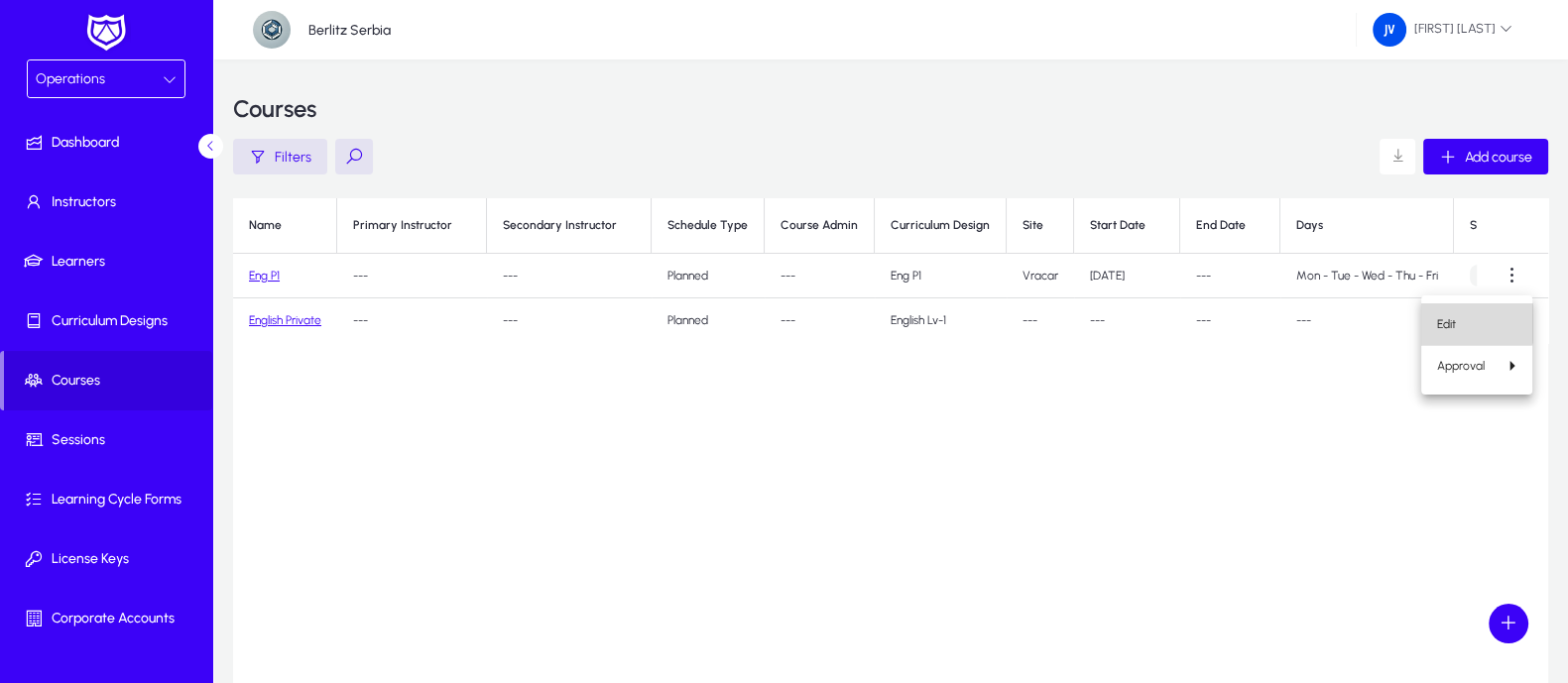 click on "Edit" at bounding box center [1477, 324] 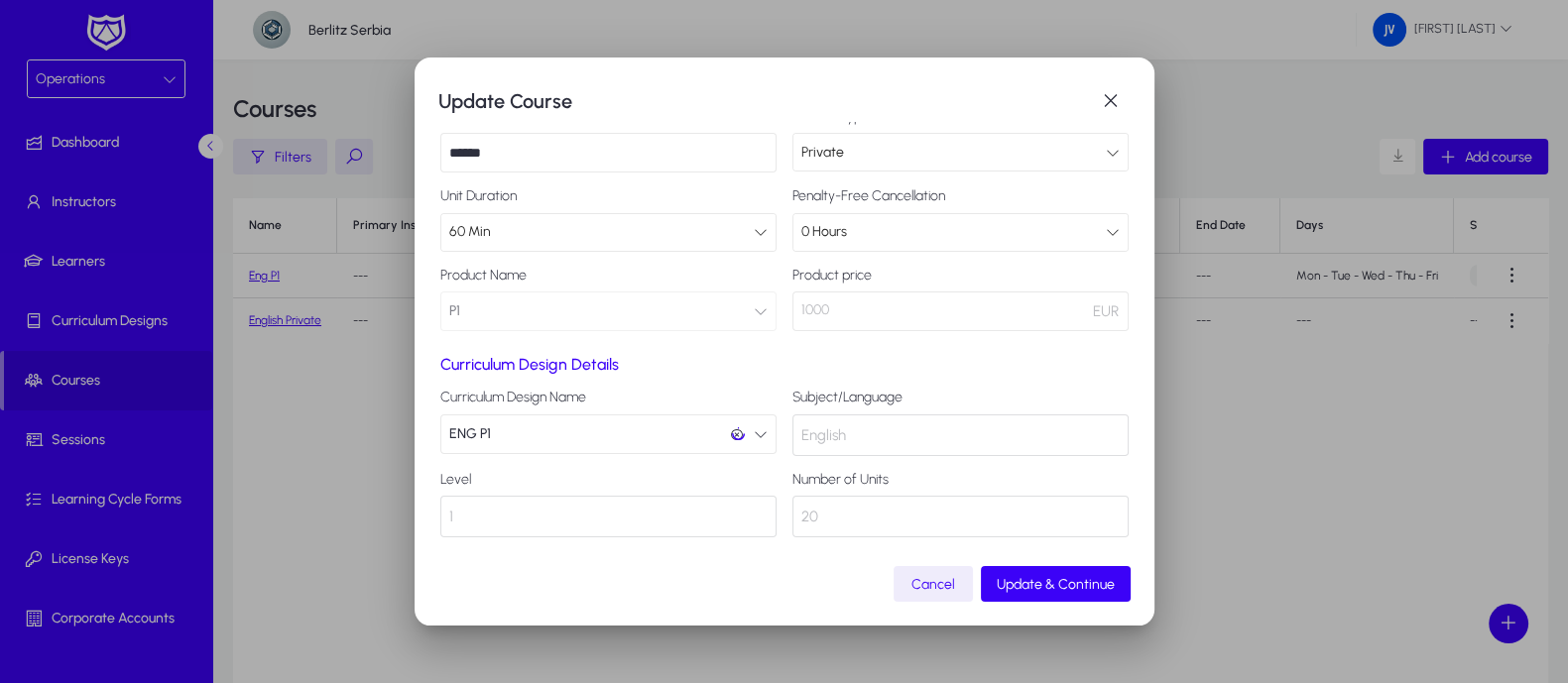 scroll, scrollTop: 124, scrollLeft: 0, axis: vertical 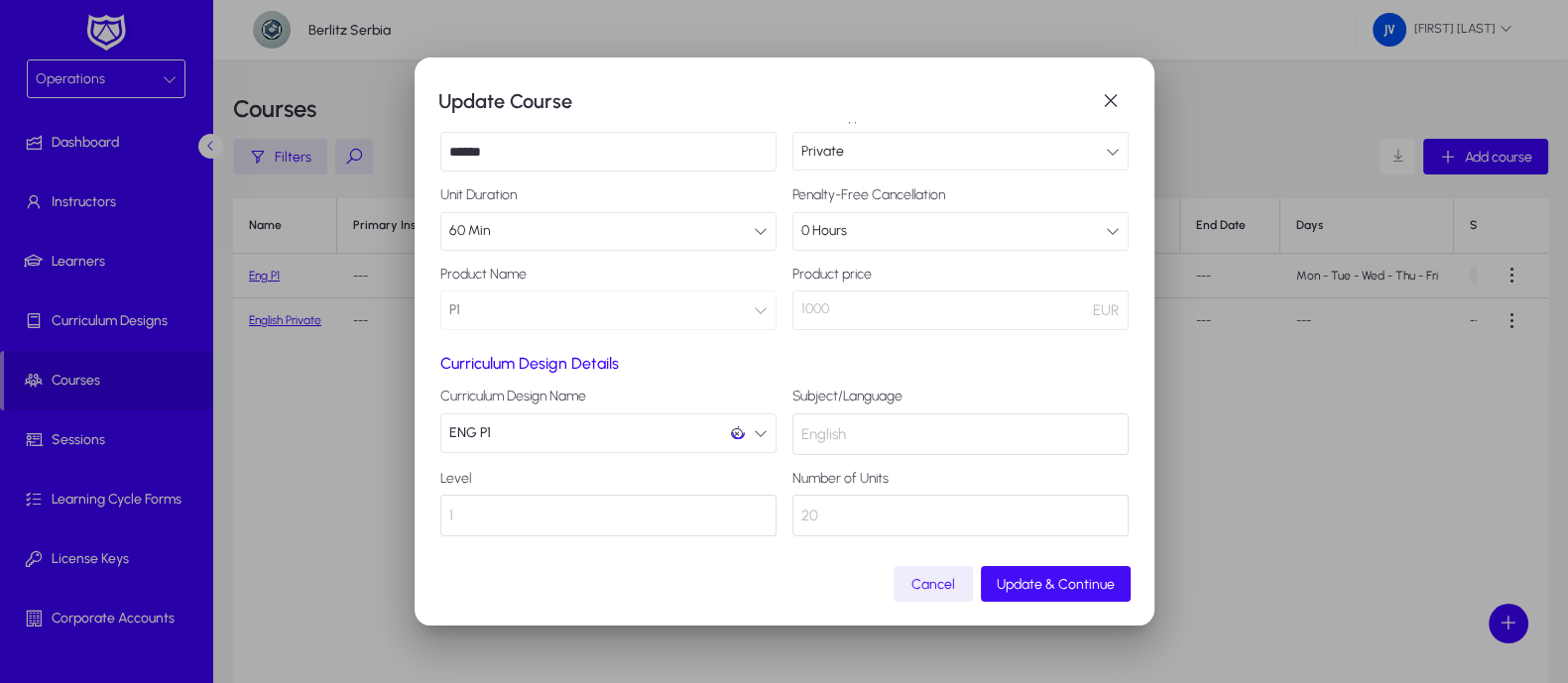 click on "Update & Continue" 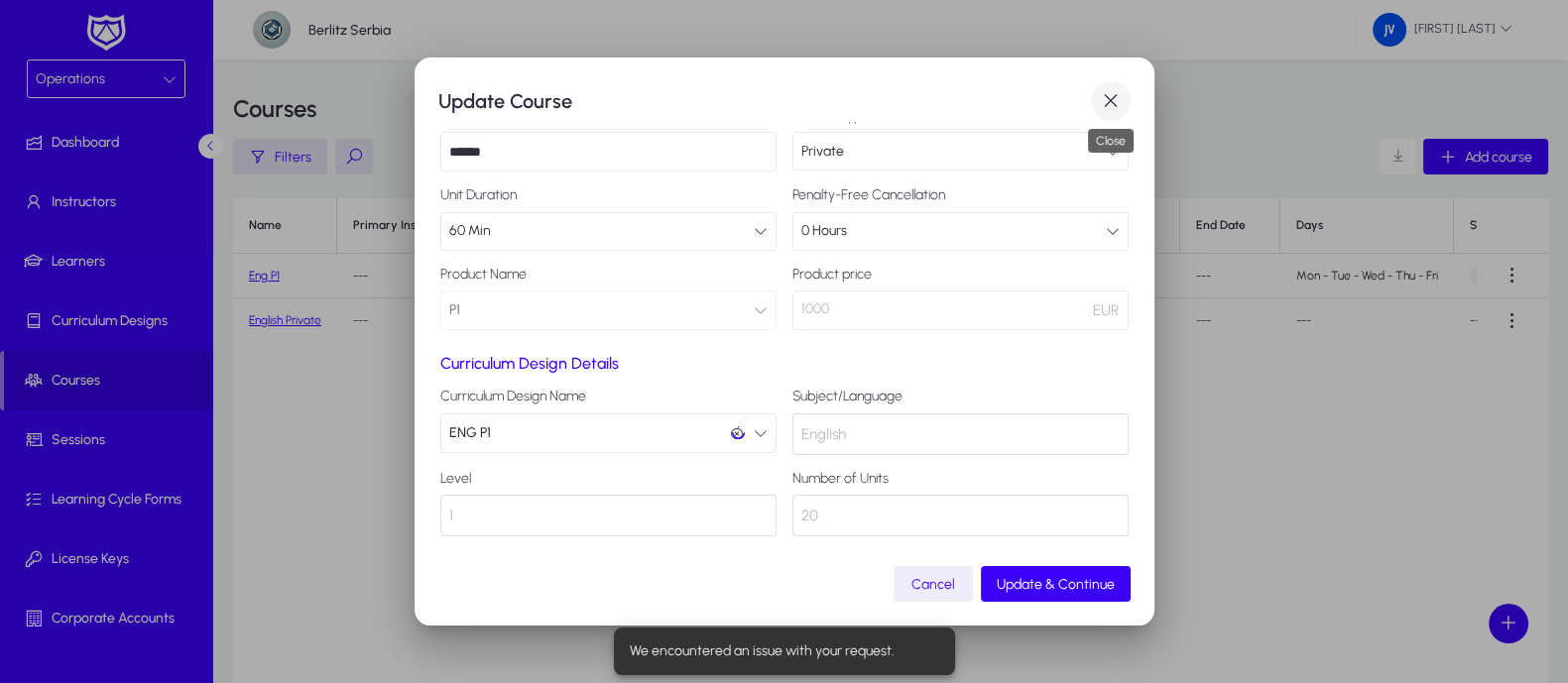 click at bounding box center [1111, 101] 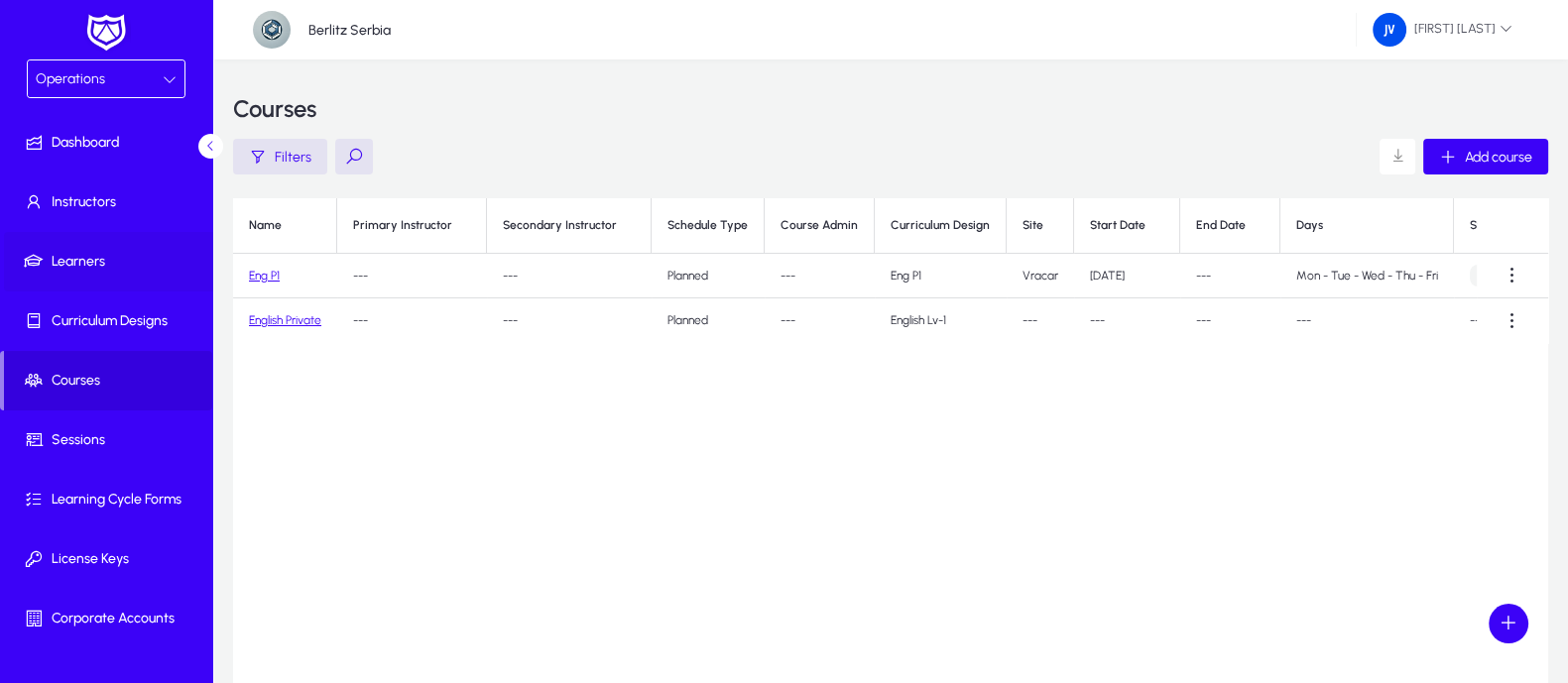 click on "Learners" 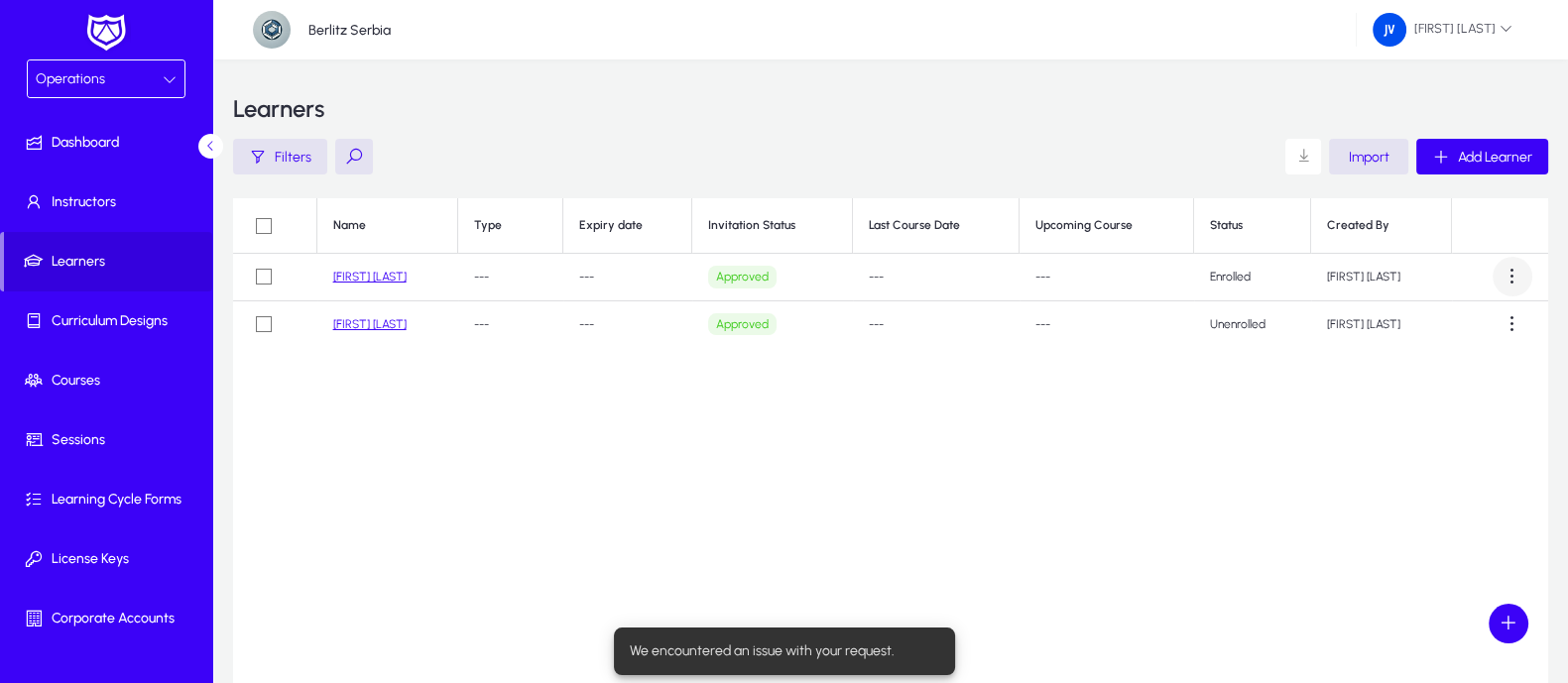 click 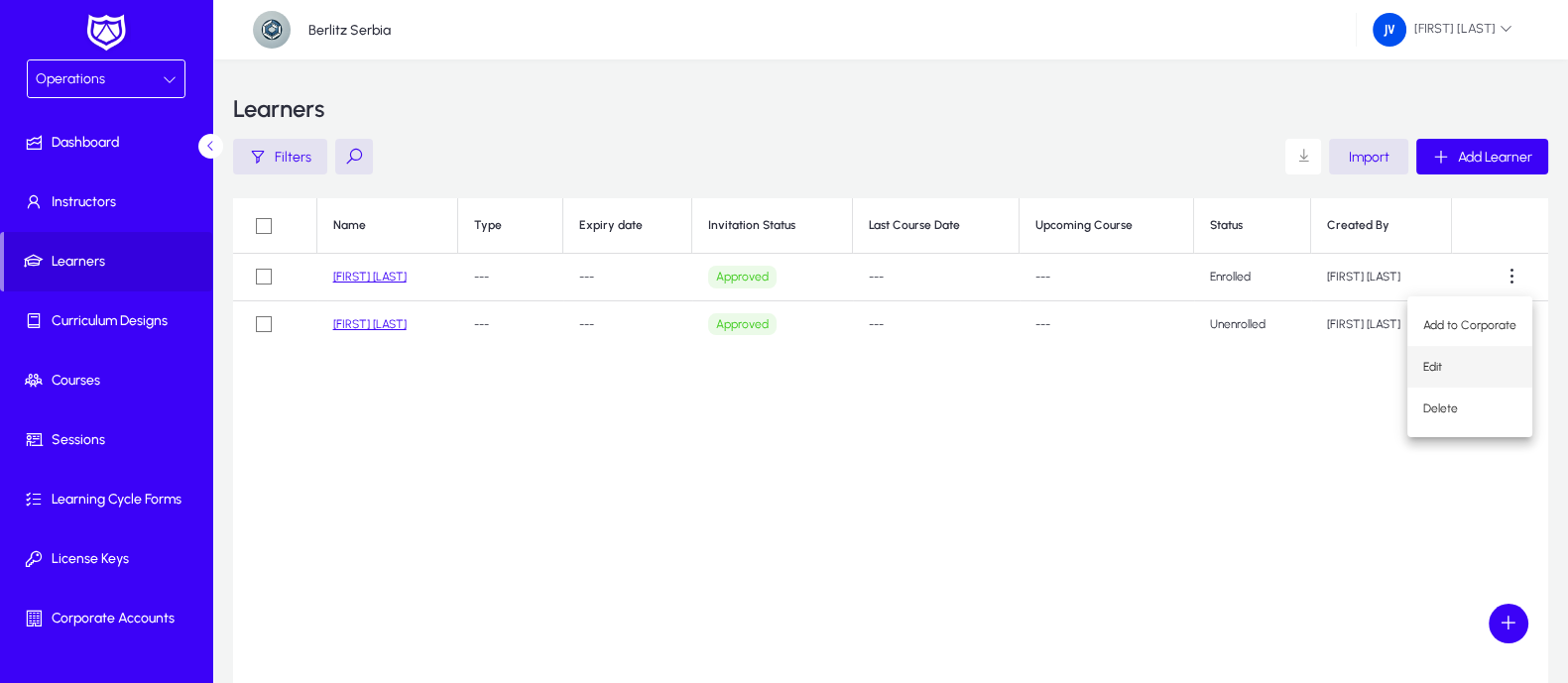 click on "Edit" at bounding box center [1470, 367] 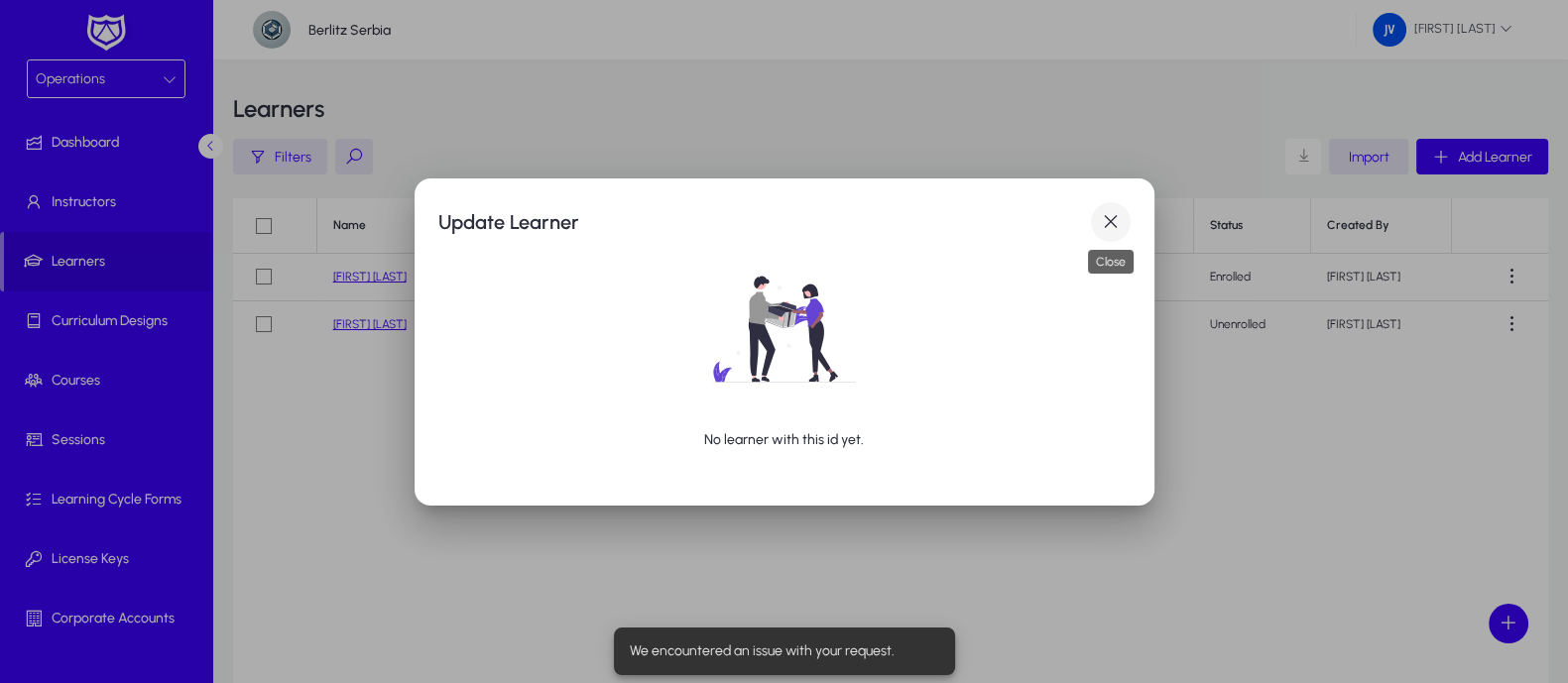 click at bounding box center [1111, 222] 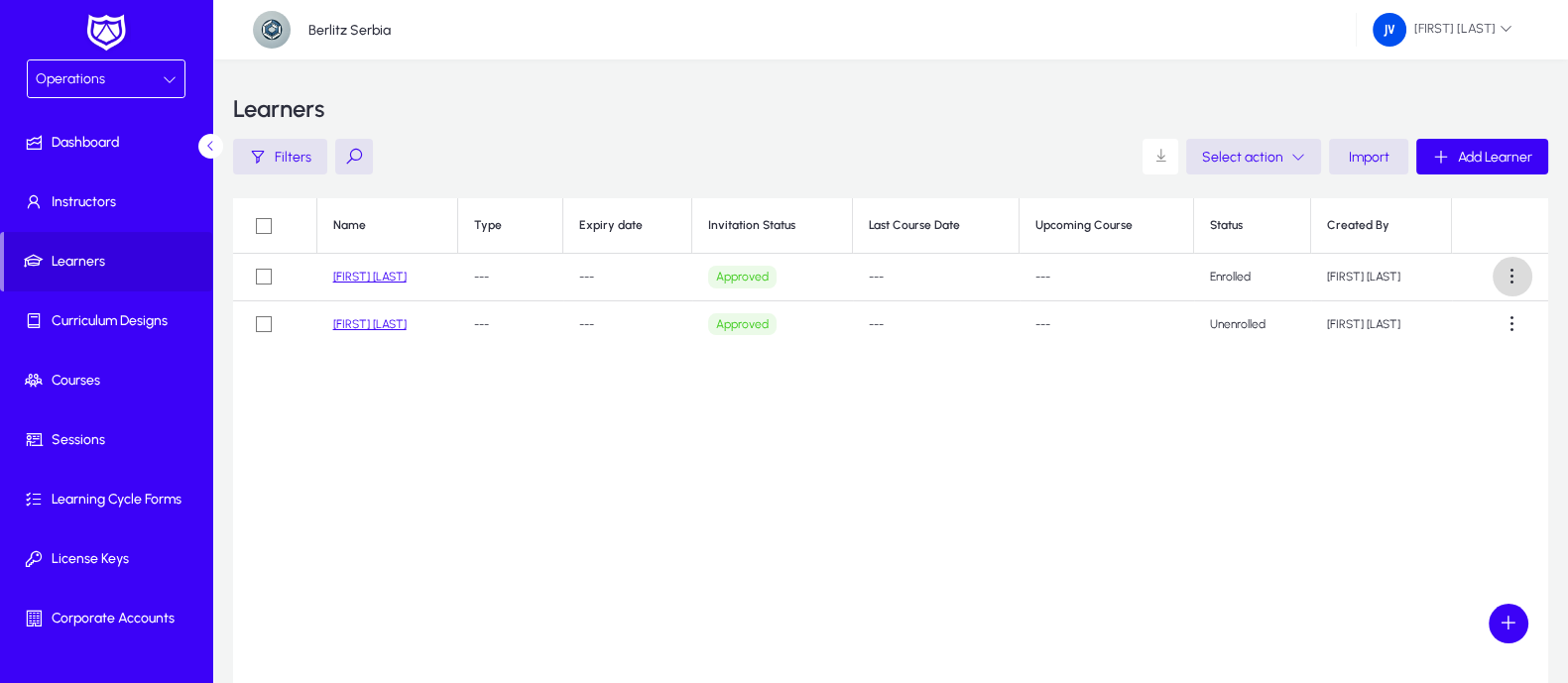 click 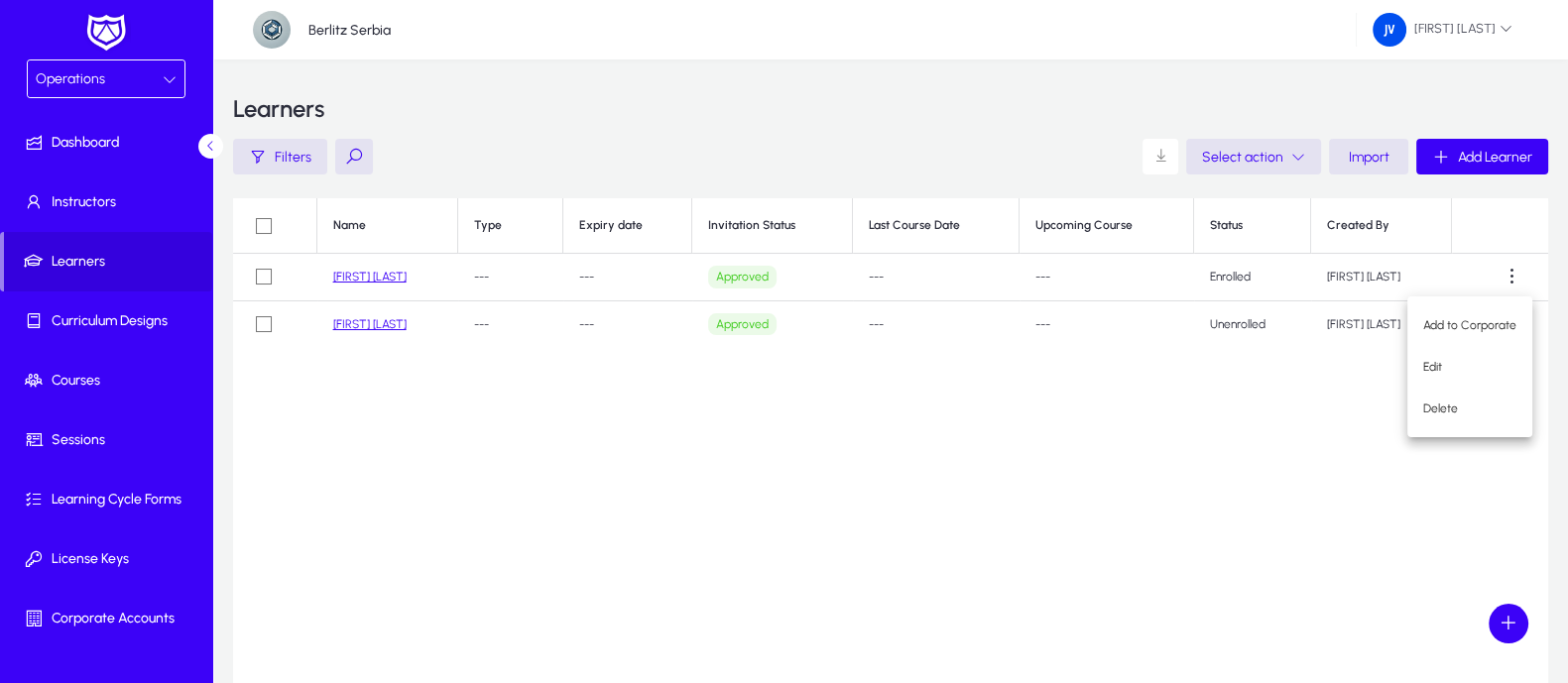 click at bounding box center [784, 341] 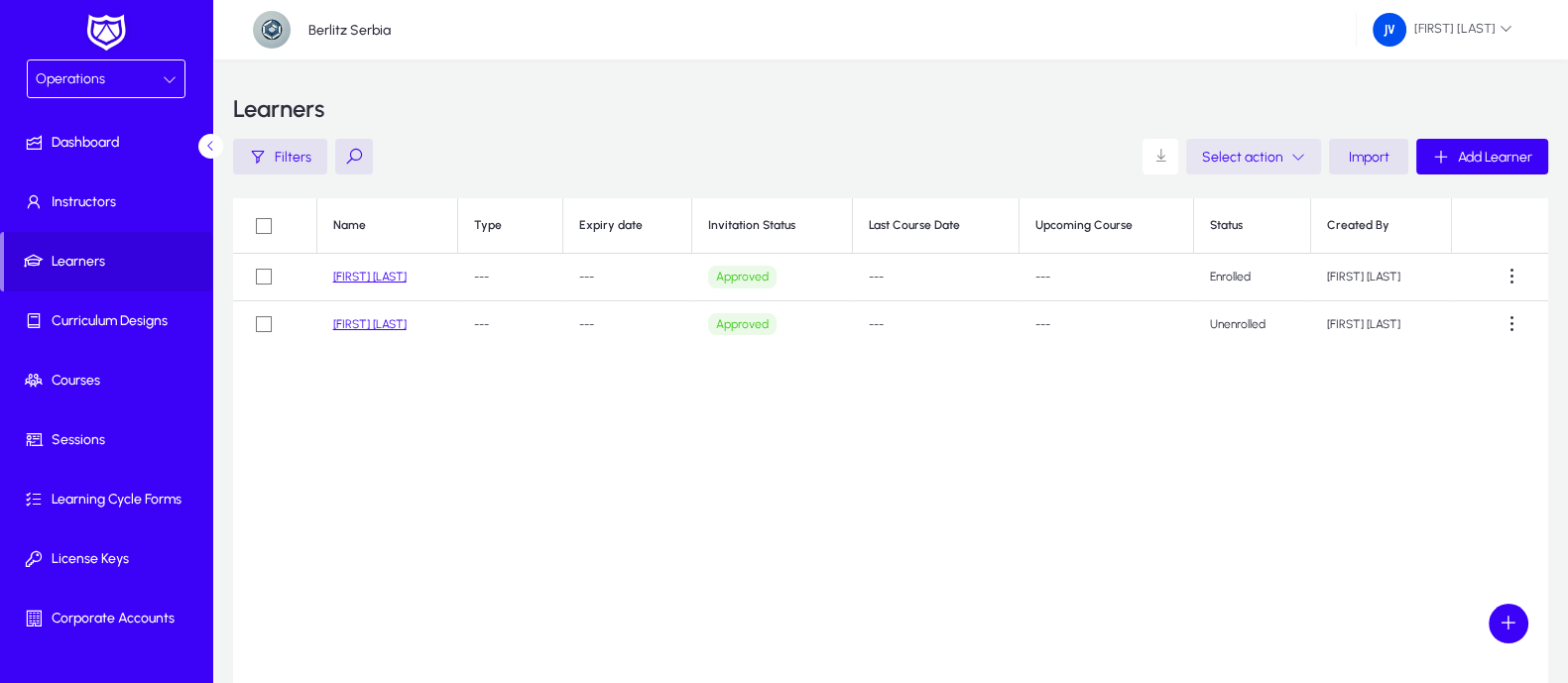 click 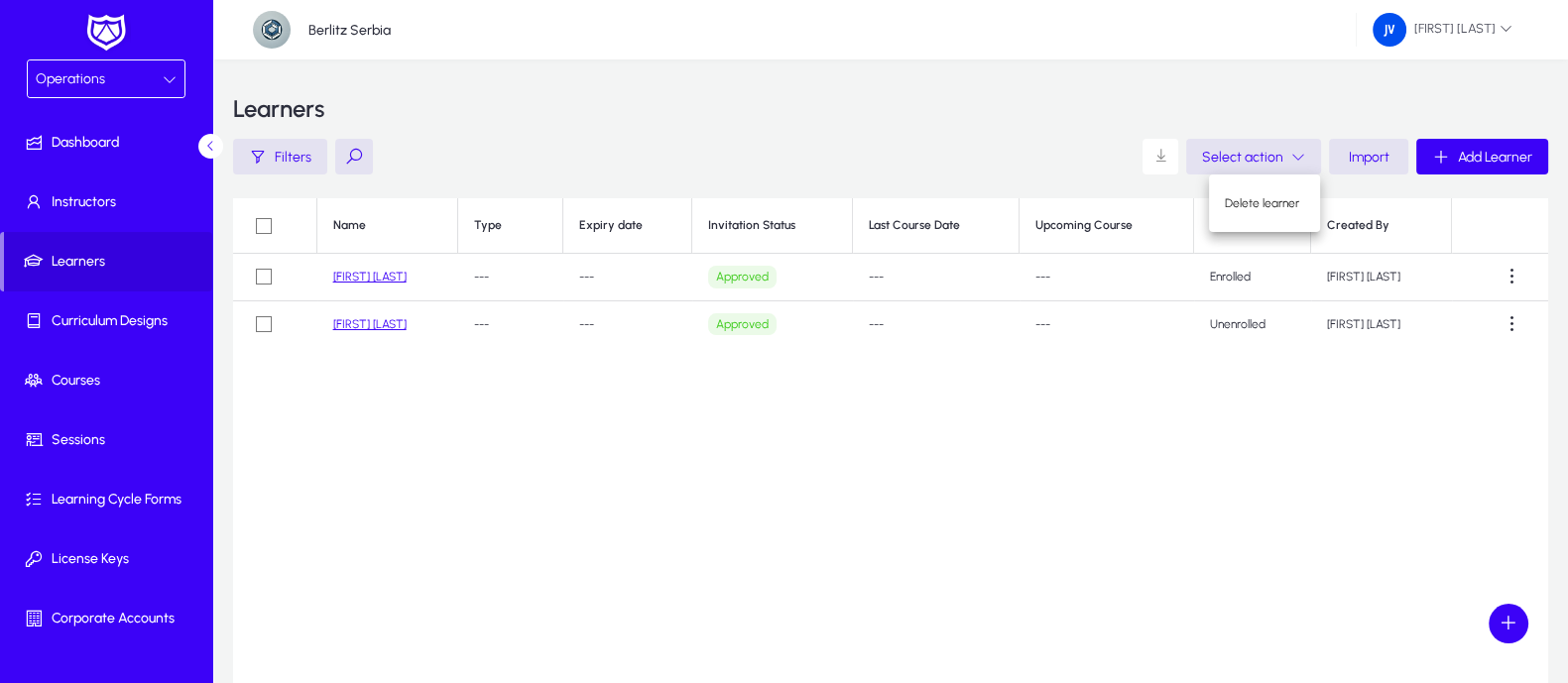 click at bounding box center [784, 341] 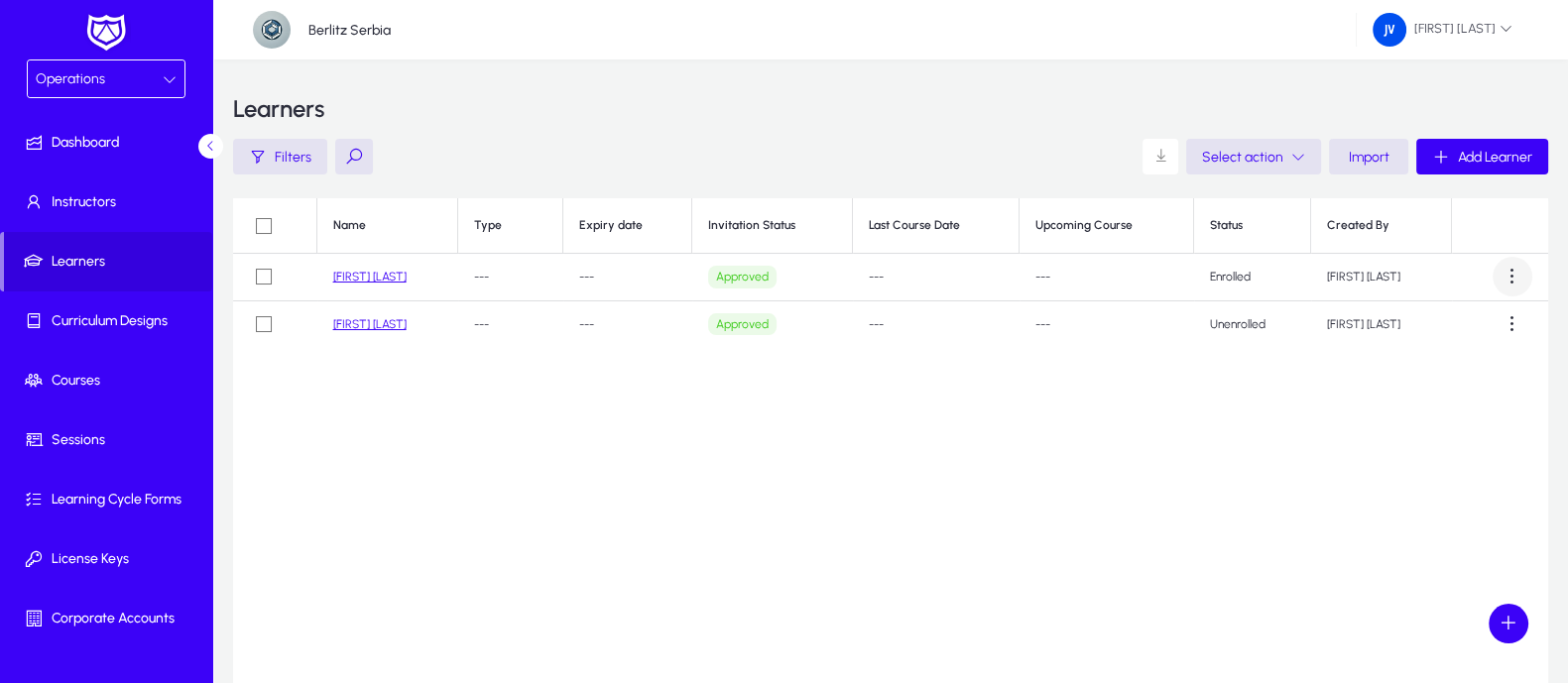 click 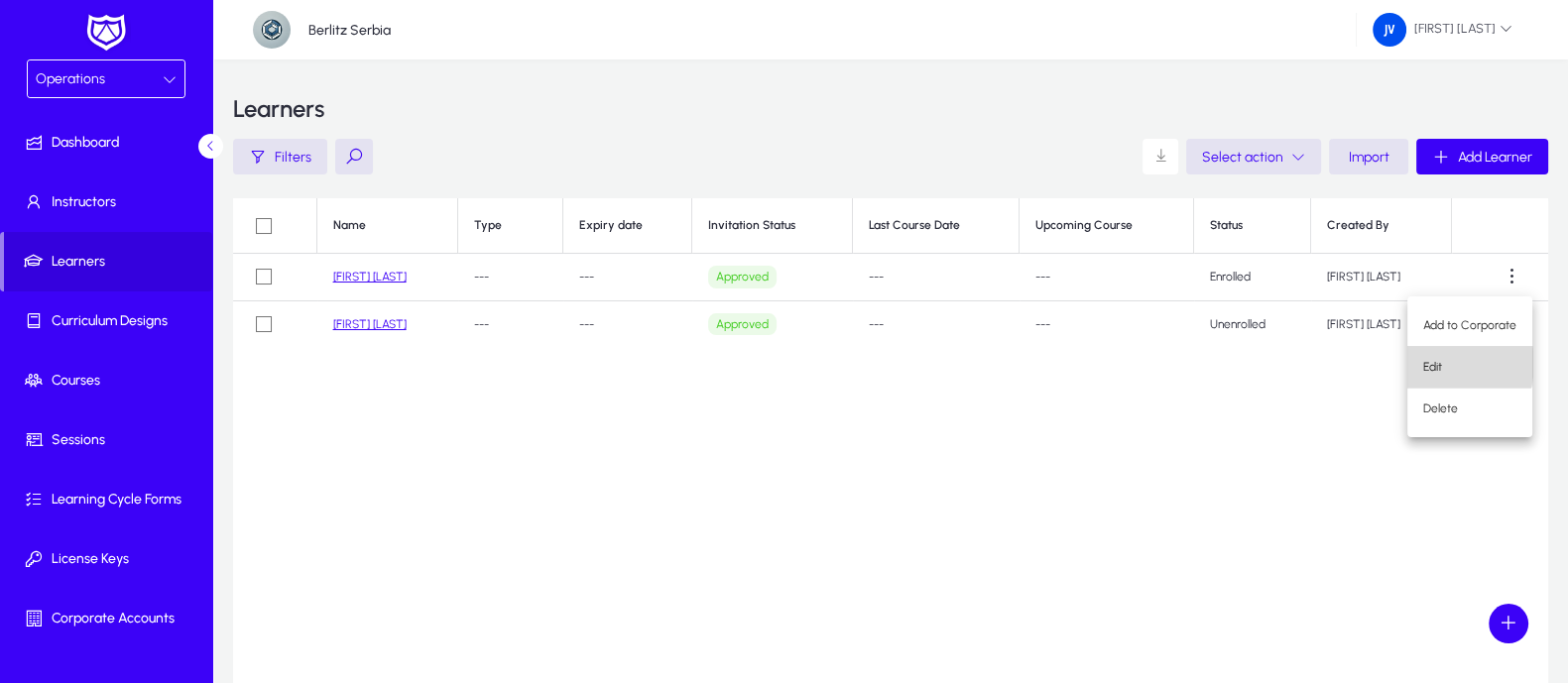click on "Edit" at bounding box center (1470, 367) 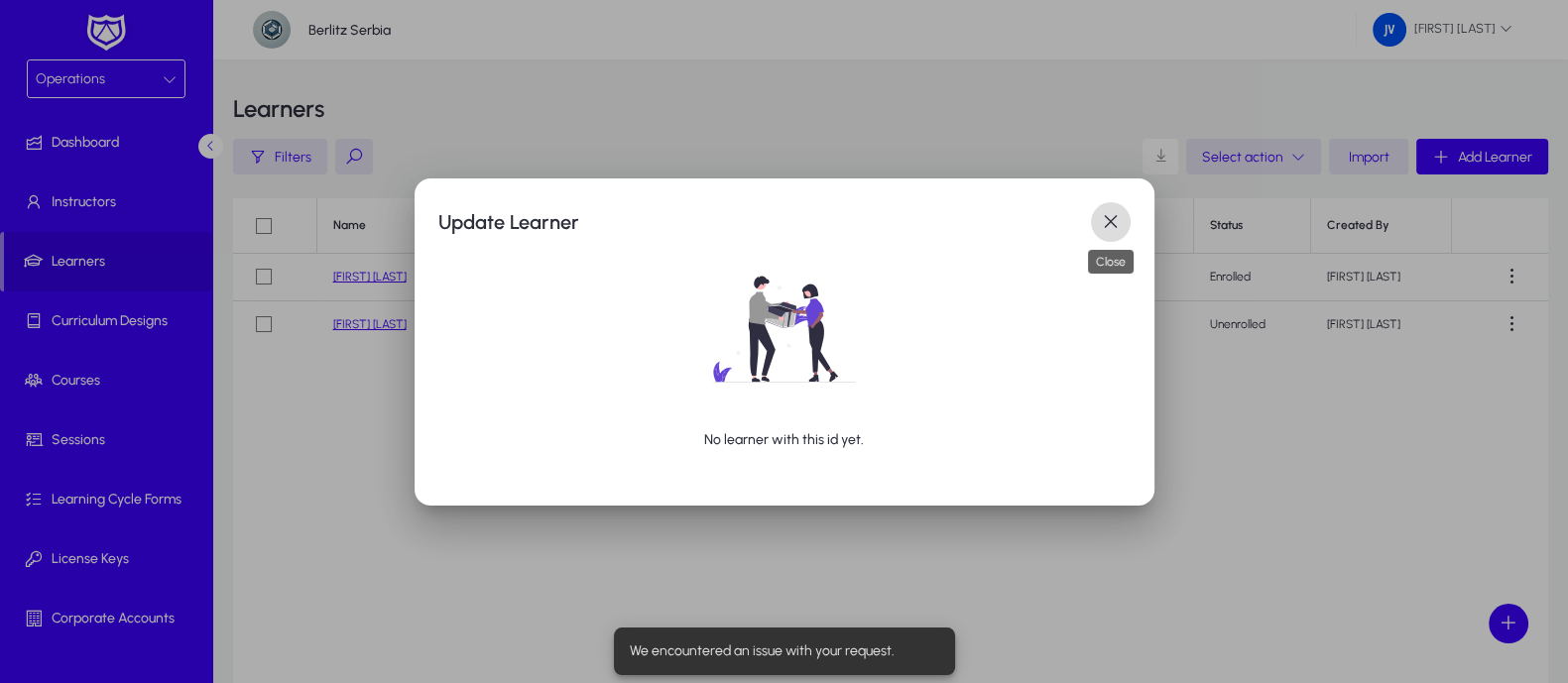 click at bounding box center (1111, 222) 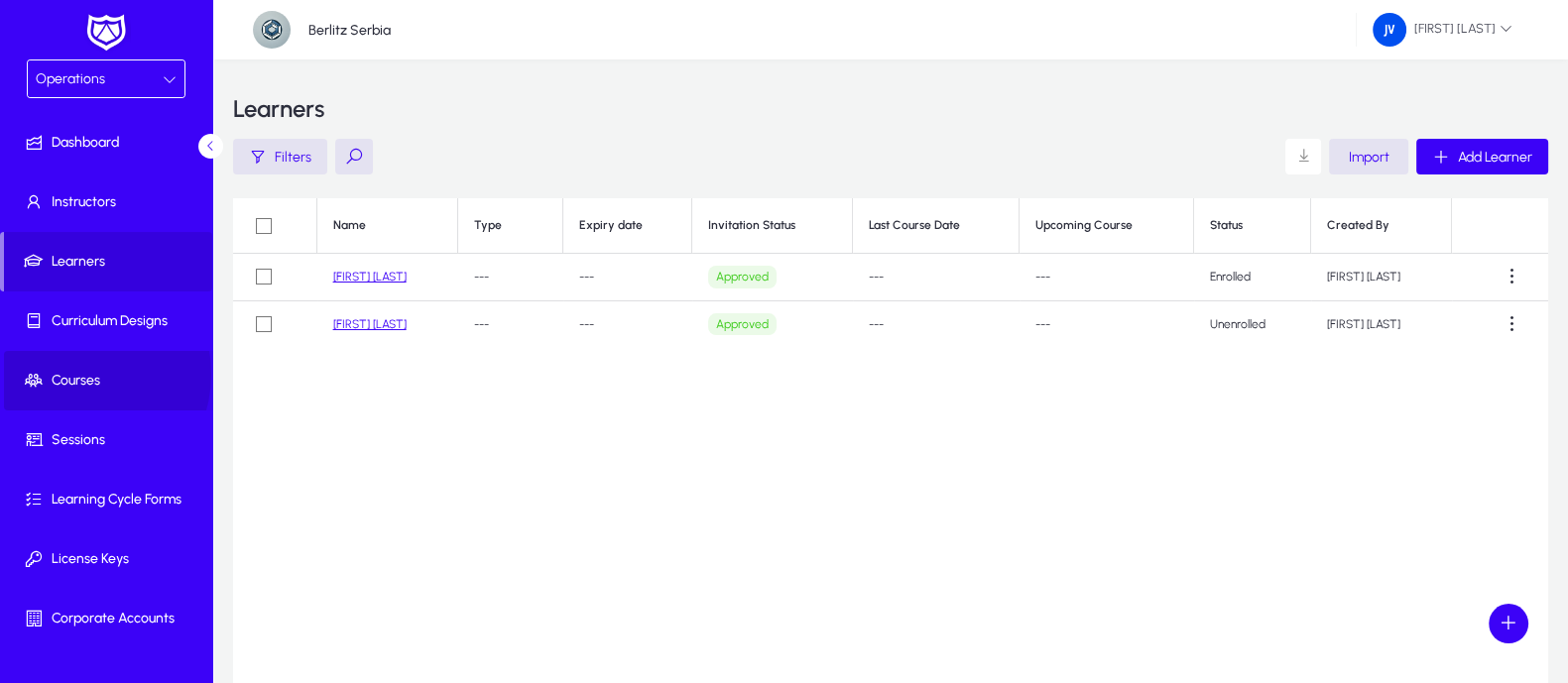 click on "Courses" 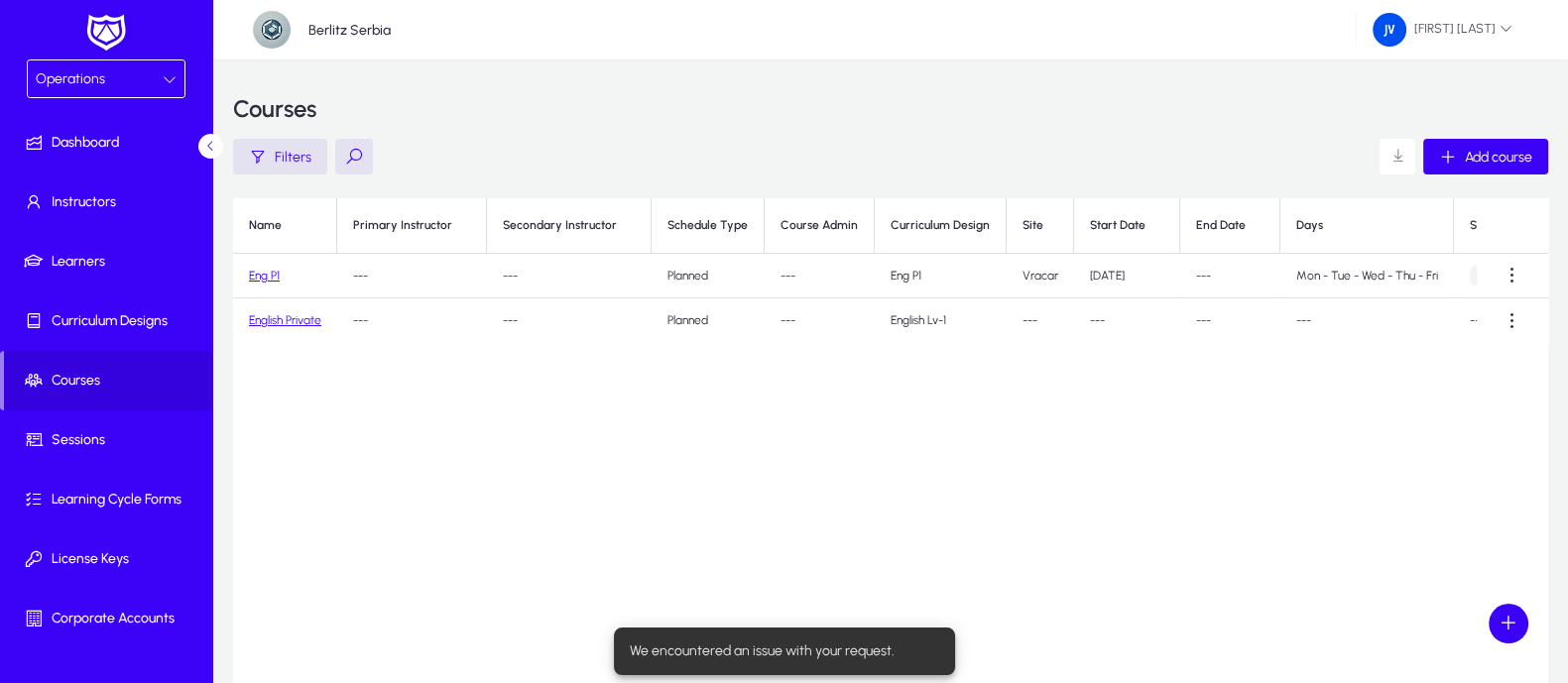 click on "Eng P1" 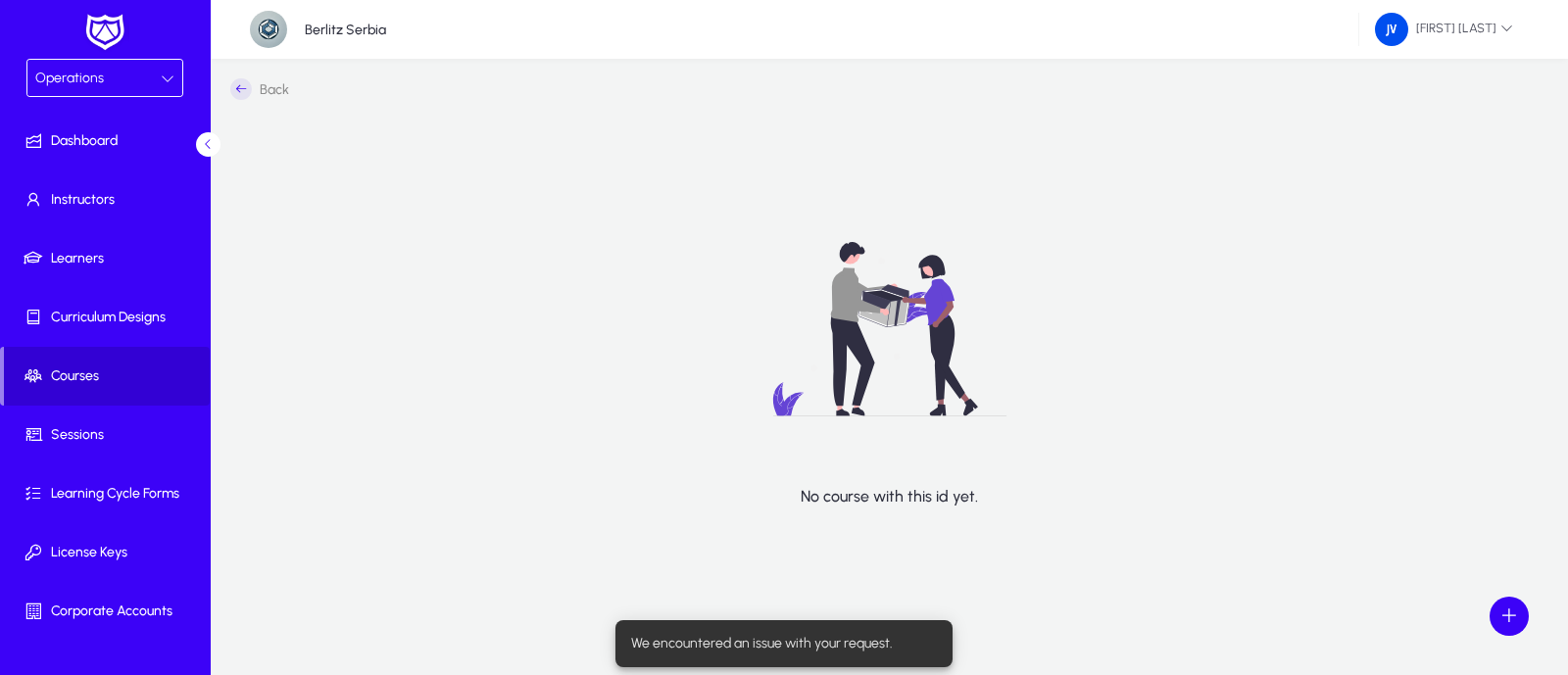 click 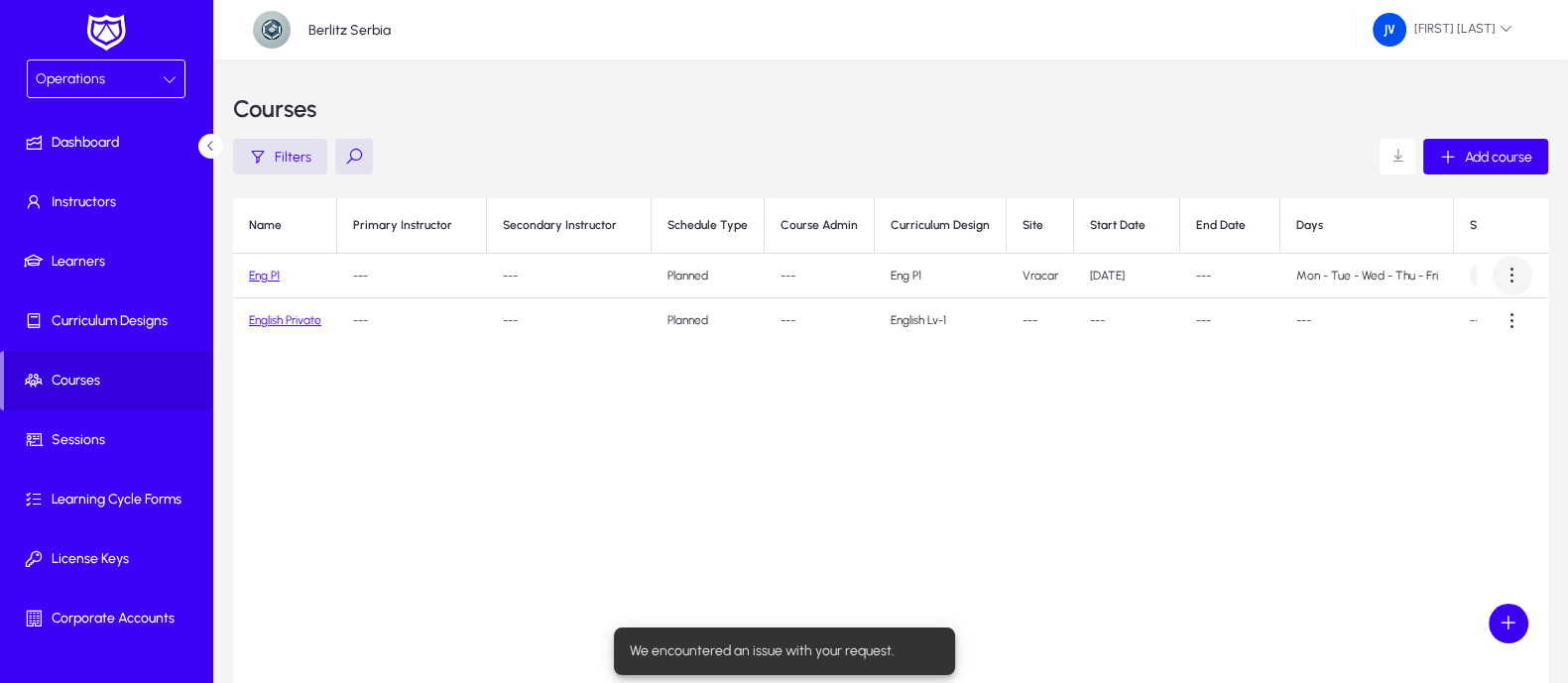click 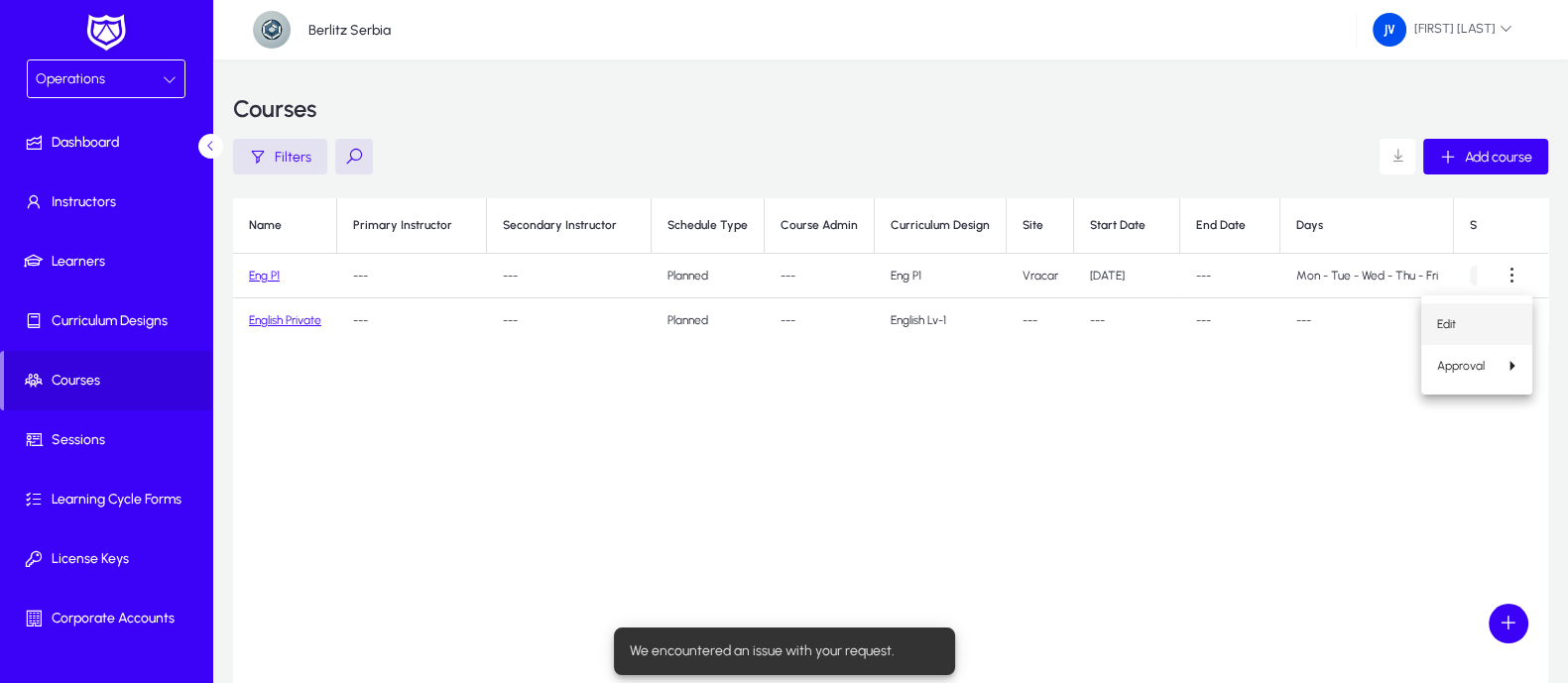 click on "Edit" at bounding box center (1477, 324) 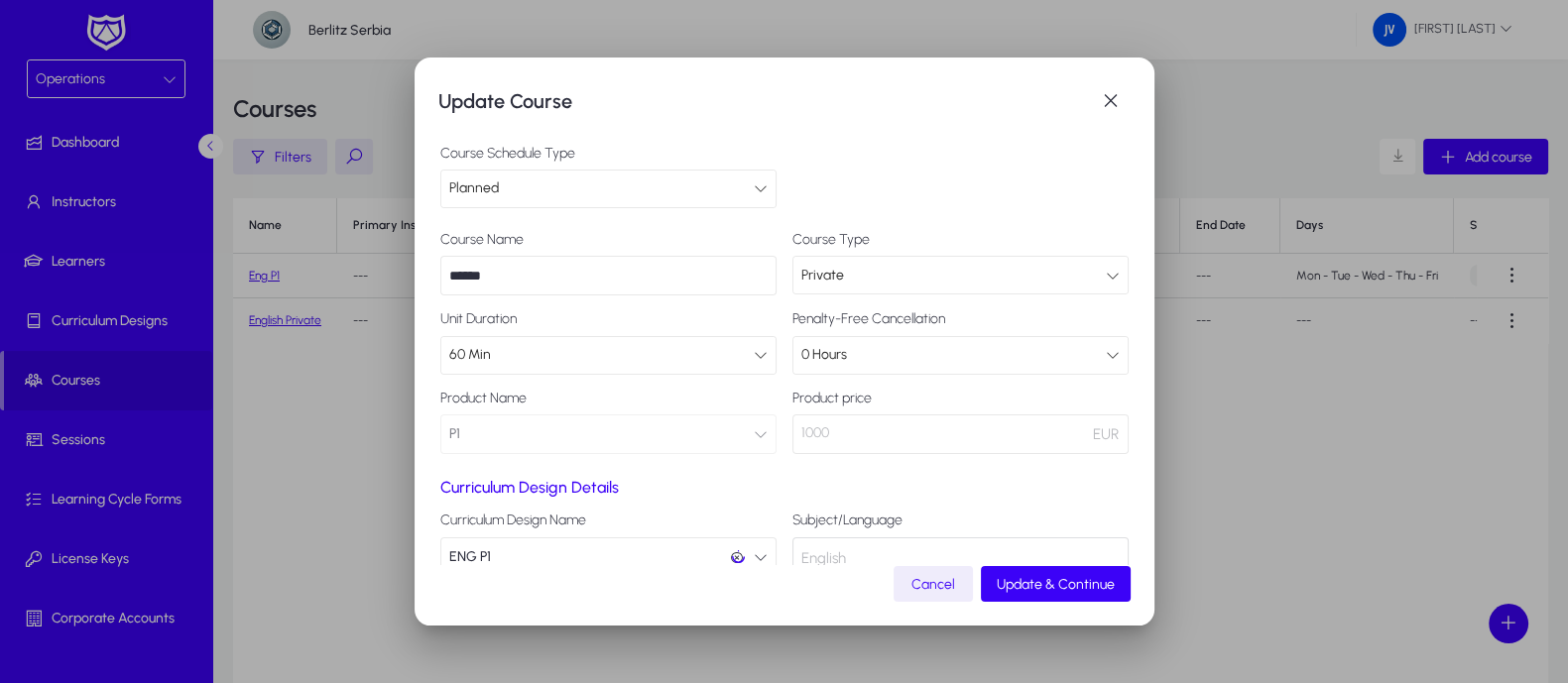 scroll, scrollTop: 124, scrollLeft: 0, axis: vertical 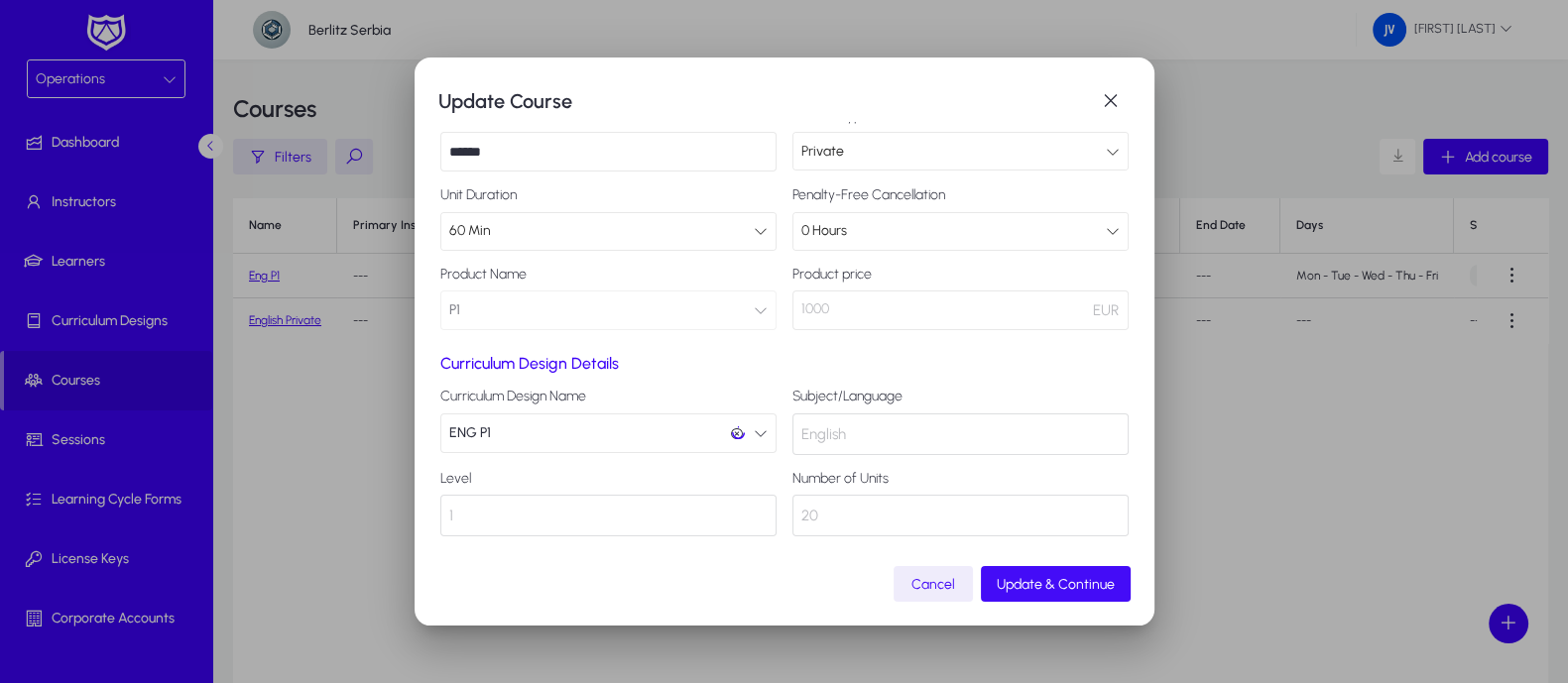 click 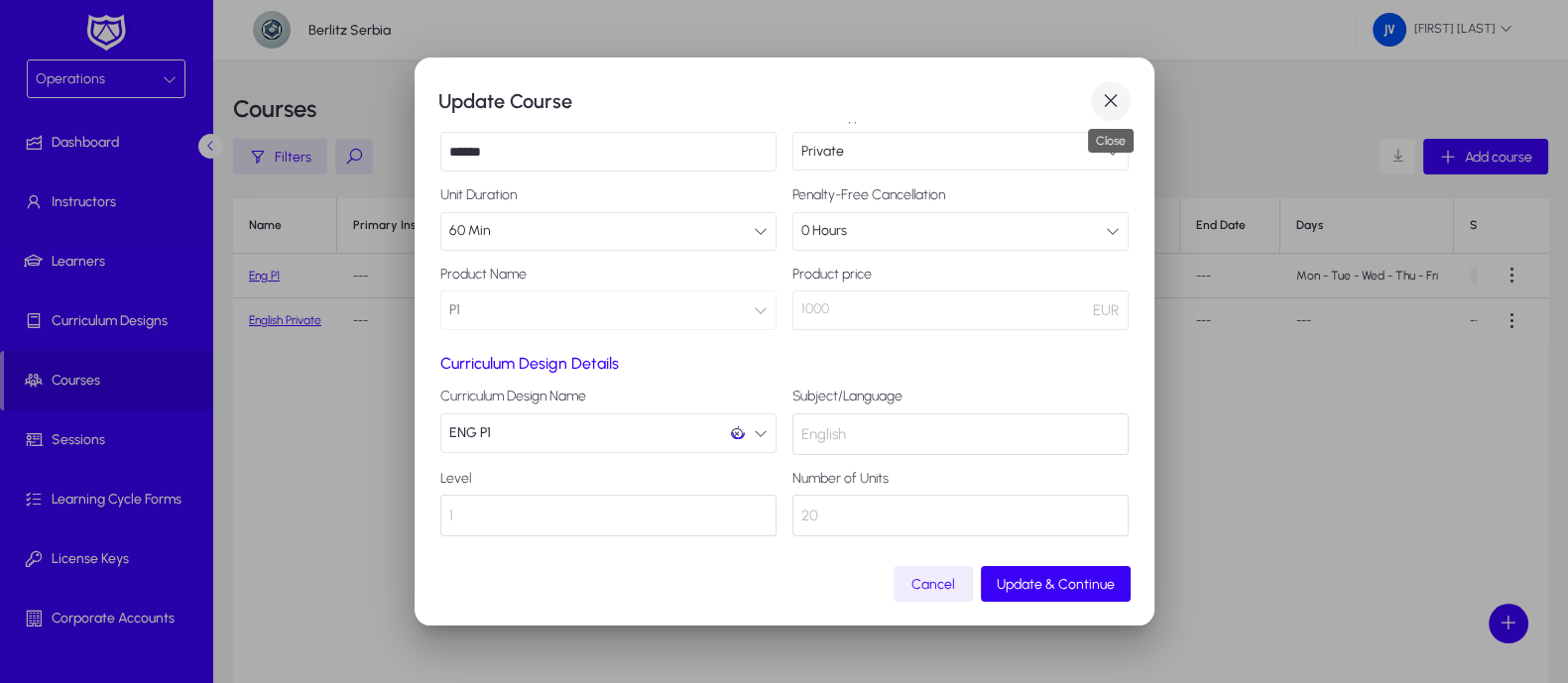 click at bounding box center (1111, 101) 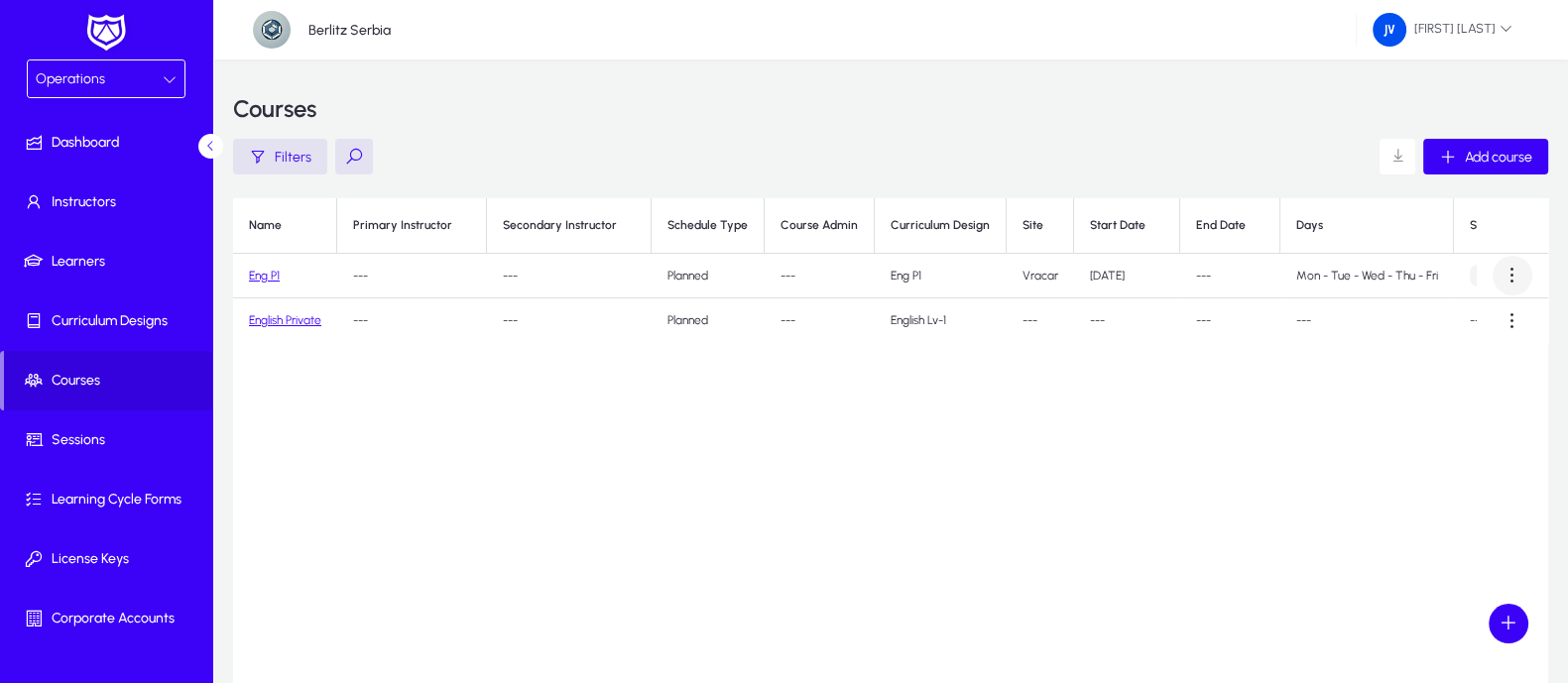 click 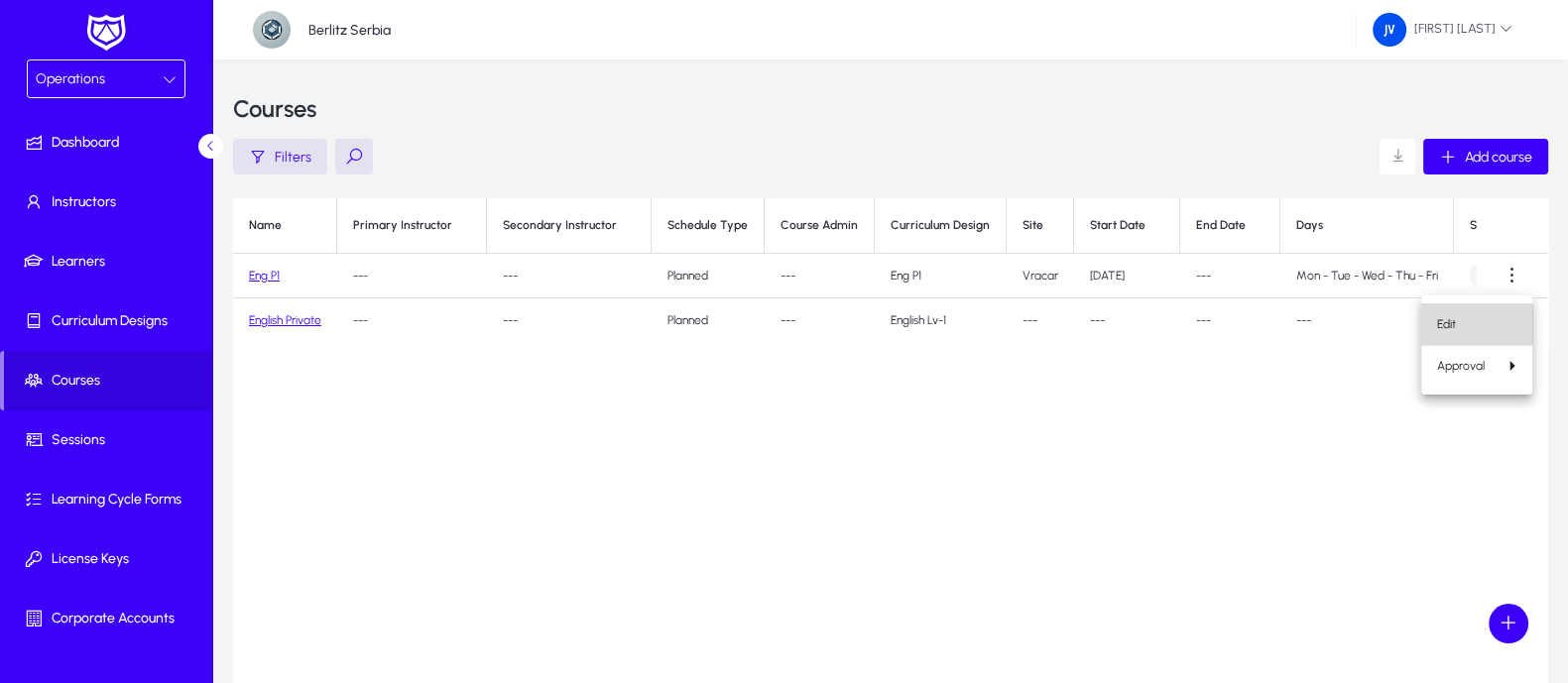 click on "Edit" at bounding box center [1477, 324] 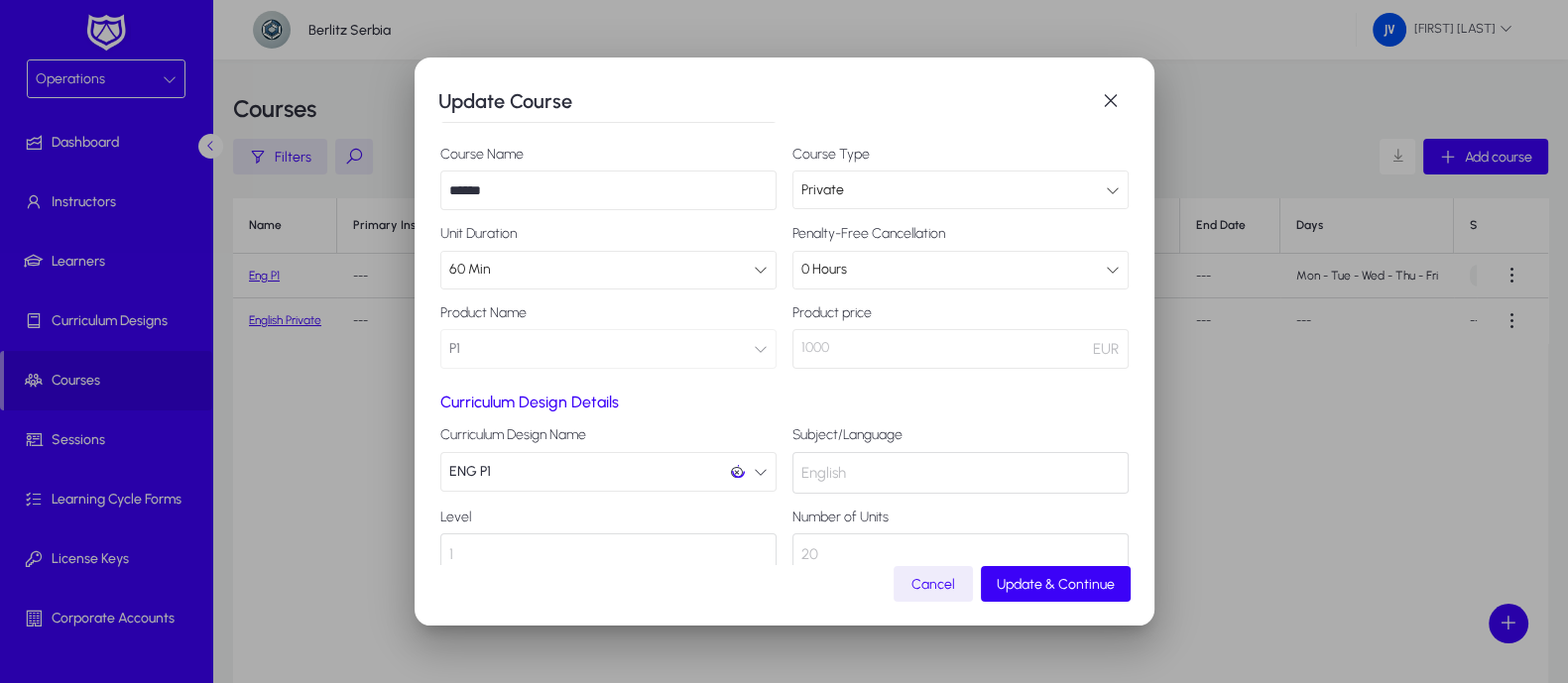 scroll, scrollTop: 124, scrollLeft: 0, axis: vertical 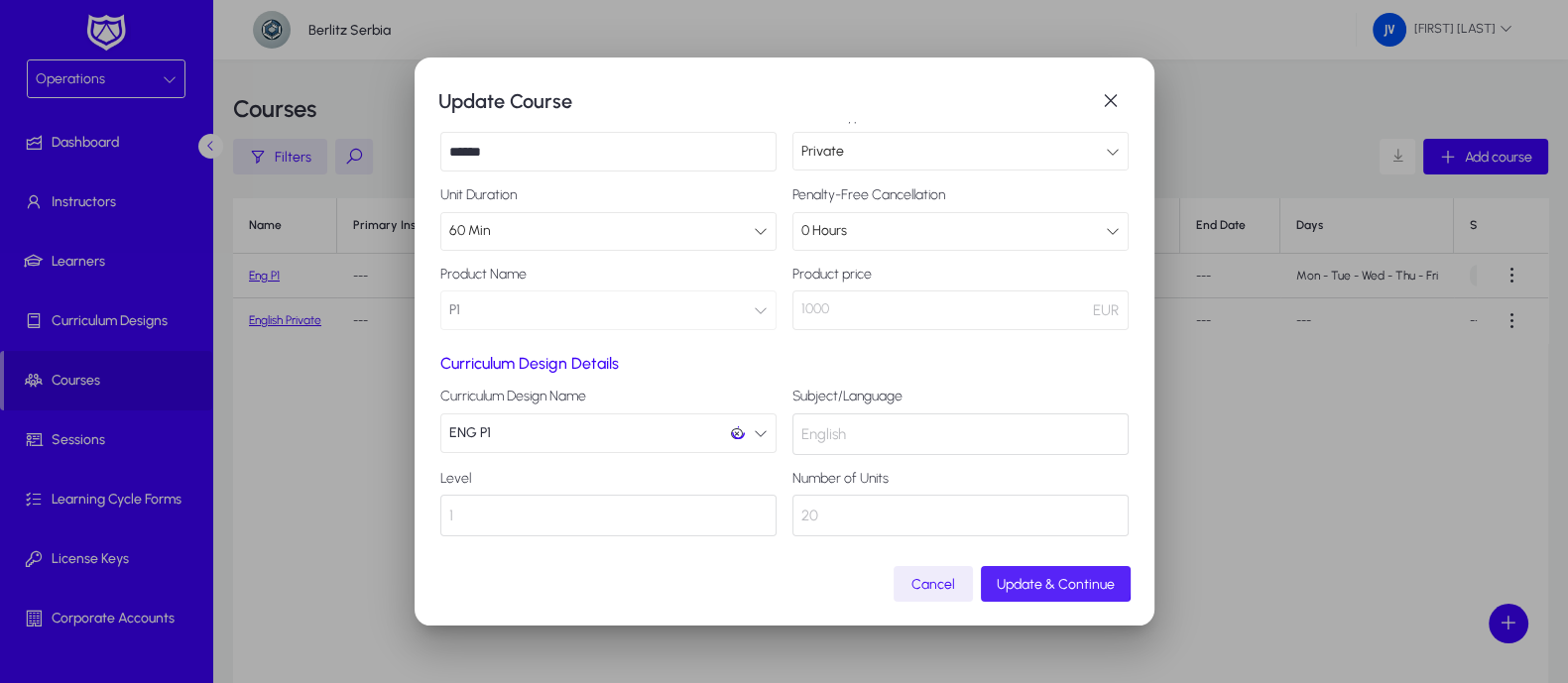 click on "Update & Continue" 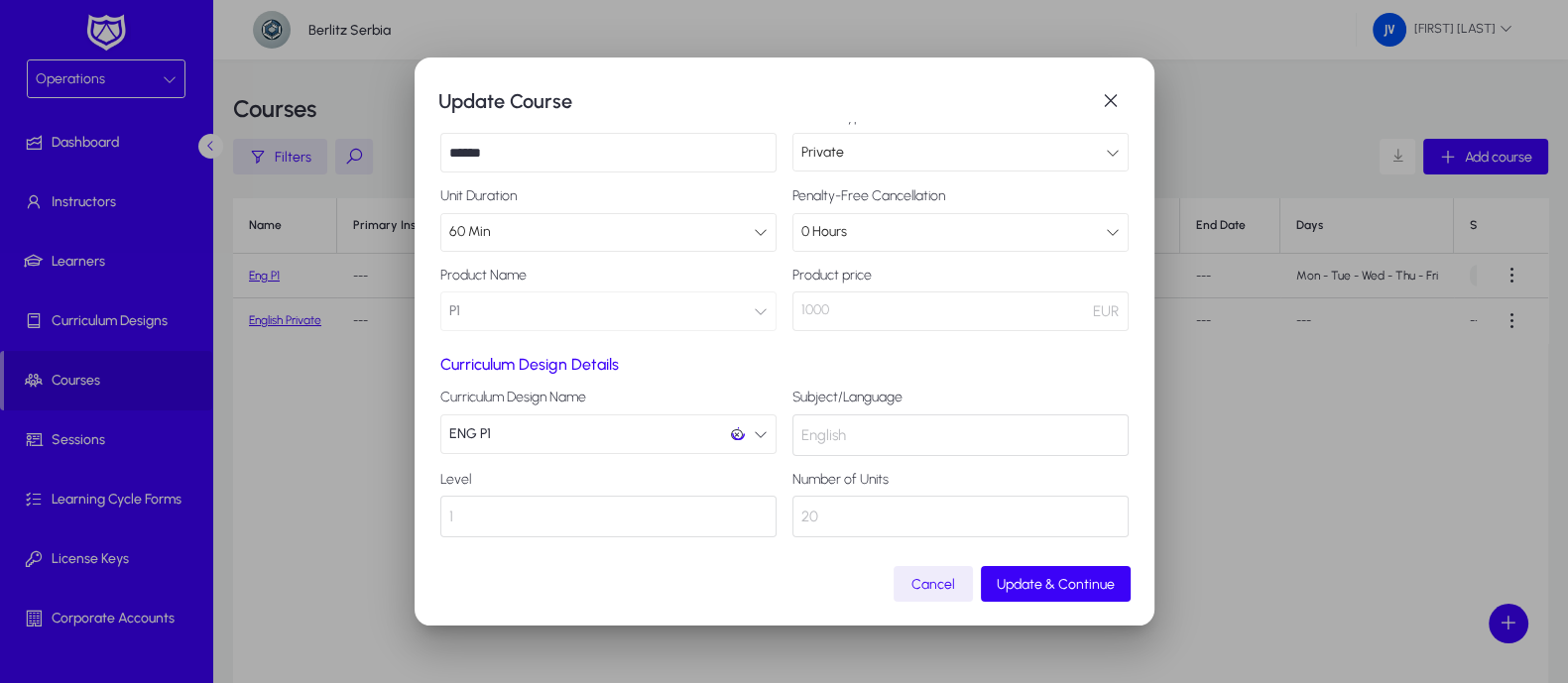 scroll, scrollTop: 124, scrollLeft: 0, axis: vertical 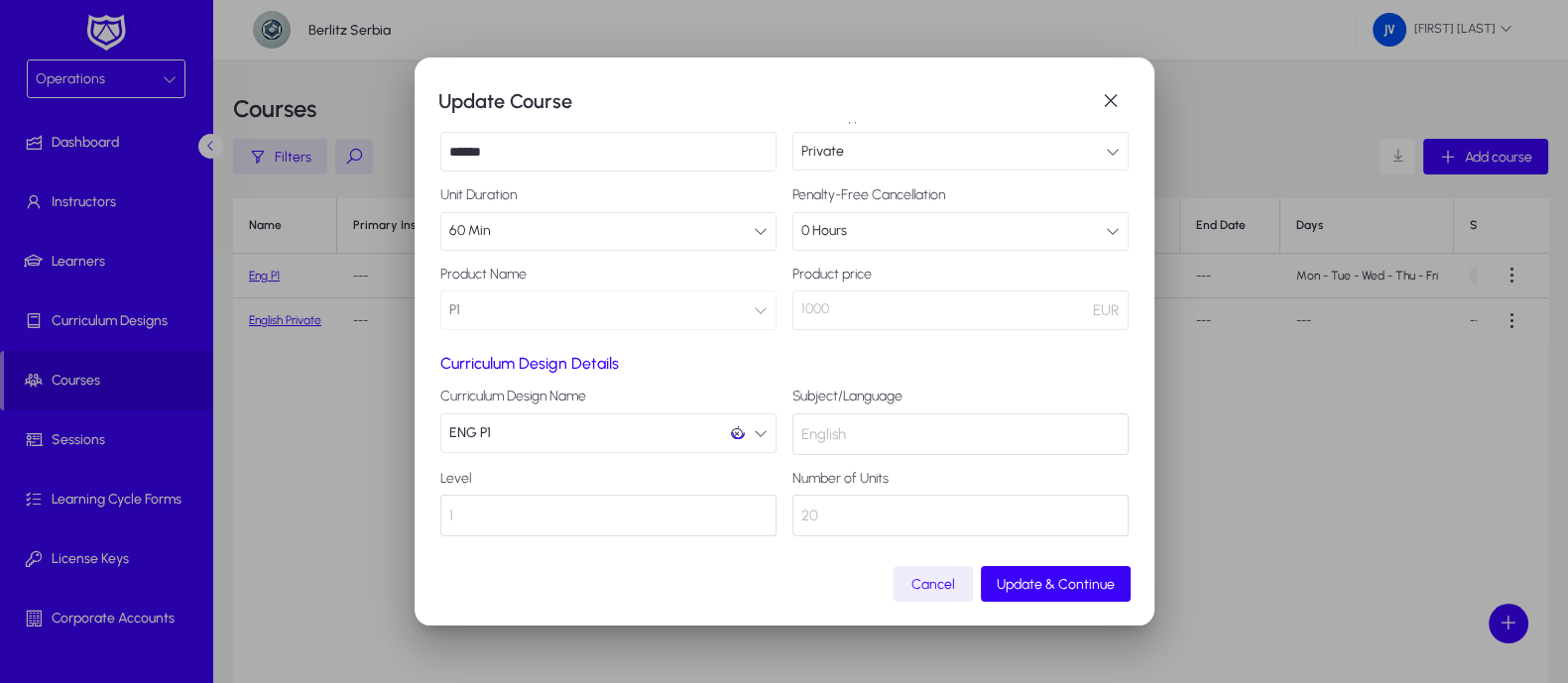 click on "Cancel" 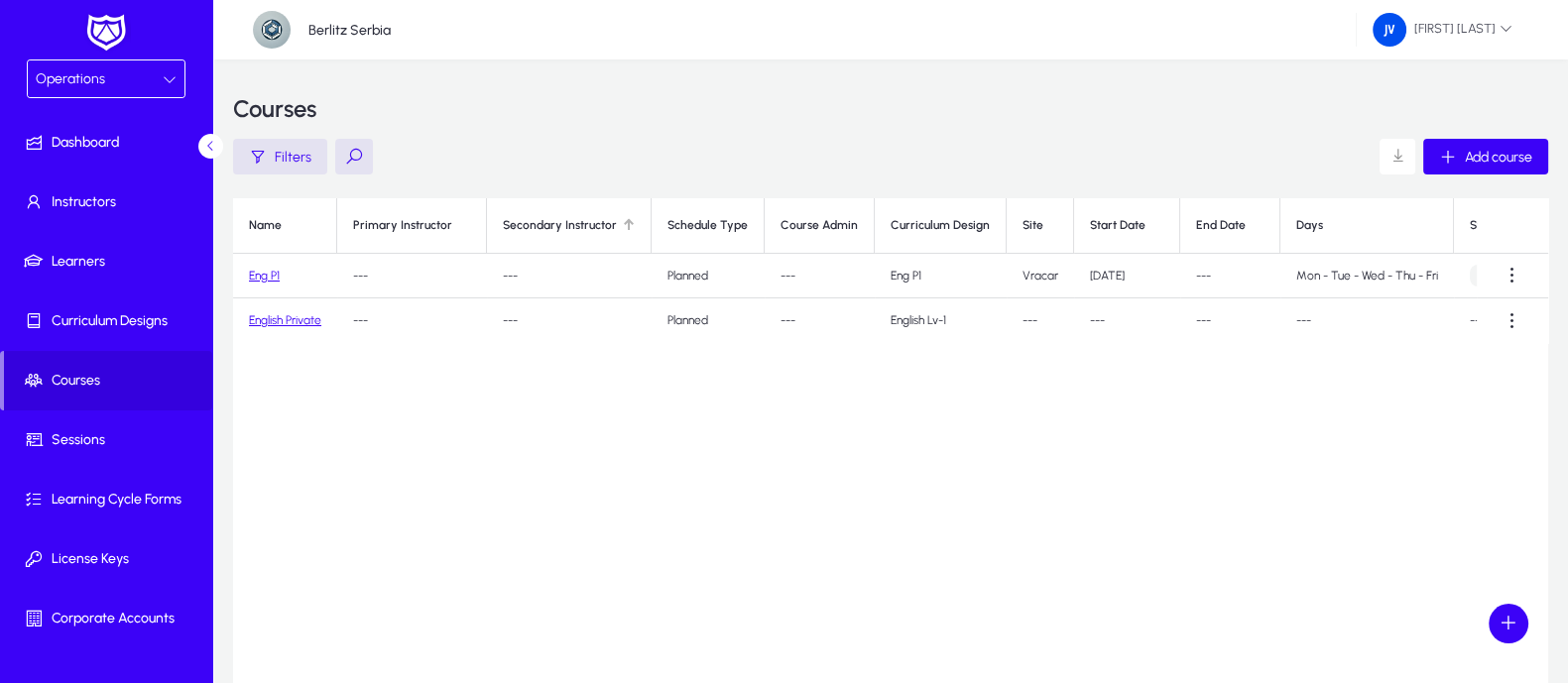 click on "Secondary Instructor" 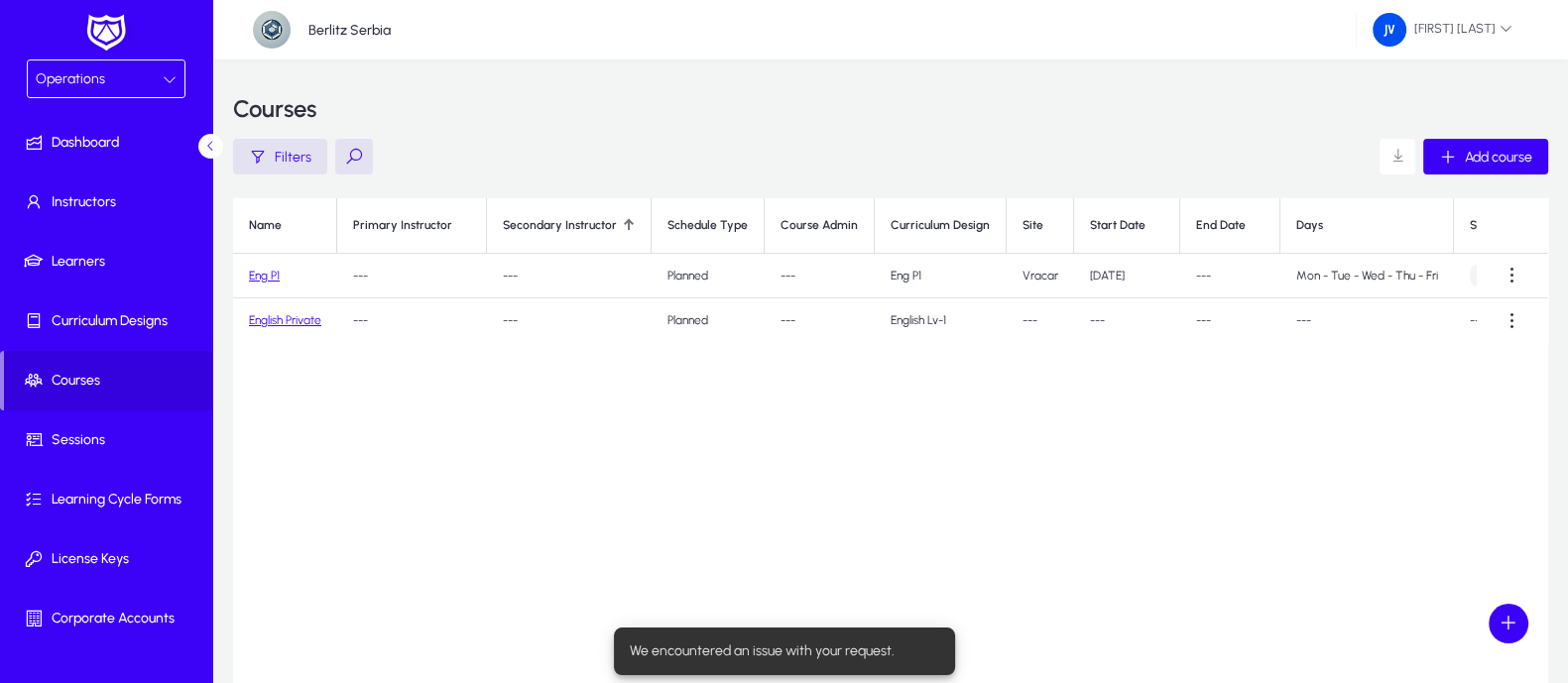 click on "Name  Primary Instructor   Secondary Instructor  Schedule Type Course Admin Curriculum Design Site Start Date End Date Days Status Subject Level  Approval Status  Approve/Reject By  Eng P1   ---   ---   Planned  ---  Eng P1   Vracar   16 Jul 2025   ---   Mon - Tue - Wed - Thu - Fri  Not Started  English   1  Pending ---  English Private   ---   ---   Planned  ---  English Lv-1   ---   ---   ---   ---   ---   English   1  Pending ---" 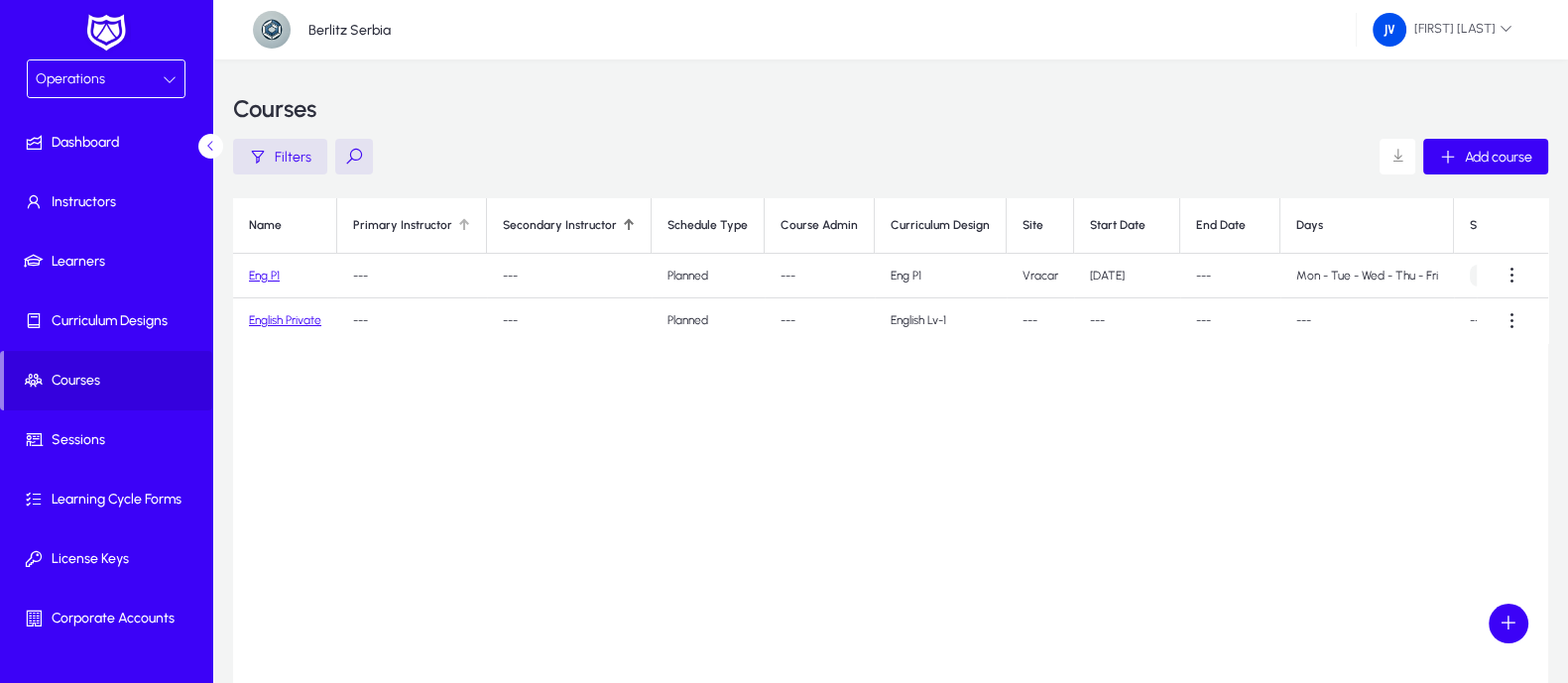 click 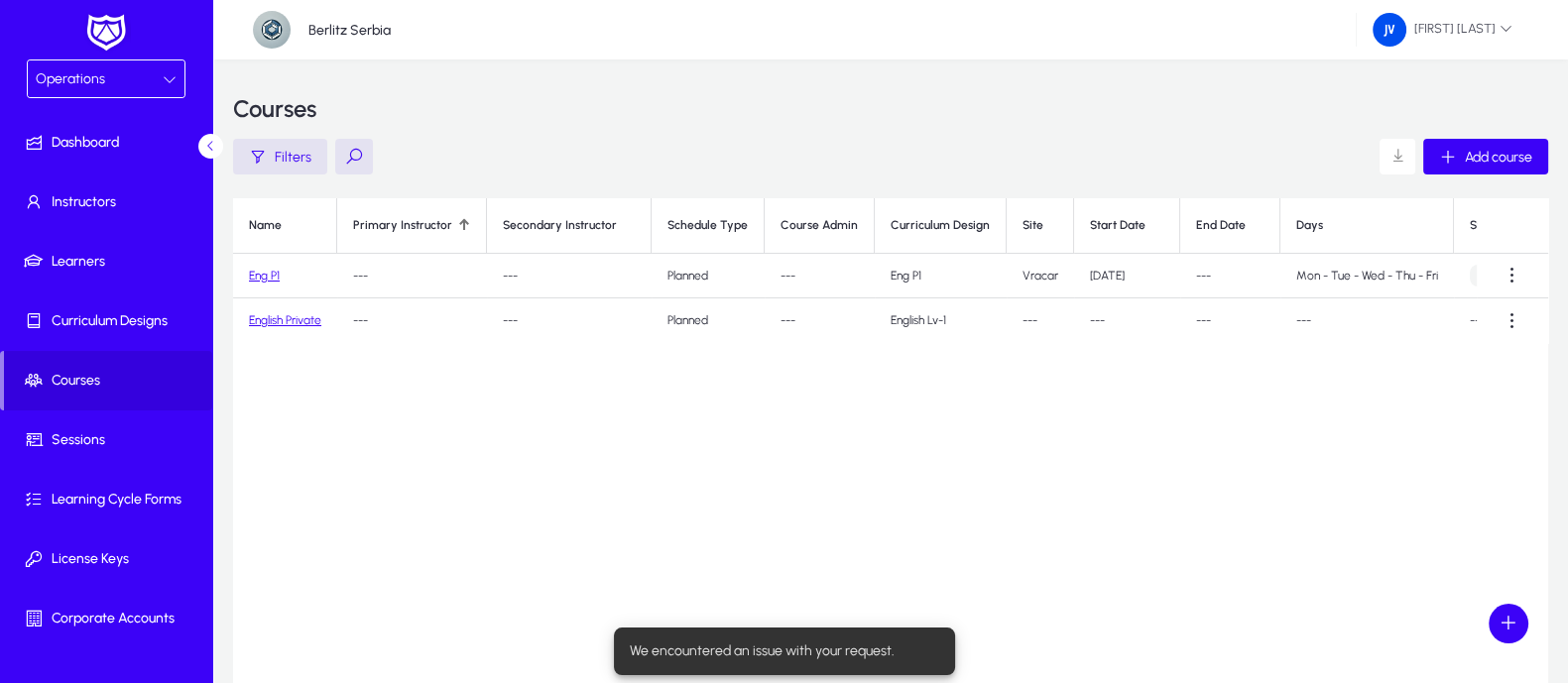 click on "Name  Primary Instructor   Secondary Instructor  Schedule Type Course Admin Curriculum Design Site Start Date End Date Days Status Subject Level  Approval Status  Approve/Reject By  Eng P1   ---   ---   Planned  ---  Eng P1   Vracar   16 Jul 2025   ---   Mon - Tue - Wed - Thu - Fri  Not Started  English   1  Pending ---  English Private   ---   ---   Planned  ---  English Lv-1   ---   ---   ---   ---   ---   English   1  Pending ---" 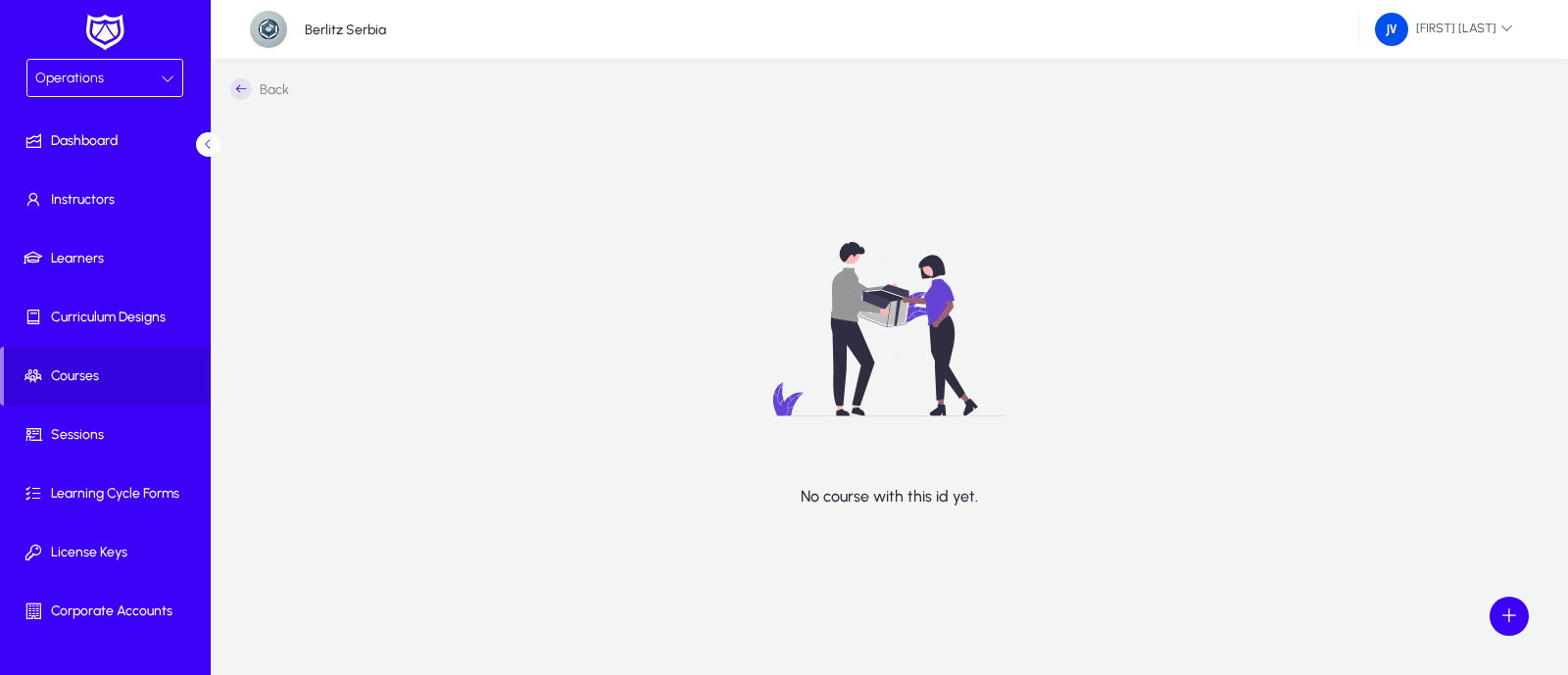 click 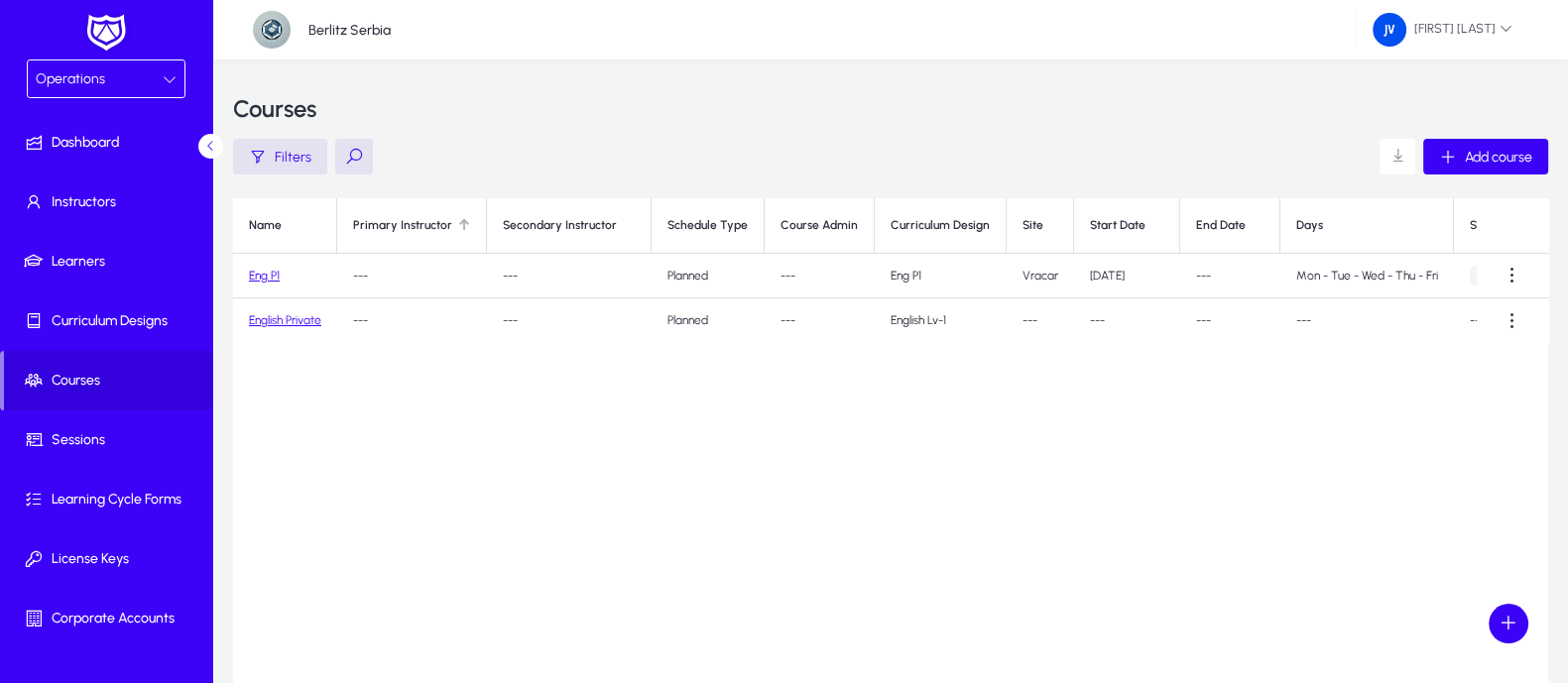 click 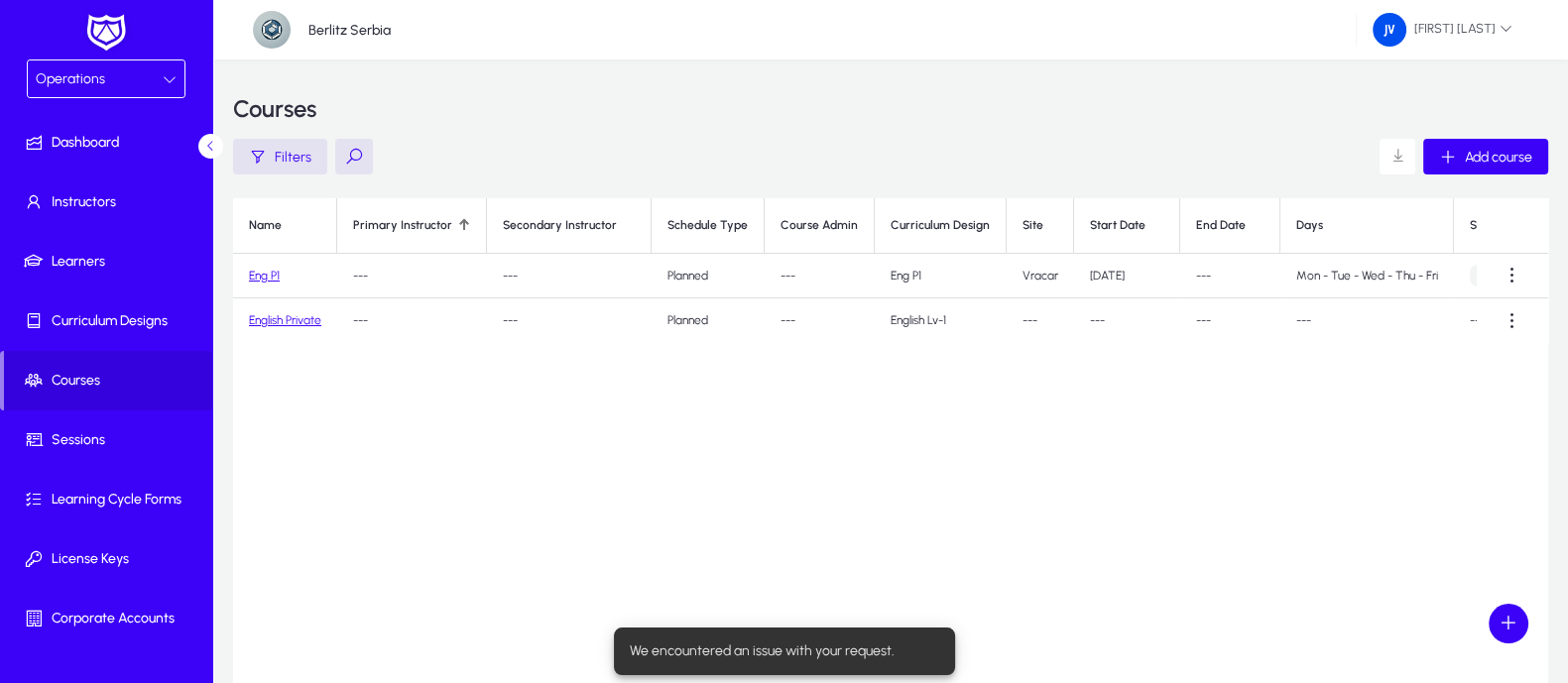 click on "Name  Primary Instructor   Secondary Instructor  Schedule Type Course Admin Curriculum Design Site Start Date End Date Days Status Subject Level  Approval Status  Approve/Reject By  Eng P1   ---   ---   Planned  ---  Eng P1   Vracar   16 Jul 2025   ---   Mon - Tue - Wed - Thu - Fri  Not Started  English   1  Pending ---  English Private   ---   ---   Planned  ---  English Lv-1   ---   ---   ---   ---   ---   English   1  Pending ---" 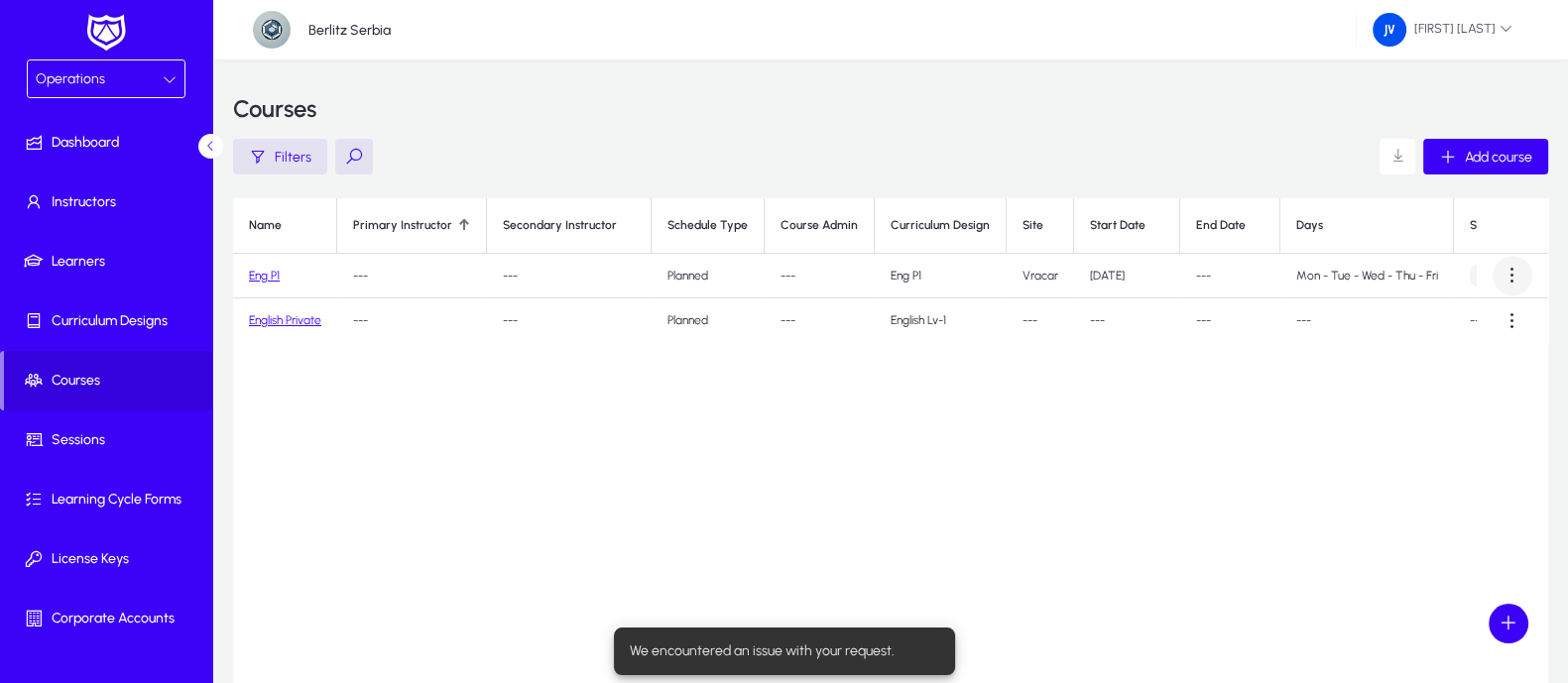 click 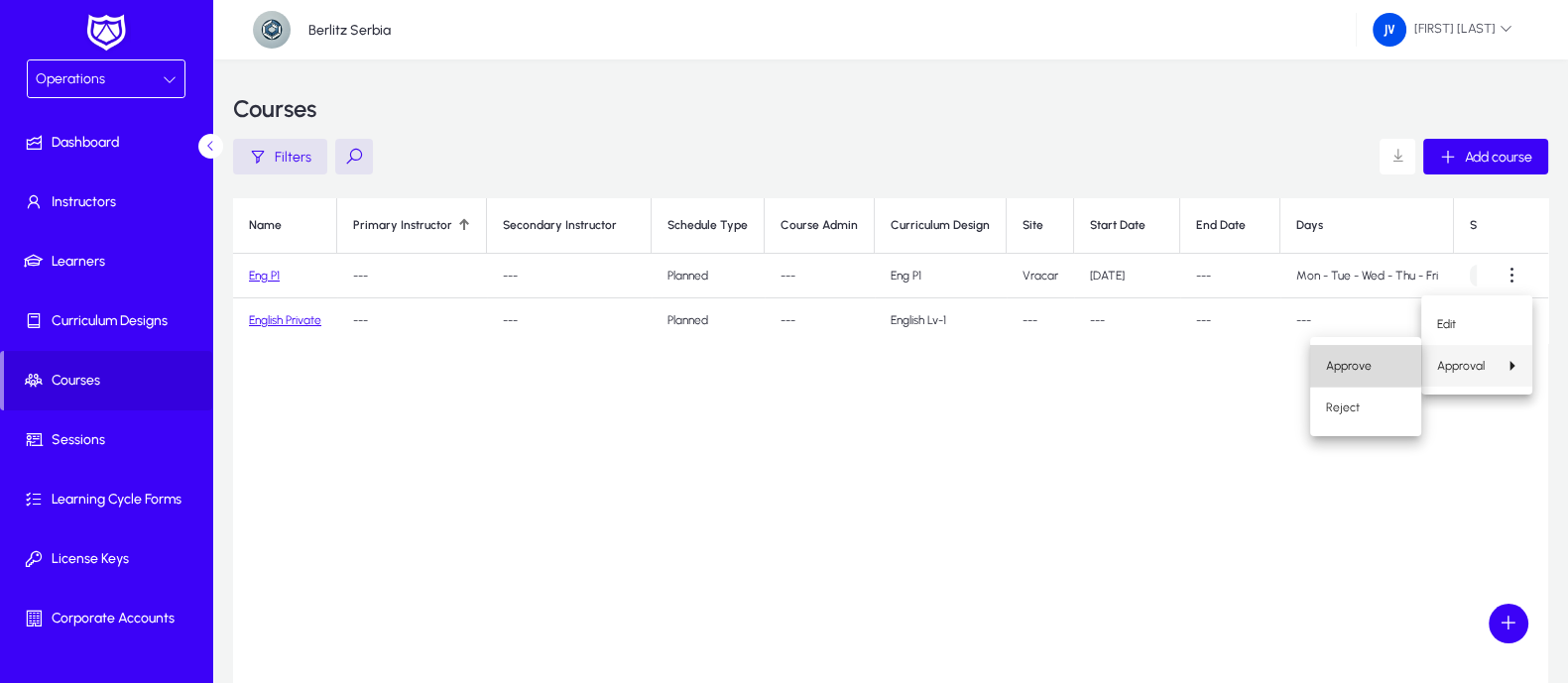 click on "Approve" at bounding box center (1366, 366) 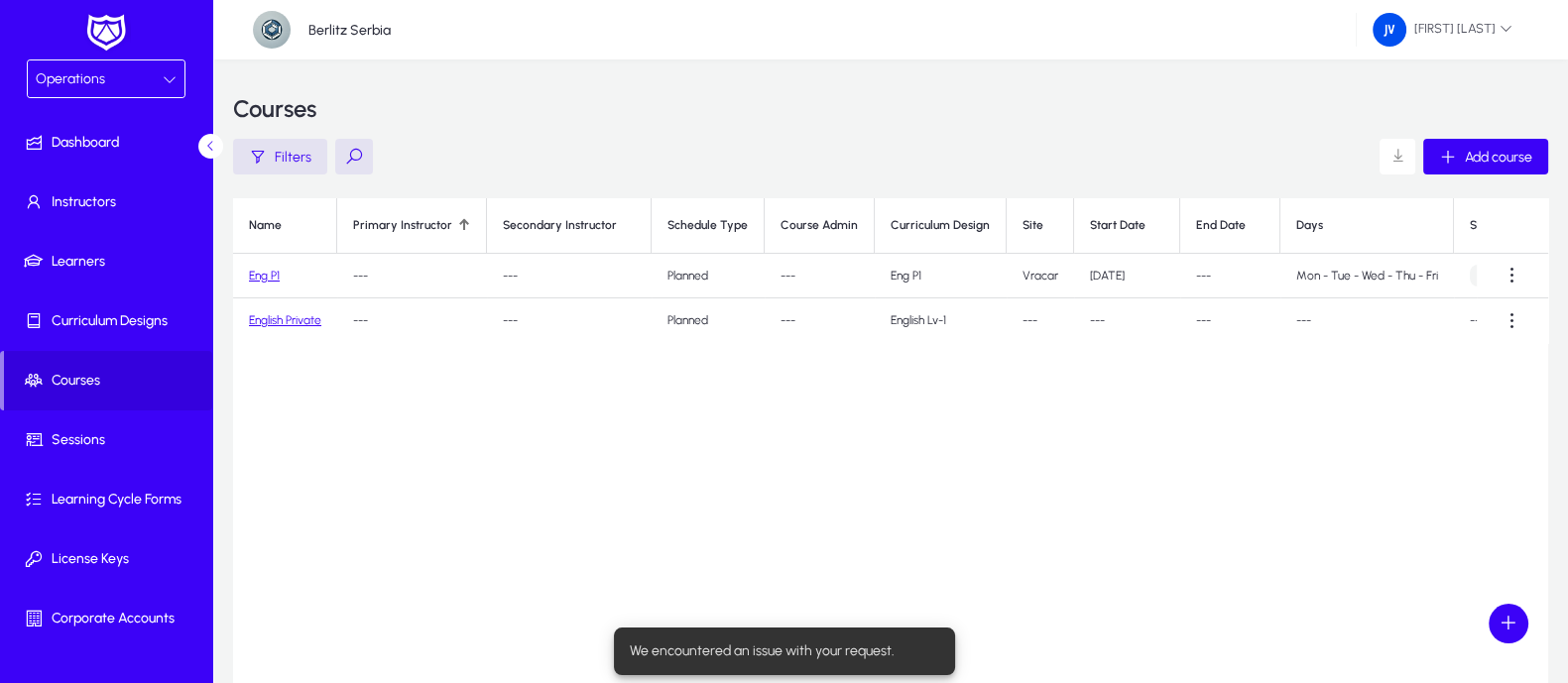 click on "Name  Primary Instructor   Secondary Instructor  Schedule Type Course Admin Curriculum Design Site Start Date End Date Days Status Subject Level  Approval Status  Approve/Reject By  Eng P1   ---   ---   Planned  ---  Eng P1   Vracar   16 Jul 2025   ---   Mon - Tue - Wed - Thu - Fri  Not Started  English   1  Pending ---  English Private   ---   ---   Planned  ---  English Lv-1   ---   ---   ---   ---   ---   English   1  Pending ---" 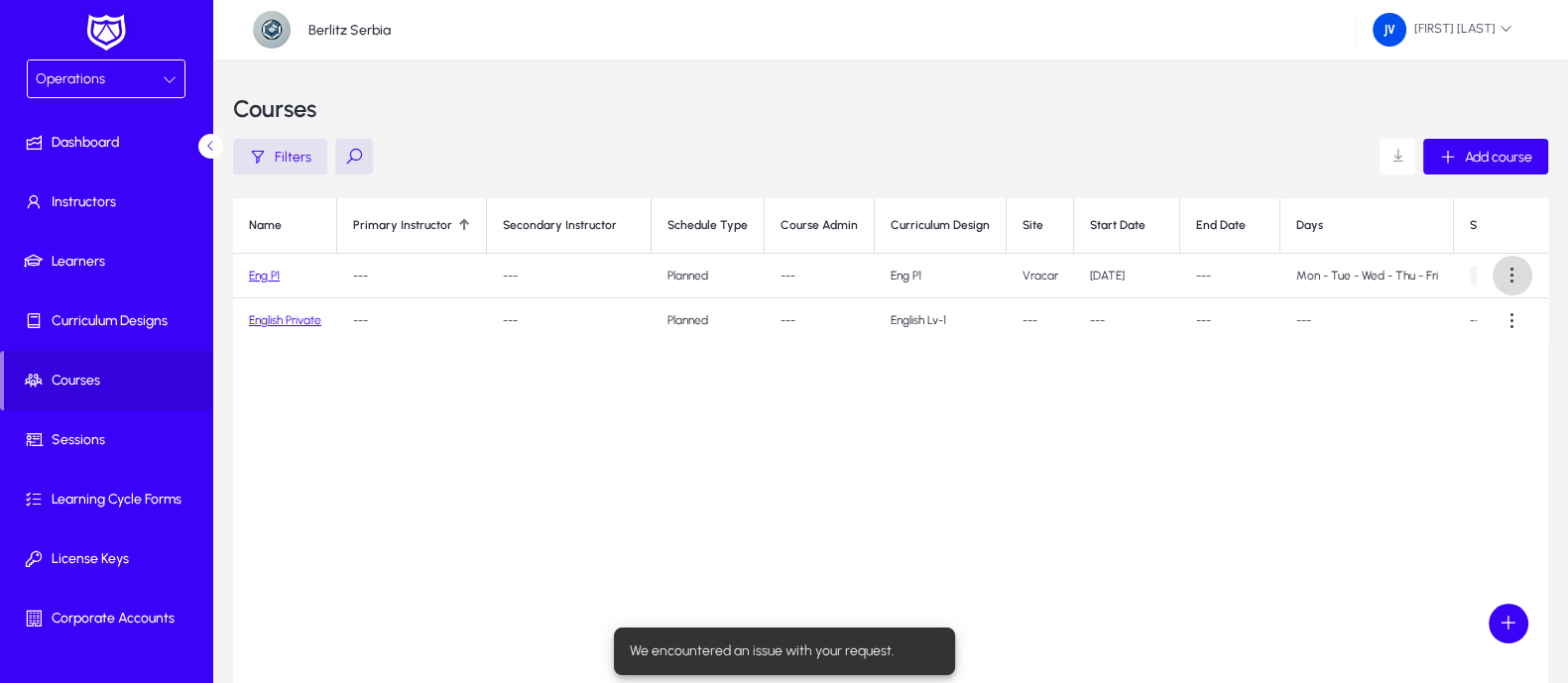 click 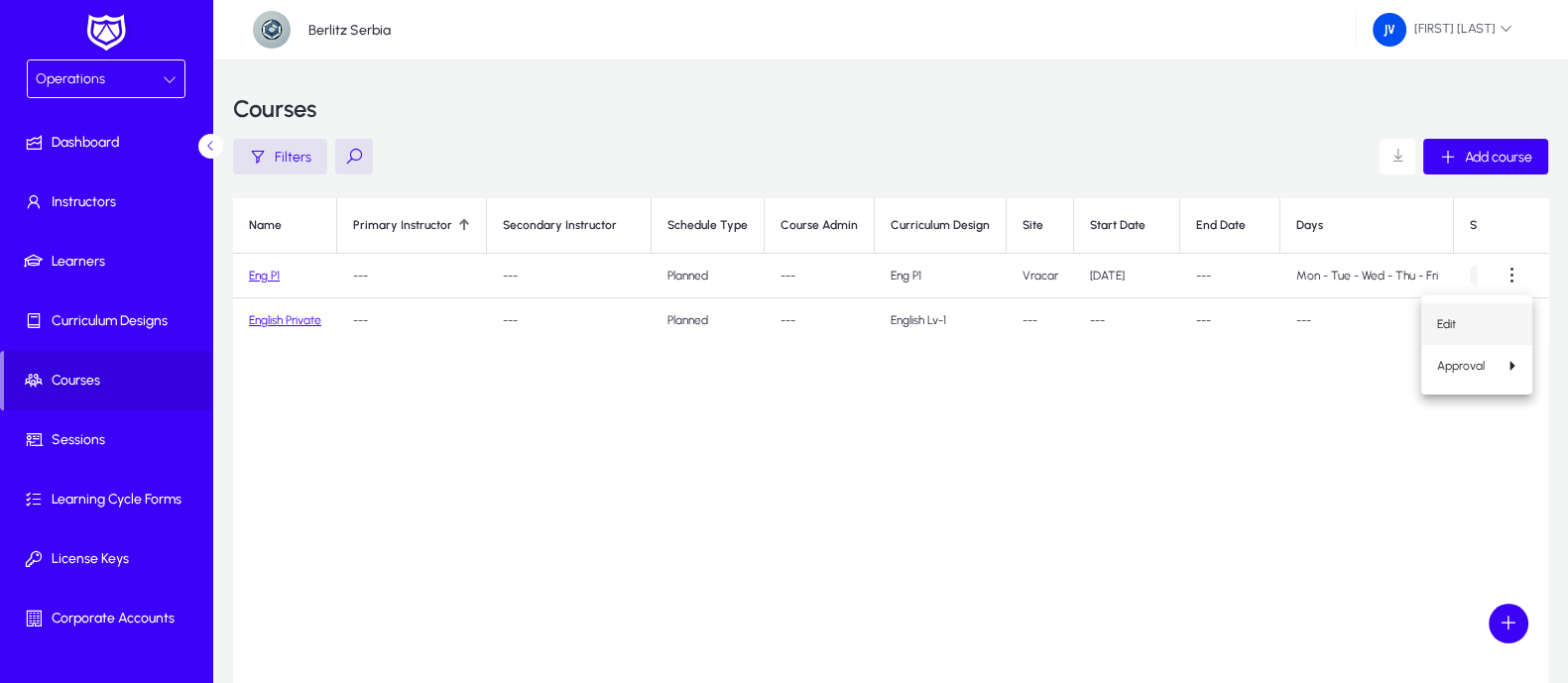 click on "Edit" at bounding box center (1477, 324) 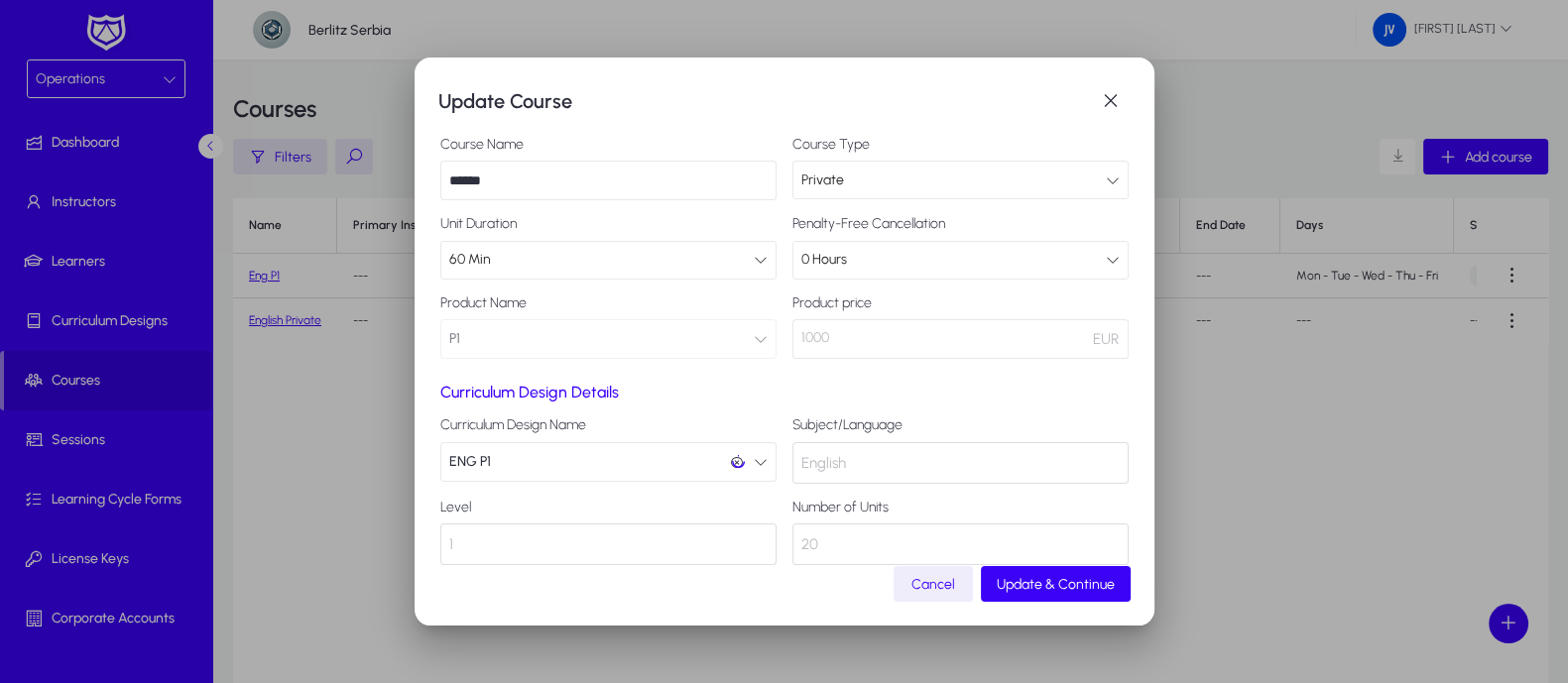 scroll, scrollTop: 124, scrollLeft: 0, axis: vertical 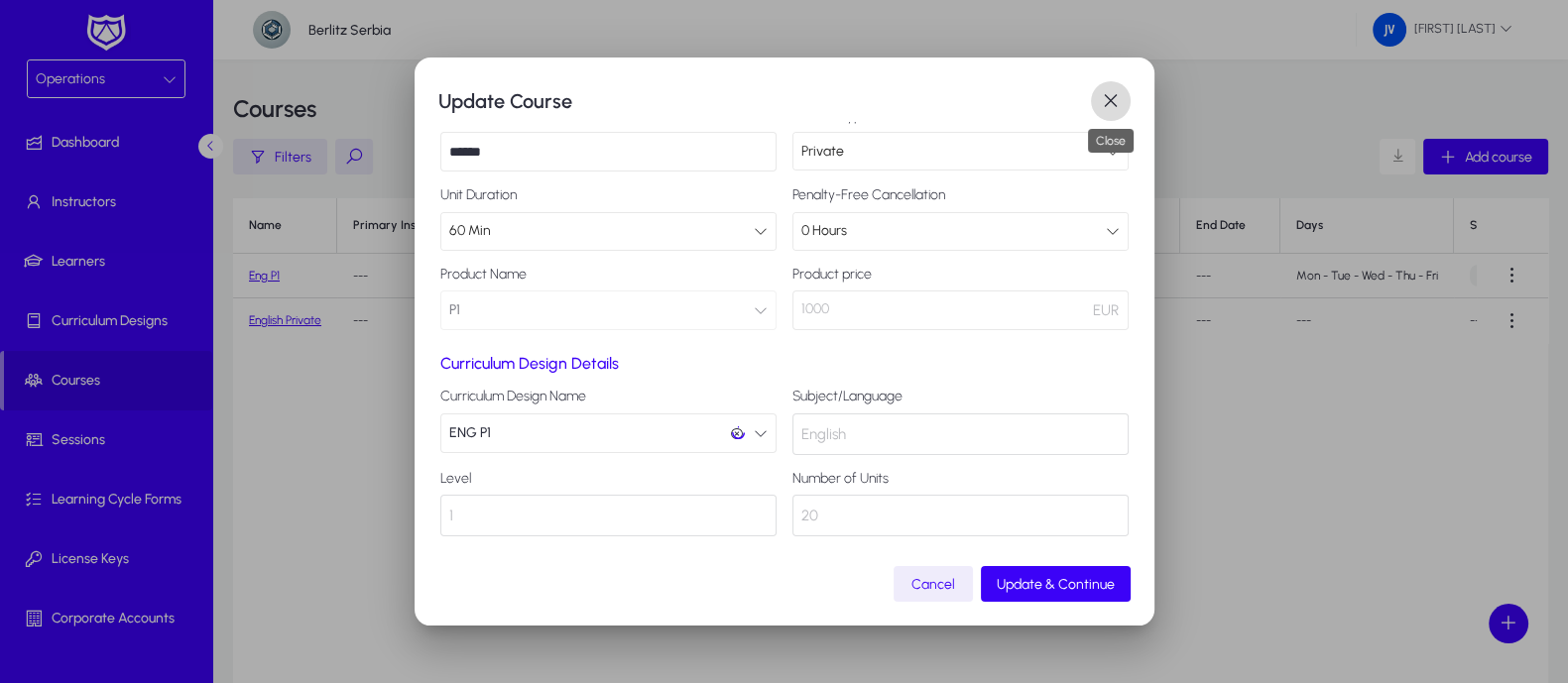 click at bounding box center (1111, 101) 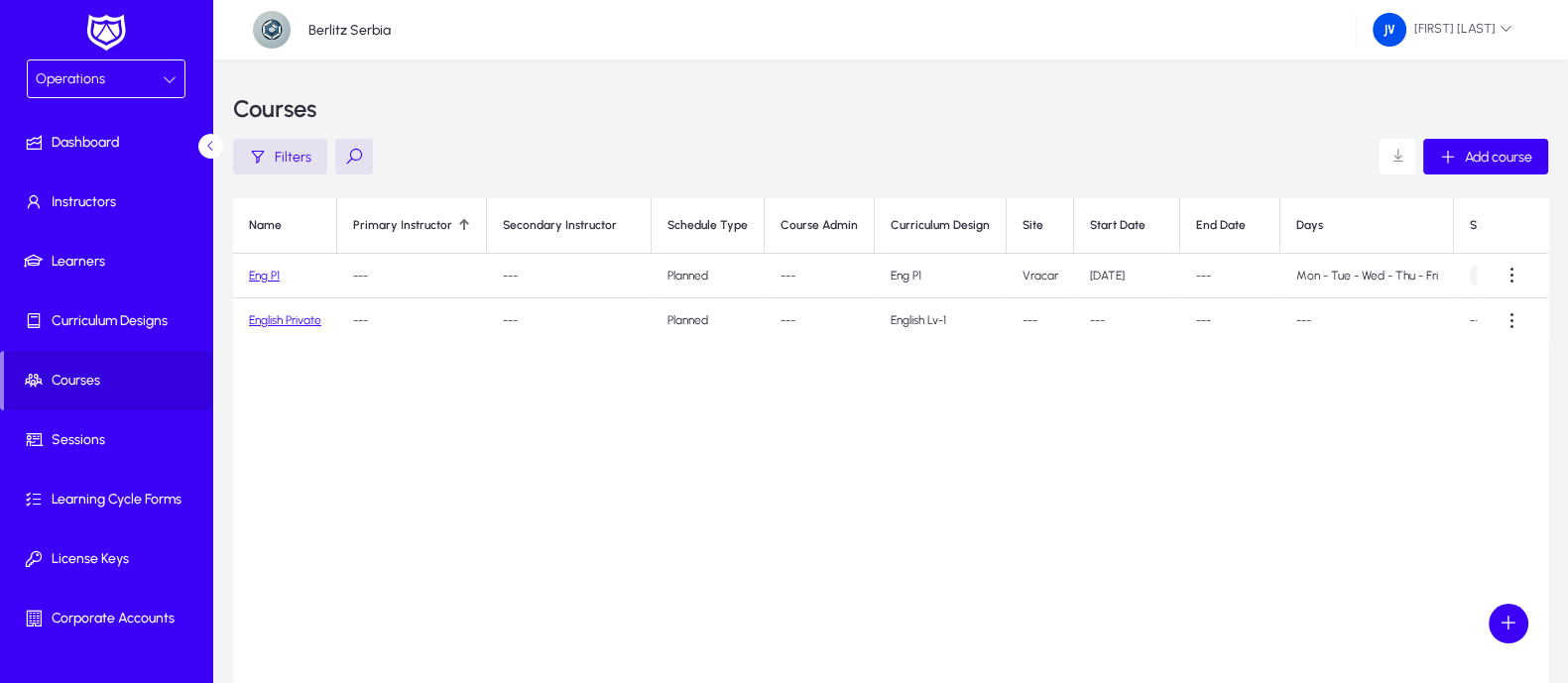 click on "Name  Primary Instructor   Secondary Instructor  Schedule Type Course Admin Curriculum Design Site Start Date End Date Days Status Subject Level  Approval Status  Approve/Reject By  Eng P1   ---   ---   Planned  ---  Eng P1   Vracar   16 Jul 2025   ---   Mon - Tue - Wed - Thu - Fri  Not Started  English   1  Pending ---  English Private   ---   ---   Planned  ---  English Lv-1   ---   ---   ---   ---   ---   English   1  Pending ---" 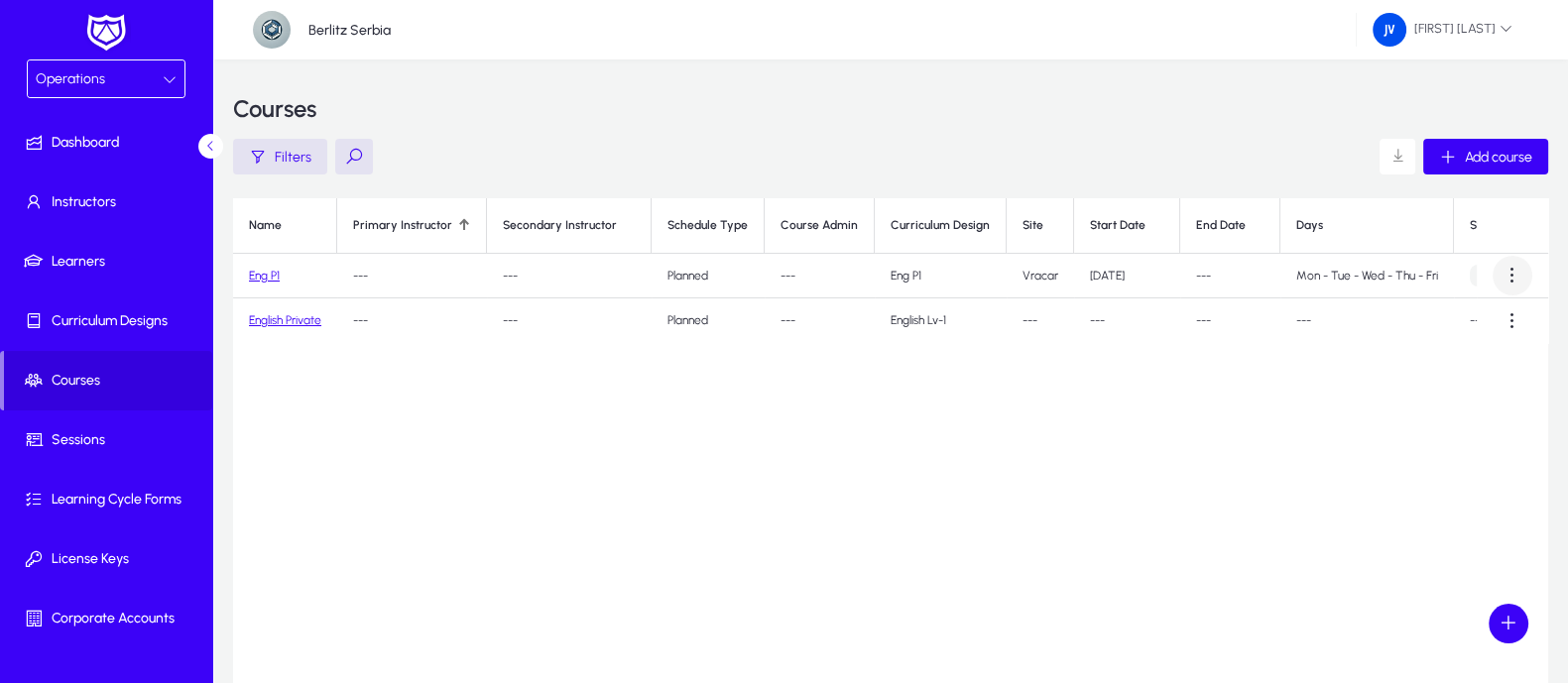 click 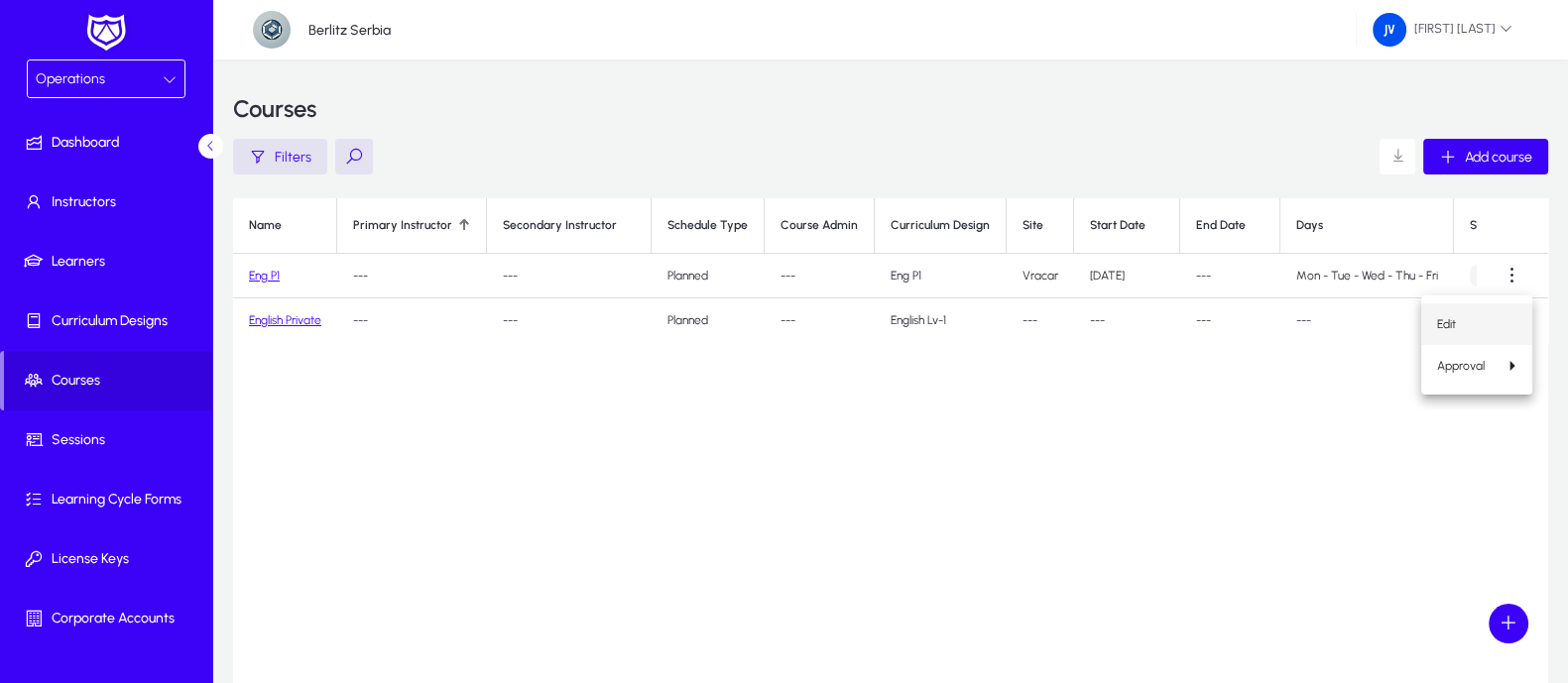 click on "Edit" at bounding box center [1477, 324] 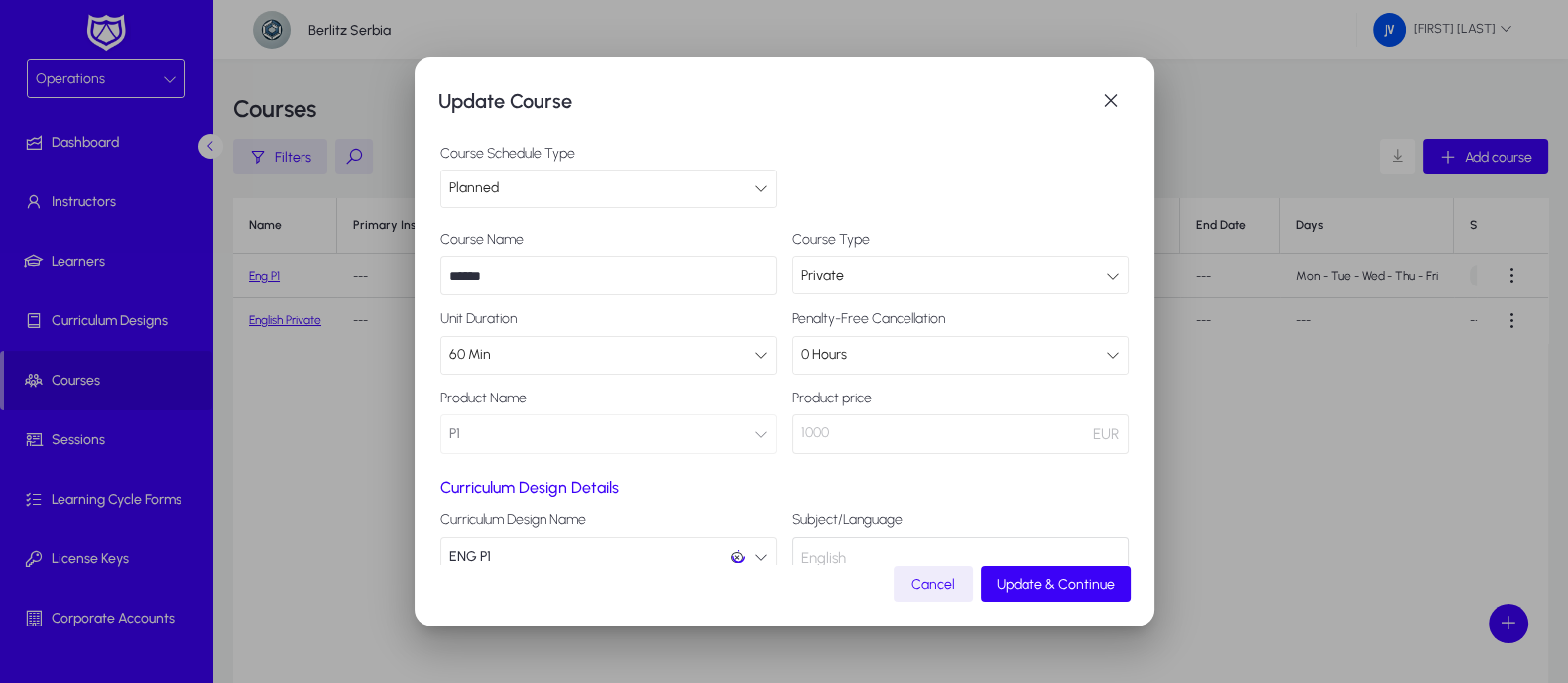 scroll, scrollTop: 124, scrollLeft: 0, axis: vertical 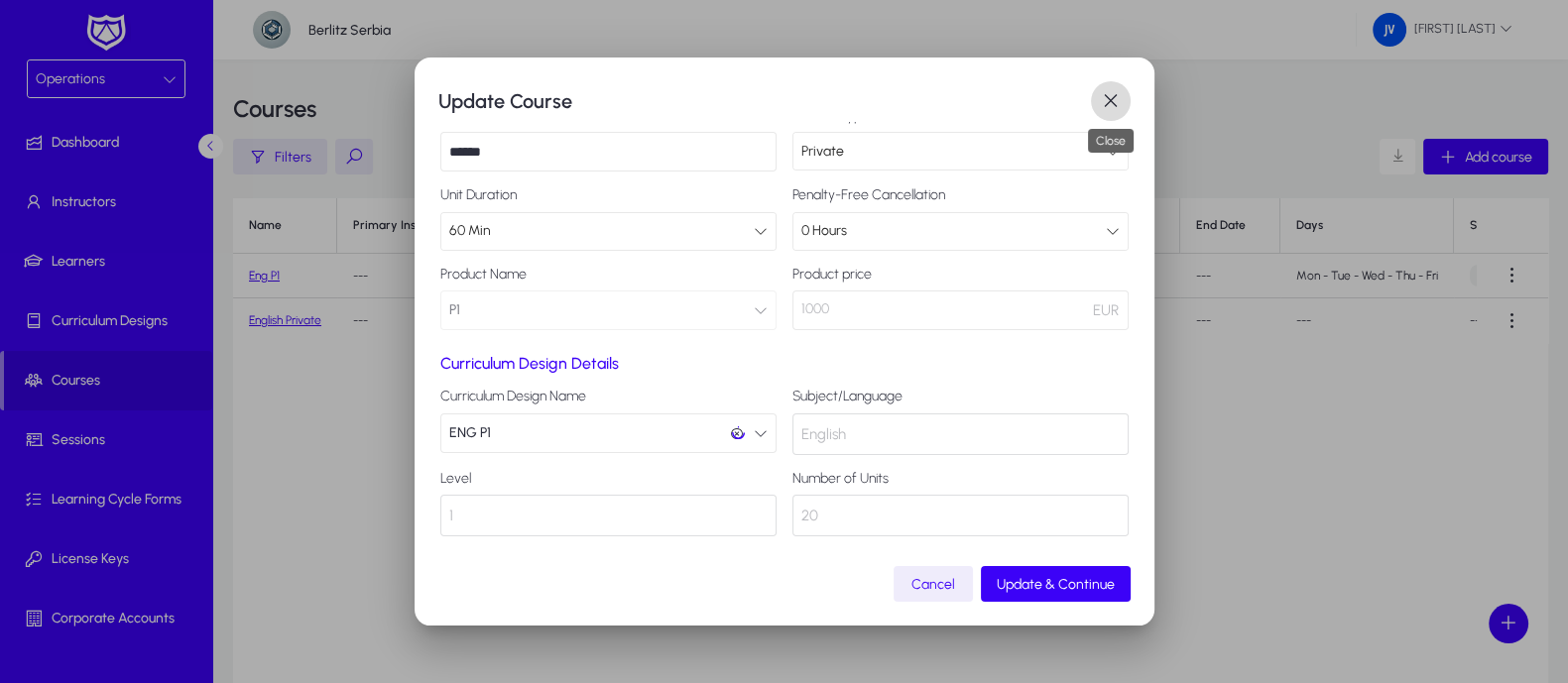 click at bounding box center (1111, 101) 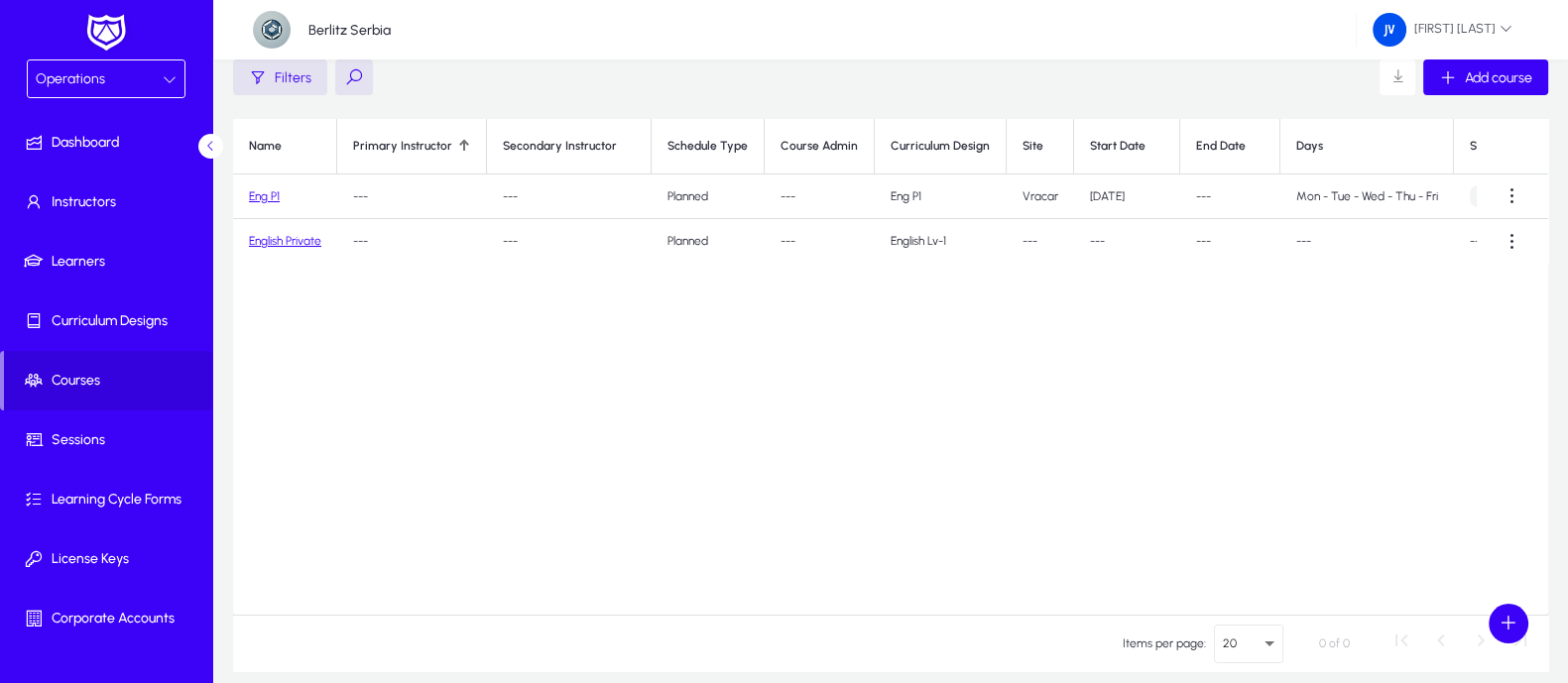 scroll, scrollTop: 0, scrollLeft: 0, axis: both 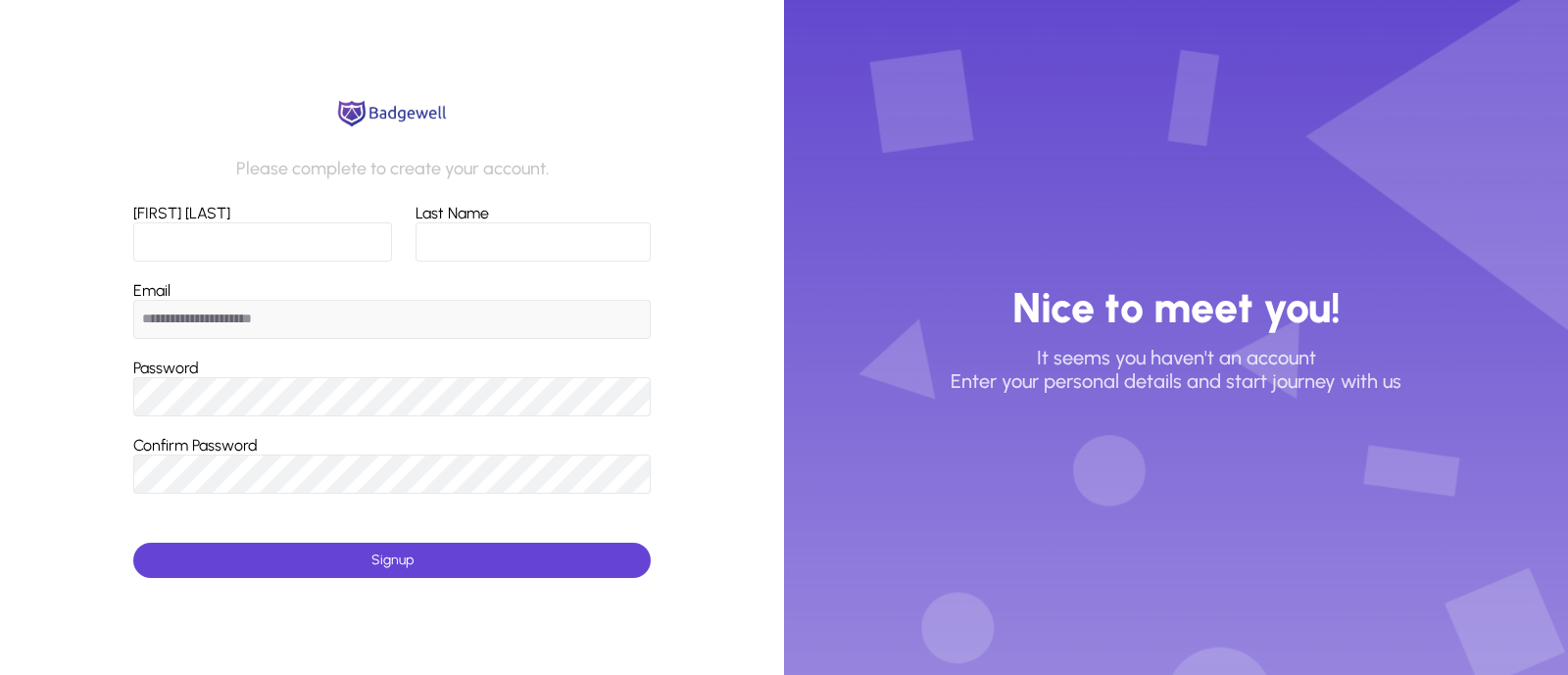 click on "First Name" at bounding box center (263, 242) 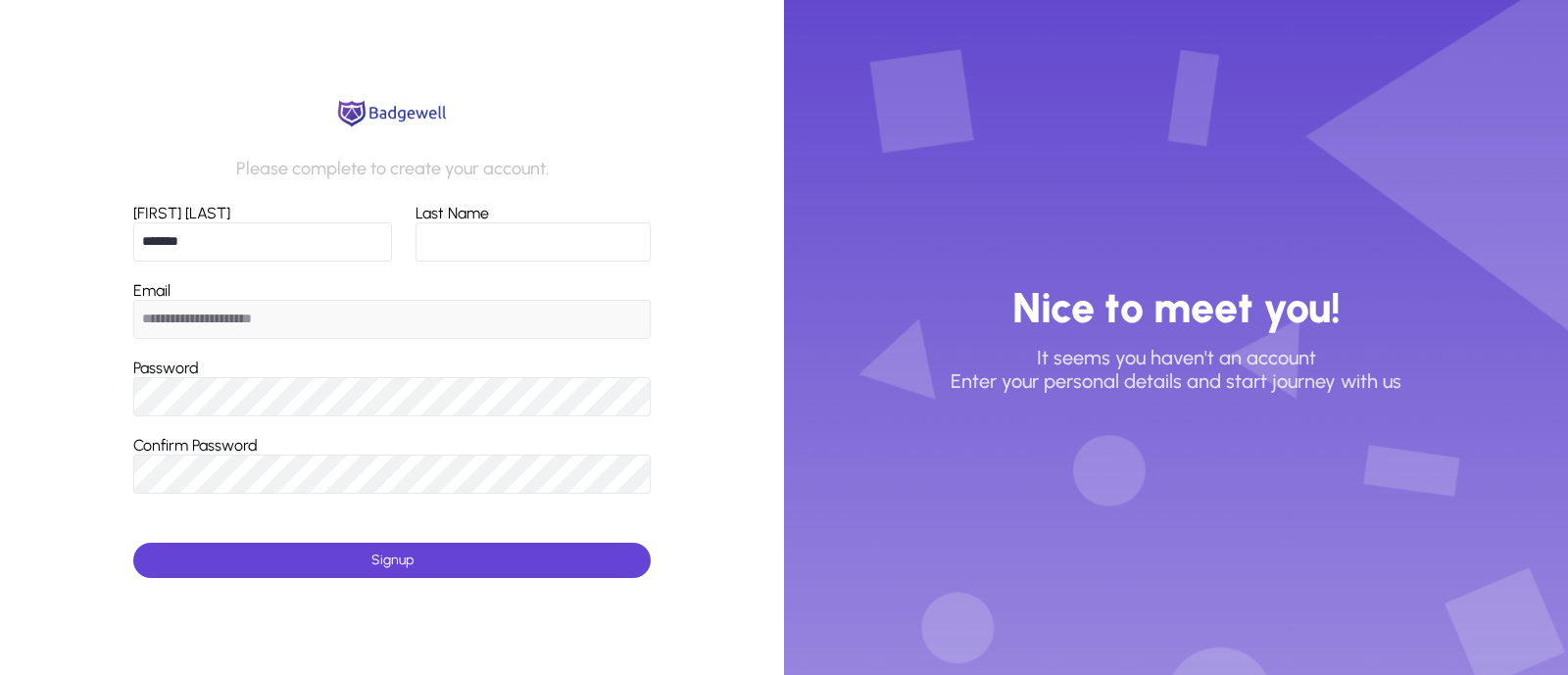 click on "Last Name" at bounding box center [533, 242] 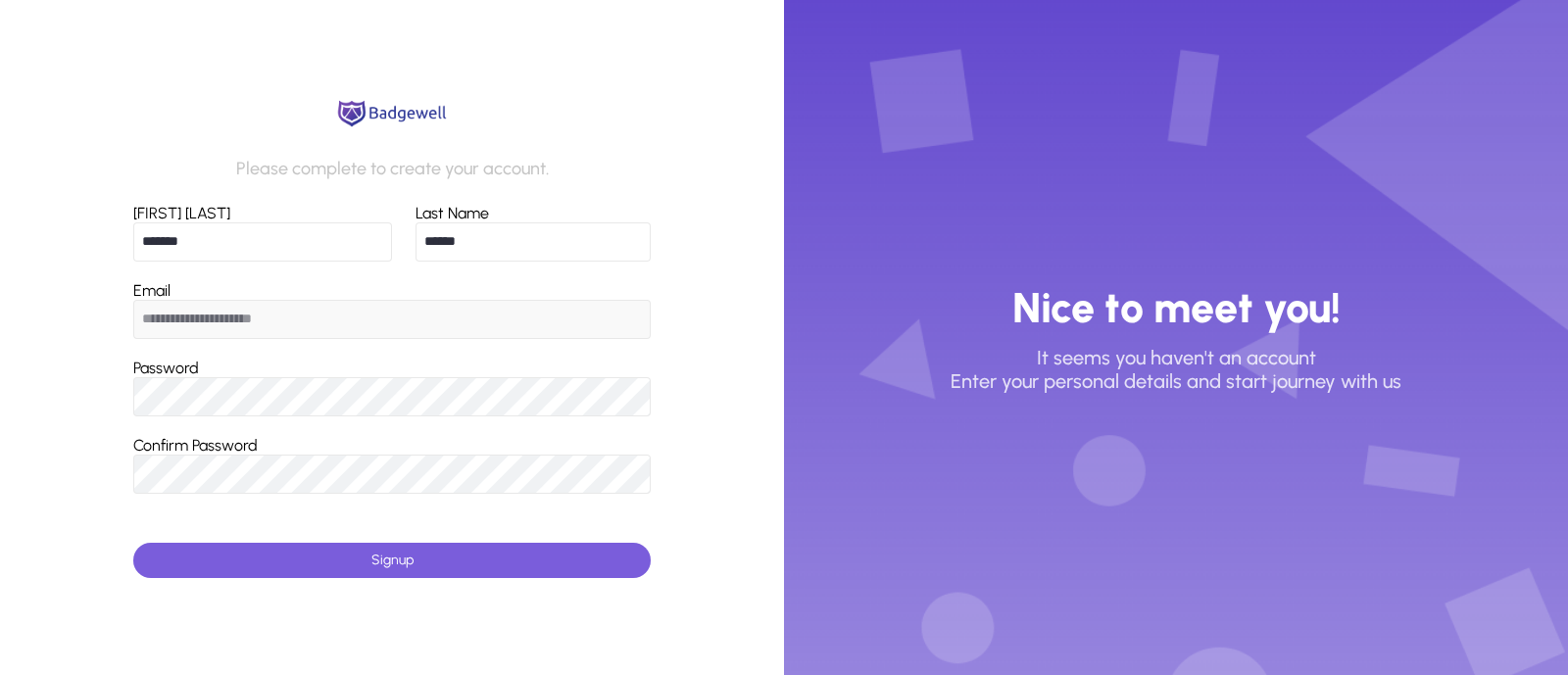 click on "Signup" 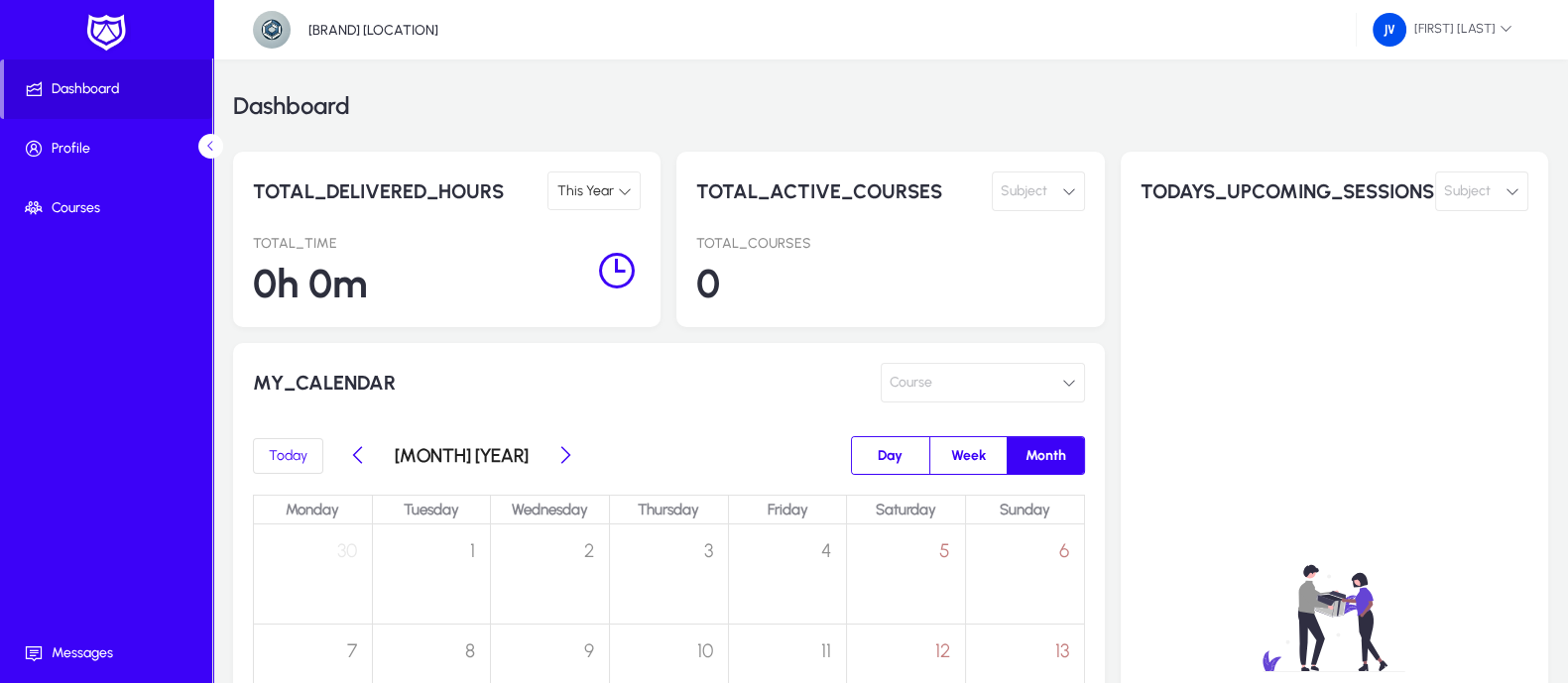 scroll, scrollTop: 0, scrollLeft: 0, axis: both 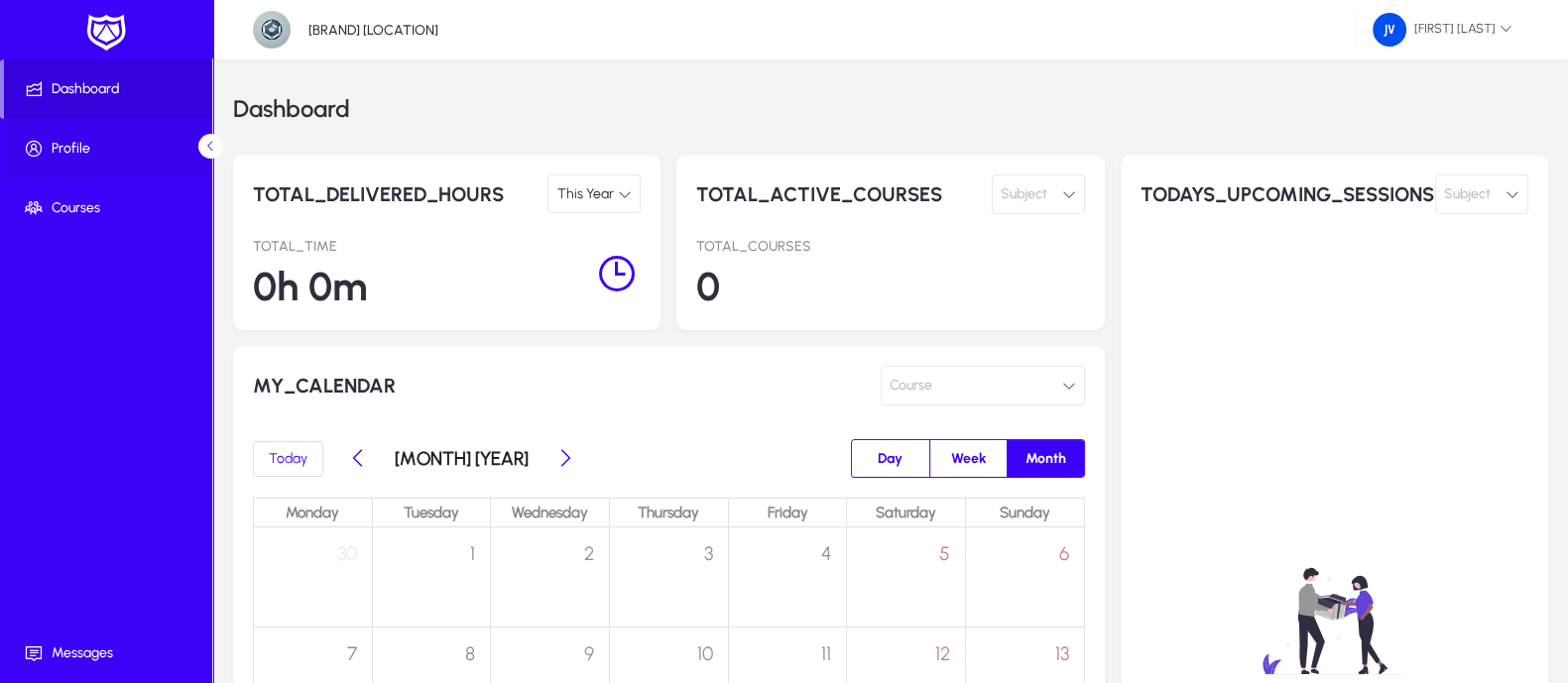 click on "Profile" 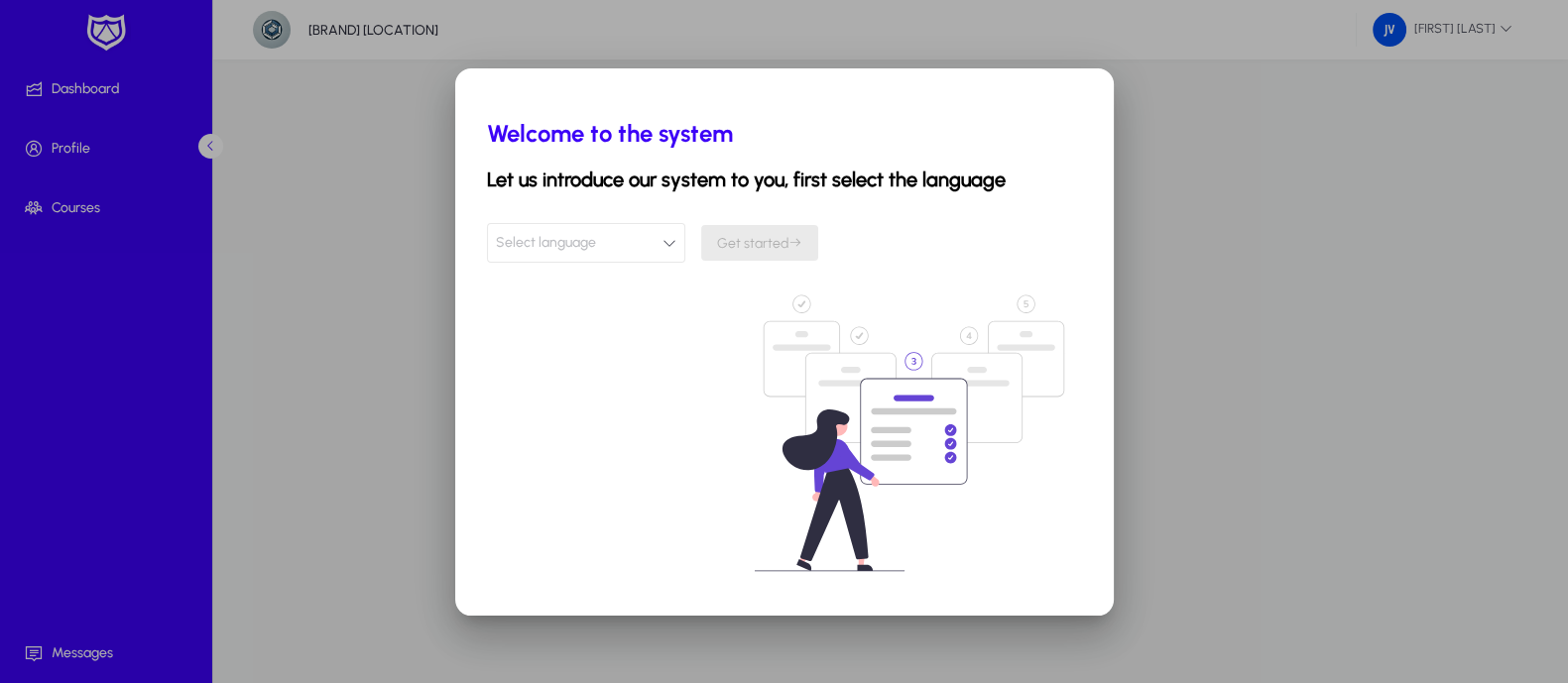 click at bounding box center [669, 243] 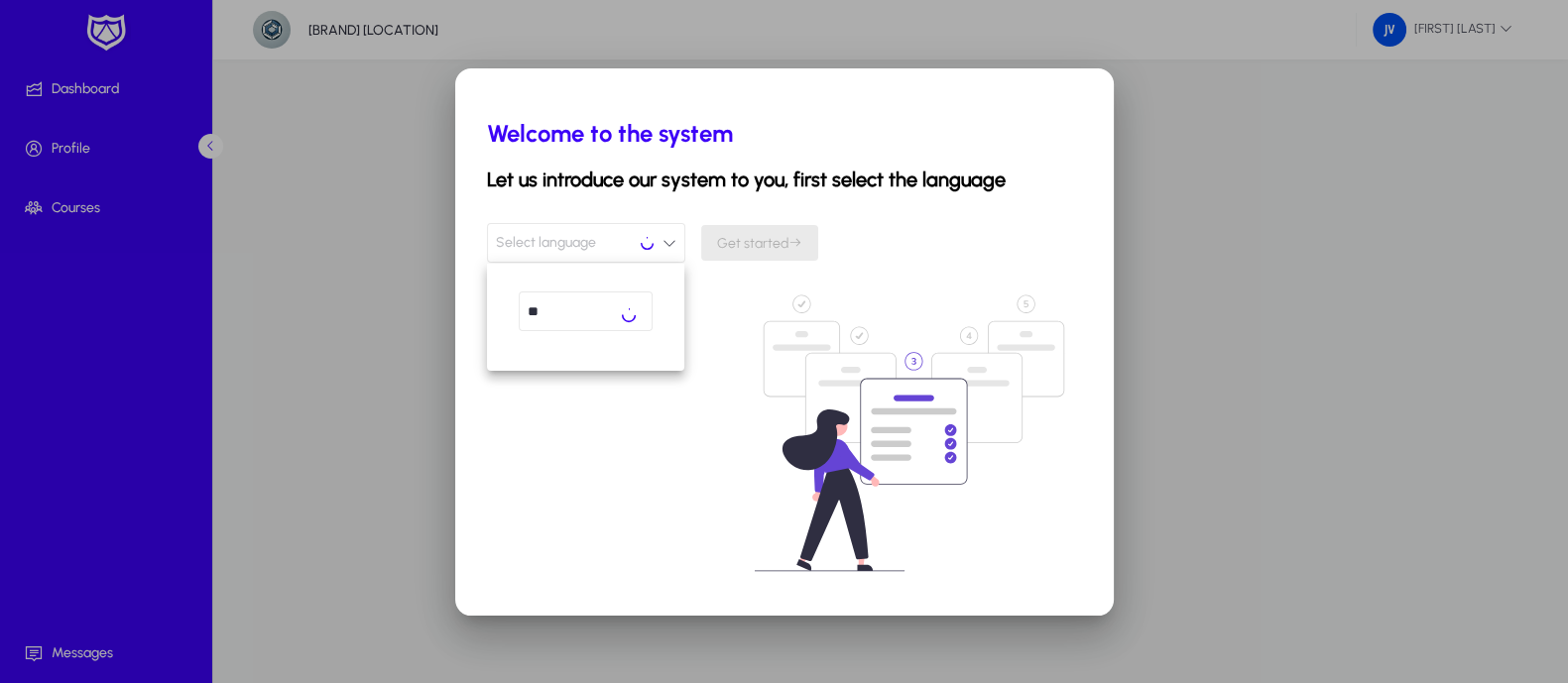 scroll, scrollTop: 0, scrollLeft: 0, axis: both 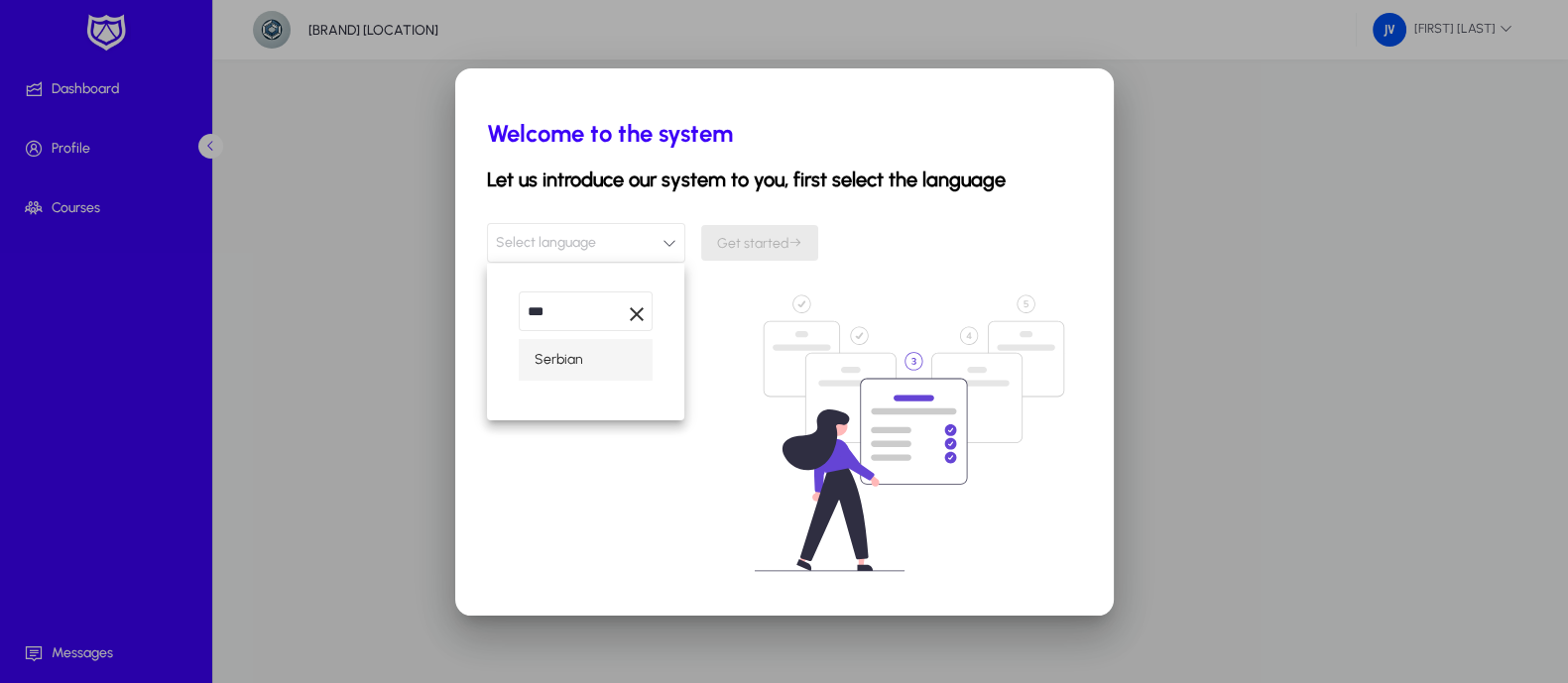 type on "***" 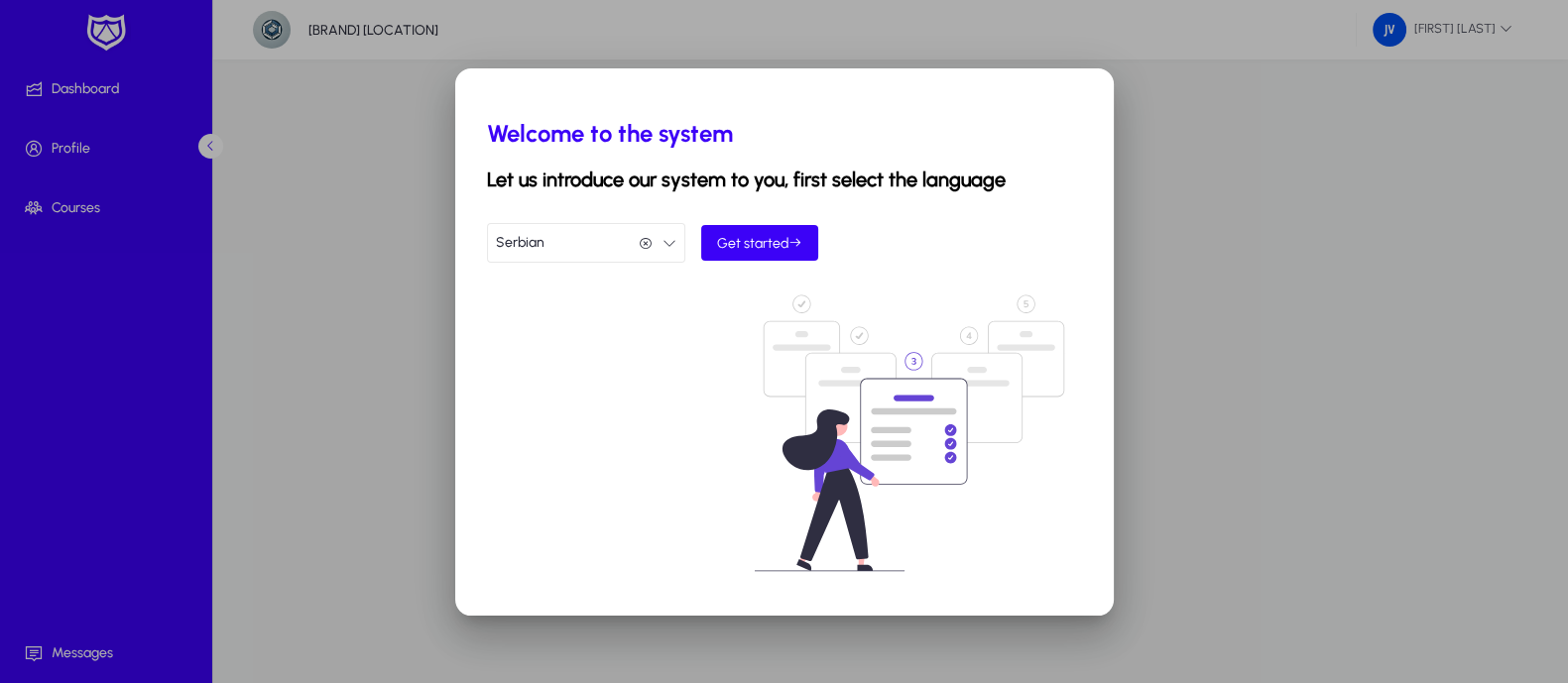 scroll, scrollTop: 0, scrollLeft: 0, axis: both 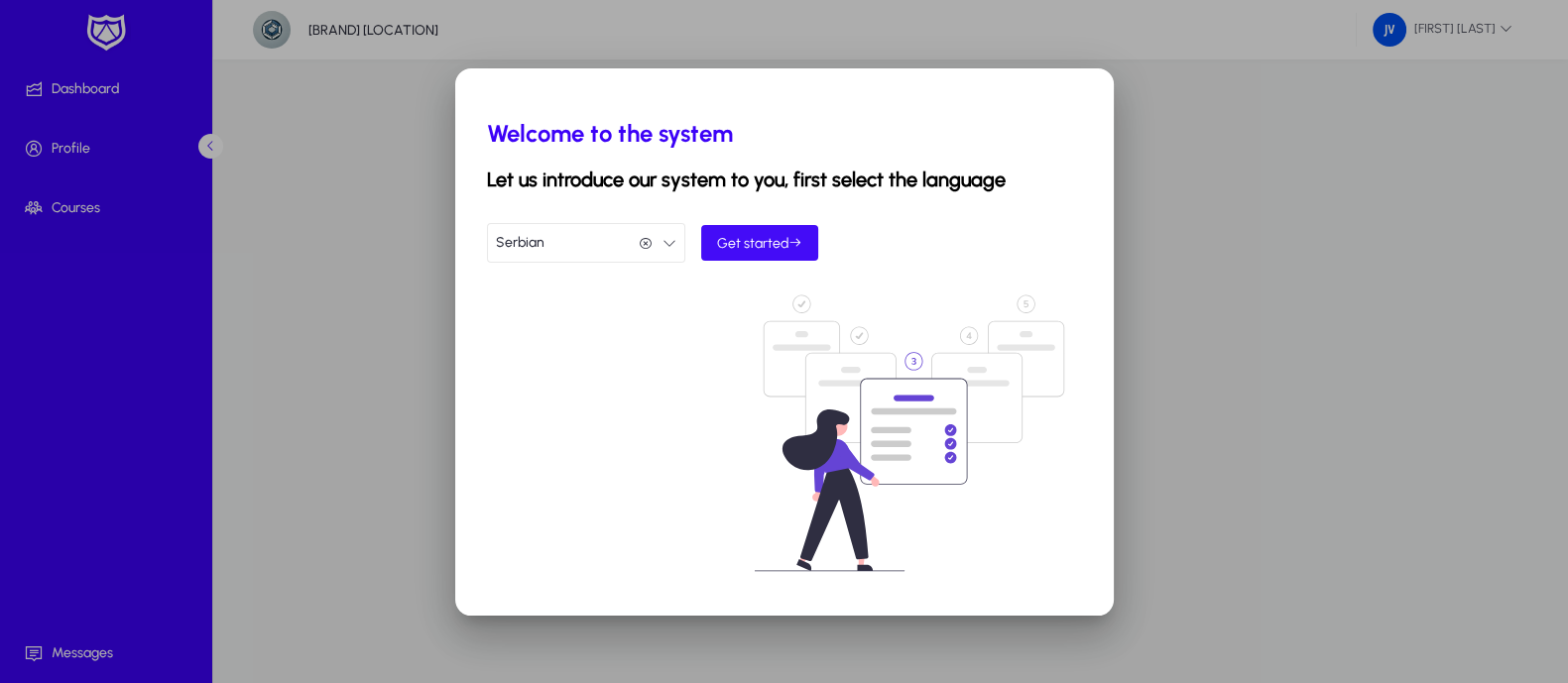 click on "Get started" at bounding box center (760, 243) 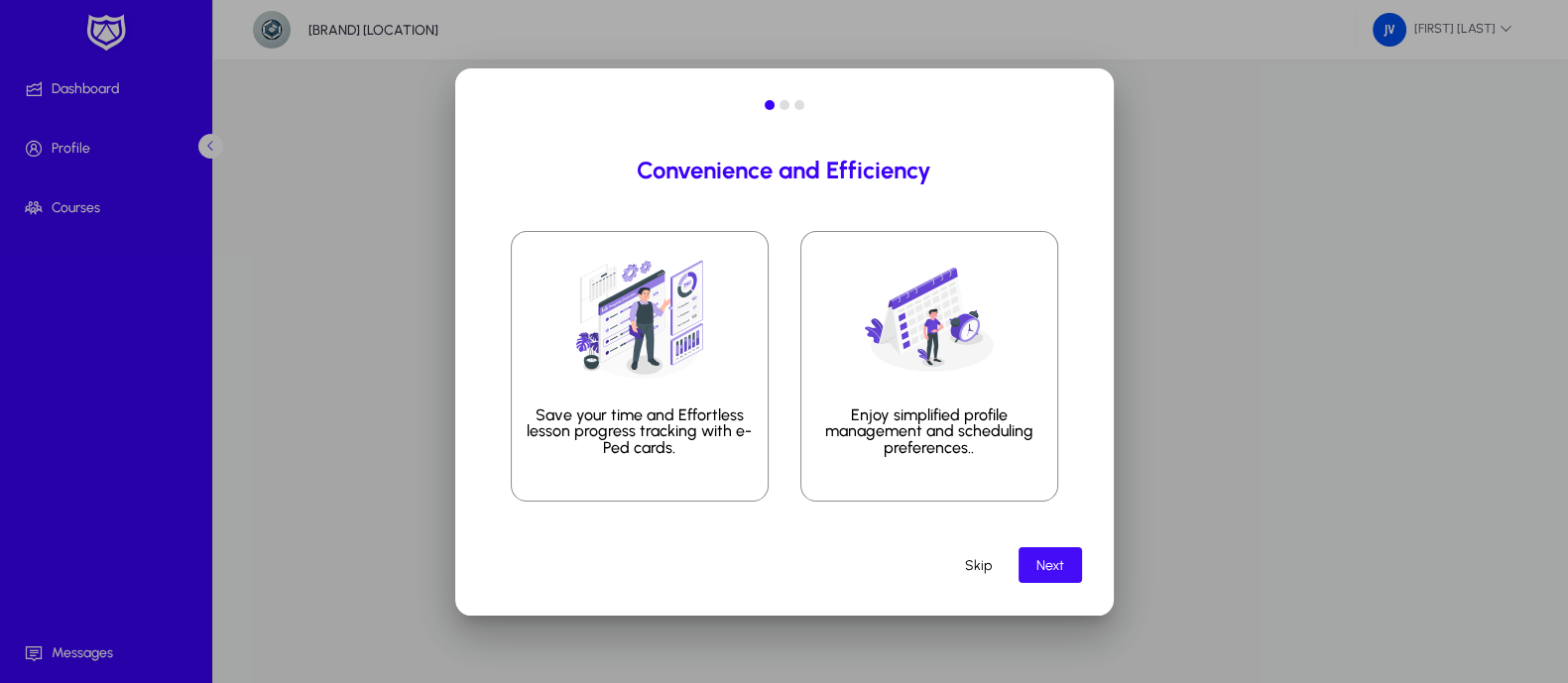 click at bounding box center [1050, 565] 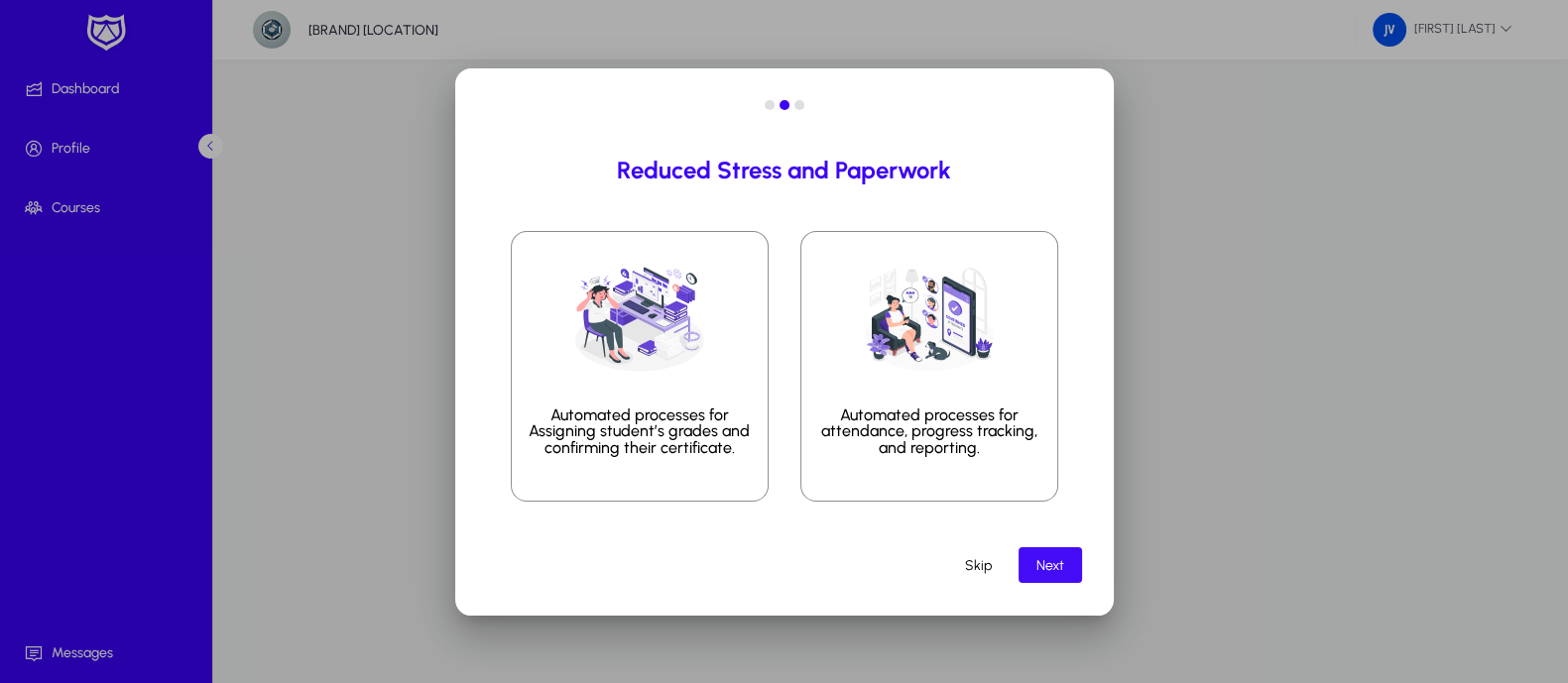 click at bounding box center (1050, 565) 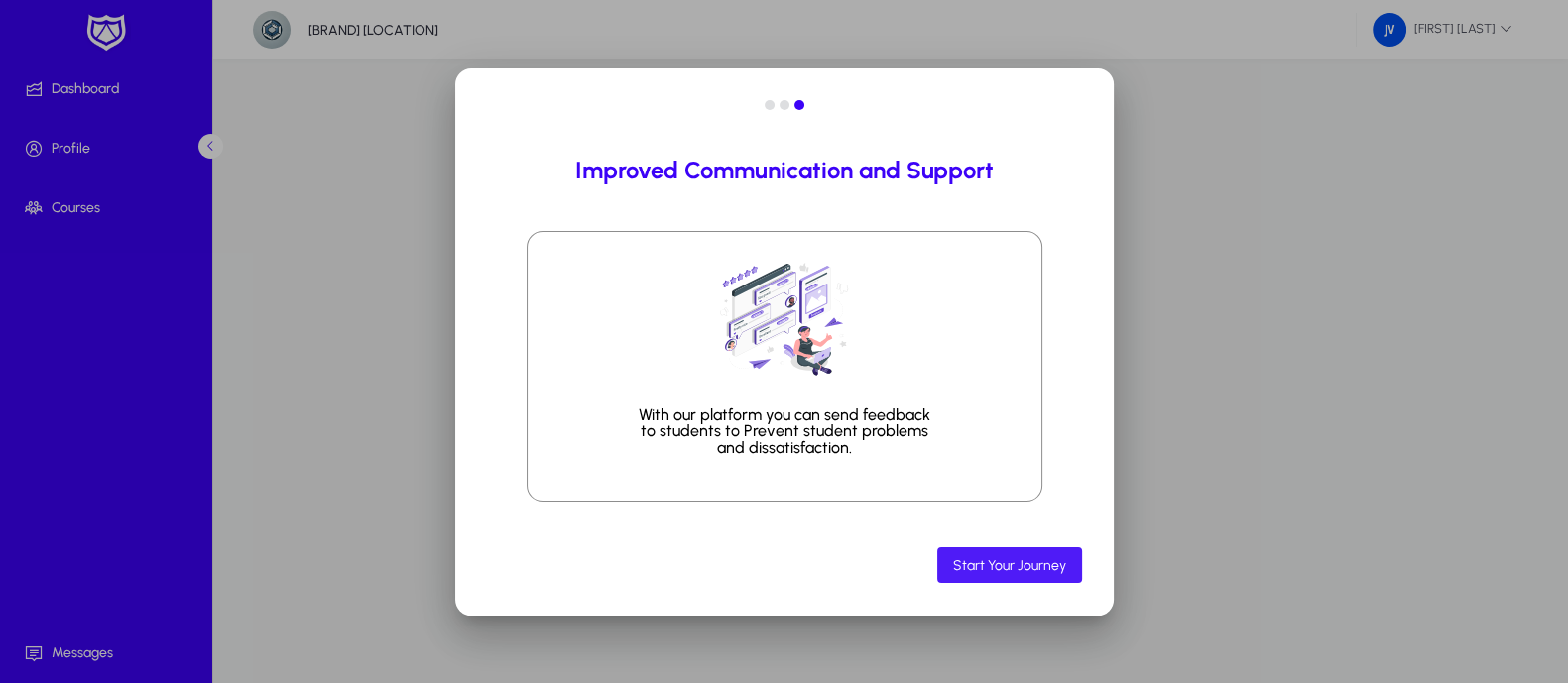 click on "Start Your Journey" at bounding box center (1010, 565) 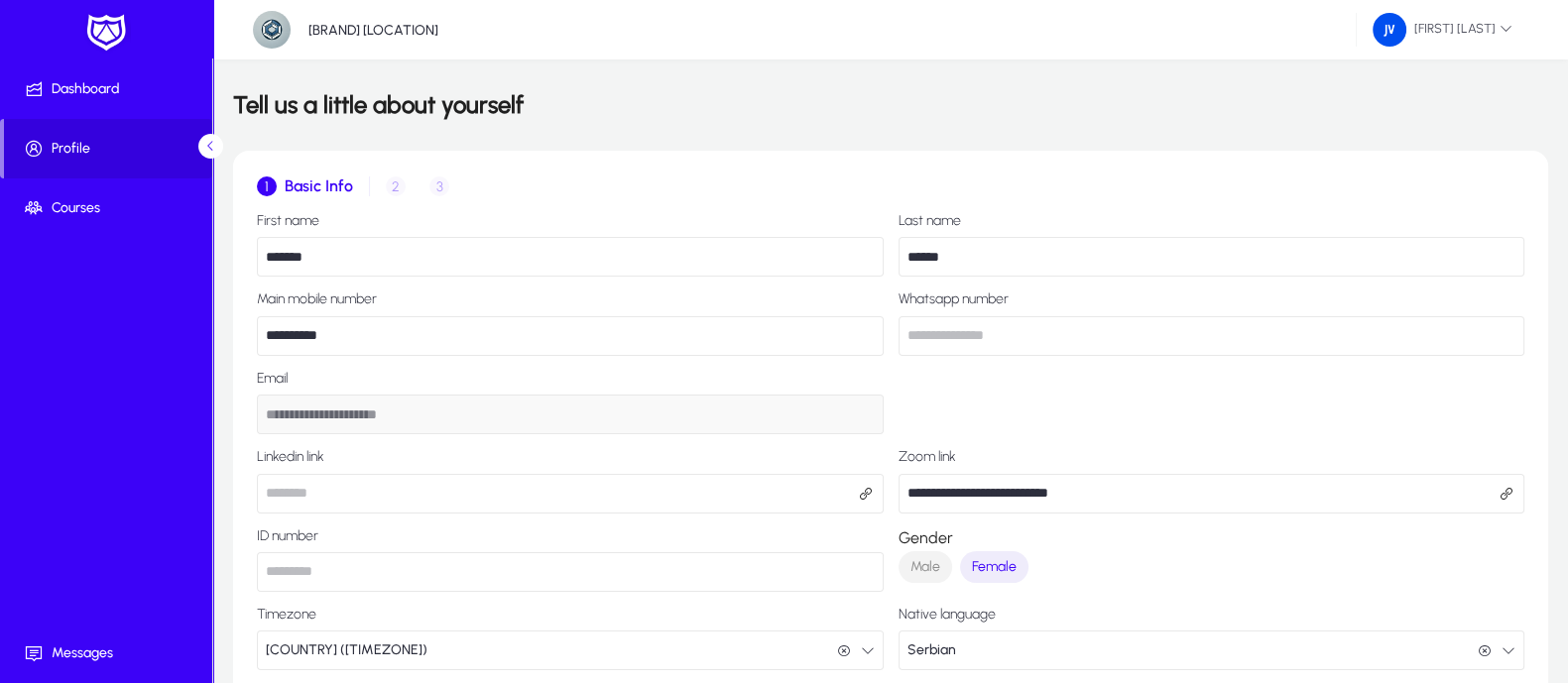 click 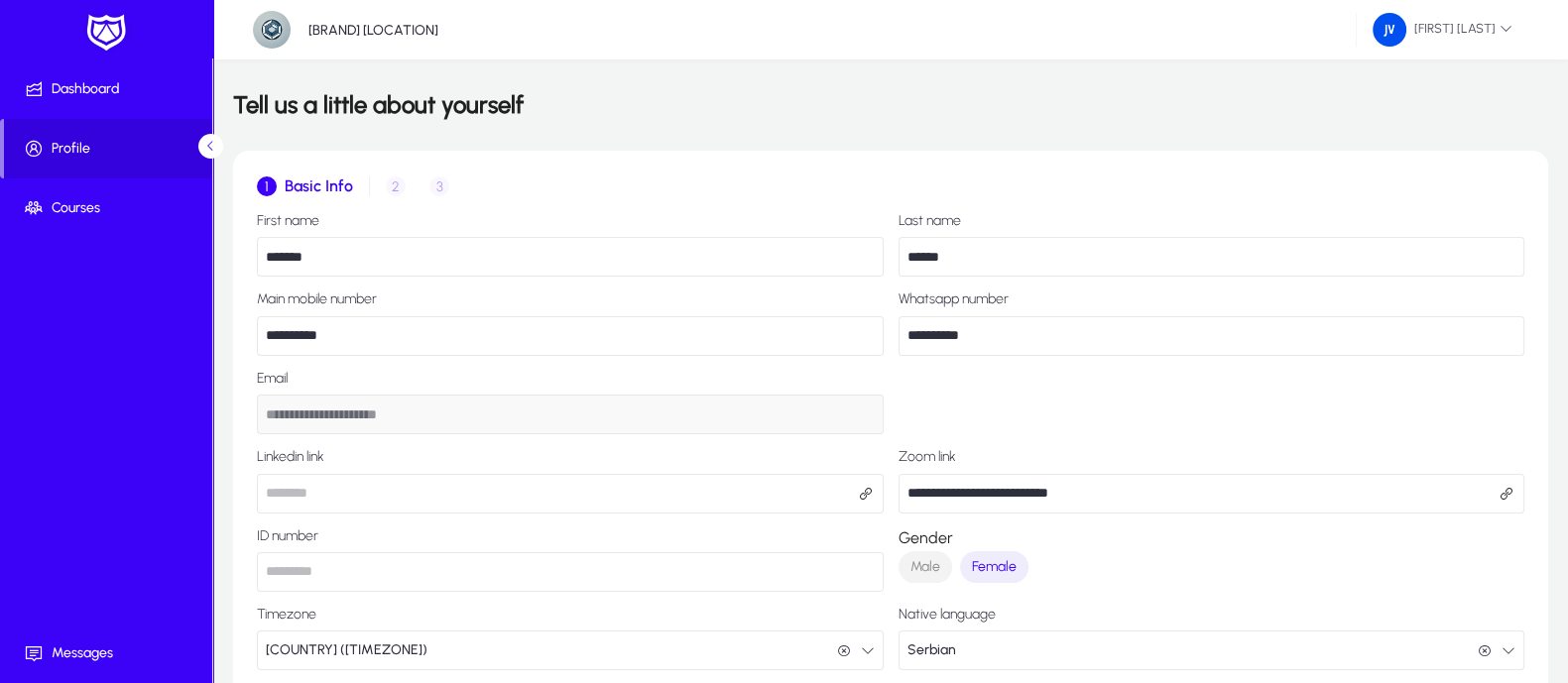 type on "**********" 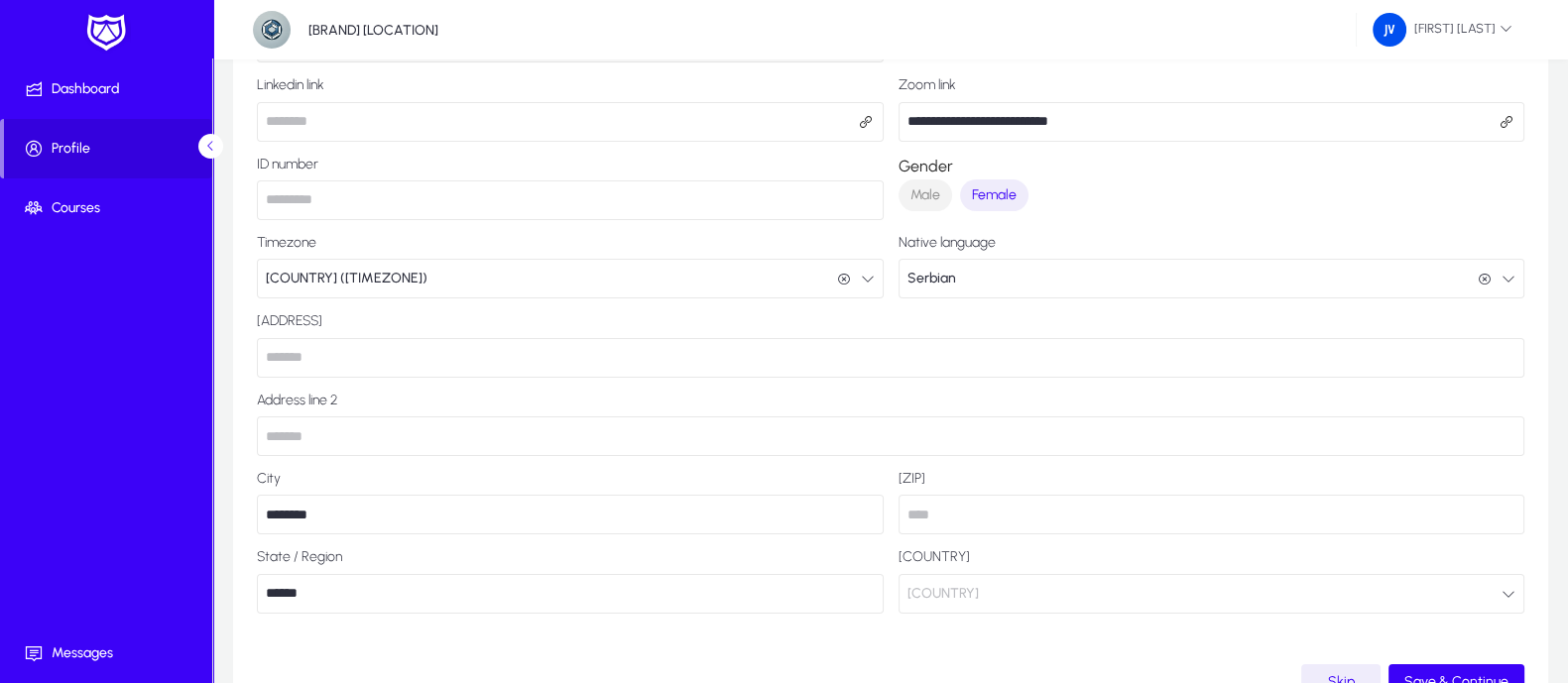 scroll, scrollTop: 495, scrollLeft: 0, axis: vertical 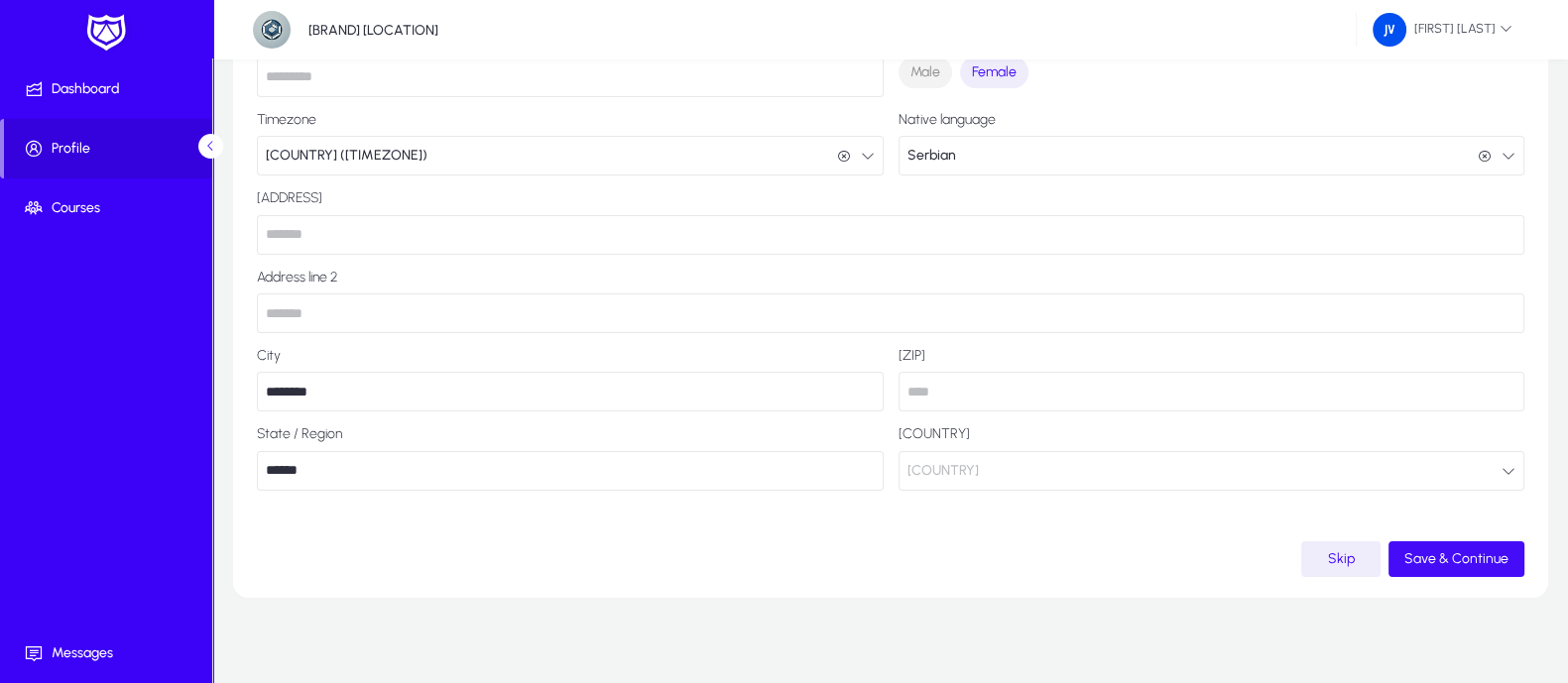 click on "Save & Continue" 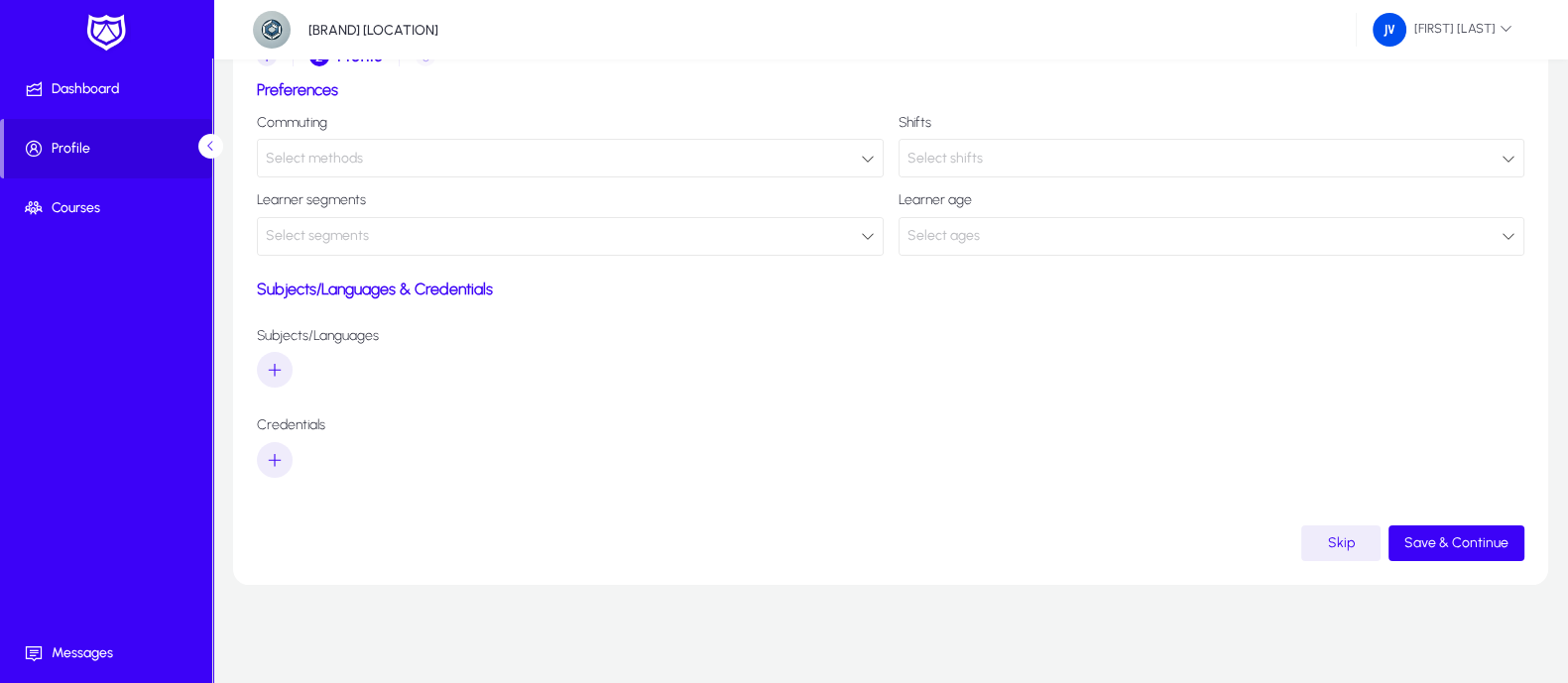 scroll, scrollTop: 0, scrollLeft: 0, axis: both 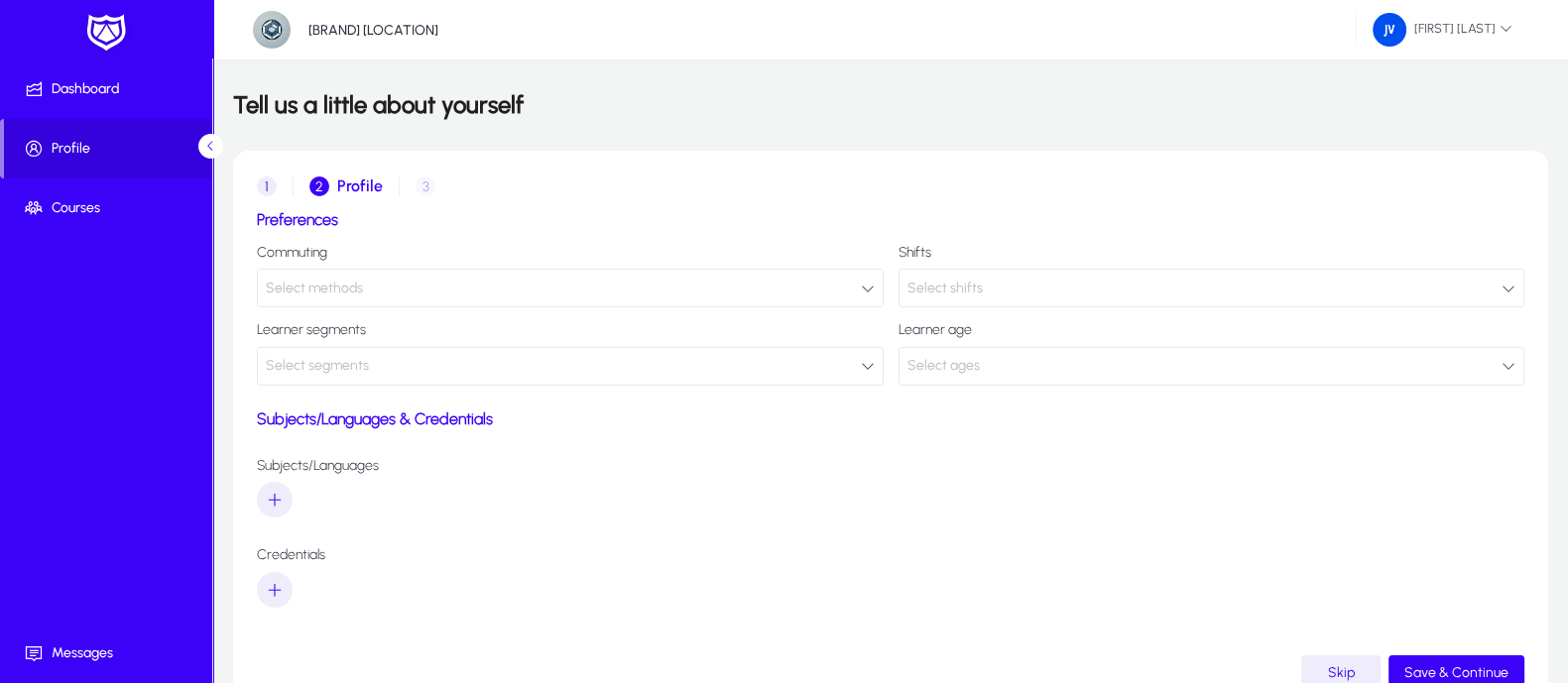 click at bounding box center [868, 288] 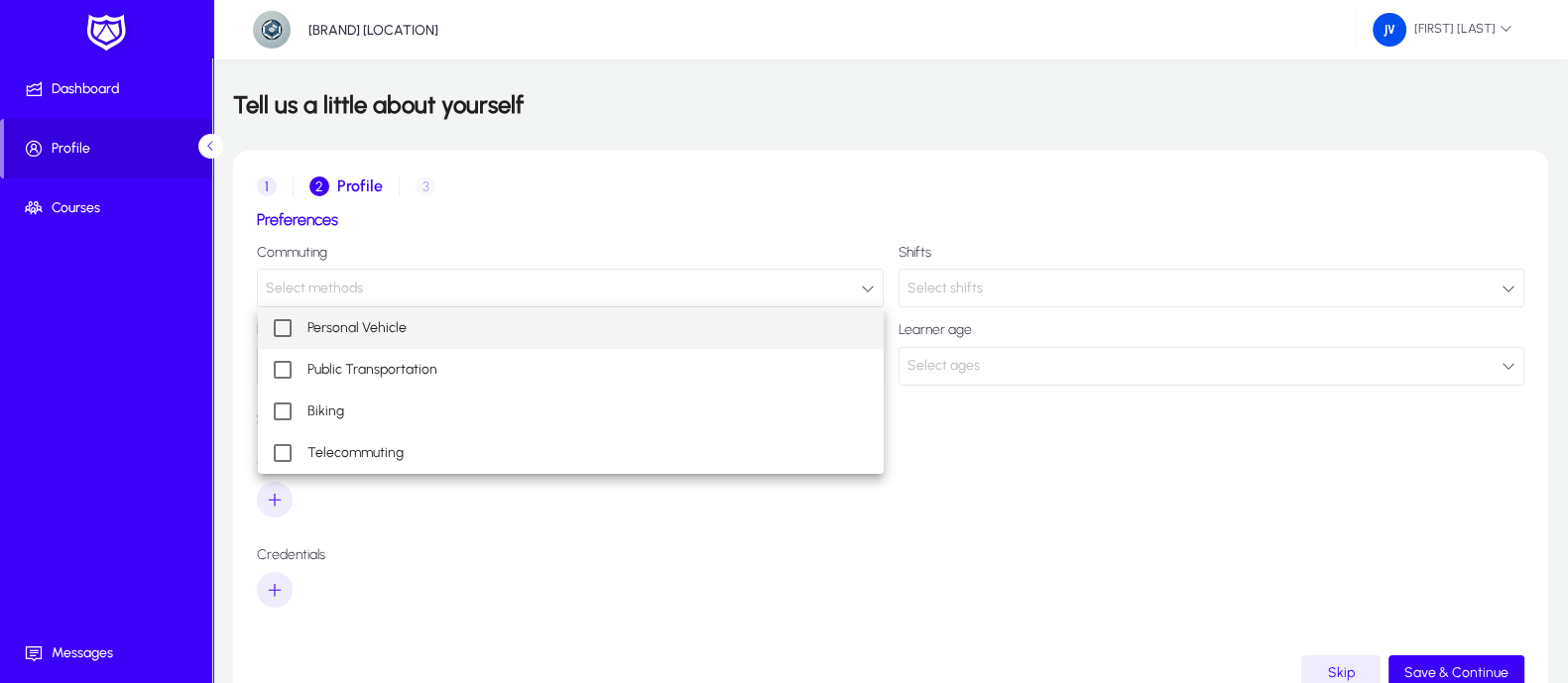 click at bounding box center (784, 341) 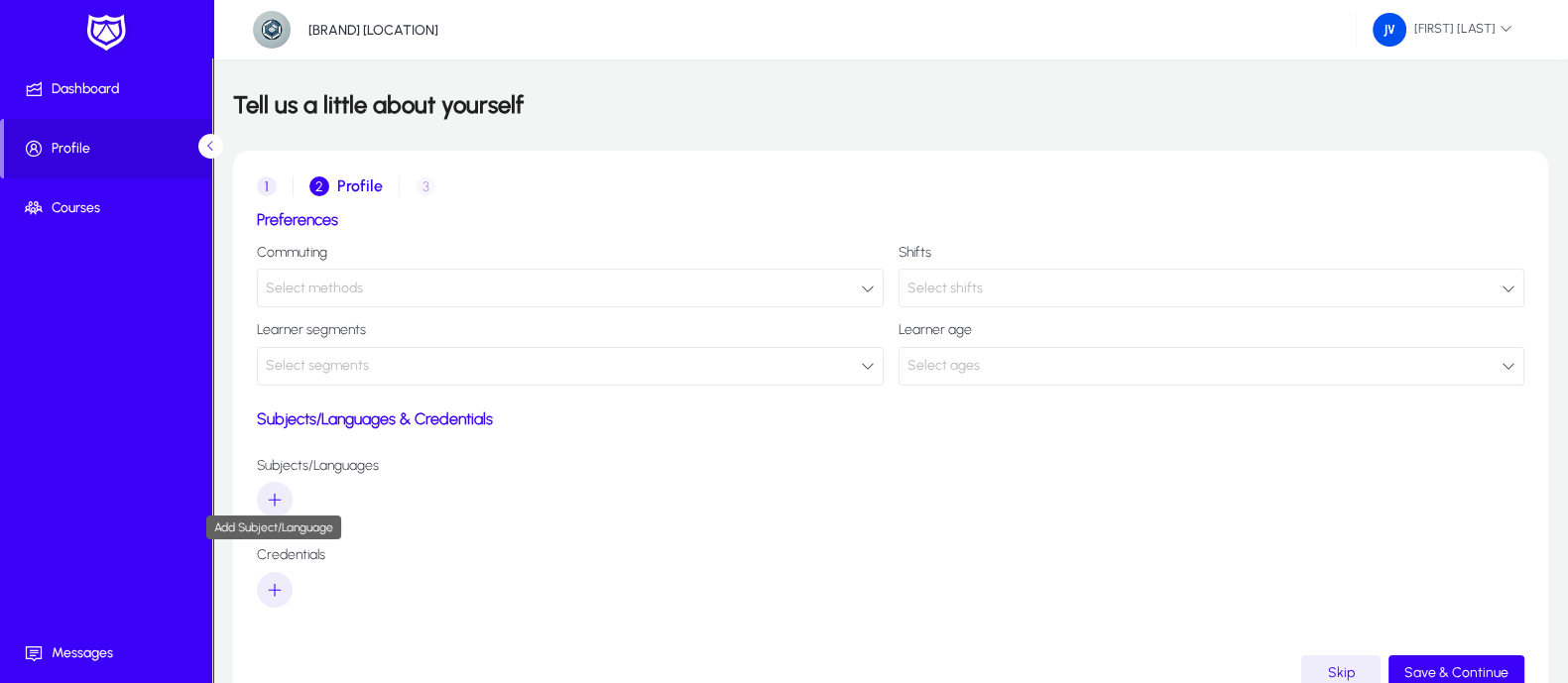 click 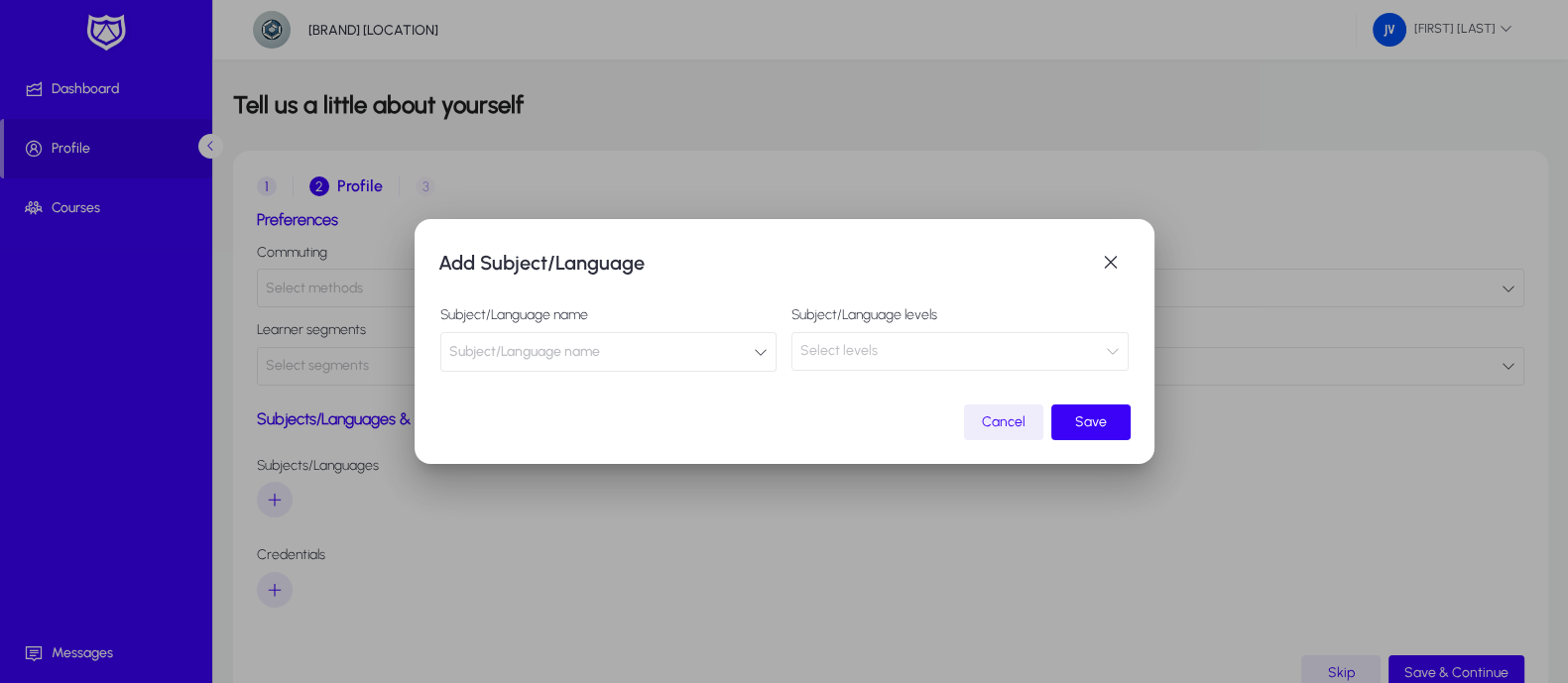click on "Subject/Language name" at bounding box center (609, 352) 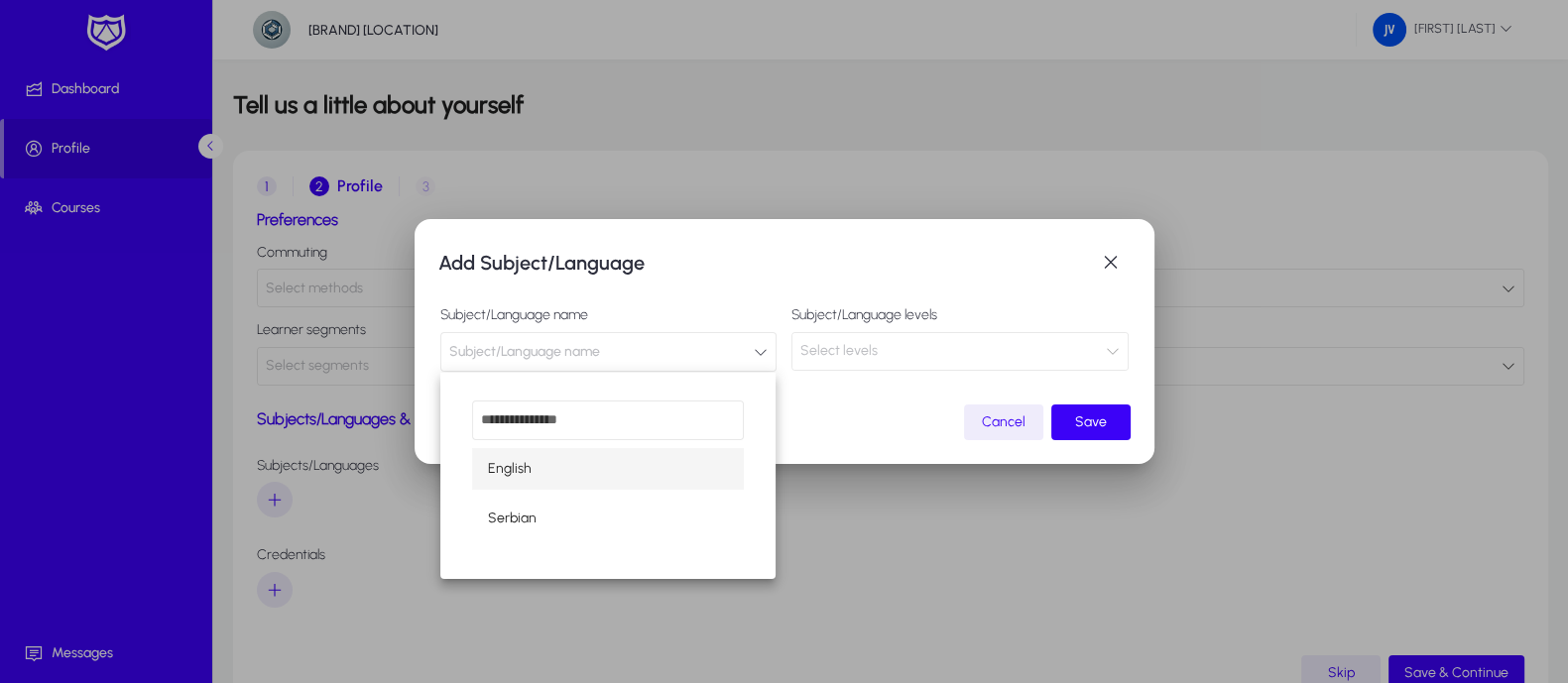 click on "English" at bounding box center [608, 469] 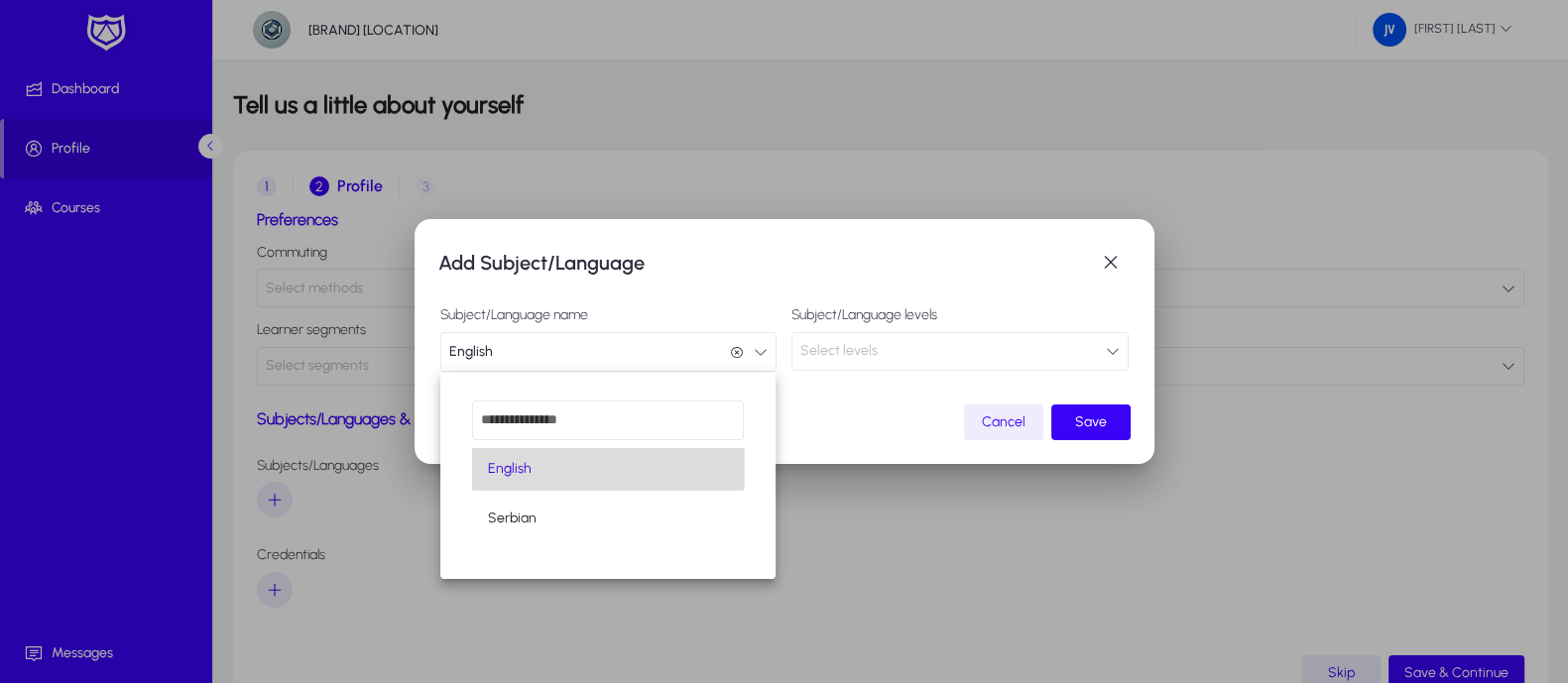 scroll, scrollTop: 0, scrollLeft: 0, axis: both 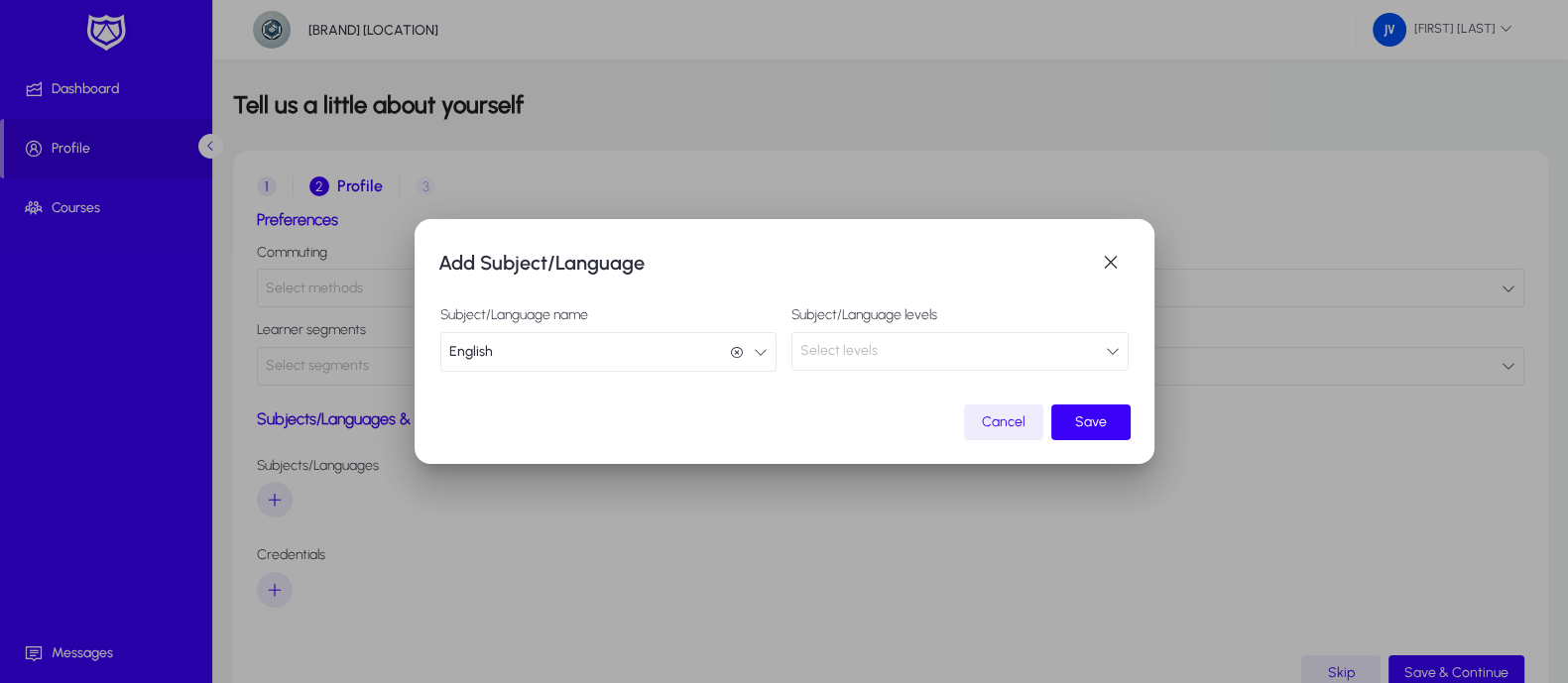 click at bounding box center [1113, 351] 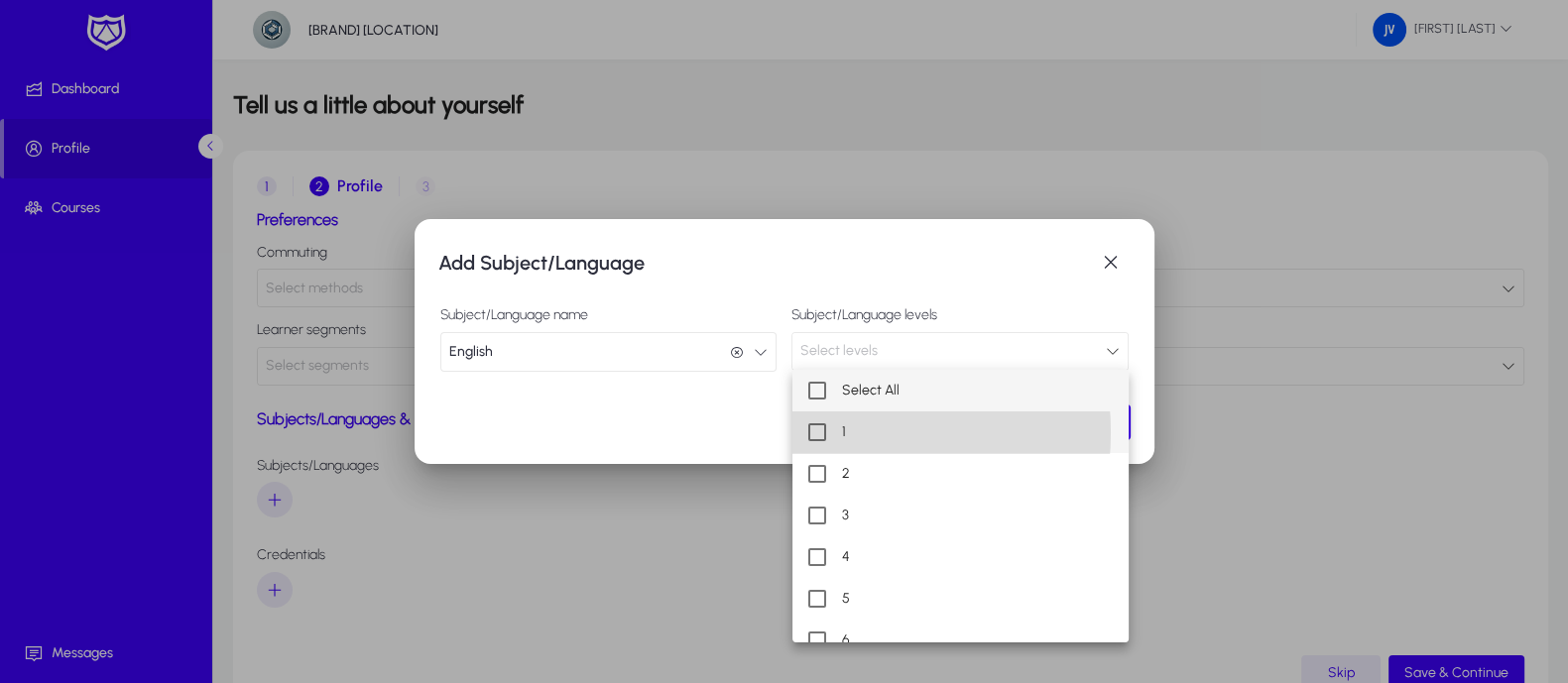 click at bounding box center (817, 432) 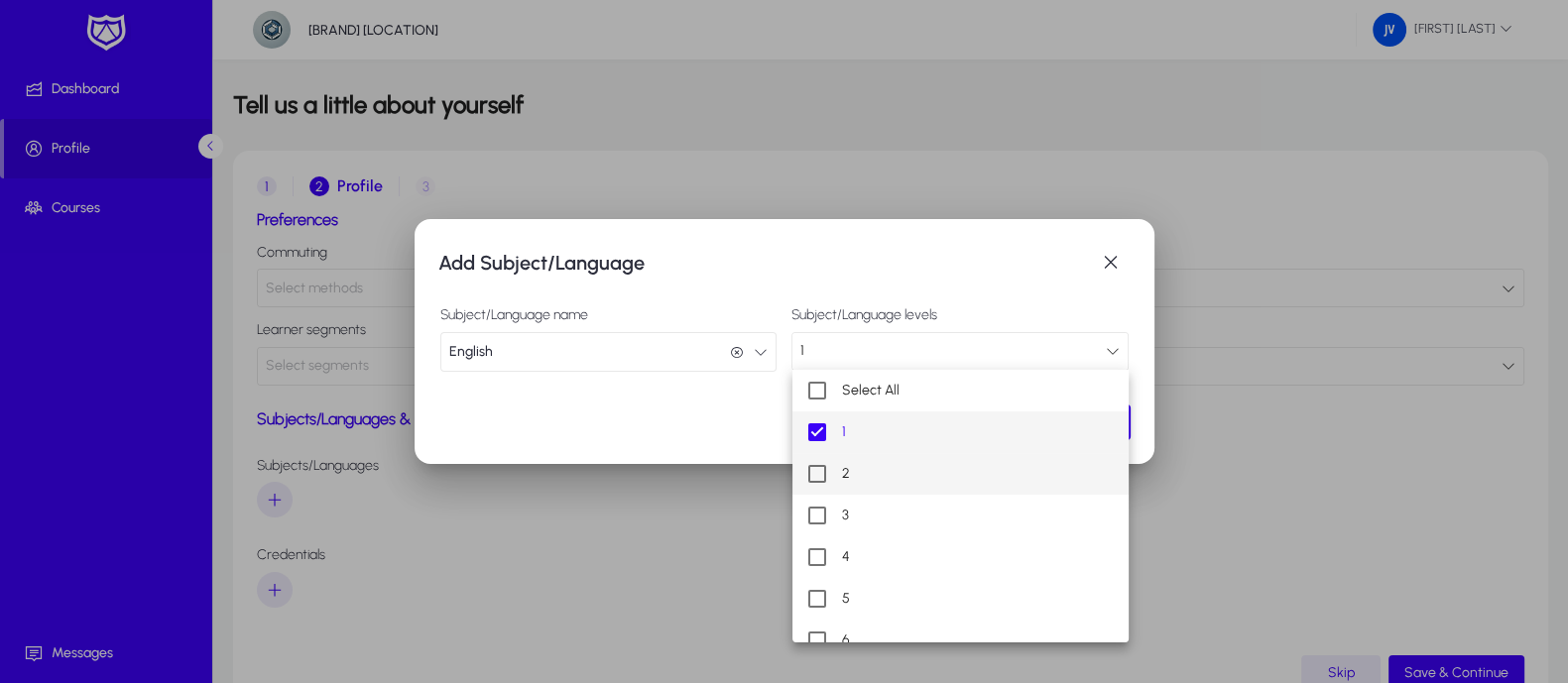 click at bounding box center (817, 474) 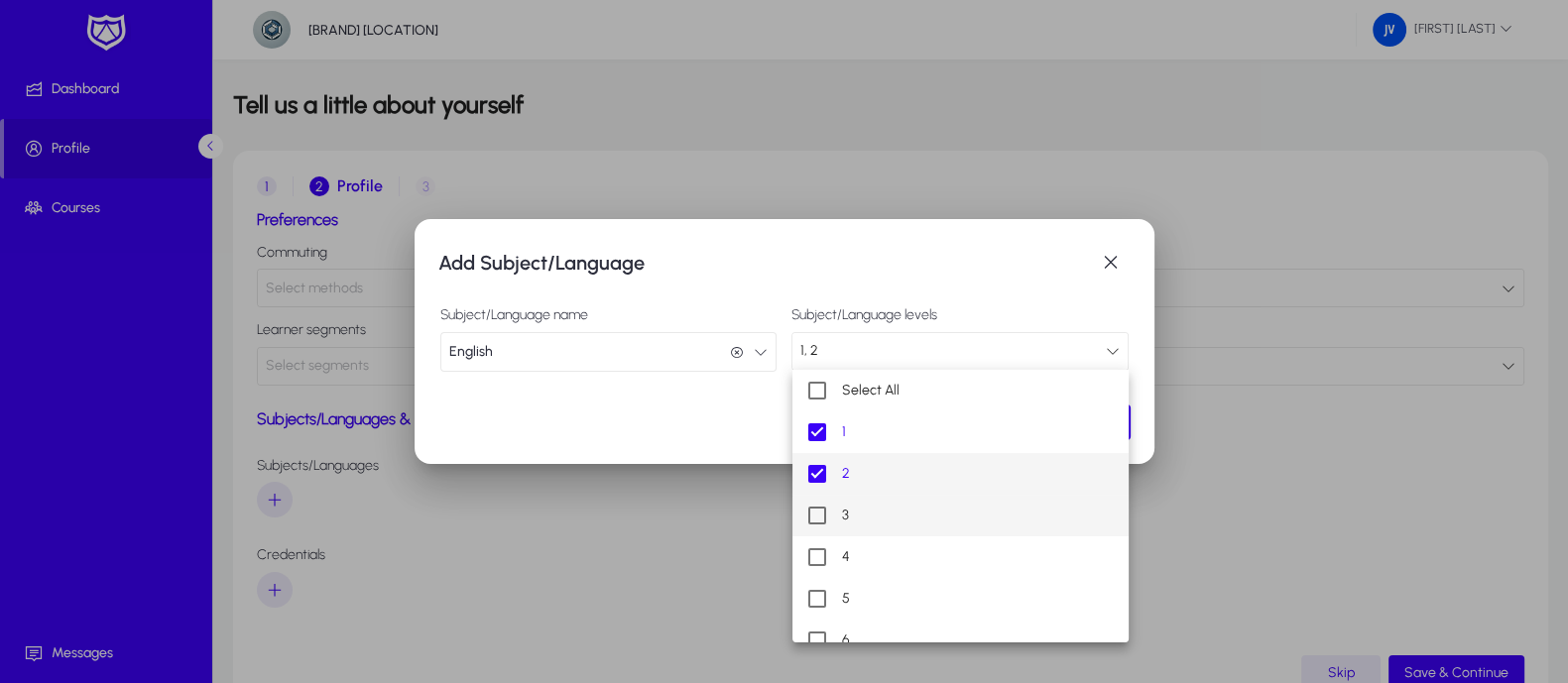click at bounding box center (817, 515) 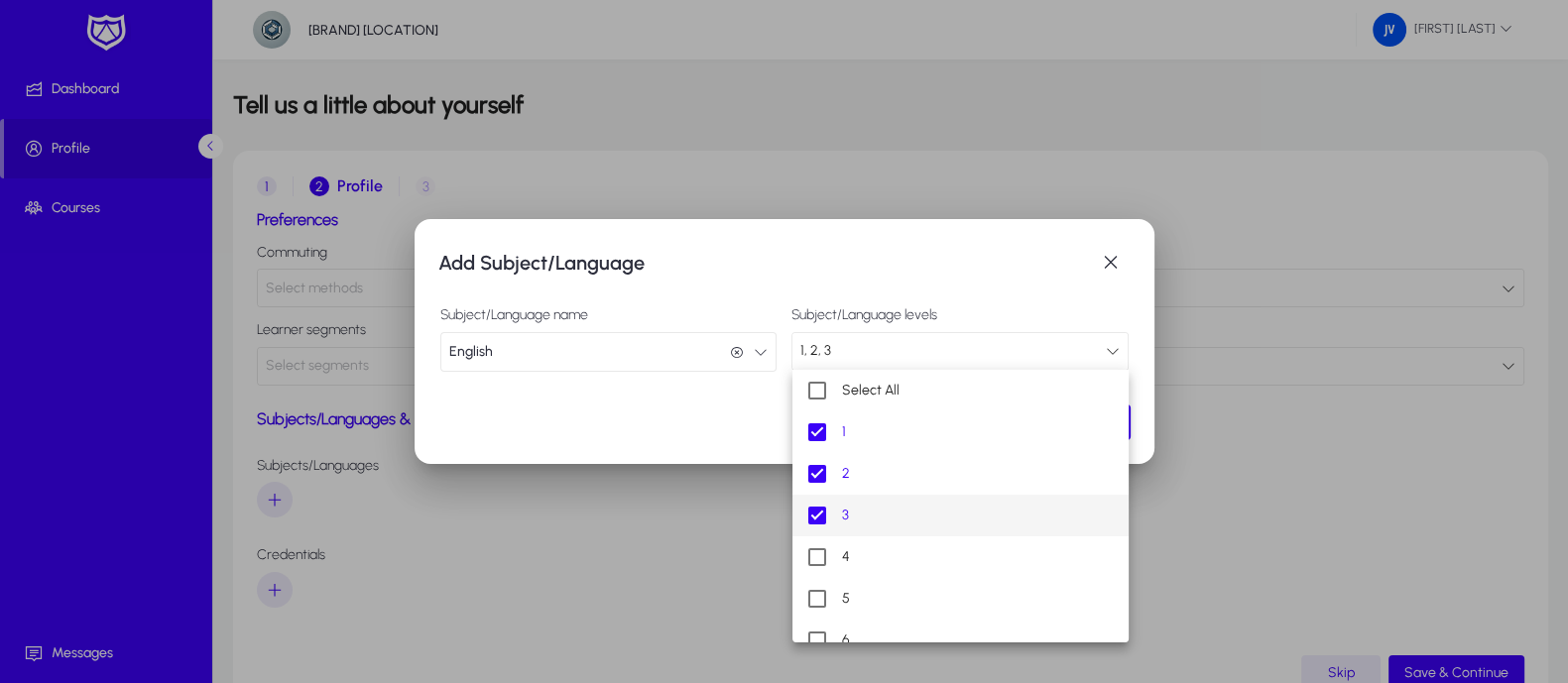 click at bounding box center [784, 341] 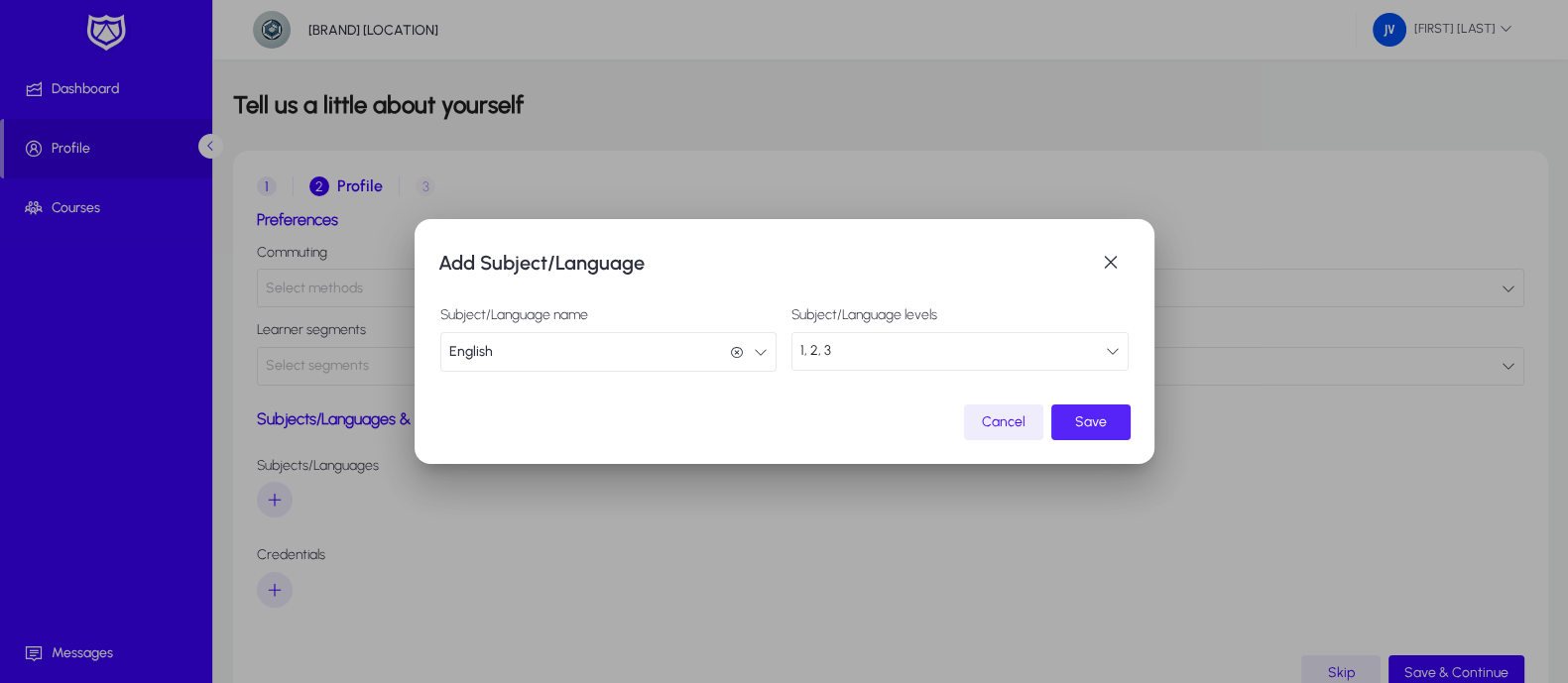 click on "Save" 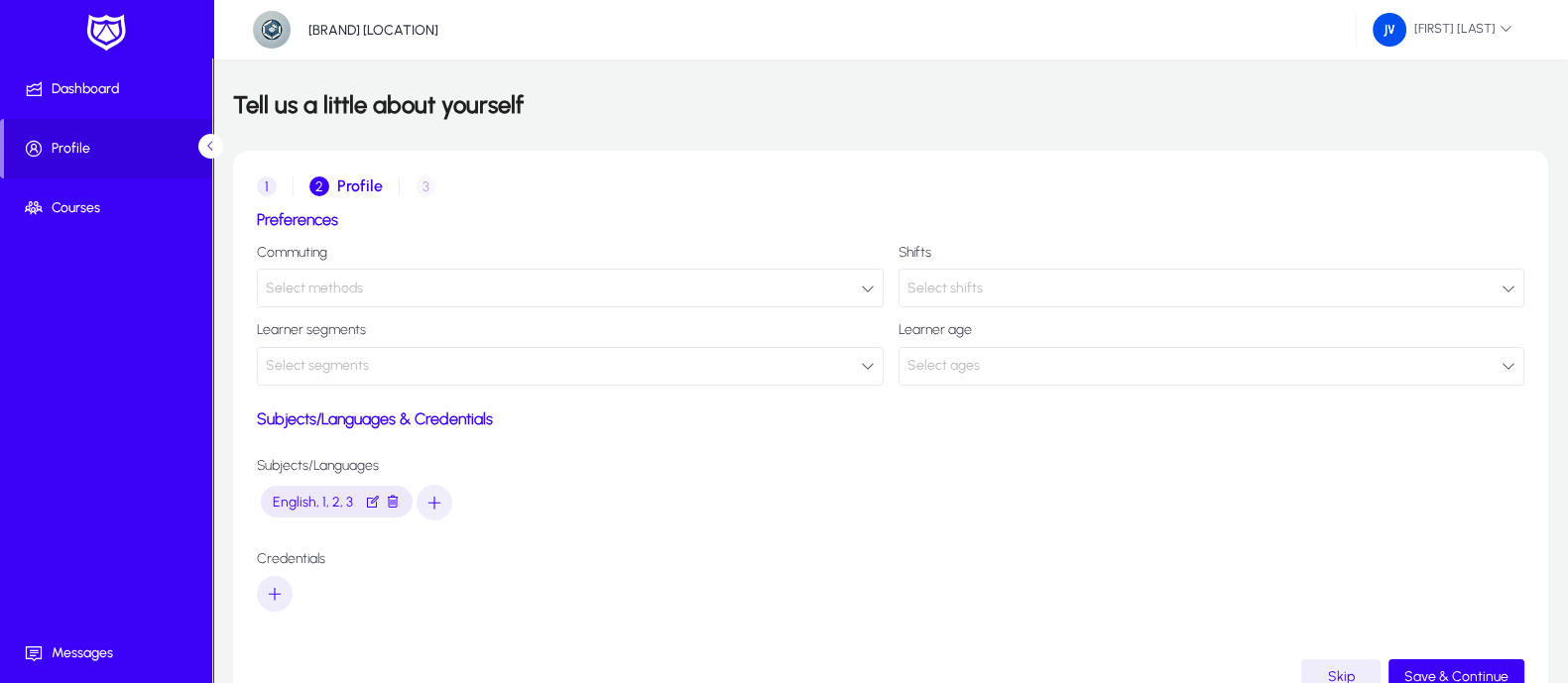 scroll, scrollTop: 123, scrollLeft: 0, axis: vertical 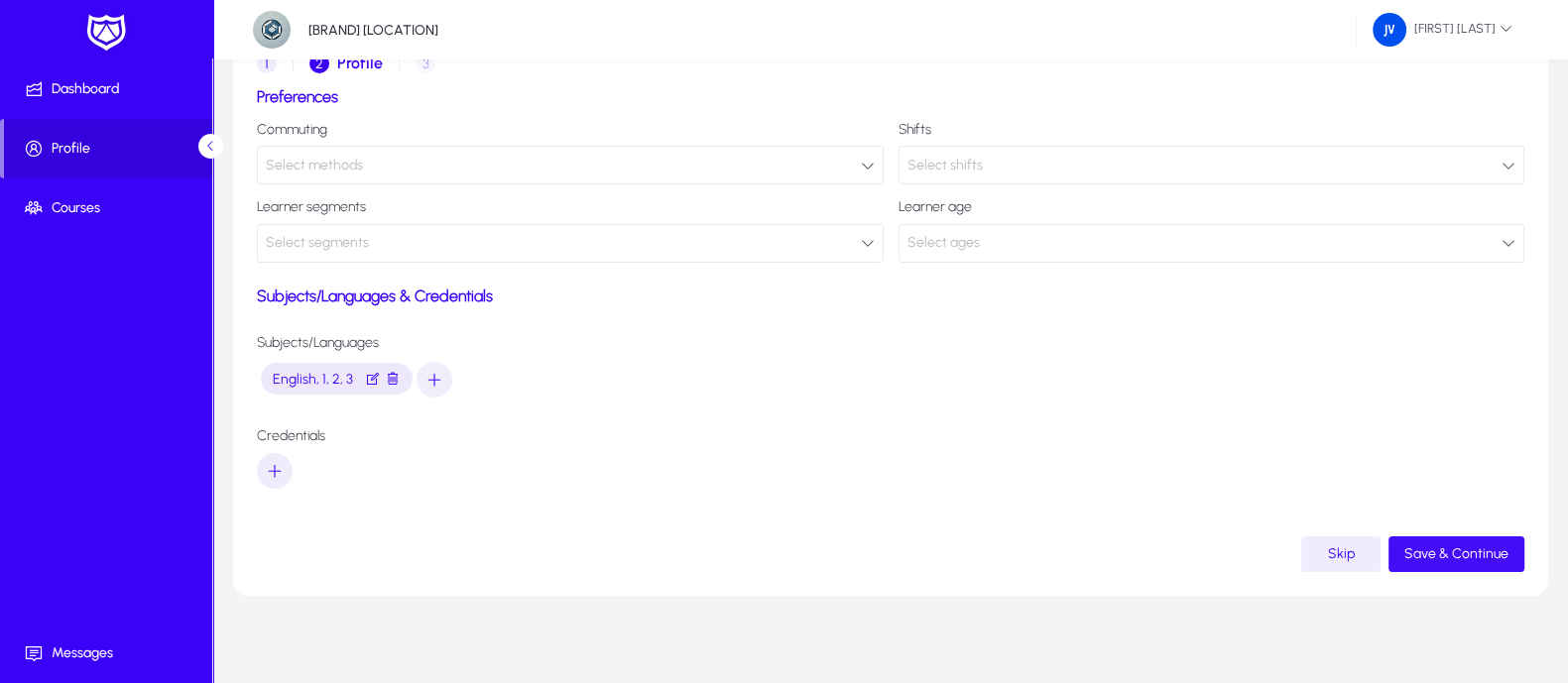 click on "Save & Continue" 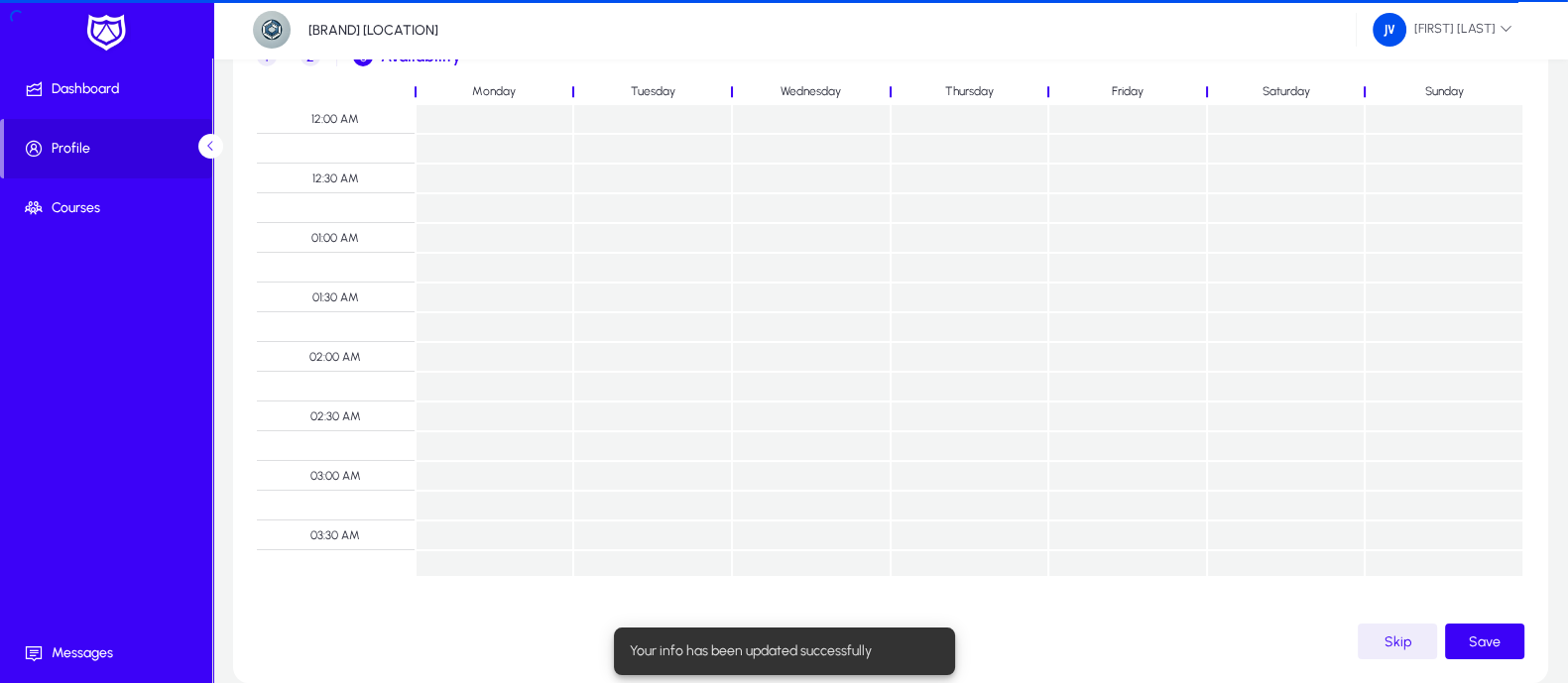 scroll, scrollTop: 228, scrollLeft: 0, axis: vertical 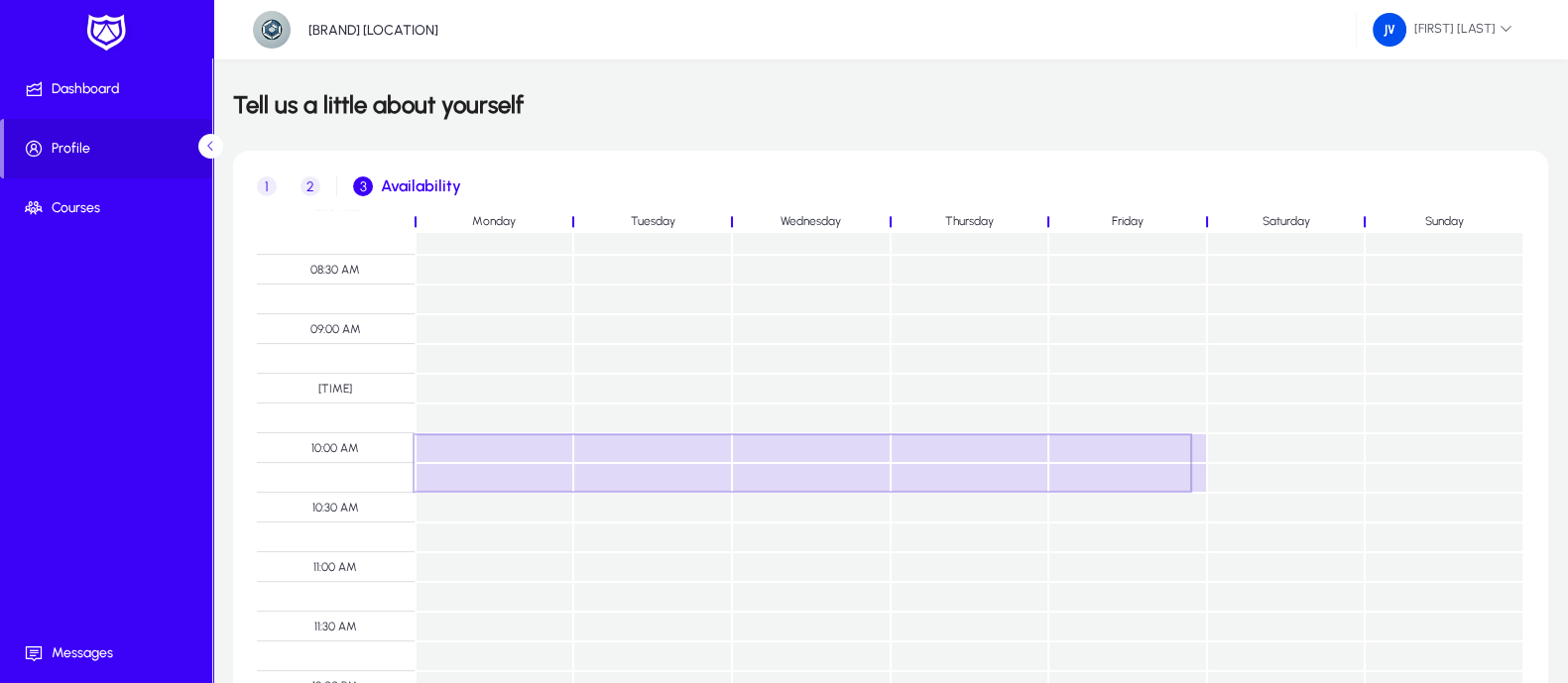 drag, startPoint x: 446, startPoint y: 445, endPoint x: 1161, endPoint y: 466, distance: 715.3083 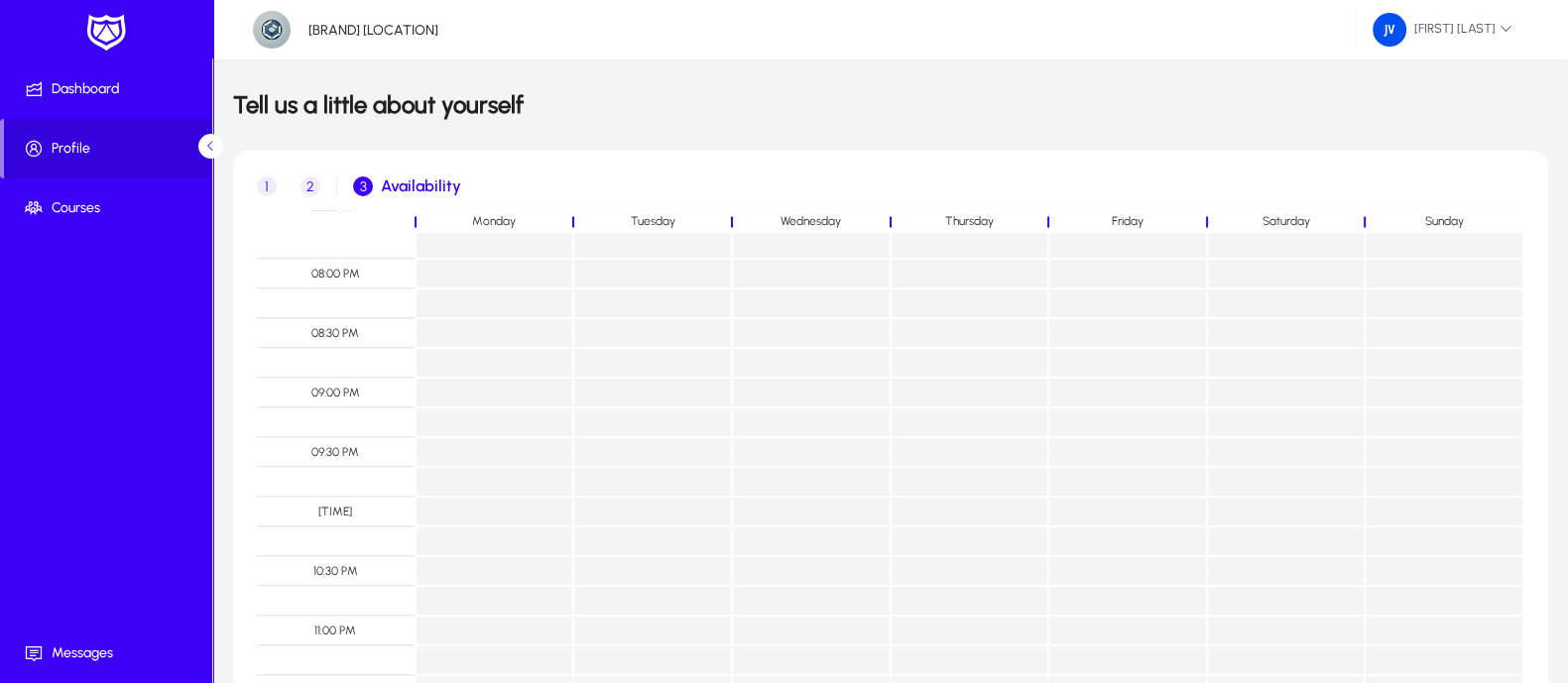 scroll, scrollTop: 2384, scrollLeft: 0, axis: vertical 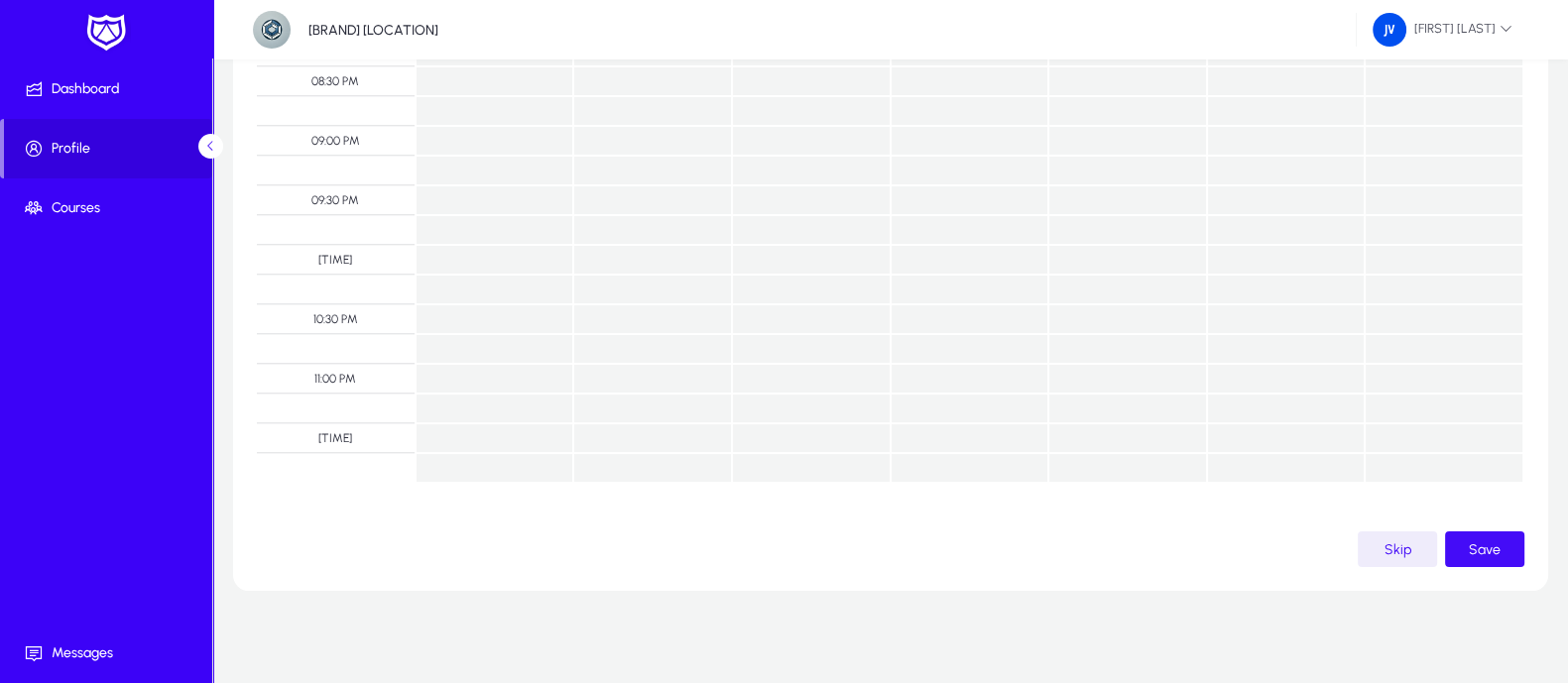click 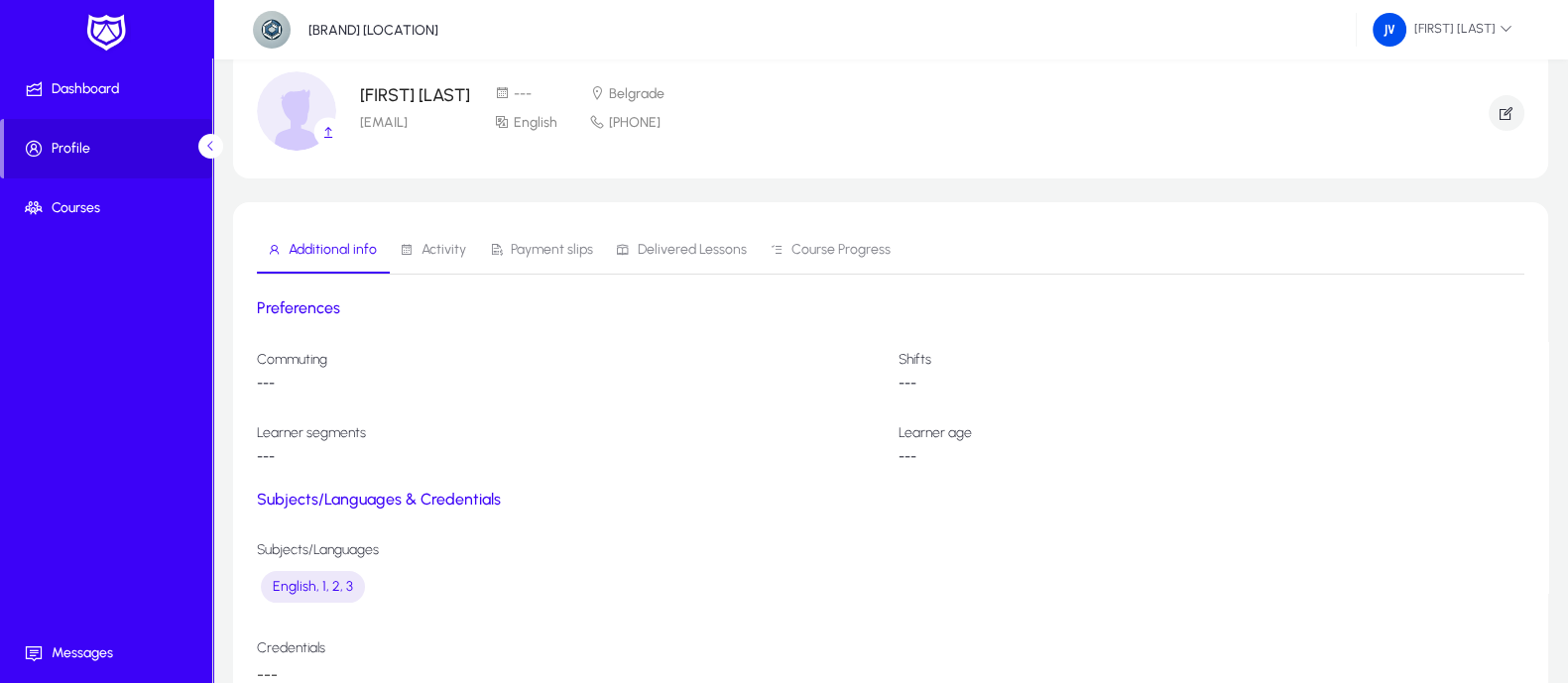 scroll, scrollTop: 0, scrollLeft: 0, axis: both 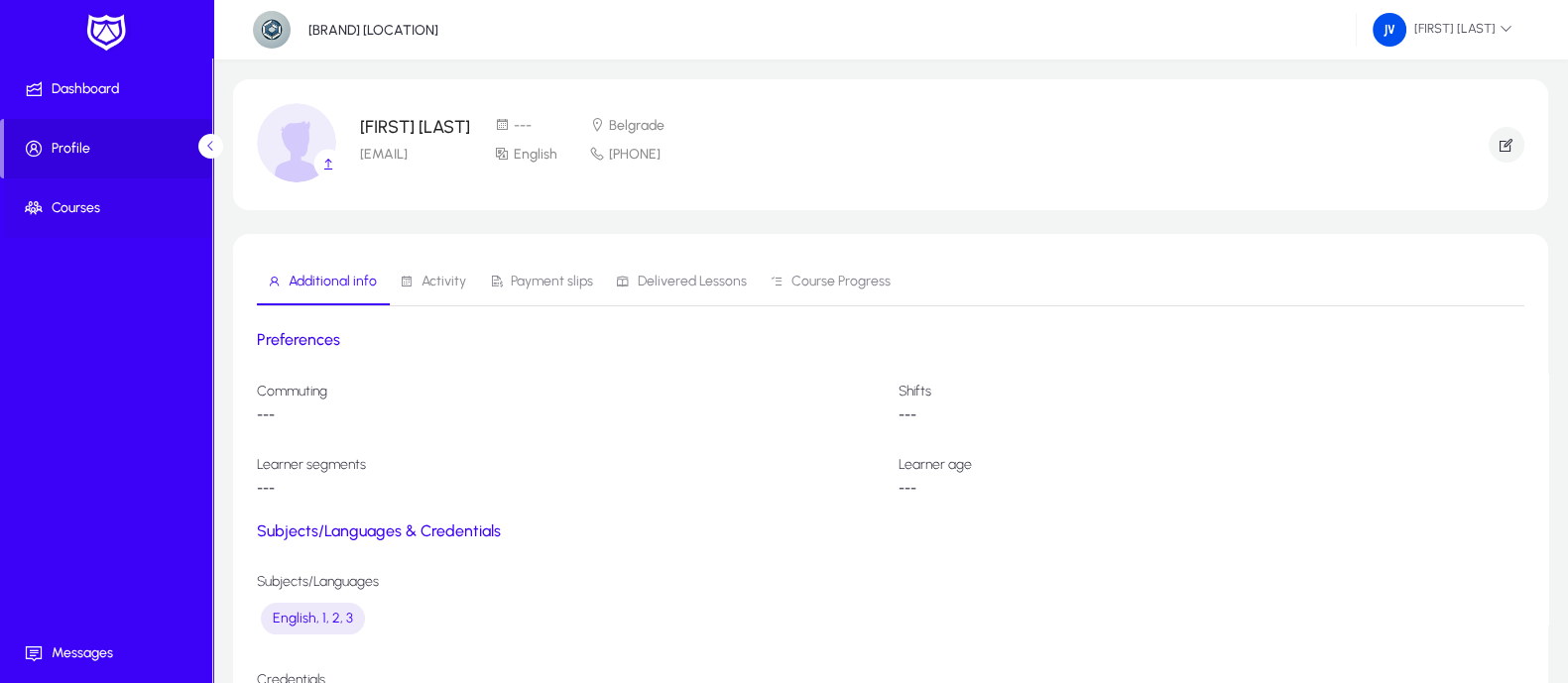 click on "Courses" 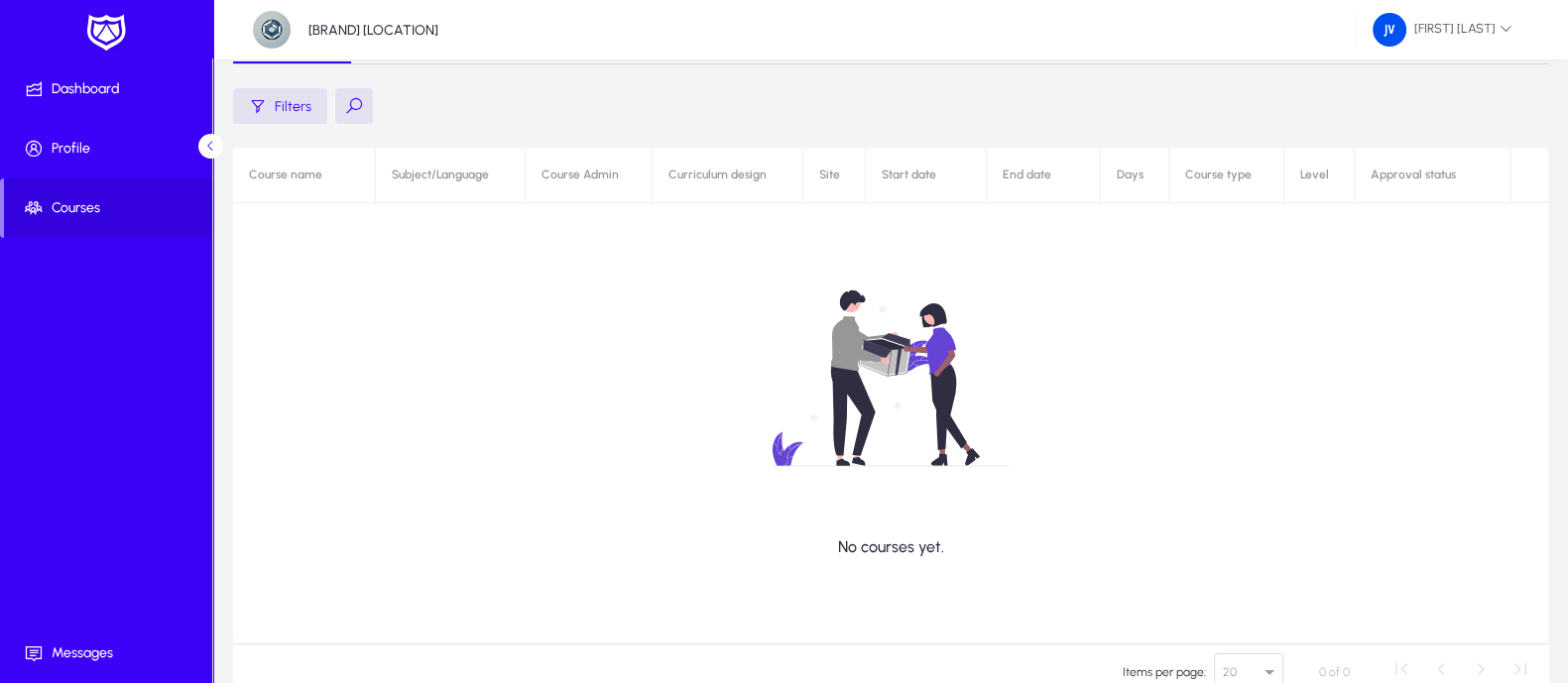 scroll, scrollTop: 0, scrollLeft: 0, axis: both 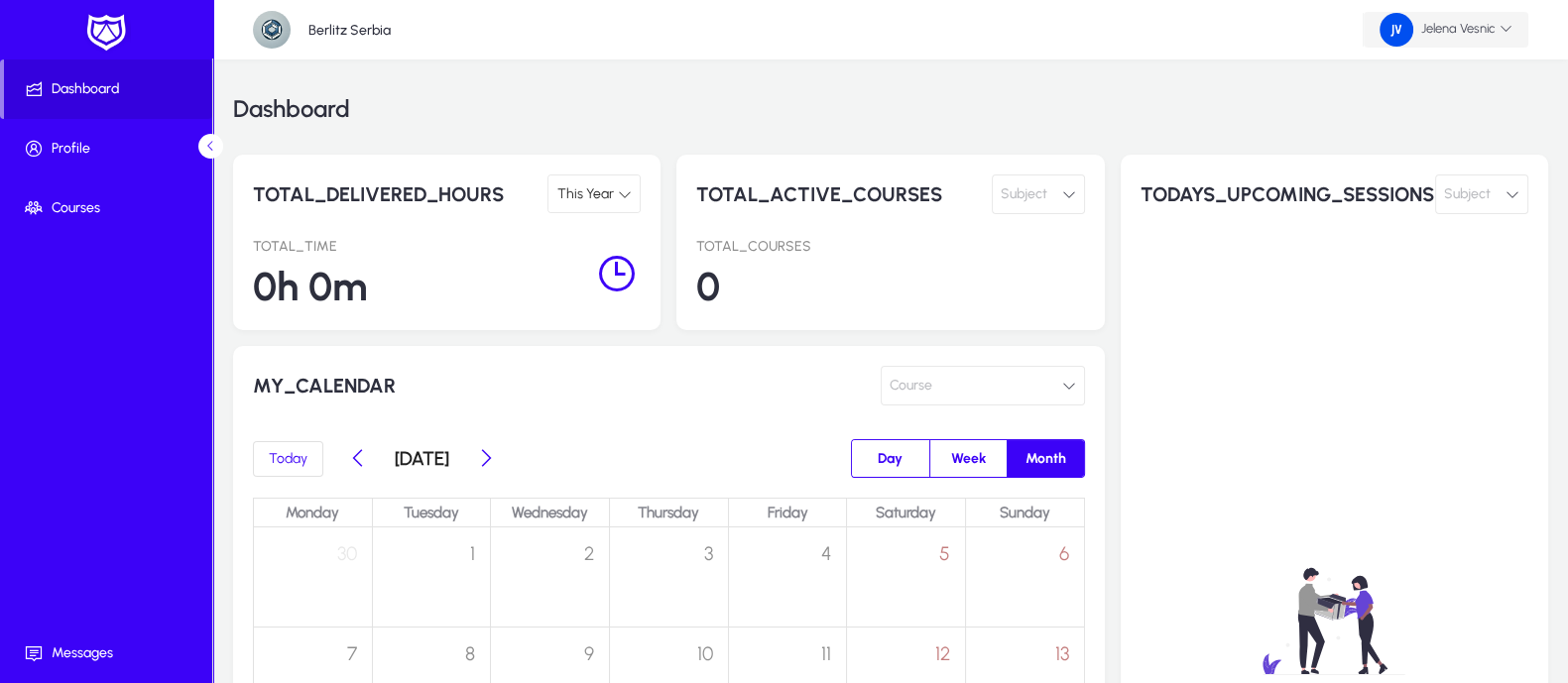 click 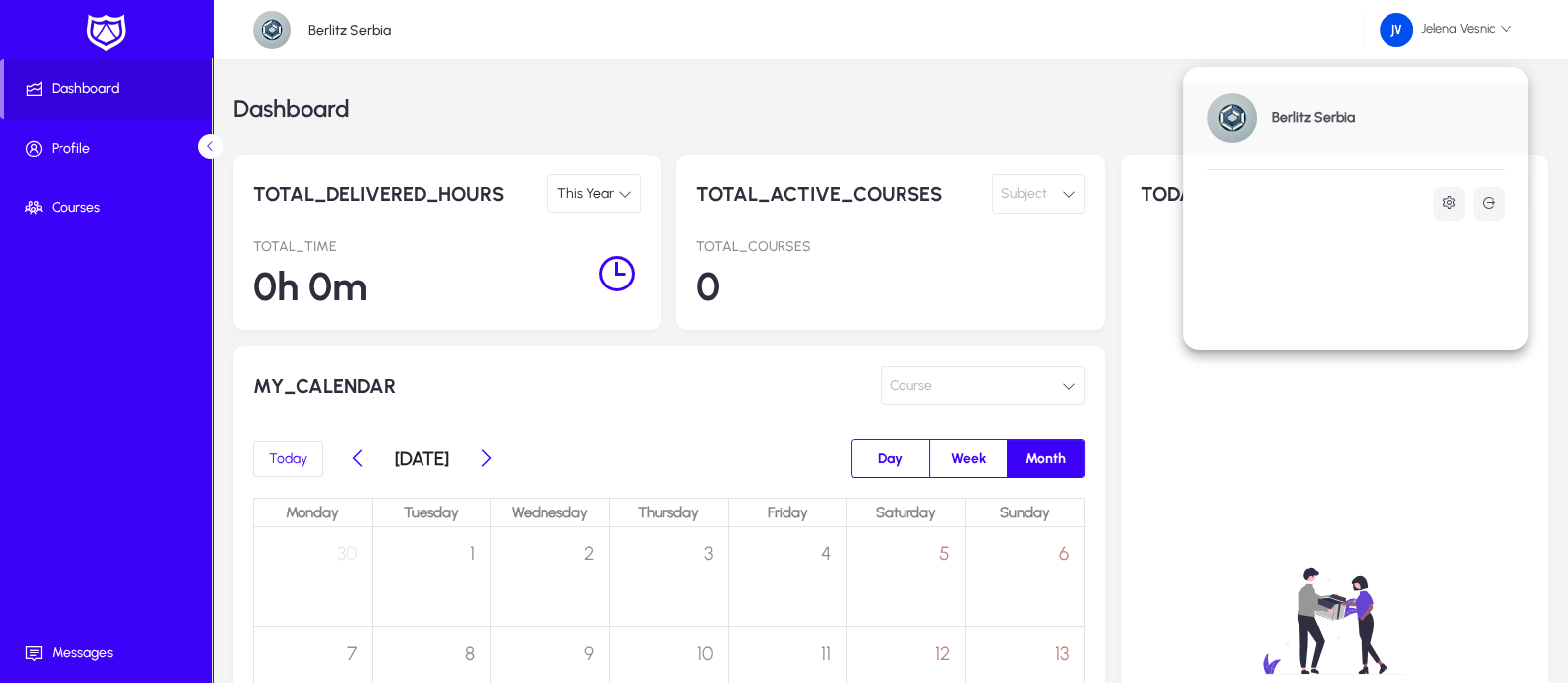 click at bounding box center (784, 341) 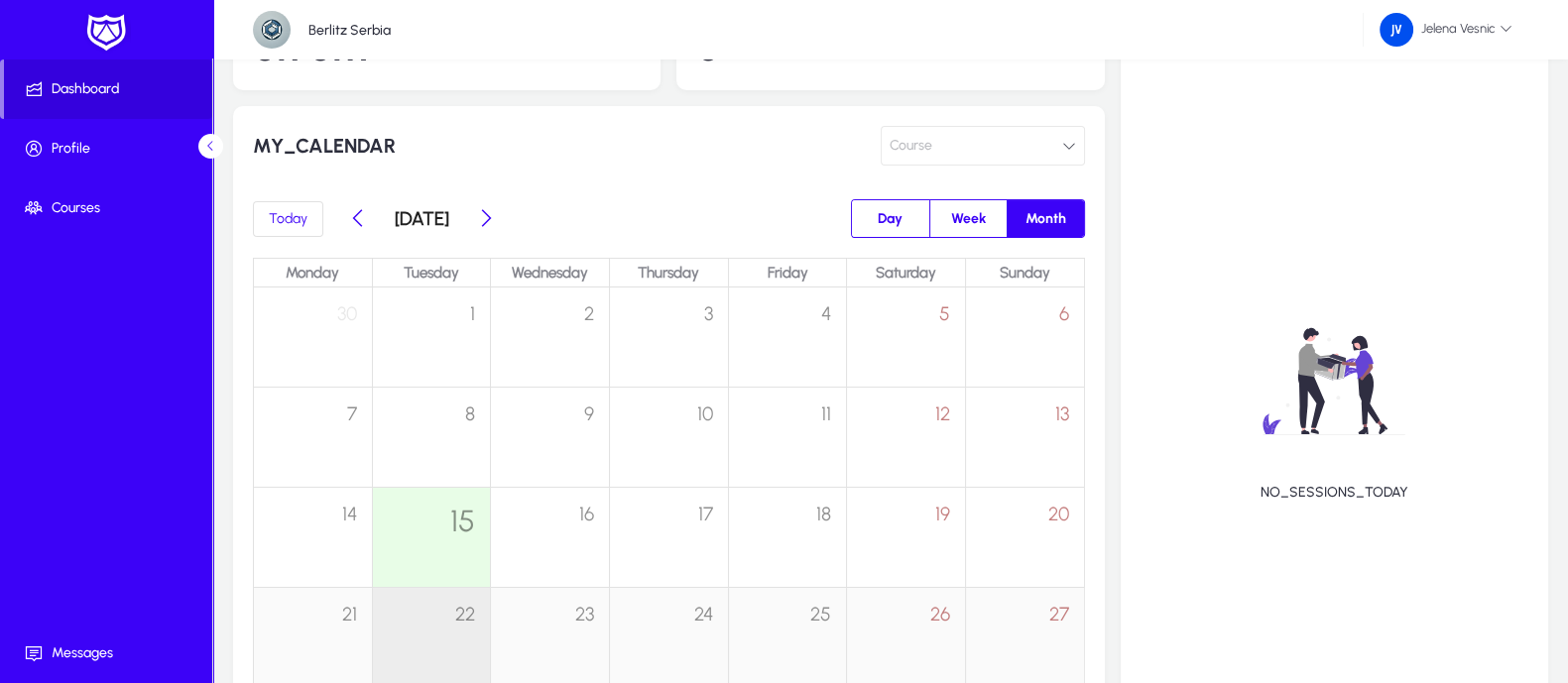 scroll, scrollTop: 0, scrollLeft: 0, axis: both 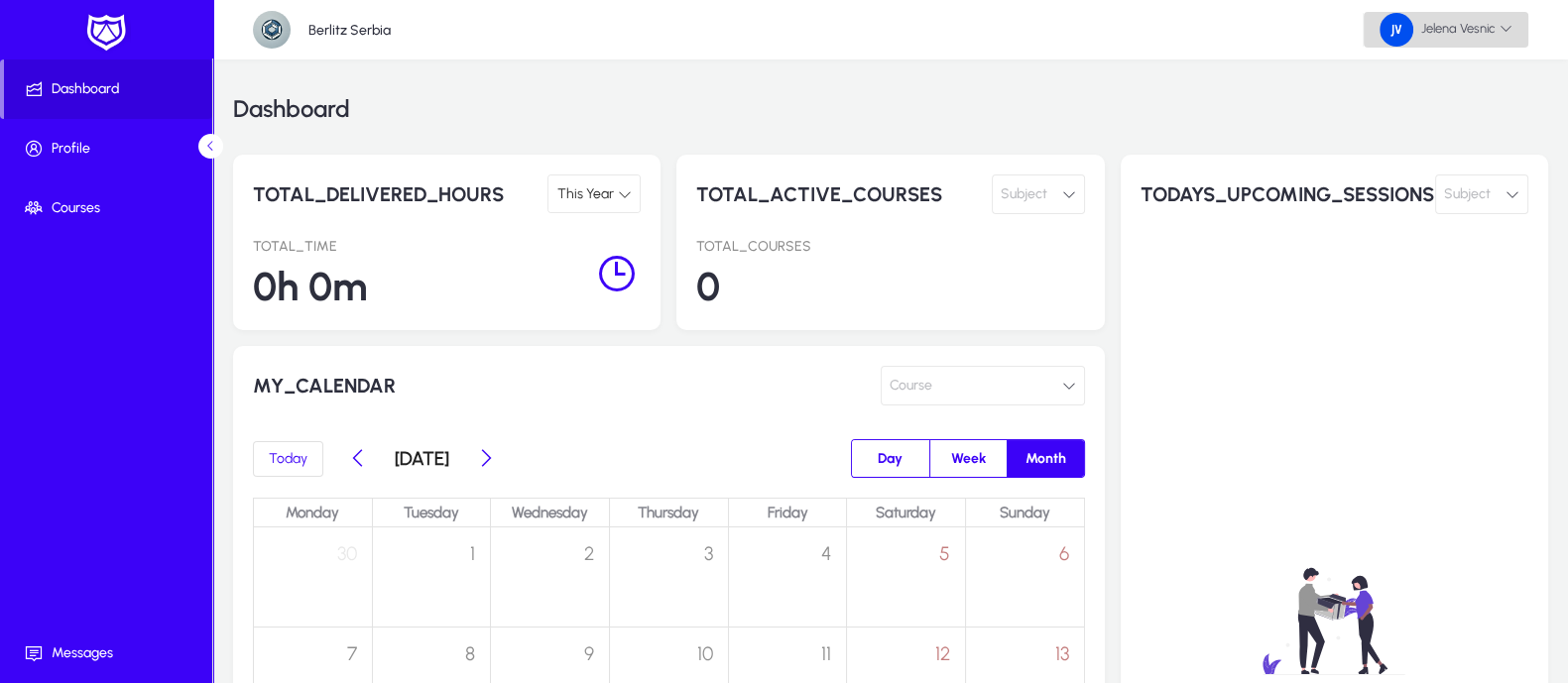 click 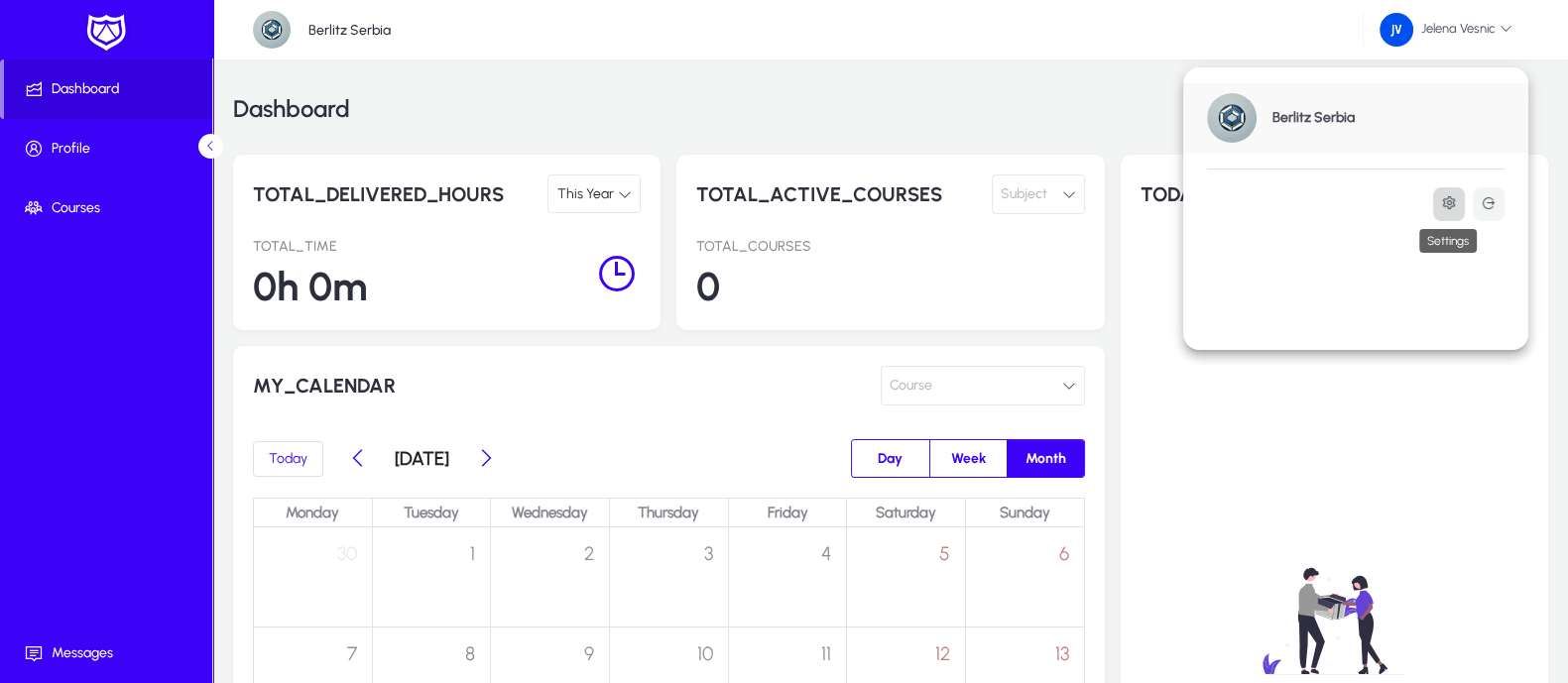click at bounding box center [1449, 203] 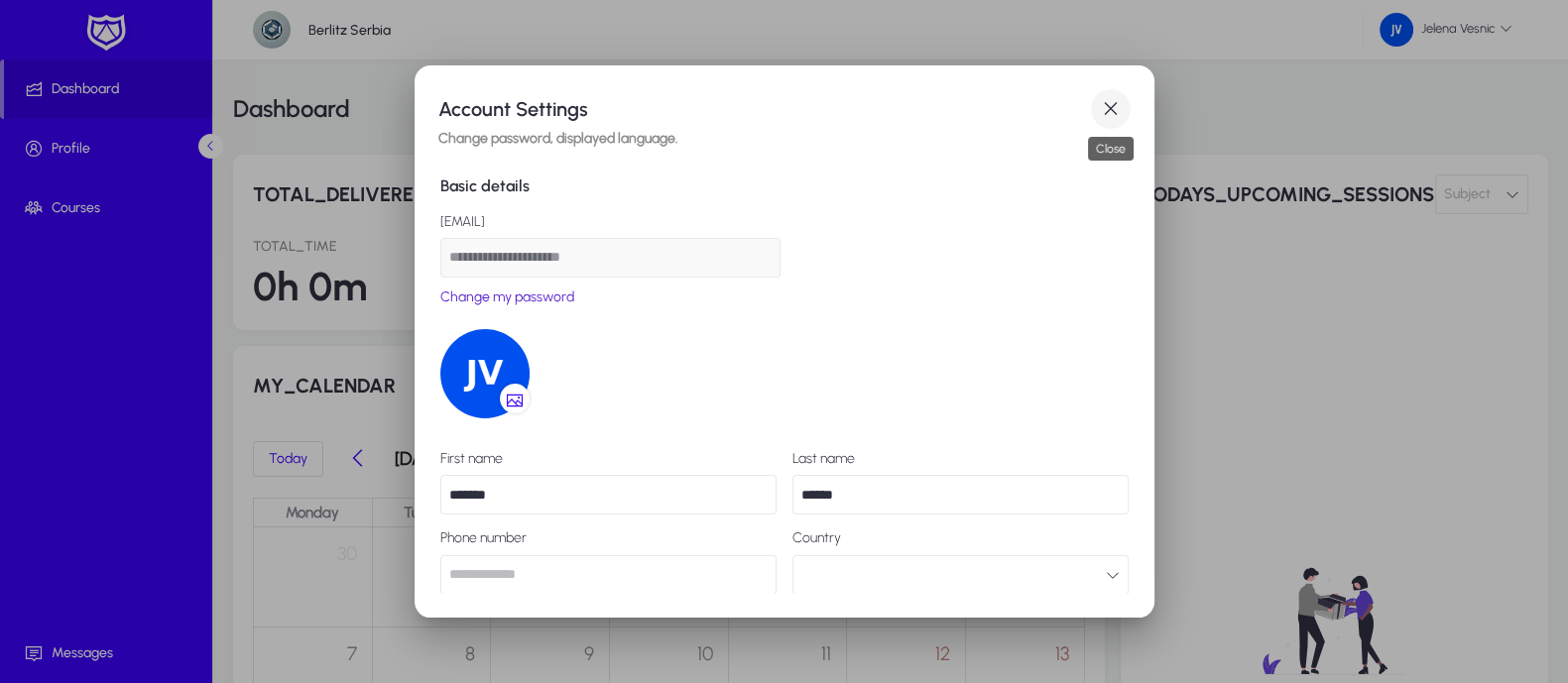 click at bounding box center (1111, 109) 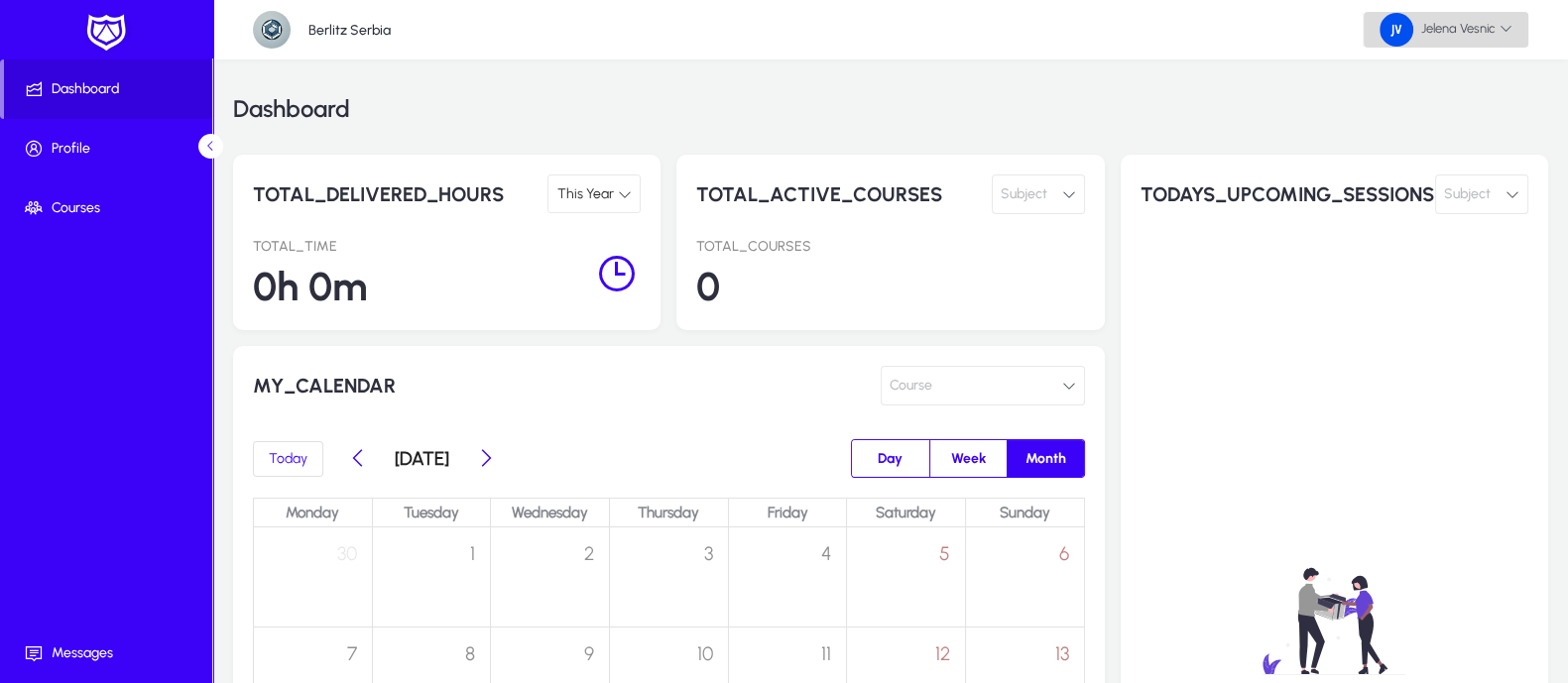 click on "Jelena  Vesnic" 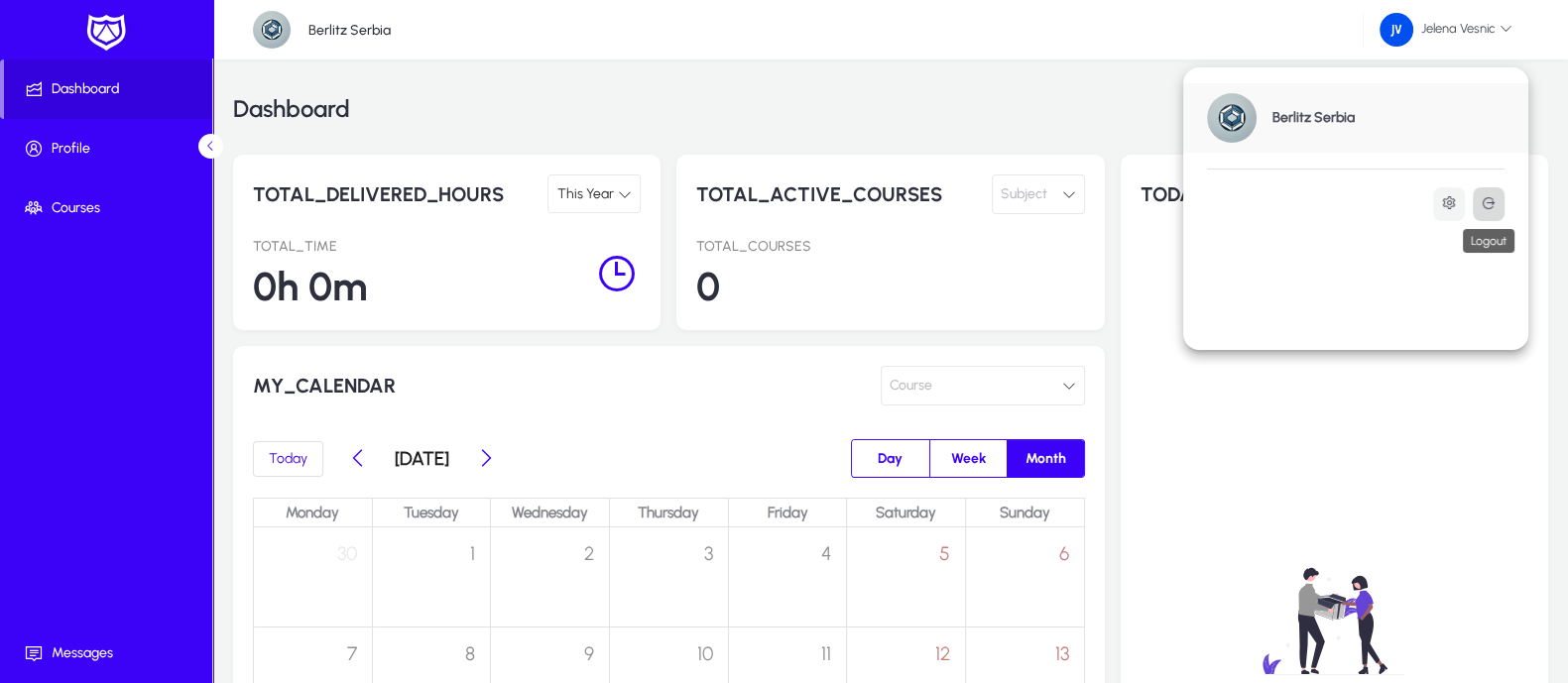 click at bounding box center (1489, 203) 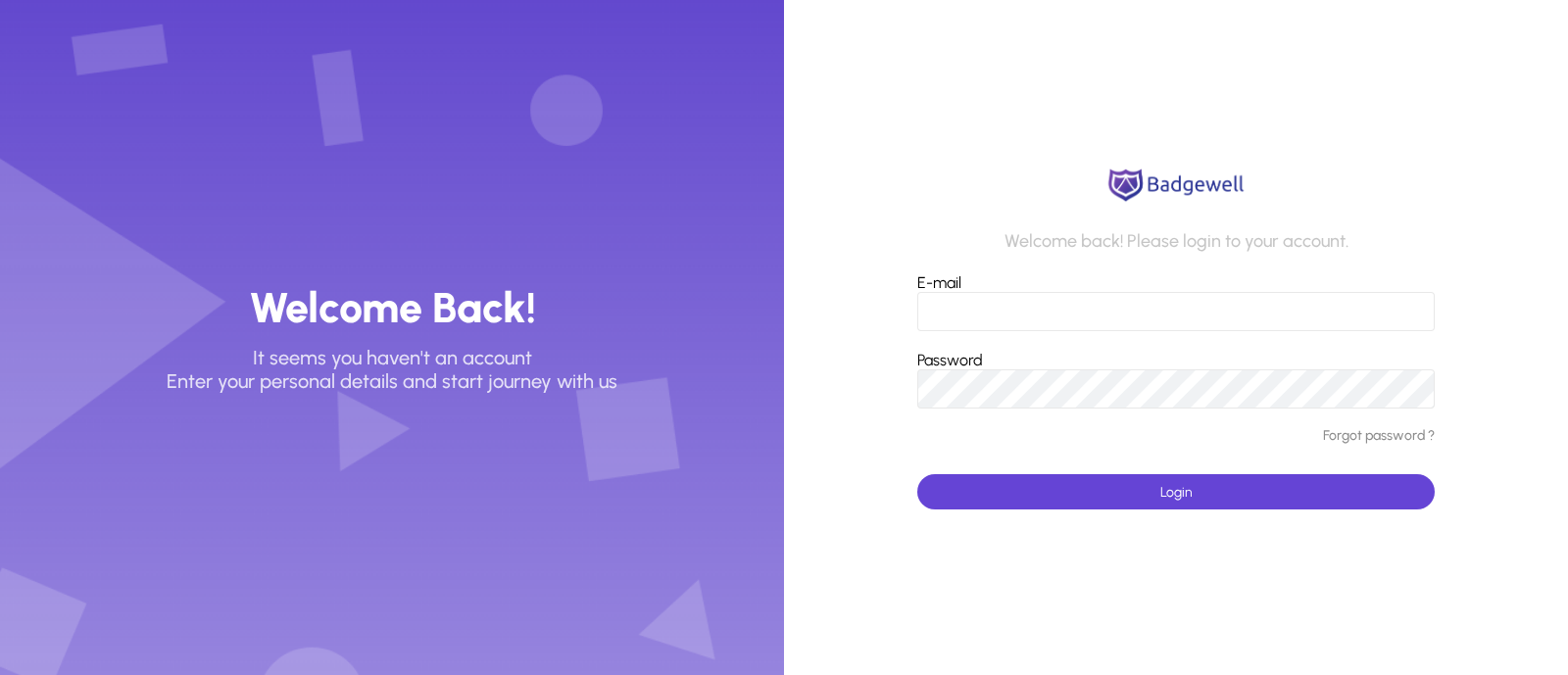 type on "**********" 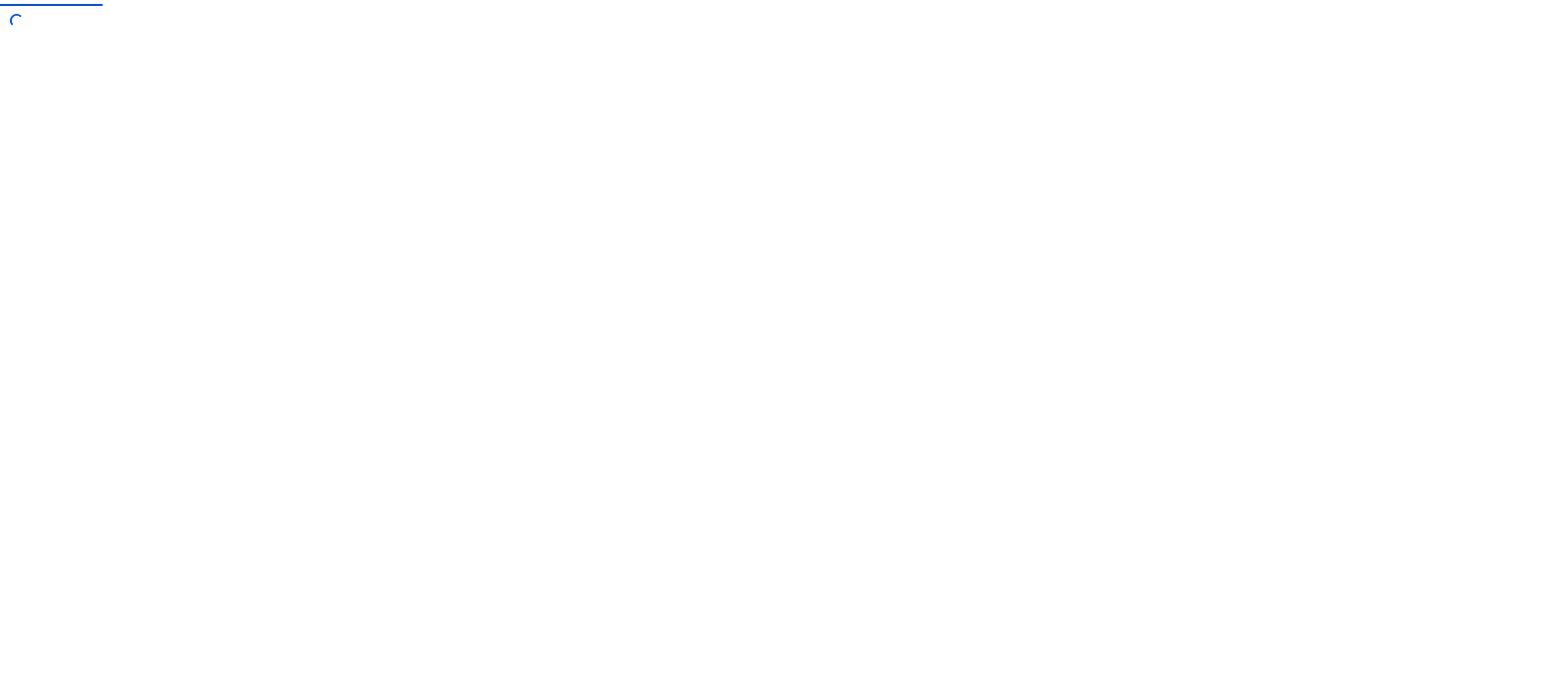 scroll, scrollTop: 0, scrollLeft: 0, axis: both 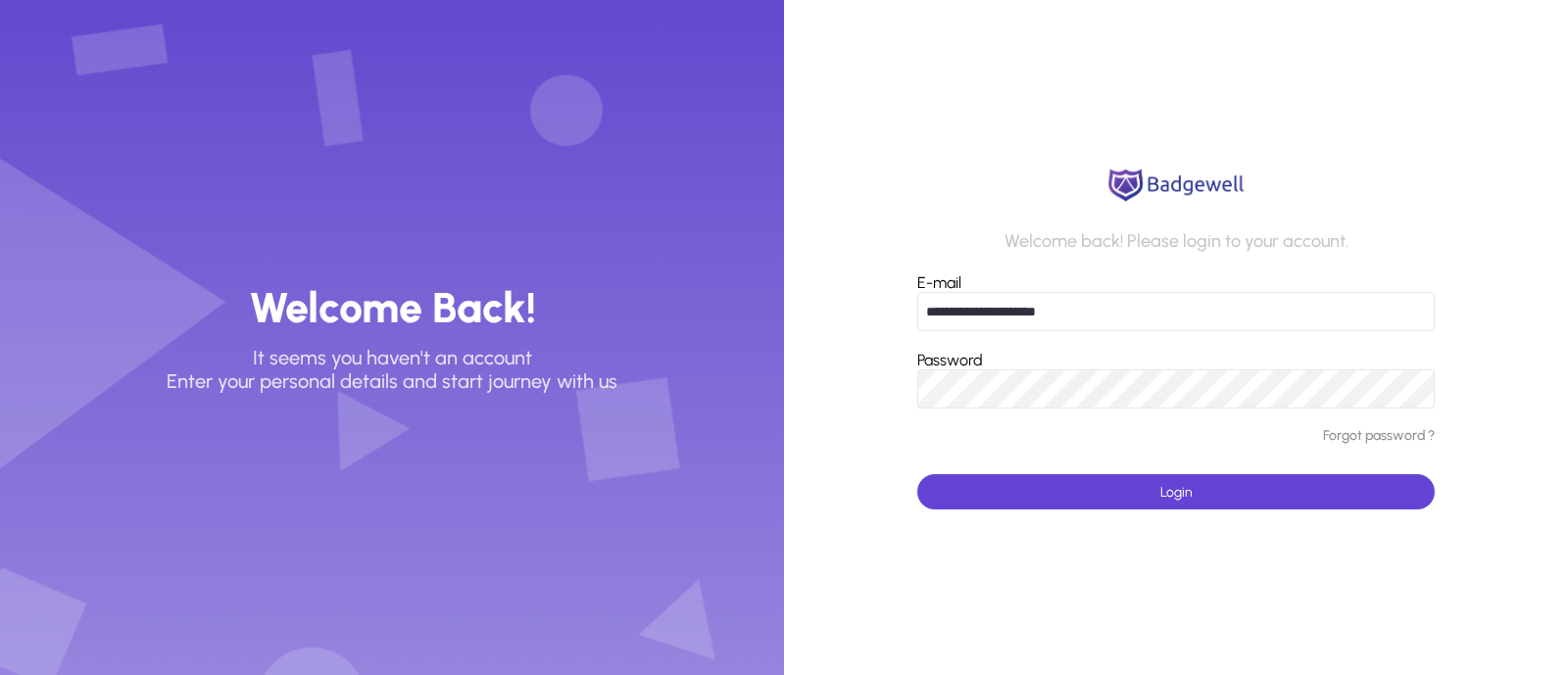click on "**********" at bounding box center [1176, 312] 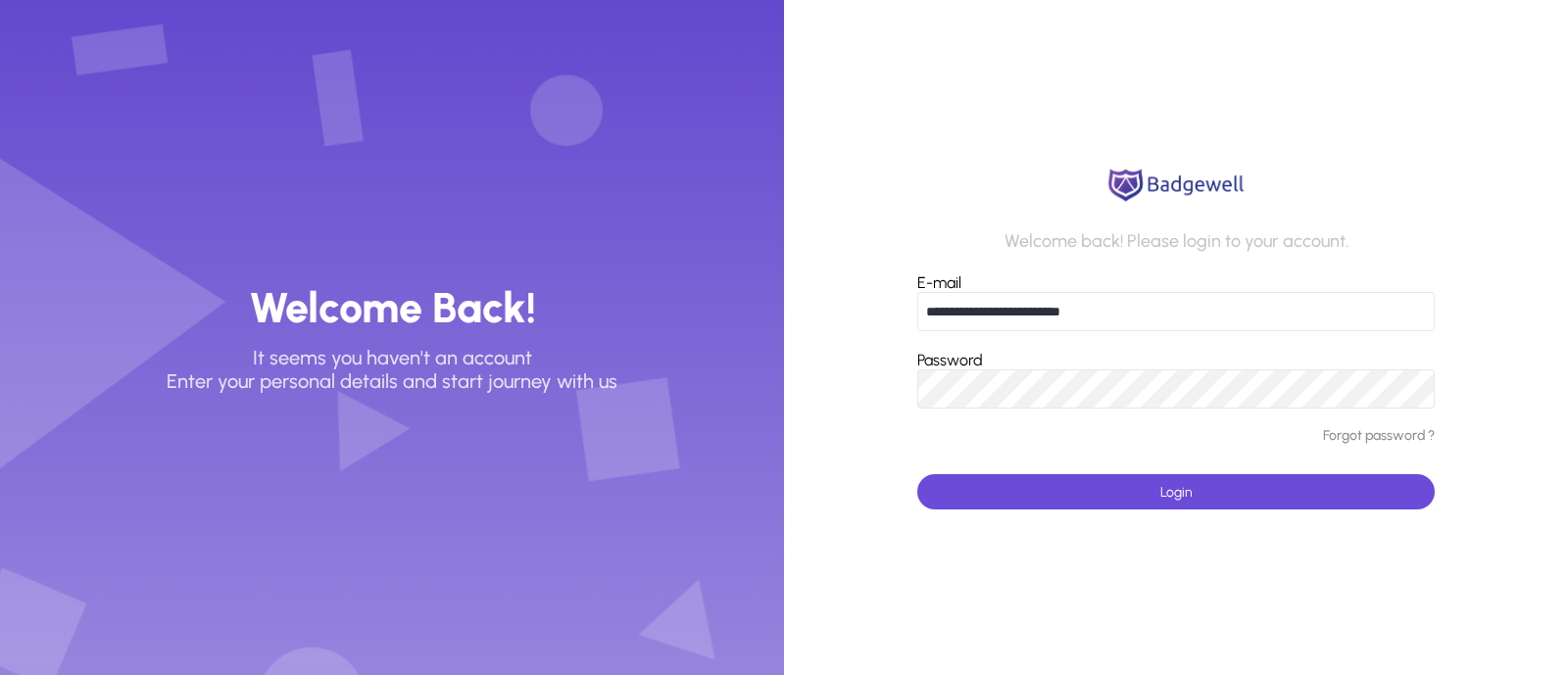 click 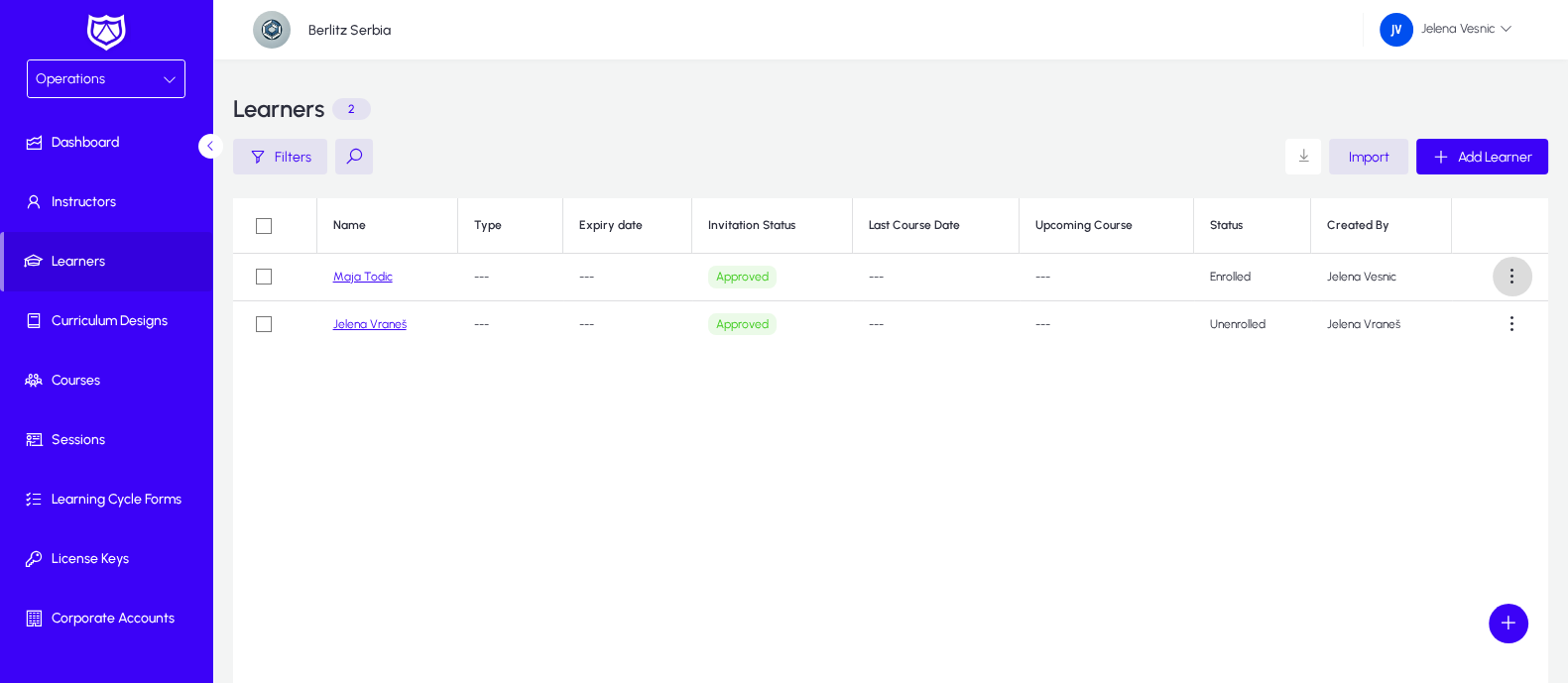 click 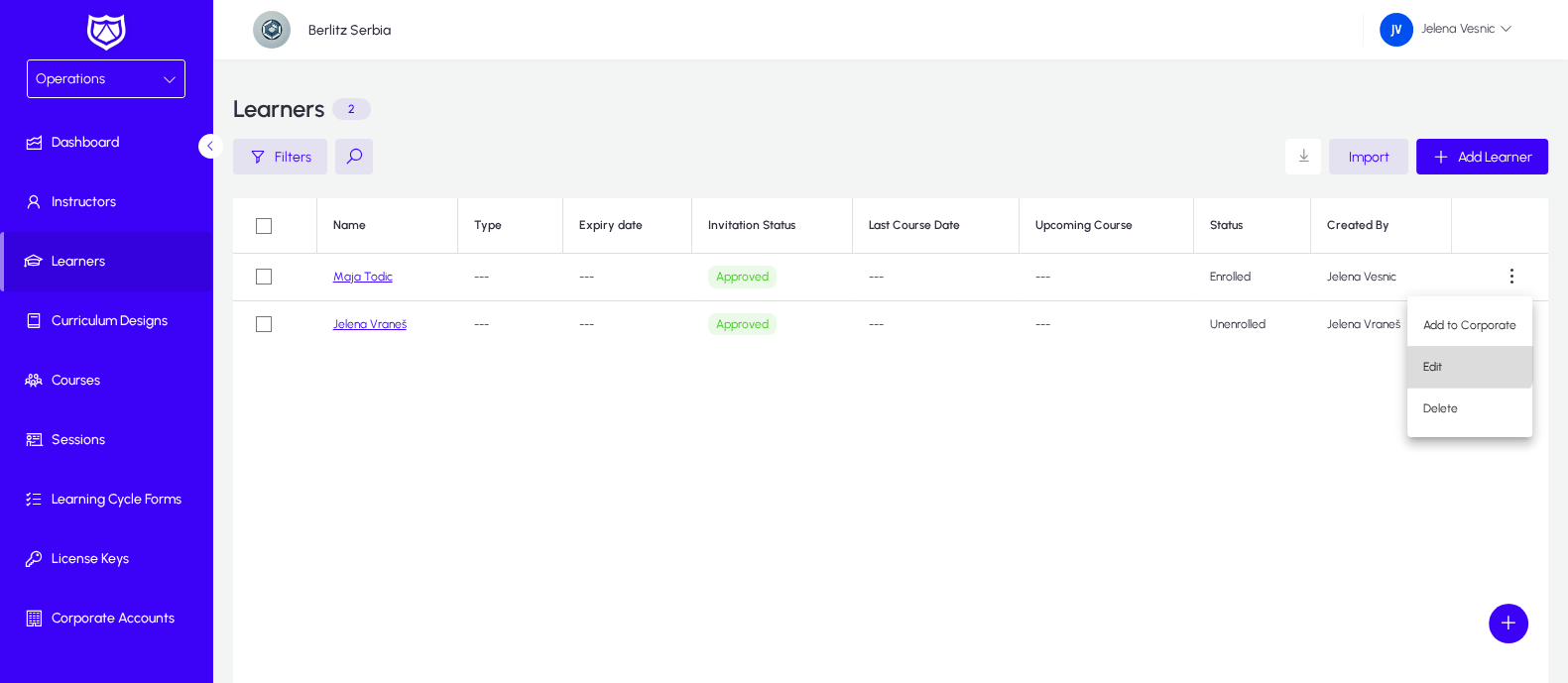 click on "Edit" at bounding box center (1470, 367) 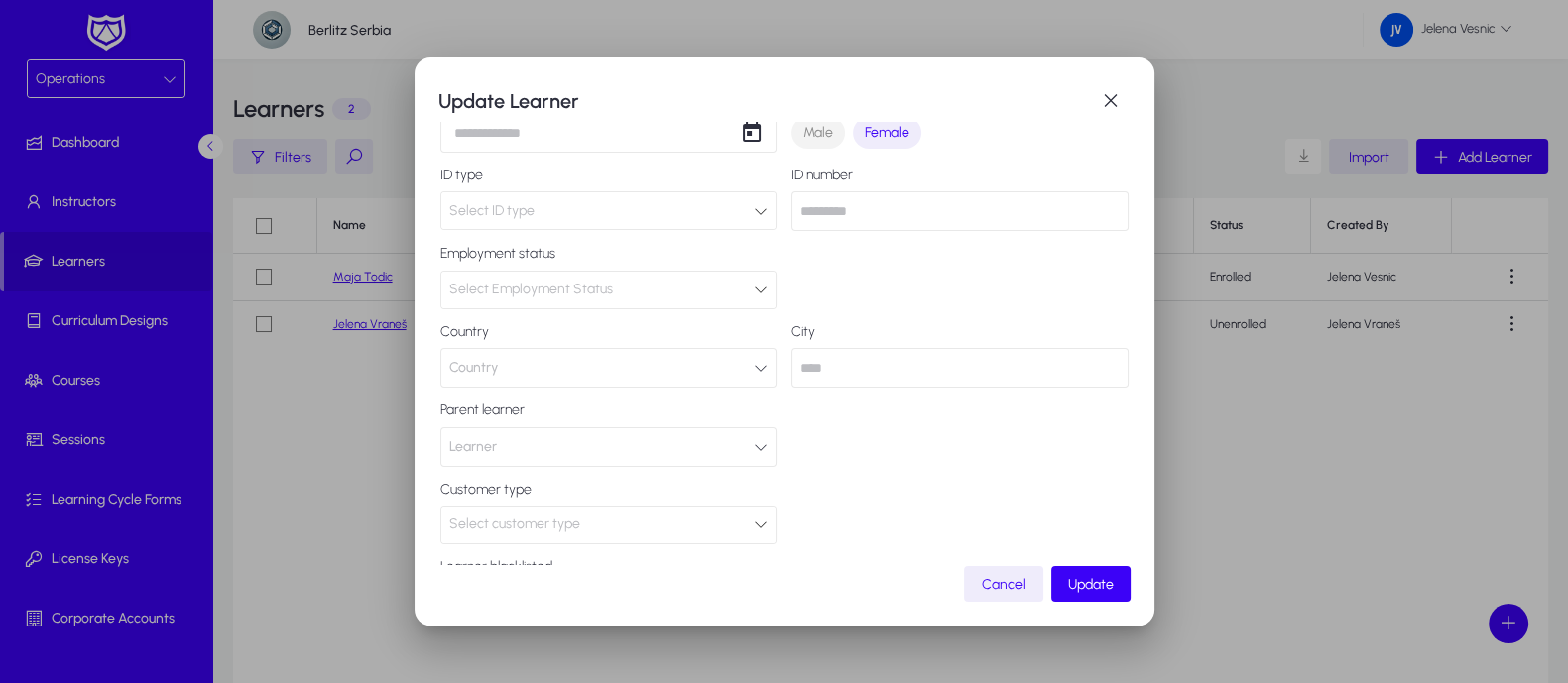 scroll, scrollTop: 255, scrollLeft: 0, axis: vertical 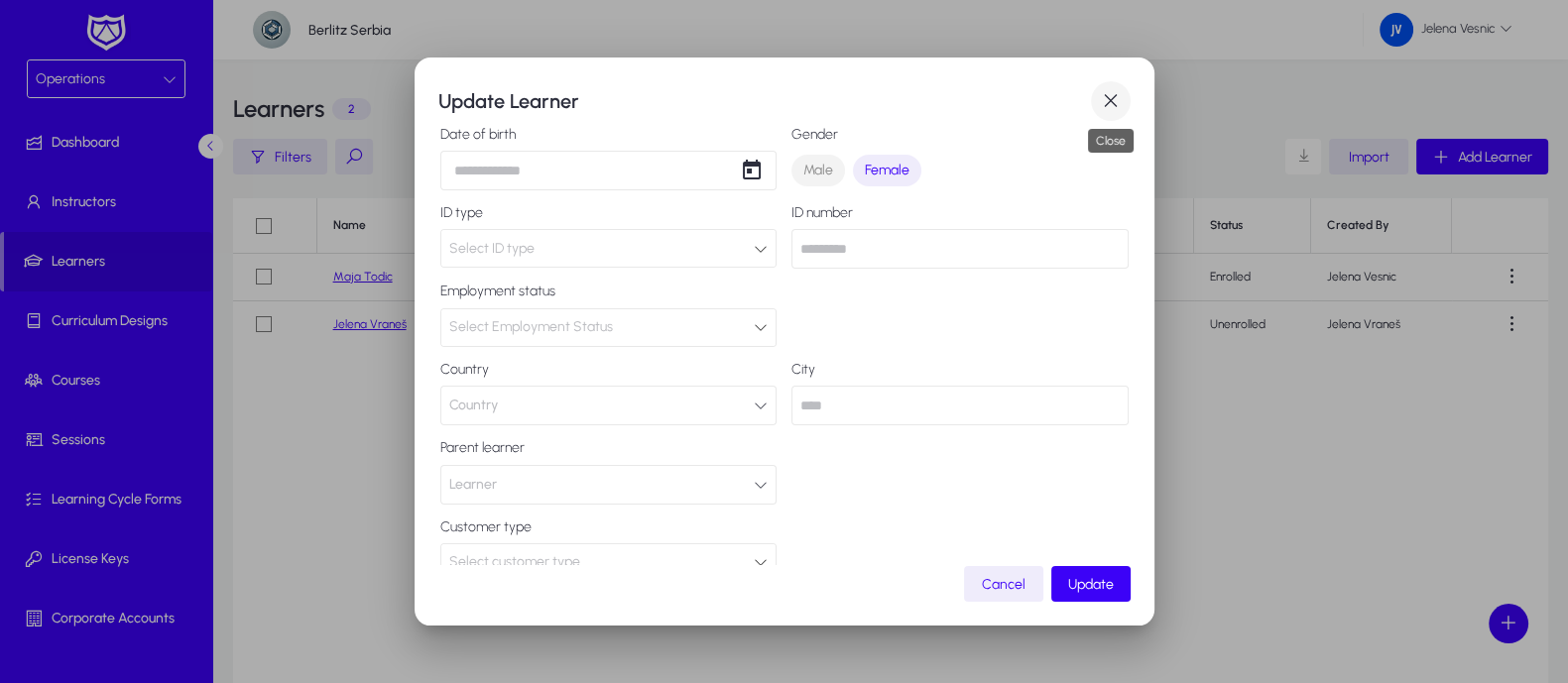 click at bounding box center [1111, 101] 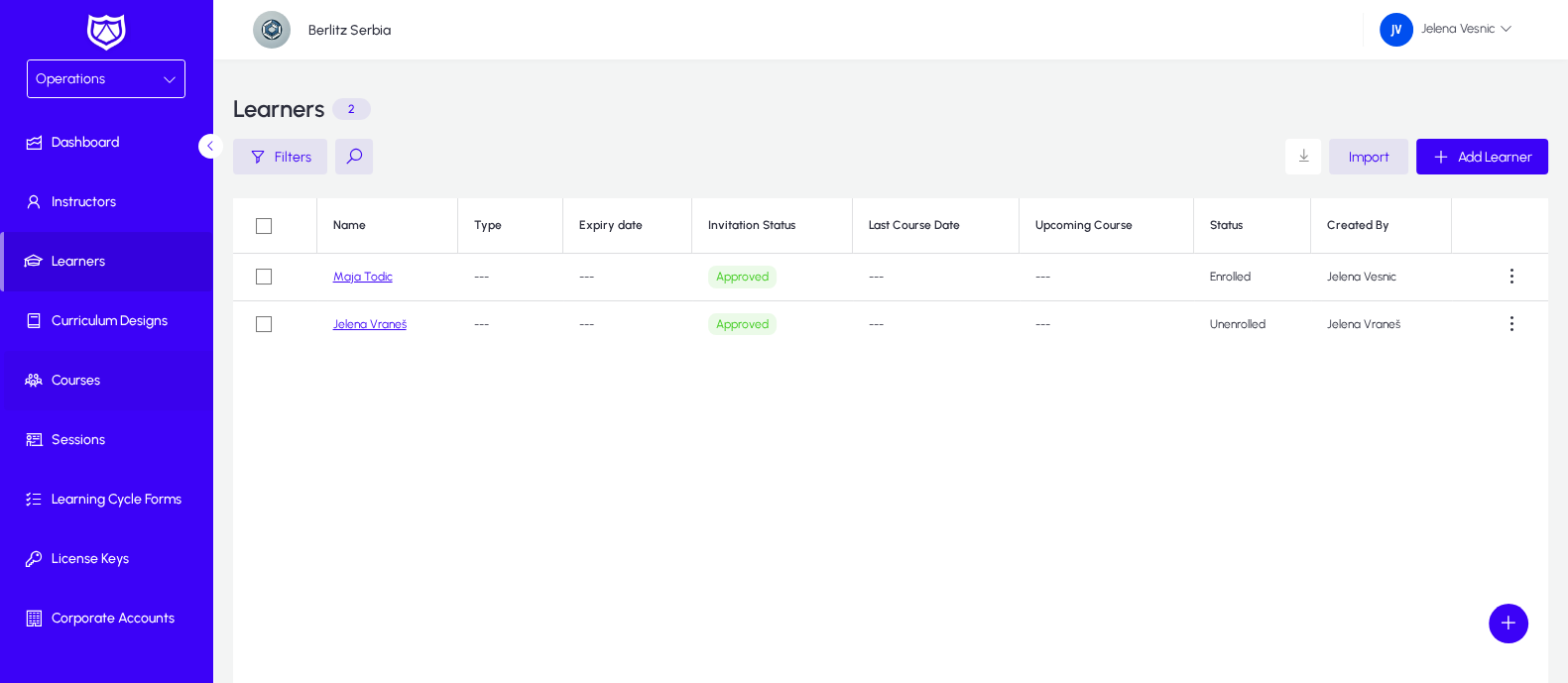 click on "Courses" 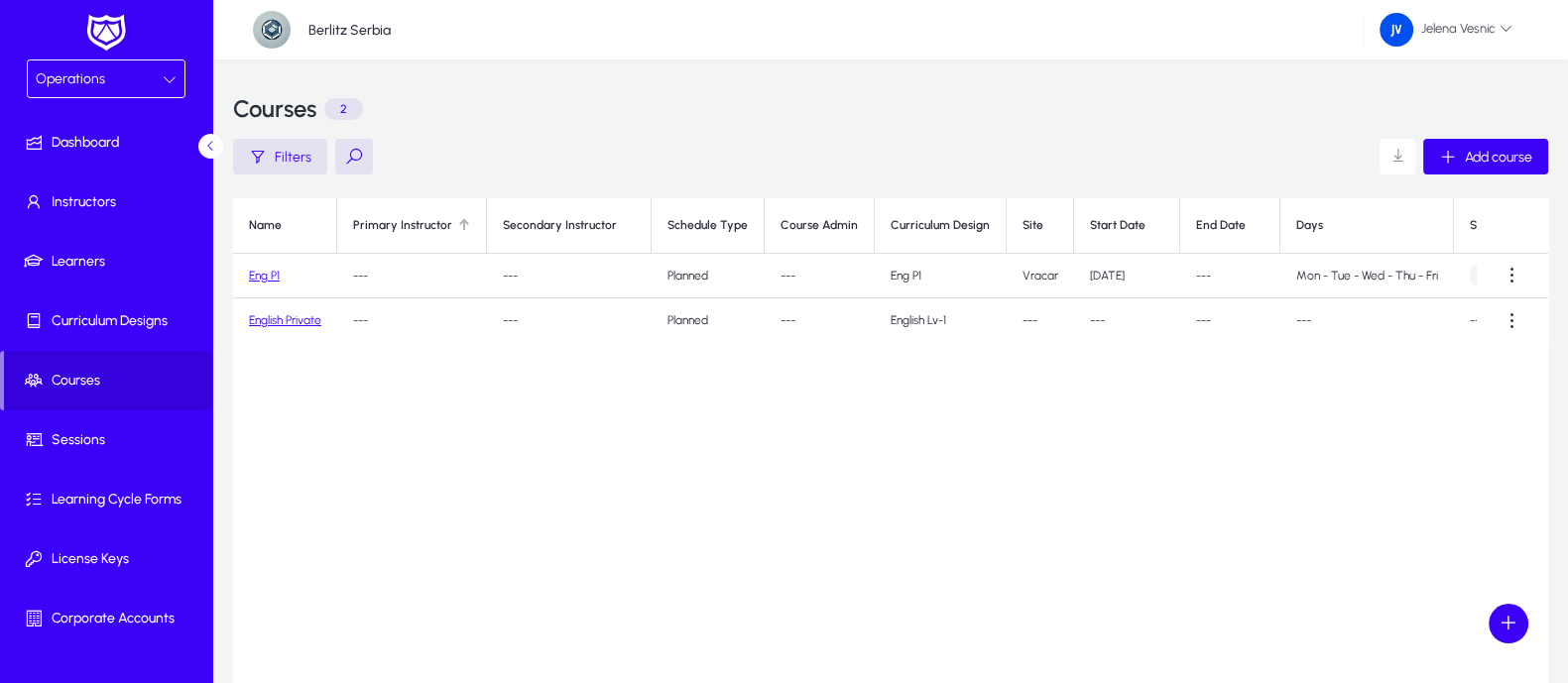 click 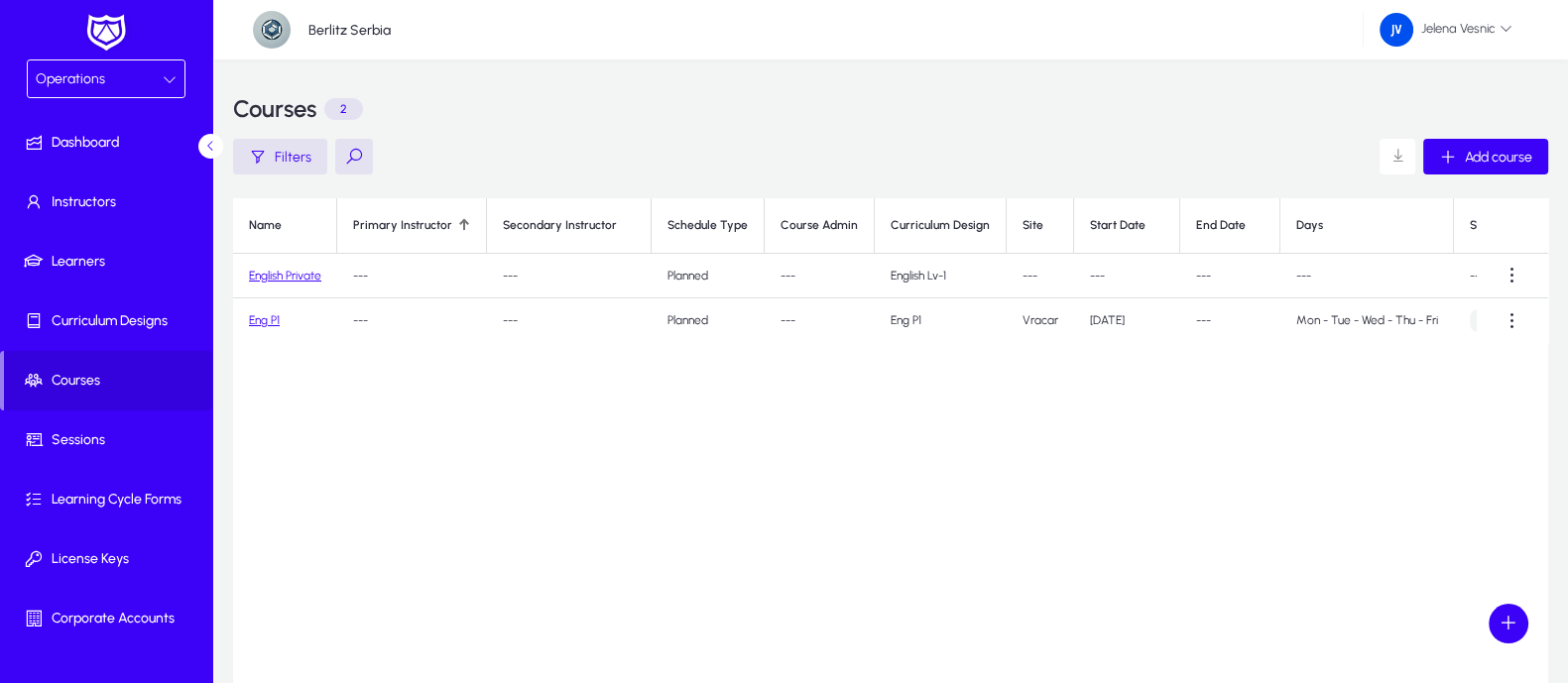 click on "Eng P1" 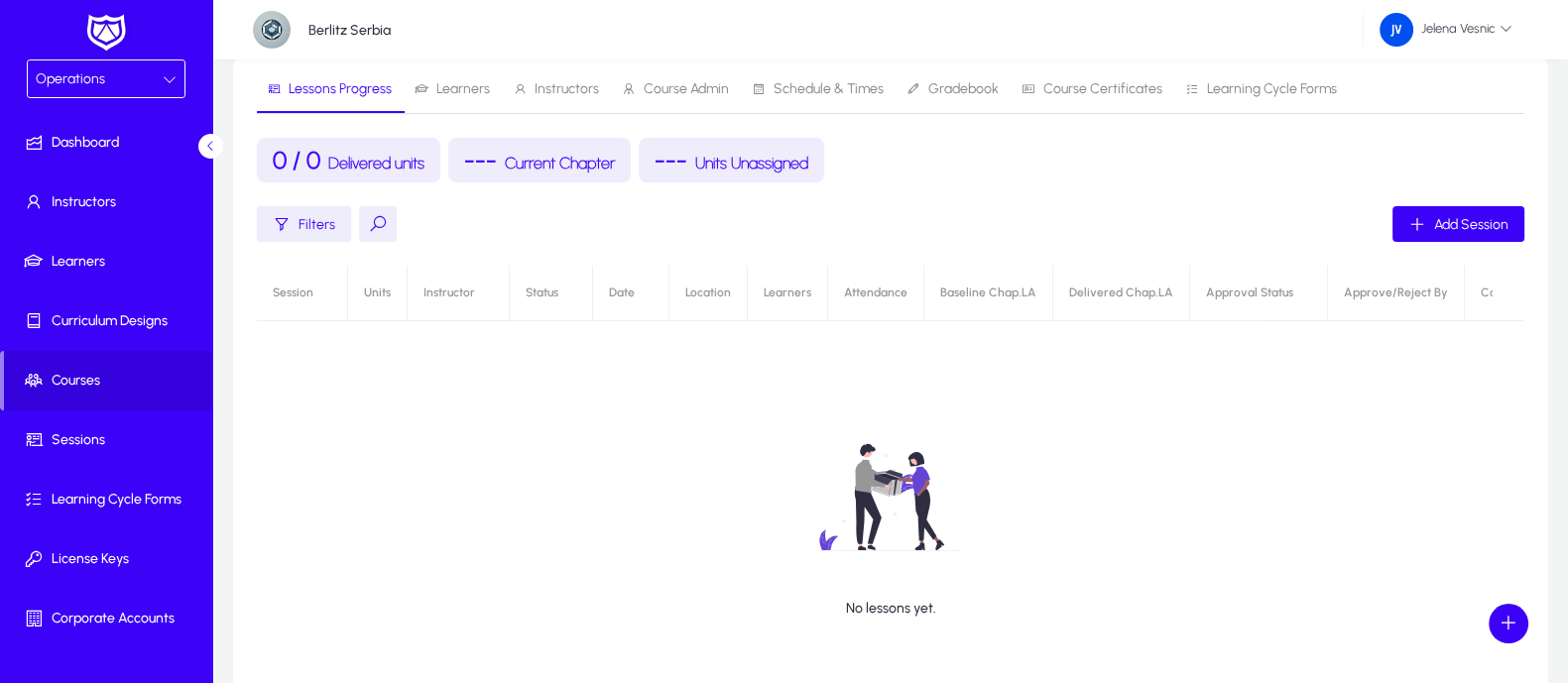 scroll, scrollTop: 123, scrollLeft: 0, axis: vertical 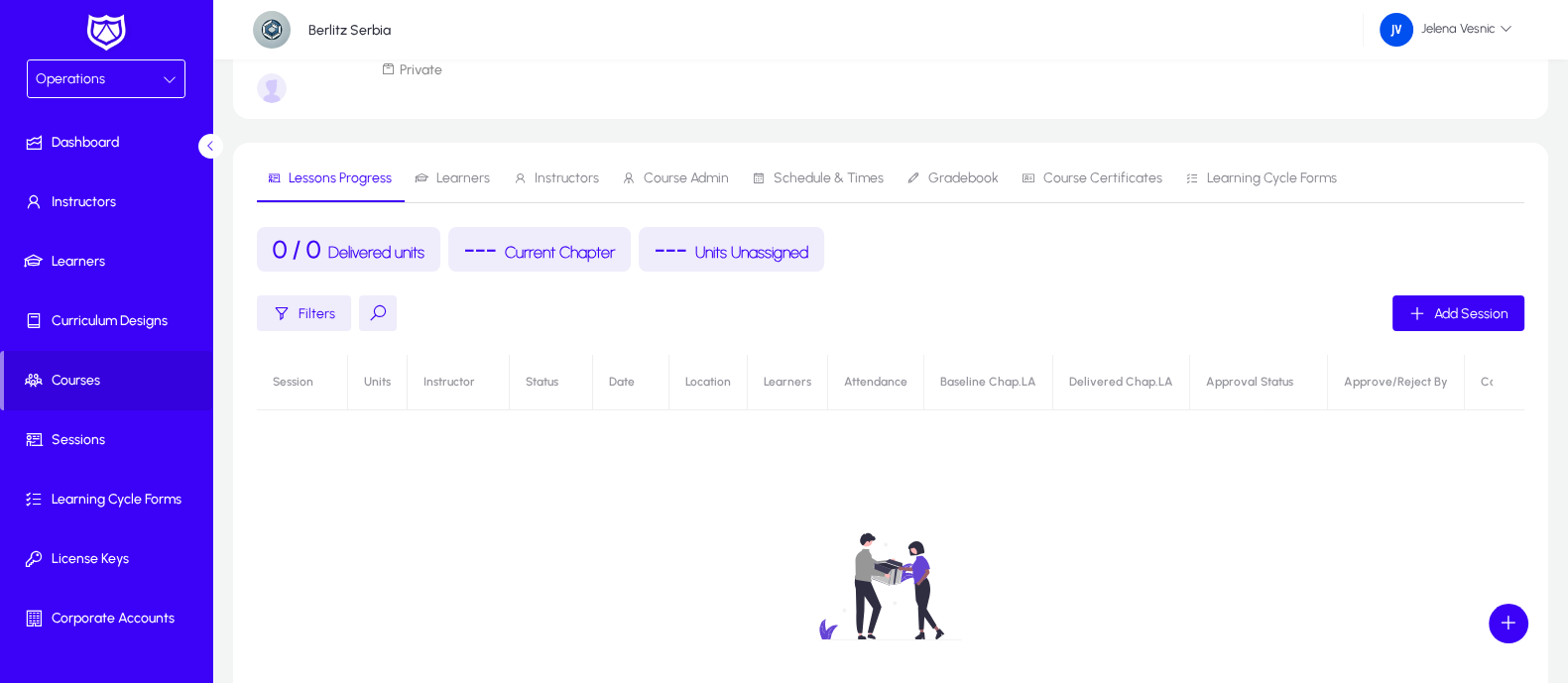 click on "Instructors" at bounding box center (566, 178) 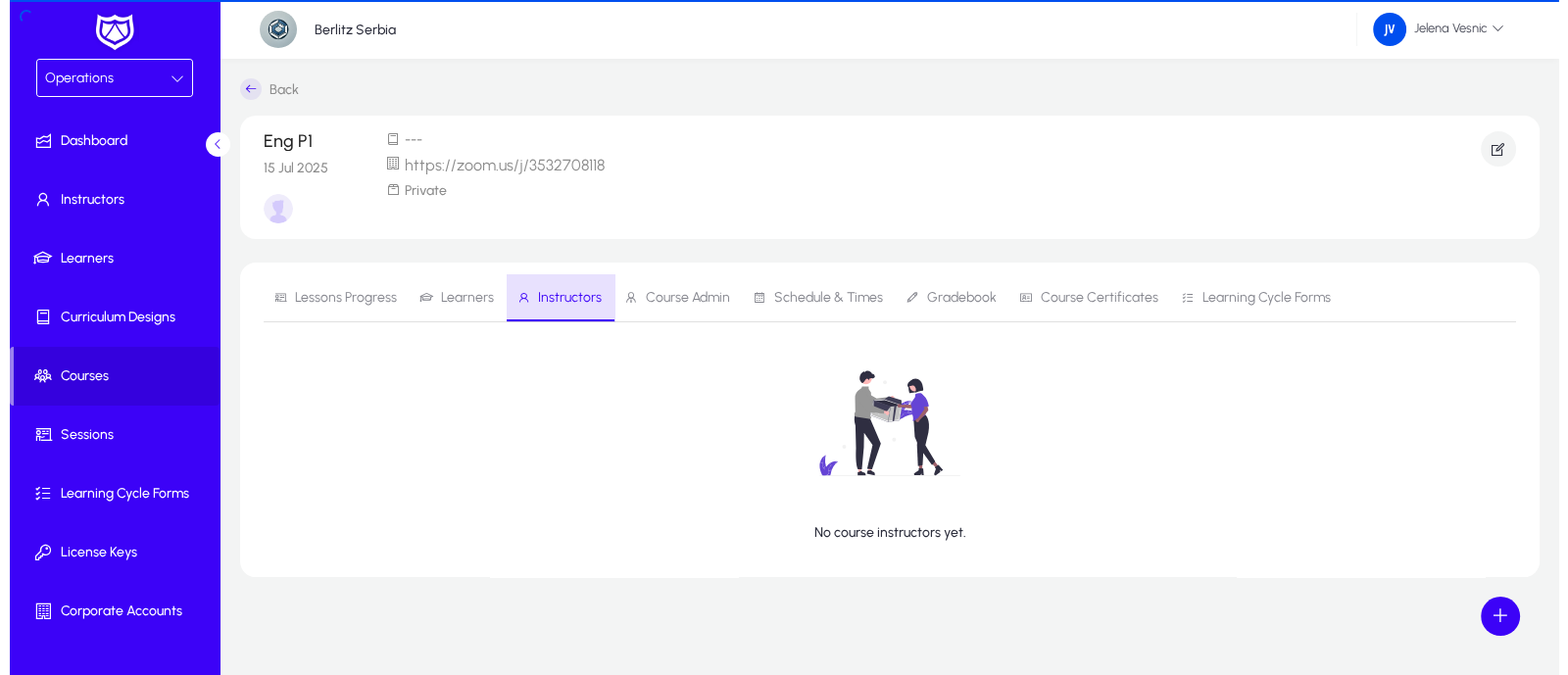 scroll, scrollTop: 0, scrollLeft: 0, axis: both 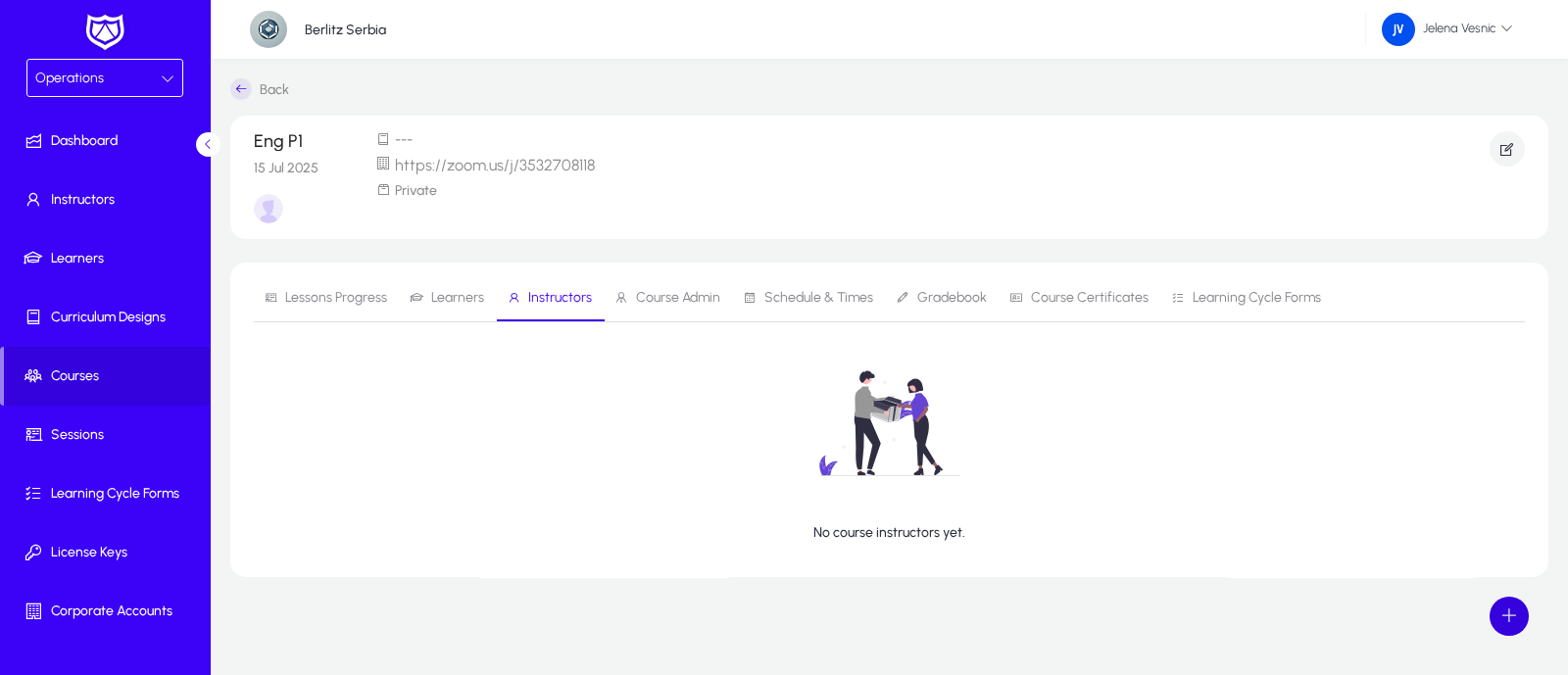 click 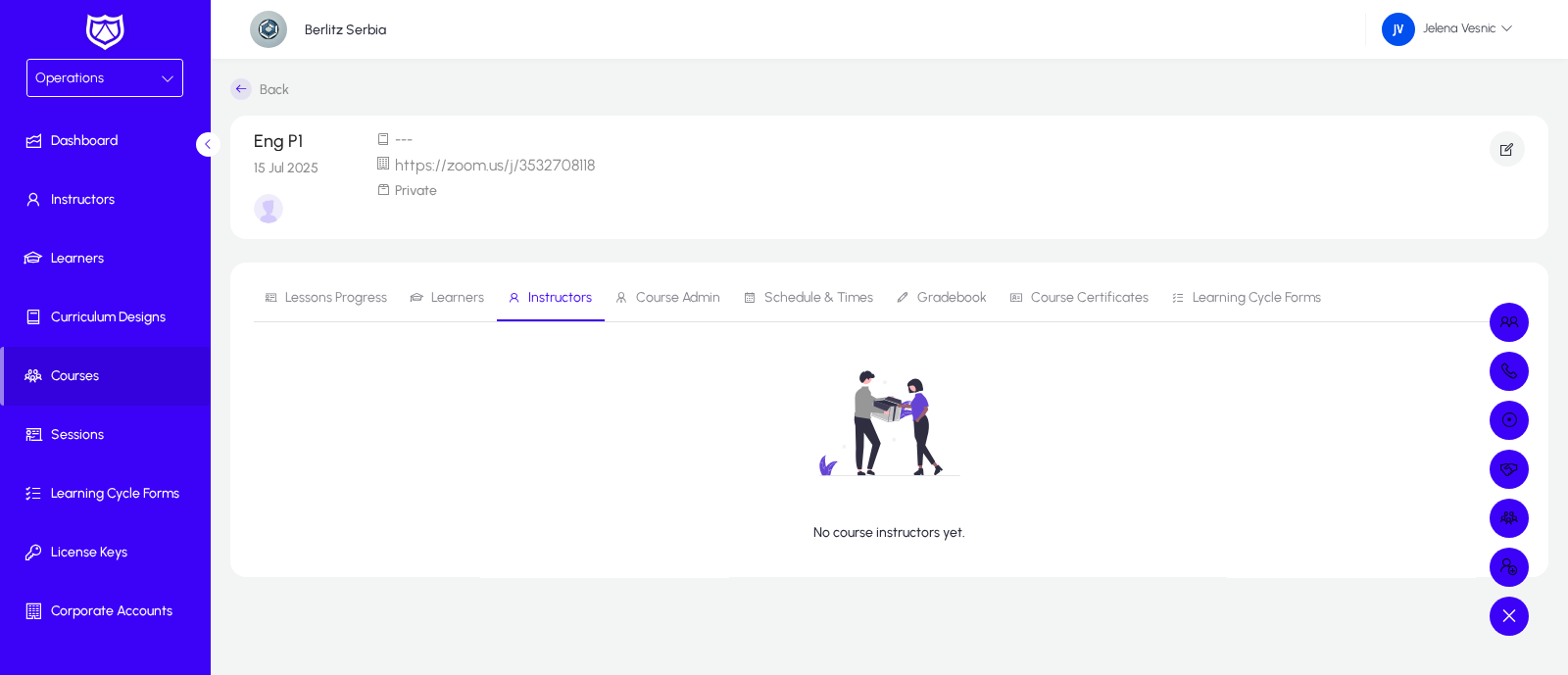 click at bounding box center [784, 337] 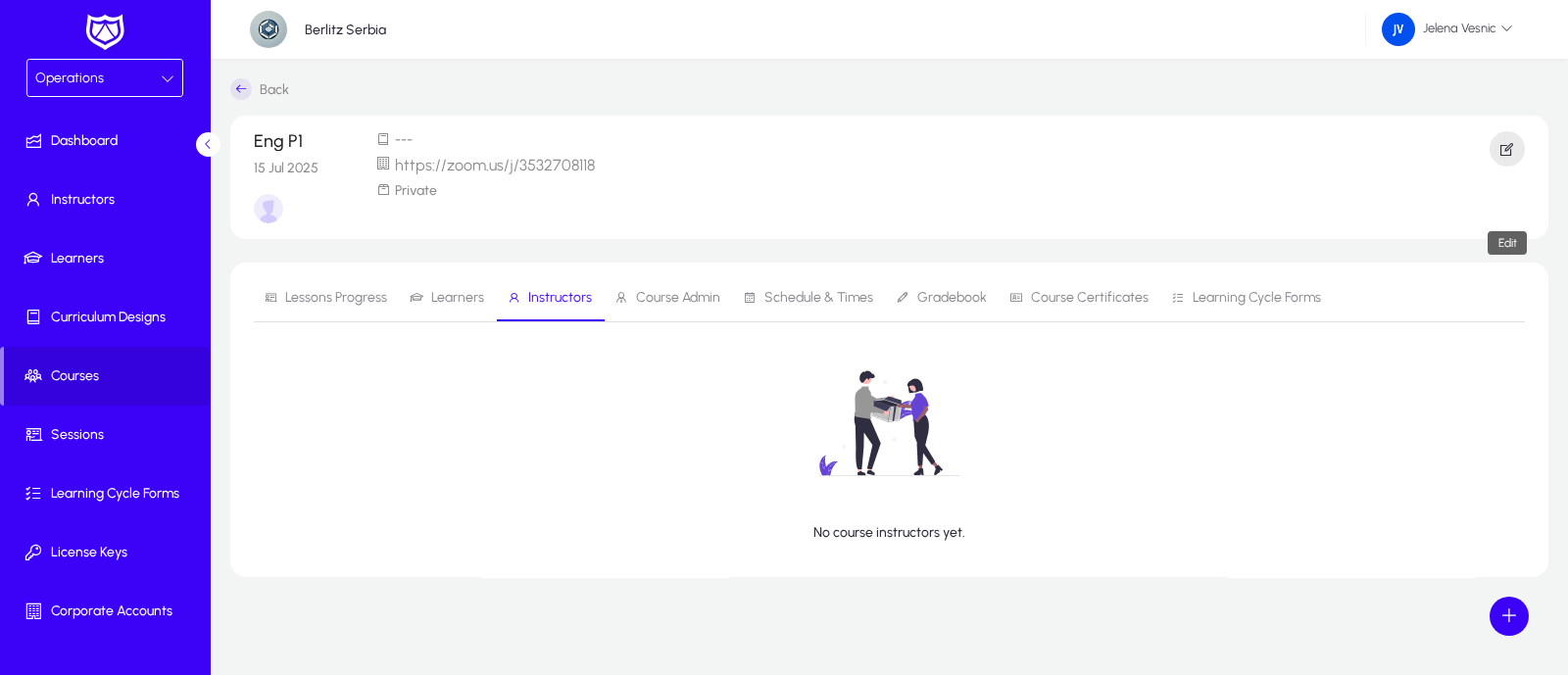click 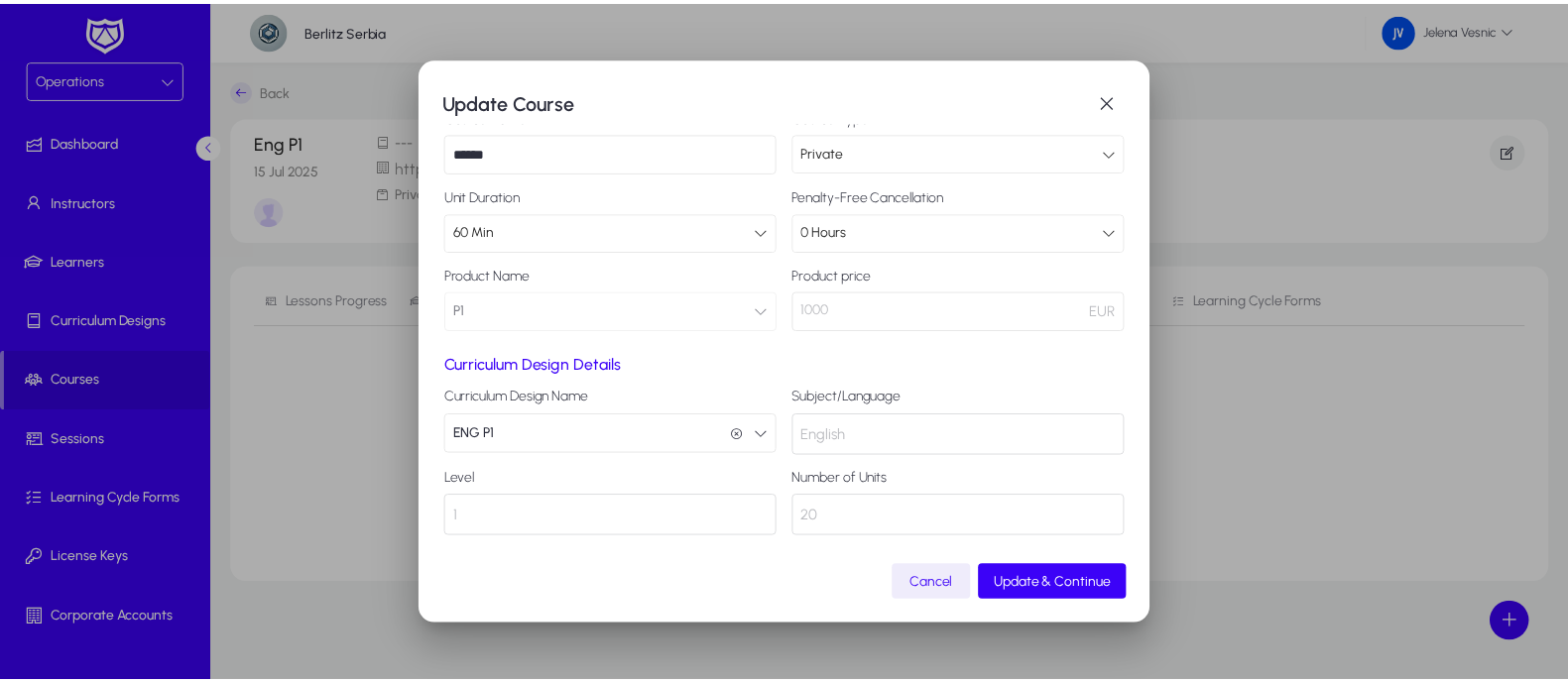scroll, scrollTop: 124, scrollLeft: 0, axis: vertical 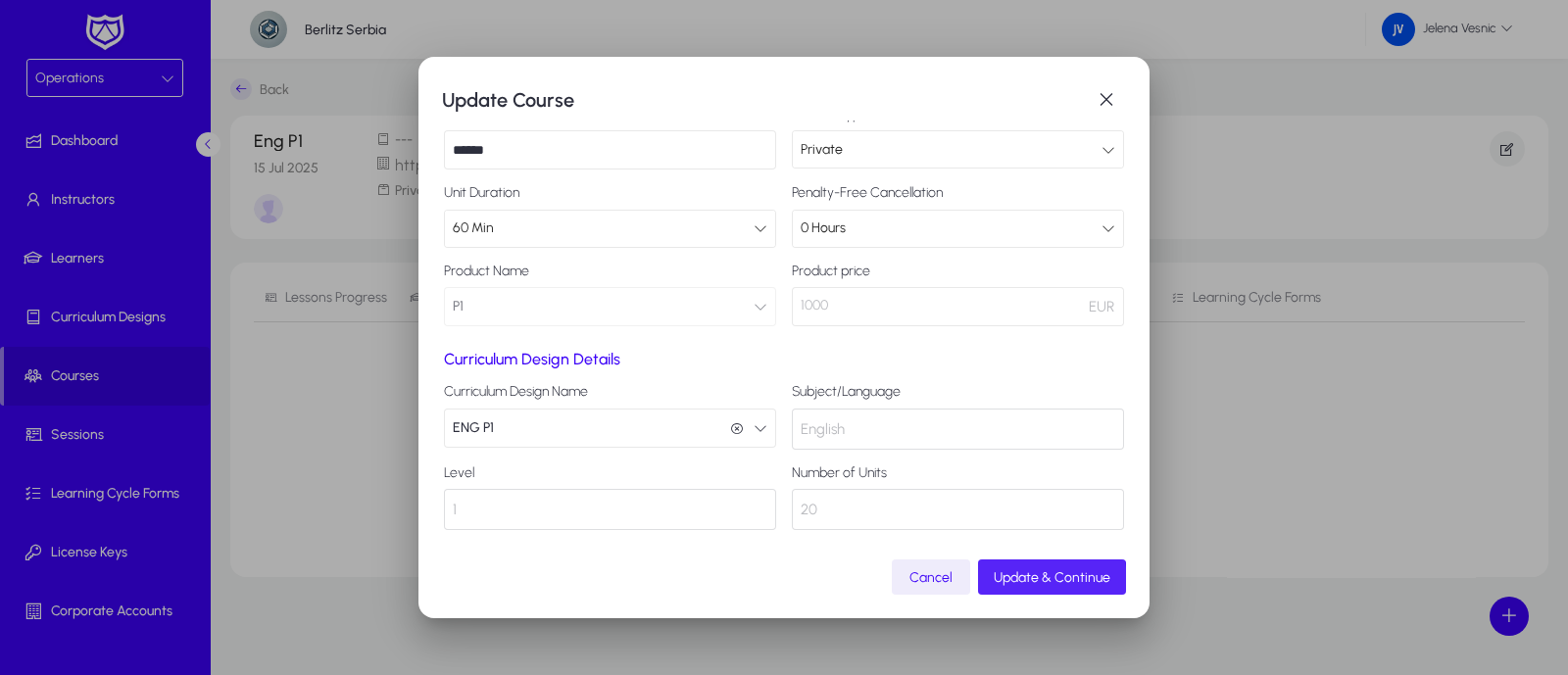 click on "Update & Continue" 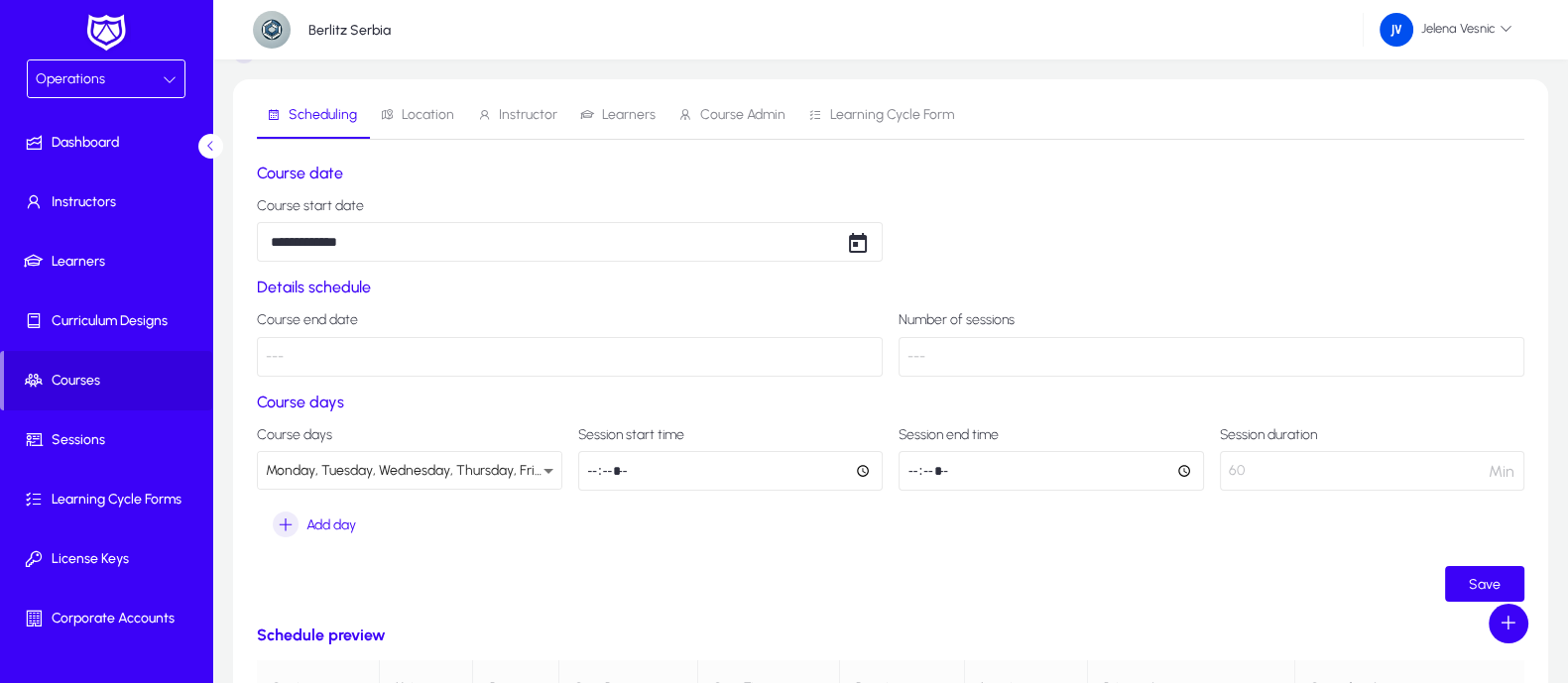 scroll, scrollTop: 0, scrollLeft: 0, axis: both 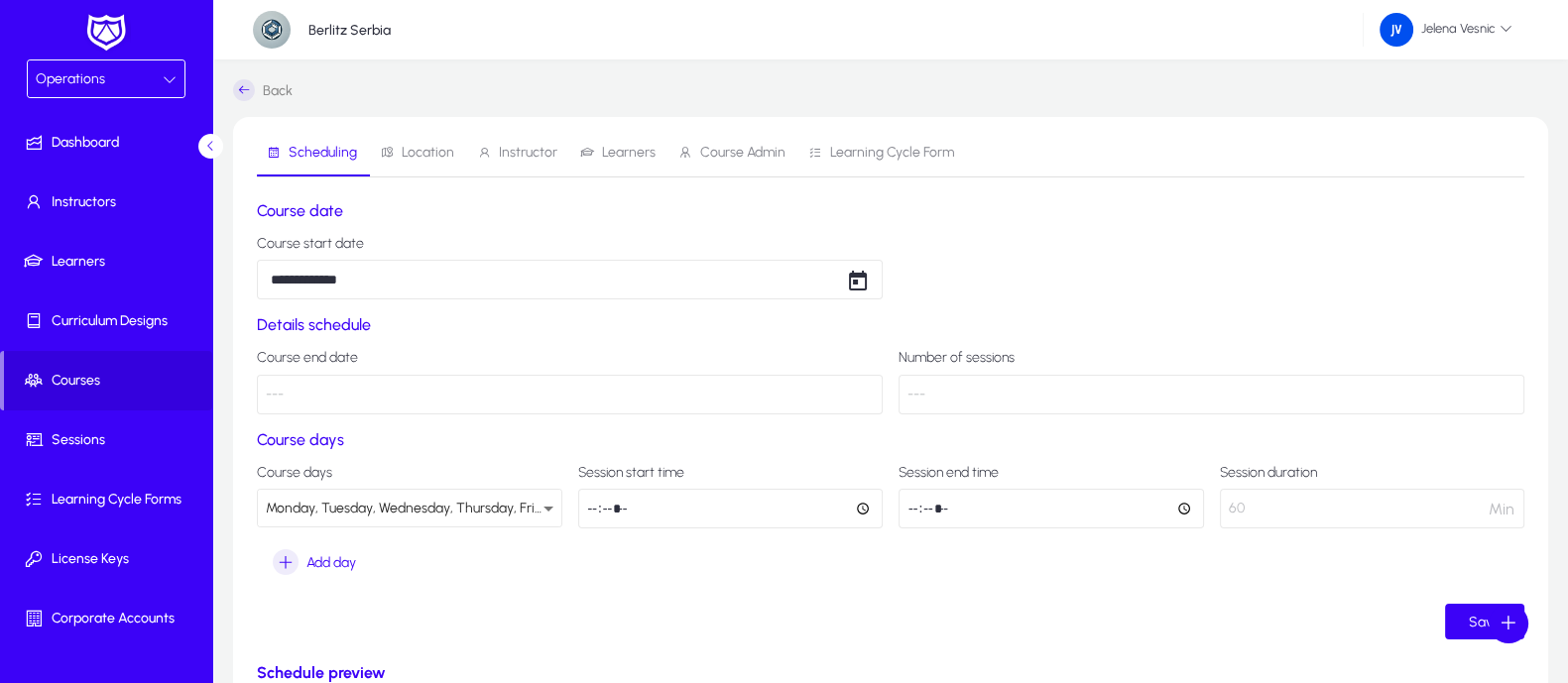 click on "Instructor" at bounding box center [528, 153] 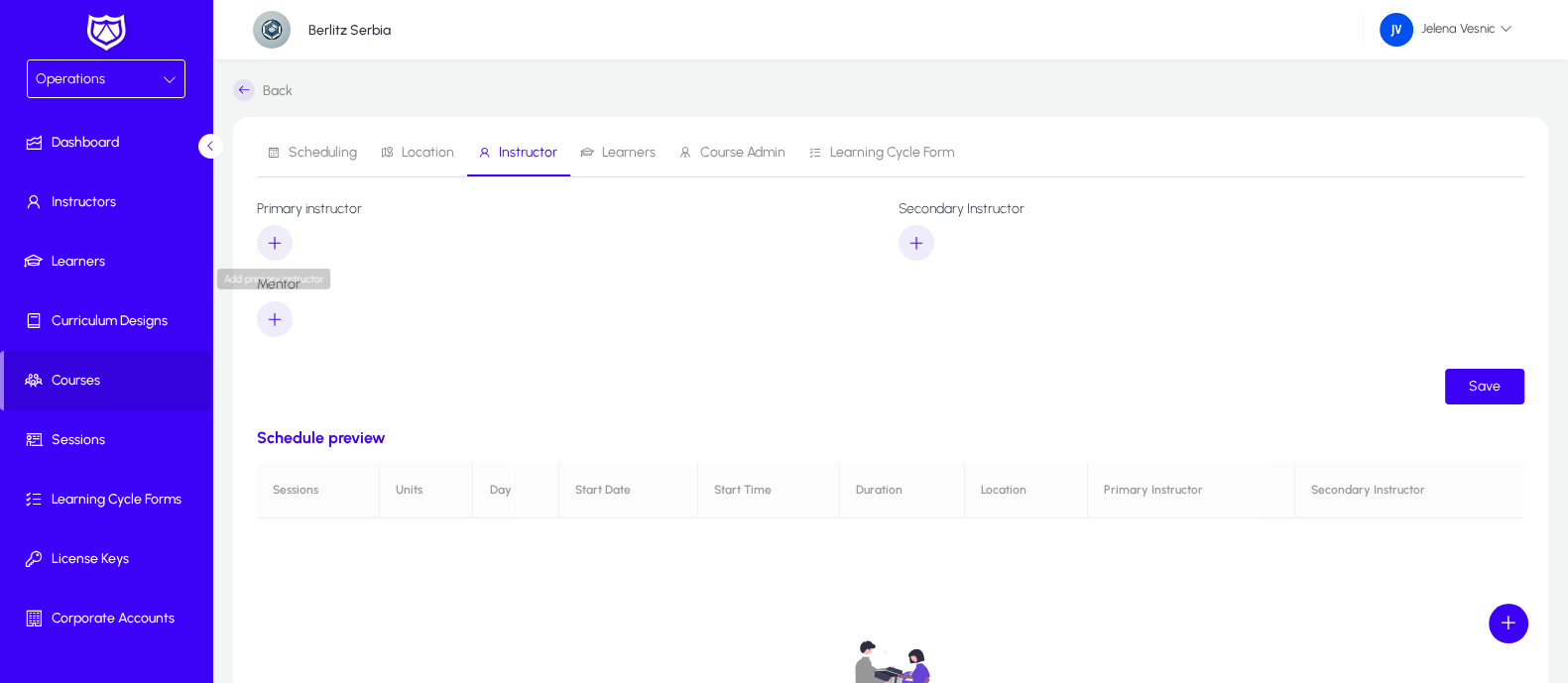 click 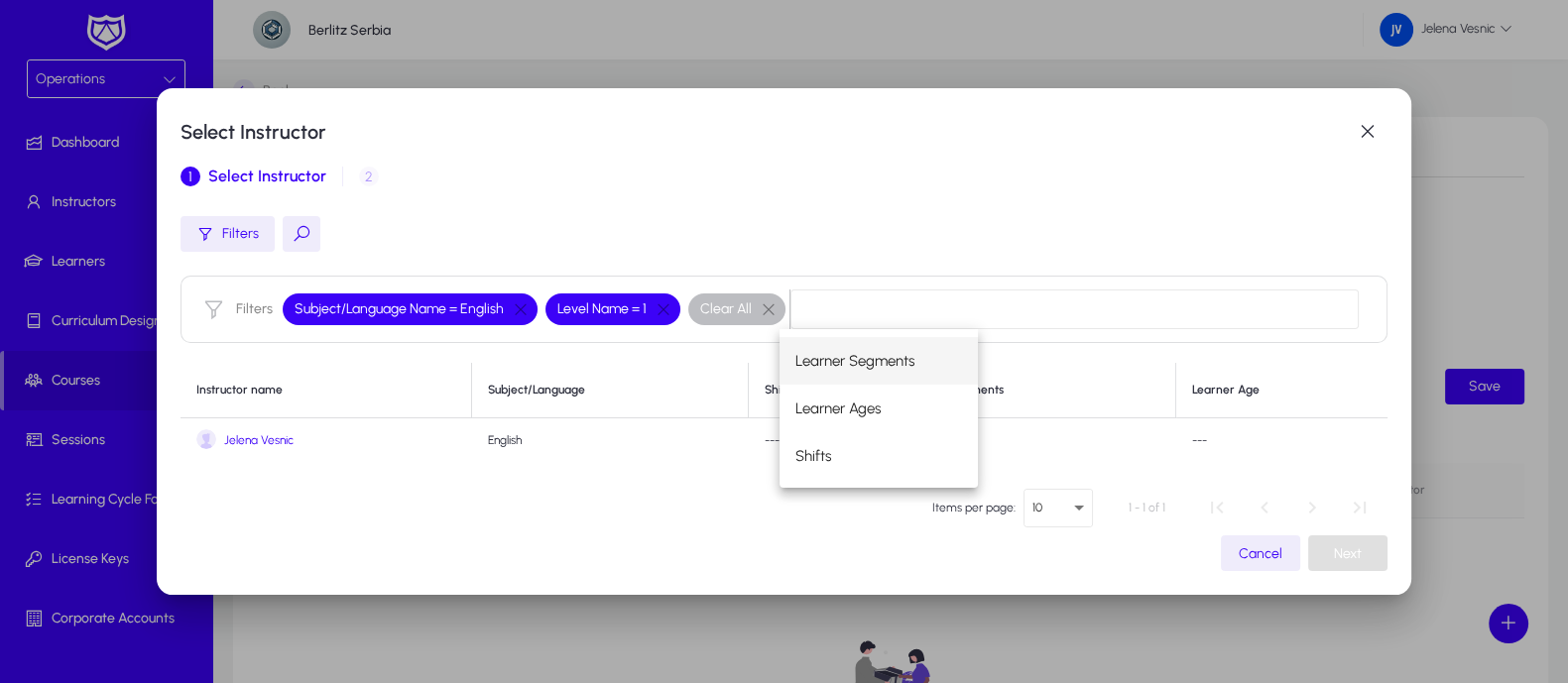 click on "Jelena  Vesnic" at bounding box center [259, 440] 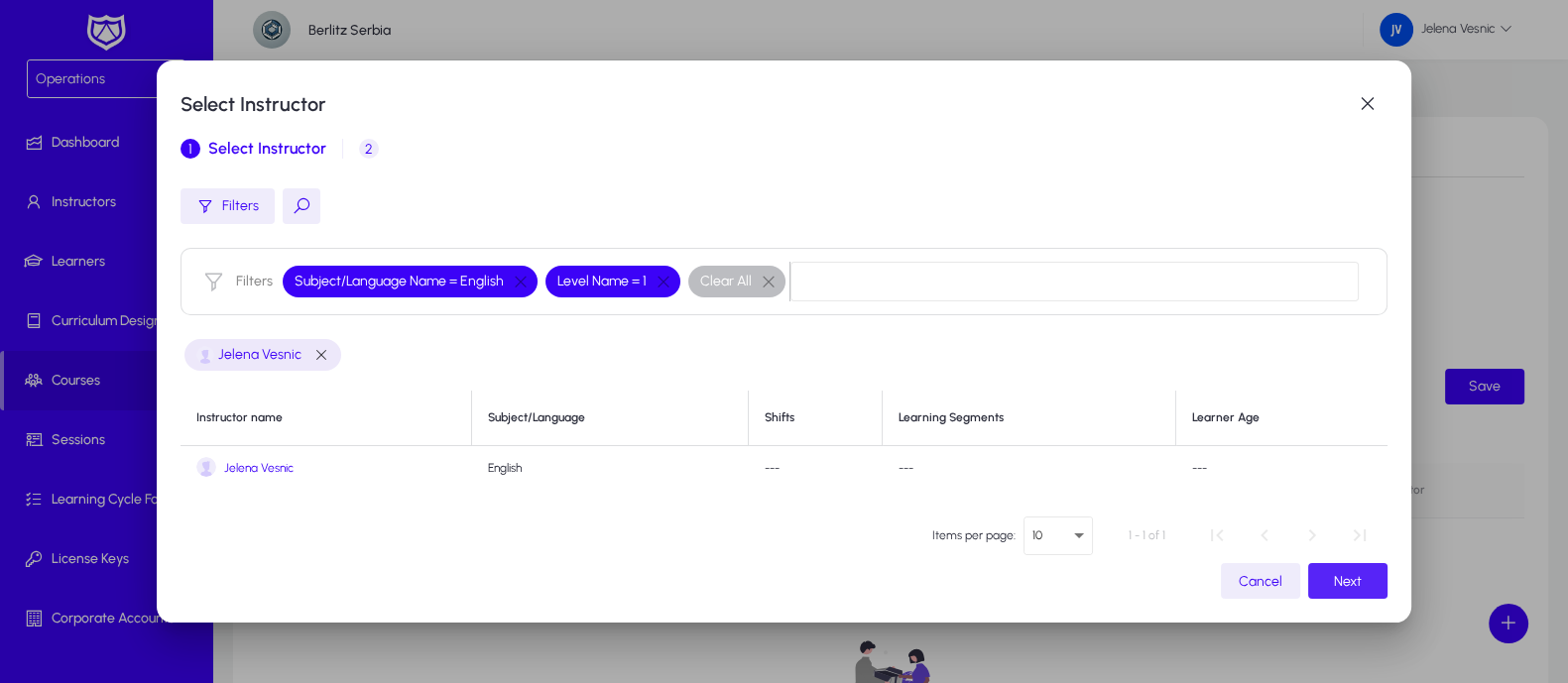 click on "Next" 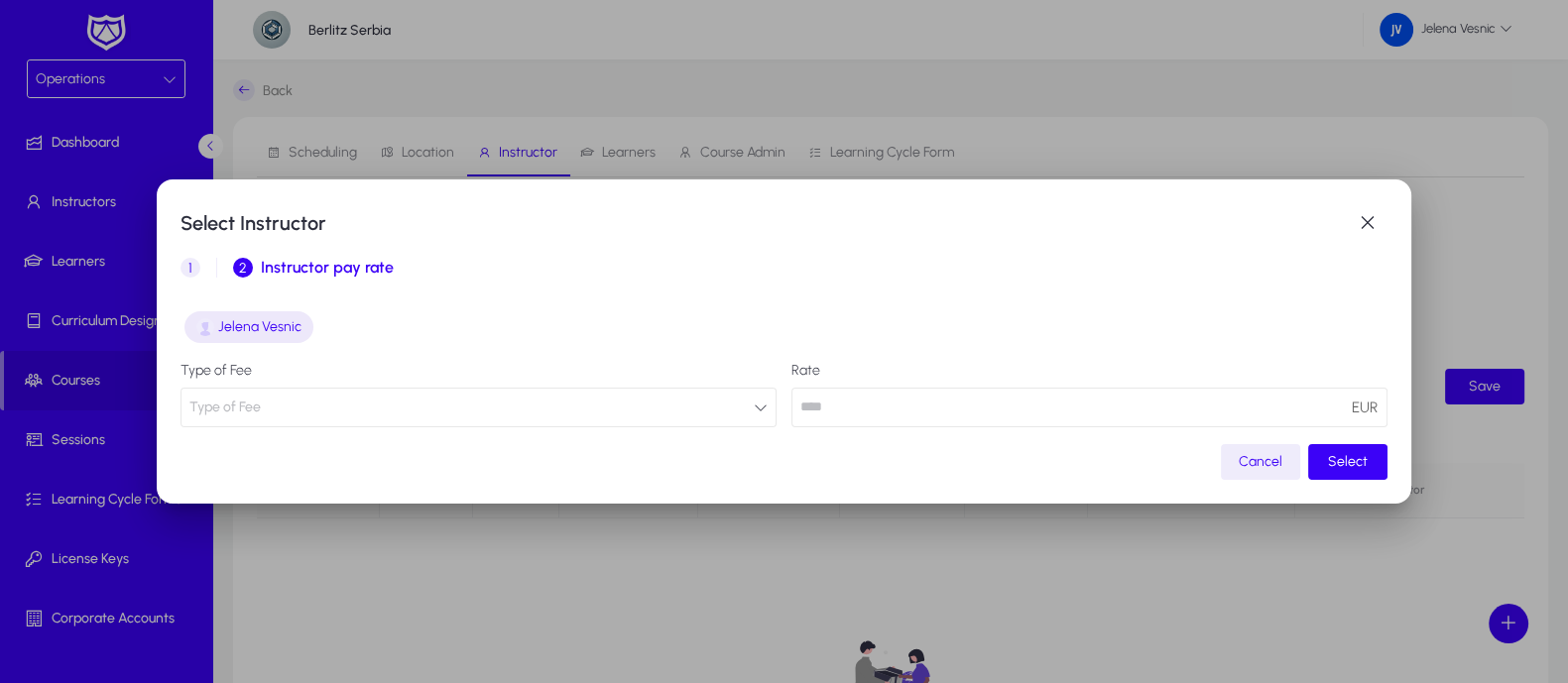click at bounding box center (761, 407) 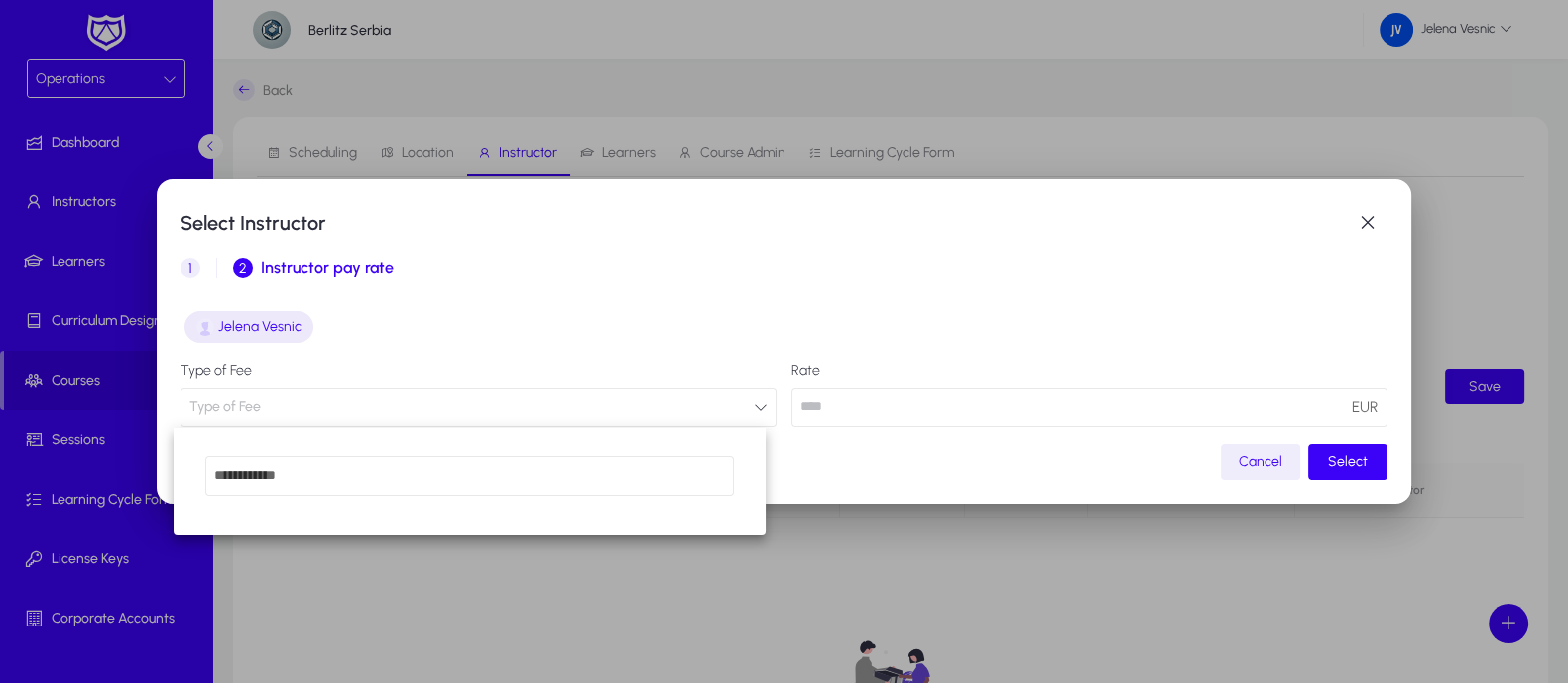 click at bounding box center [784, 341] 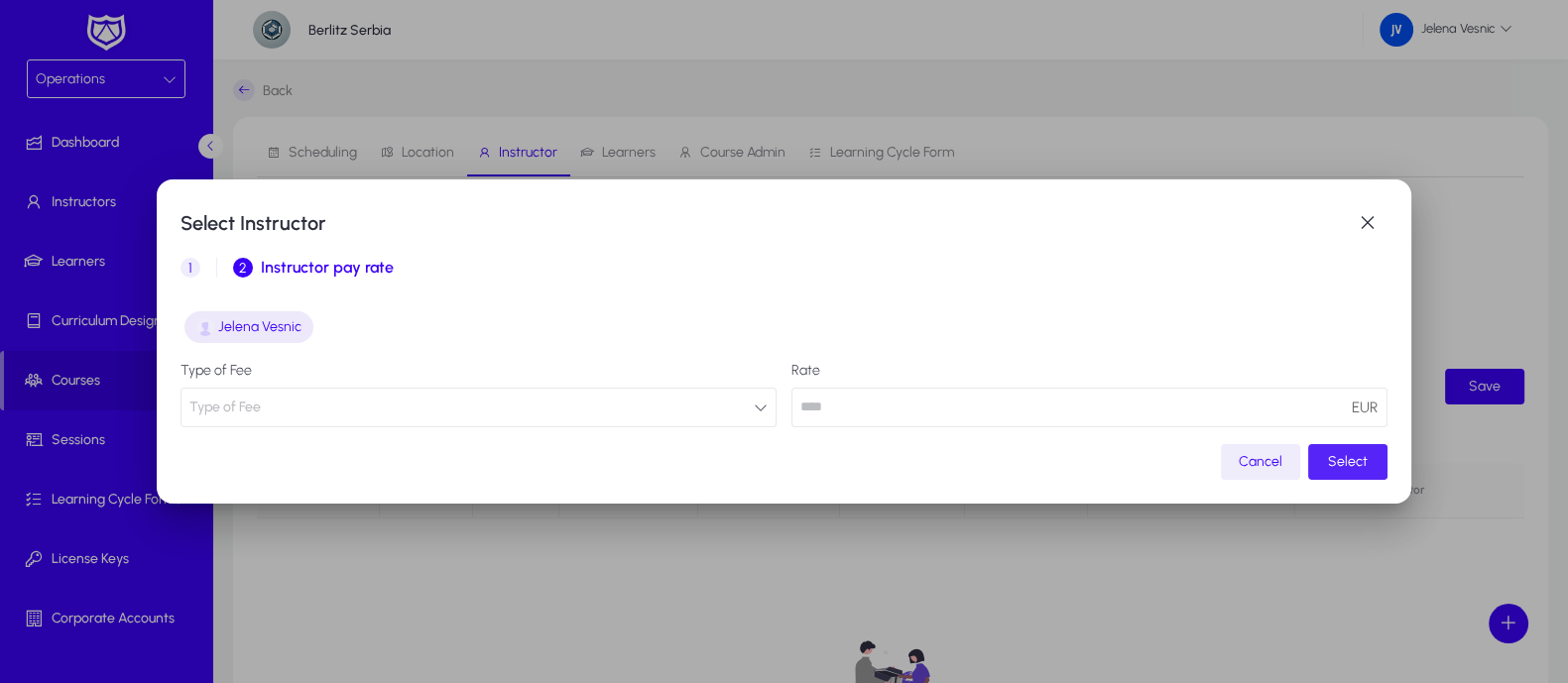 click on "Select" 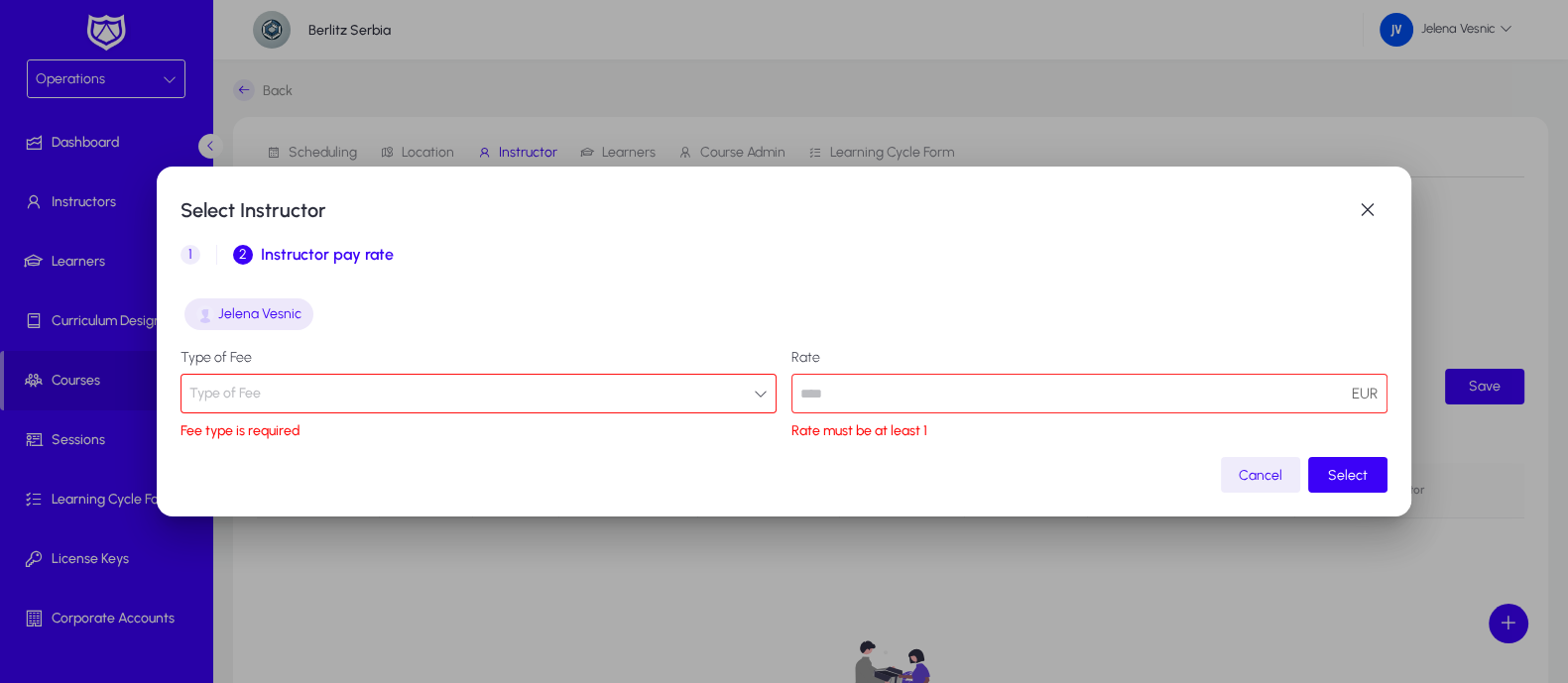 click on "Type of Fee" at bounding box center [478, 394] 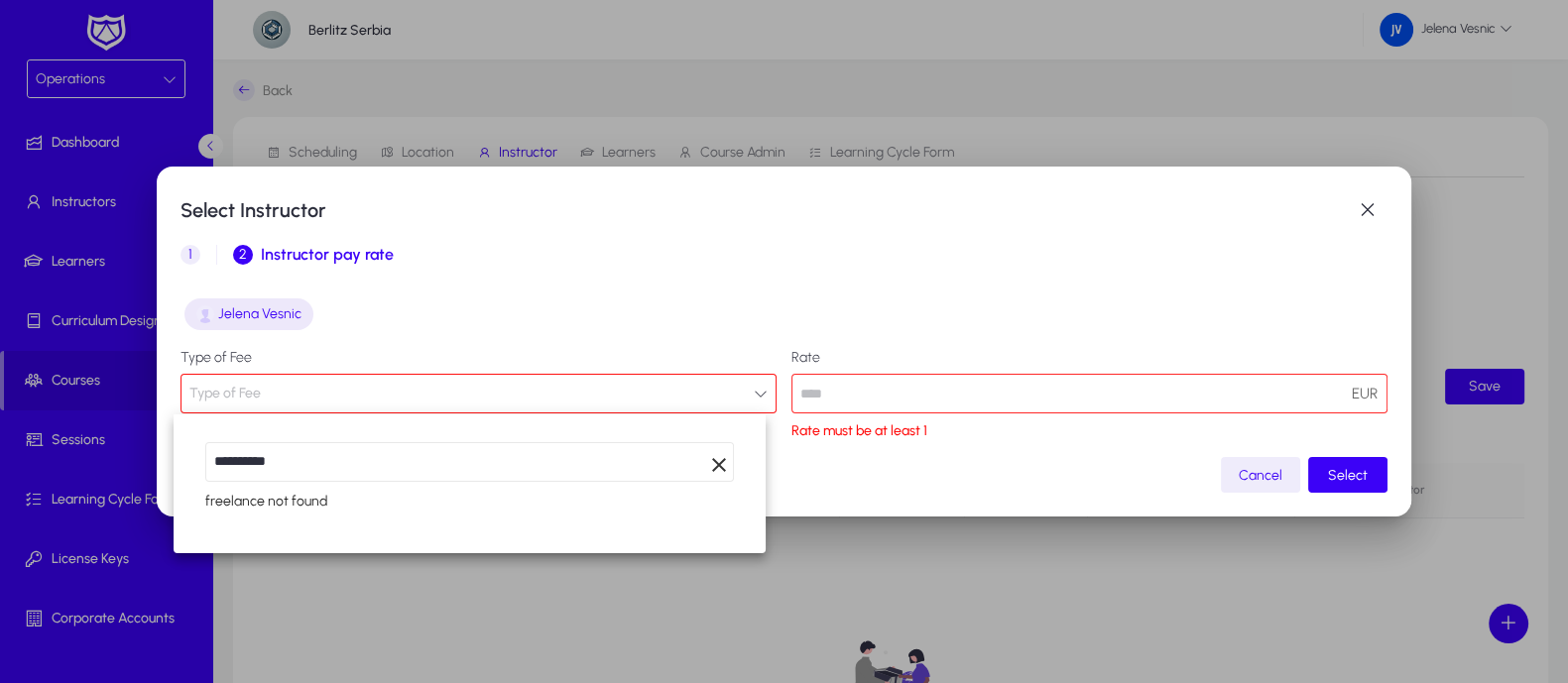 type on "*********" 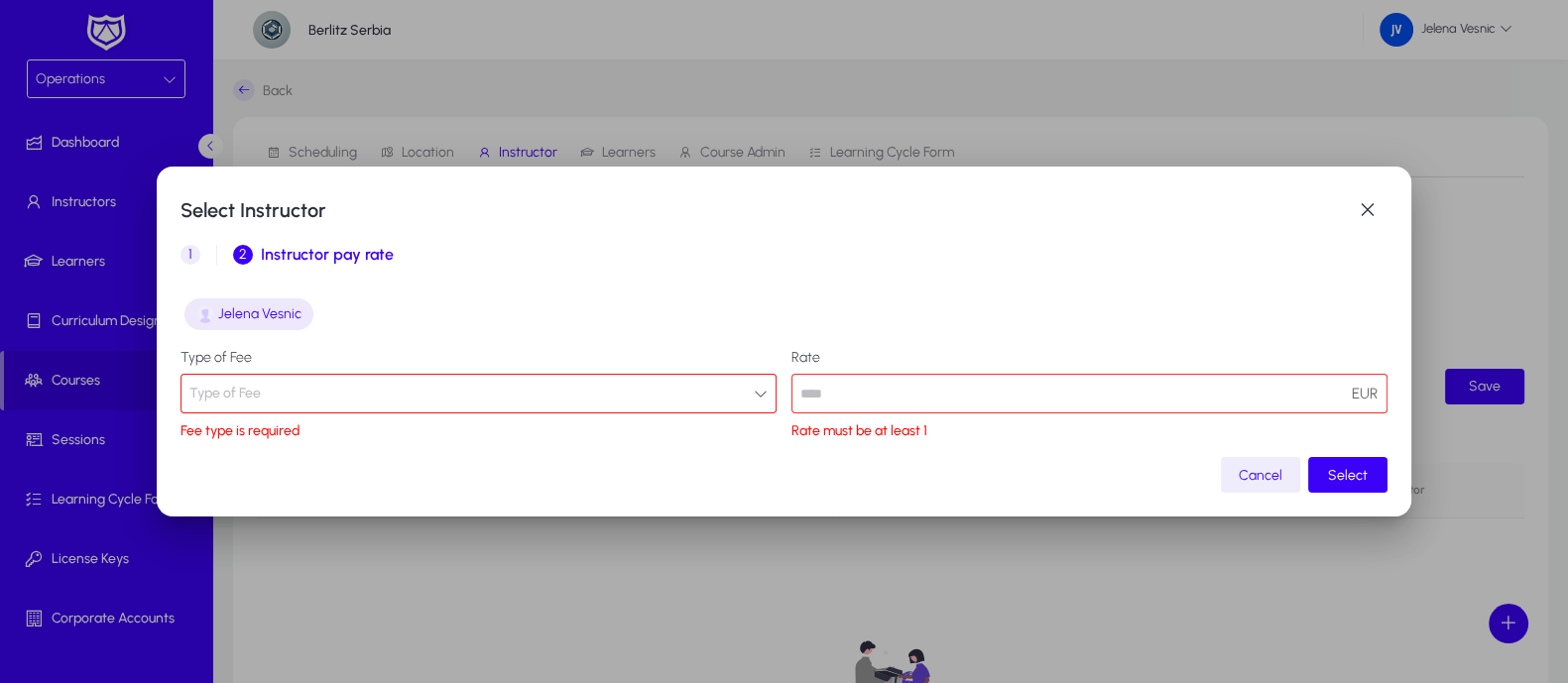 click at bounding box center [1089, 394] 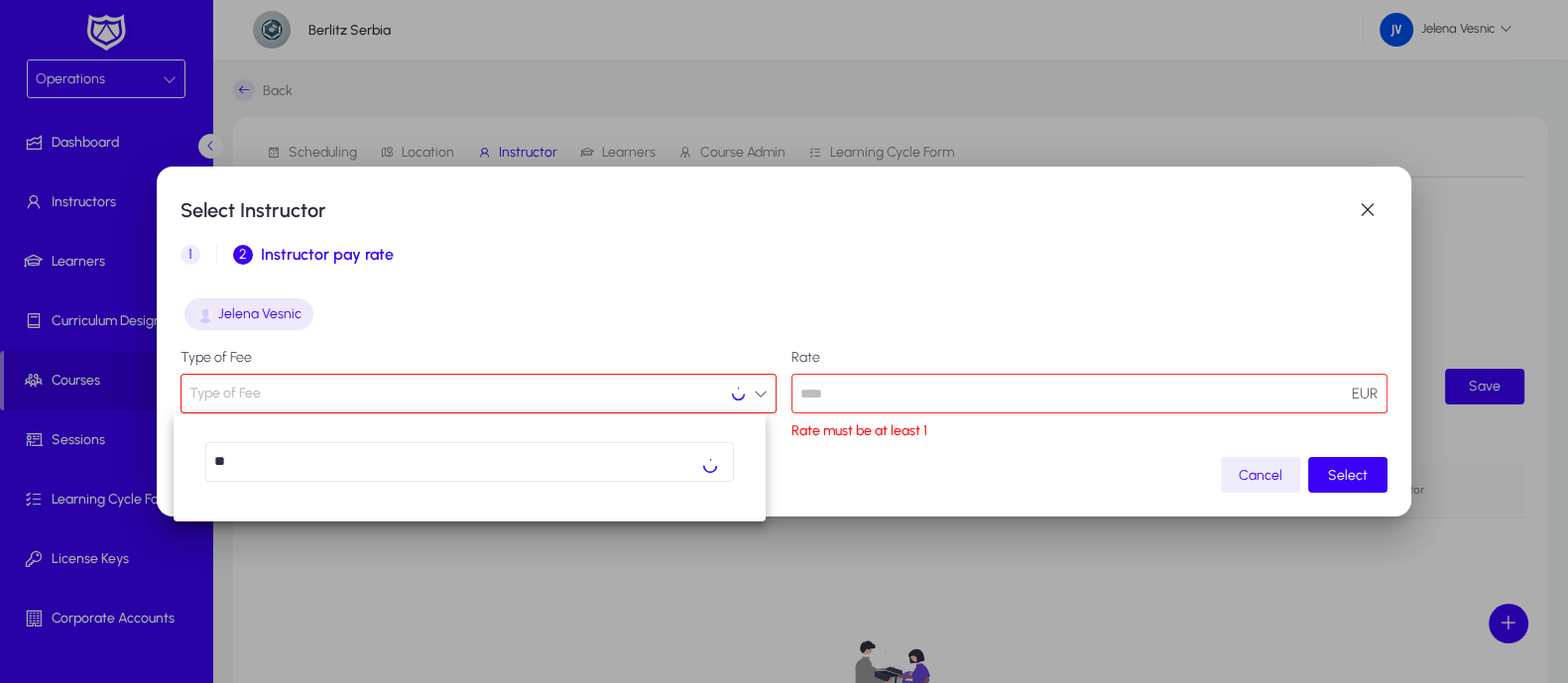 type on "*" 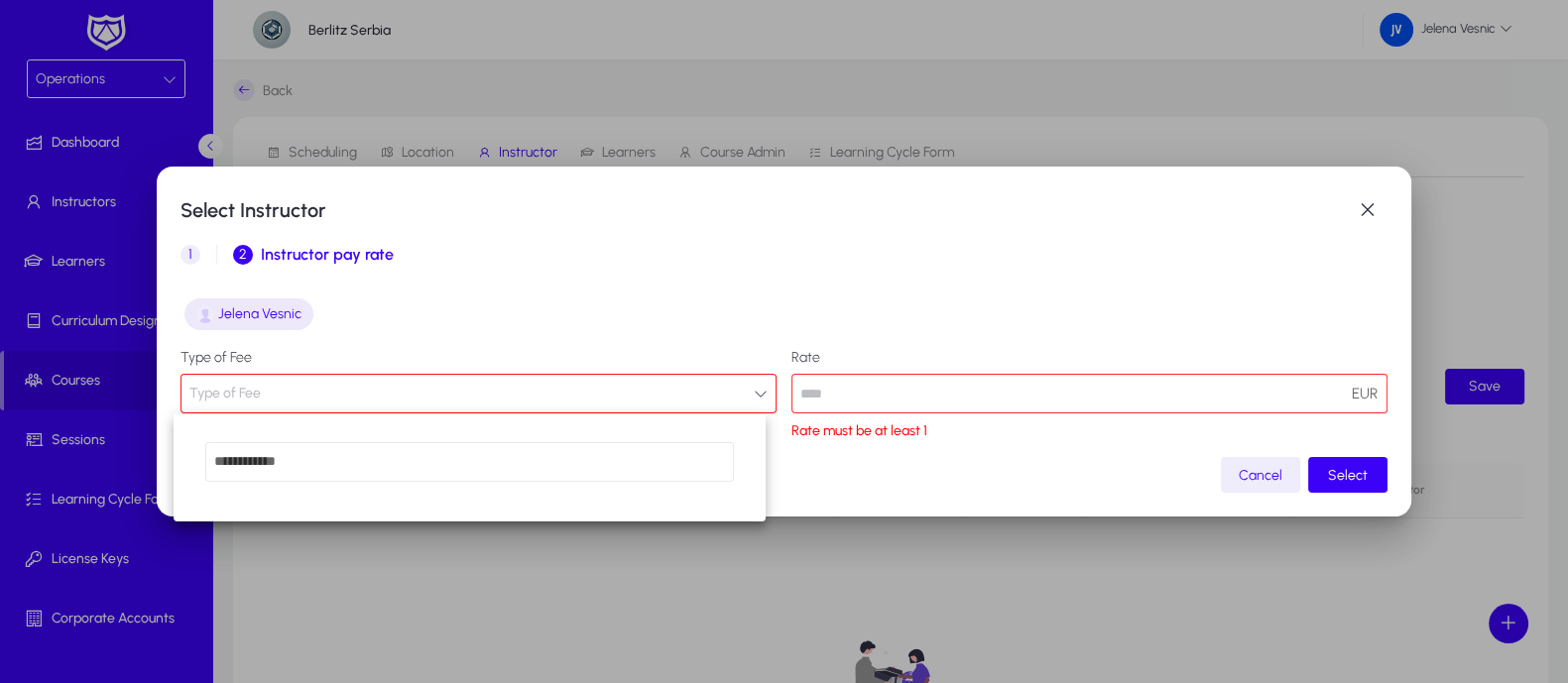 type 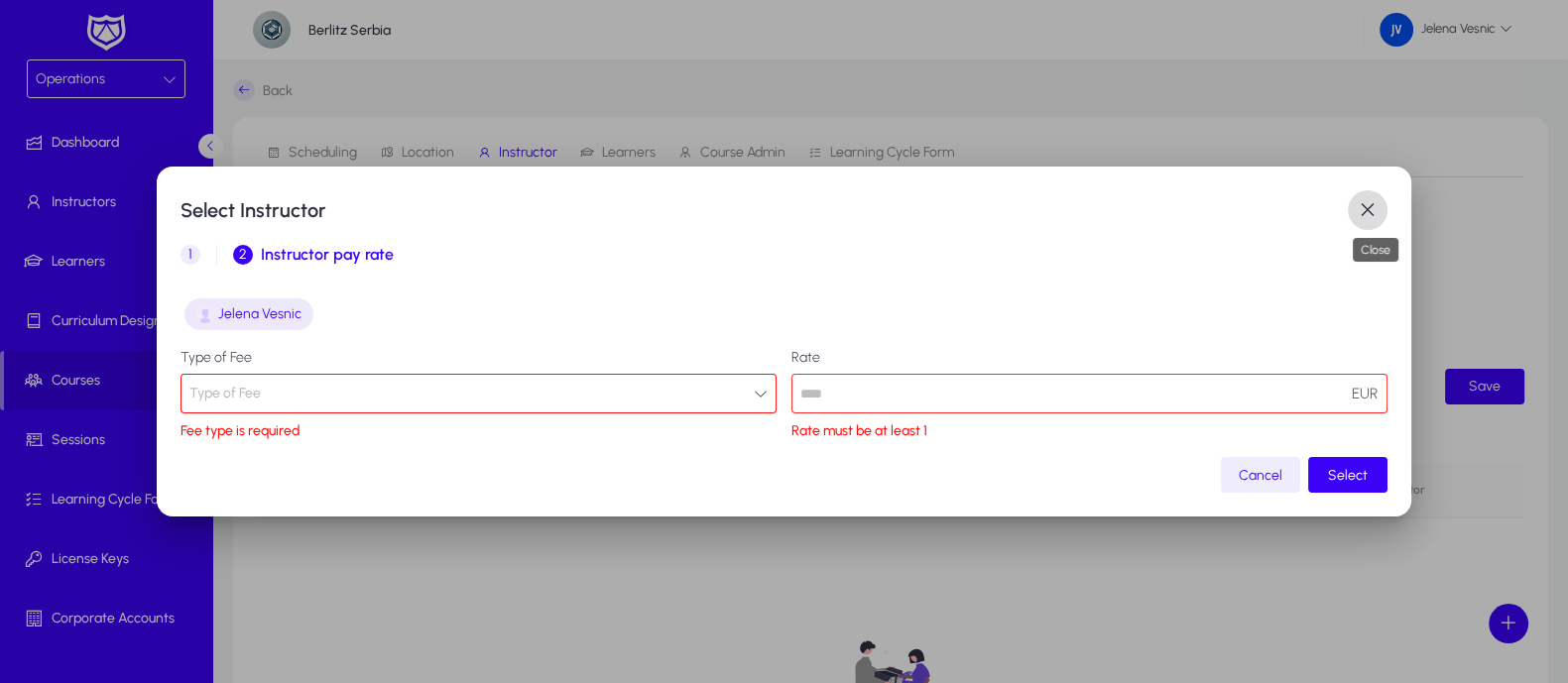 click at bounding box center [1368, 210] 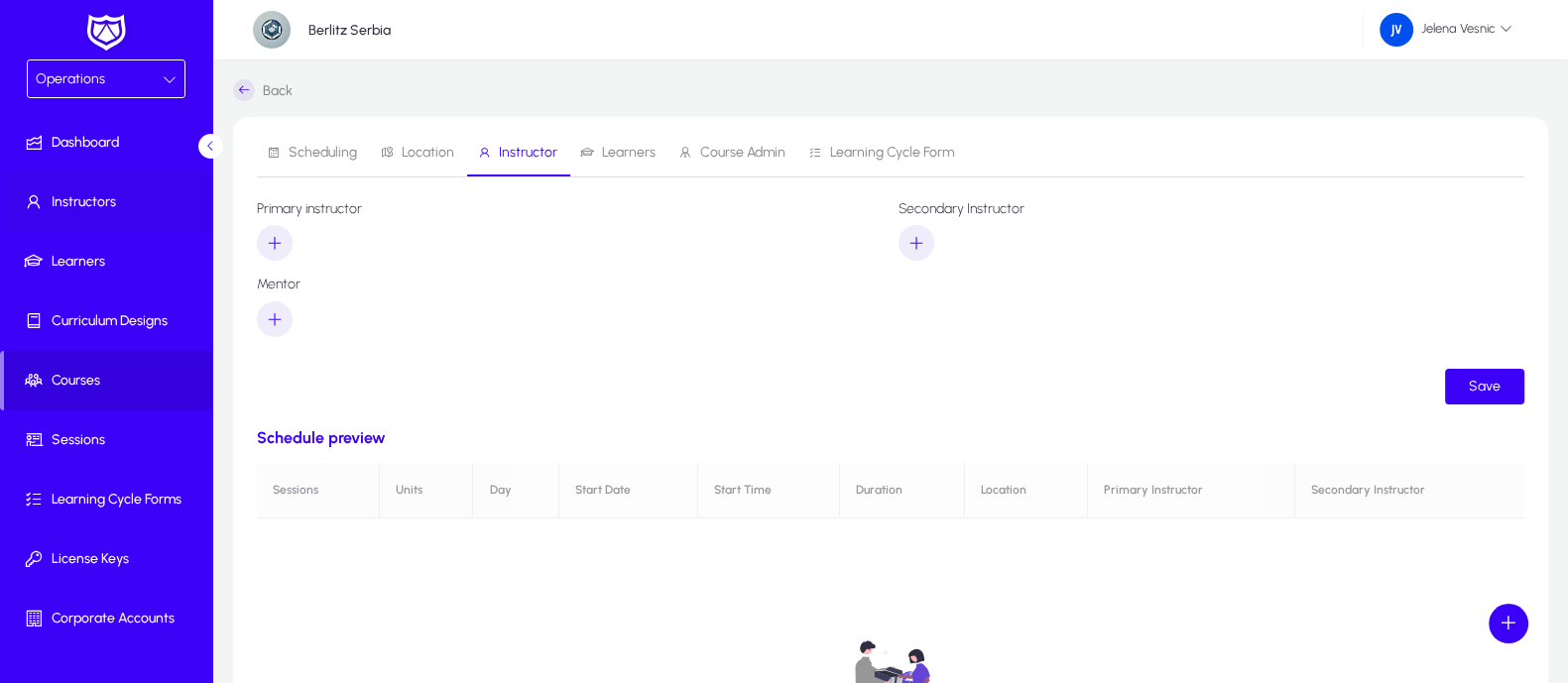 click on "Instructors" 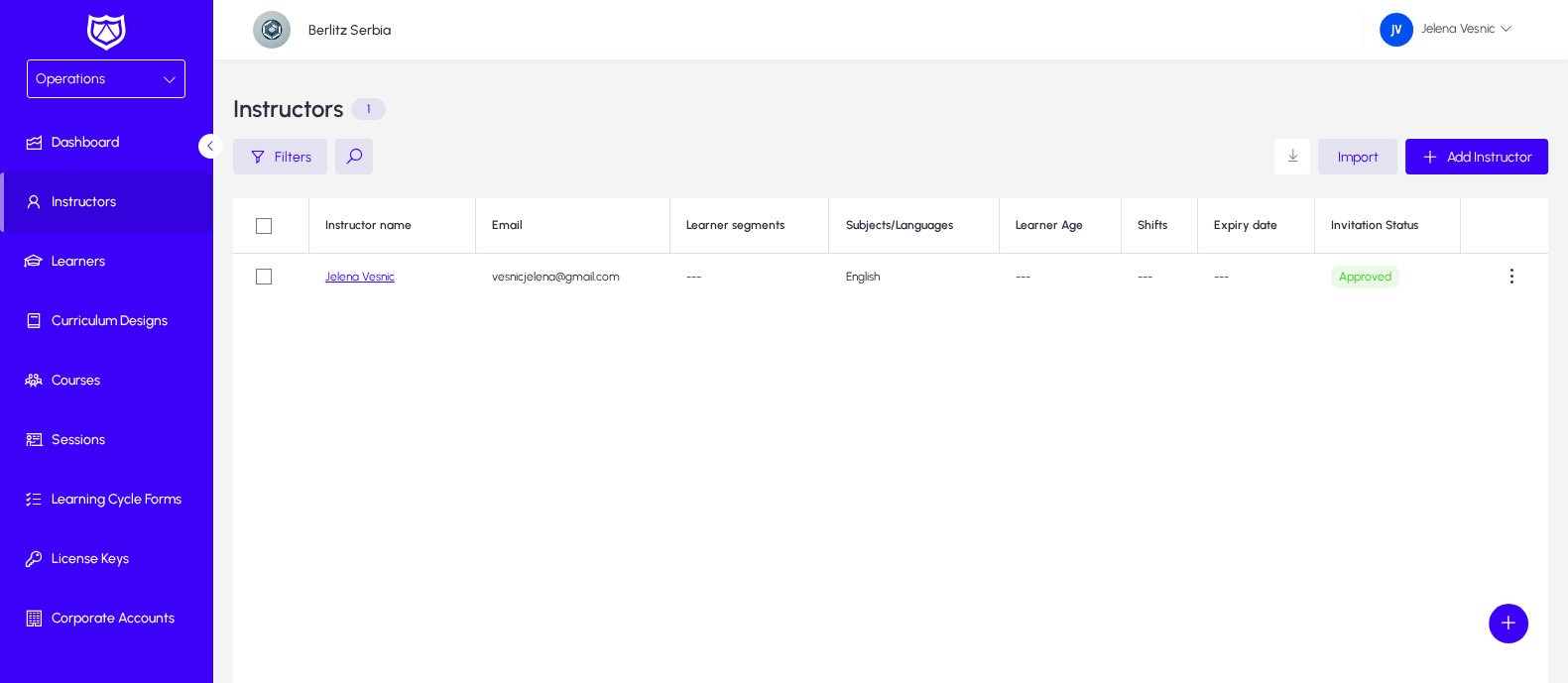 click on "Jelena  Vesnic" 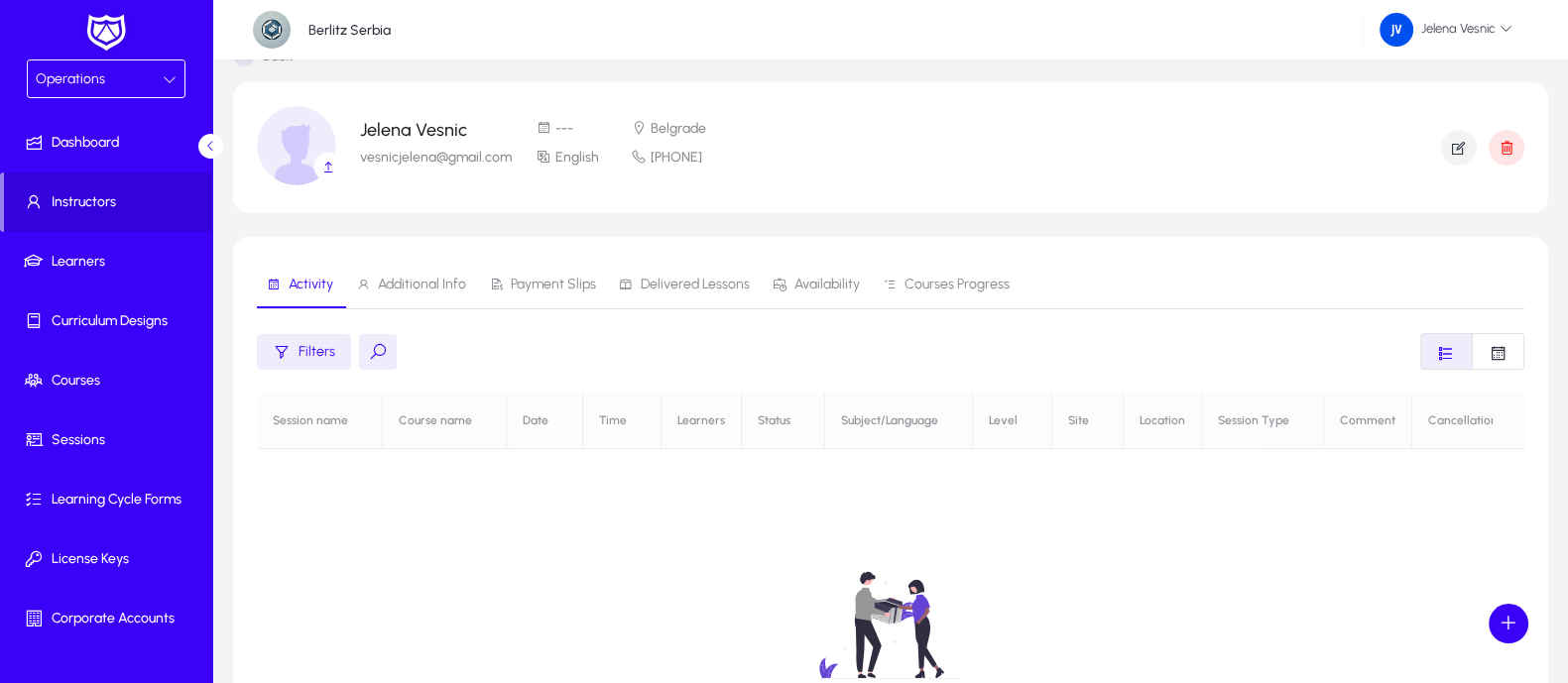 scroll, scrollTop: 0, scrollLeft: 0, axis: both 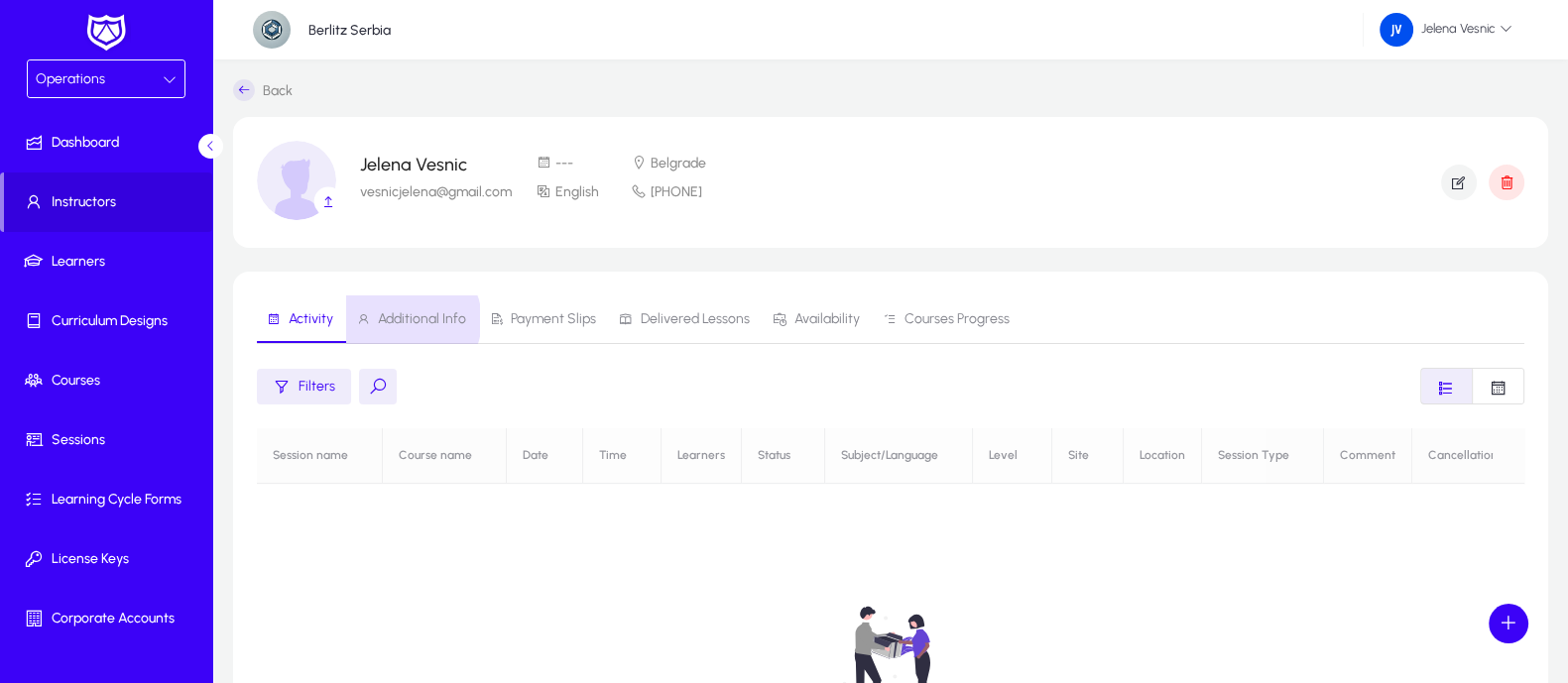 click on "Additional Info" at bounding box center [422, 319] 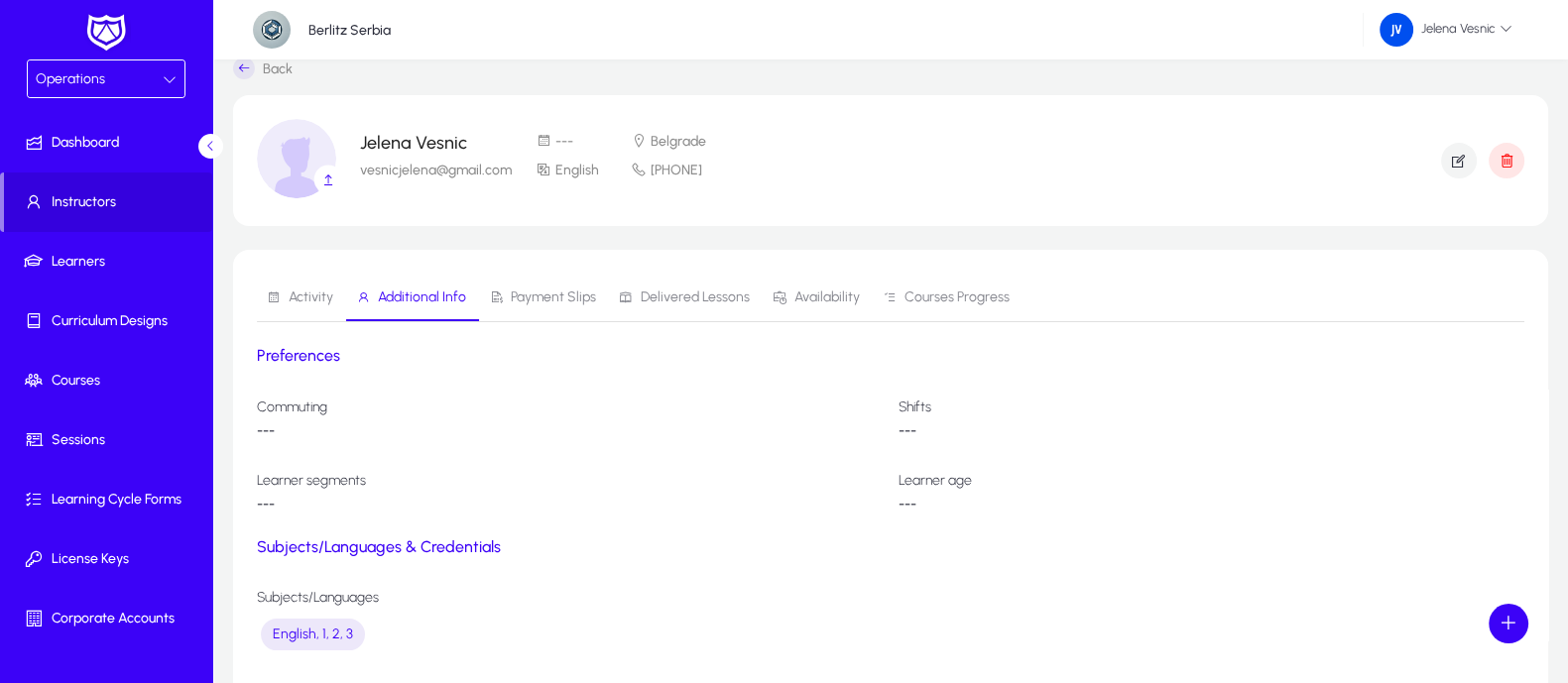 scroll, scrollTop: 0, scrollLeft: 0, axis: both 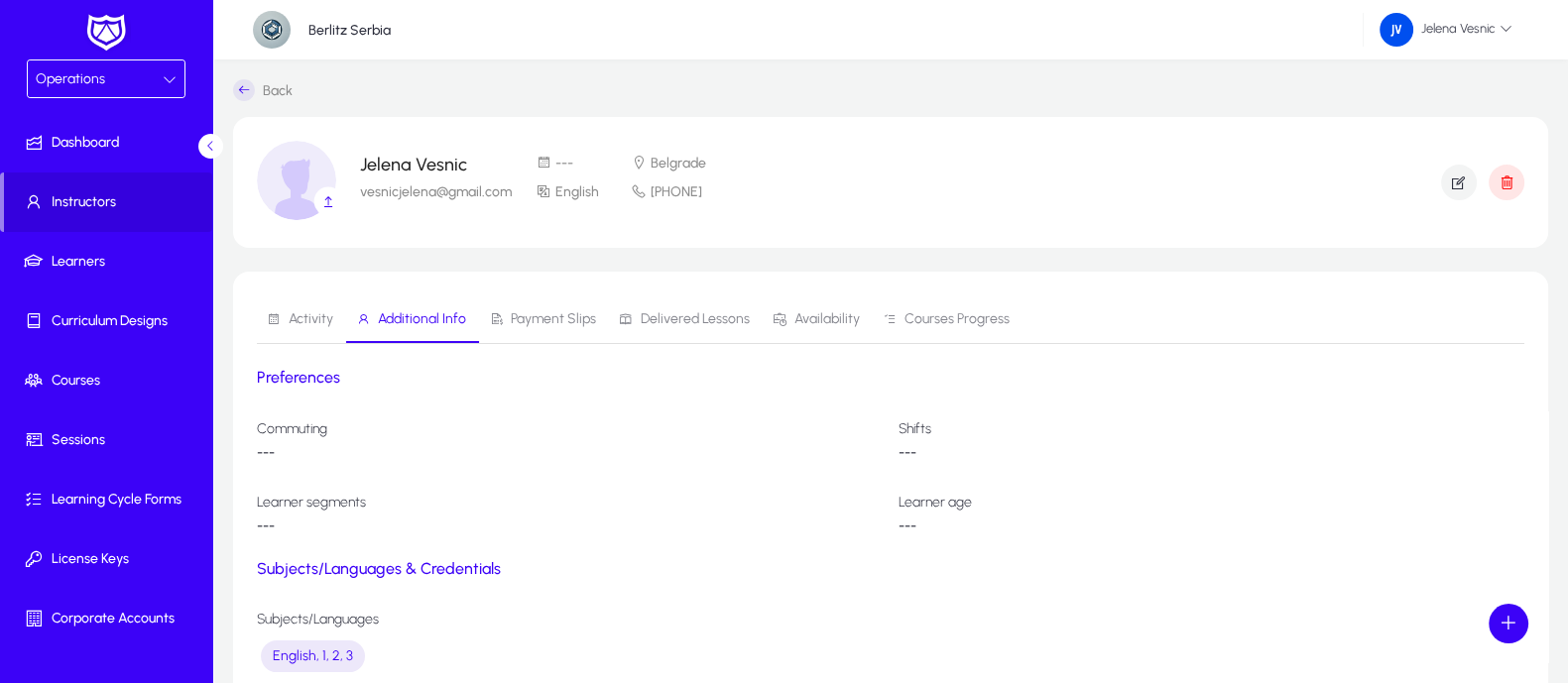 click on "Payment Slips" at bounding box center (553, 319) 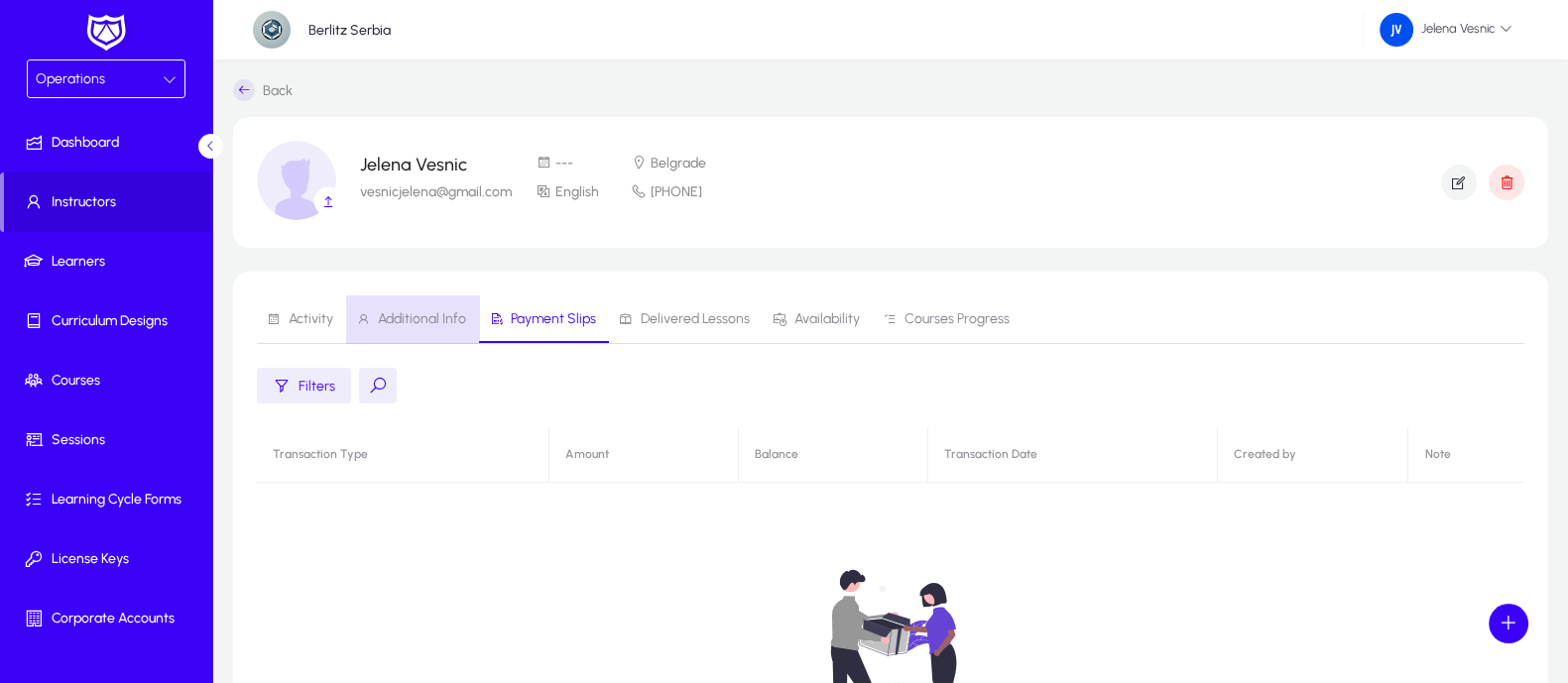 click on "Additional Info" at bounding box center (422, 319) 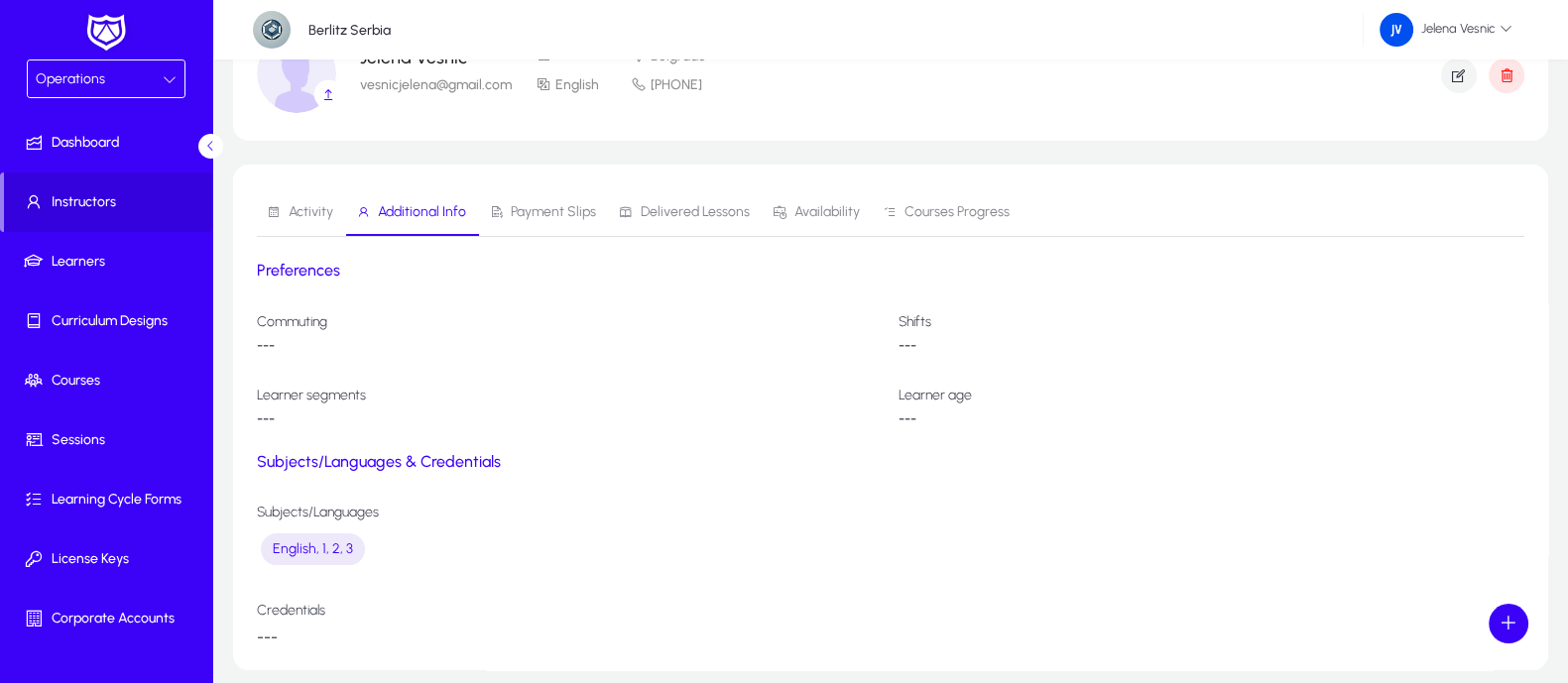 scroll, scrollTop: 68, scrollLeft: 0, axis: vertical 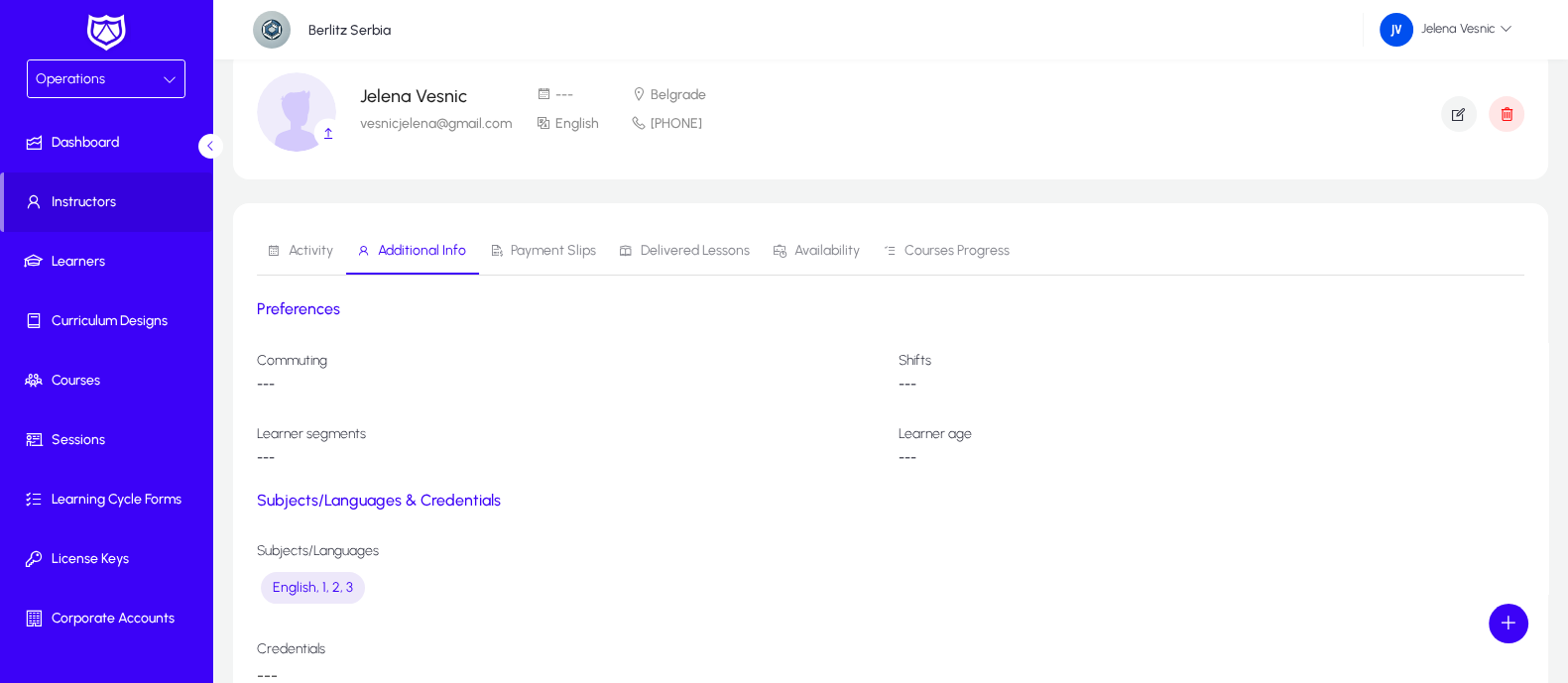 click on "Activity" at bounding box center (310, 251) 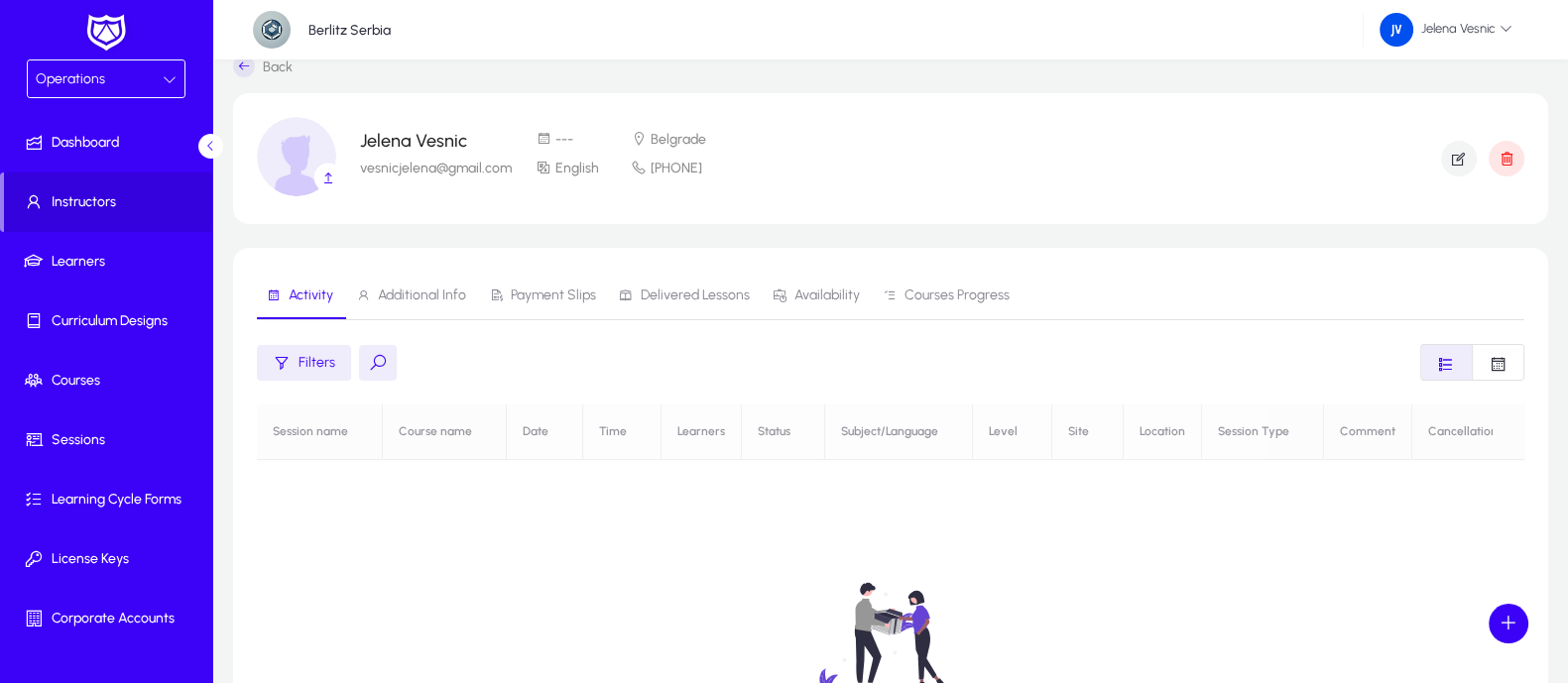 scroll, scrollTop: 0, scrollLeft: 0, axis: both 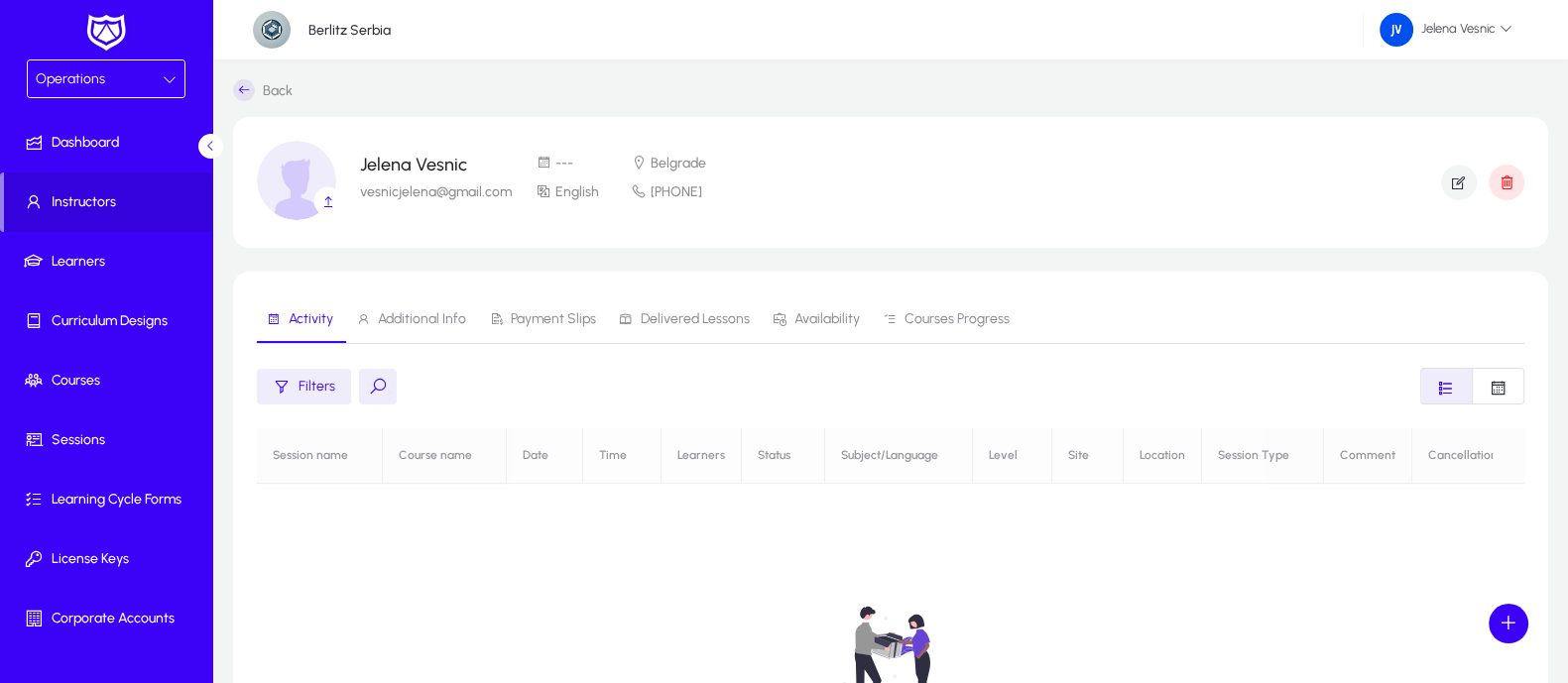 click on "Additional Info" at bounding box center [422, 319] 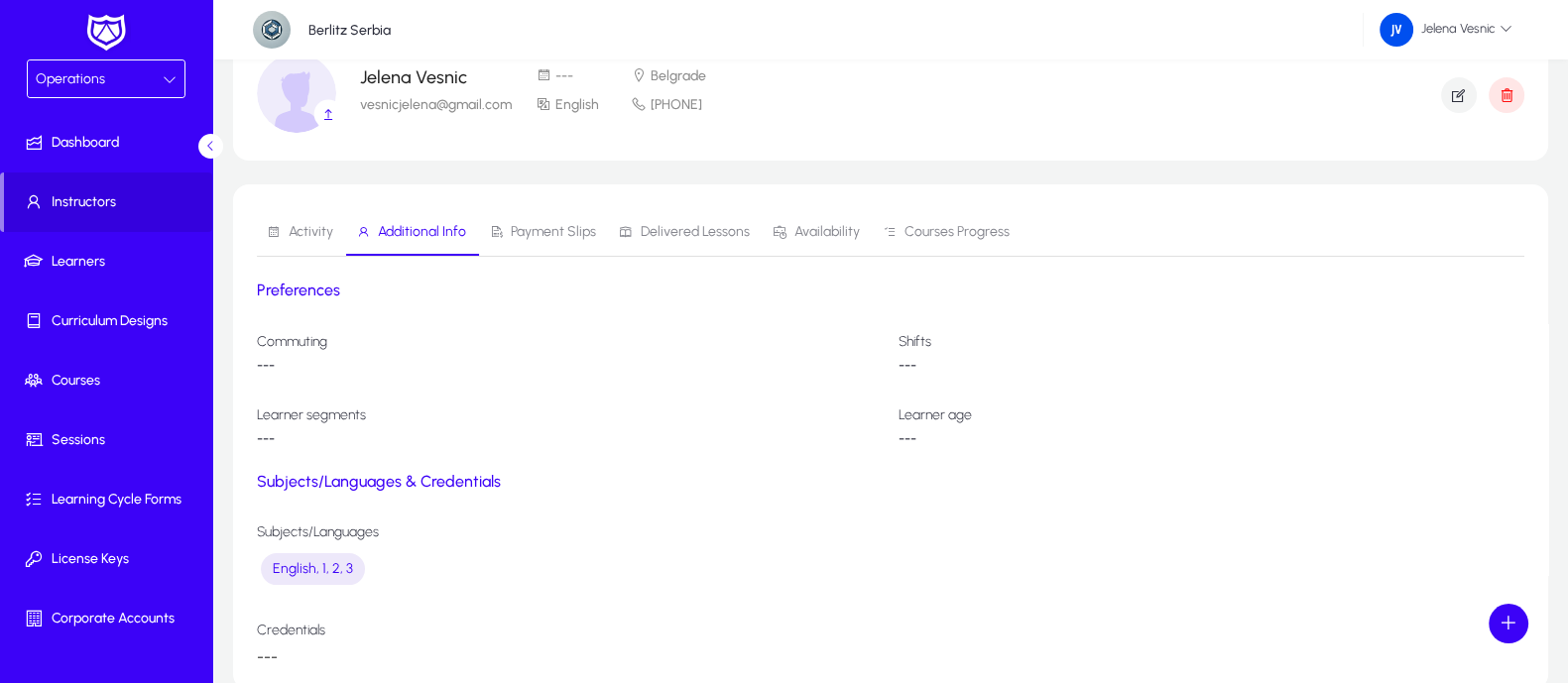 scroll, scrollTop: 0, scrollLeft: 0, axis: both 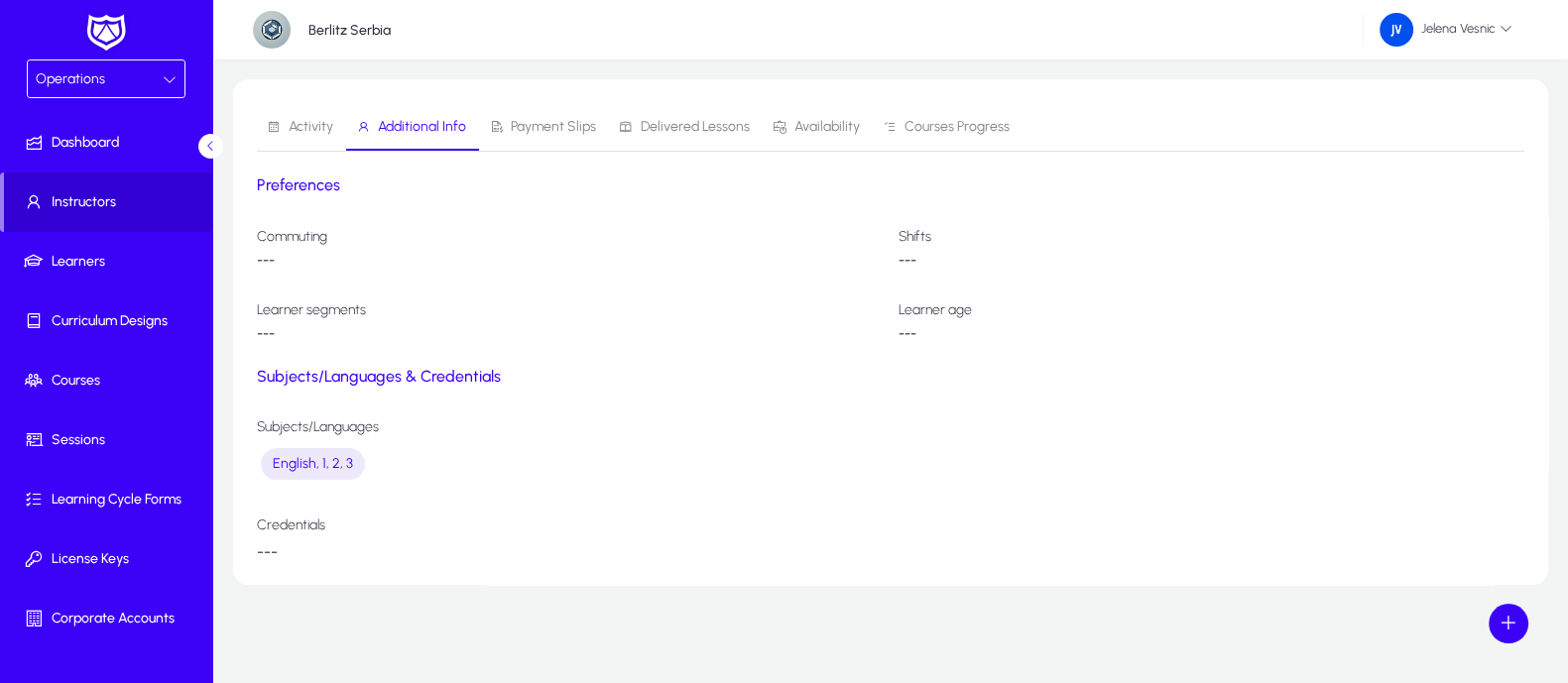click on "Instructors" 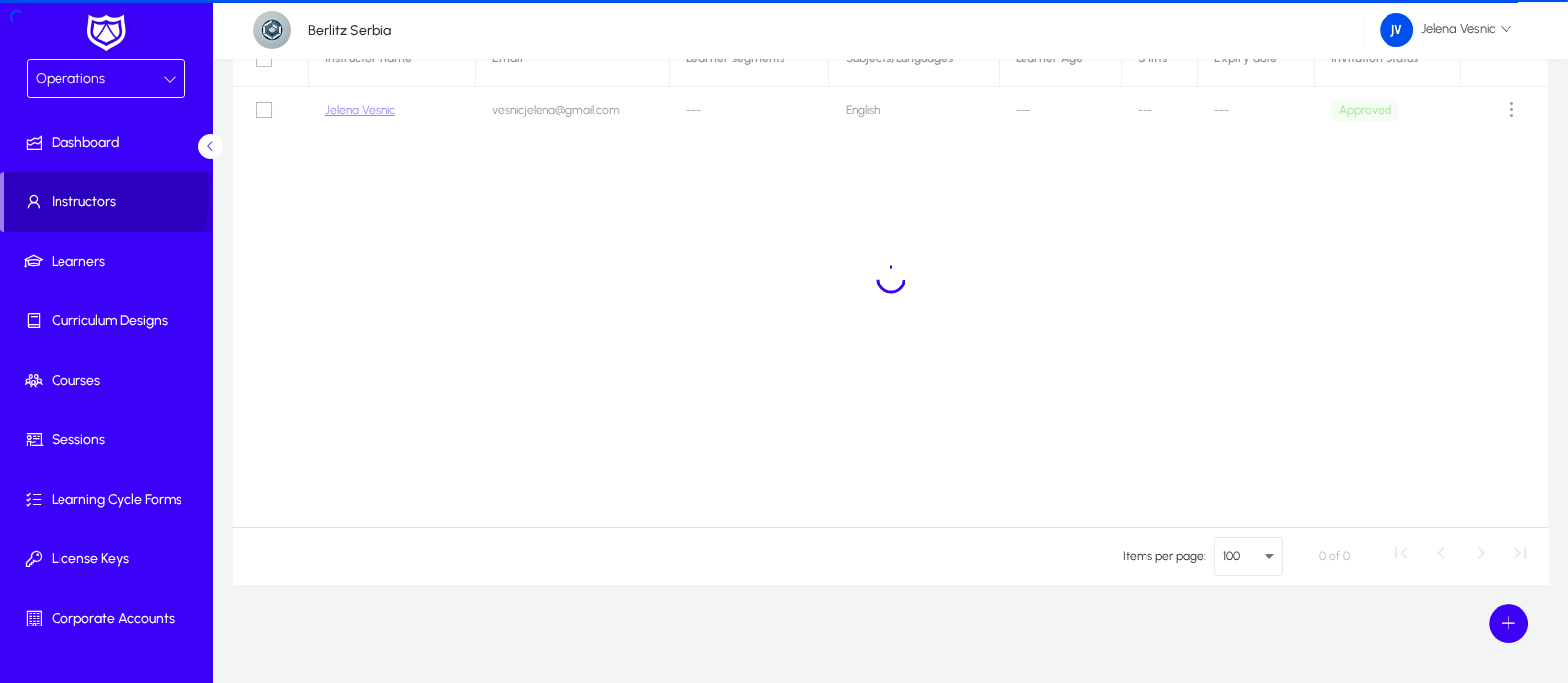 scroll, scrollTop: 166, scrollLeft: 0, axis: vertical 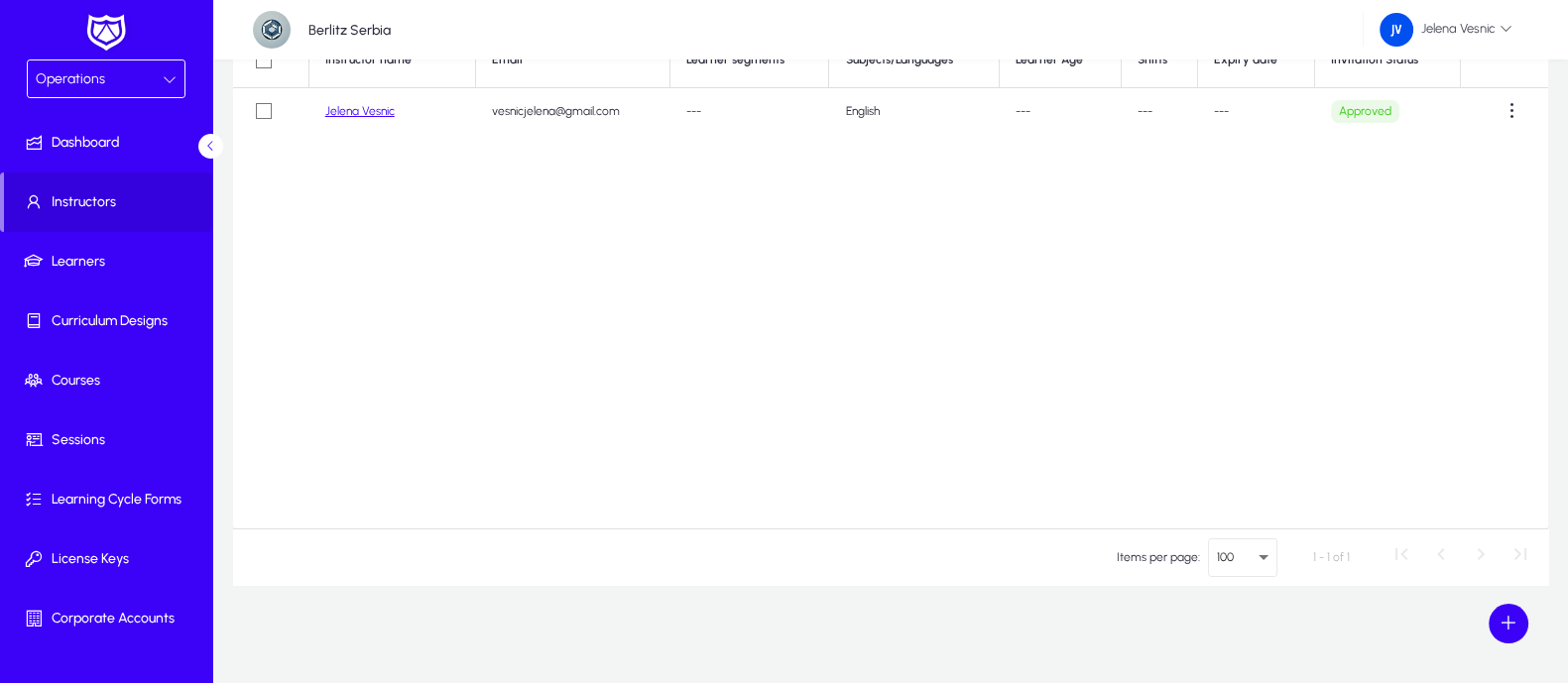 click on "Jelena  Vesnic" 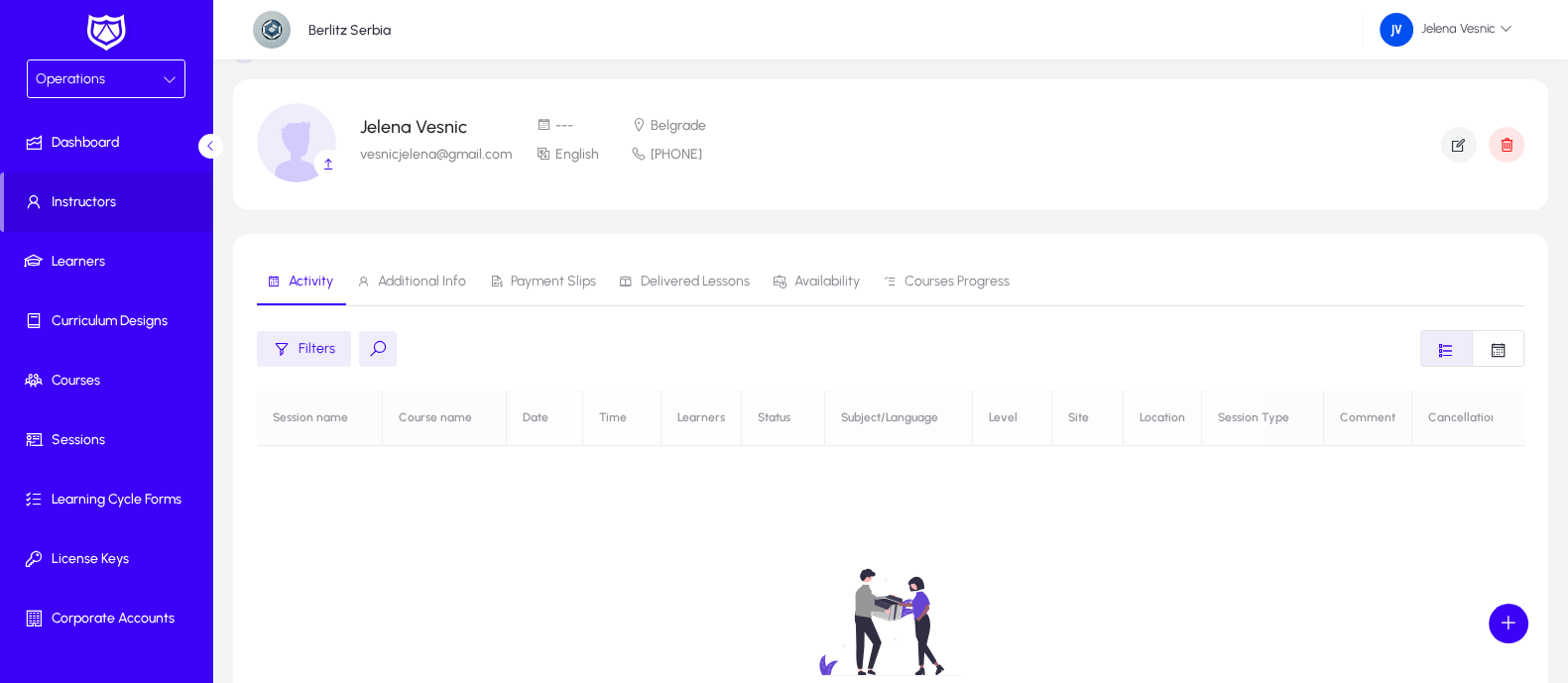 scroll, scrollTop: 0, scrollLeft: 0, axis: both 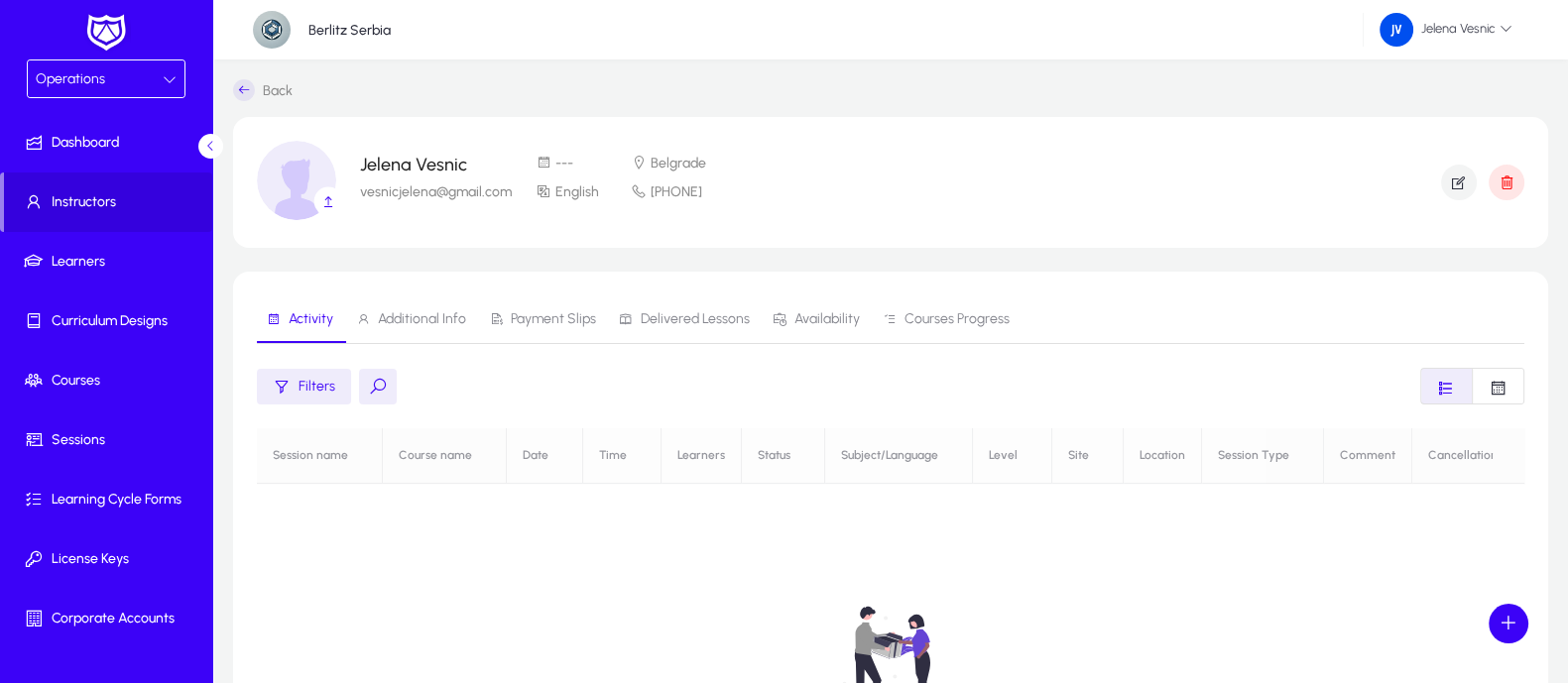 click at bounding box center [170, 79] 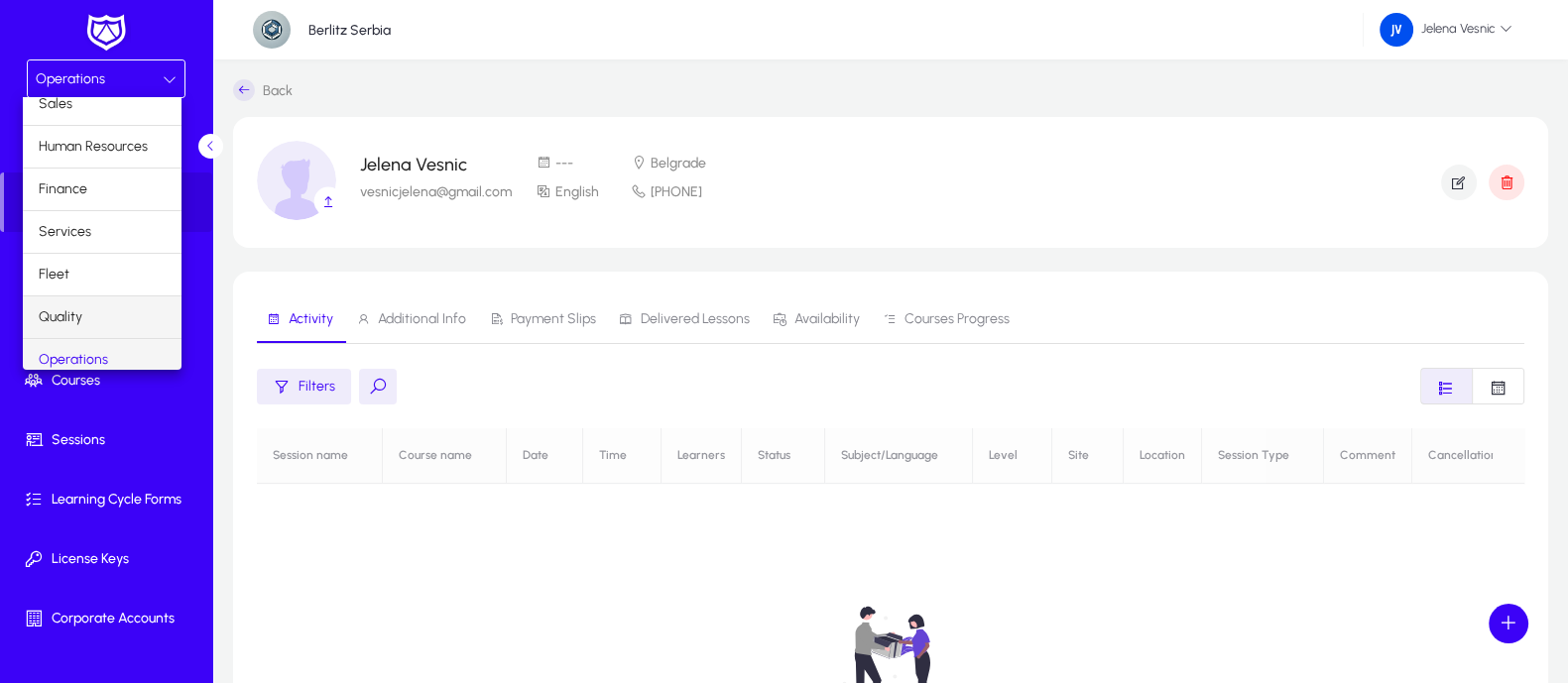scroll, scrollTop: 0, scrollLeft: 0, axis: both 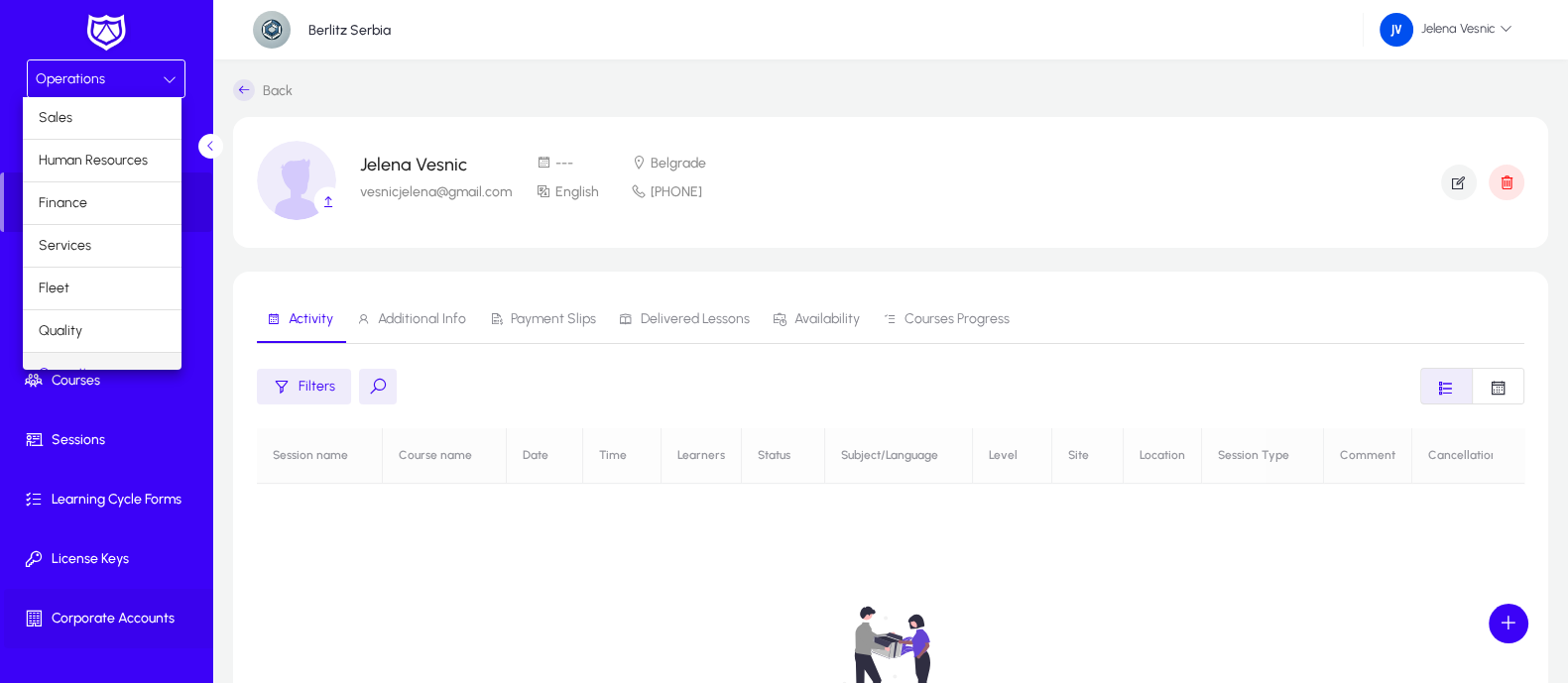 drag, startPoint x: 204, startPoint y: 505, endPoint x: 201, endPoint y: 616, distance: 111.04053 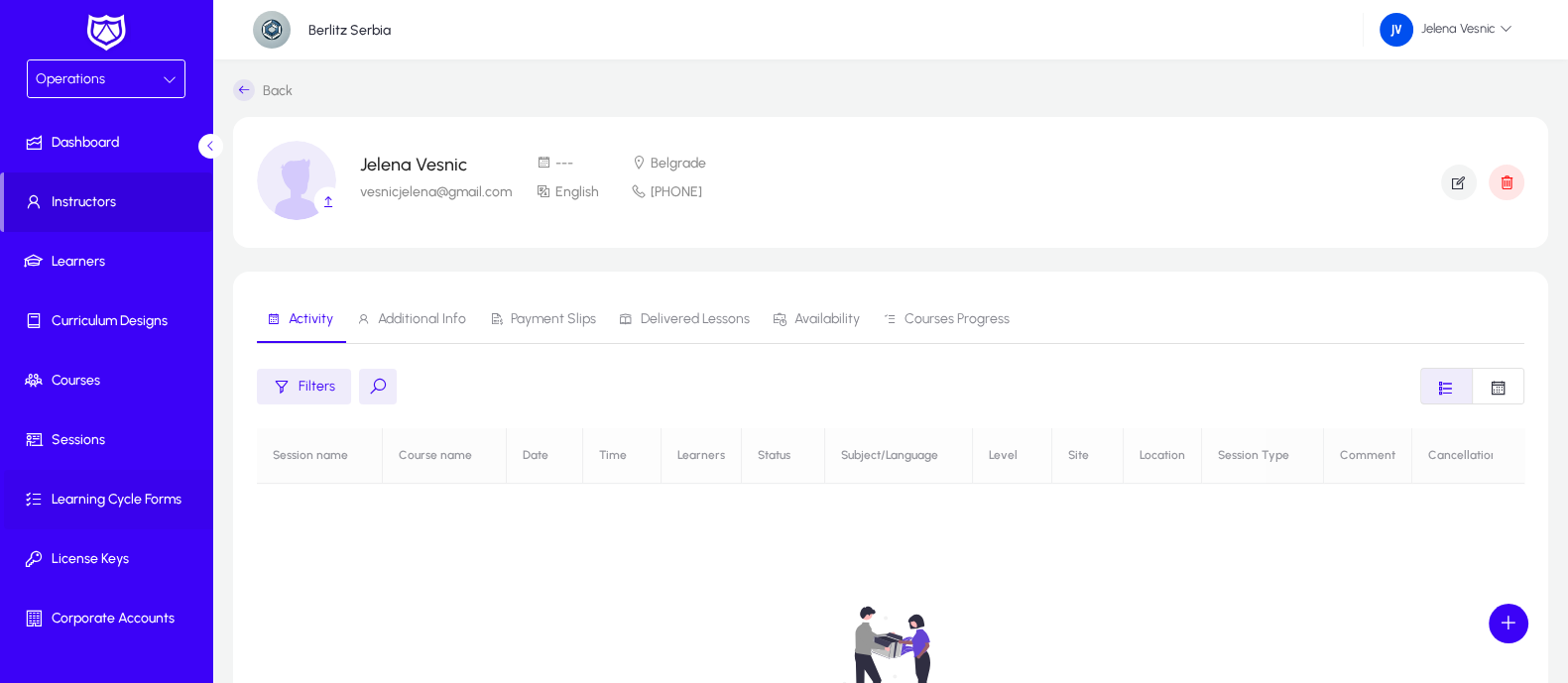 scroll, scrollTop: 99, scrollLeft: 0, axis: vertical 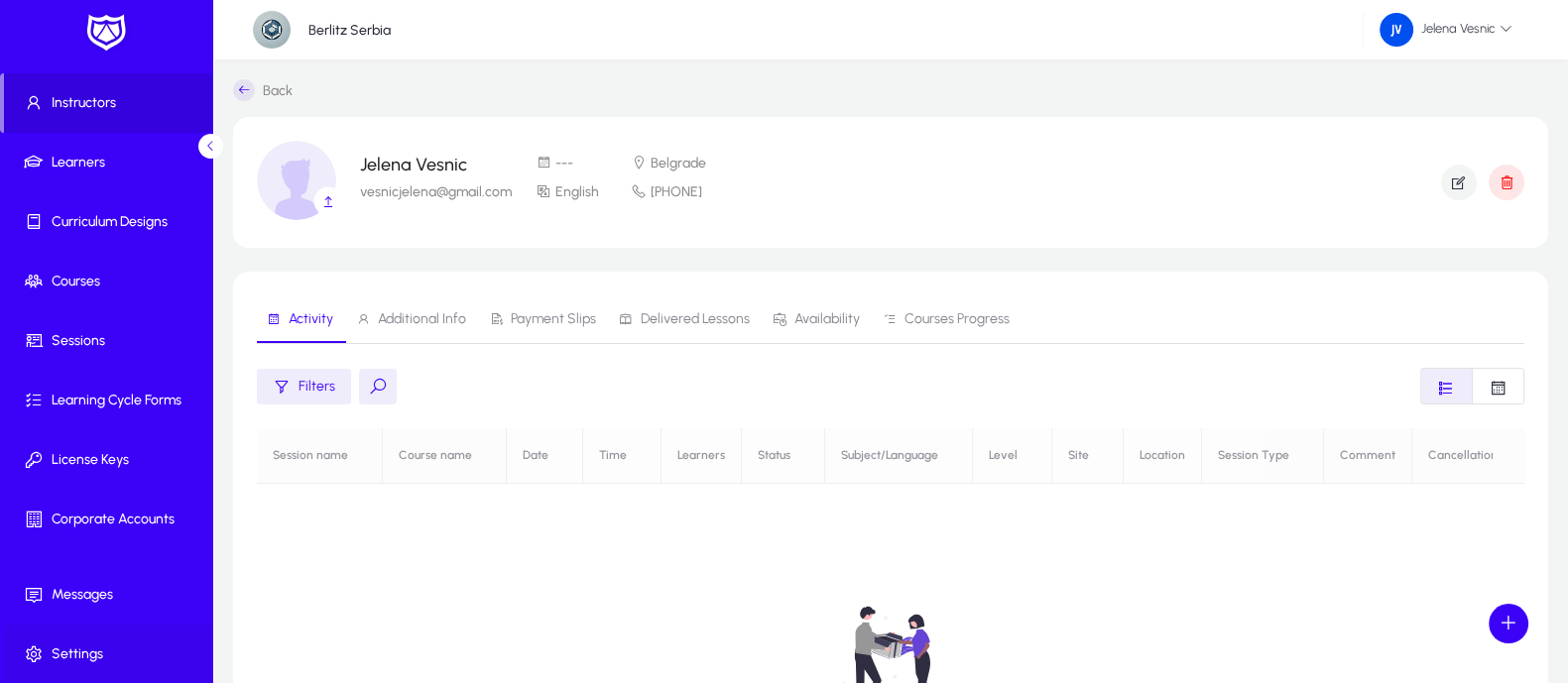 click on "Settings" 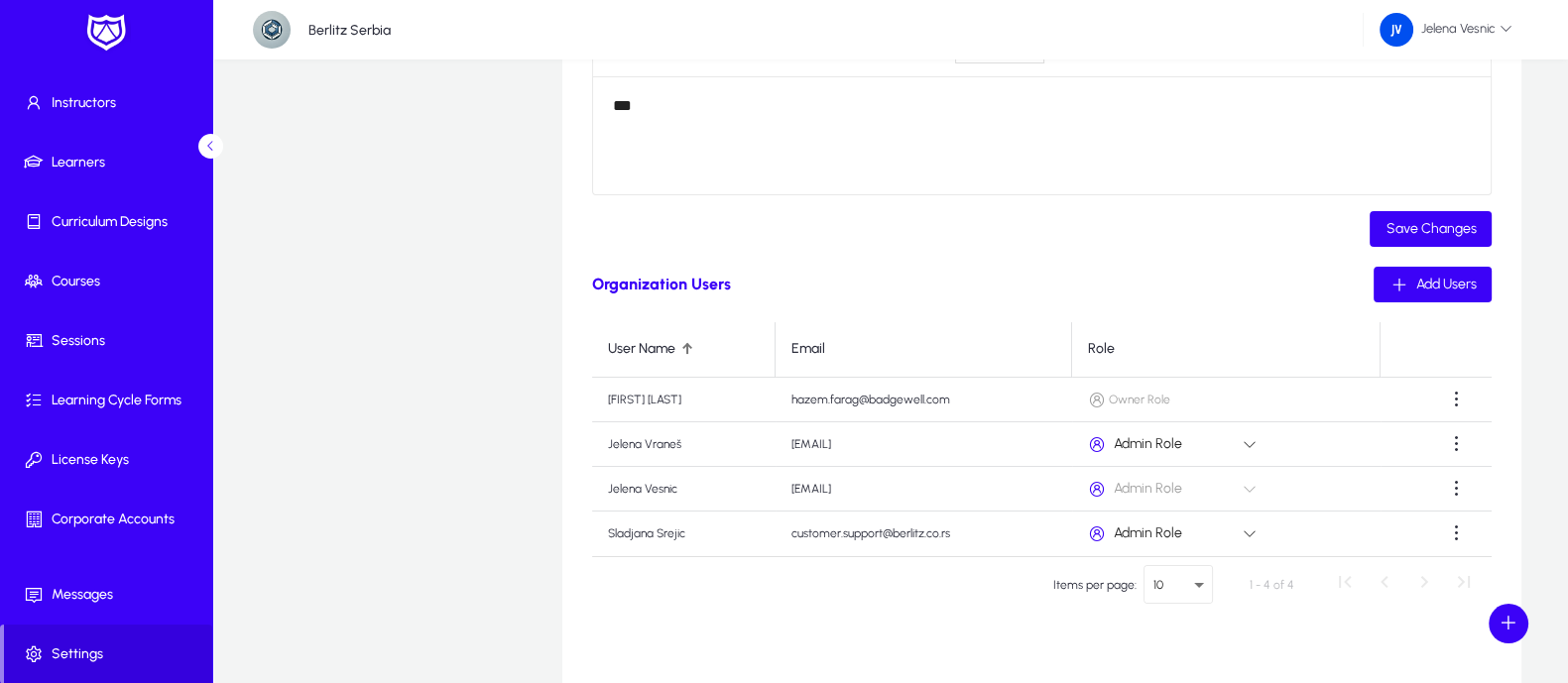 scroll, scrollTop: 372, scrollLeft: 0, axis: vertical 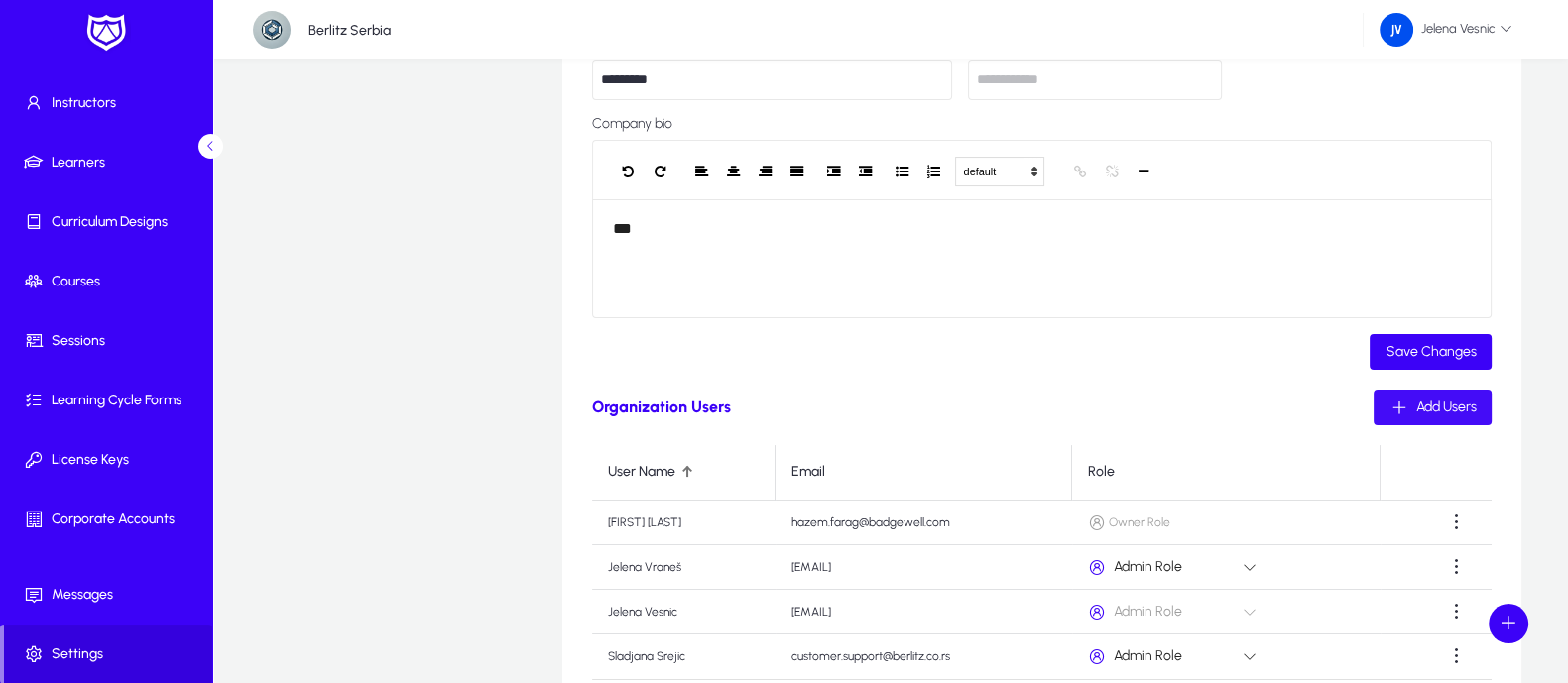 click on "Add Users" 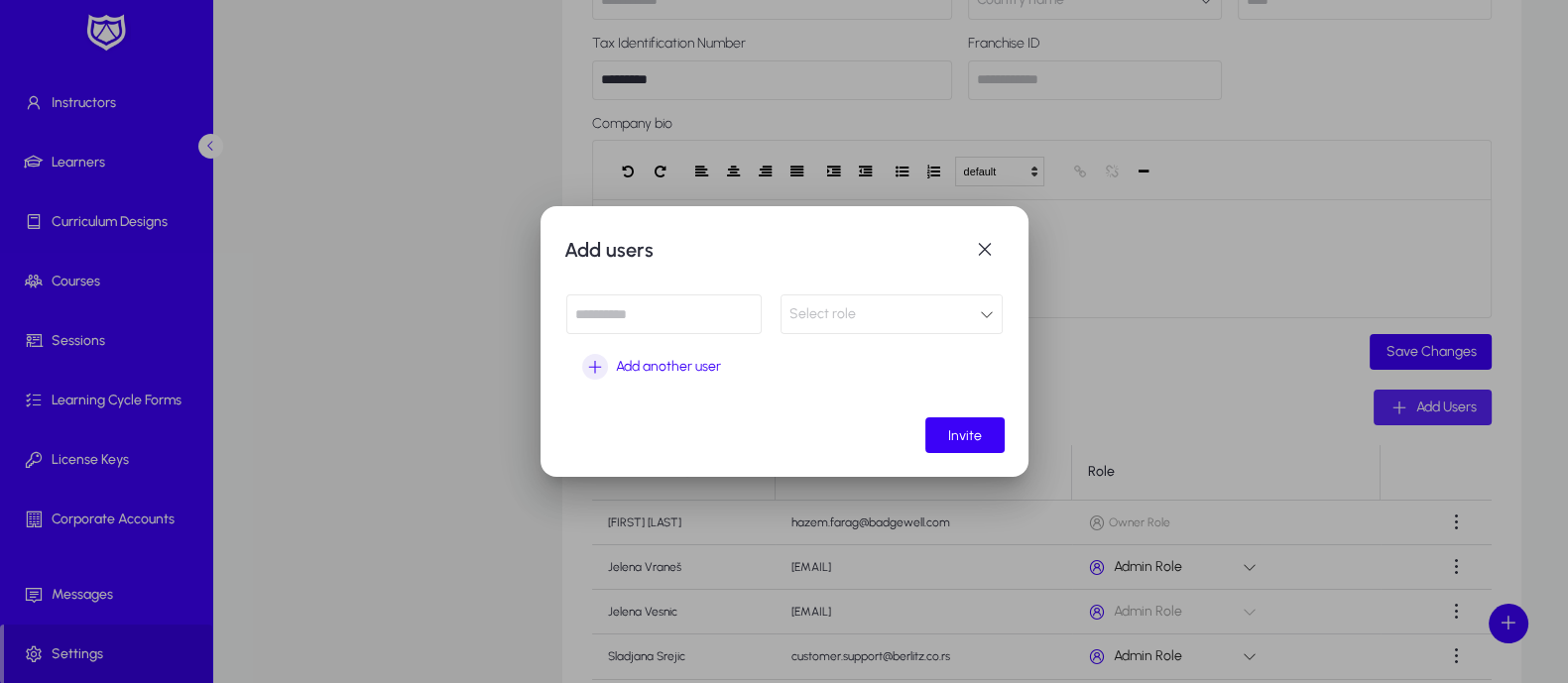 scroll, scrollTop: 0, scrollLeft: 0, axis: both 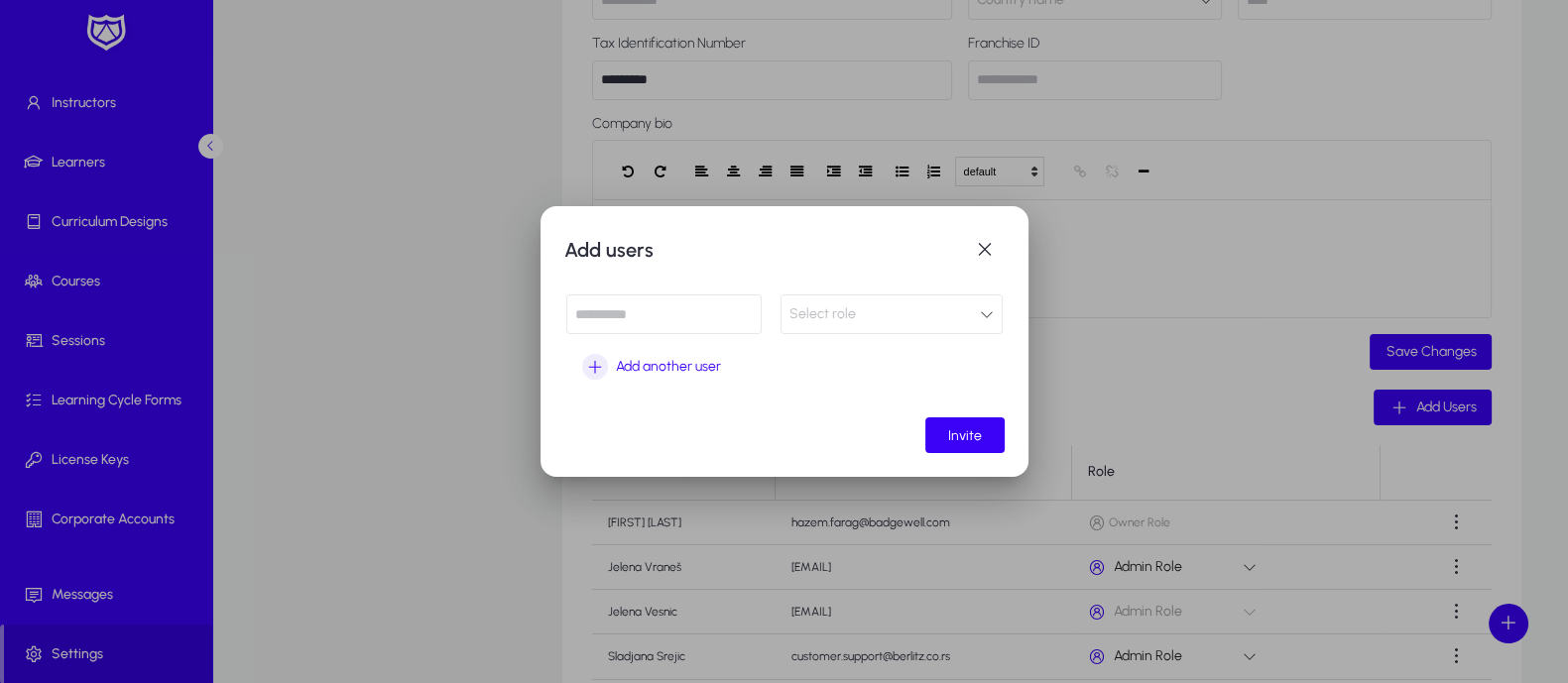 click at bounding box center [663, 314] 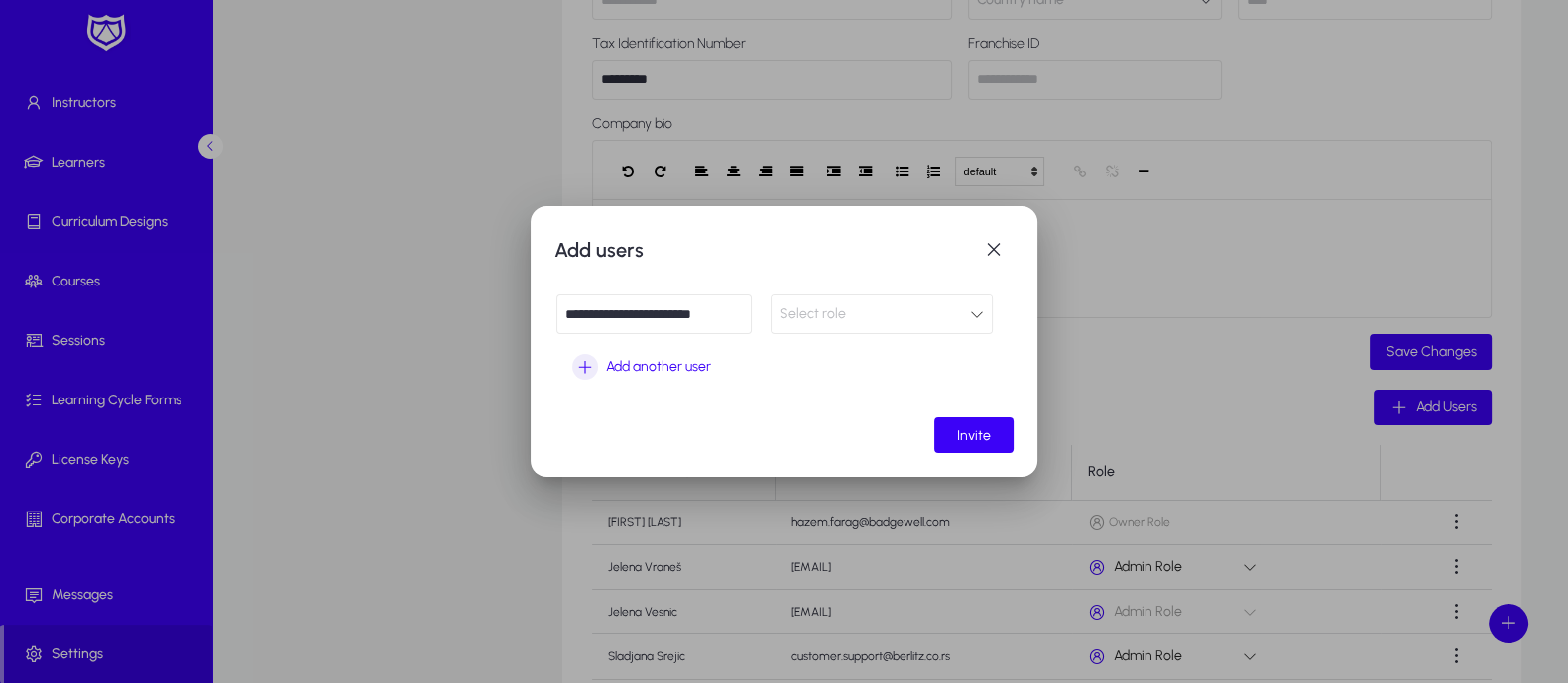 type on "**********" 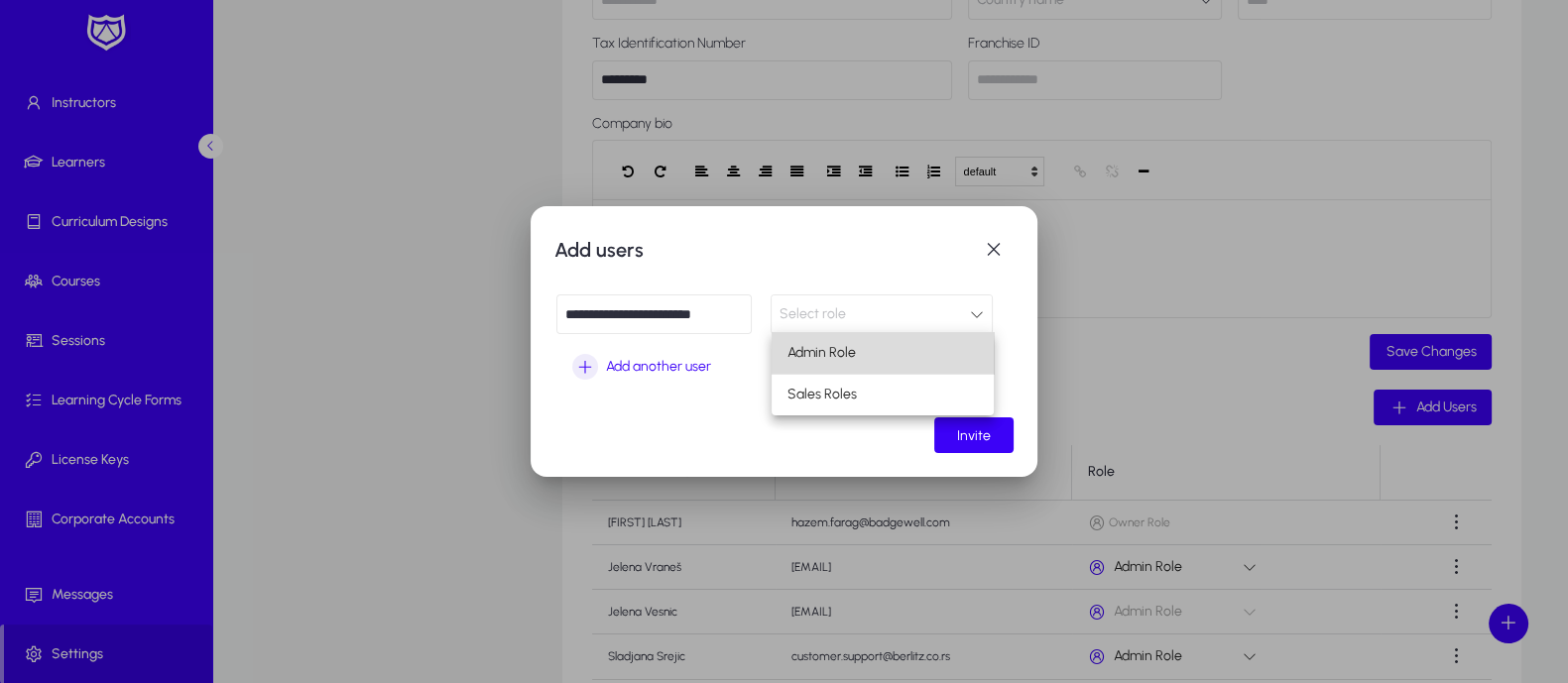 click on "Admin Role" at bounding box center (883, 353) 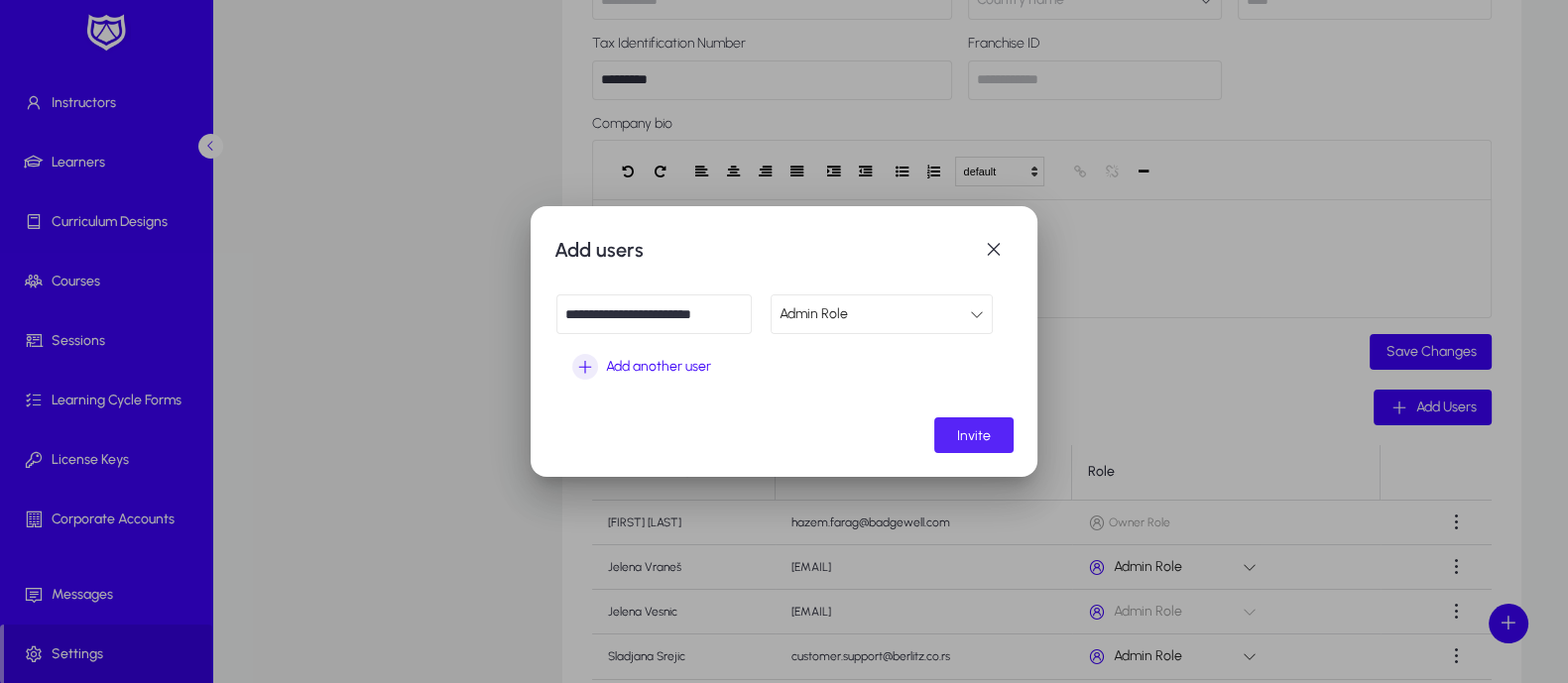 click on "Invite" 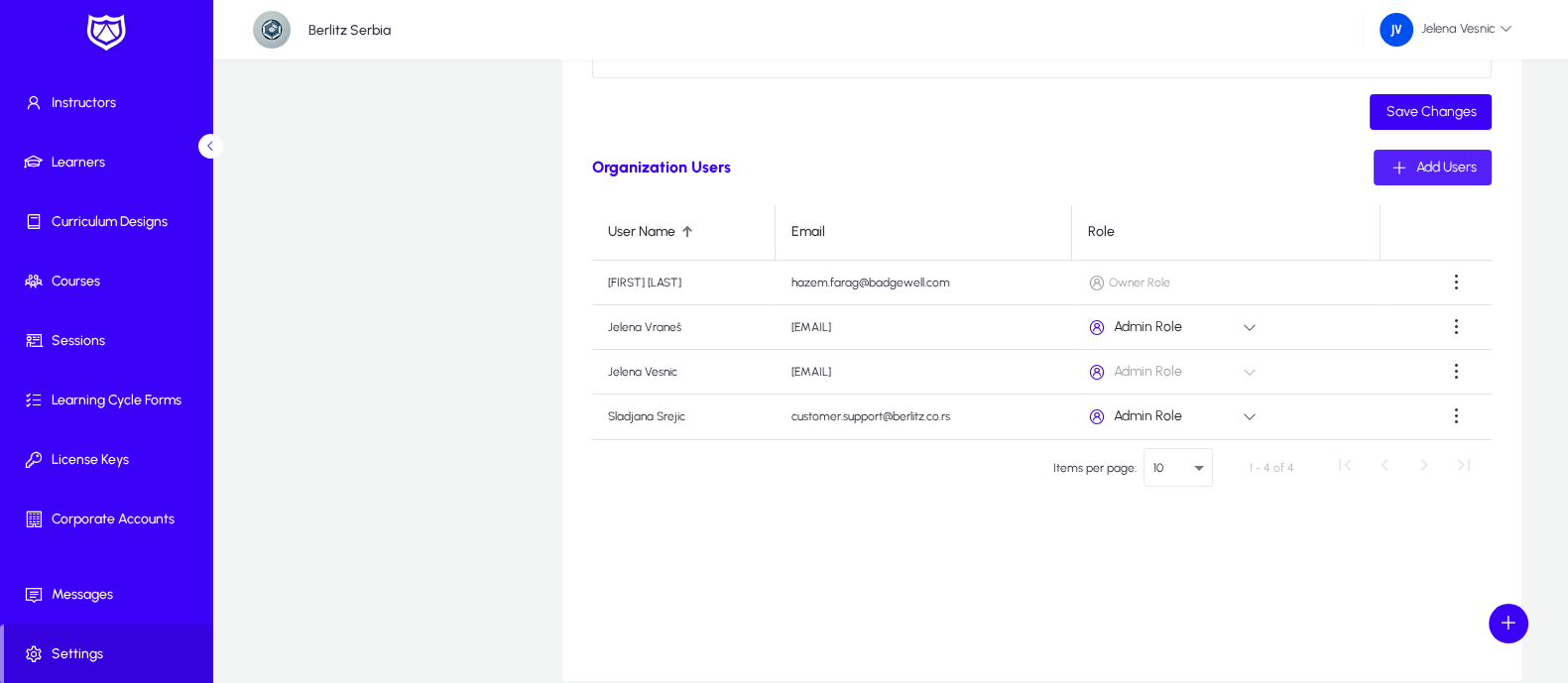 scroll, scrollTop: 620, scrollLeft: 0, axis: vertical 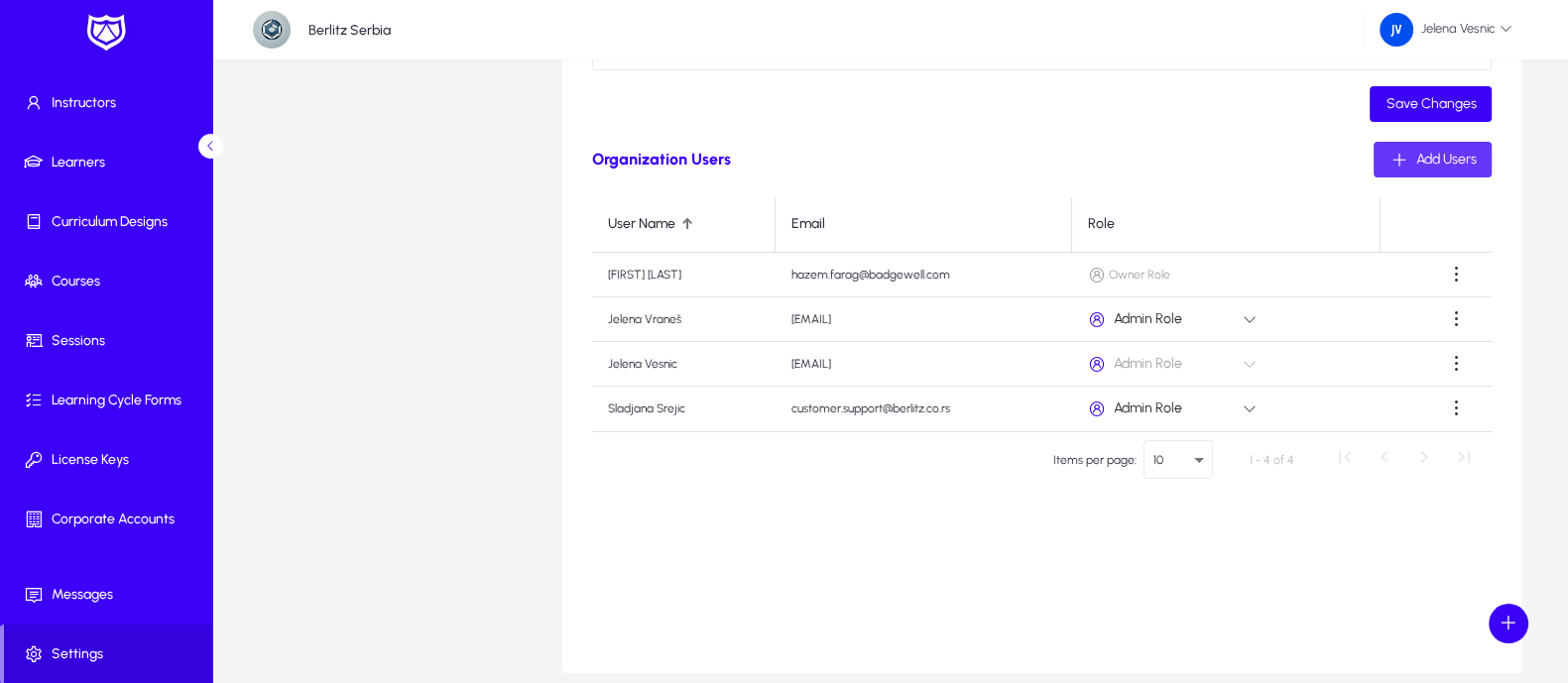 click on "Add Users" 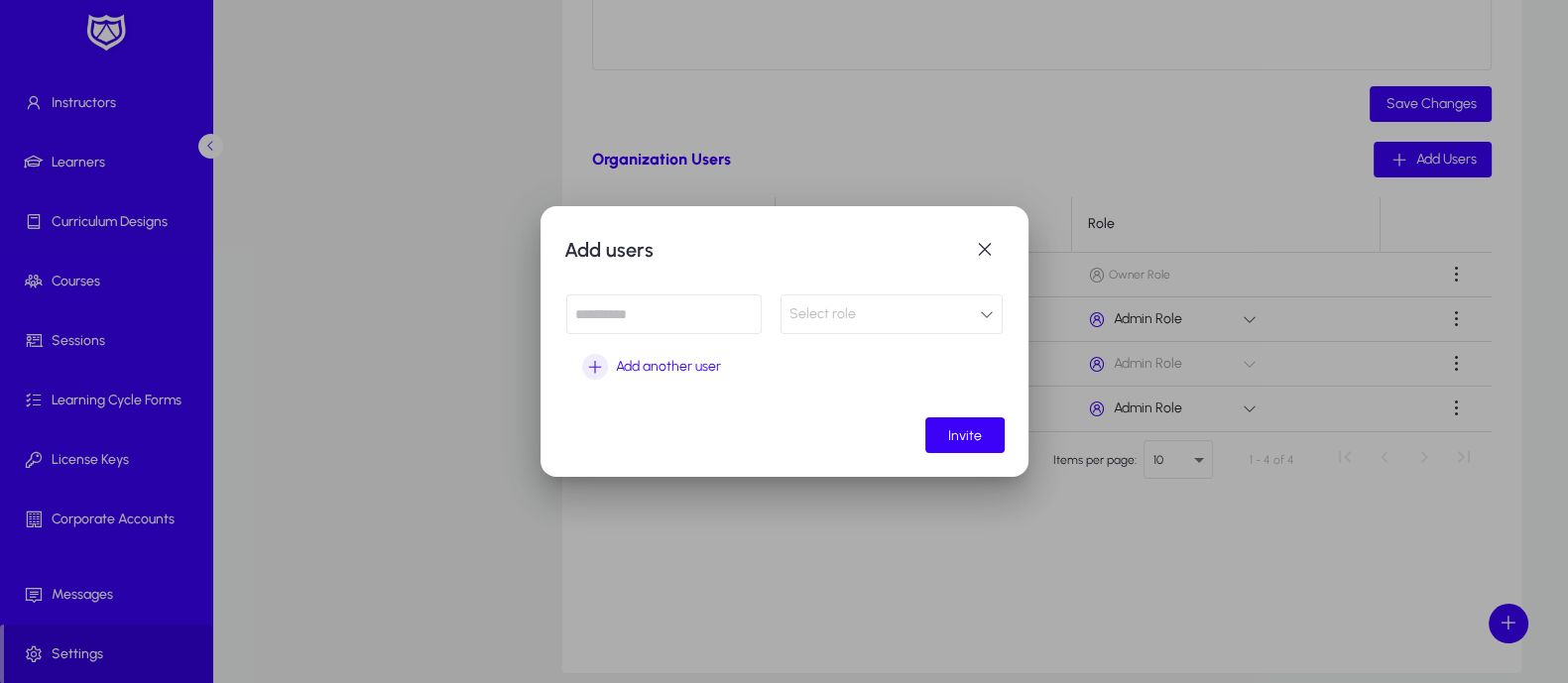 paste on "**********" 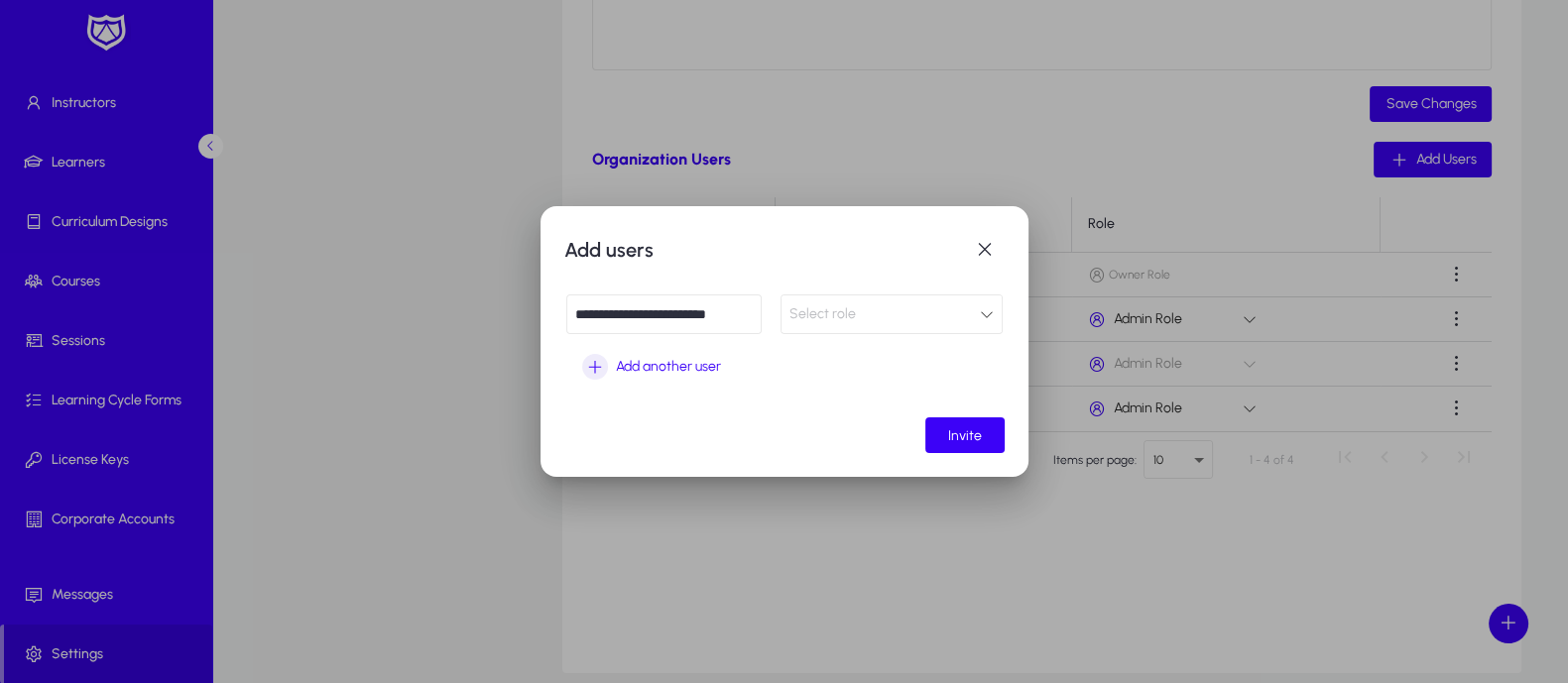 type on "**********" 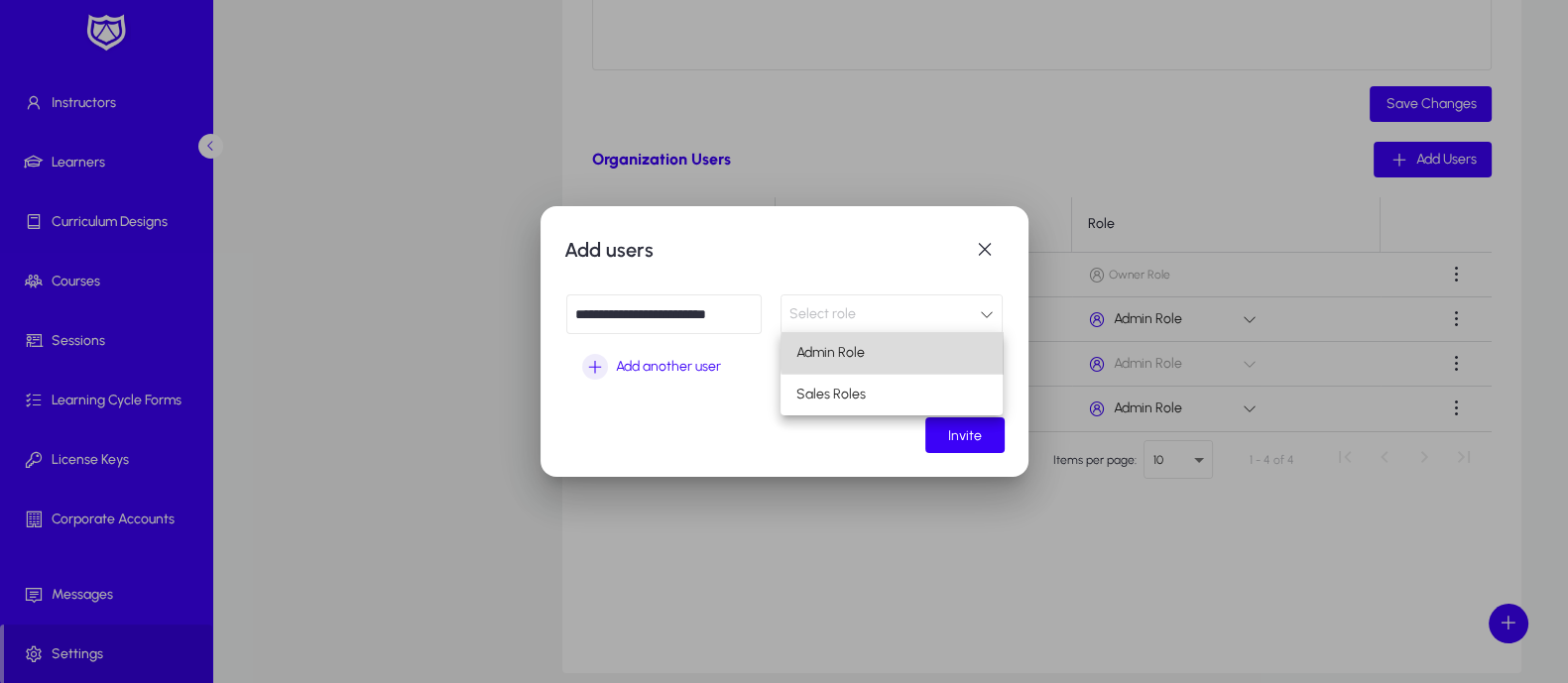 click on "Admin Role" at bounding box center [892, 353] 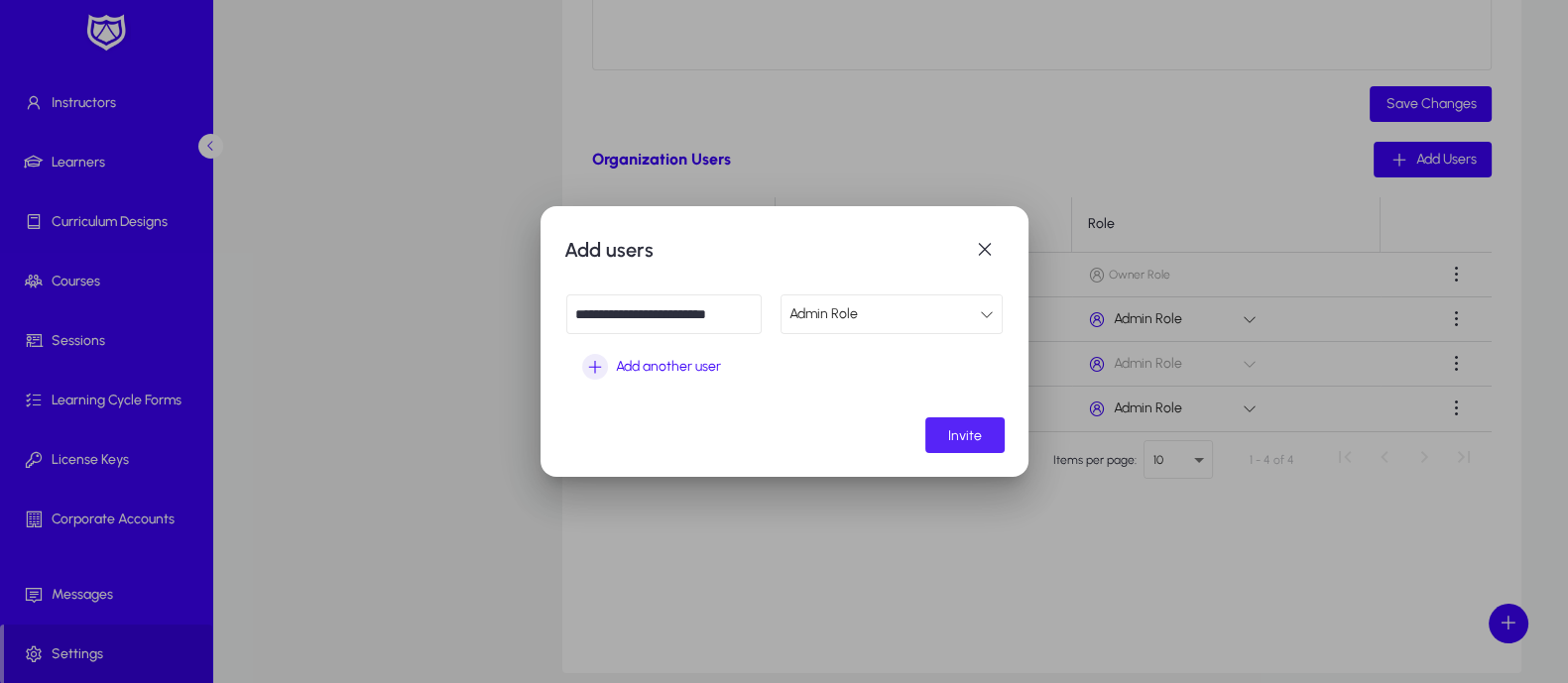 click on "Invite" 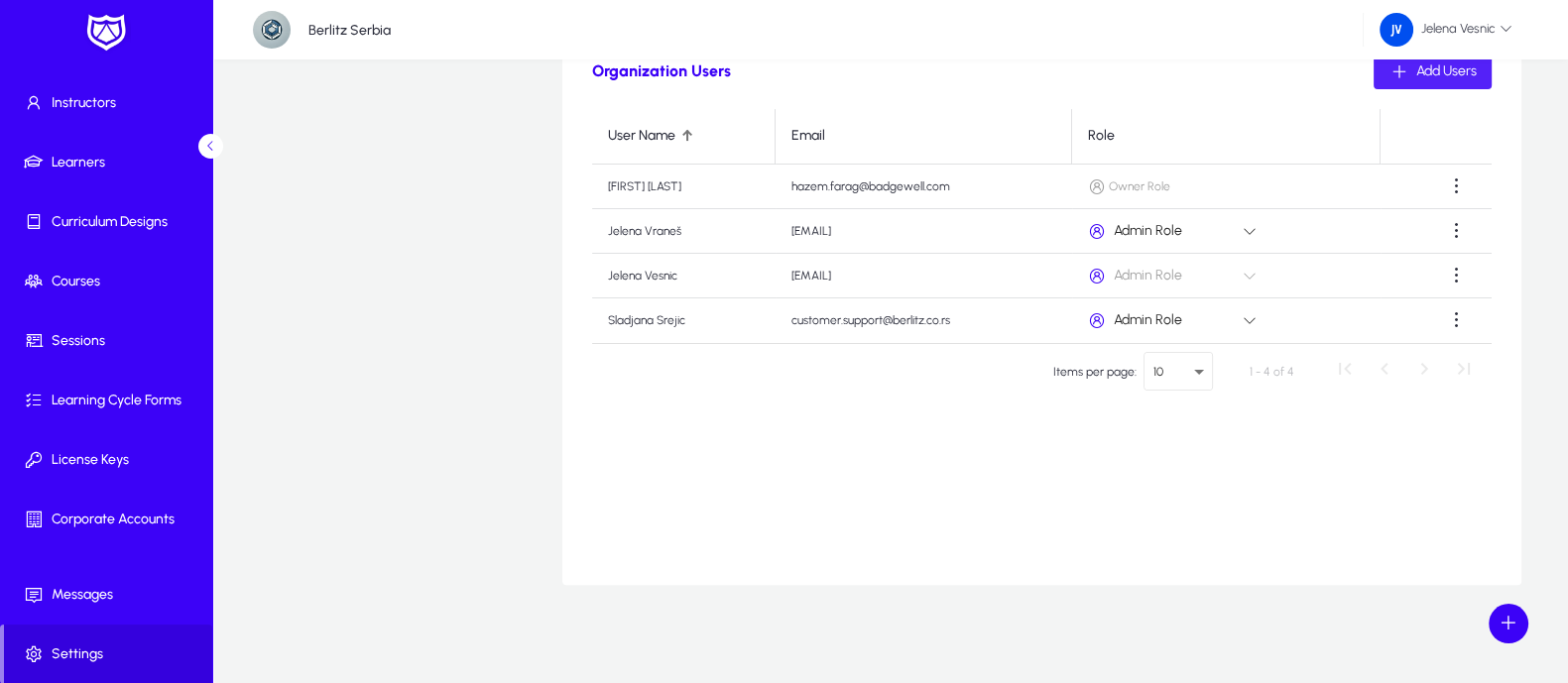 scroll, scrollTop: 460, scrollLeft: 0, axis: vertical 